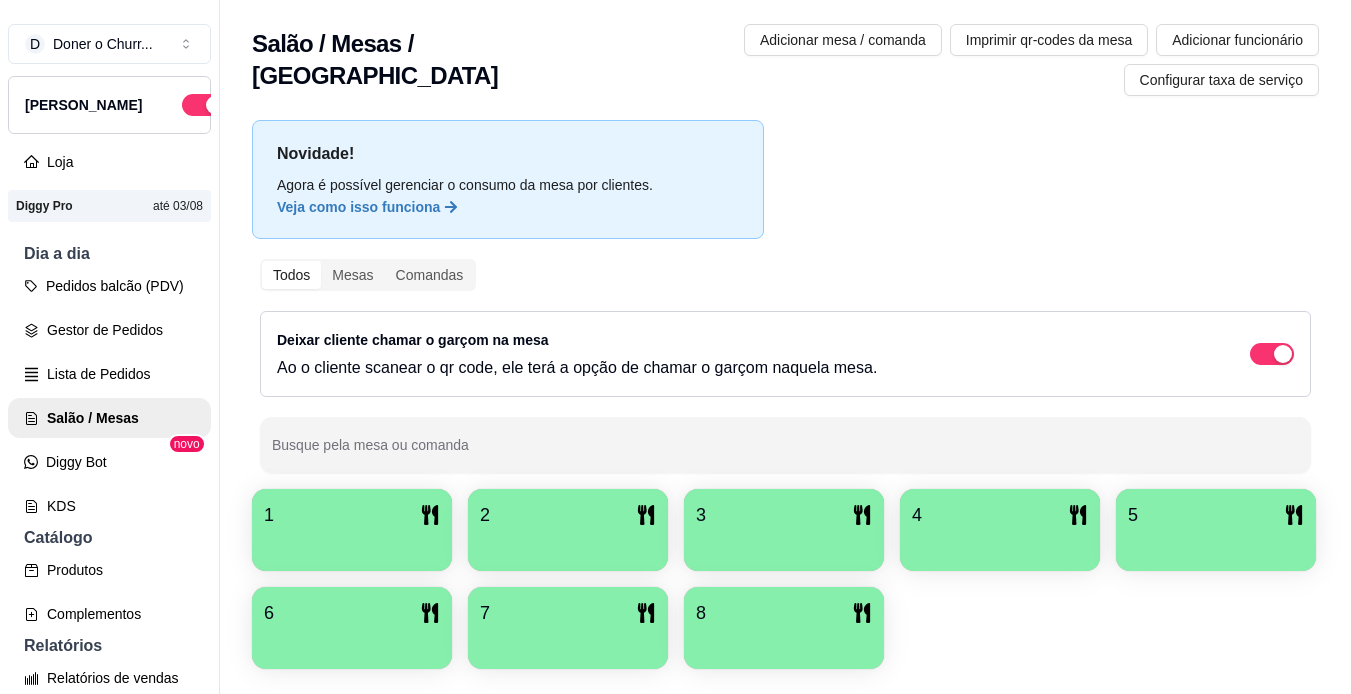 scroll, scrollTop: 0, scrollLeft: 0, axis: both 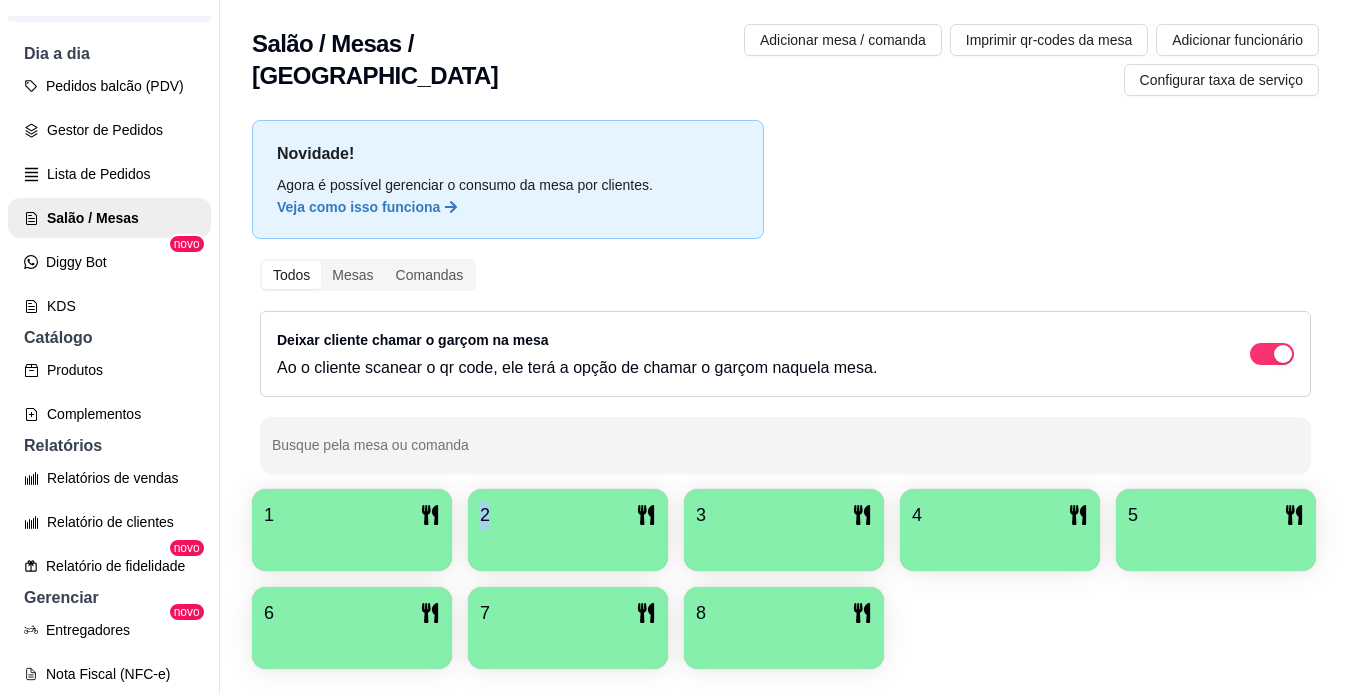 drag, startPoint x: 613, startPoint y: 577, endPoint x: 304, endPoint y: 508, distance: 316.61017 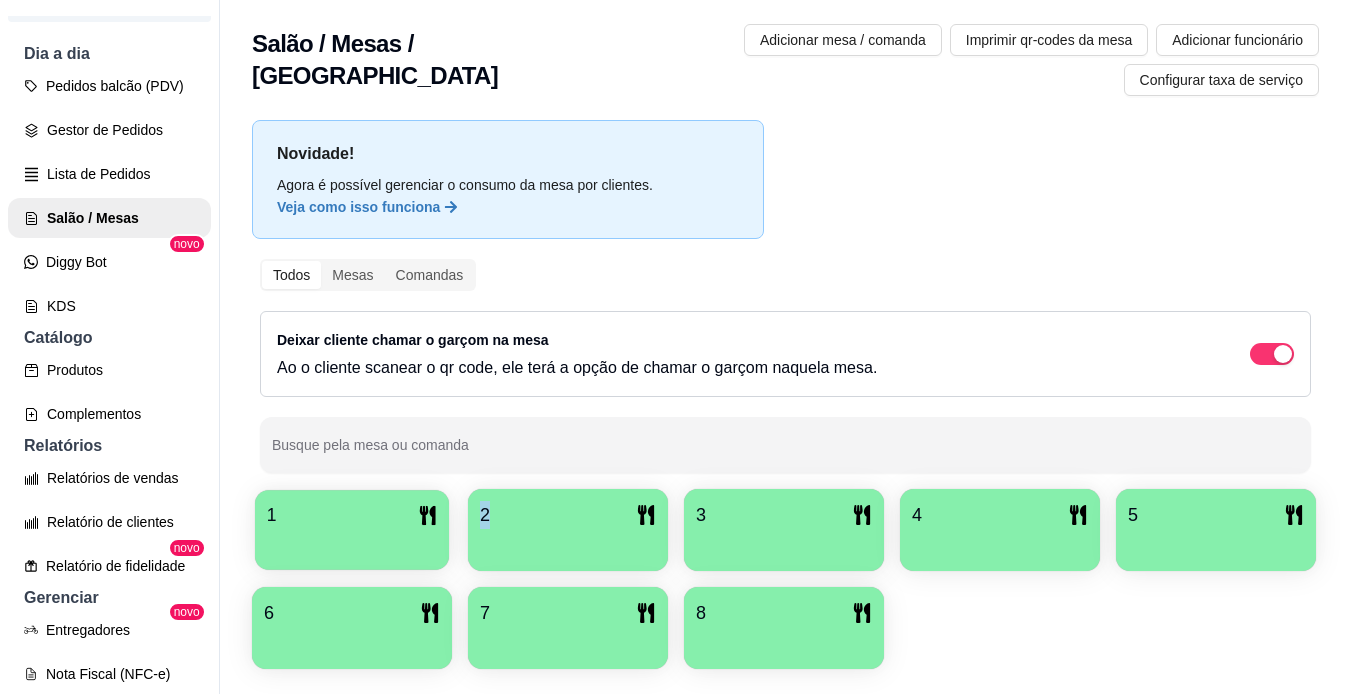 click on "1" at bounding box center (352, 515) 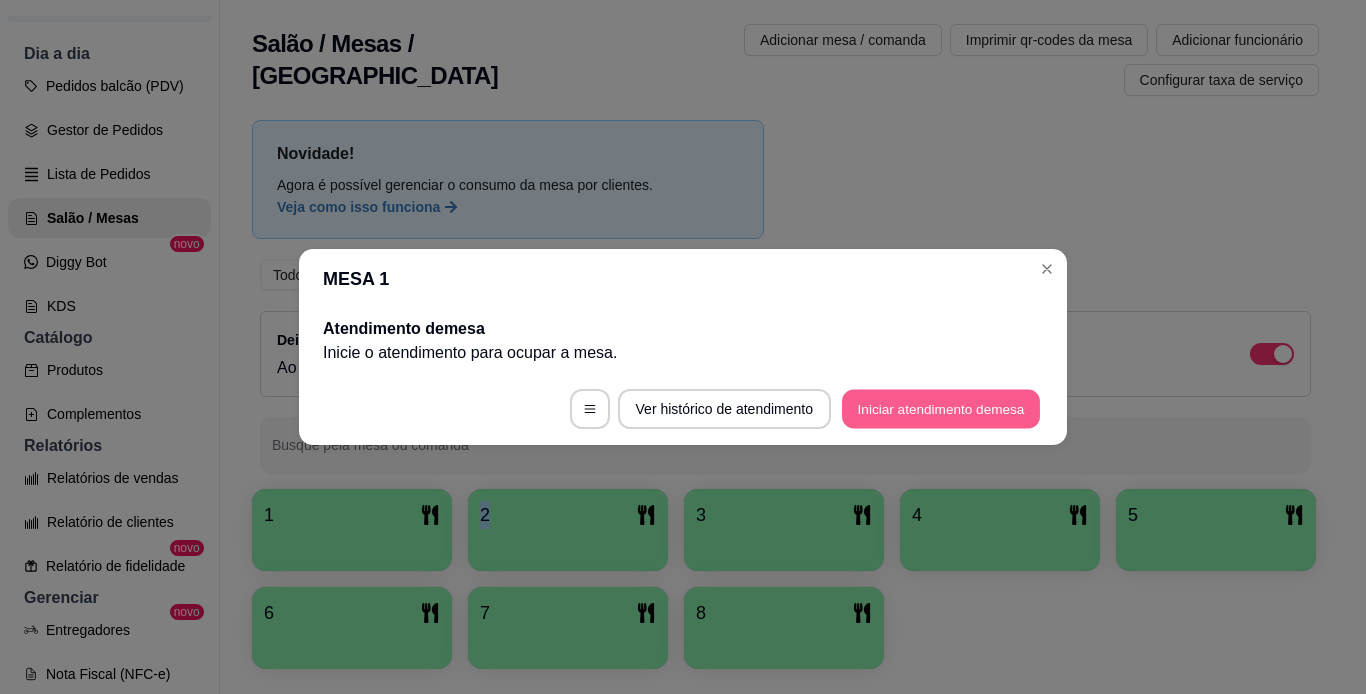 click on "Iniciar atendimento de  mesa" at bounding box center (941, 409) 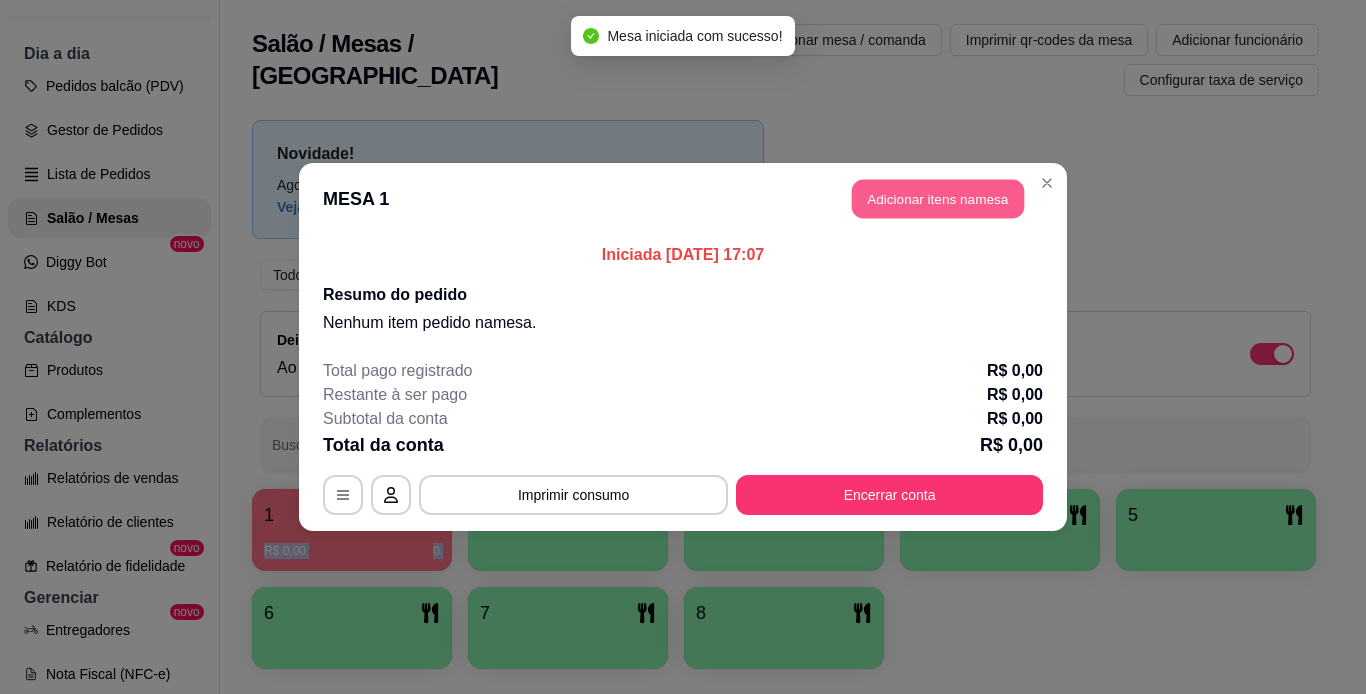 click on "Adicionar itens na  mesa" at bounding box center [938, 199] 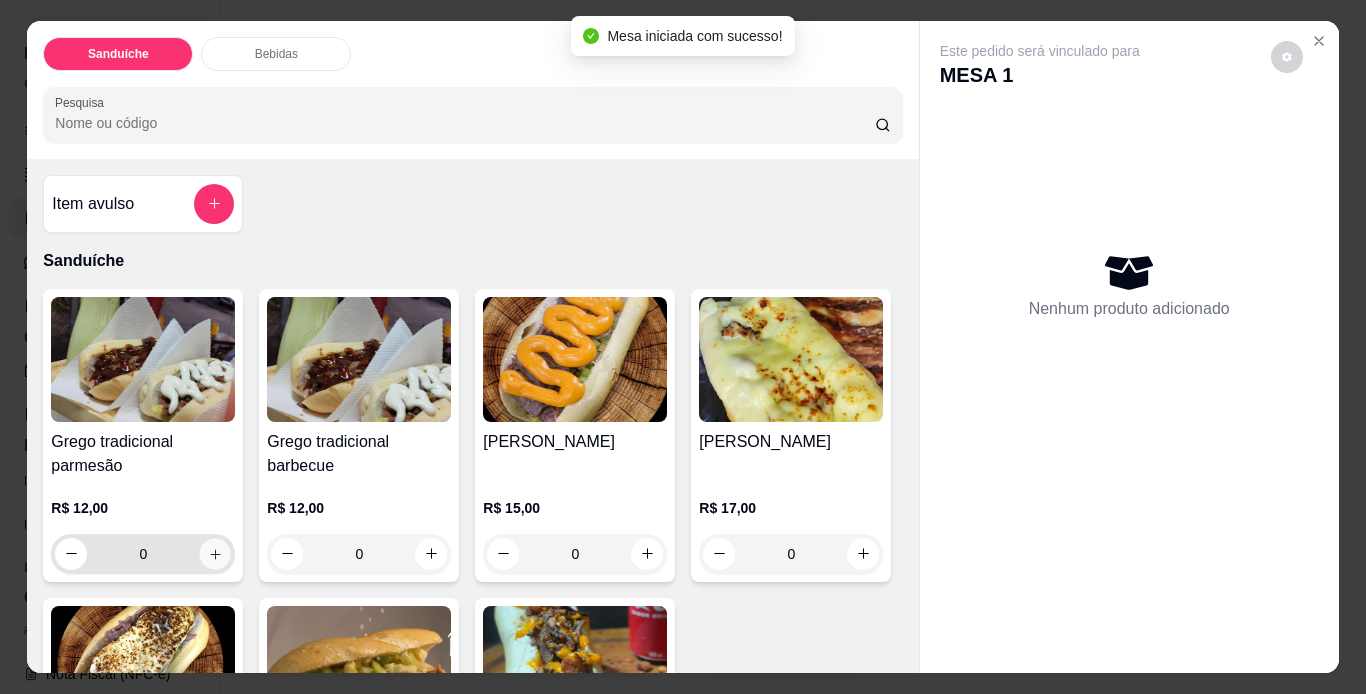 click 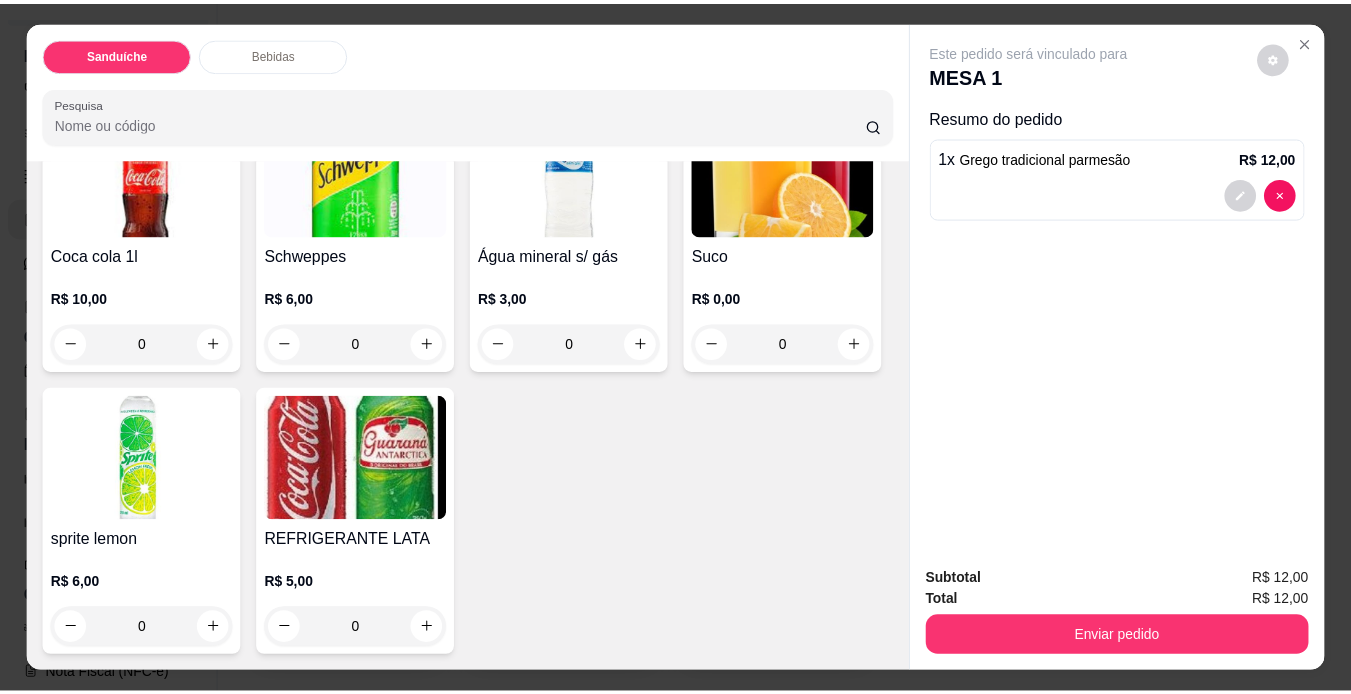 scroll, scrollTop: 1106, scrollLeft: 0, axis: vertical 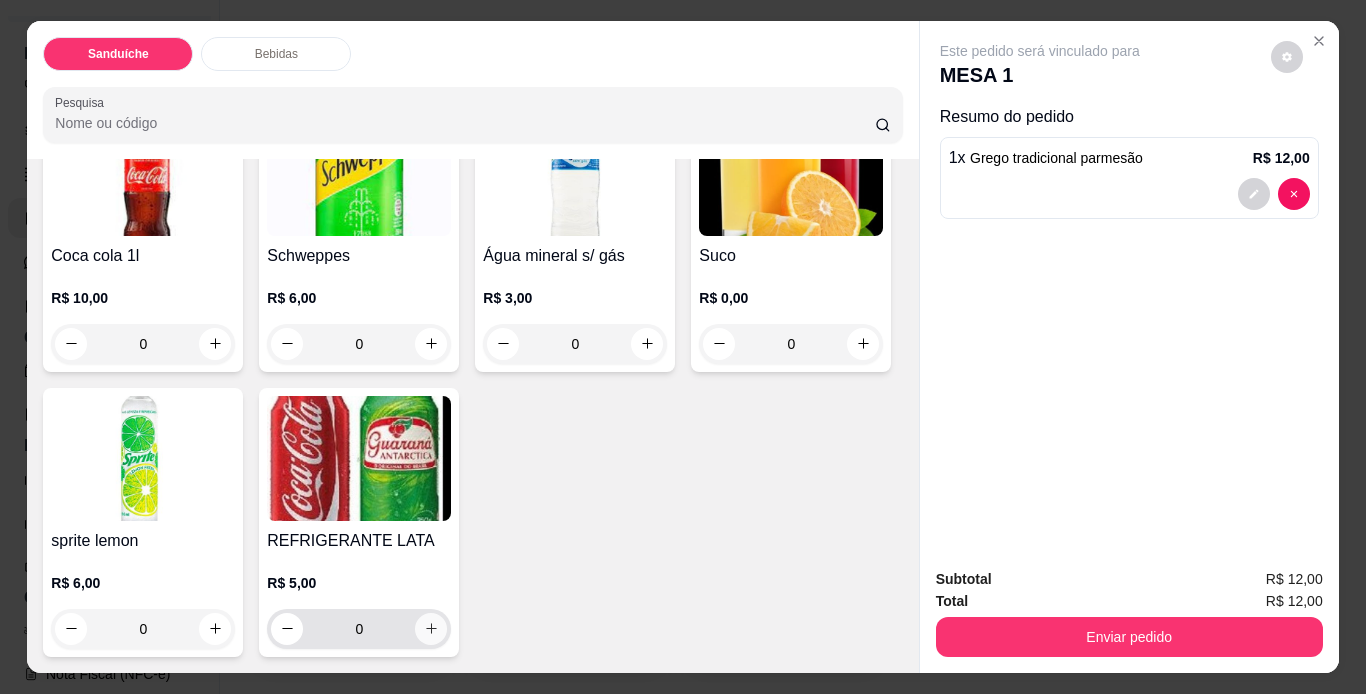 click 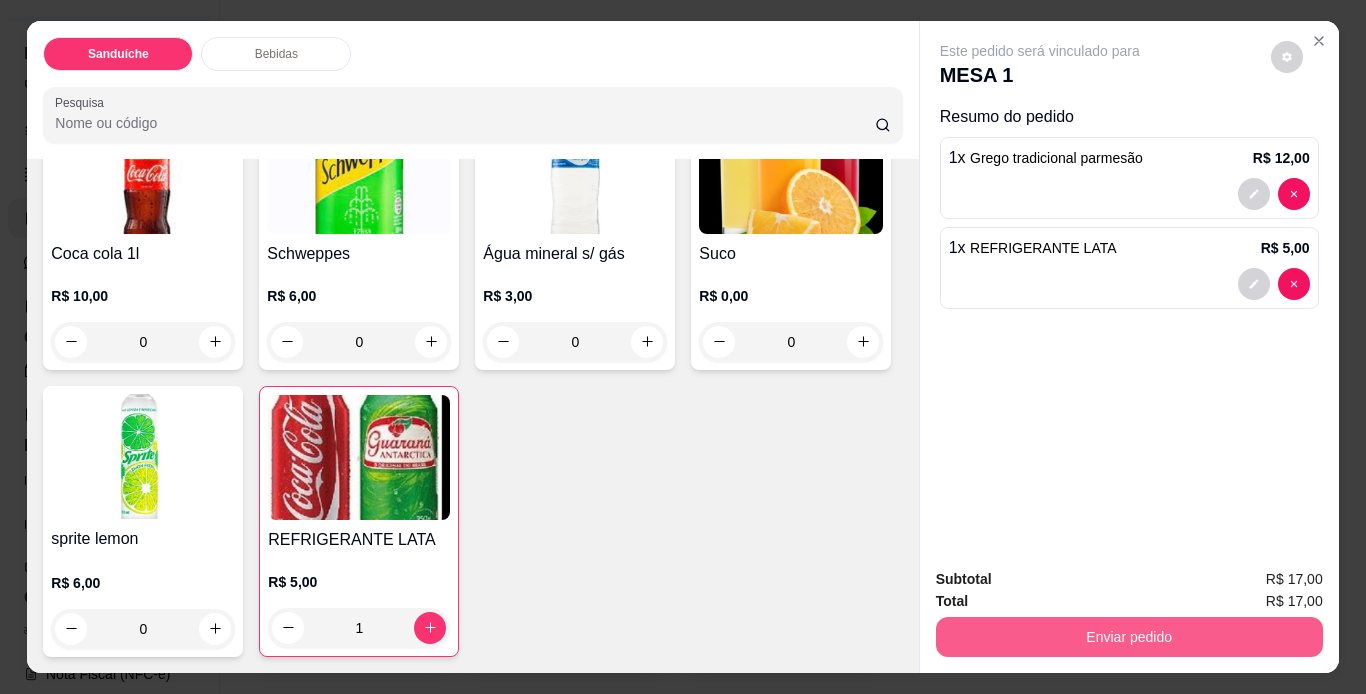 click on "Enviar pedido" at bounding box center [1129, 637] 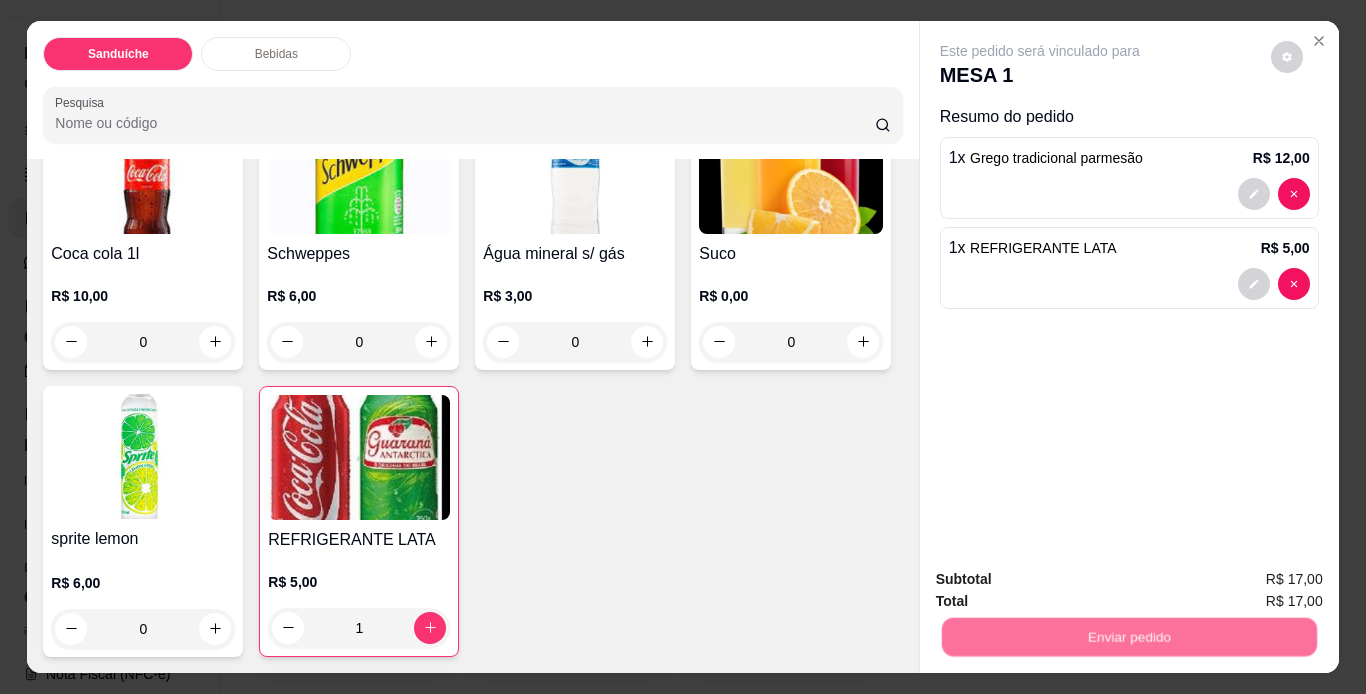 click on "Não registrar e enviar pedido" at bounding box center (1063, 580) 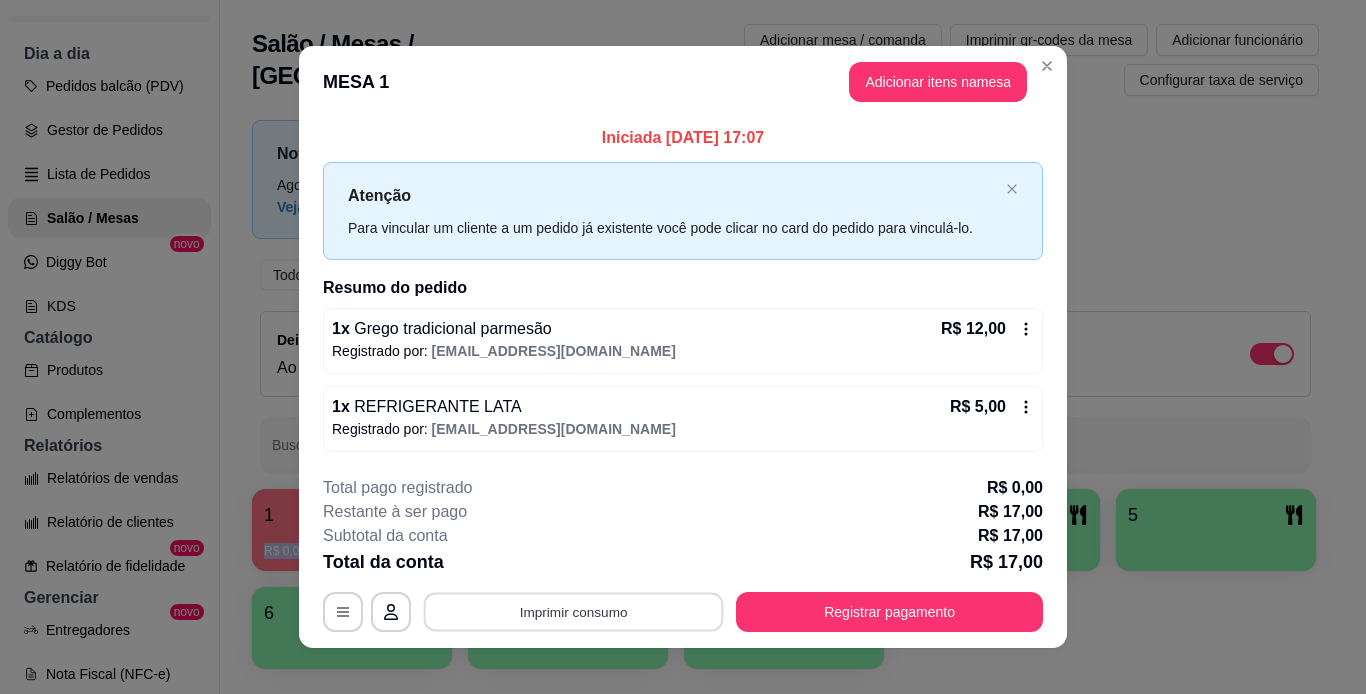 click on "Imprimir consumo" at bounding box center (574, 611) 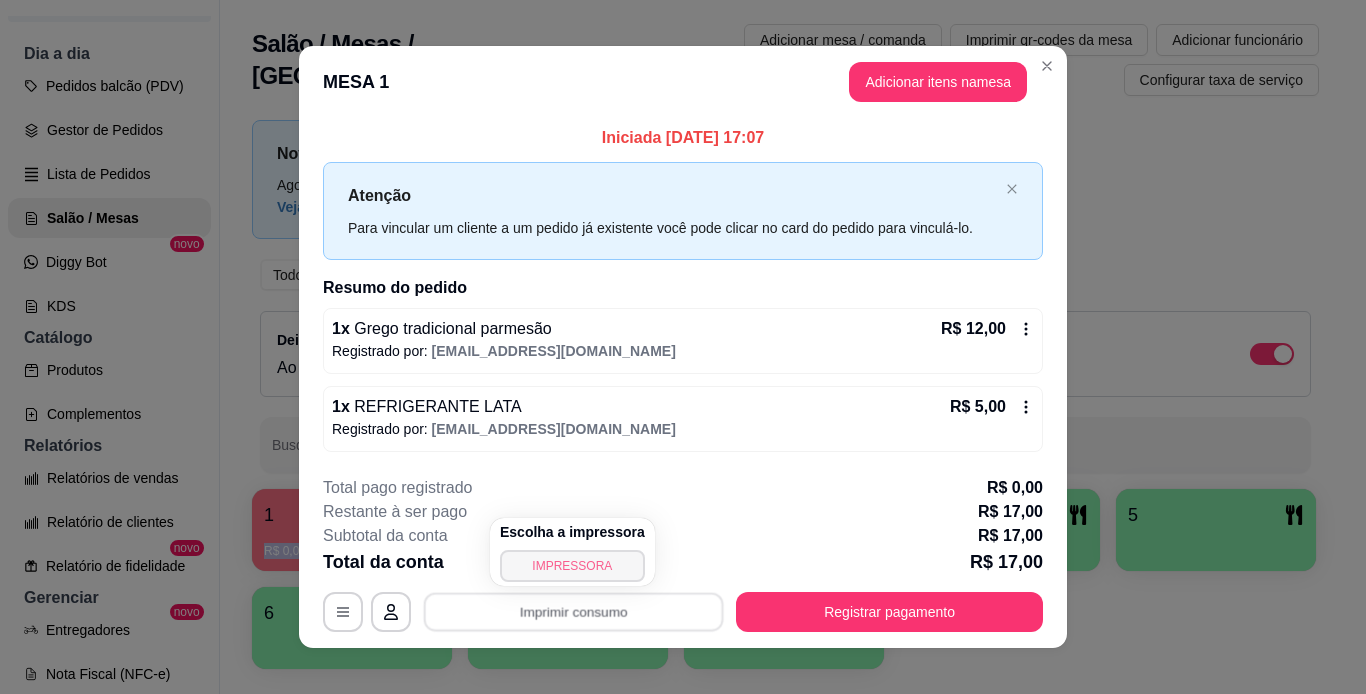 click on "IMPRESSORA" at bounding box center [572, 566] 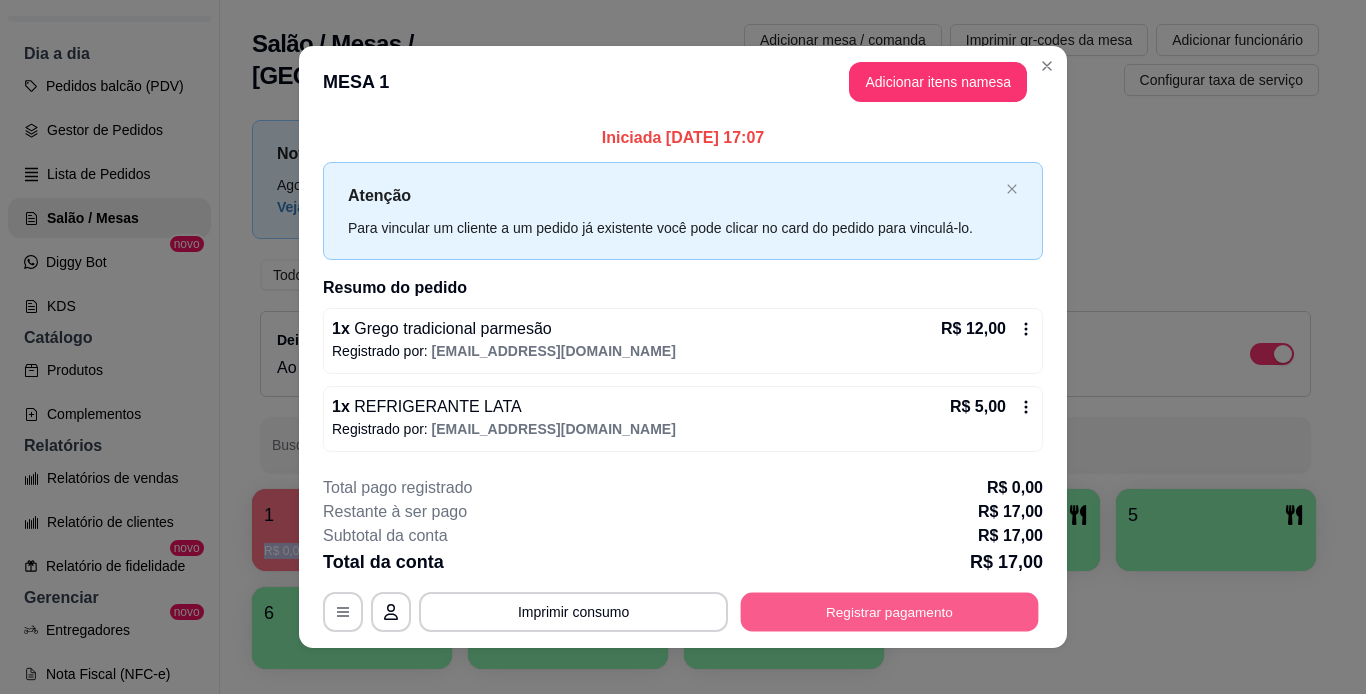 click on "Registrar pagamento" at bounding box center [890, 611] 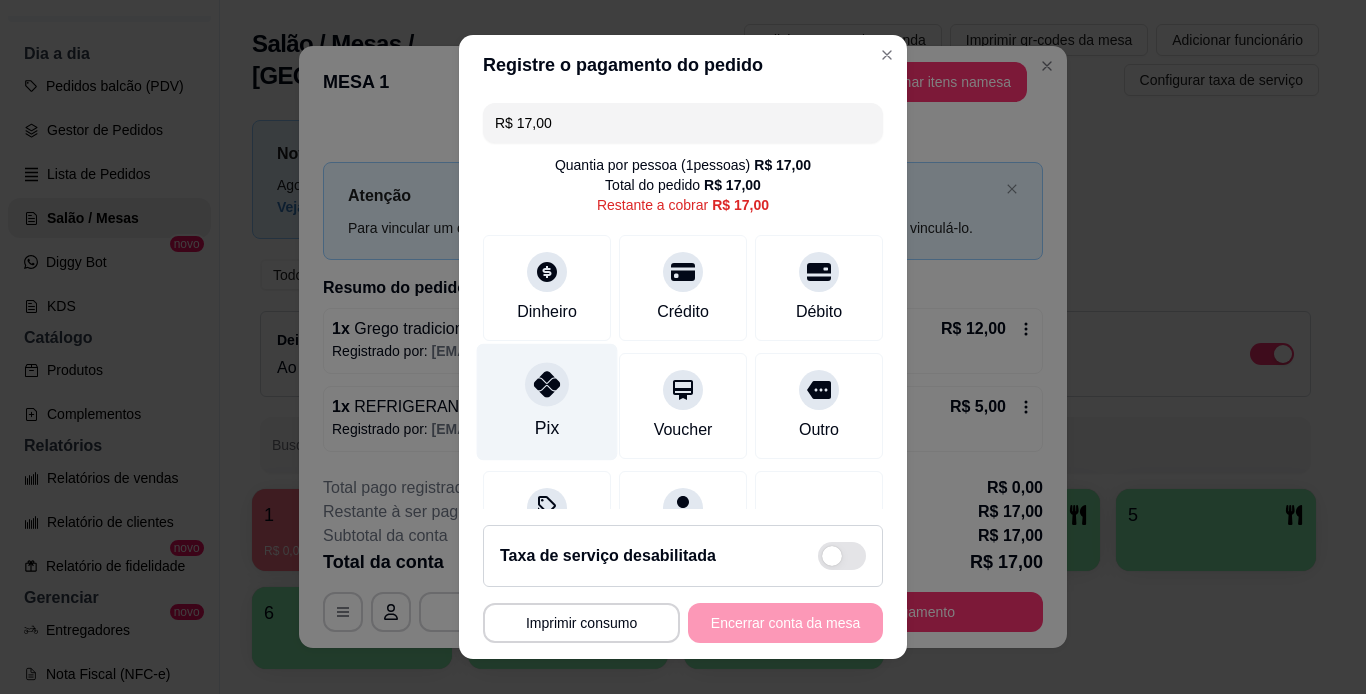click 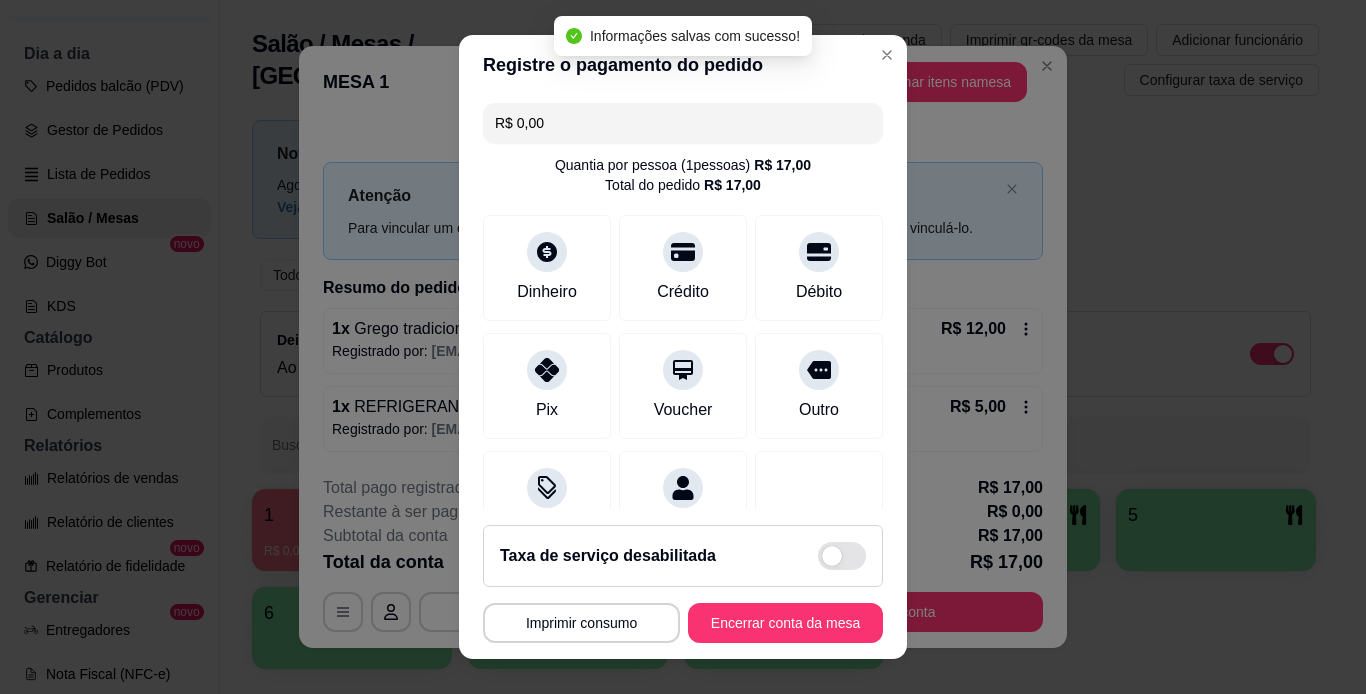 type on "R$ 0,00" 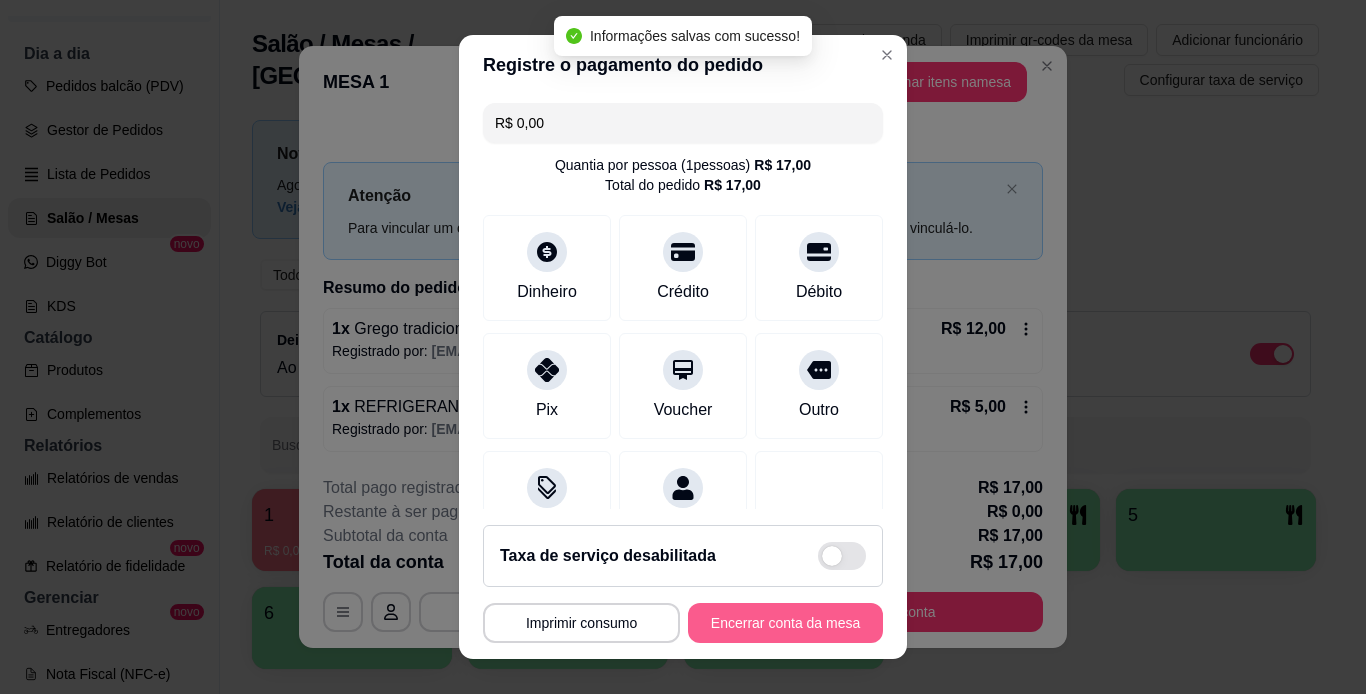 click on "Encerrar conta da mesa" at bounding box center (785, 623) 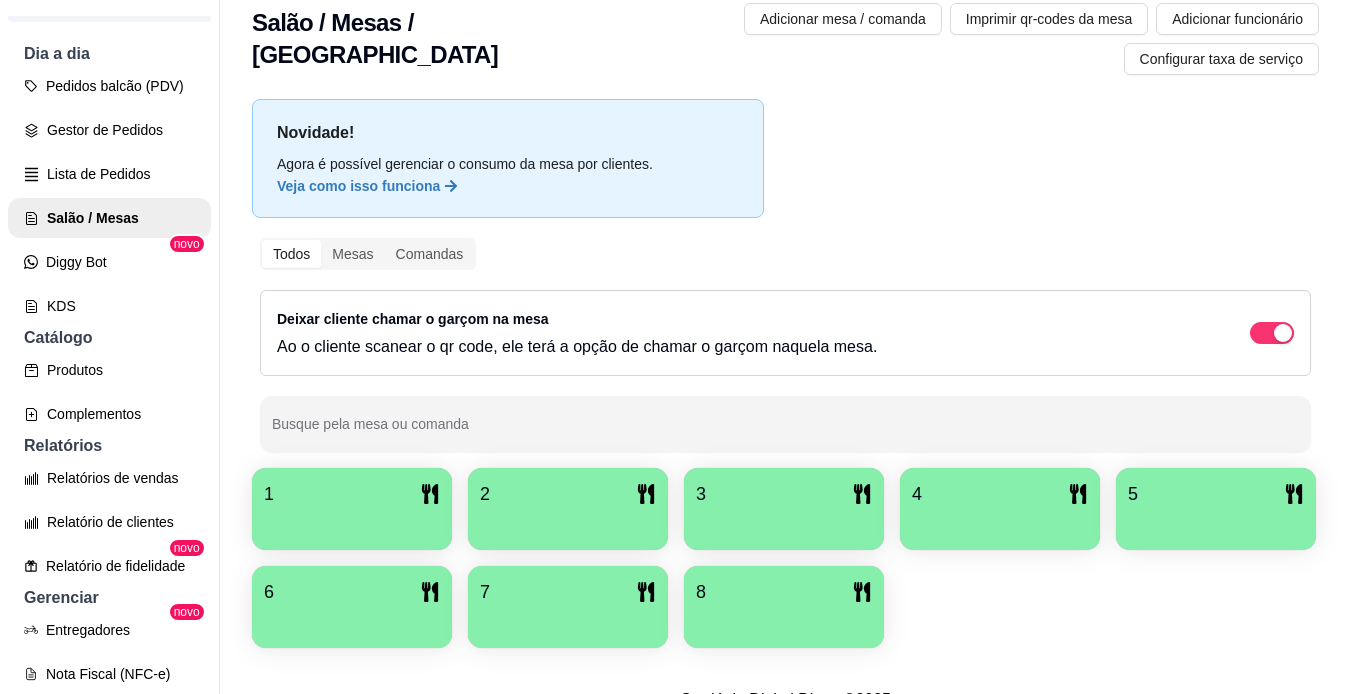 scroll, scrollTop: 0, scrollLeft: 0, axis: both 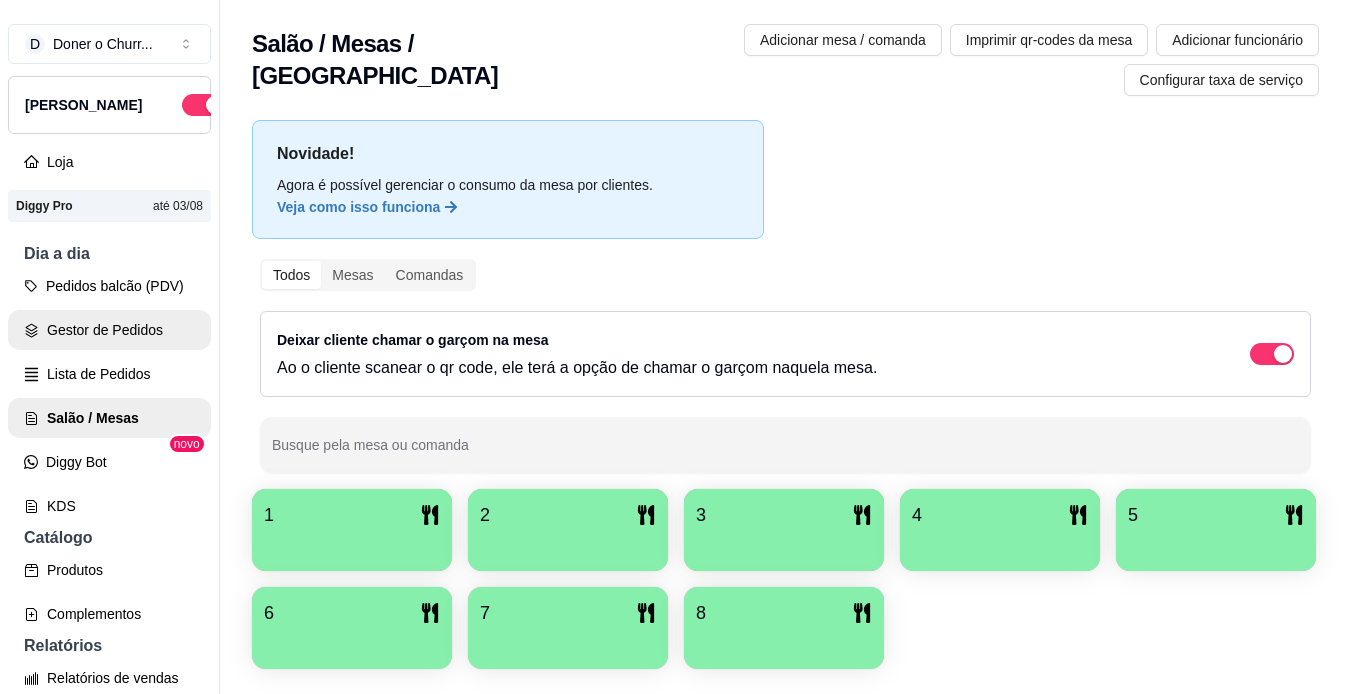click on "Gestor de Pedidos" at bounding box center (109, 330) 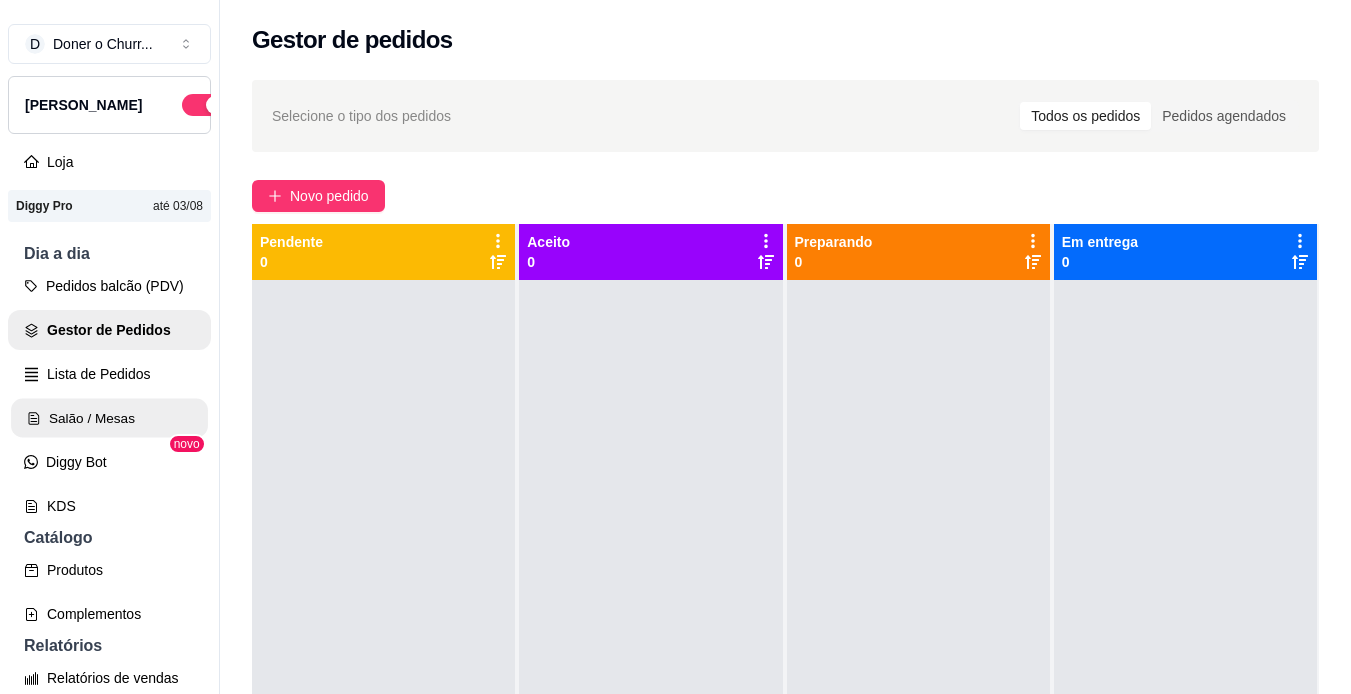 click on "Salão / Mesas" at bounding box center (109, 418) 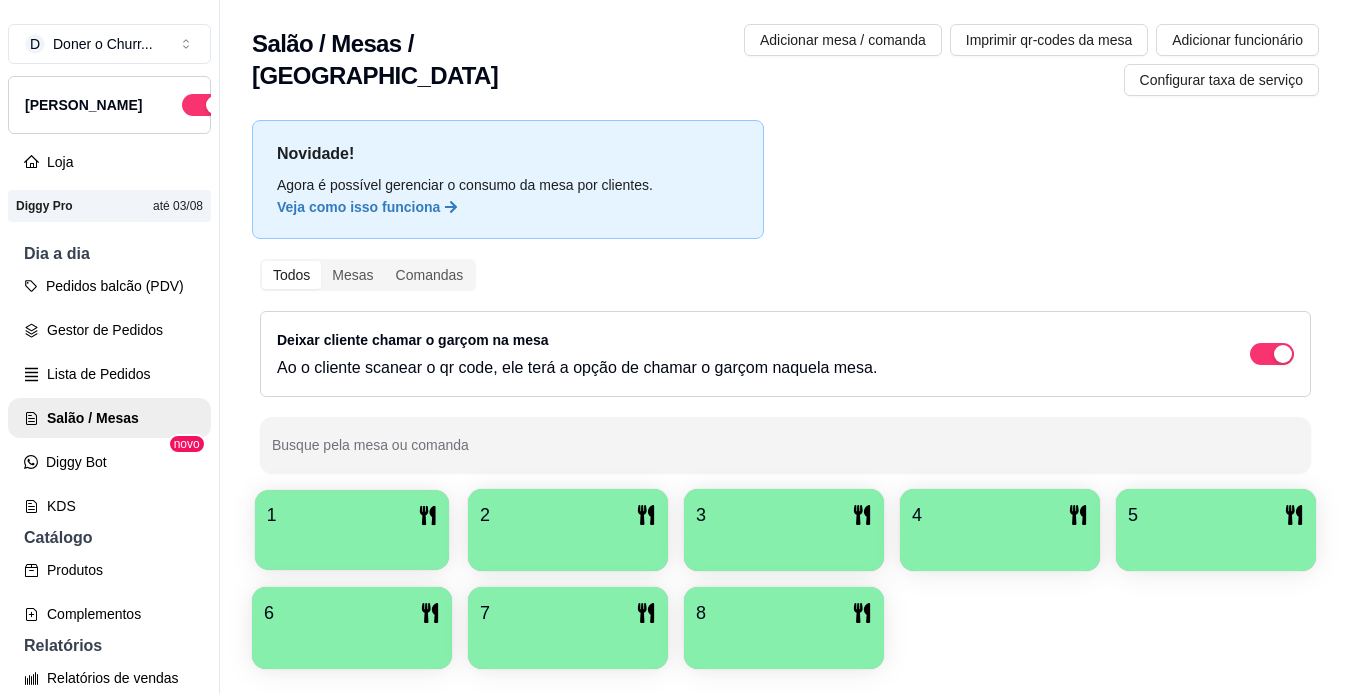 click on "1" at bounding box center (352, 515) 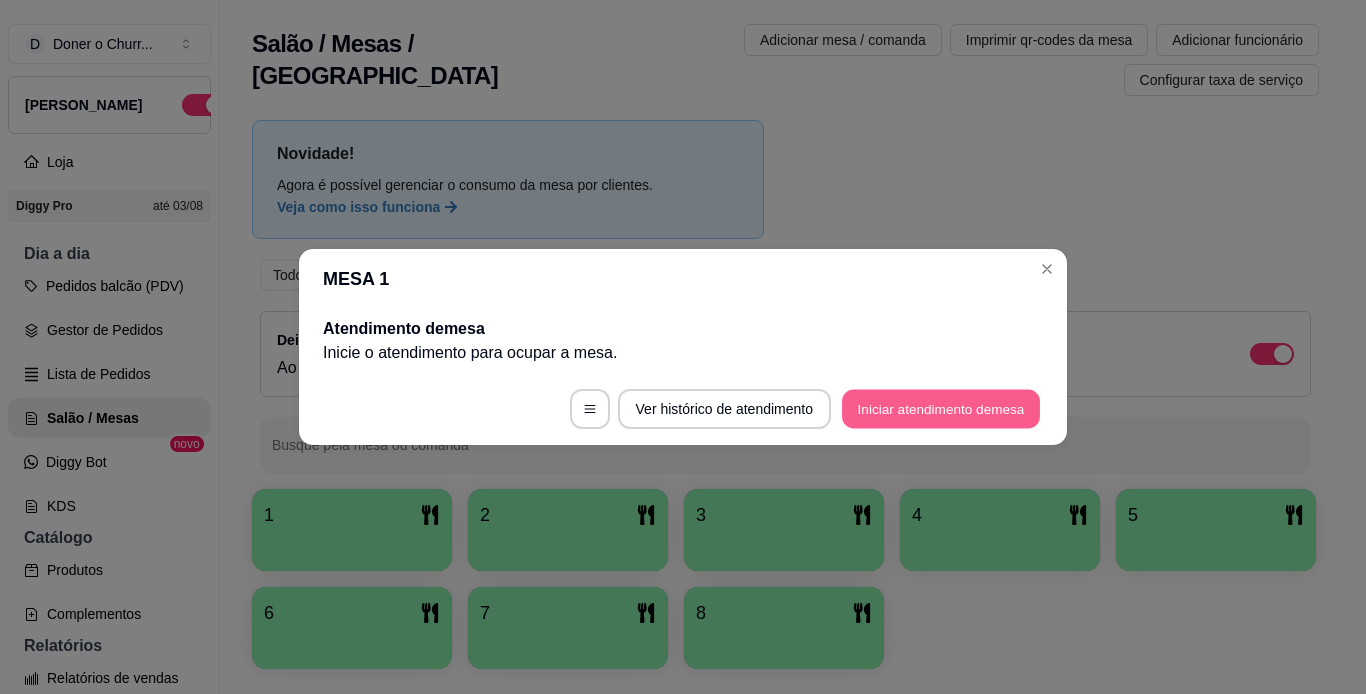 click on "Iniciar atendimento de  mesa" at bounding box center [941, 409] 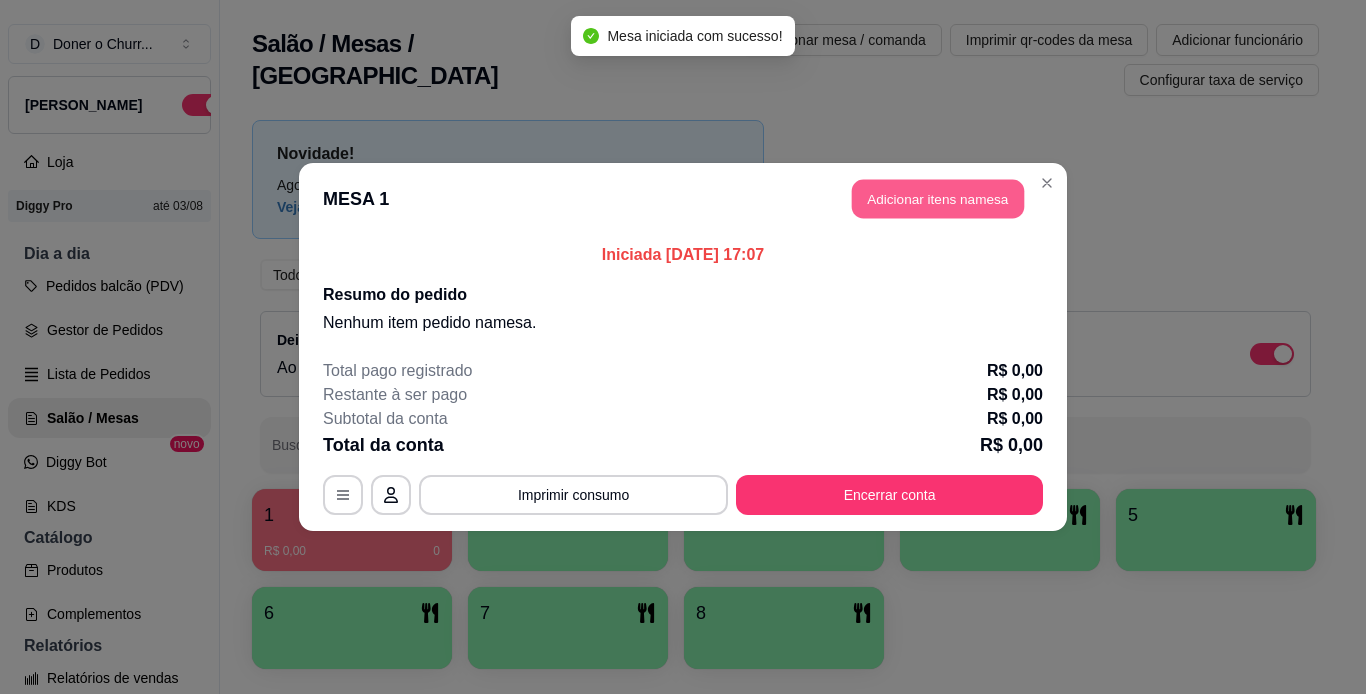 click on "Adicionar itens na  mesa" at bounding box center [938, 199] 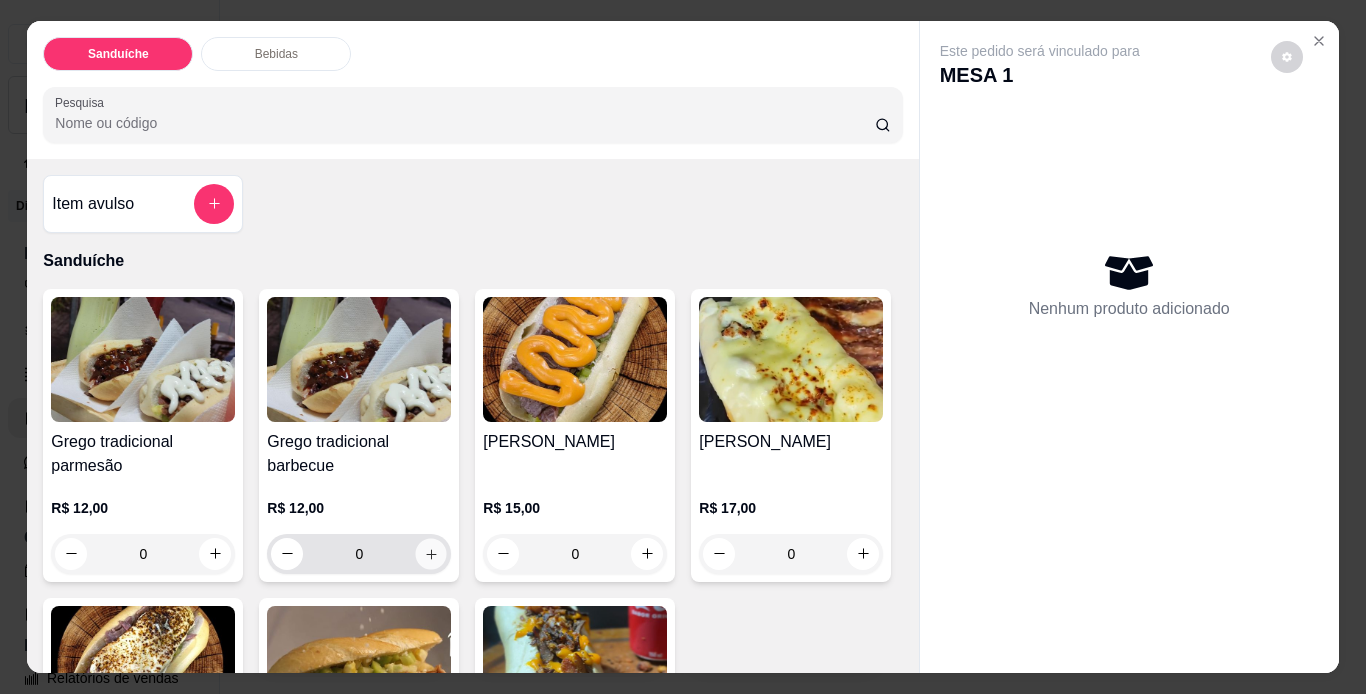 click 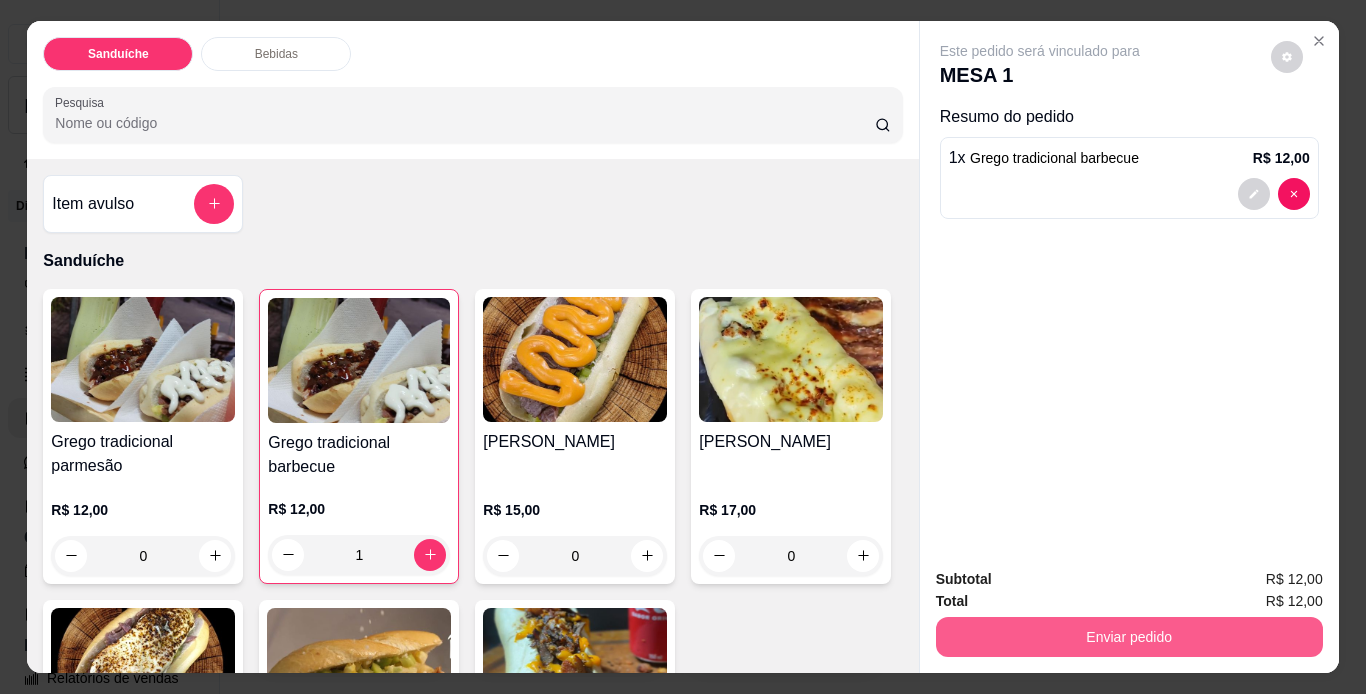 click on "Enviar pedido" at bounding box center (1129, 637) 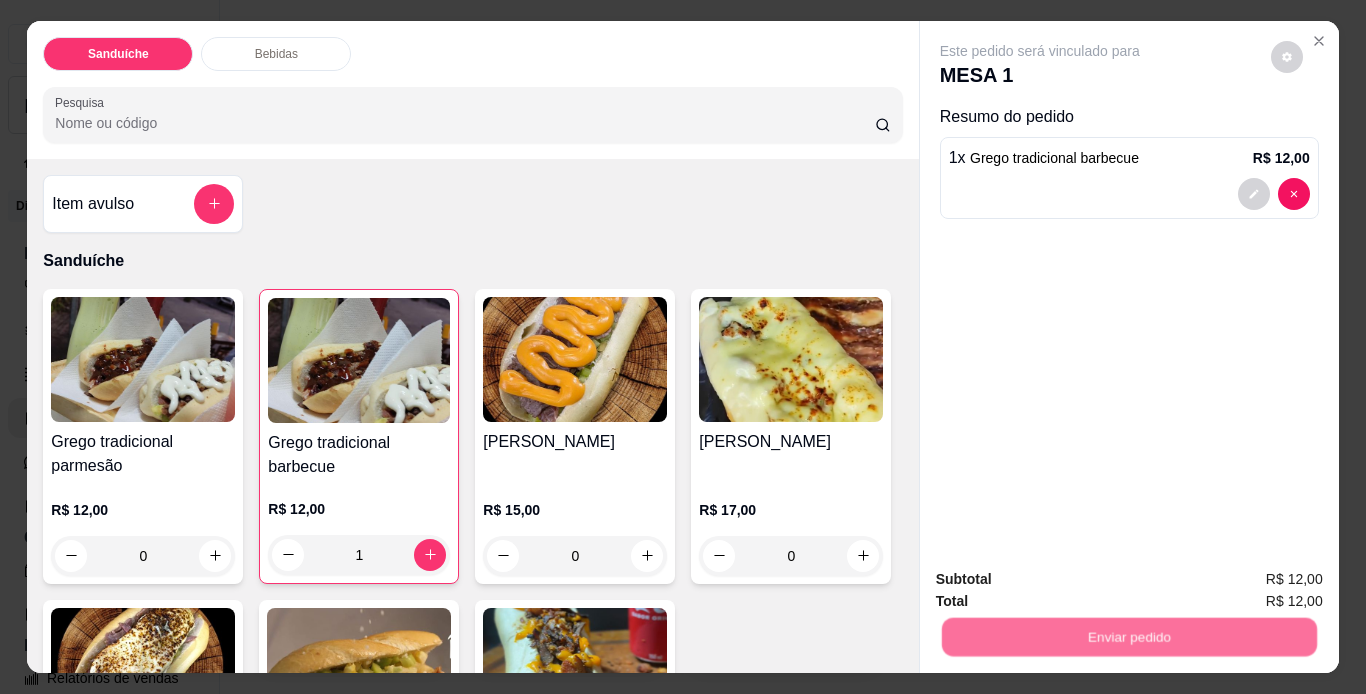 click on "Não registrar e enviar pedido" at bounding box center [1063, 581] 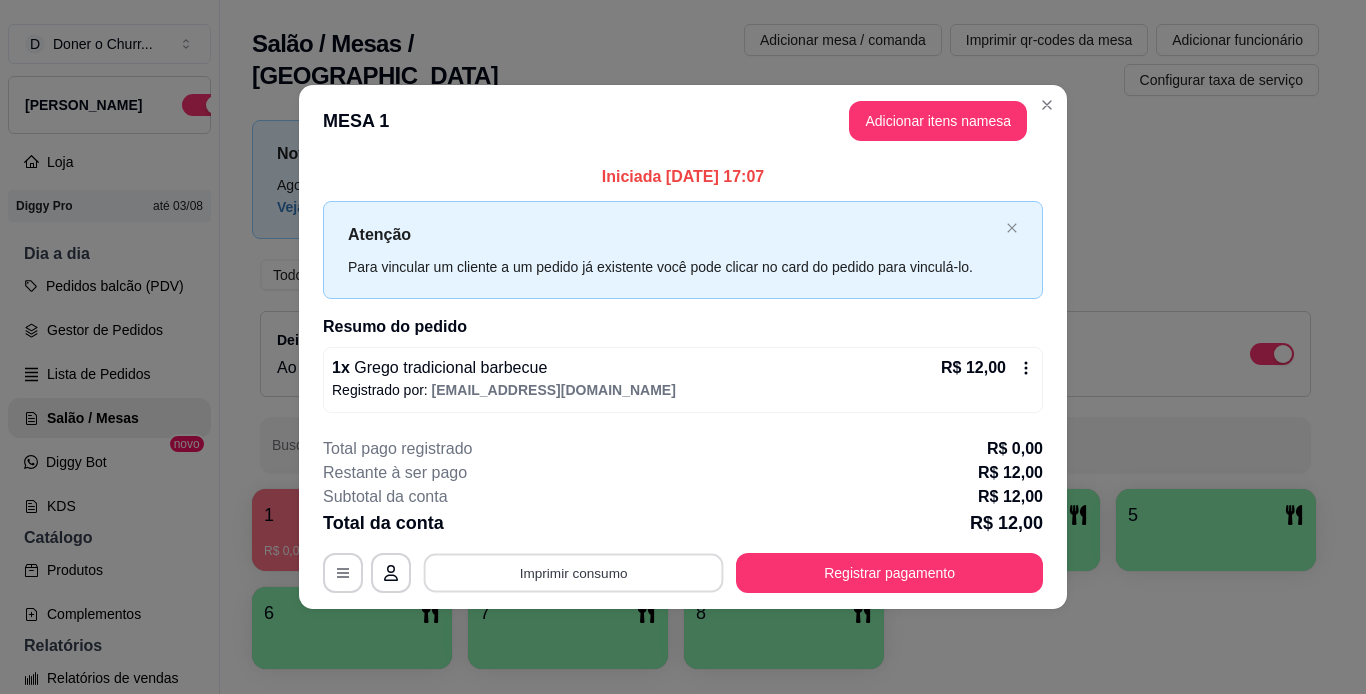 click on "Imprimir consumo" at bounding box center [574, 572] 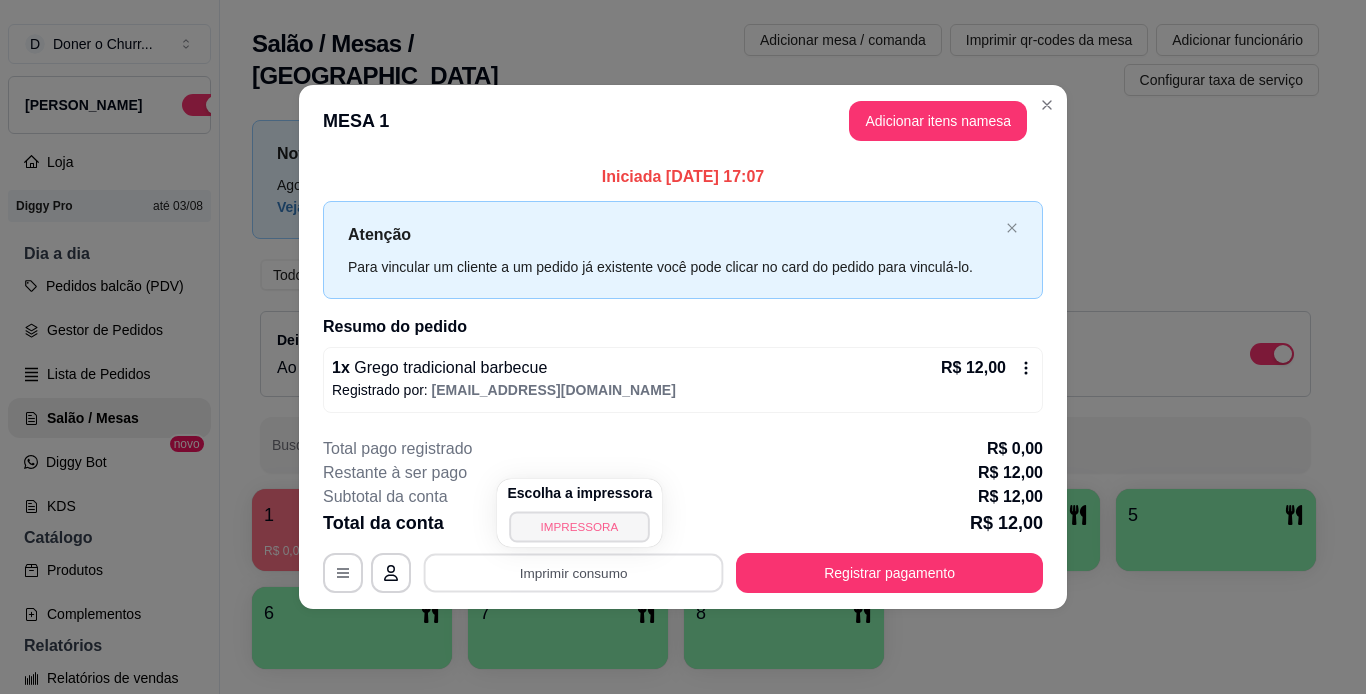 click on "IMPRESSORA" at bounding box center [580, 526] 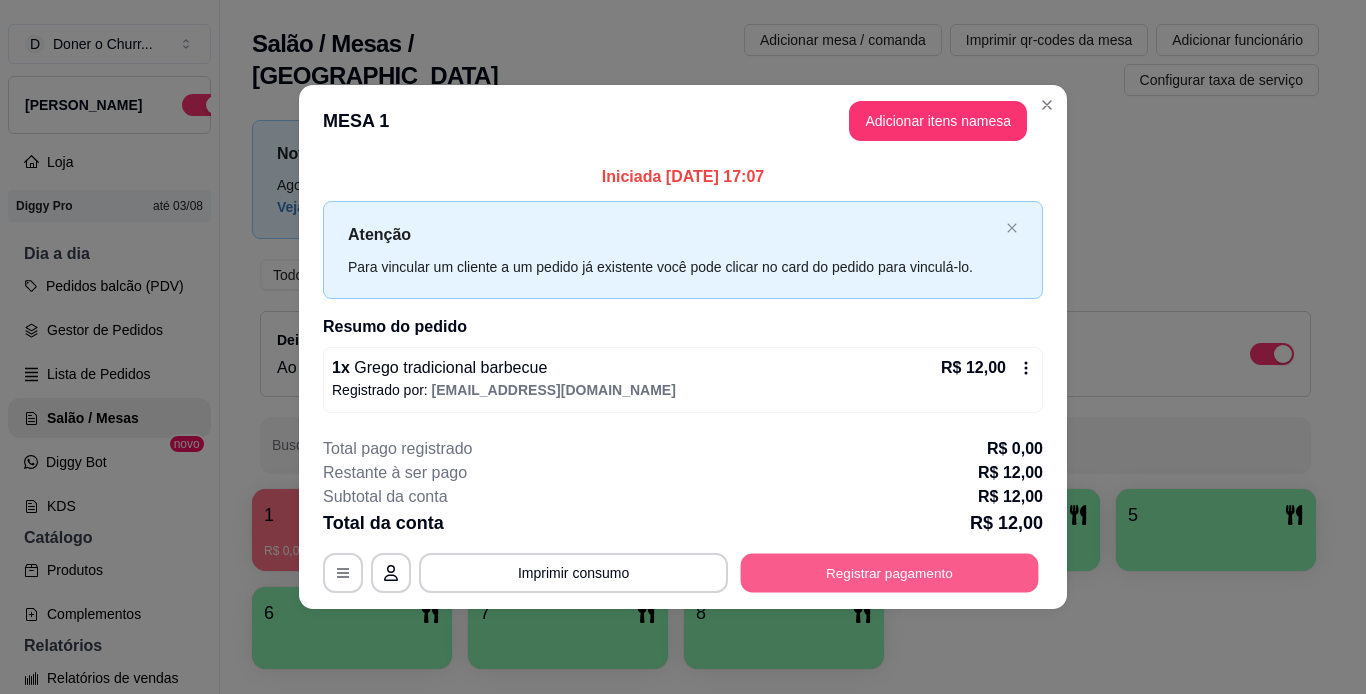 click on "Registrar pagamento" at bounding box center (890, 572) 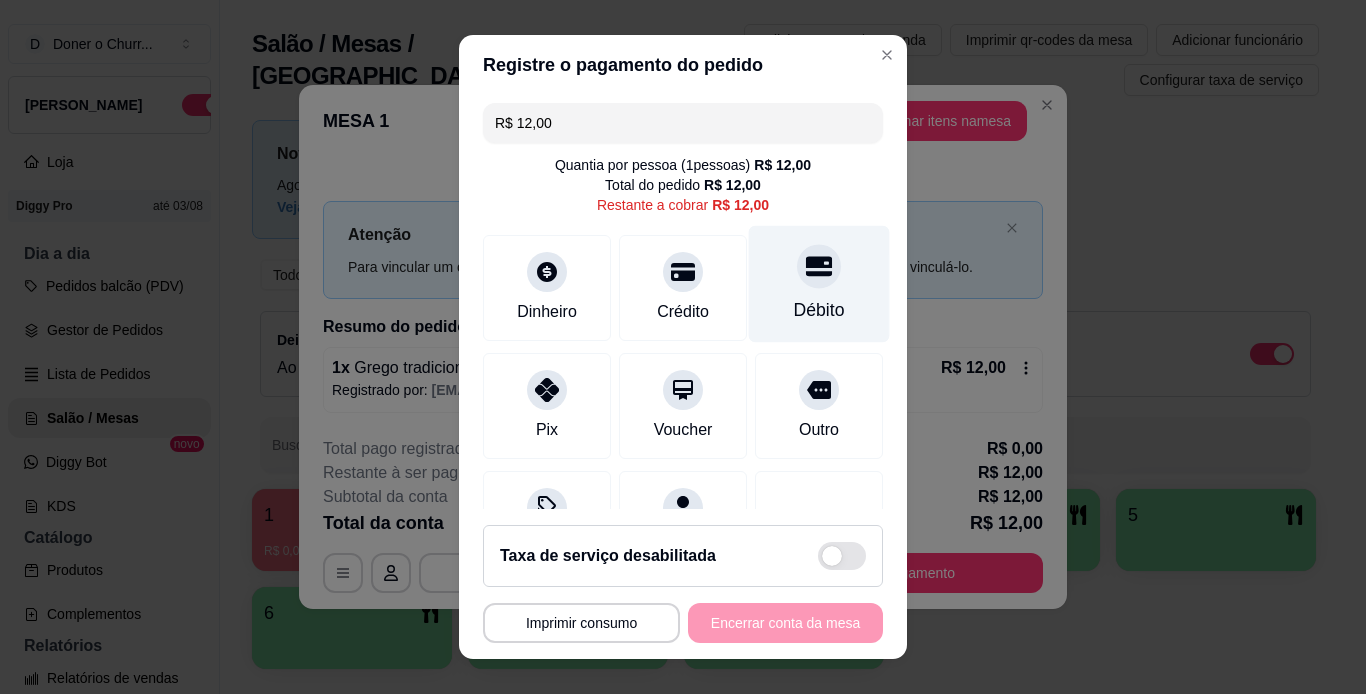 click at bounding box center (819, 266) 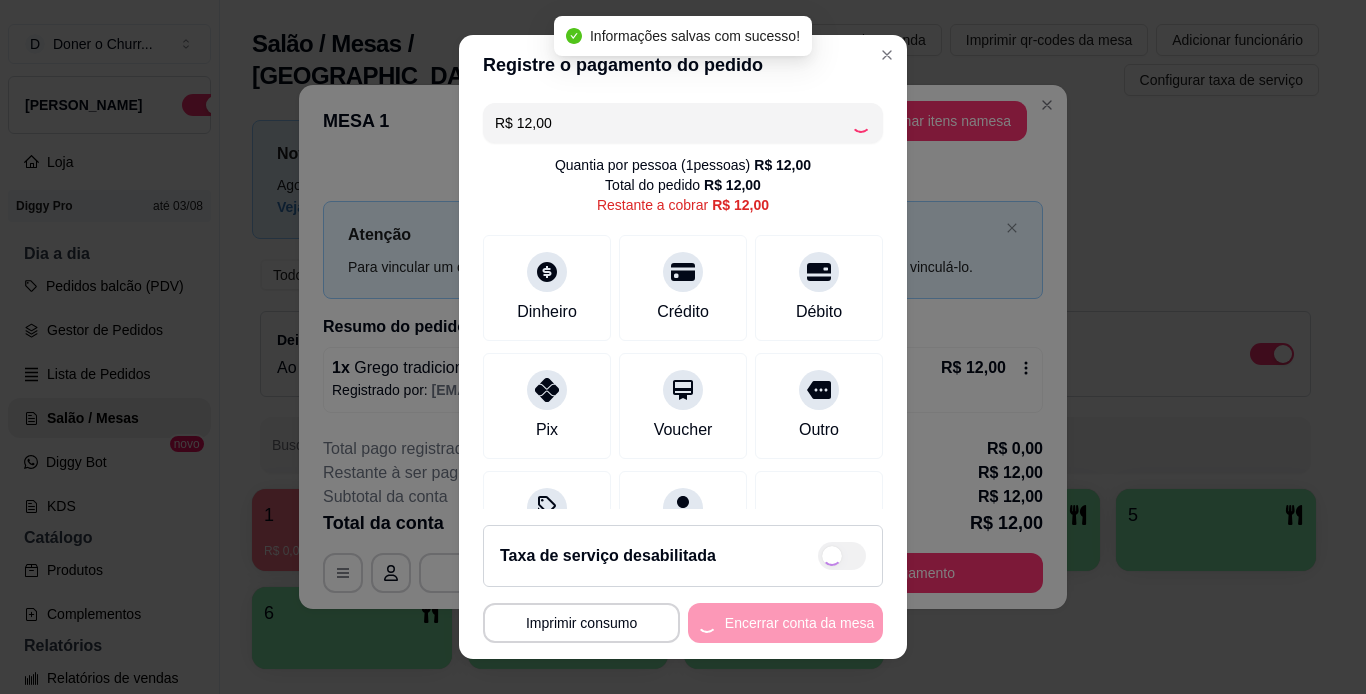 type on "R$ 0,00" 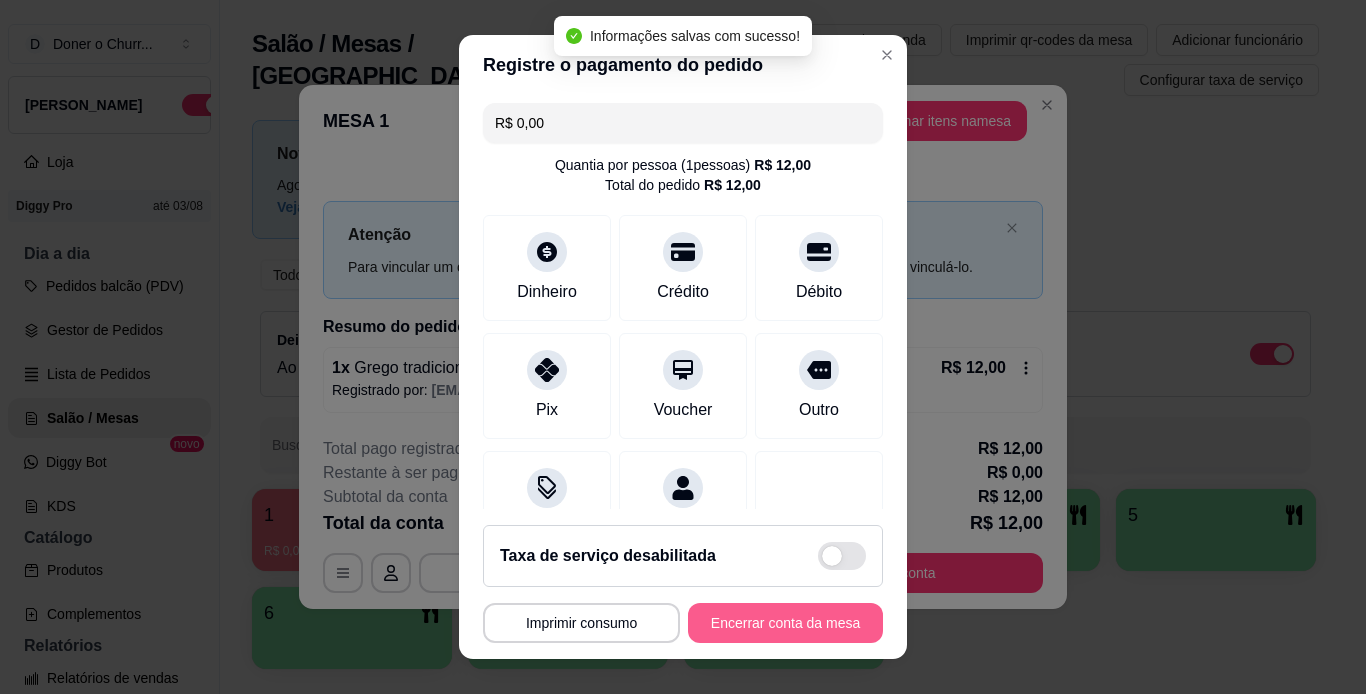 click on "Encerrar conta da mesa" at bounding box center [785, 623] 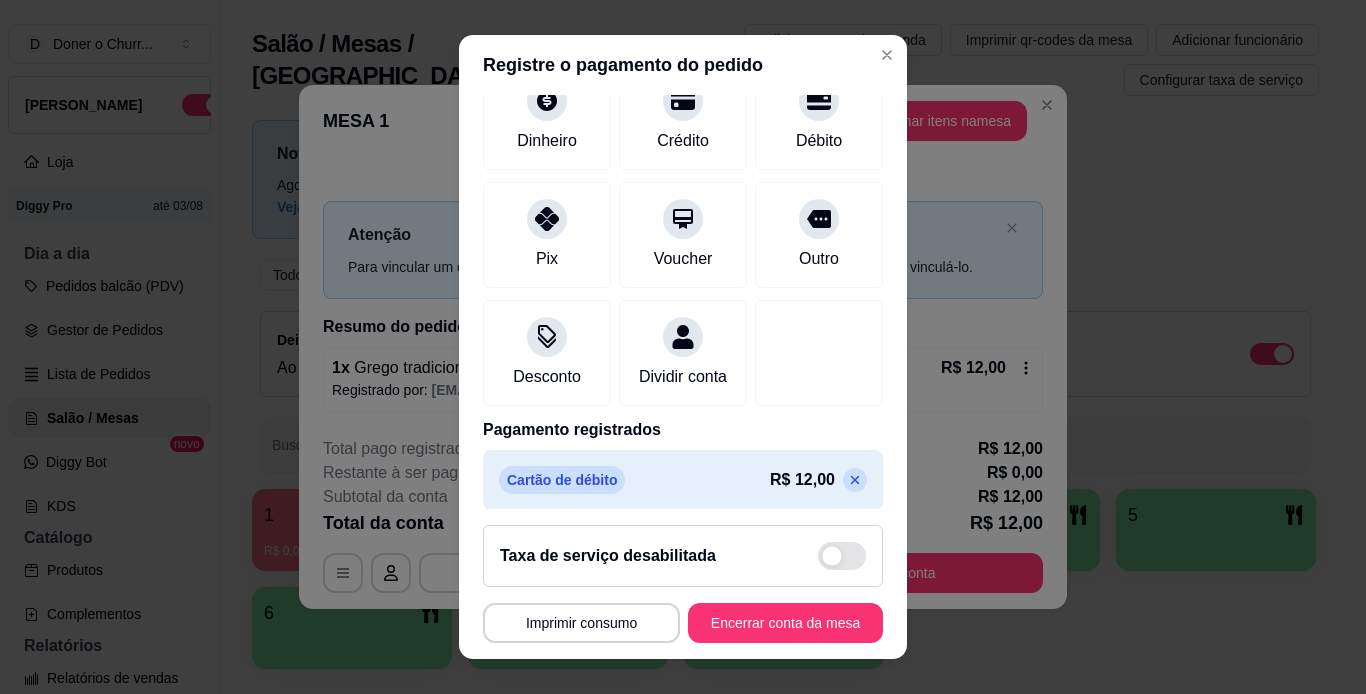 scroll, scrollTop: 183, scrollLeft: 0, axis: vertical 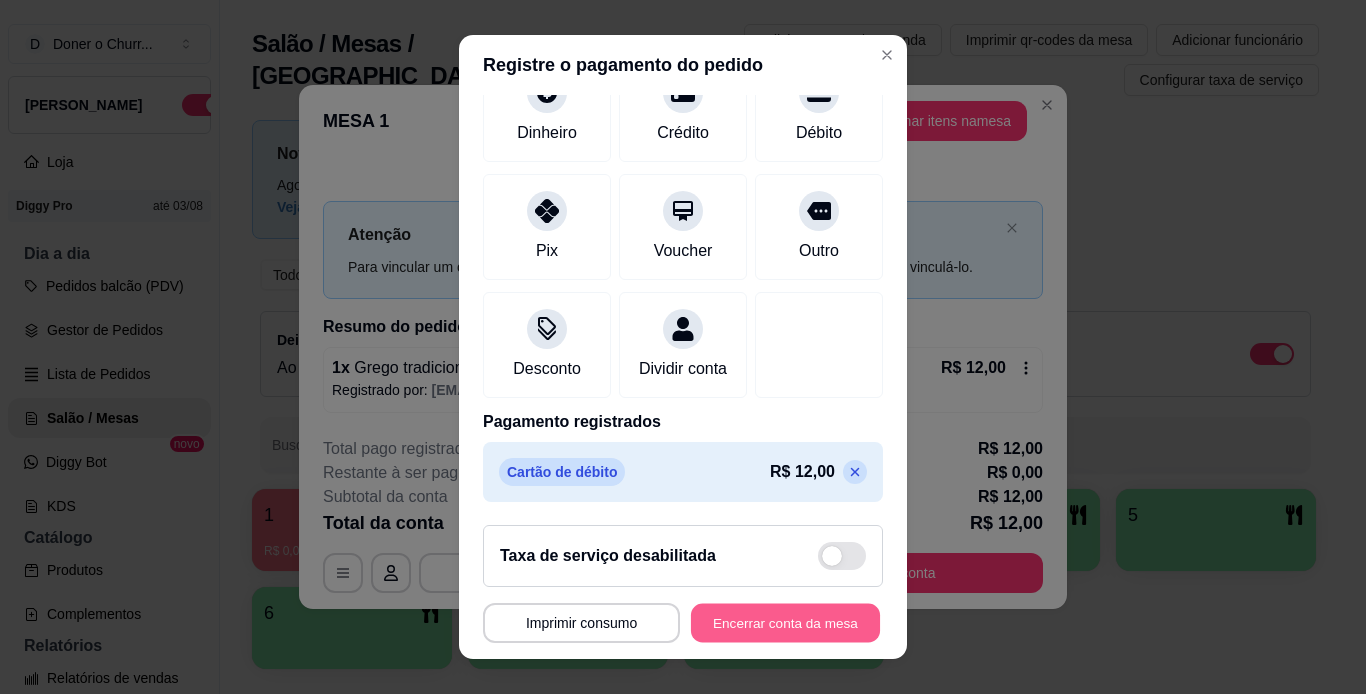 click on "Encerrar conta da mesa" at bounding box center (785, 623) 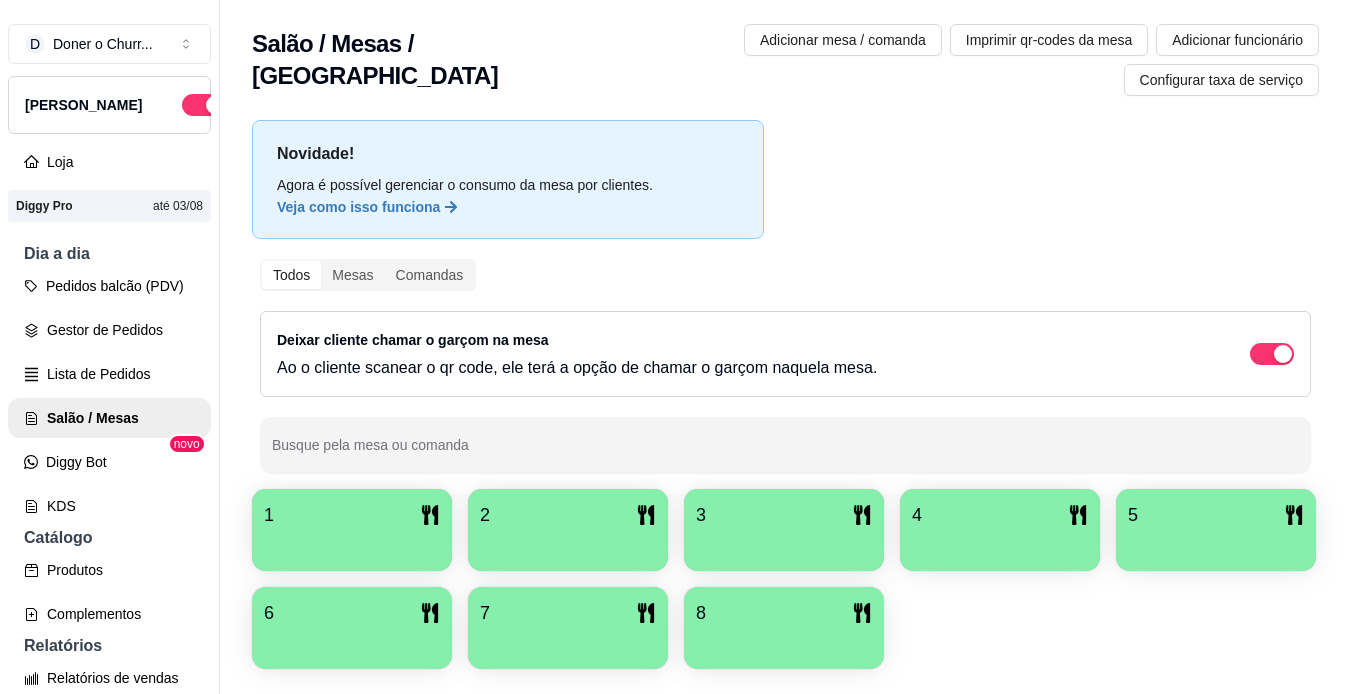 click on "1" at bounding box center (352, 515) 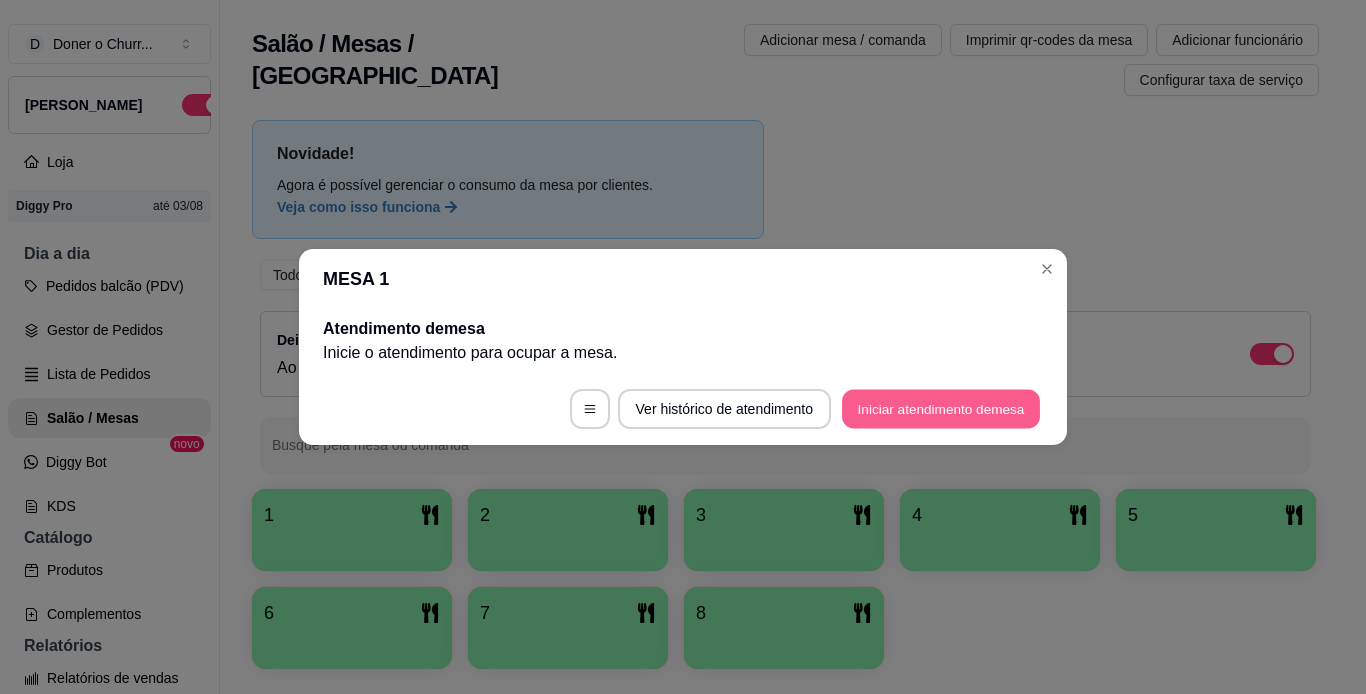 click on "Iniciar atendimento de  mesa" at bounding box center [941, 409] 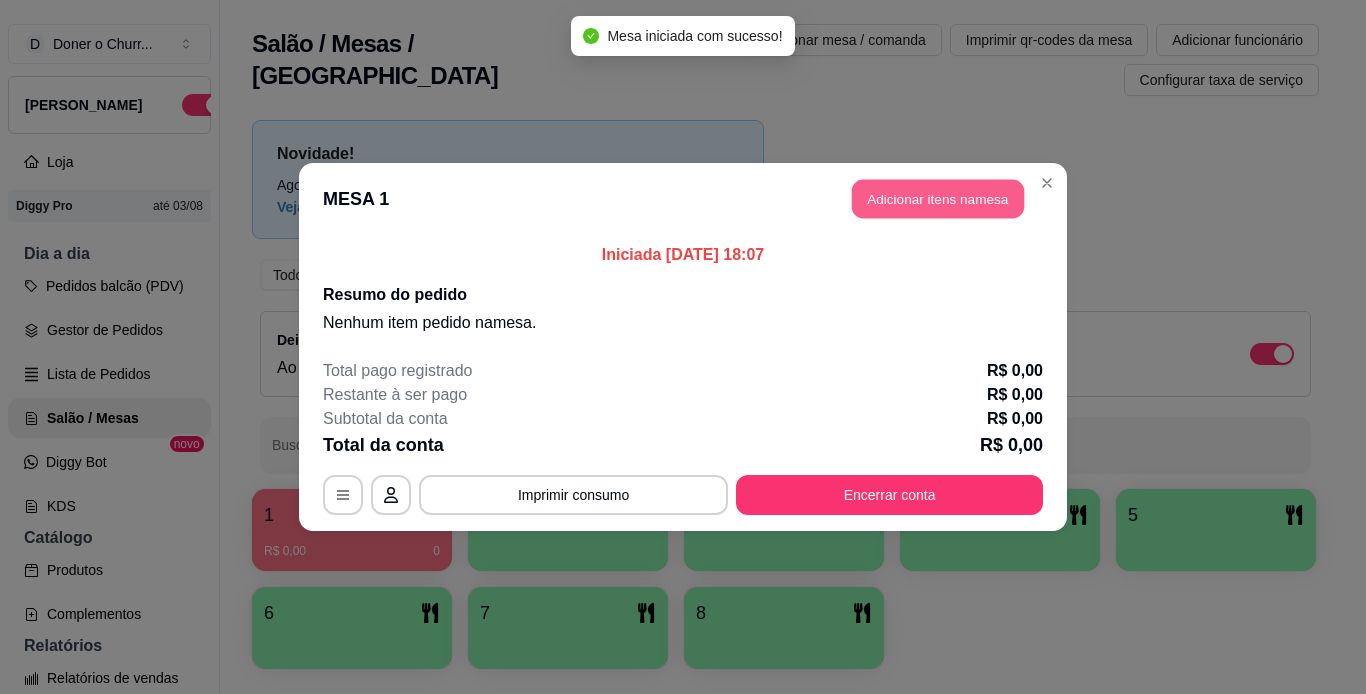 click on "Adicionar itens na  mesa" at bounding box center (938, 199) 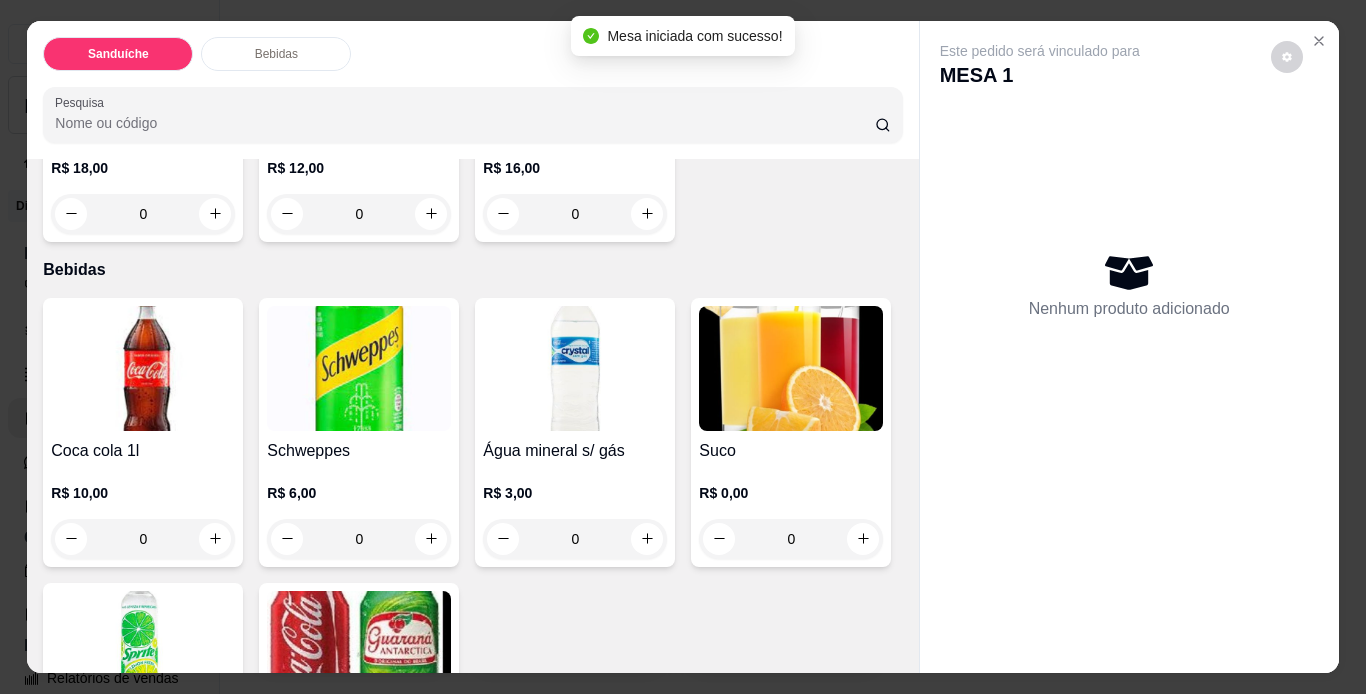 scroll, scrollTop: 300, scrollLeft: 0, axis: vertical 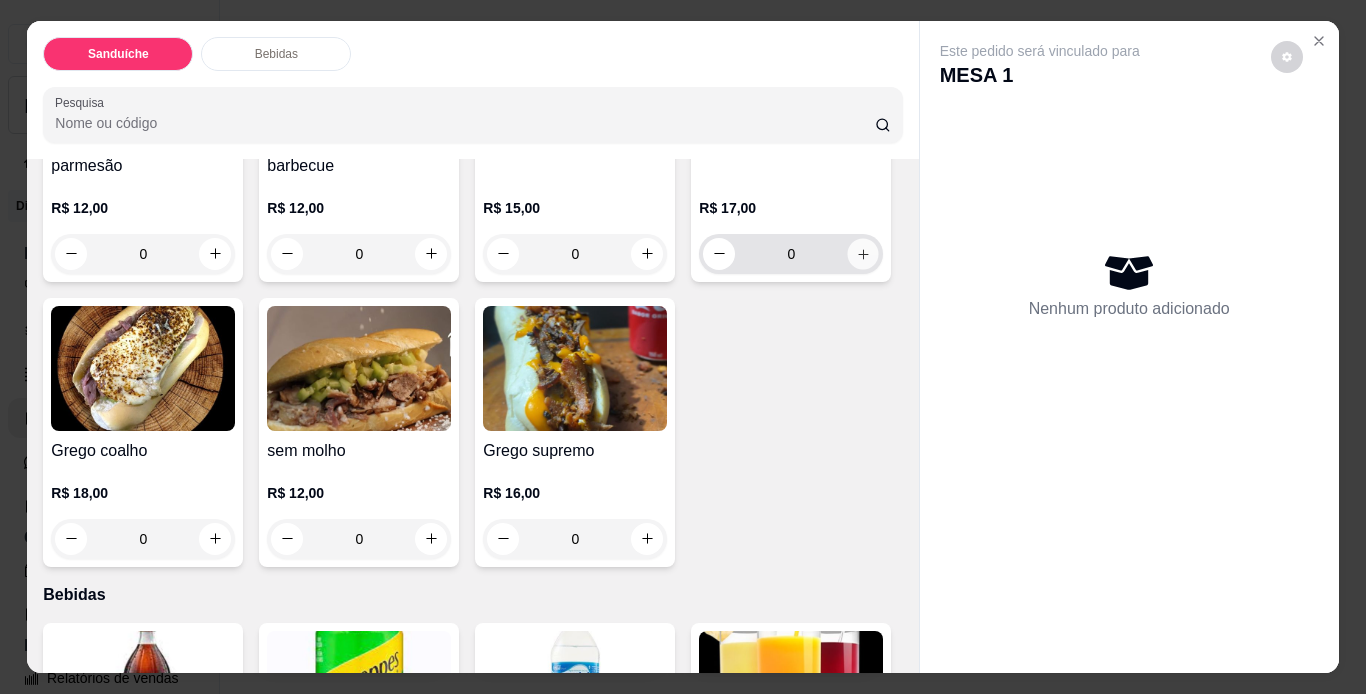 click at bounding box center (863, 253) 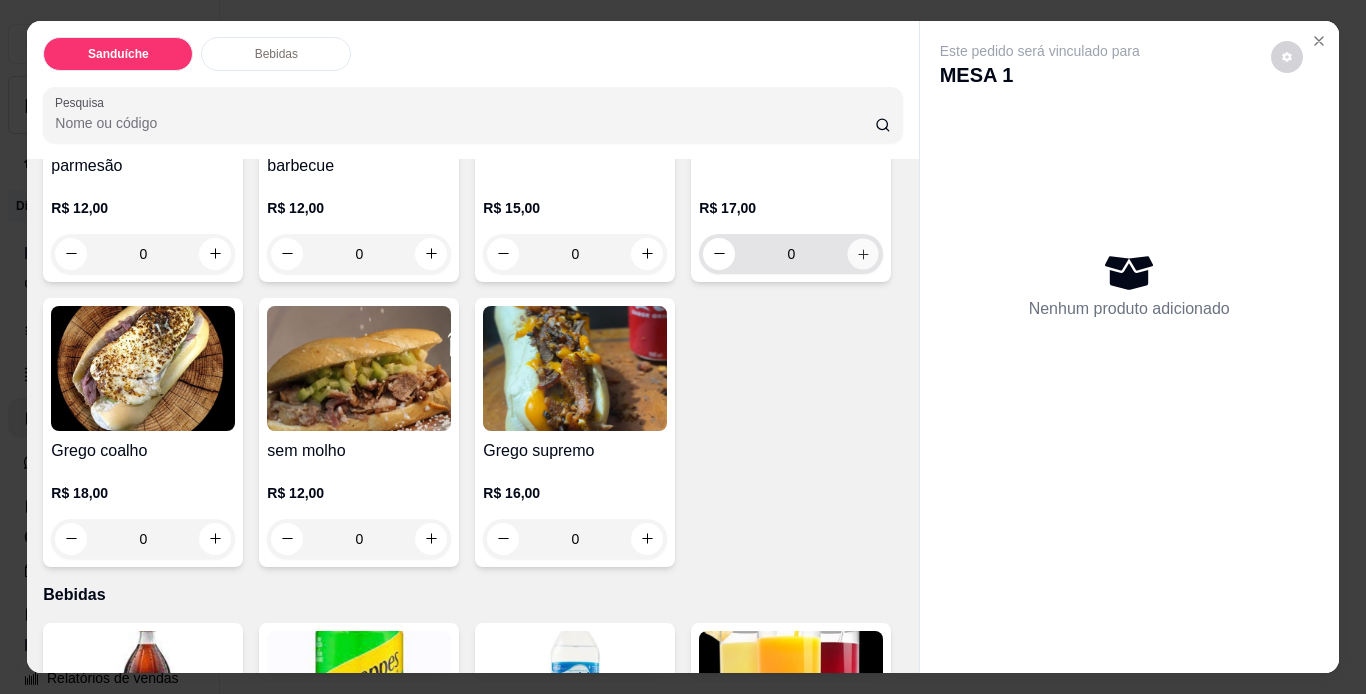 type on "1" 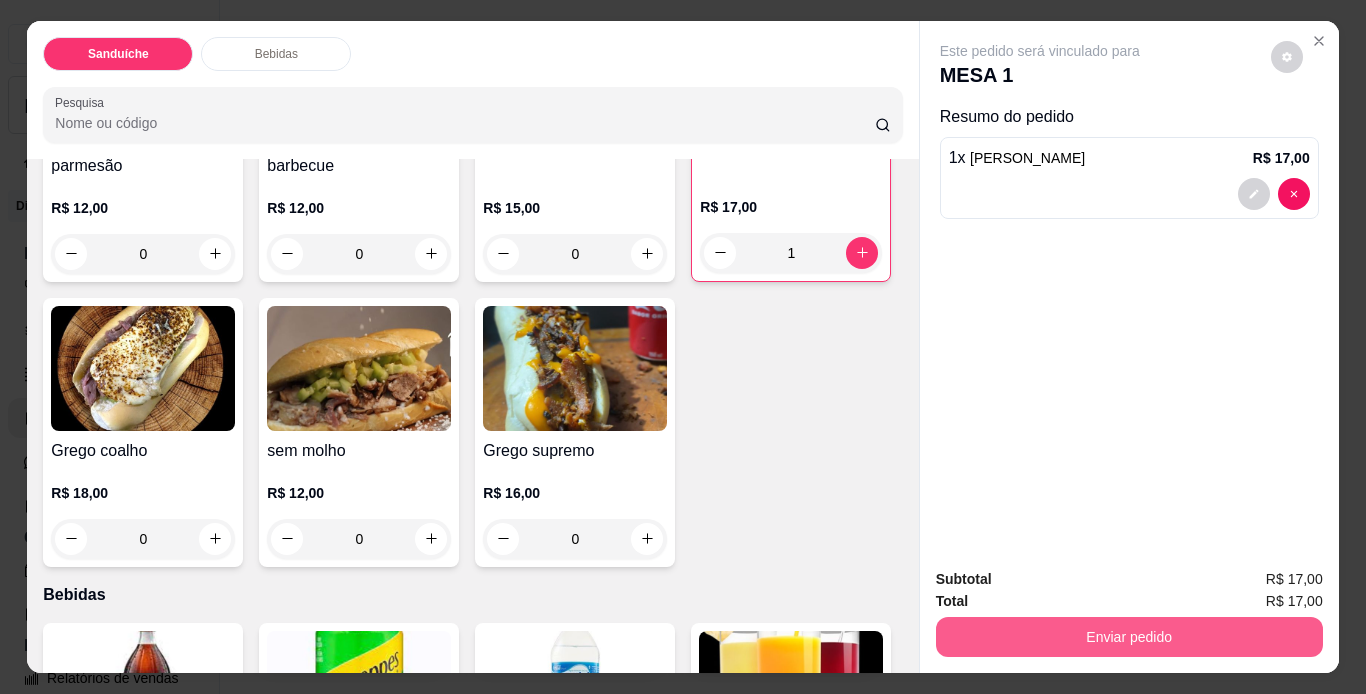 click on "Enviar pedido" at bounding box center (1129, 637) 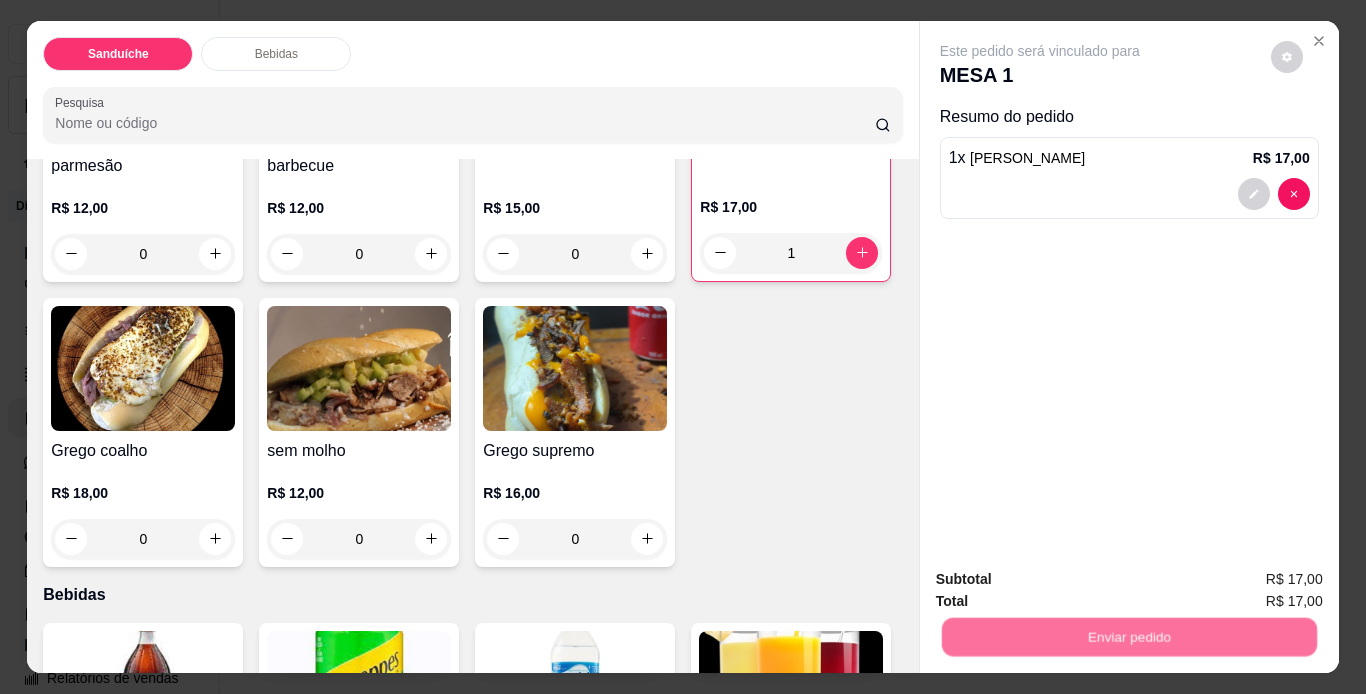 click on "Não registrar e enviar pedido" at bounding box center (1063, 580) 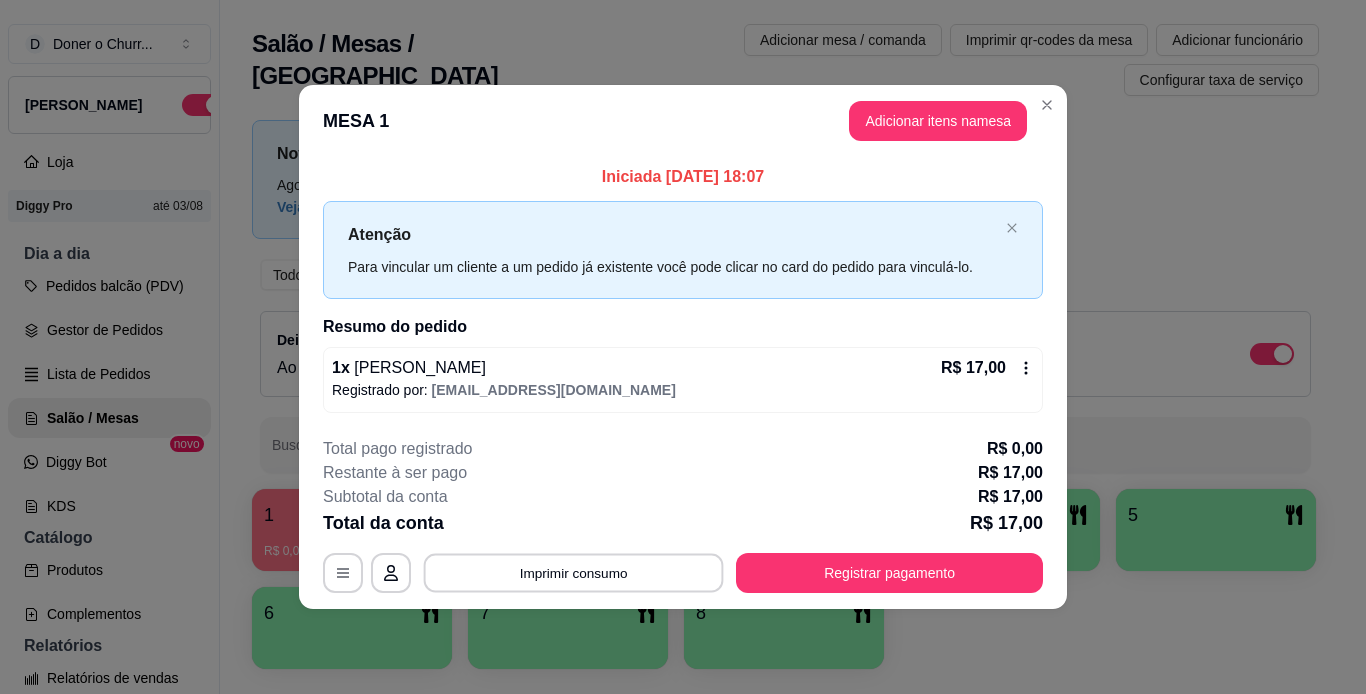 click on "Imprimir consumo" at bounding box center (574, 572) 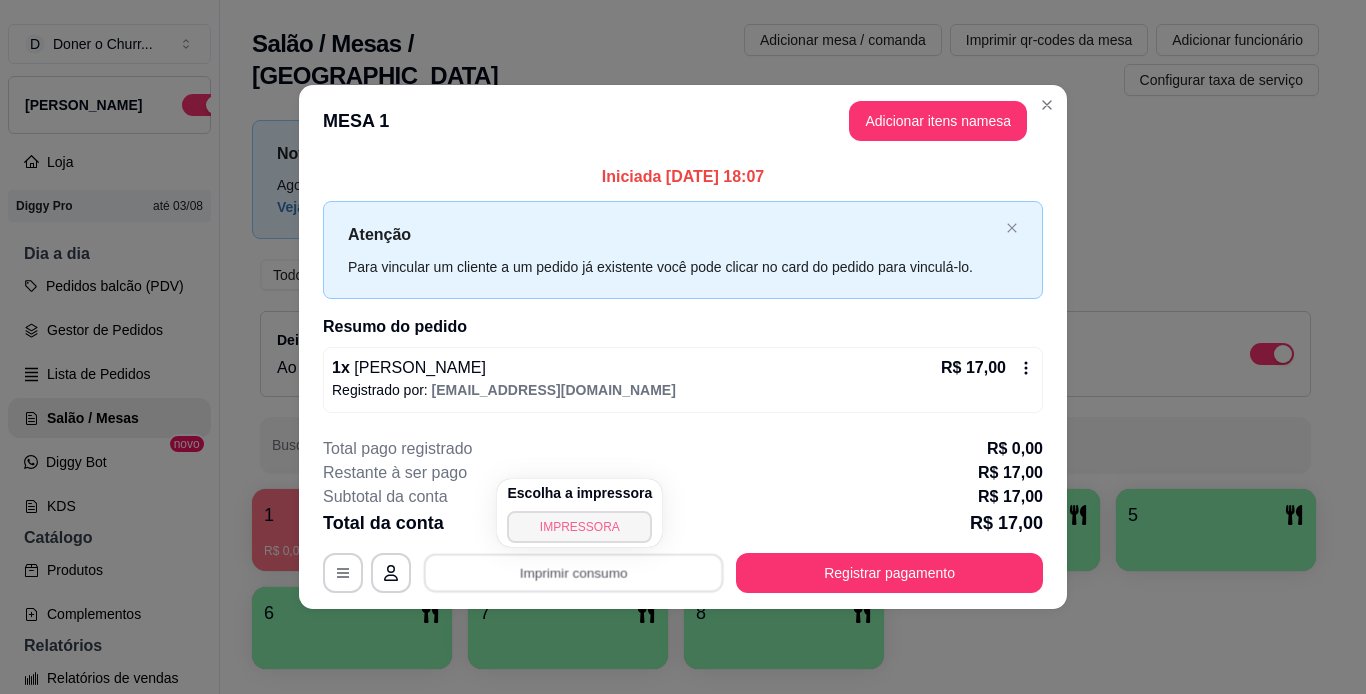 click on "IMPRESSORA" at bounding box center [579, 527] 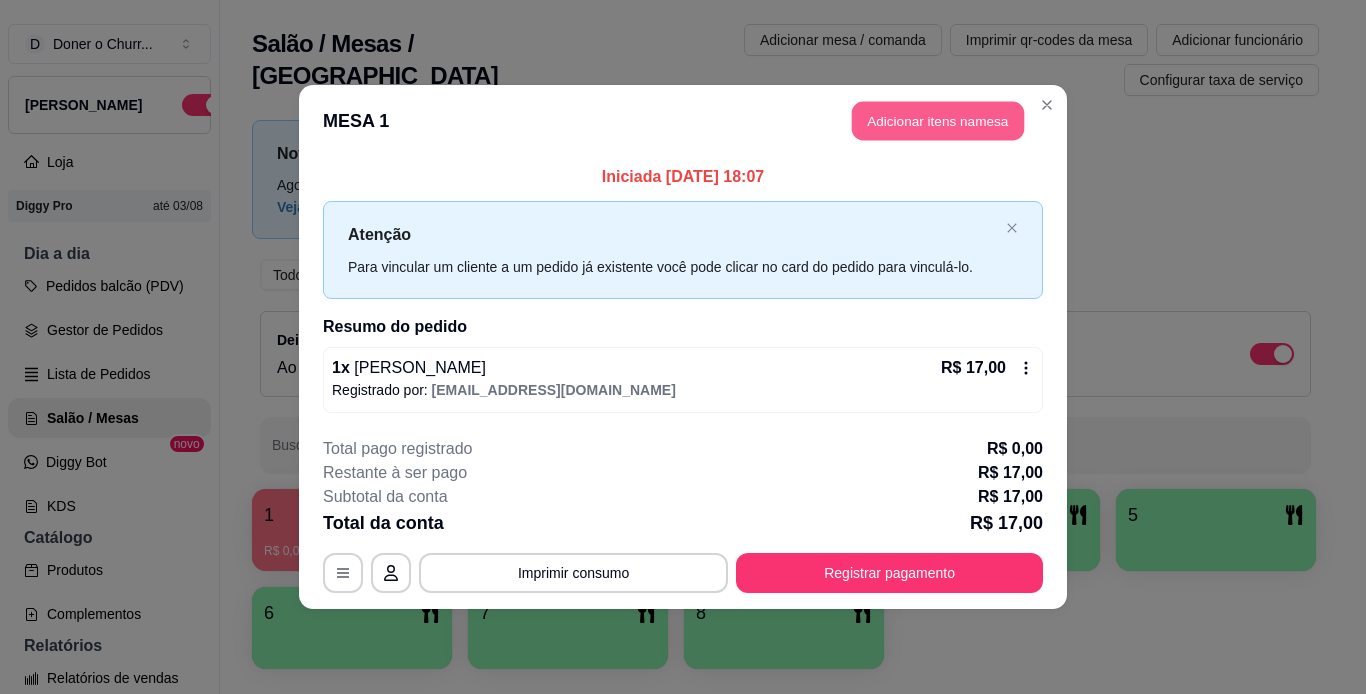 click on "Adicionar itens na  mesa" at bounding box center [938, 121] 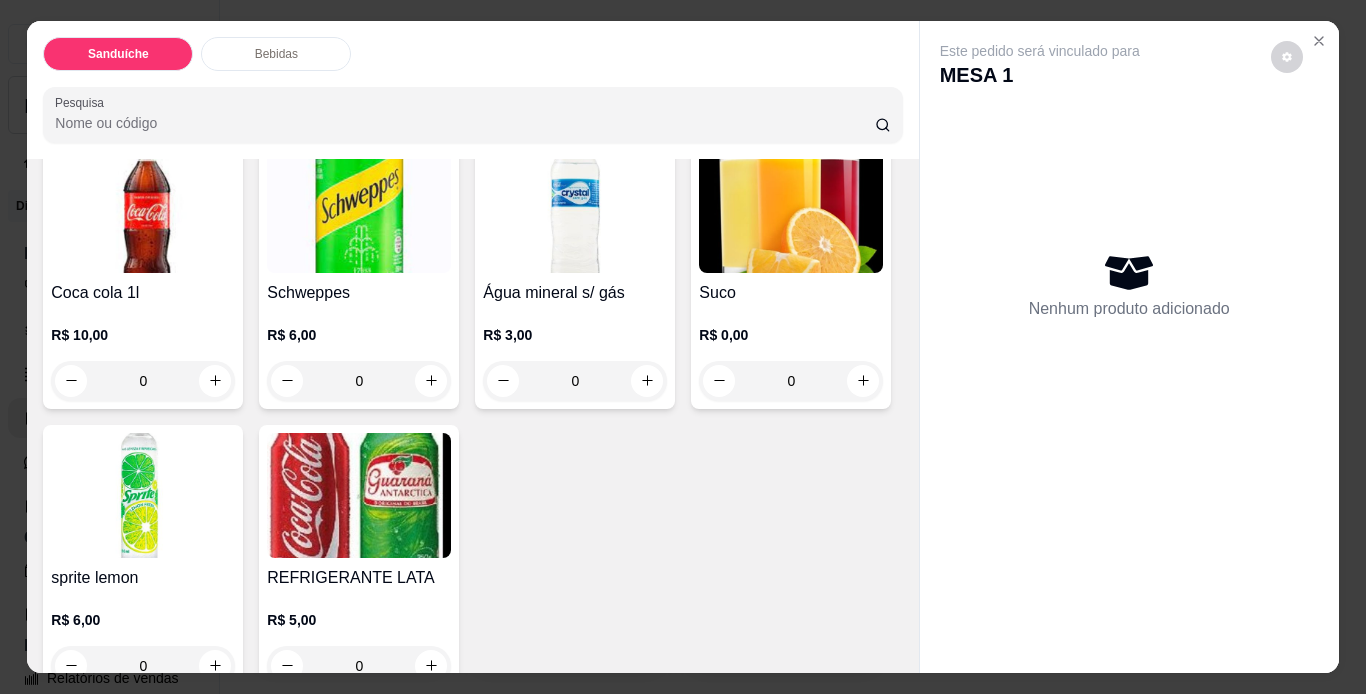 scroll, scrollTop: 1104, scrollLeft: 0, axis: vertical 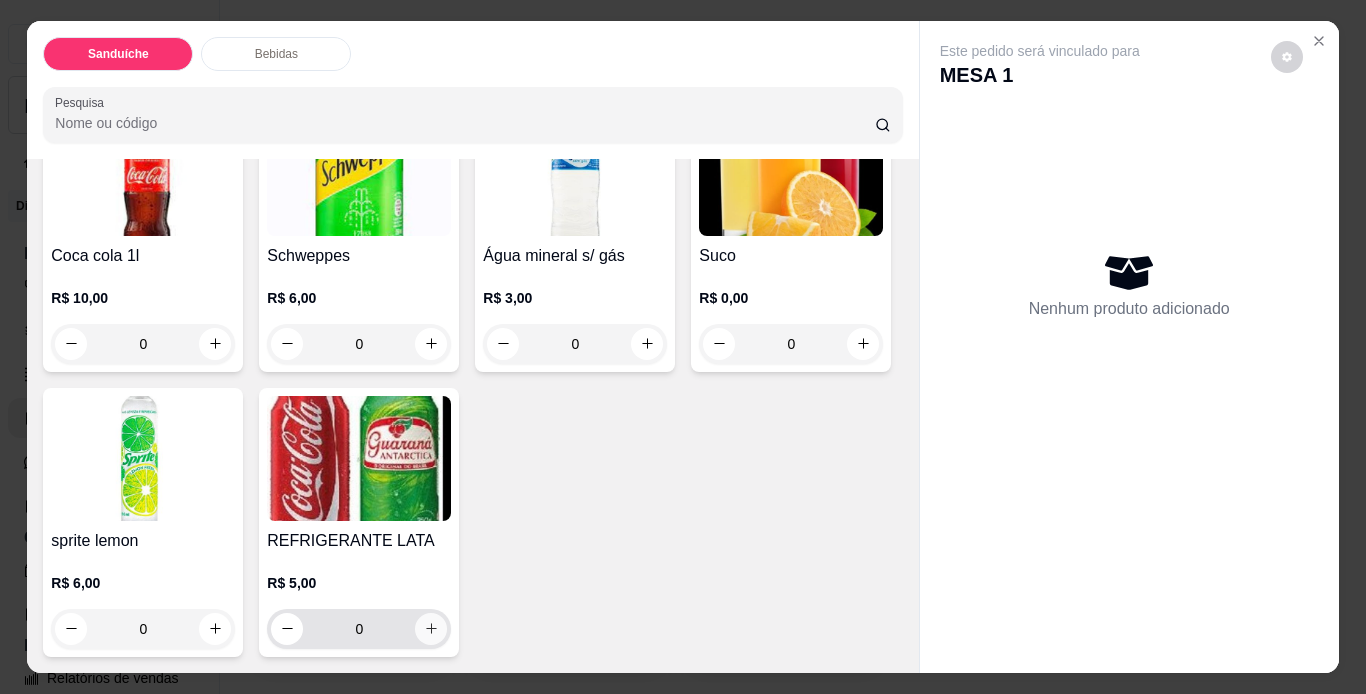 click 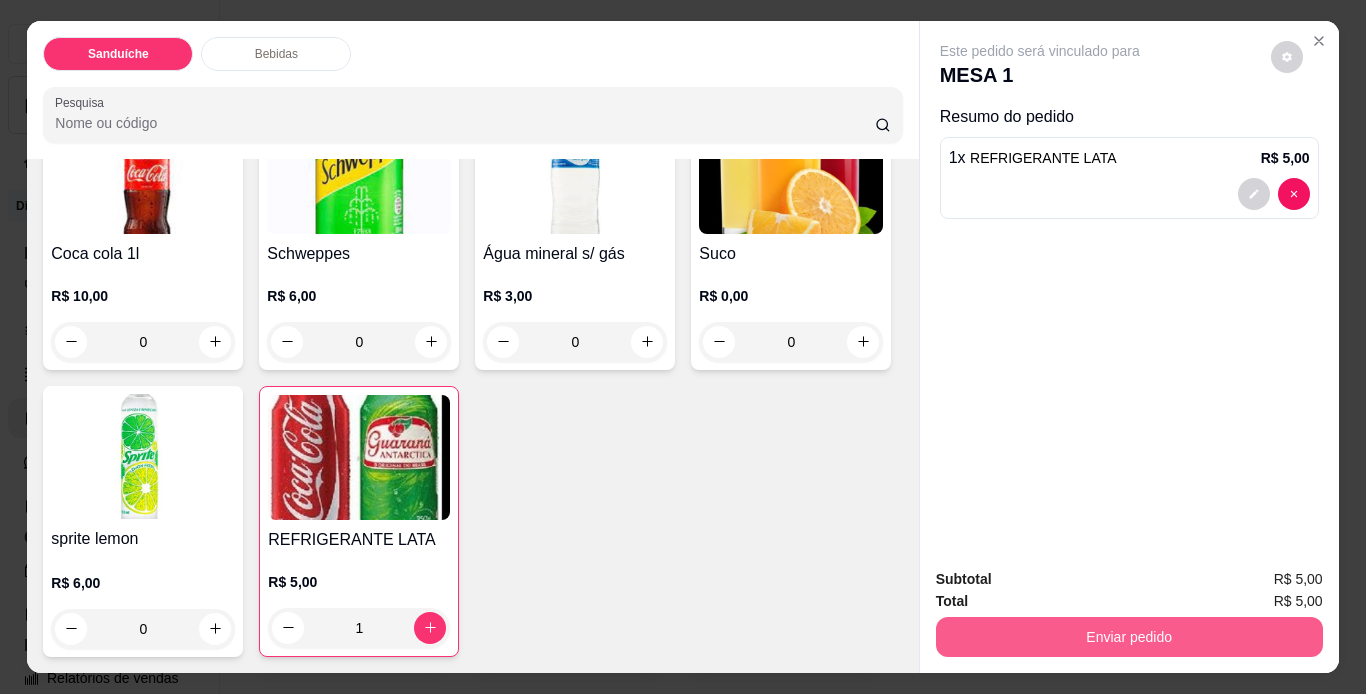 click on "Enviar pedido" at bounding box center (1129, 637) 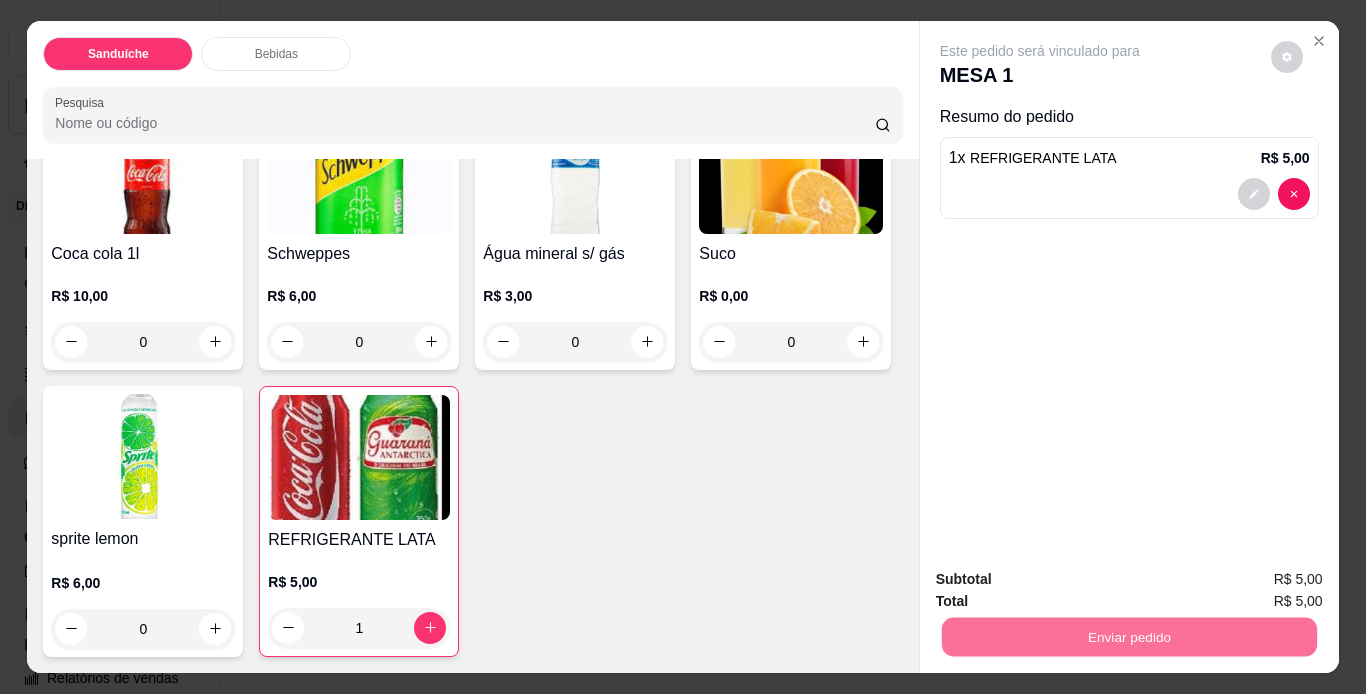 click on "Não registrar e enviar pedido" at bounding box center [1063, 580] 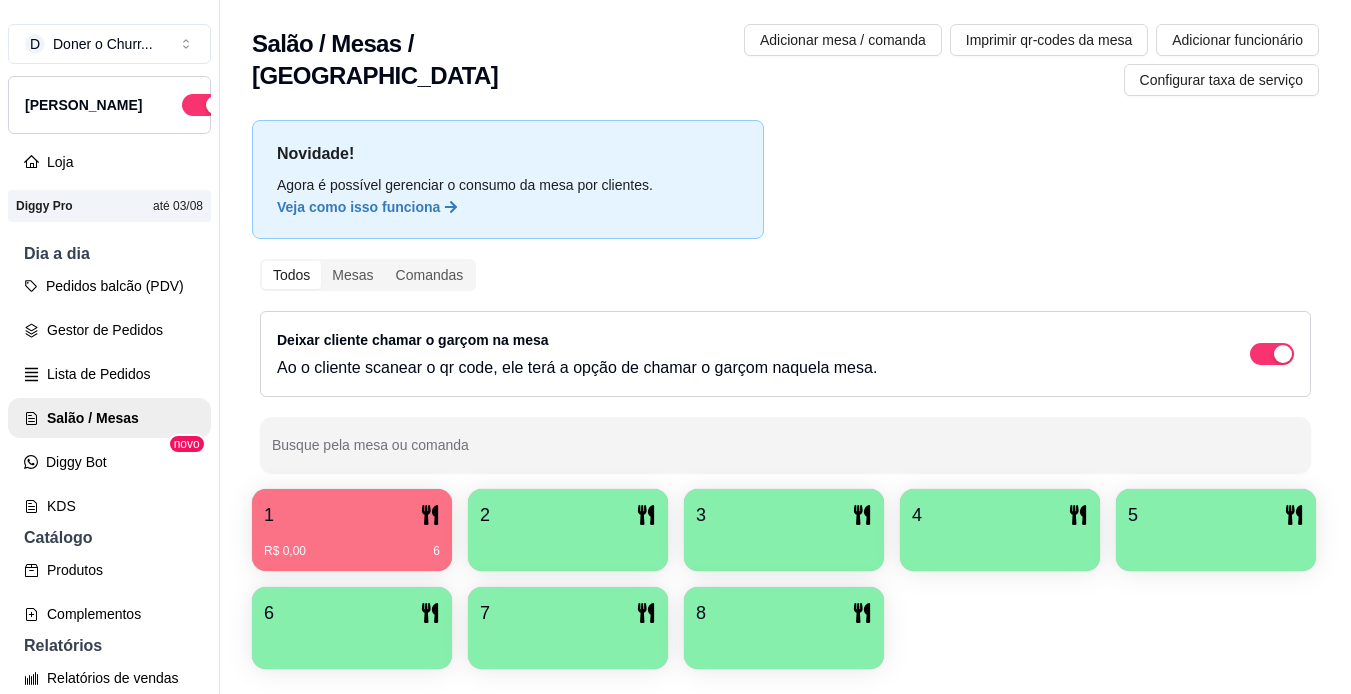 click at bounding box center [568, 544] 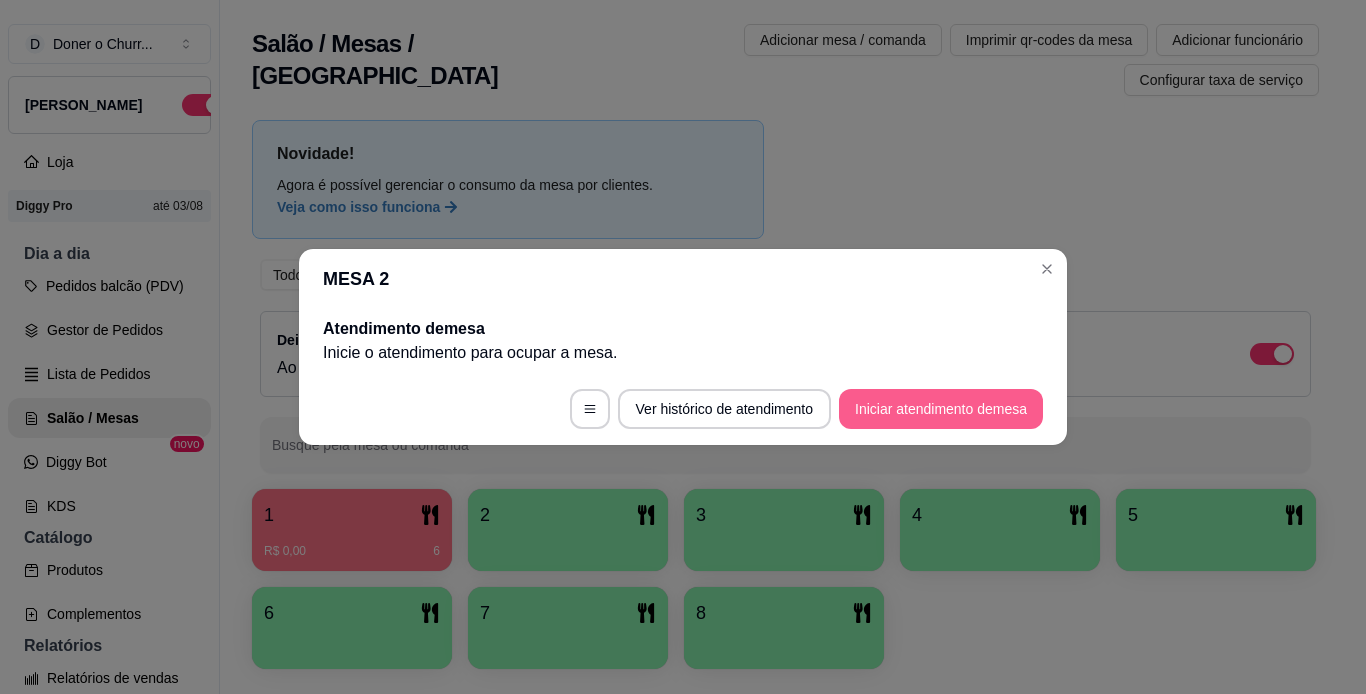 click on "Iniciar atendimento de  mesa" at bounding box center [941, 409] 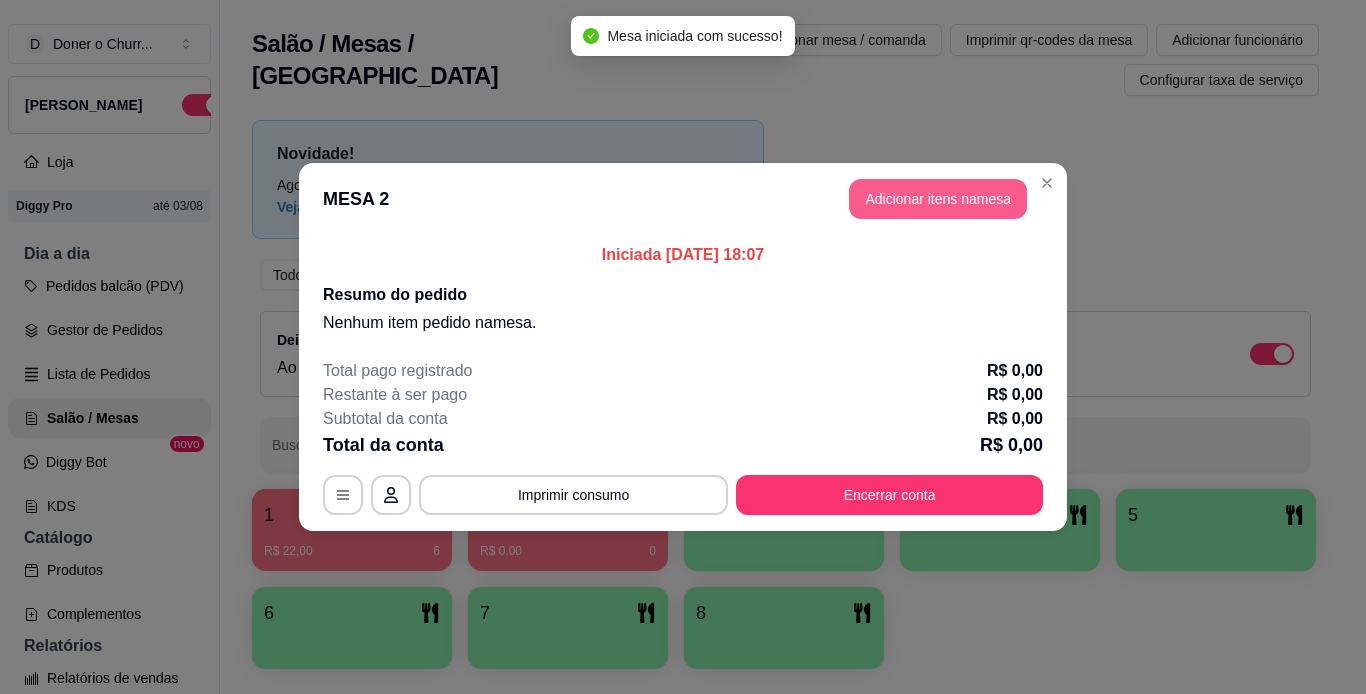 click on "Adicionar itens na  mesa" at bounding box center [938, 199] 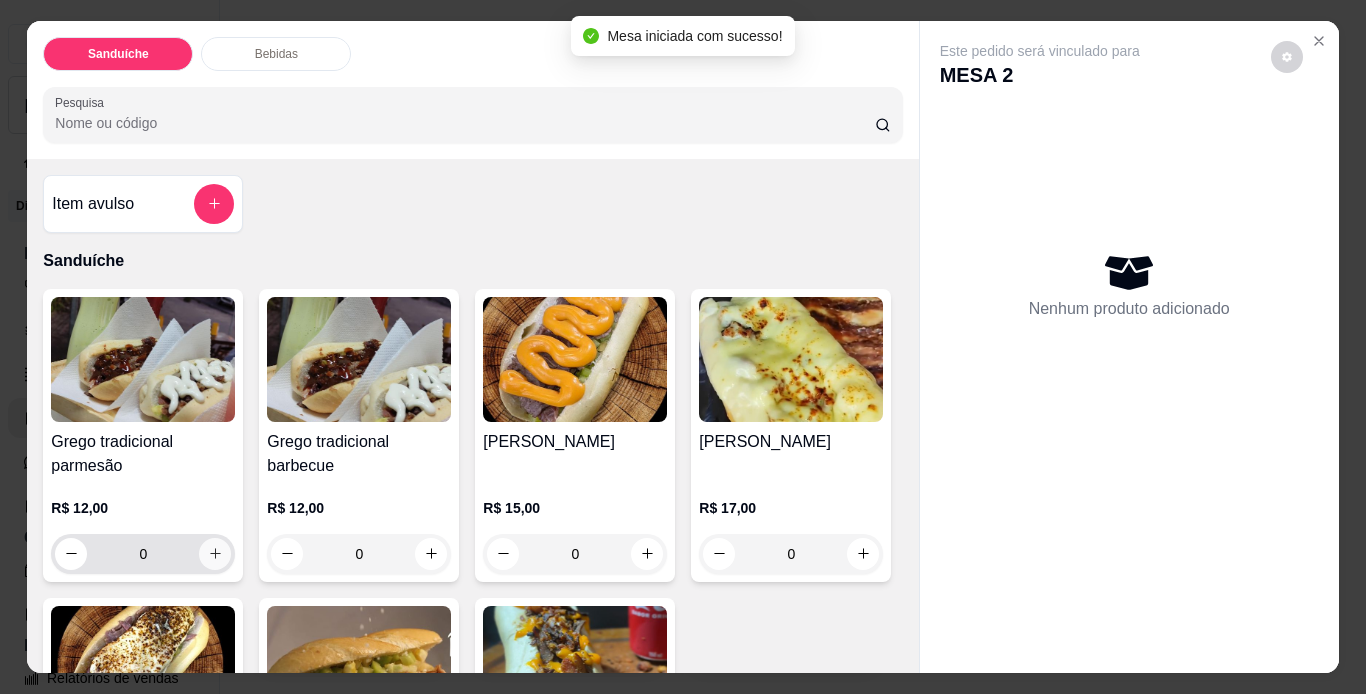 click 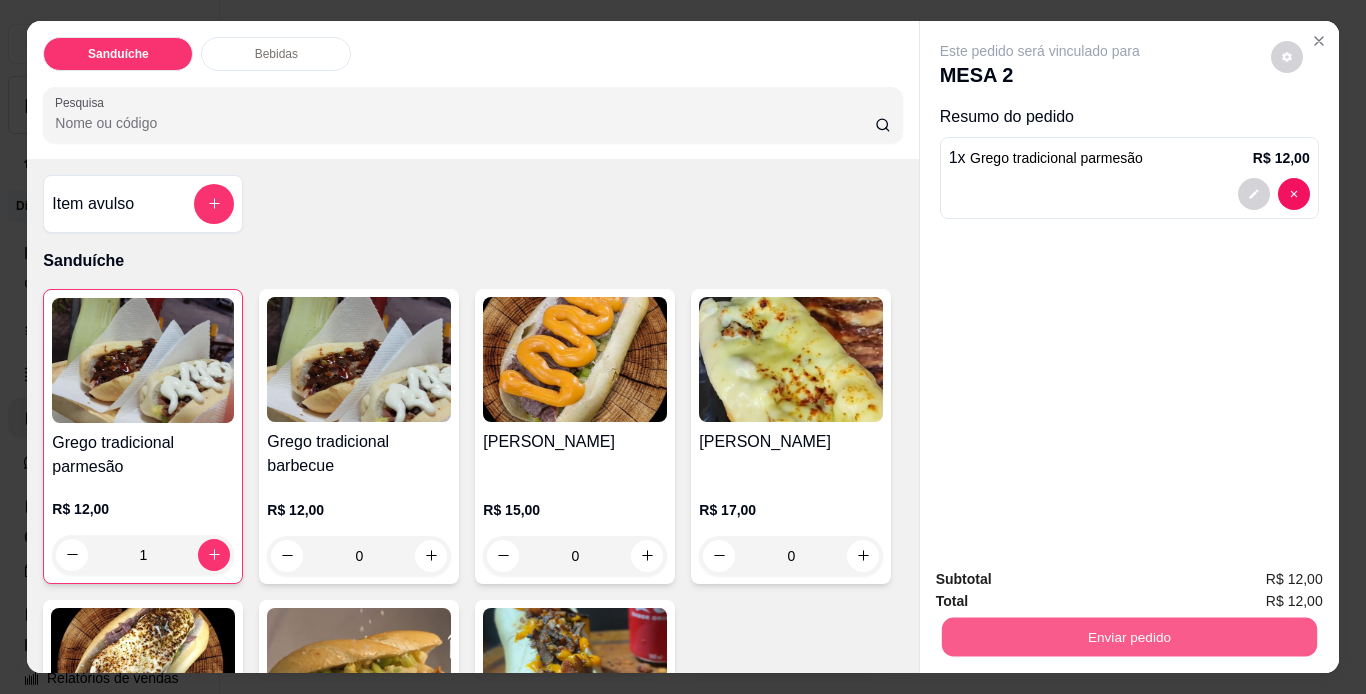 click on "Enviar pedido" at bounding box center (1128, 637) 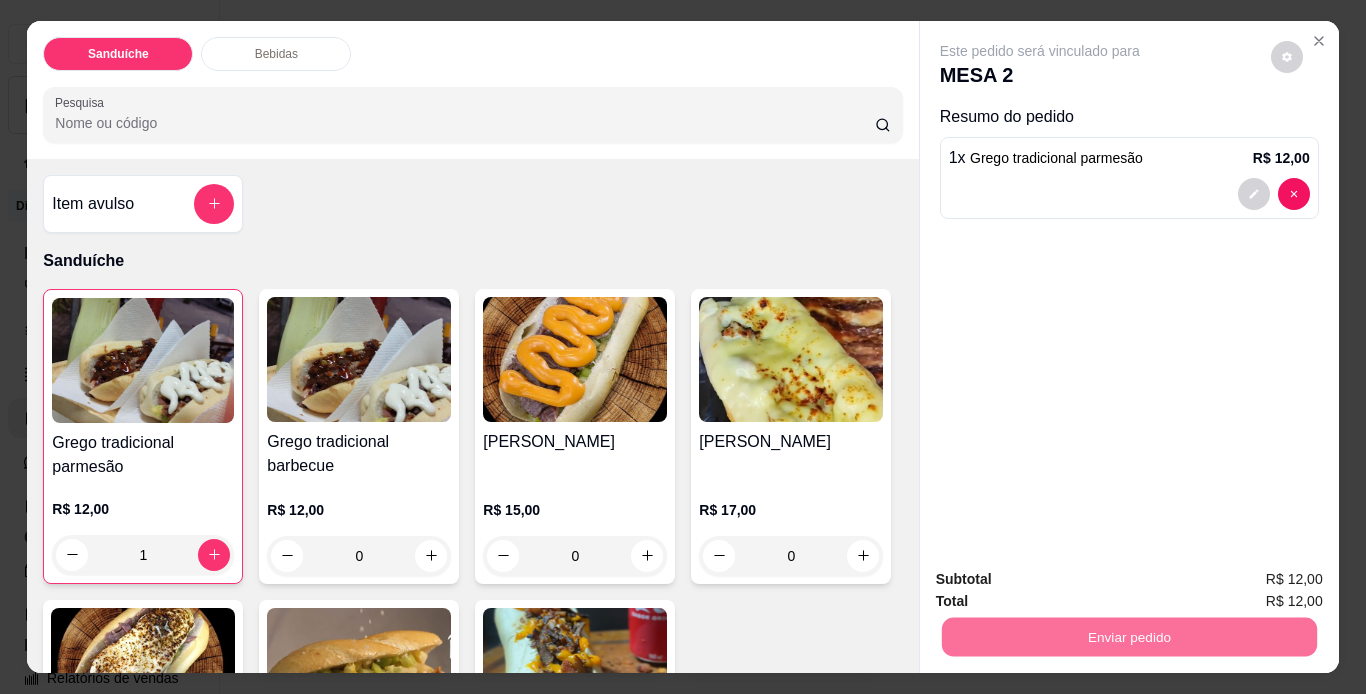 click on "Não registrar e enviar pedido" at bounding box center [1063, 581] 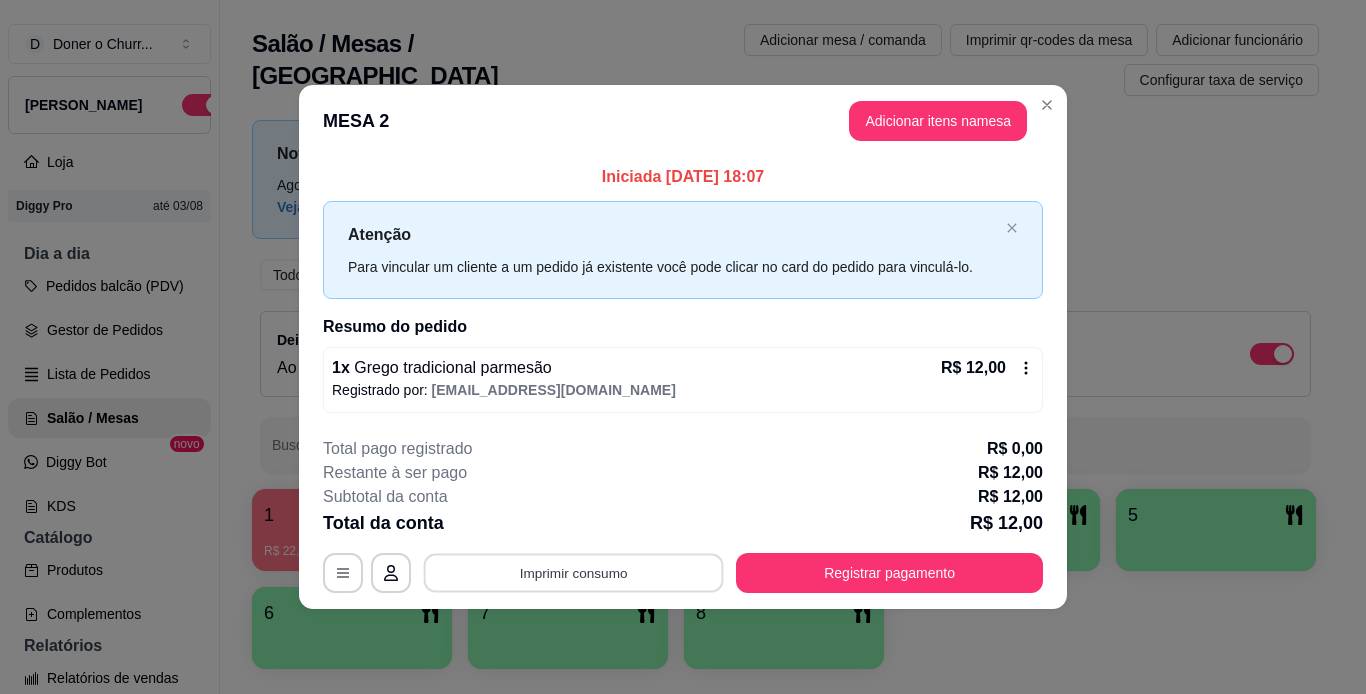 click on "Imprimir consumo" at bounding box center [574, 572] 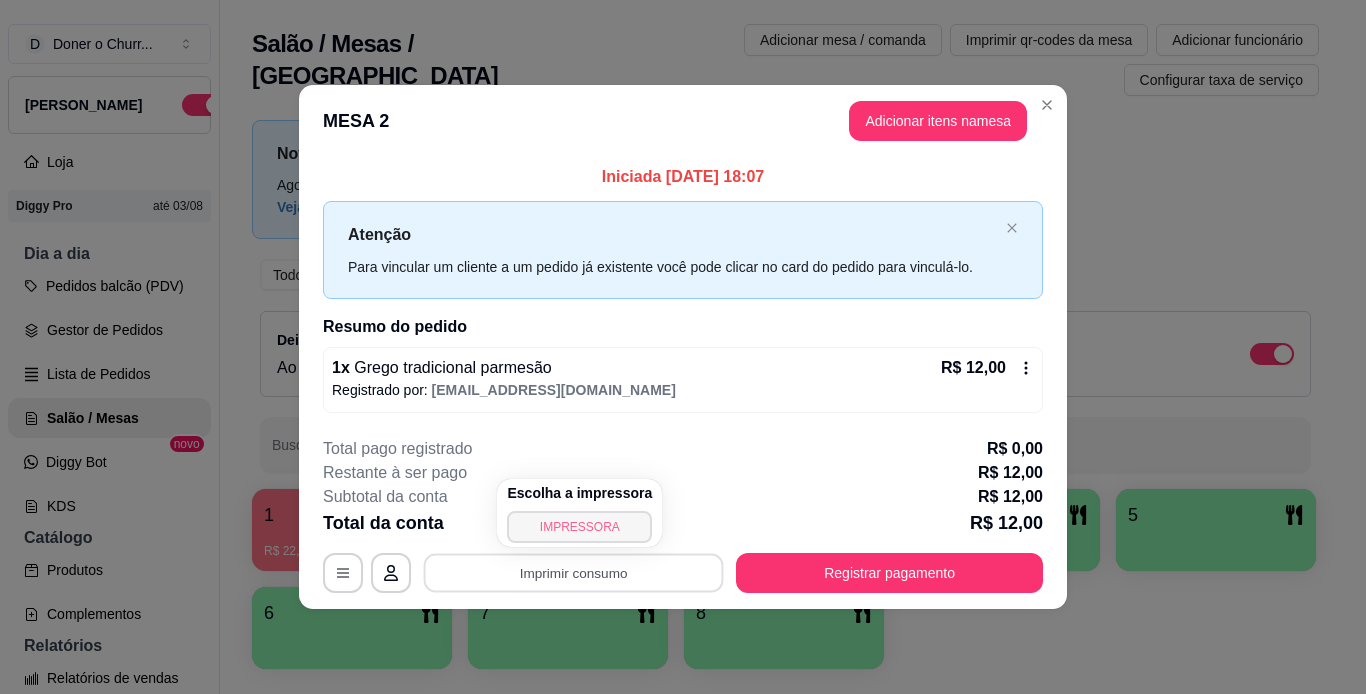 click on "IMPRESSORA" at bounding box center [579, 527] 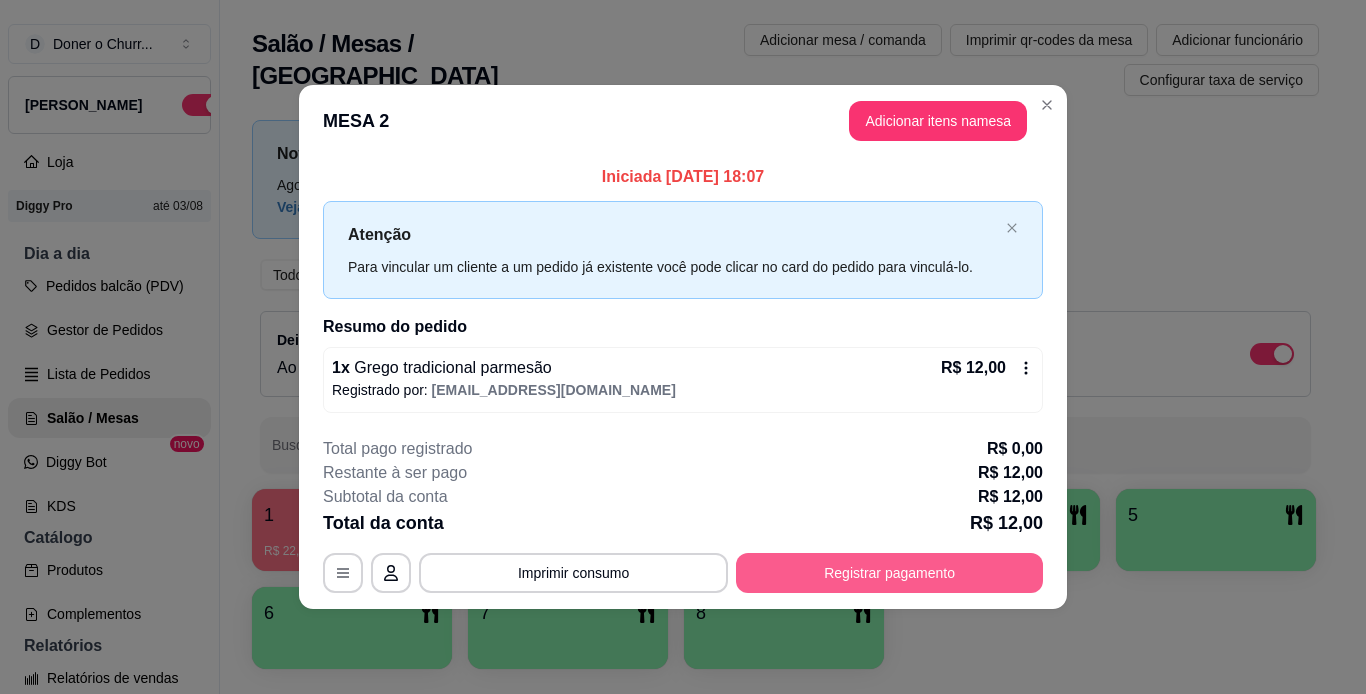 click on "Registrar pagamento" at bounding box center [889, 573] 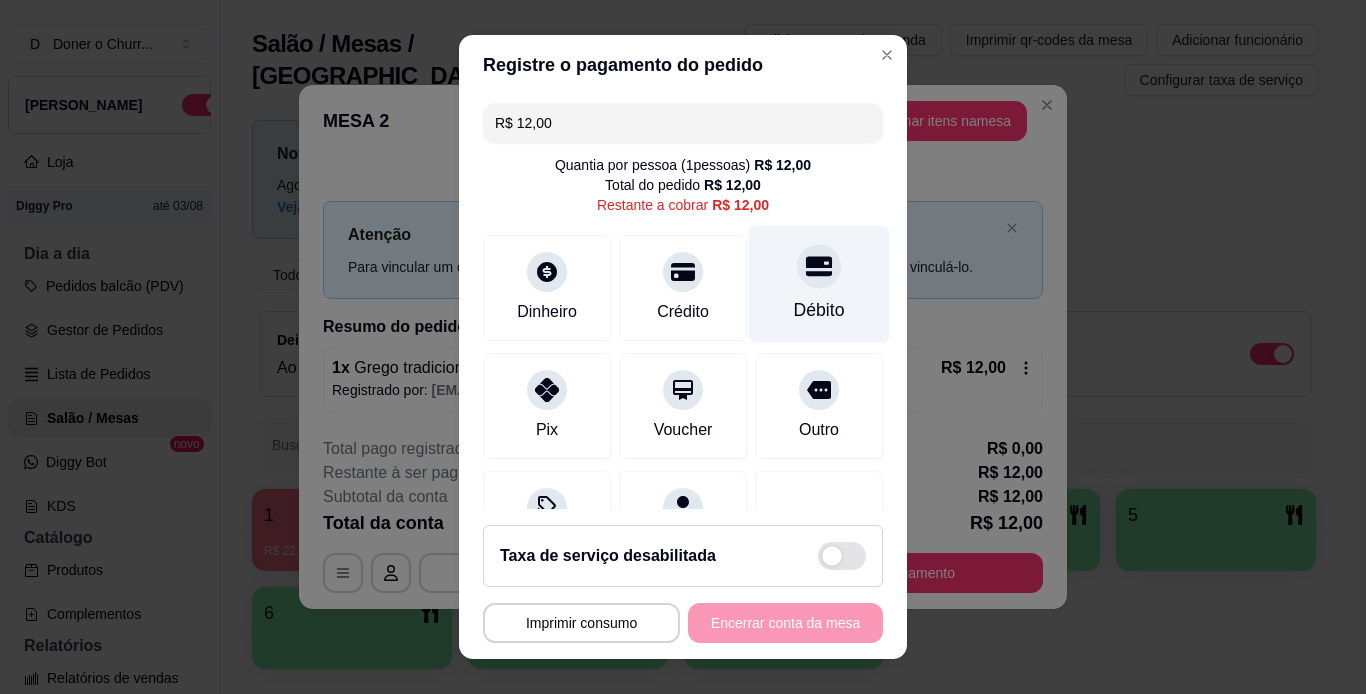 click on "Débito" at bounding box center [819, 310] 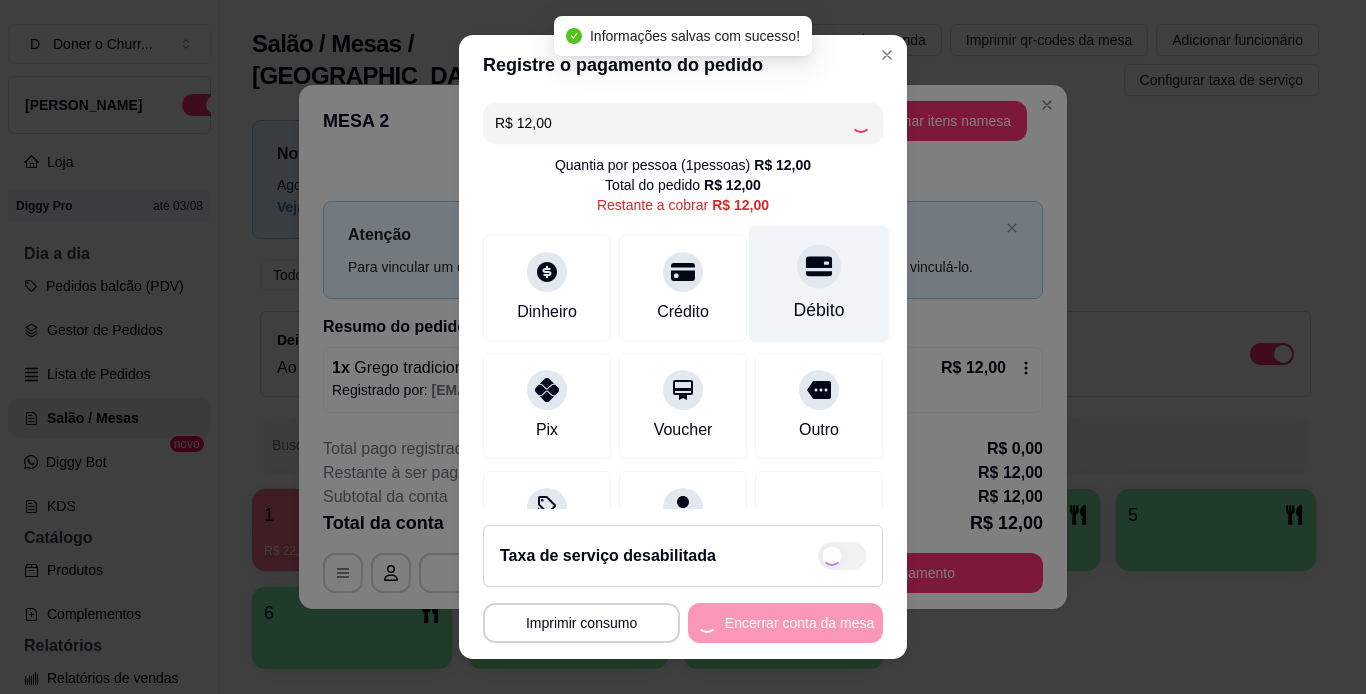 type on "R$ 0,00" 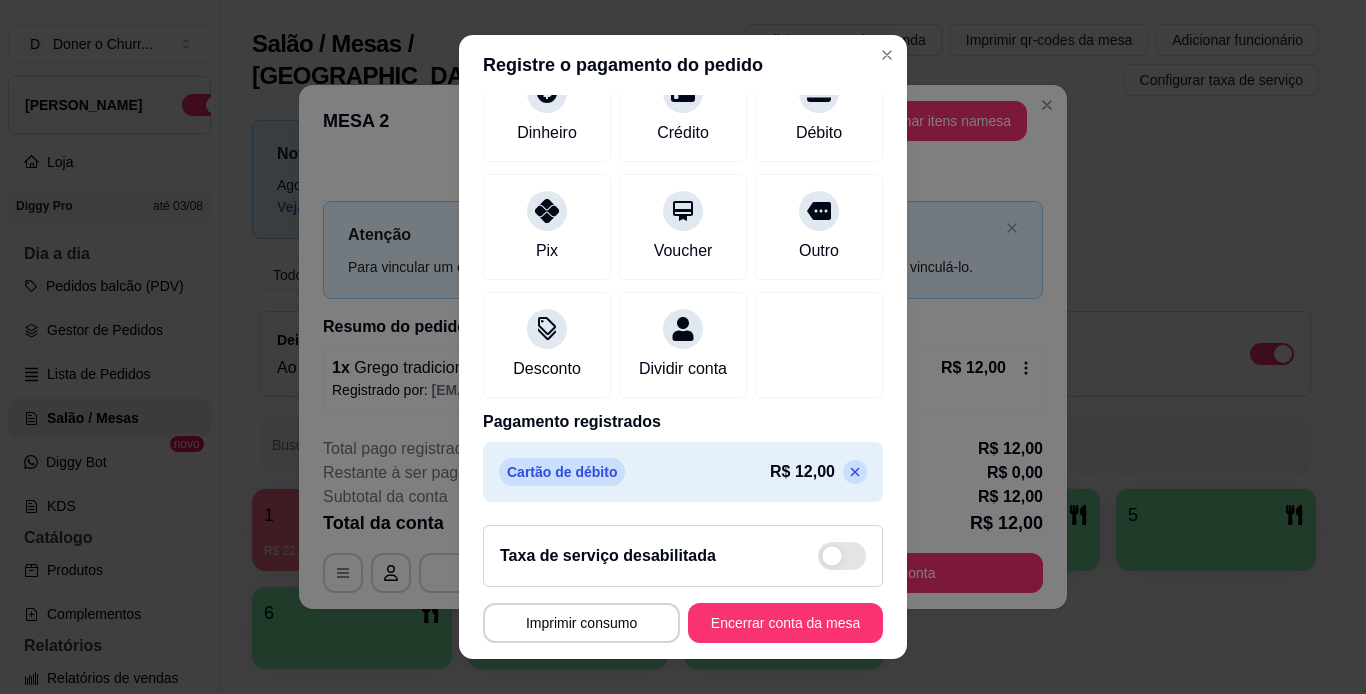 scroll, scrollTop: 183, scrollLeft: 0, axis: vertical 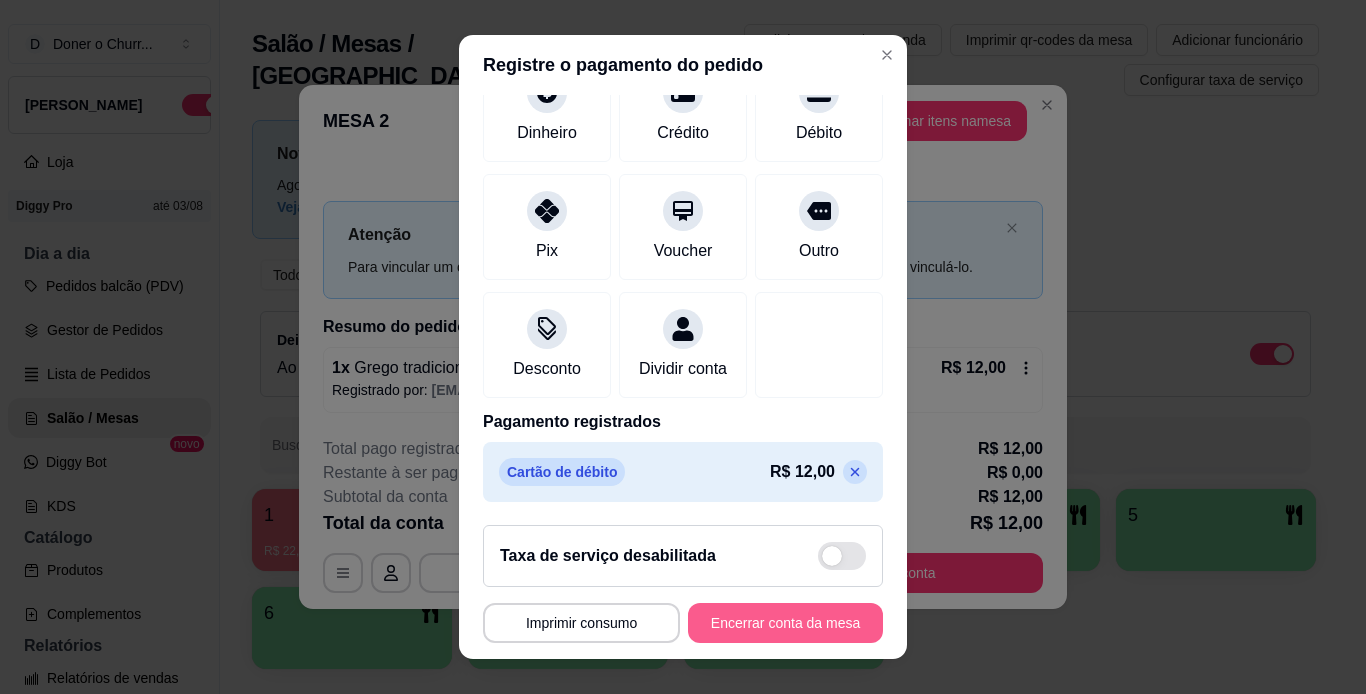 click on "Encerrar conta da mesa" at bounding box center [785, 623] 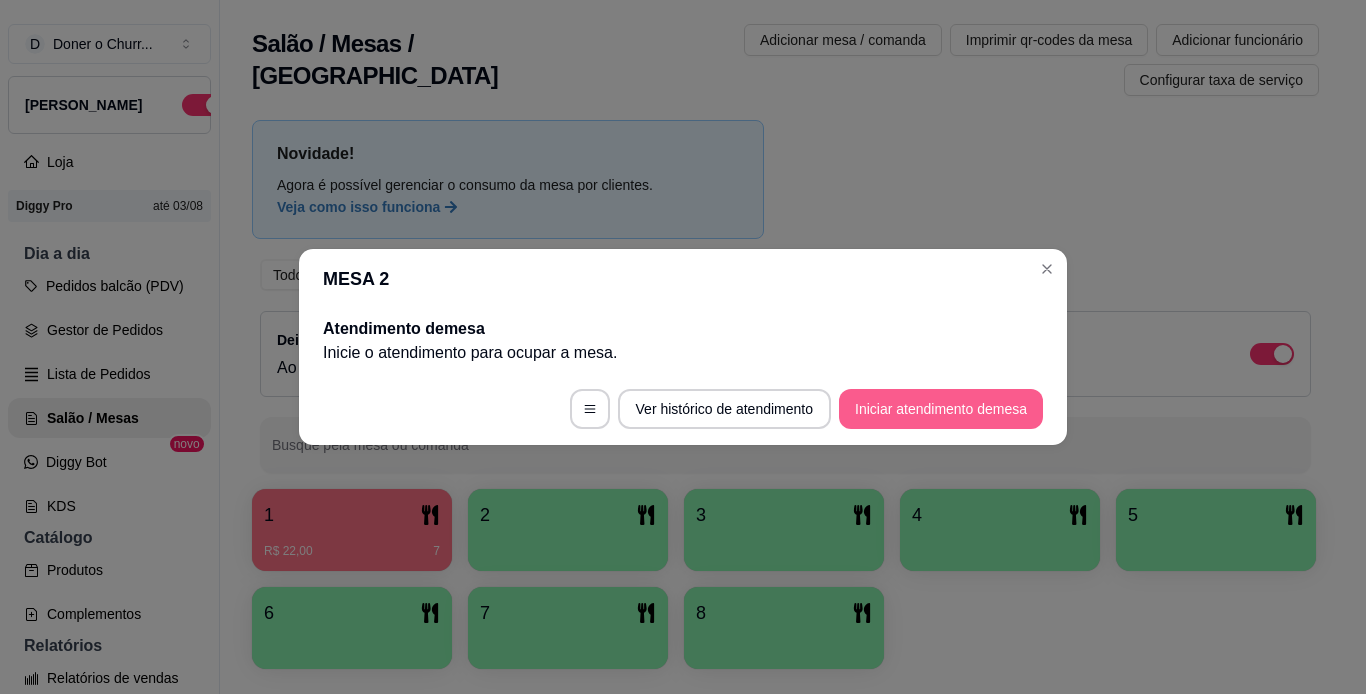 click on "Iniciar atendimento de  mesa" at bounding box center [941, 409] 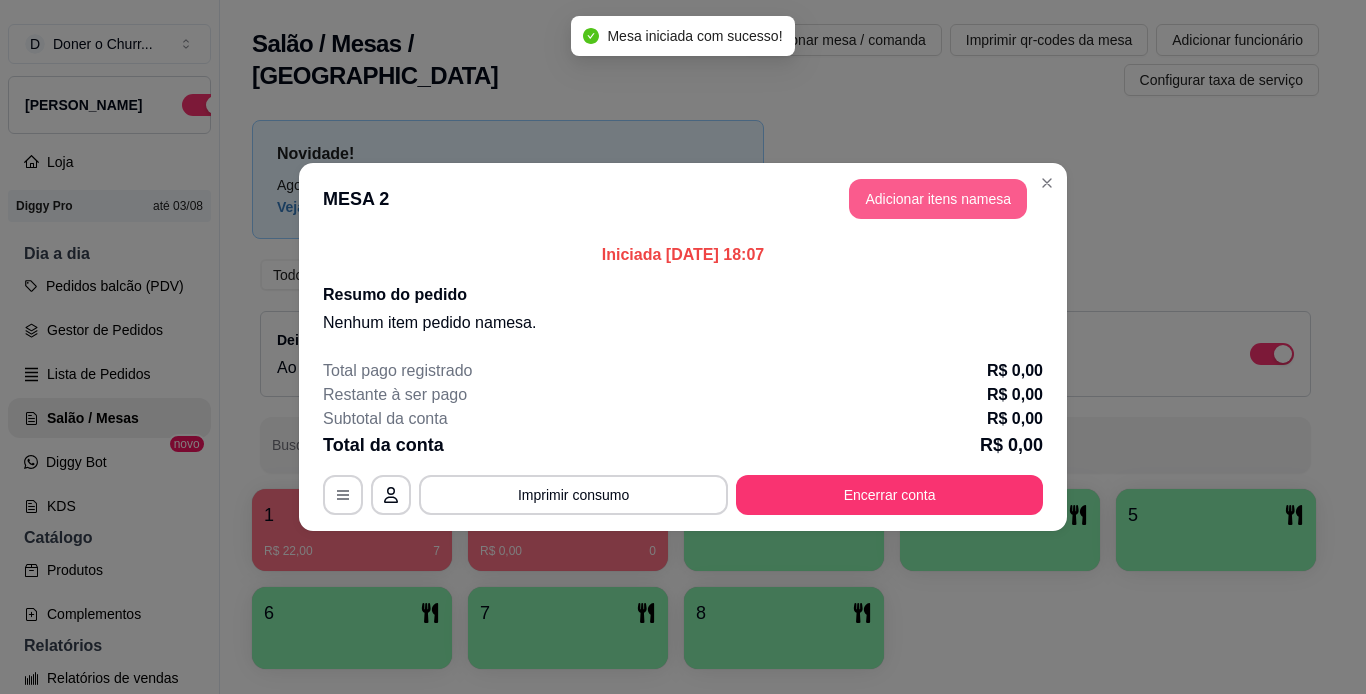 click on "Adicionar itens na  mesa" at bounding box center (938, 199) 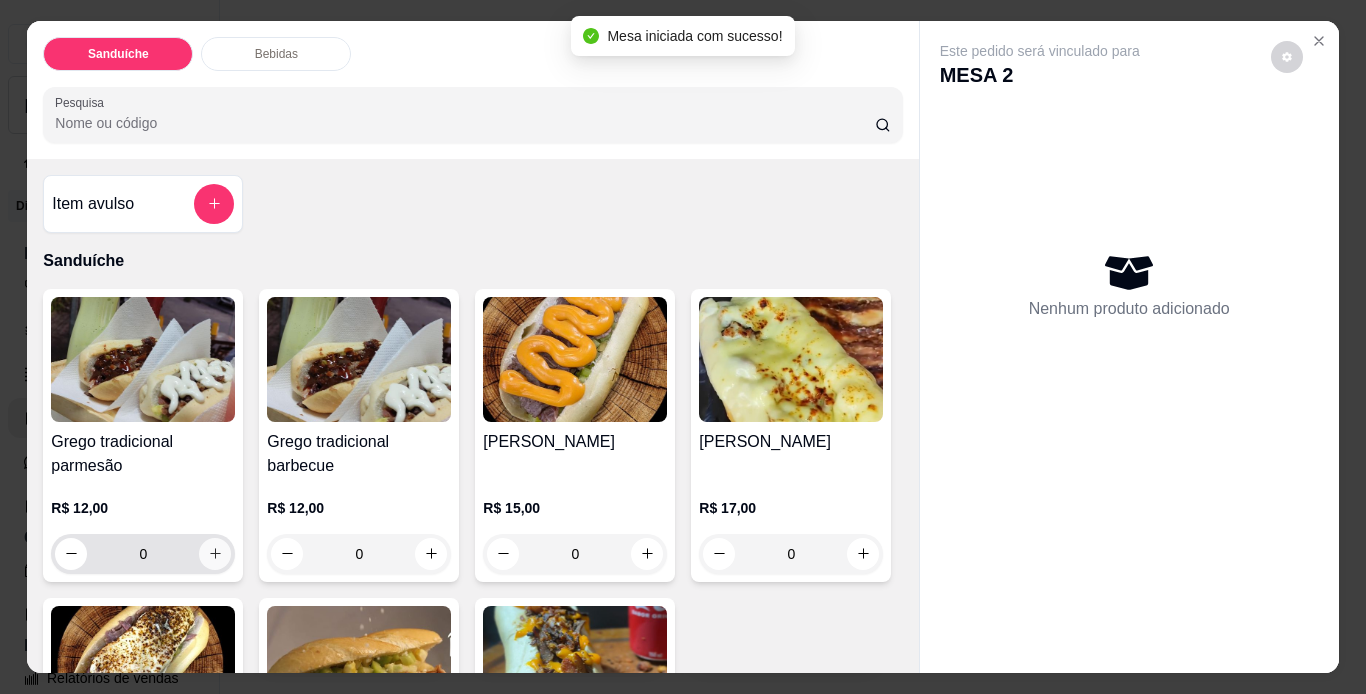 click at bounding box center [215, 554] 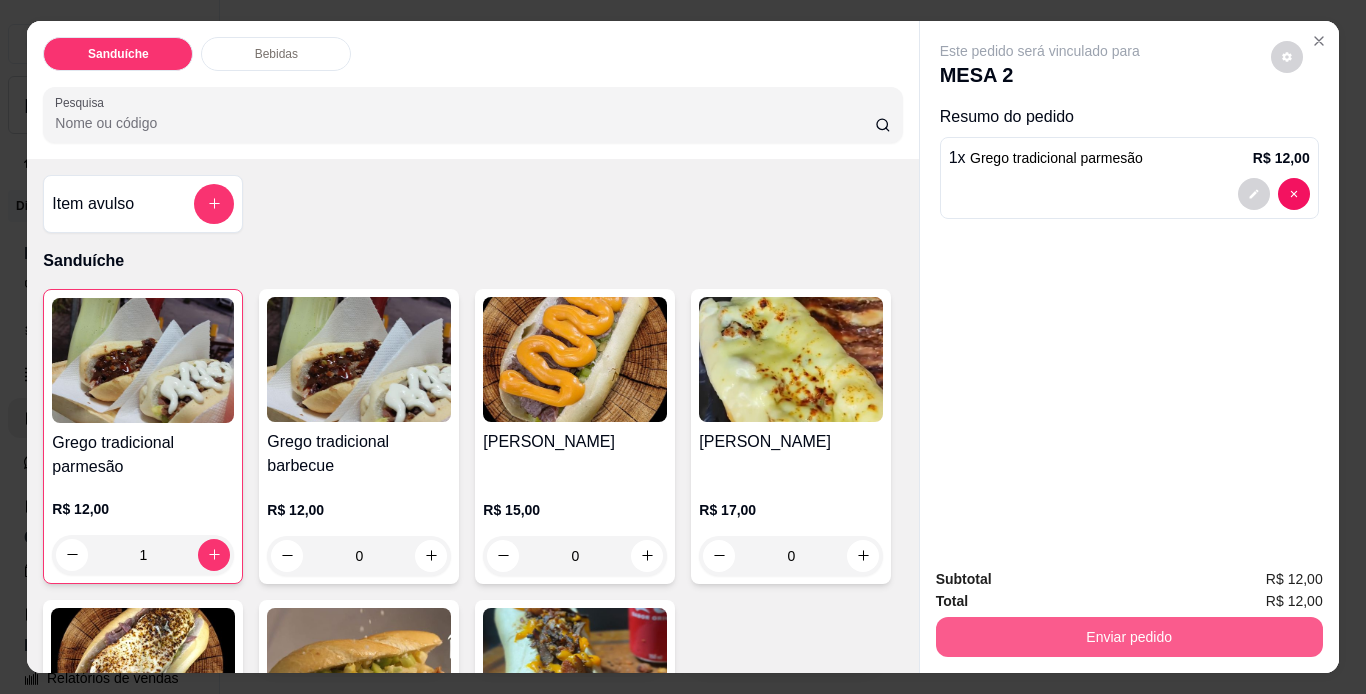 click on "Enviar pedido" at bounding box center (1129, 637) 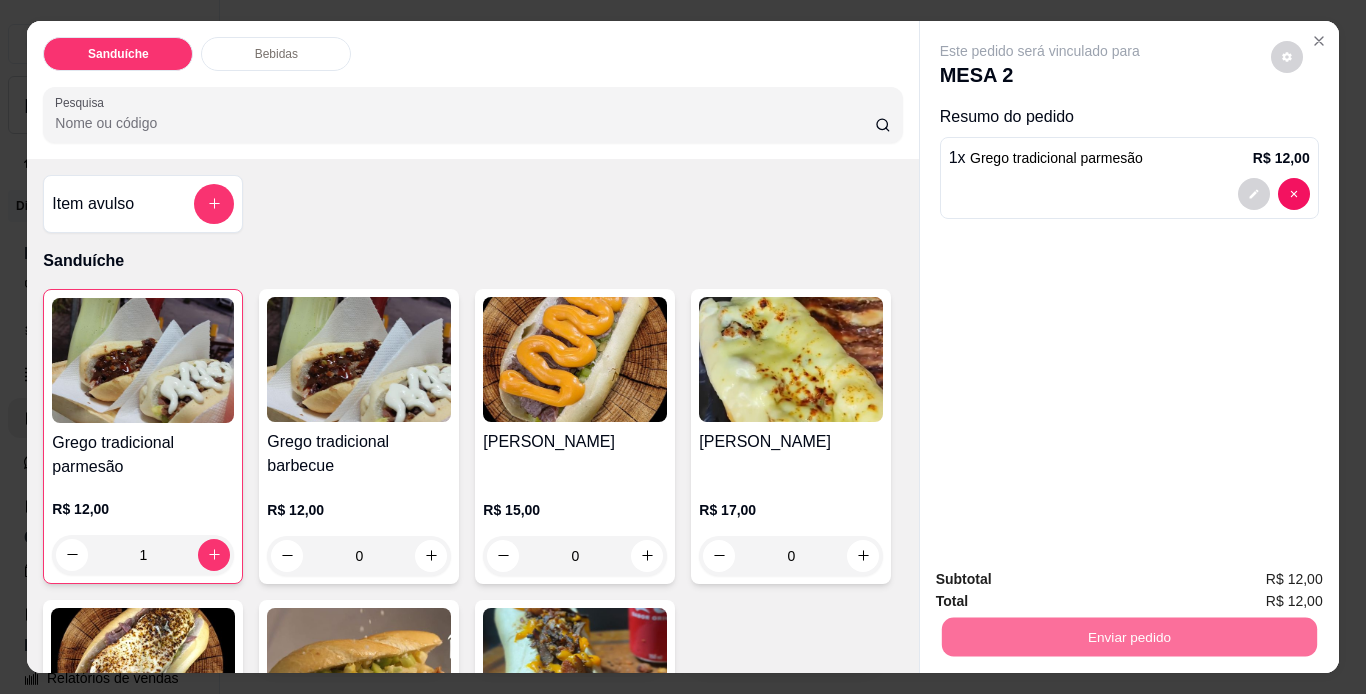 click on "Não registrar e enviar pedido" at bounding box center [1063, 580] 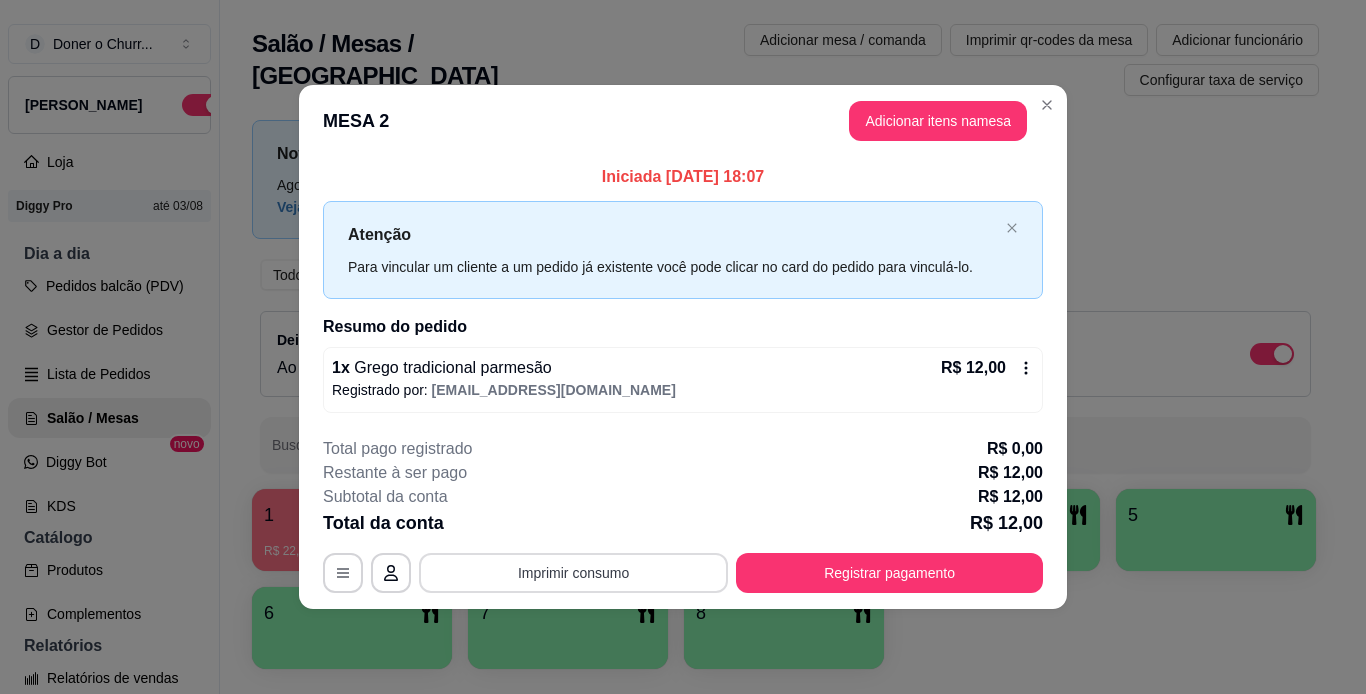 click on "Imprimir consumo" at bounding box center [573, 573] 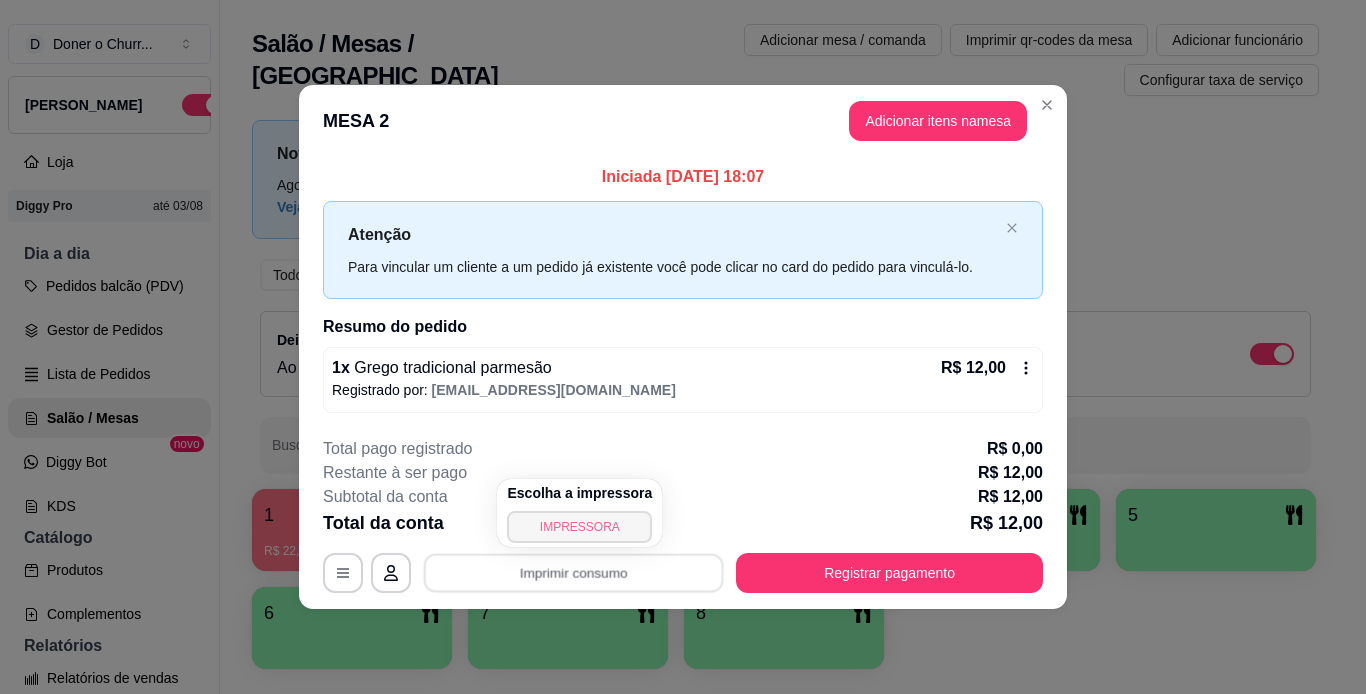 click on "IMPRESSORA" at bounding box center (579, 527) 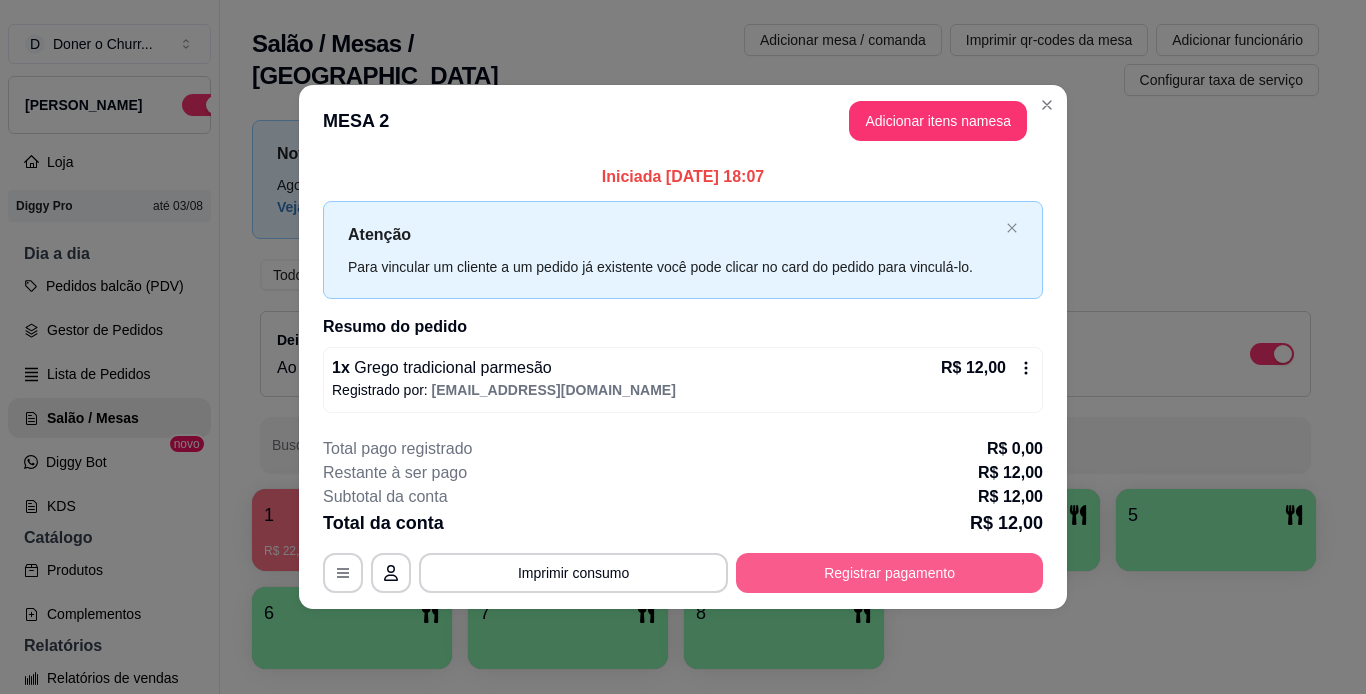 click on "Registrar pagamento" at bounding box center [889, 573] 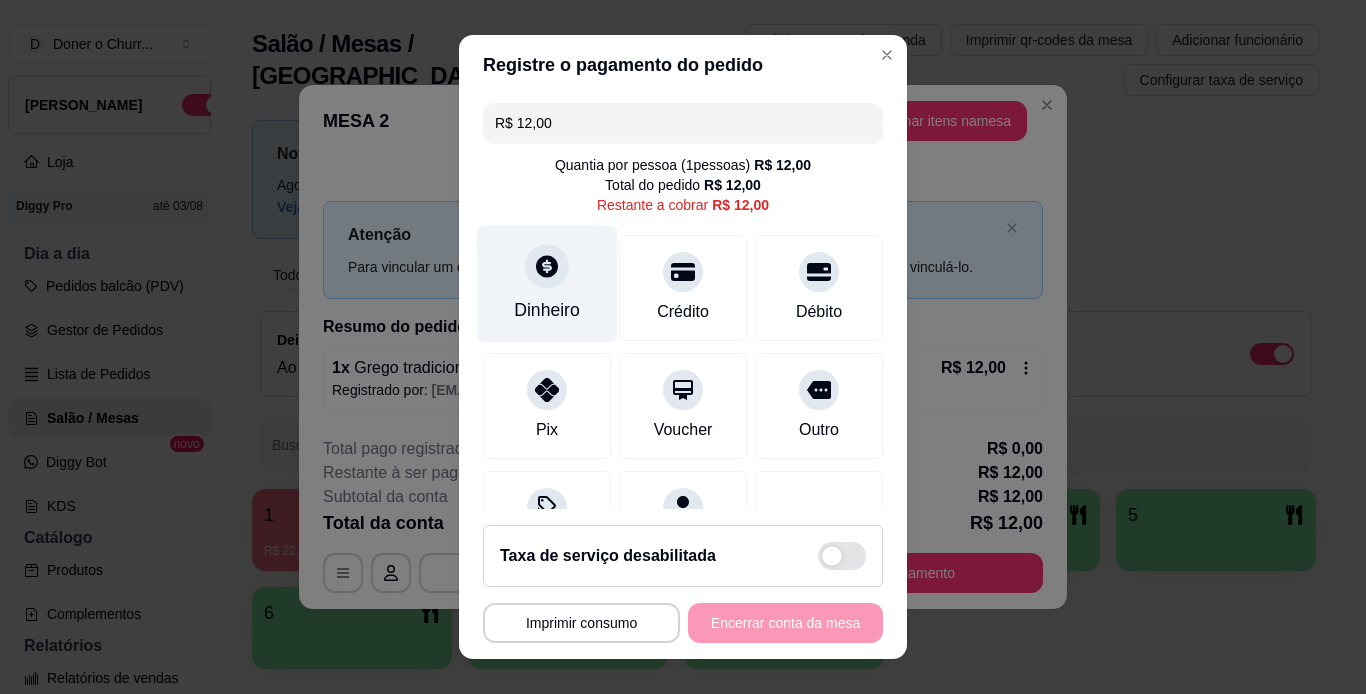 click on "Dinheiro" at bounding box center (547, 310) 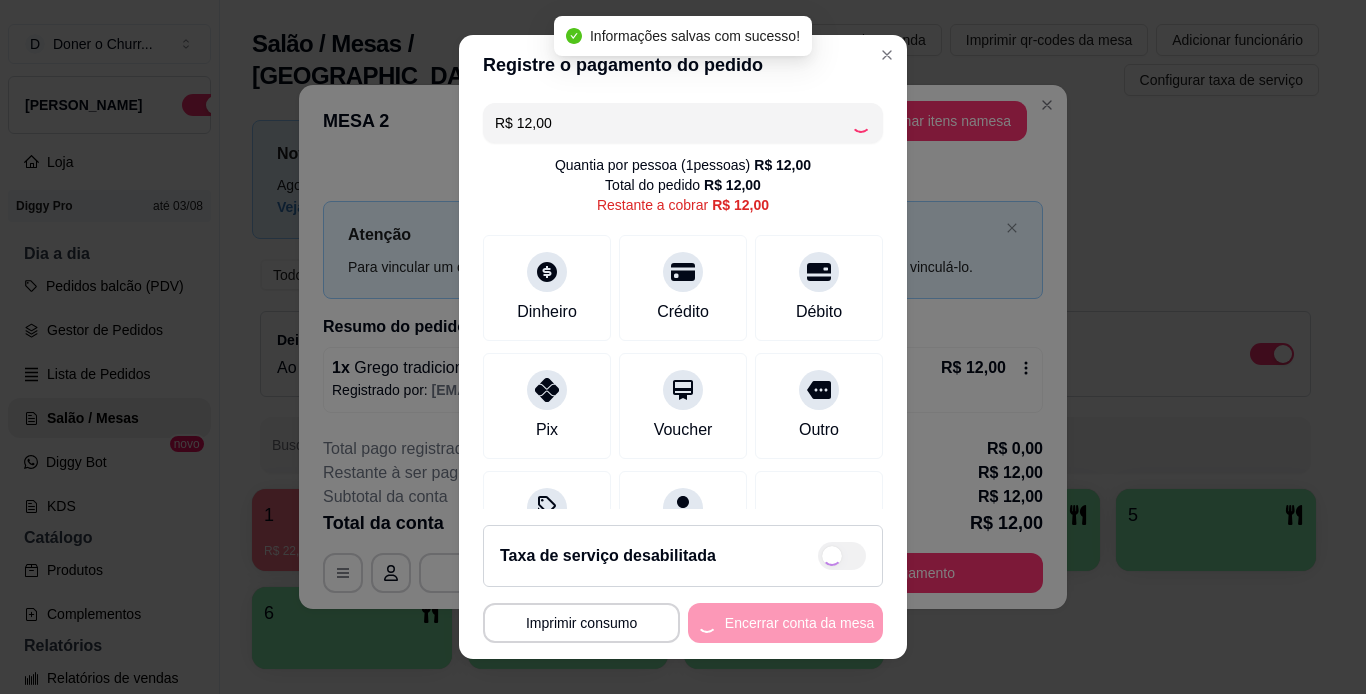 type on "R$ 0,00" 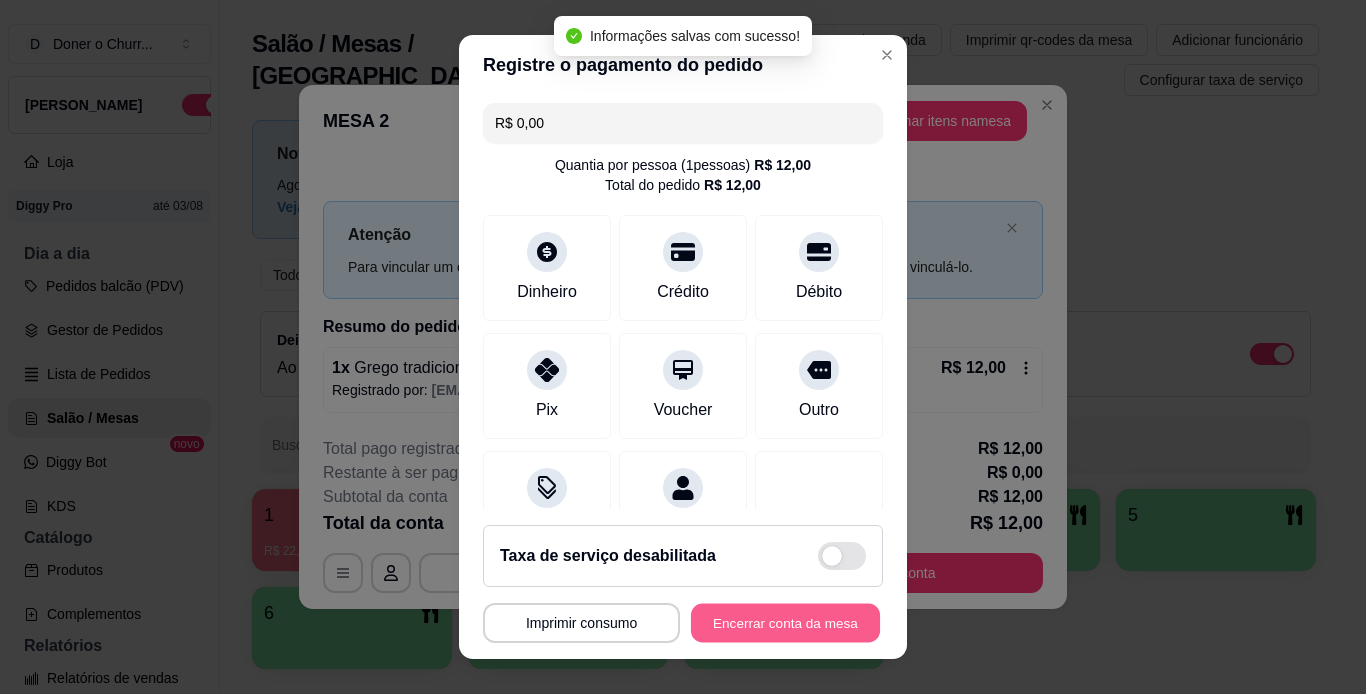 click on "Encerrar conta da mesa" at bounding box center [785, 623] 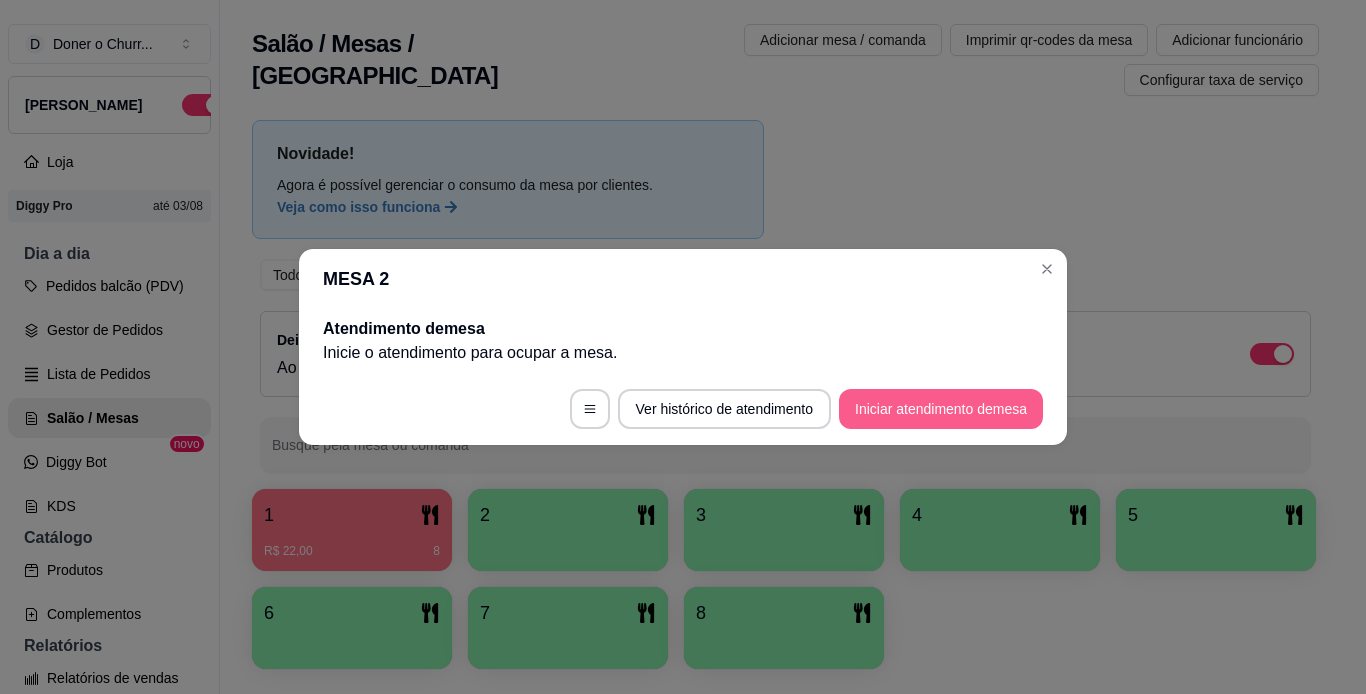 click on "Iniciar atendimento de  mesa" at bounding box center [941, 409] 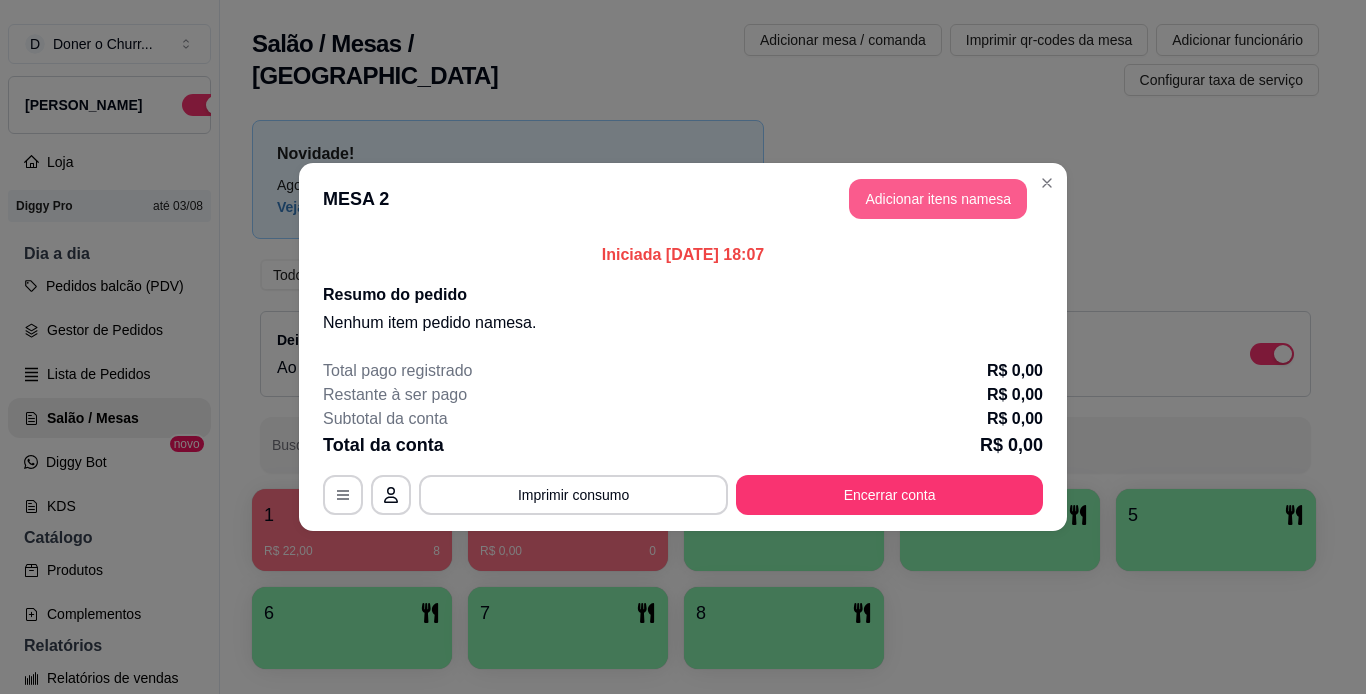 click on "Adicionar itens na  mesa" at bounding box center [938, 199] 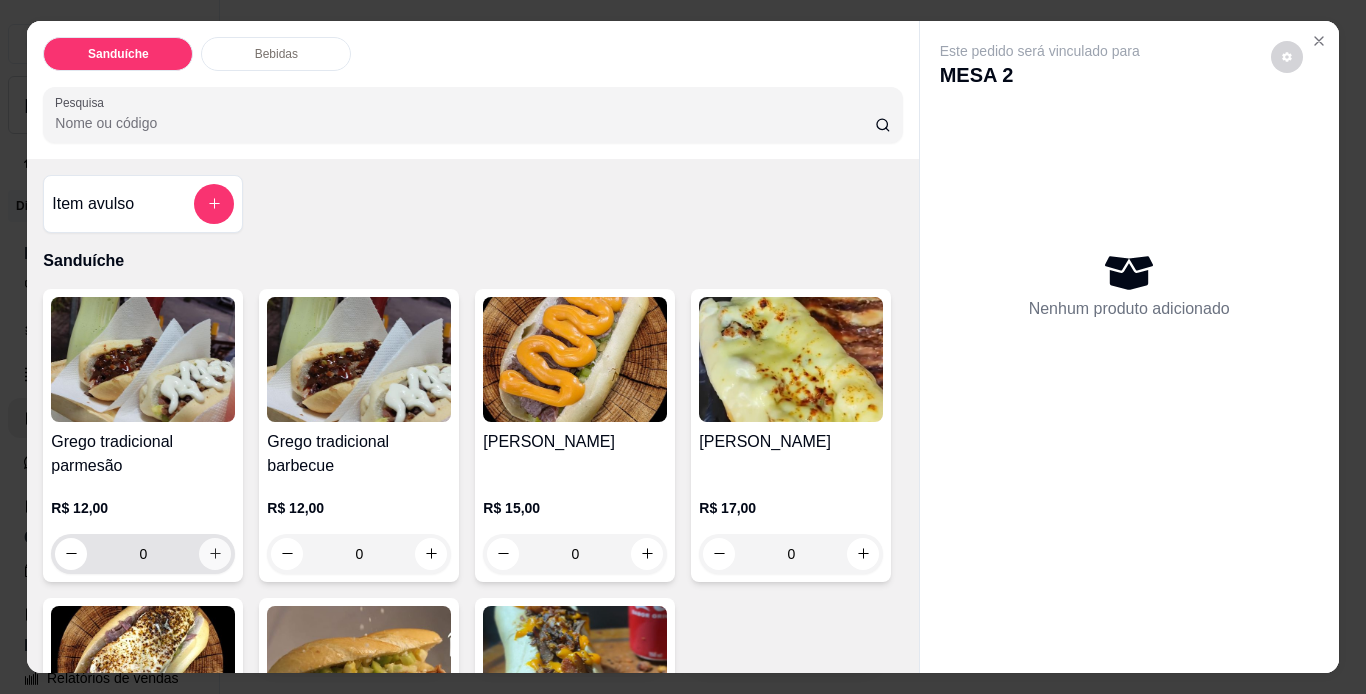click 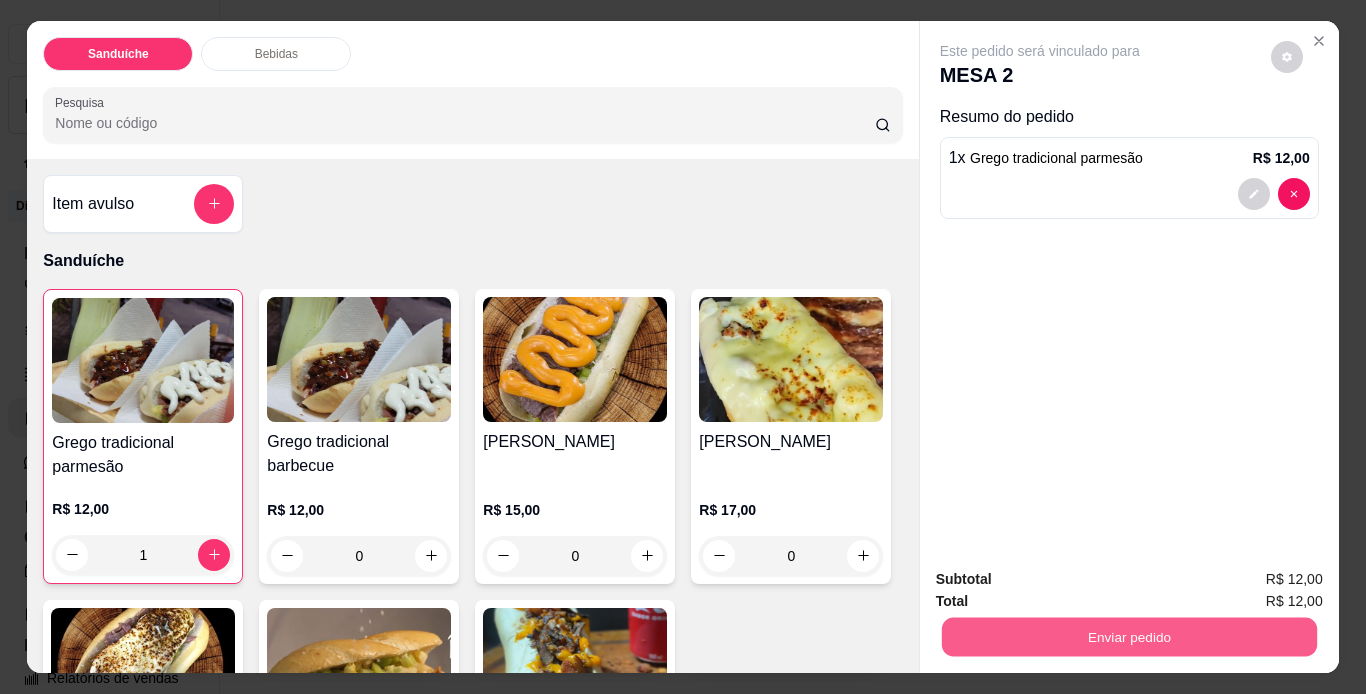 click on "Enviar pedido" at bounding box center [1128, 637] 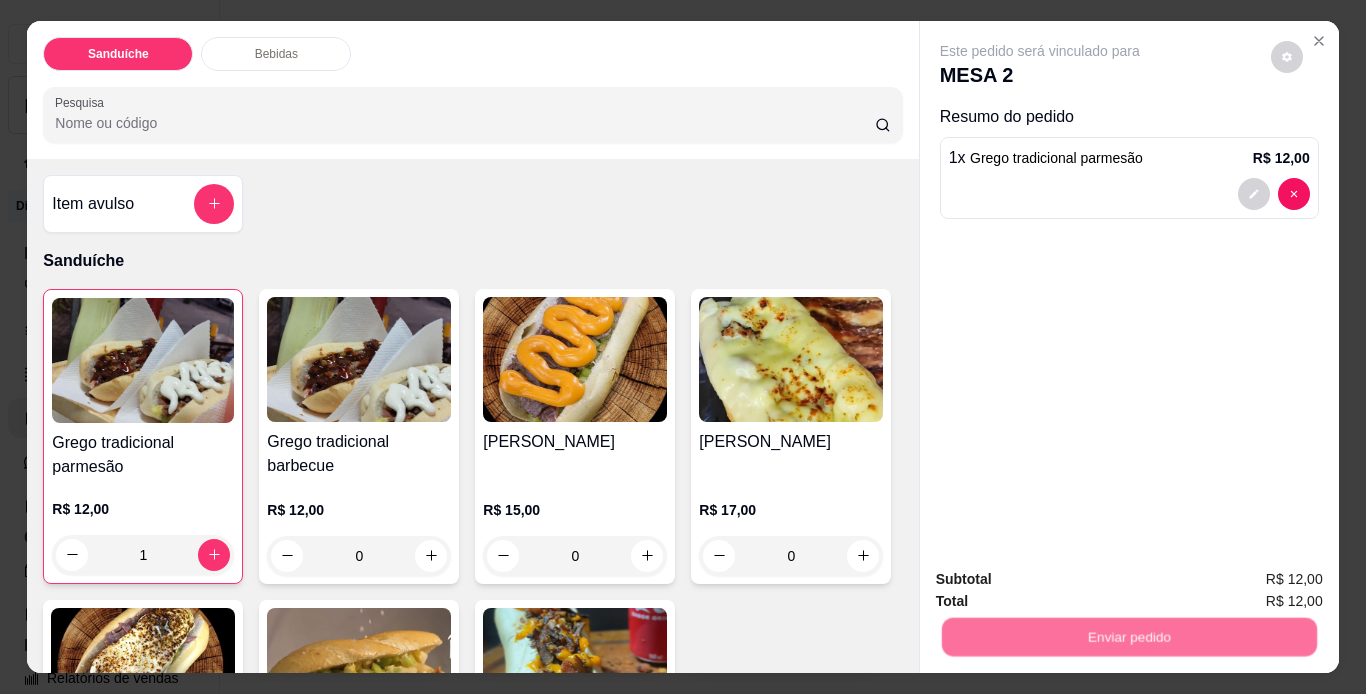 click on "Não registrar e enviar pedido" at bounding box center (1063, 581) 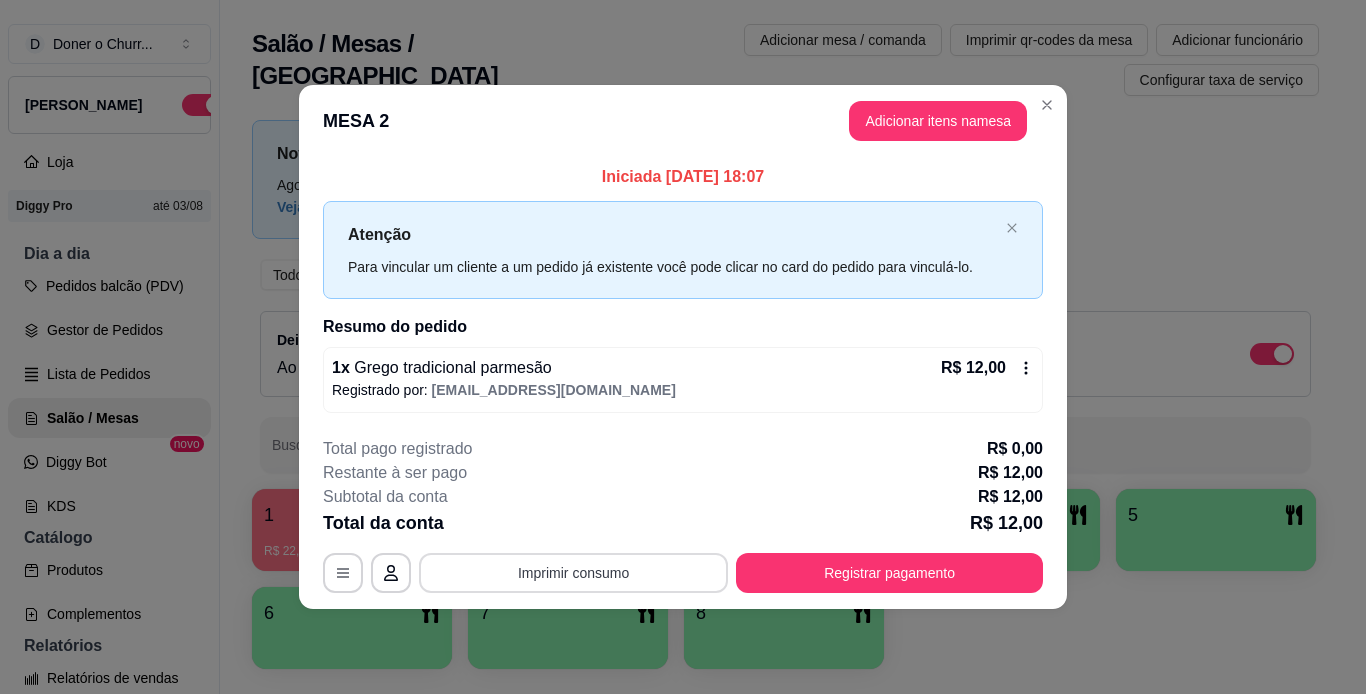 click on "Imprimir consumo" at bounding box center (573, 573) 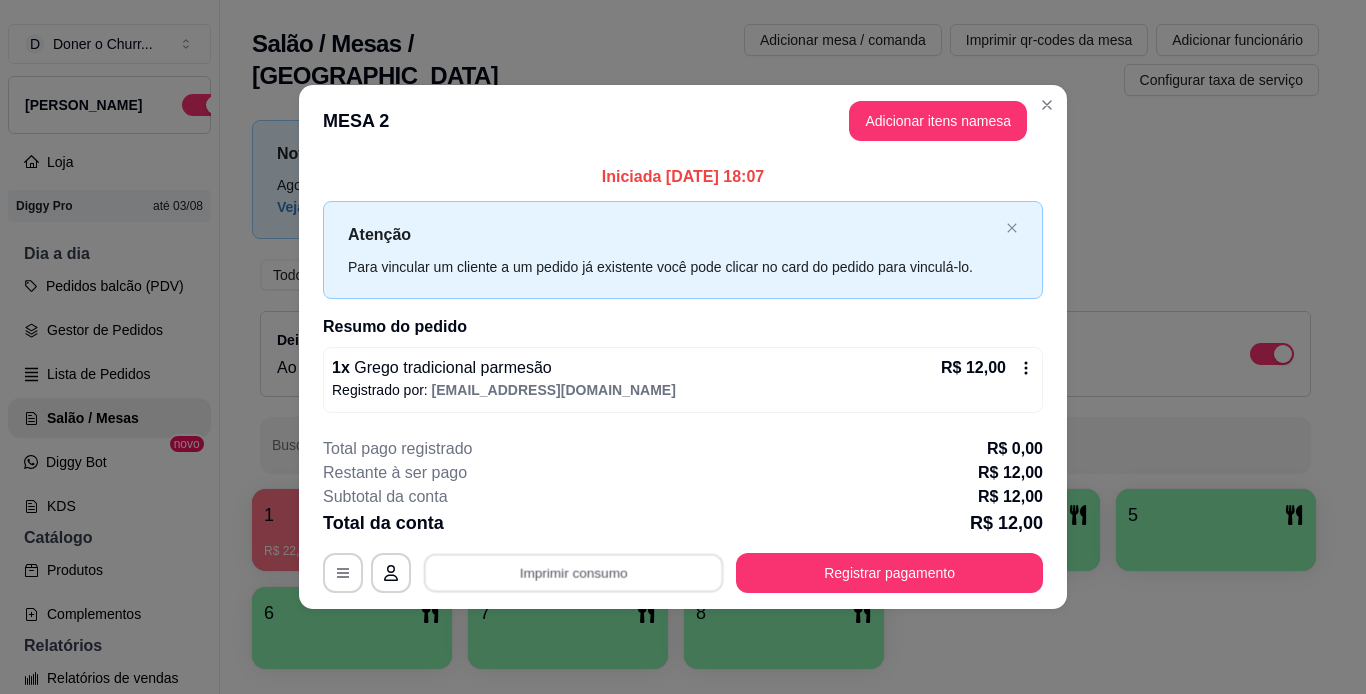 click on "IMPRESSORA" at bounding box center [580, 531] 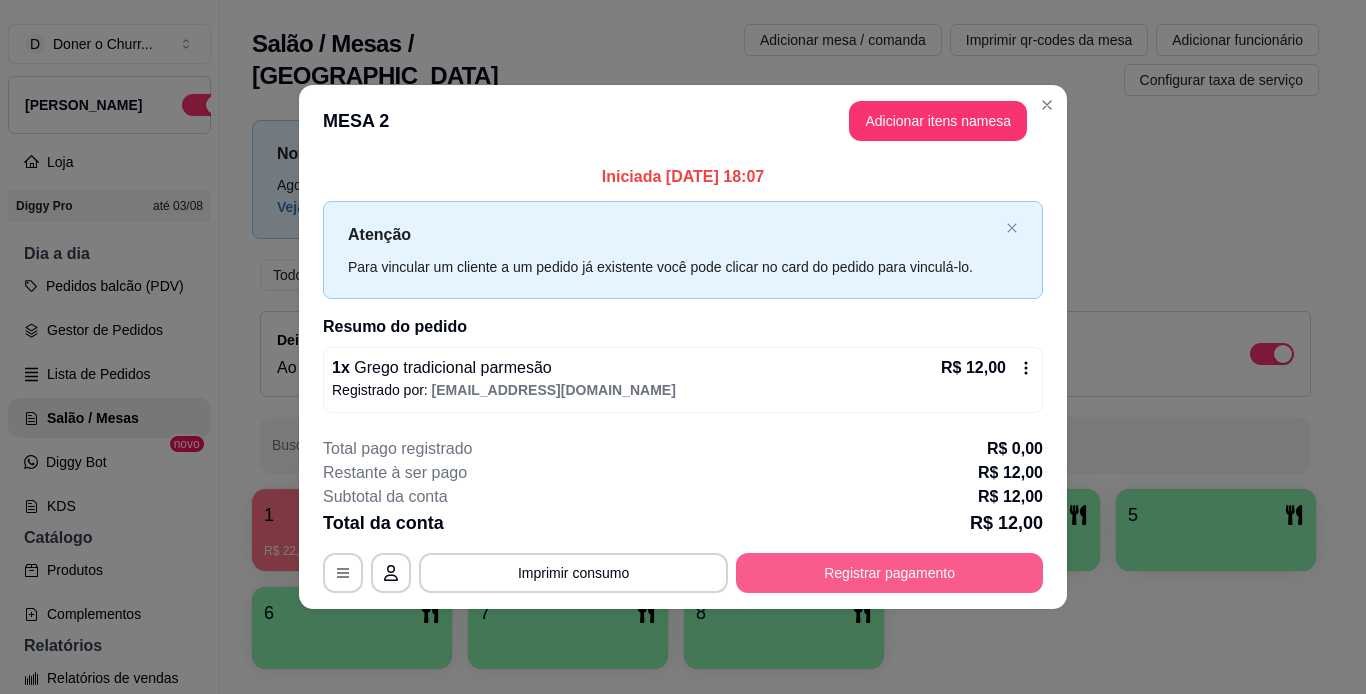 click on "Registrar pagamento" at bounding box center (889, 573) 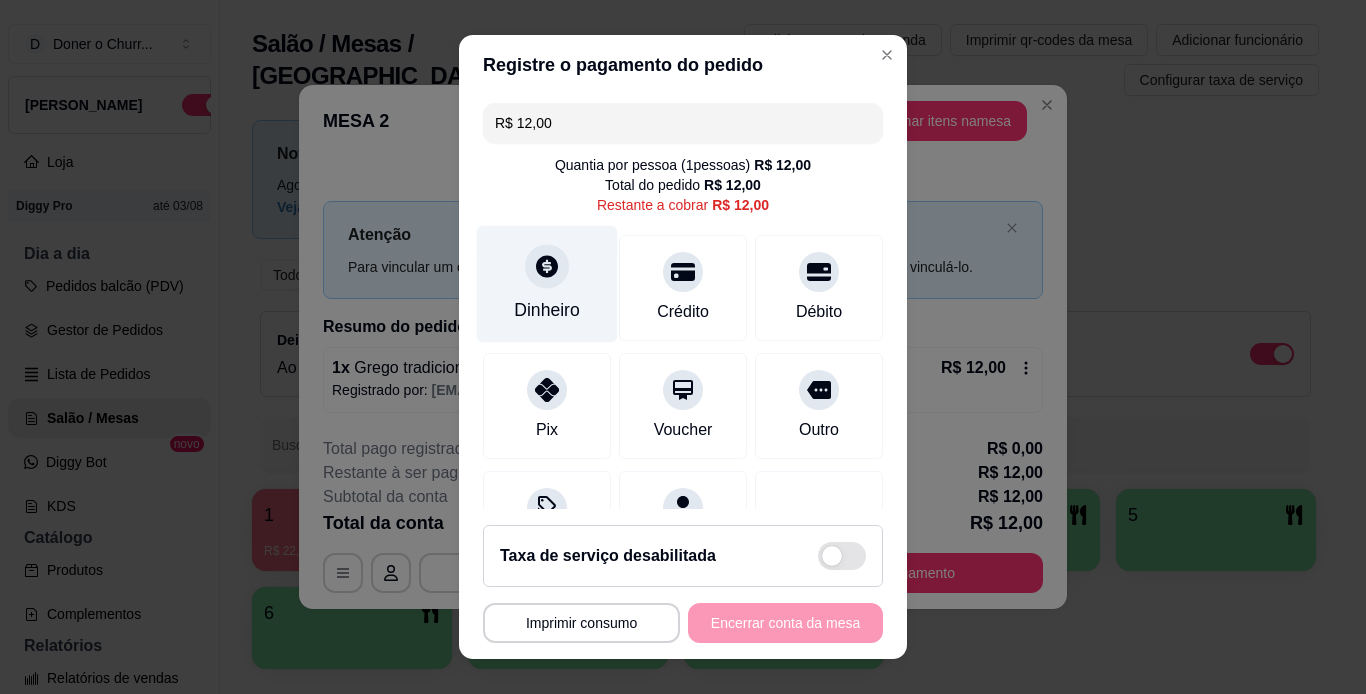 click on "Dinheiro" at bounding box center (547, 310) 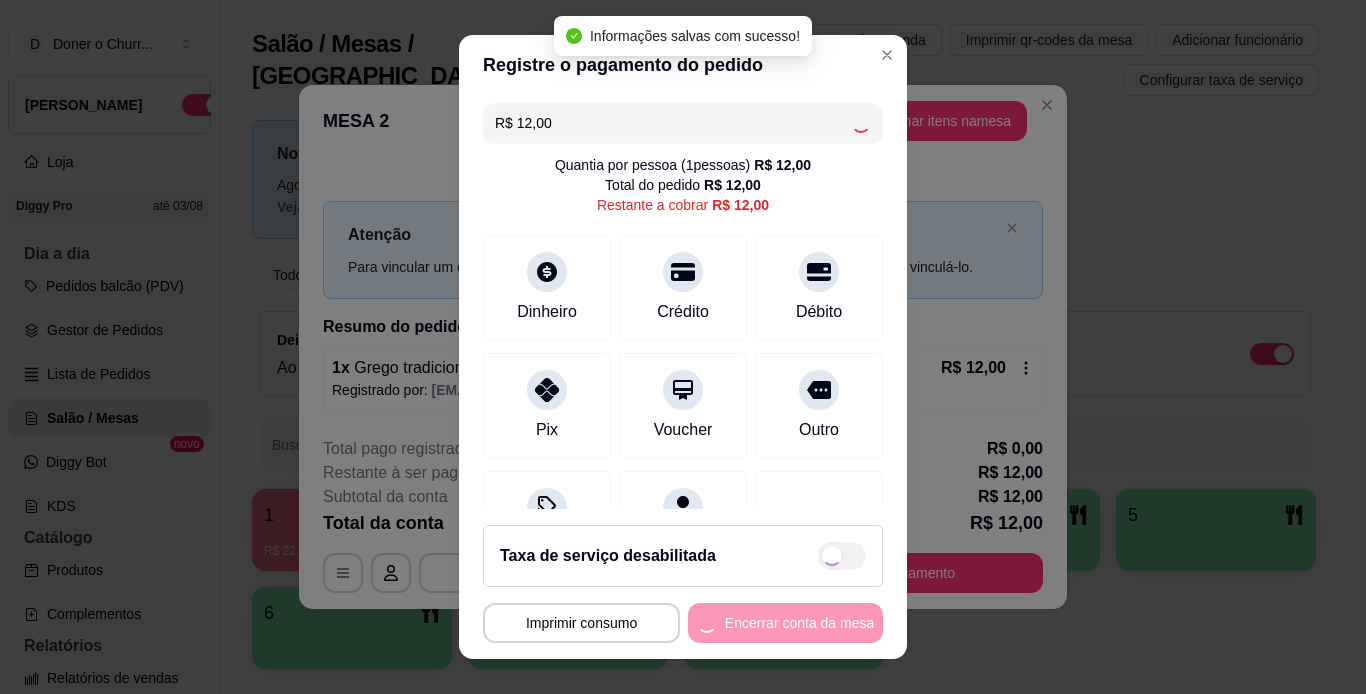 type on "R$ 0,00" 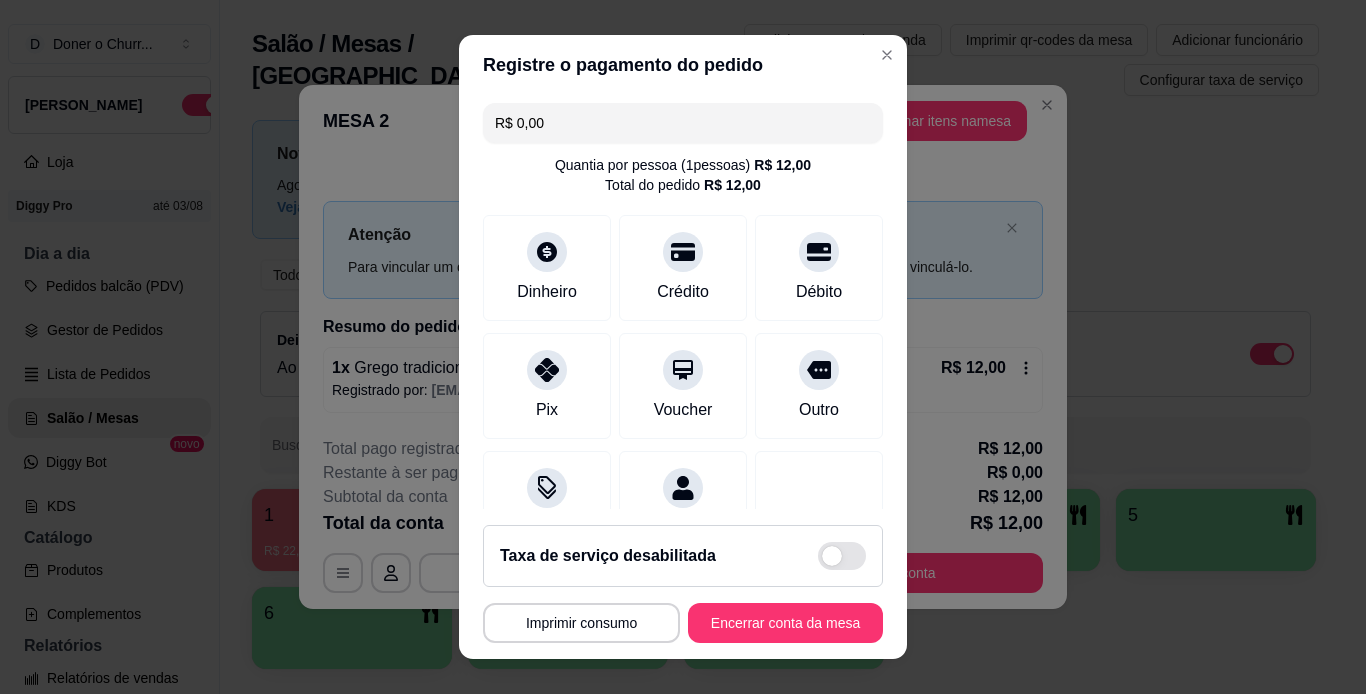 scroll, scrollTop: 183, scrollLeft: 0, axis: vertical 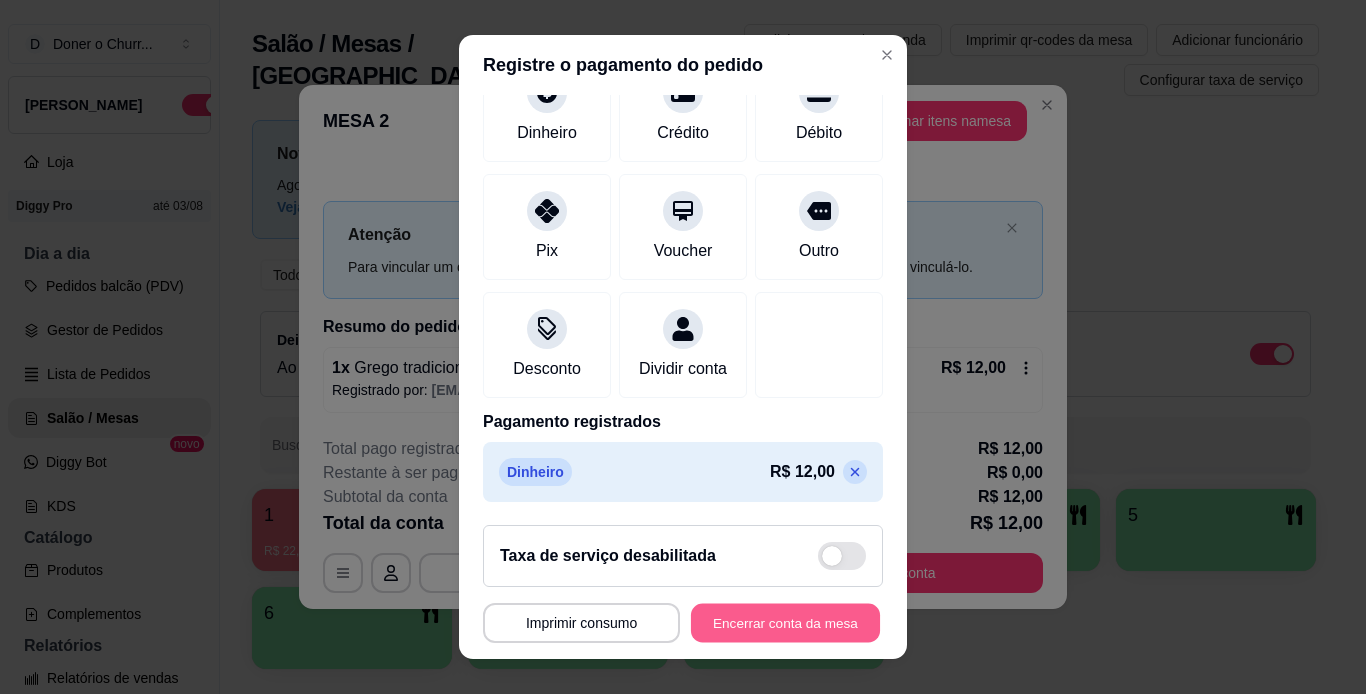 click on "Encerrar conta da mesa" at bounding box center (785, 623) 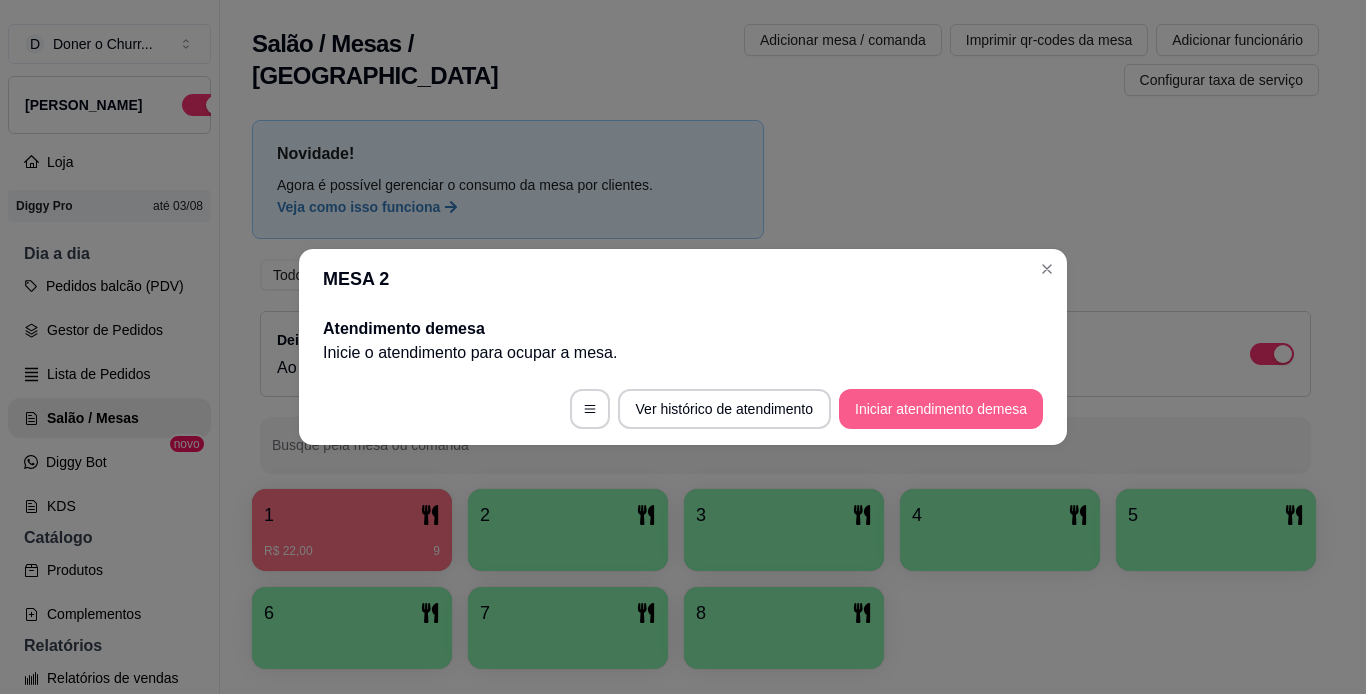 click on "Iniciar atendimento de  mesa" at bounding box center (941, 409) 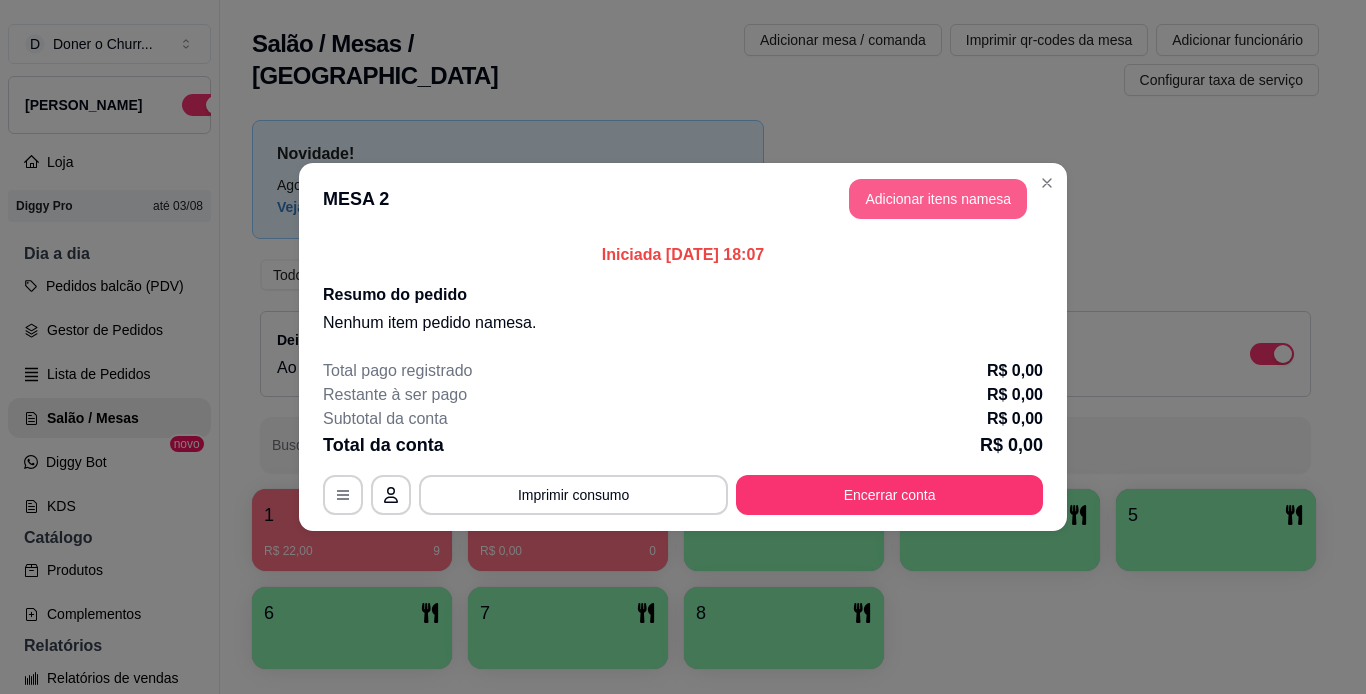 click on "Adicionar itens na  mesa" at bounding box center [938, 199] 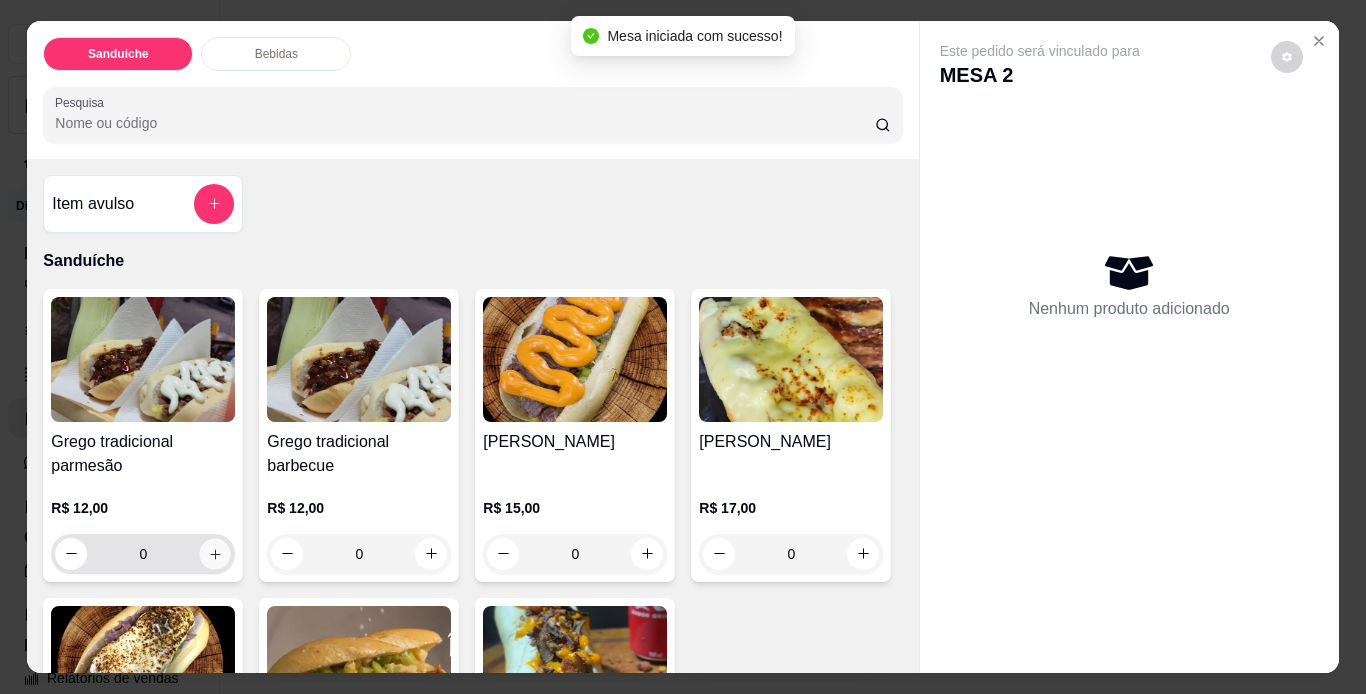 click 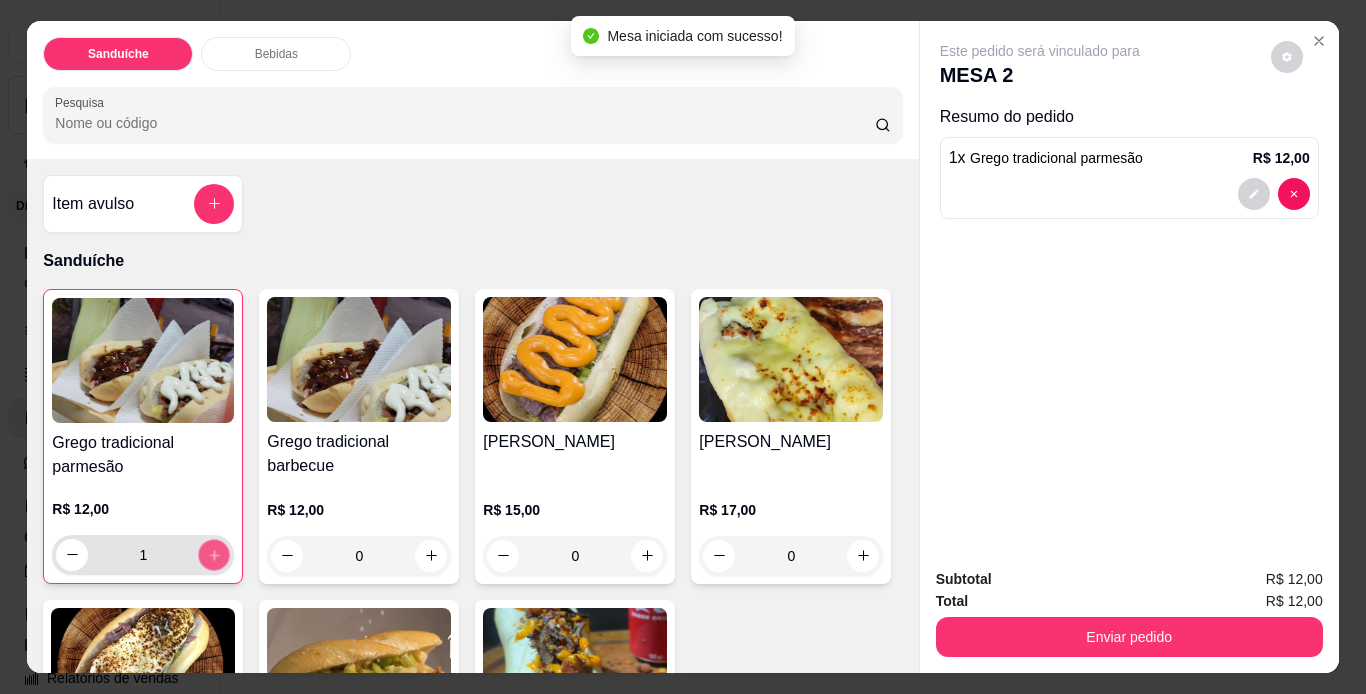 click 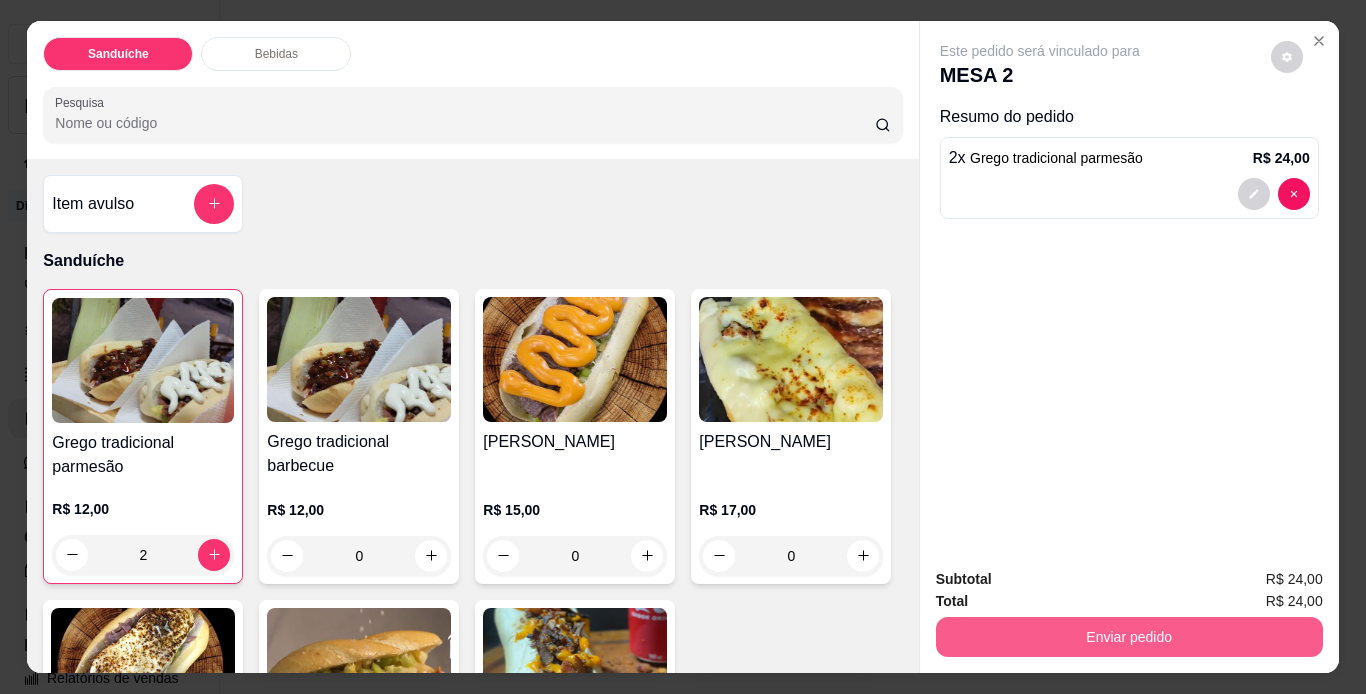 click on "Enviar pedido" at bounding box center (1129, 637) 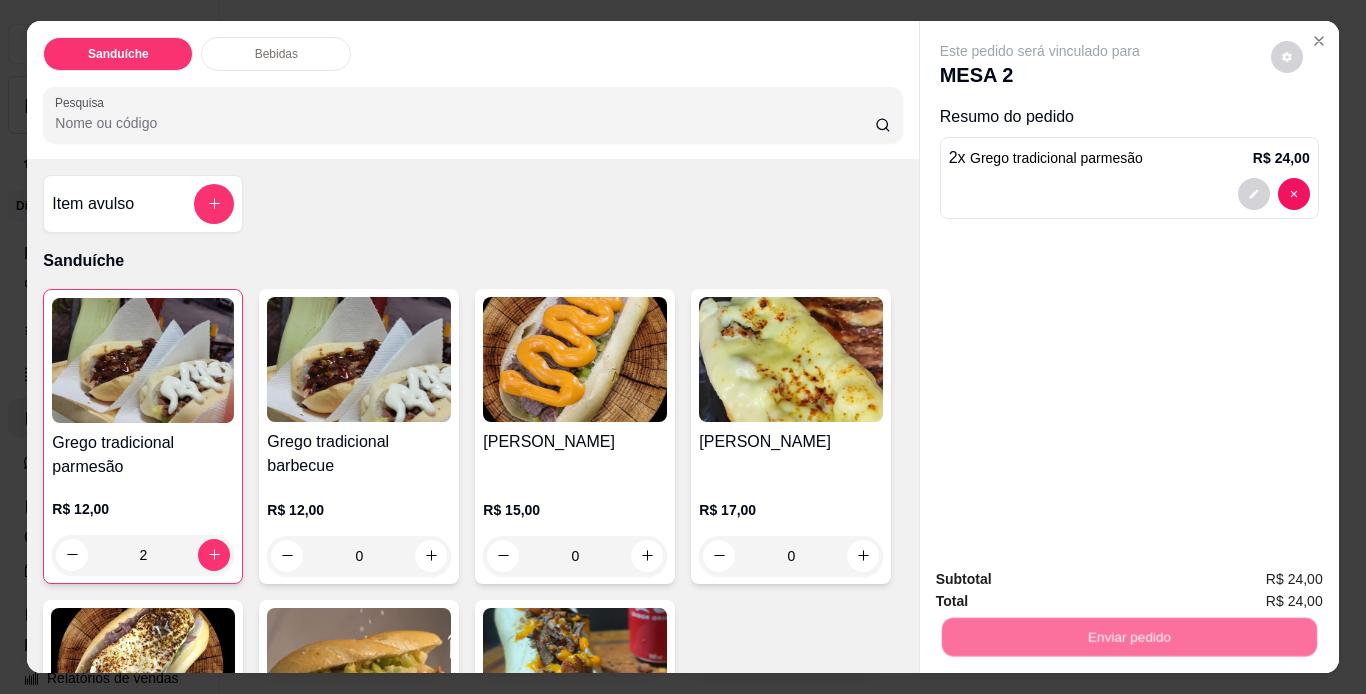 click on "Não registrar e enviar pedido" at bounding box center [1063, 581] 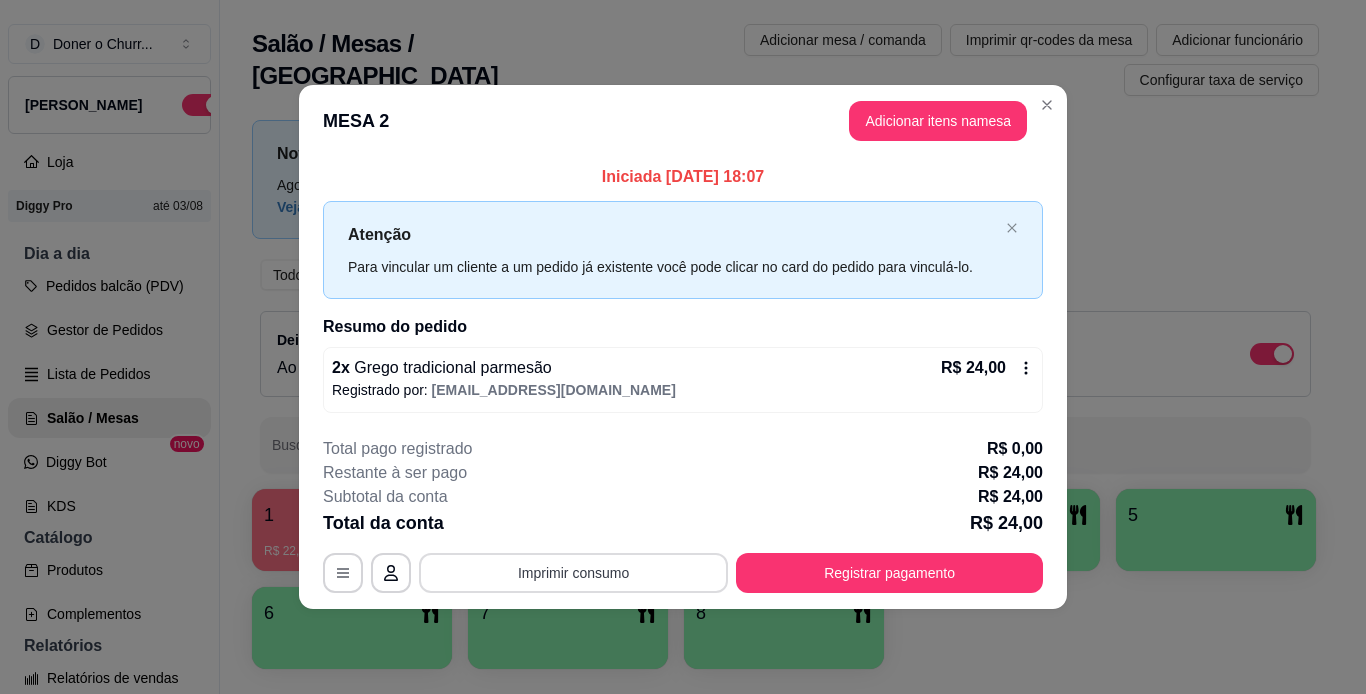 click on "Imprimir consumo" at bounding box center (573, 573) 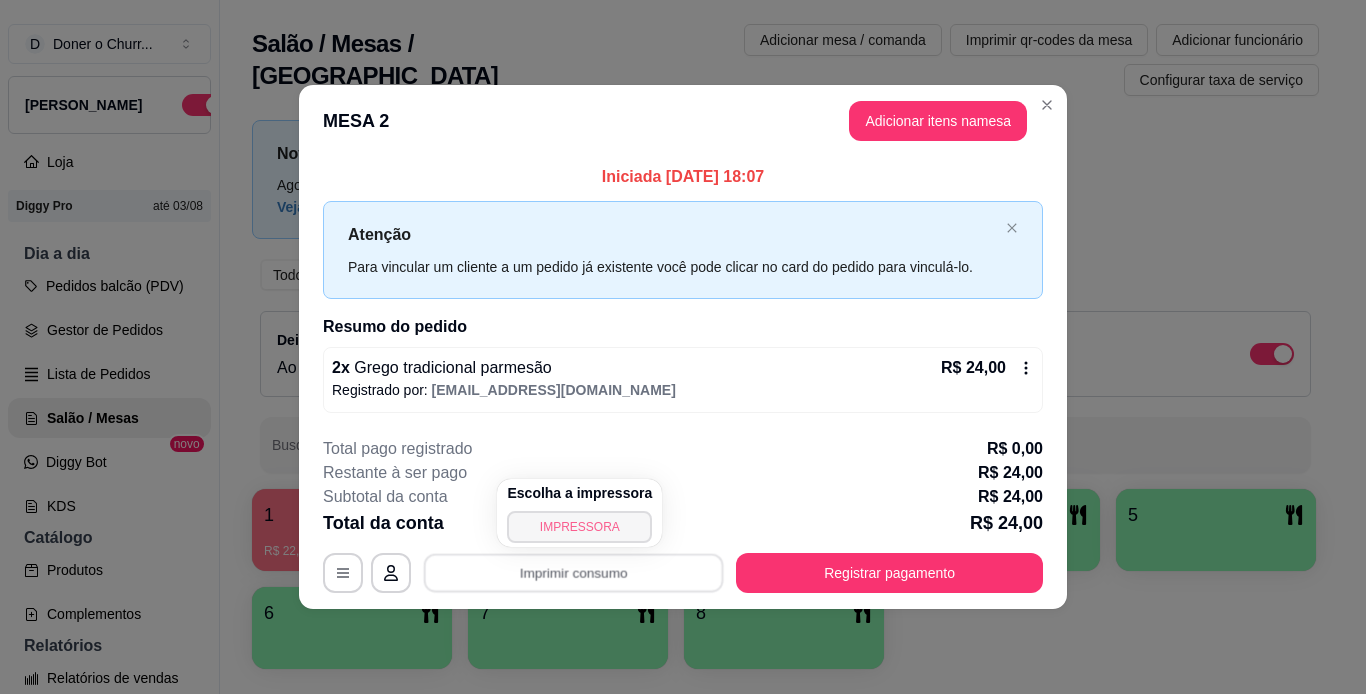 click on "IMPRESSORA" at bounding box center [579, 527] 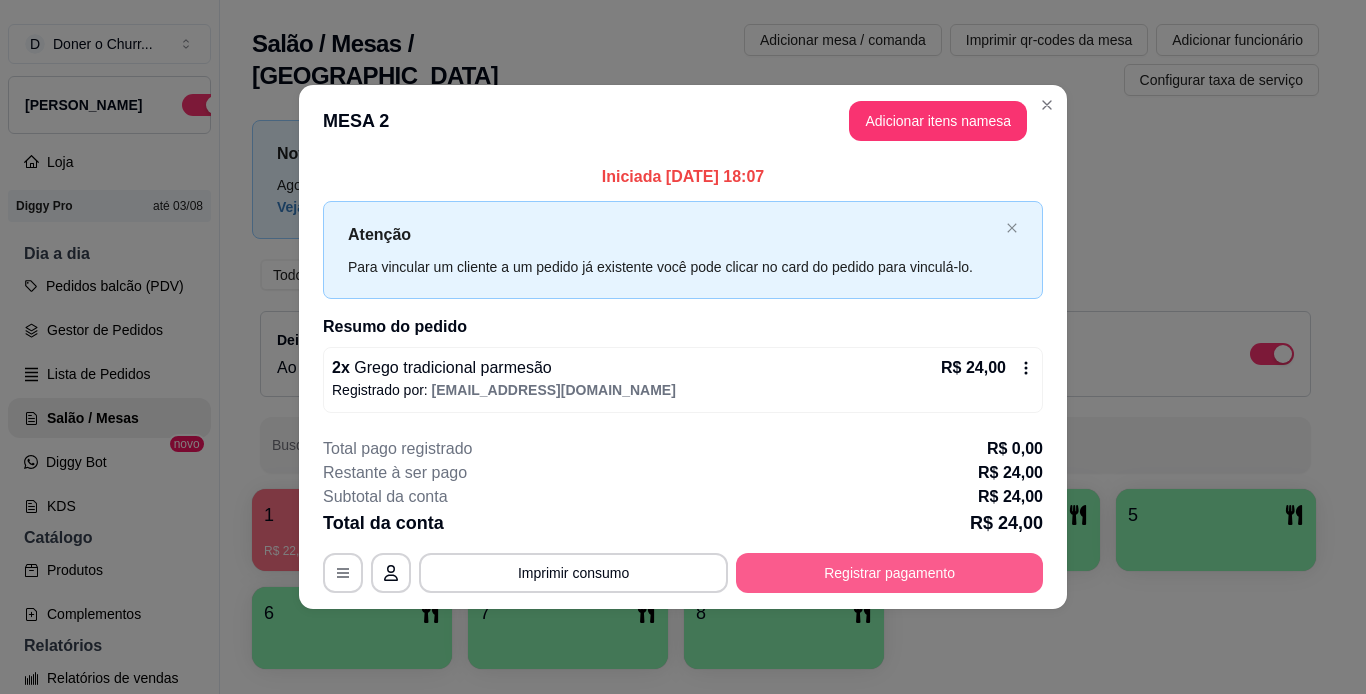 click on "Registrar pagamento" at bounding box center (889, 573) 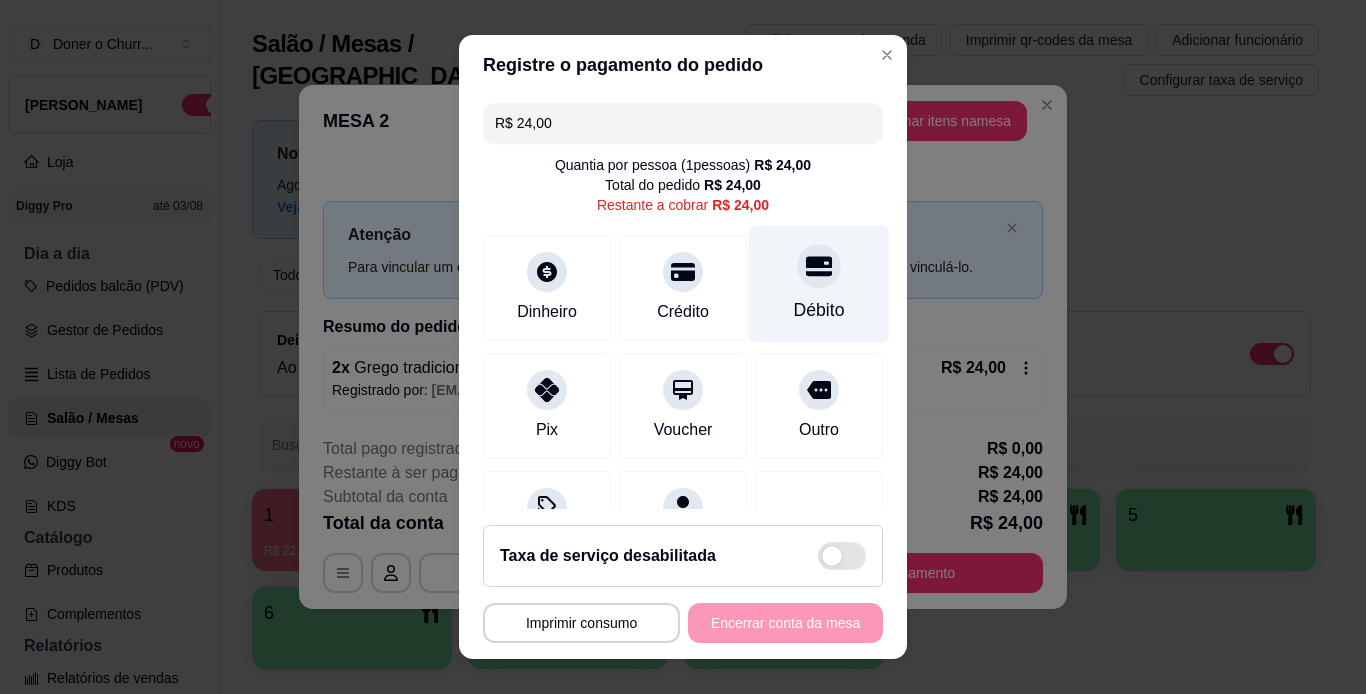 click on "Débito" at bounding box center [819, 310] 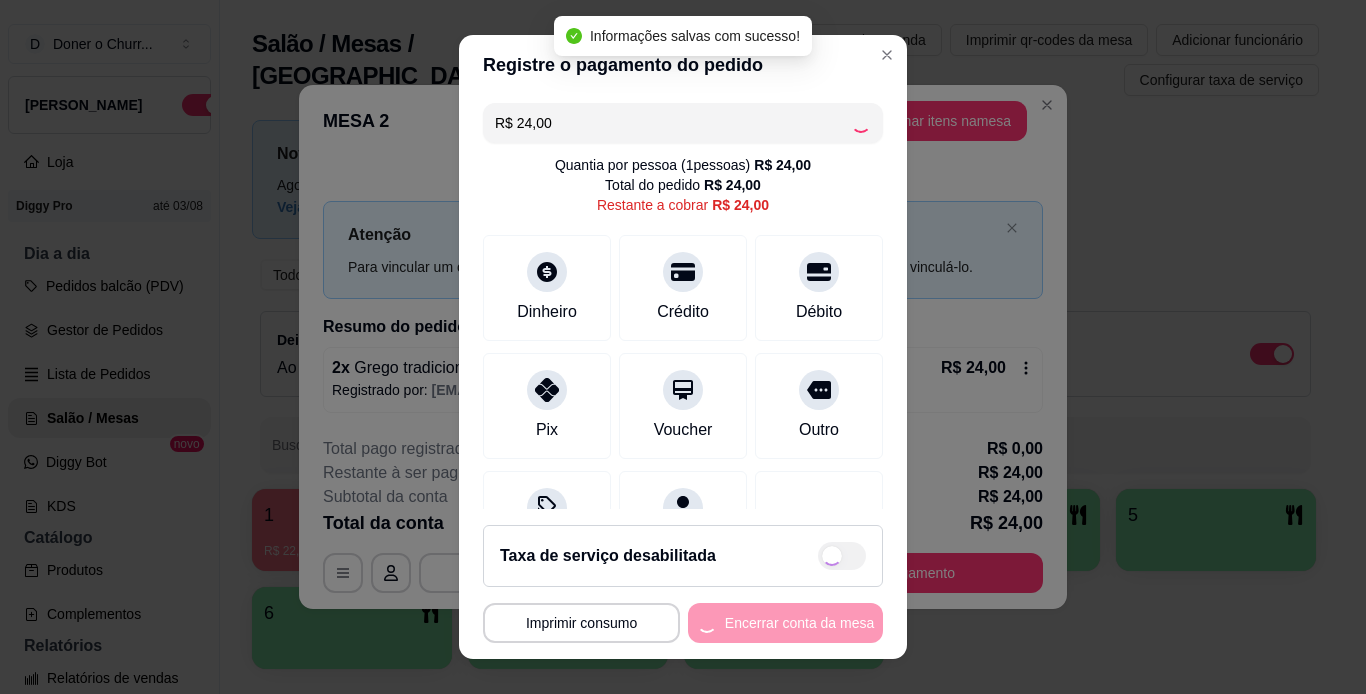 type on "R$ 0,00" 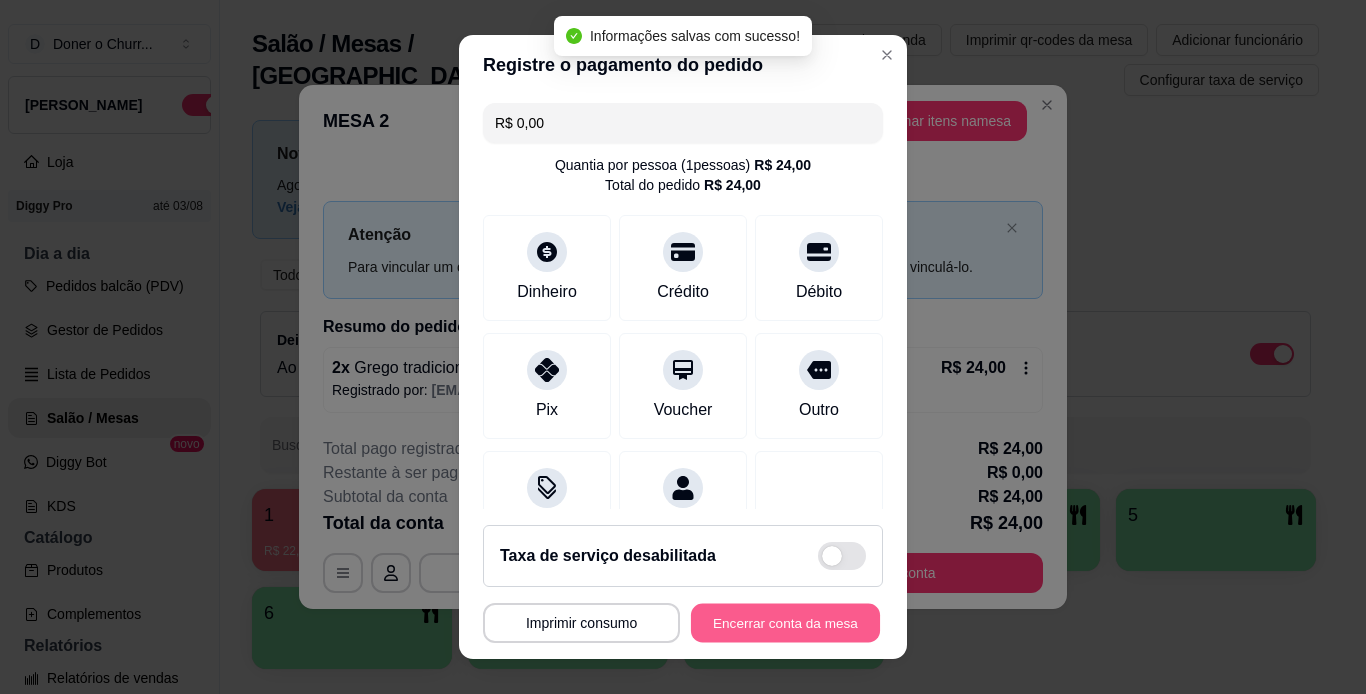 click on "Encerrar conta da mesa" at bounding box center [785, 623] 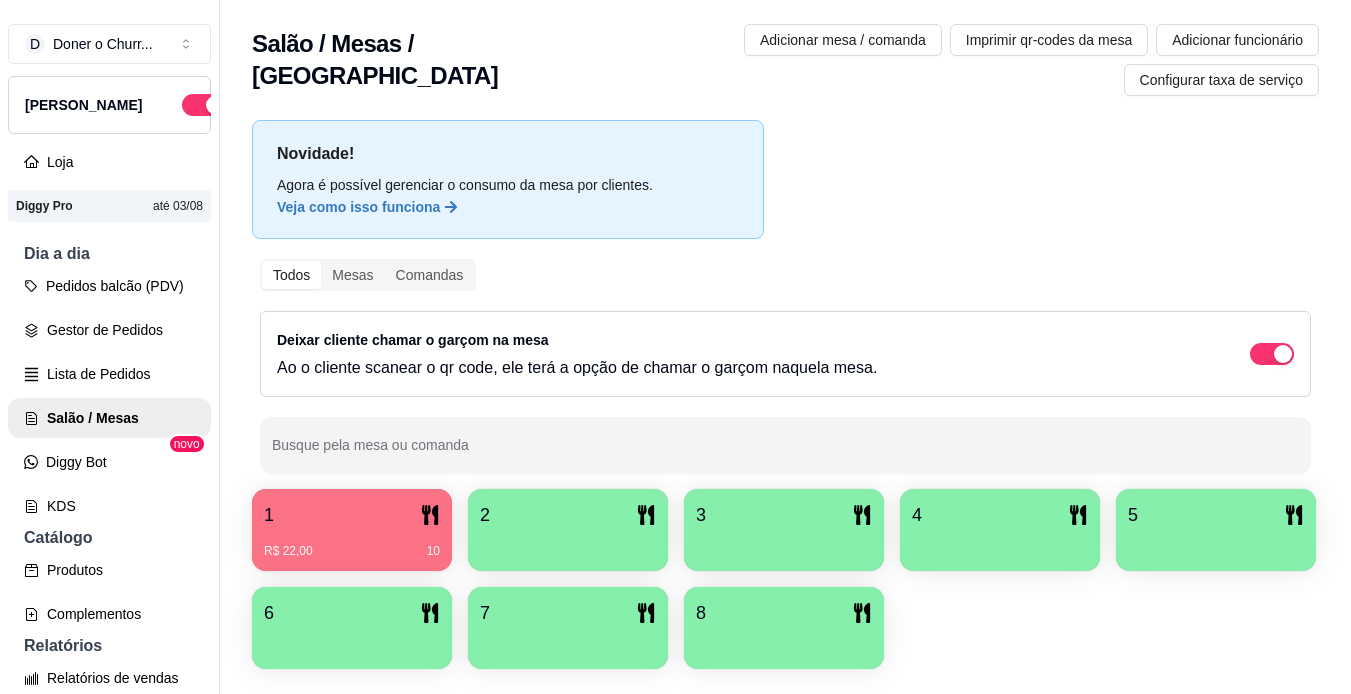 click on "R$ 22,00 10" at bounding box center (352, 551) 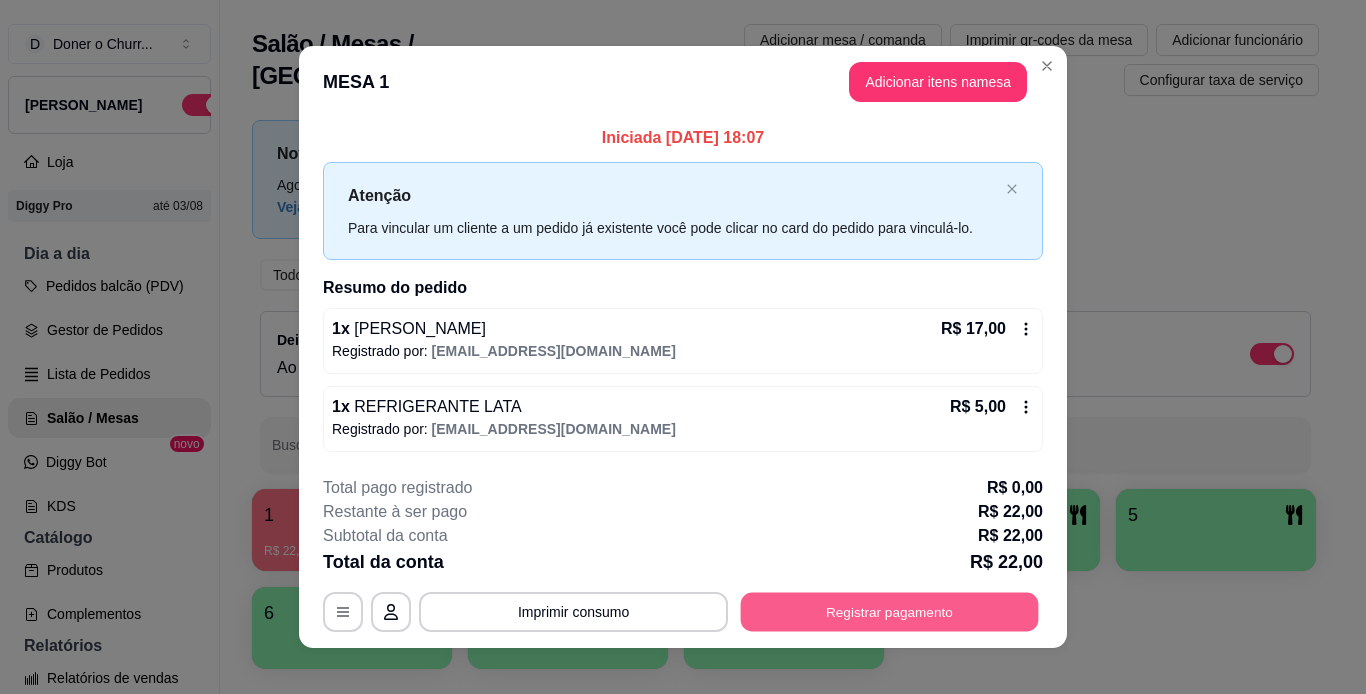 click on "Registrar pagamento" at bounding box center [890, 611] 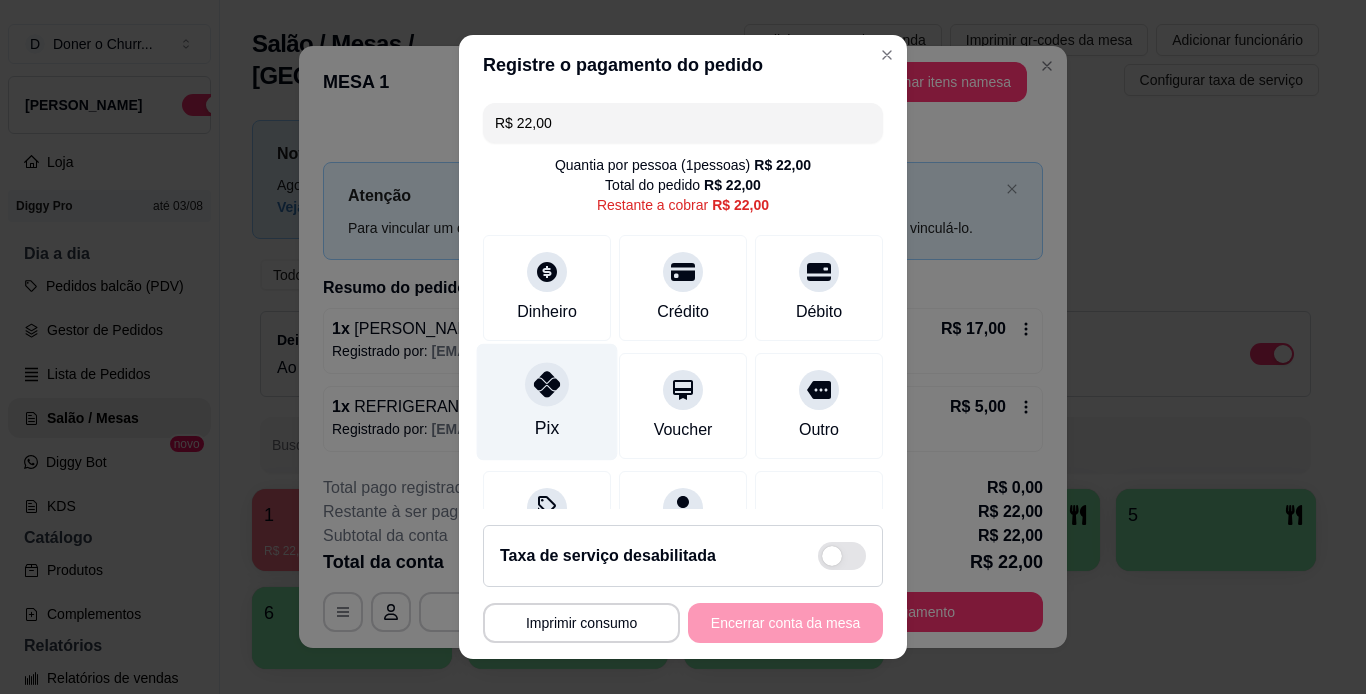 click on "Pix" at bounding box center [547, 401] 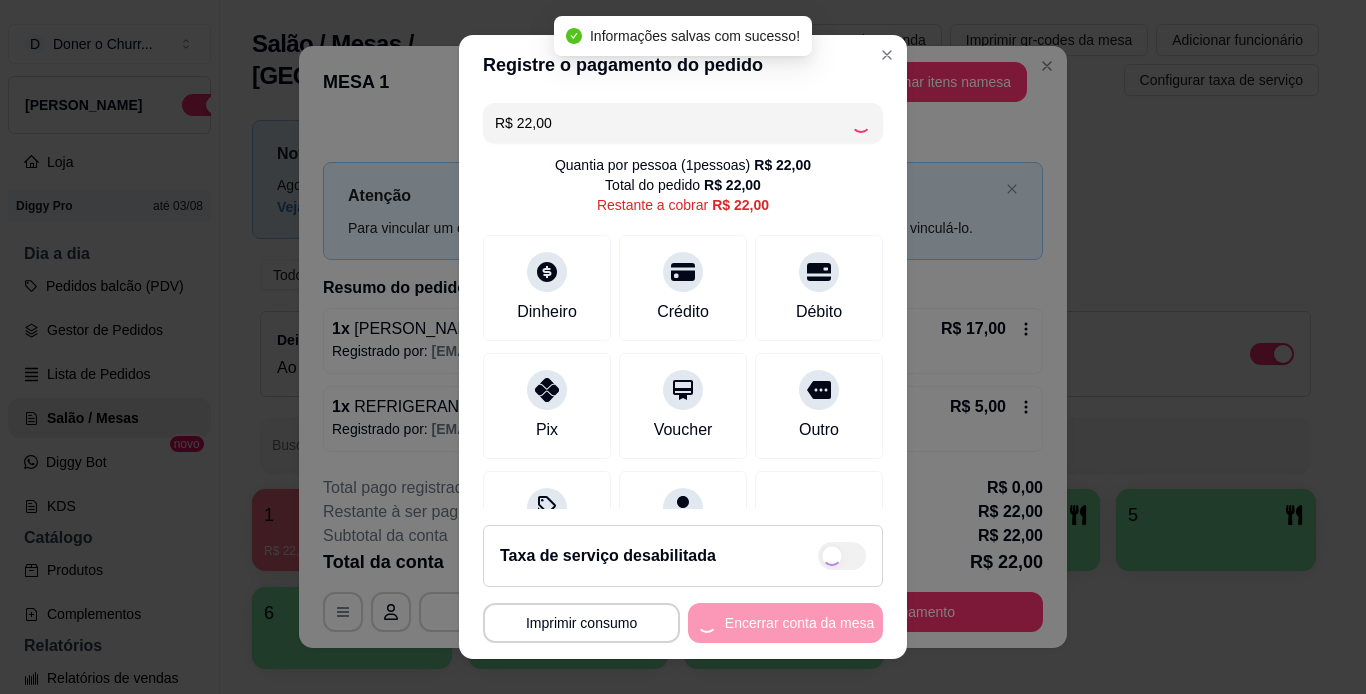 type on "R$ 0,00" 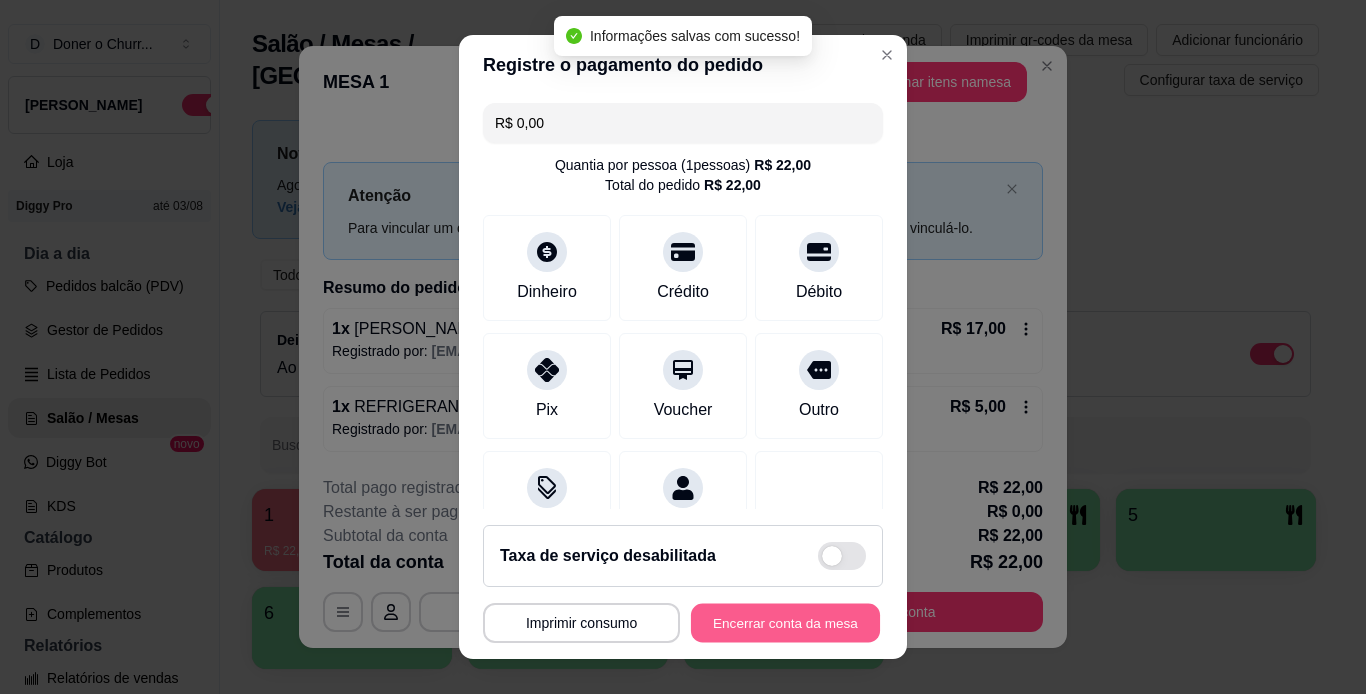 click on "Encerrar conta da mesa" at bounding box center [785, 623] 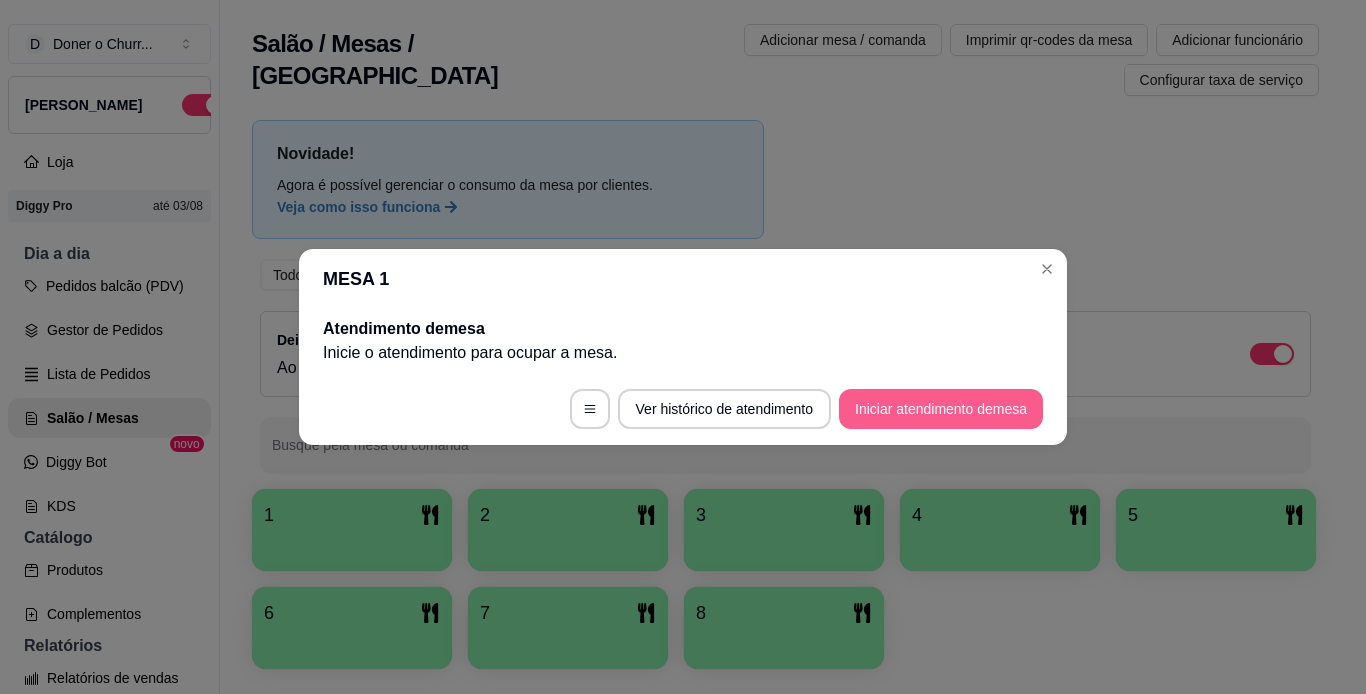click on "Iniciar atendimento de  mesa" at bounding box center (941, 409) 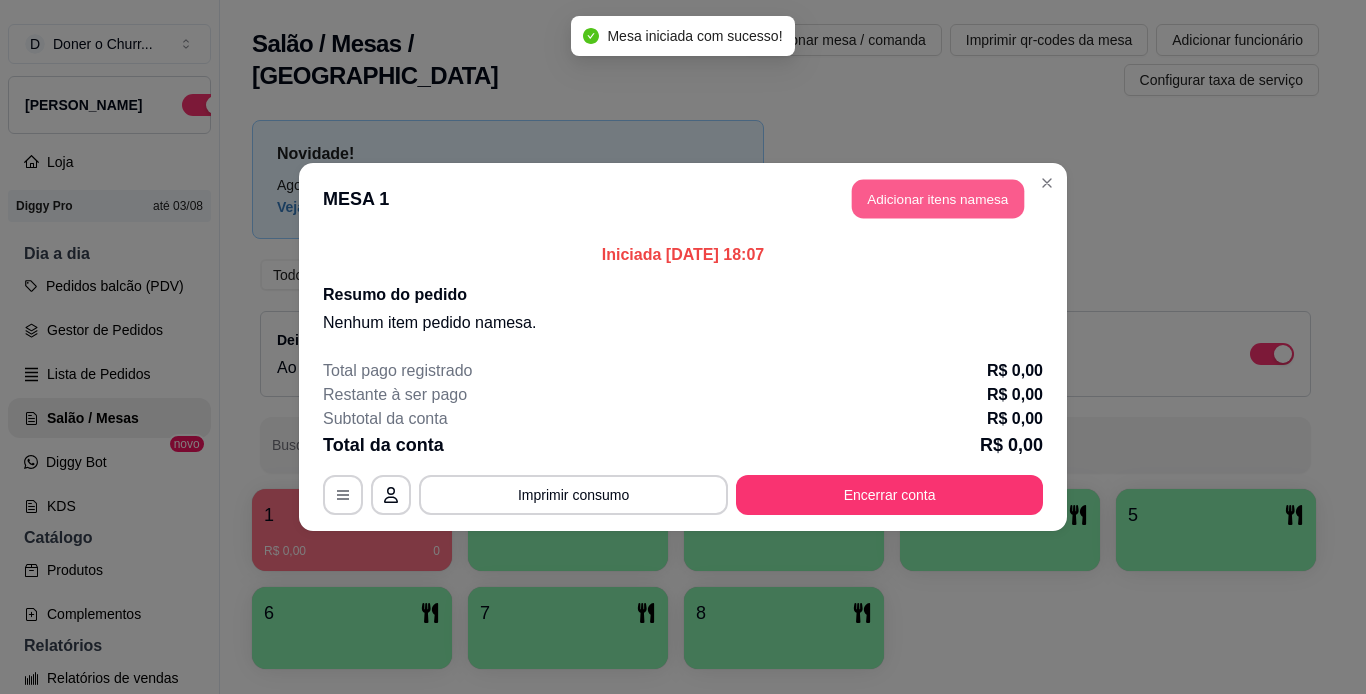 click on "Adicionar itens na  mesa" at bounding box center (938, 199) 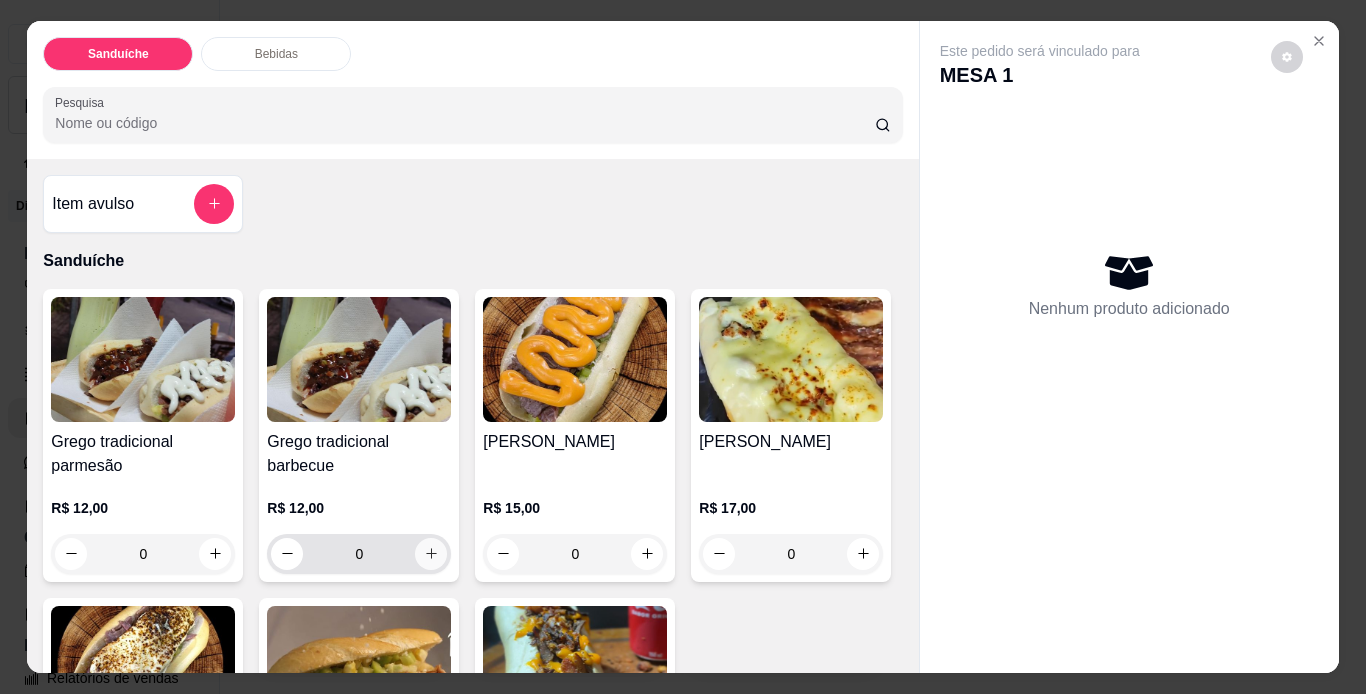 click 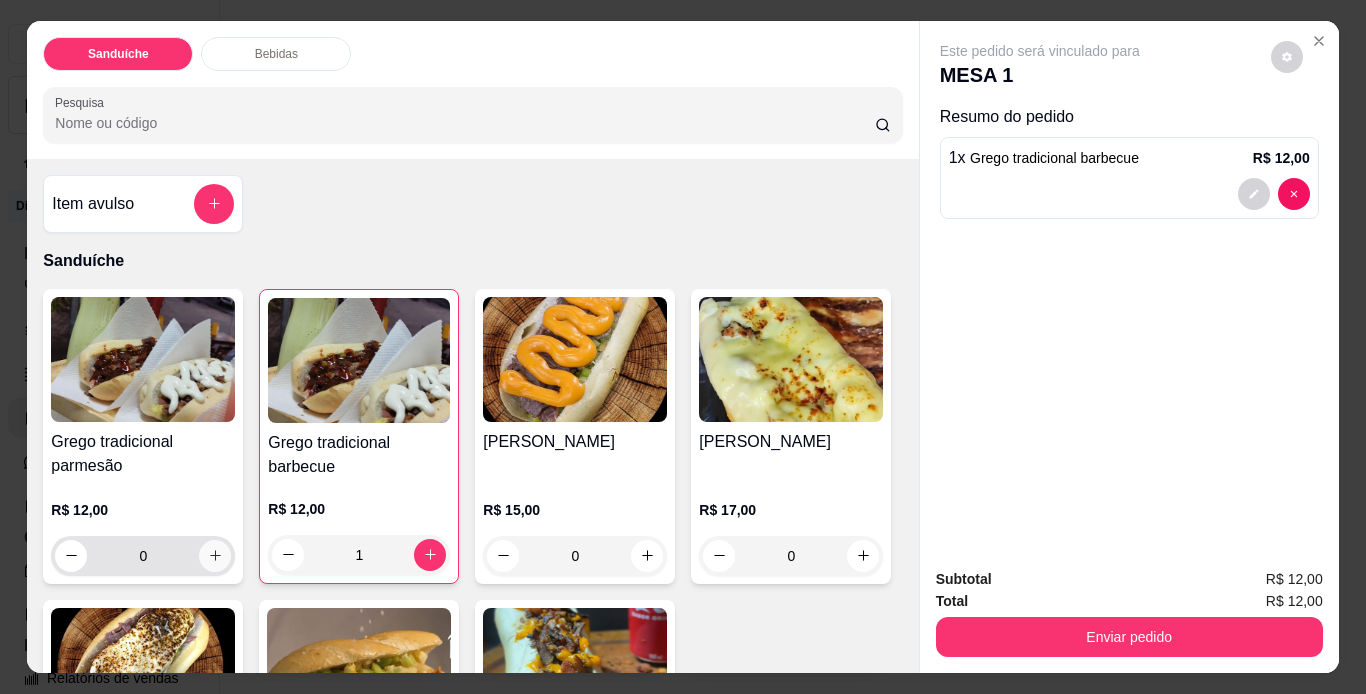 click 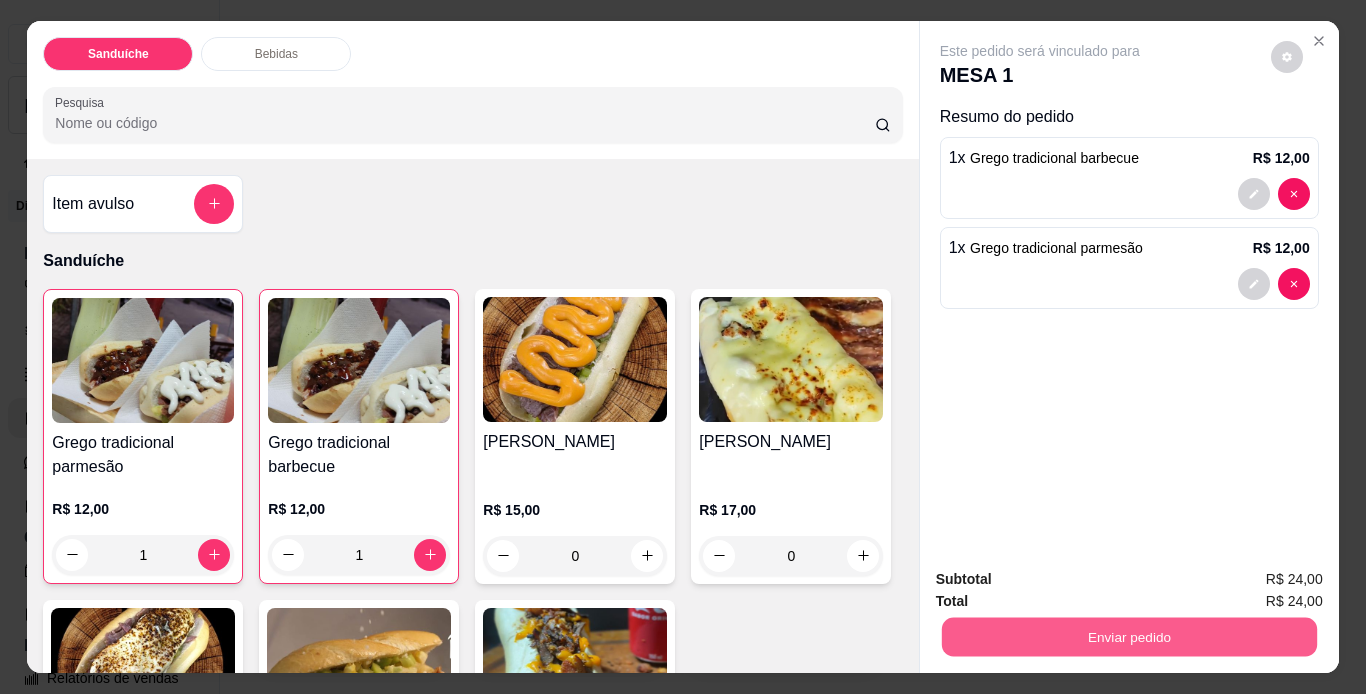 click on "Enviar pedido" at bounding box center [1128, 637] 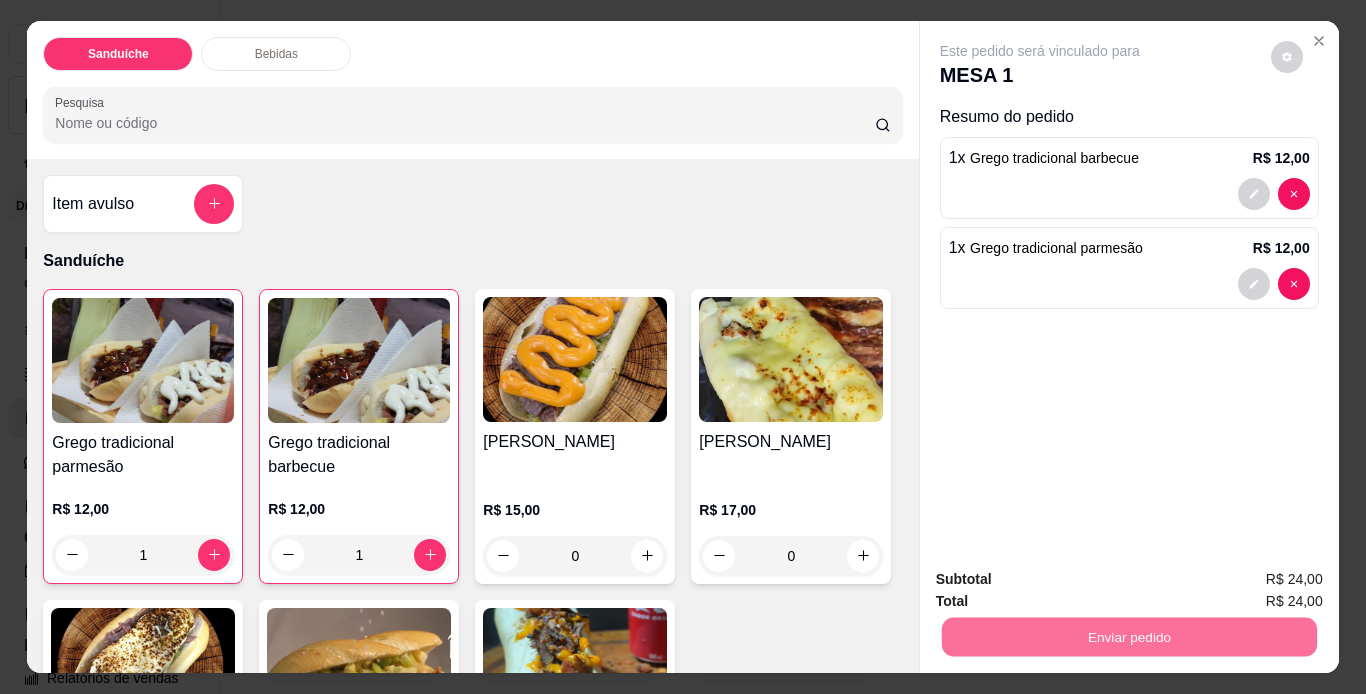 click on "Não registrar e enviar pedido" at bounding box center (1063, 580) 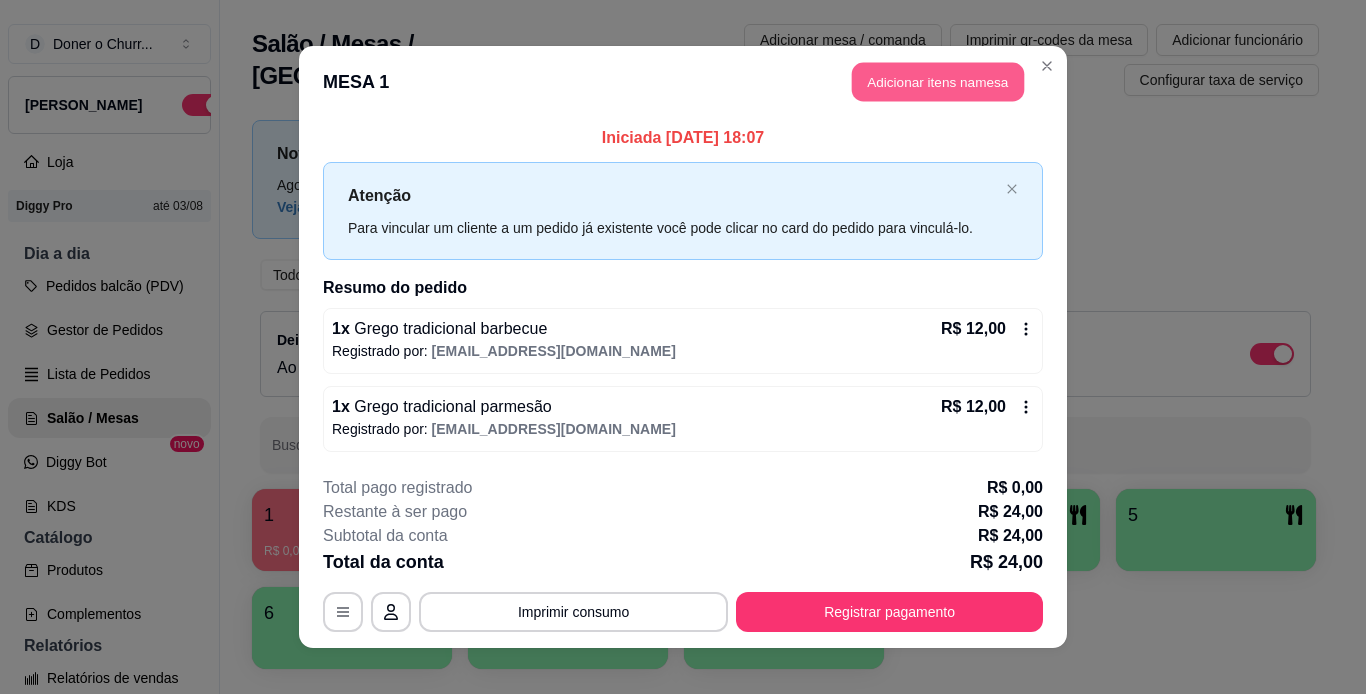 click on "Adicionar itens na  mesa" at bounding box center (938, 82) 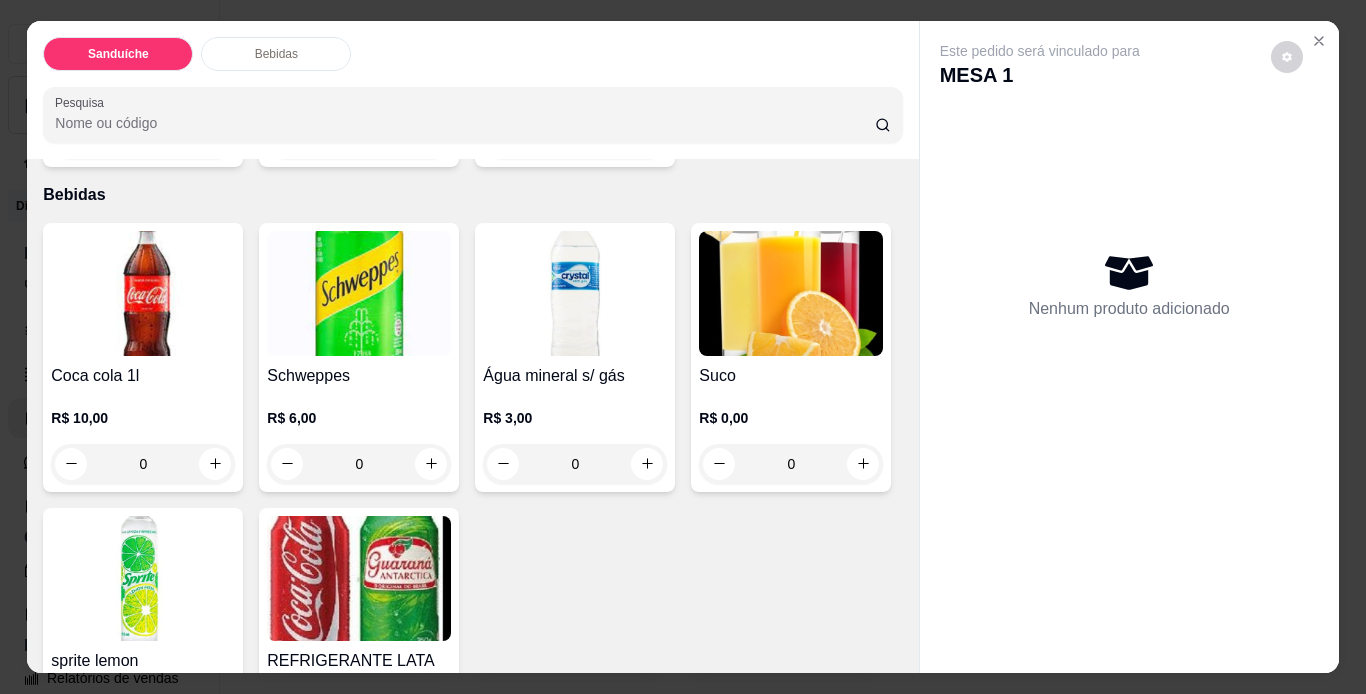 scroll, scrollTop: 1000, scrollLeft: 0, axis: vertical 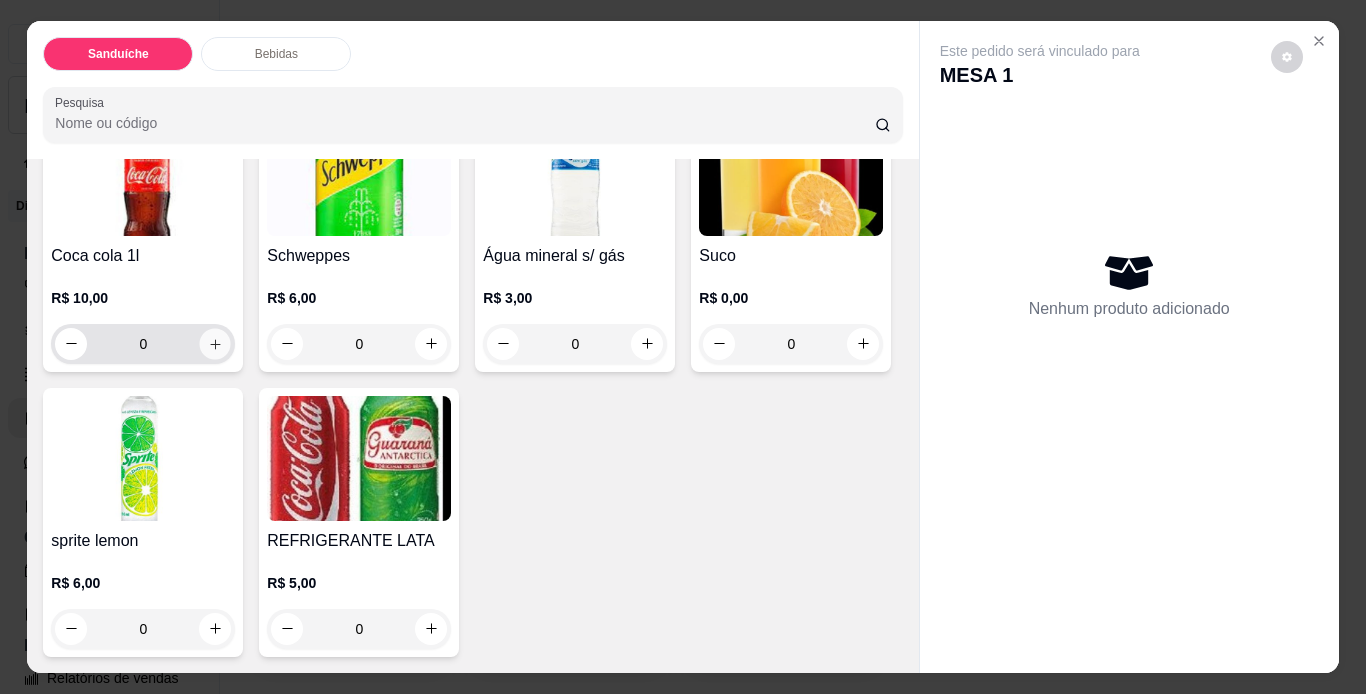 click 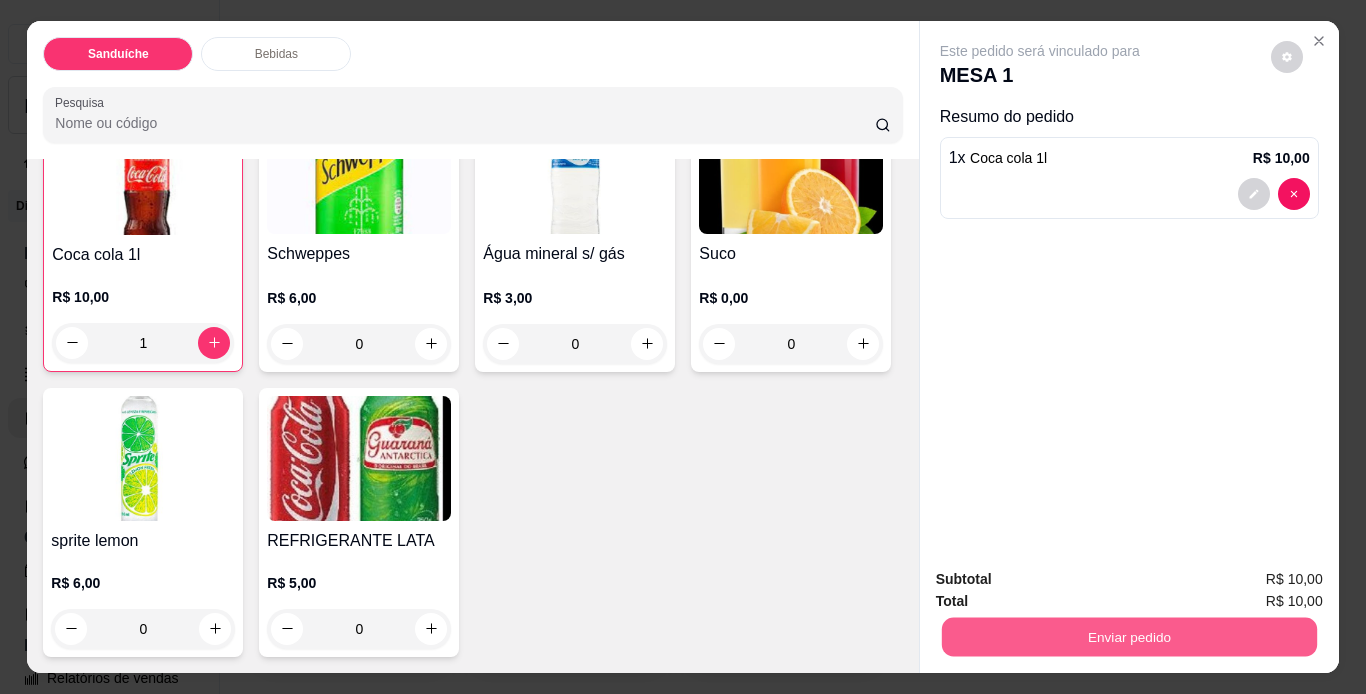 click on "Enviar pedido" at bounding box center [1128, 637] 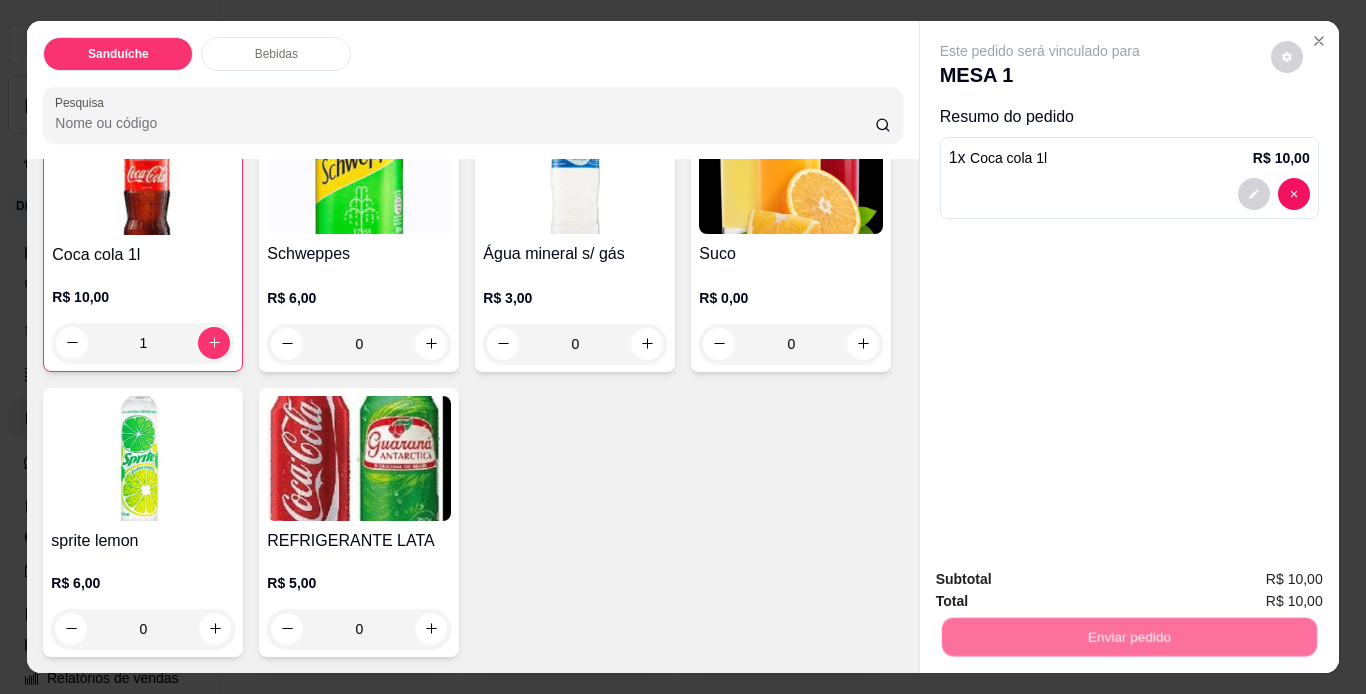 click on "Não registrar e enviar pedido" at bounding box center (1063, 580) 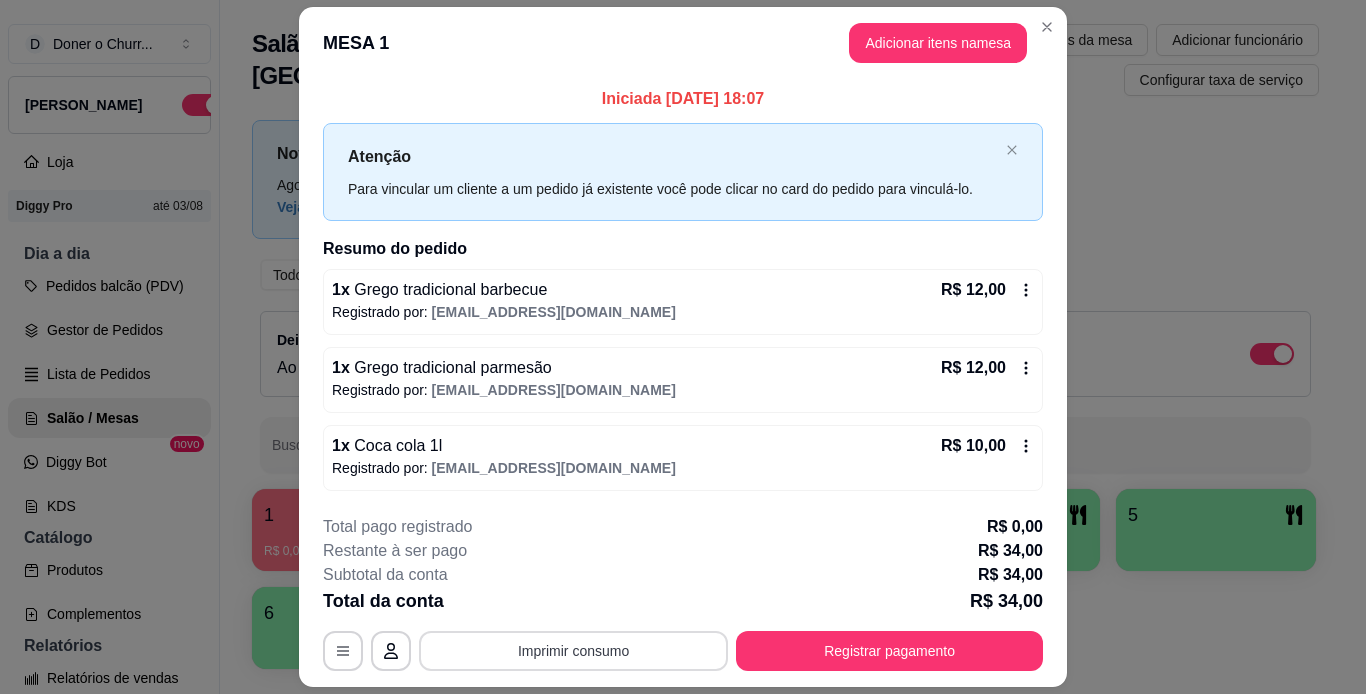click on "Imprimir consumo" at bounding box center (573, 651) 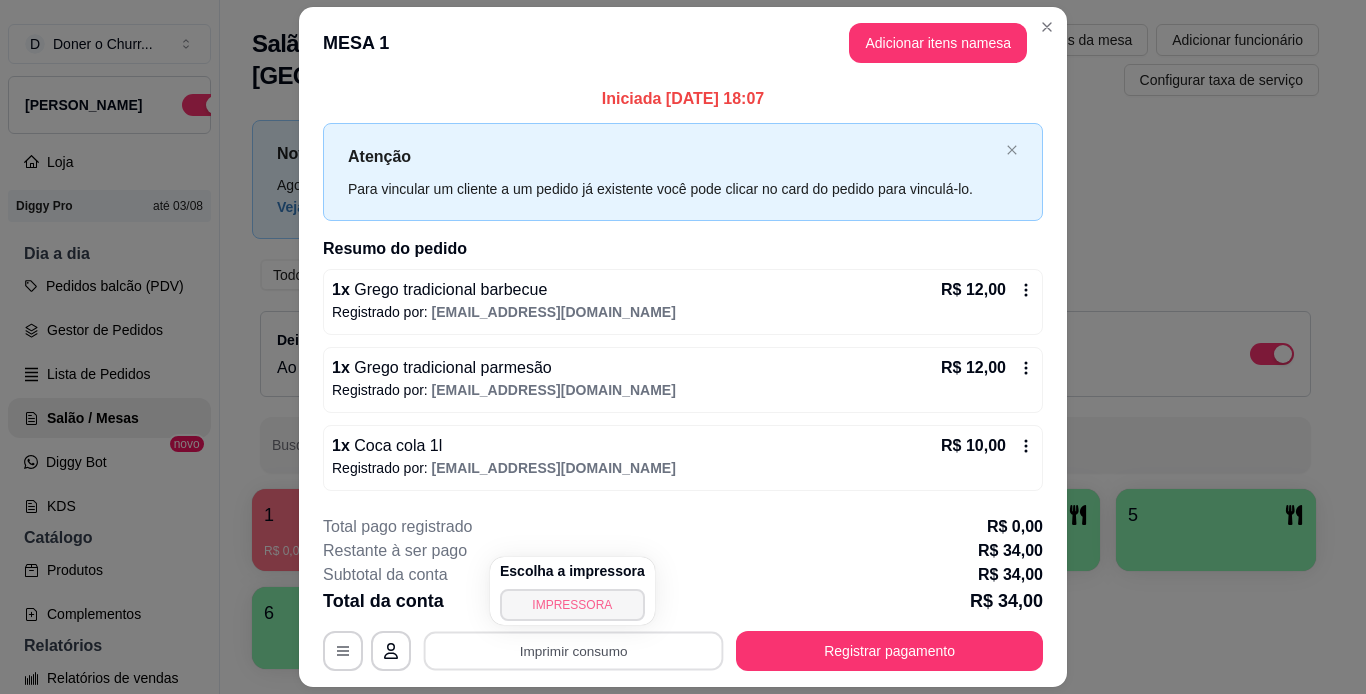click on "IMPRESSORA" at bounding box center [572, 605] 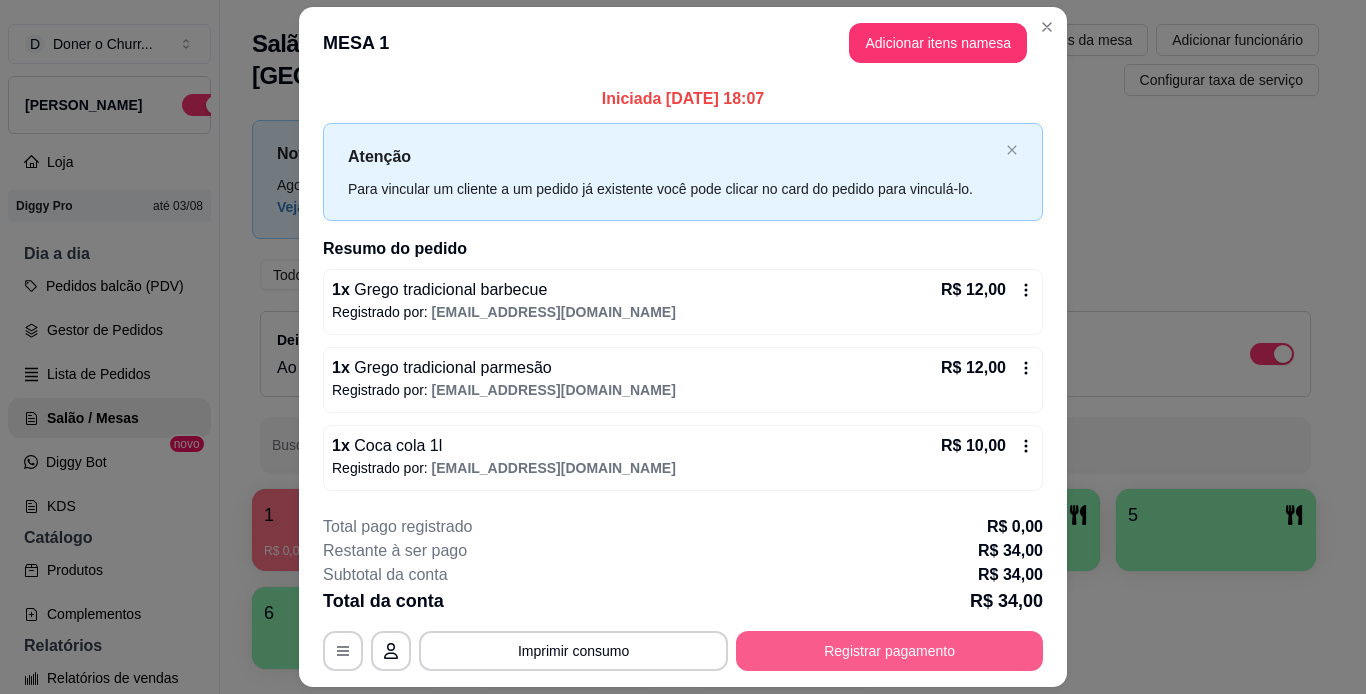 click on "Registrar pagamento" at bounding box center (889, 651) 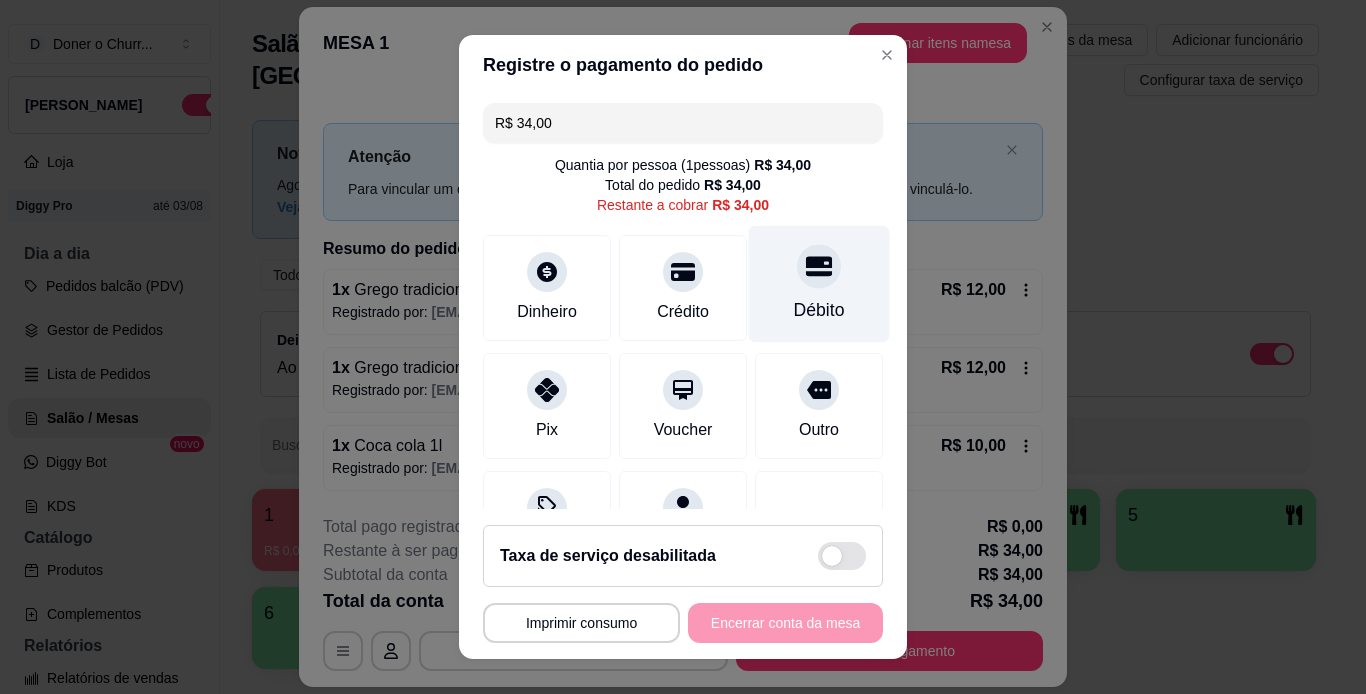 click at bounding box center [819, 266] 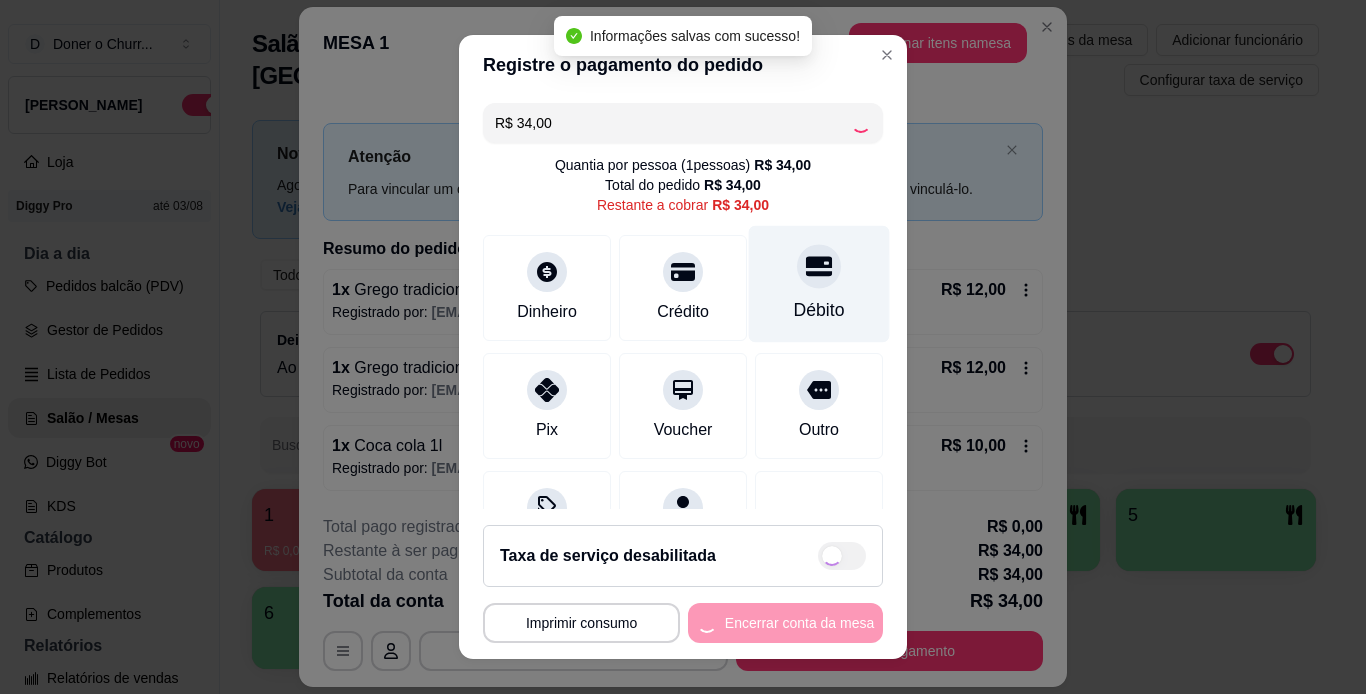 type on "R$ 0,00" 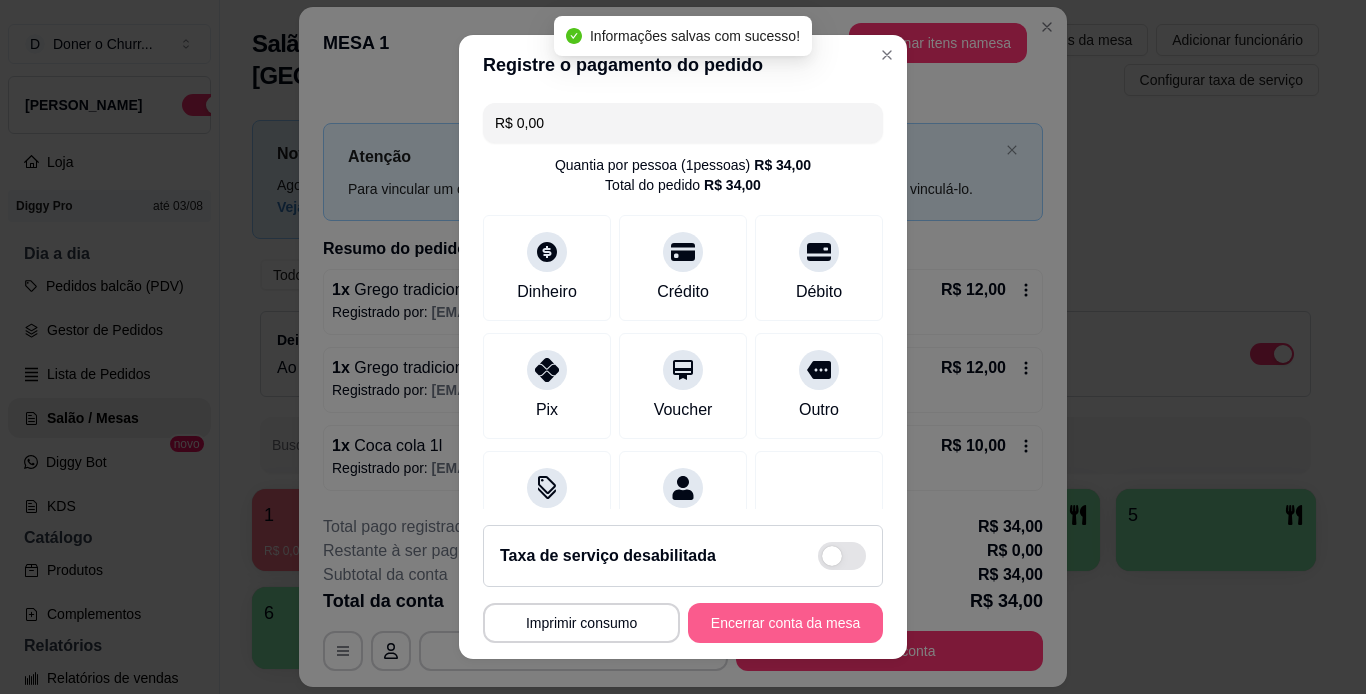 click on "Encerrar conta da mesa" at bounding box center (785, 623) 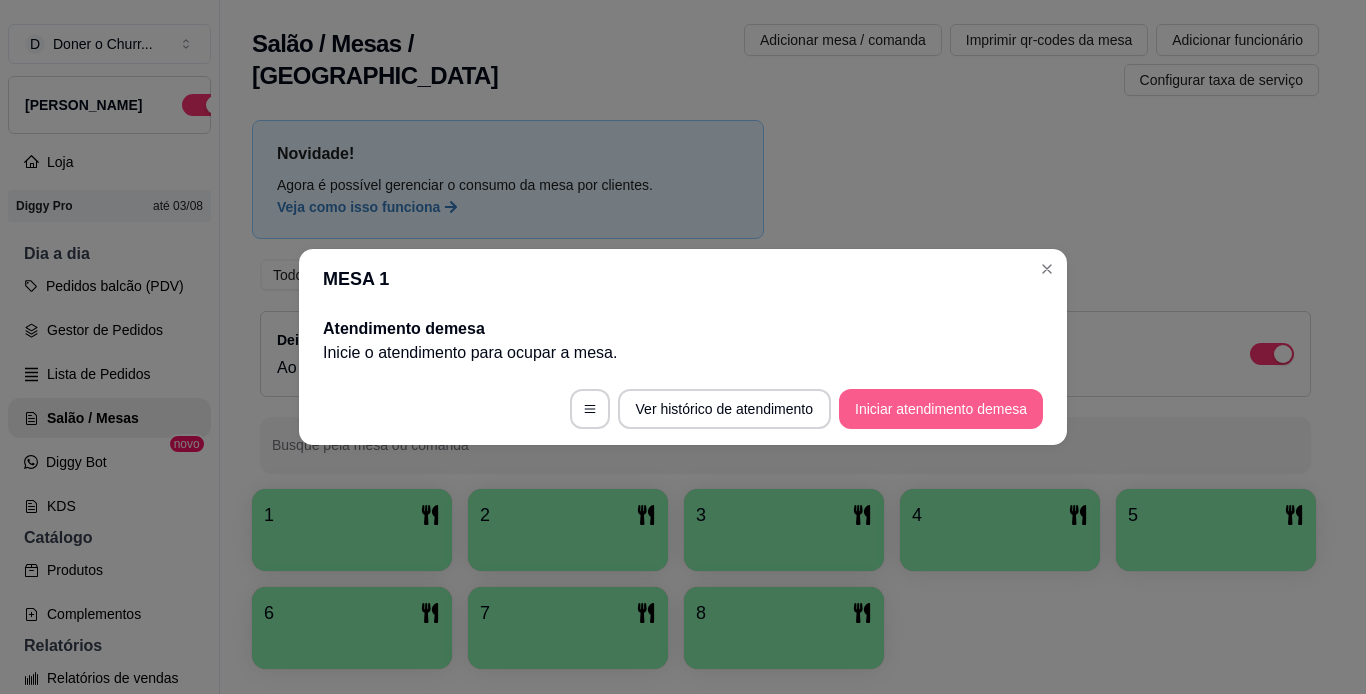 click on "Iniciar atendimento de  mesa" at bounding box center (941, 409) 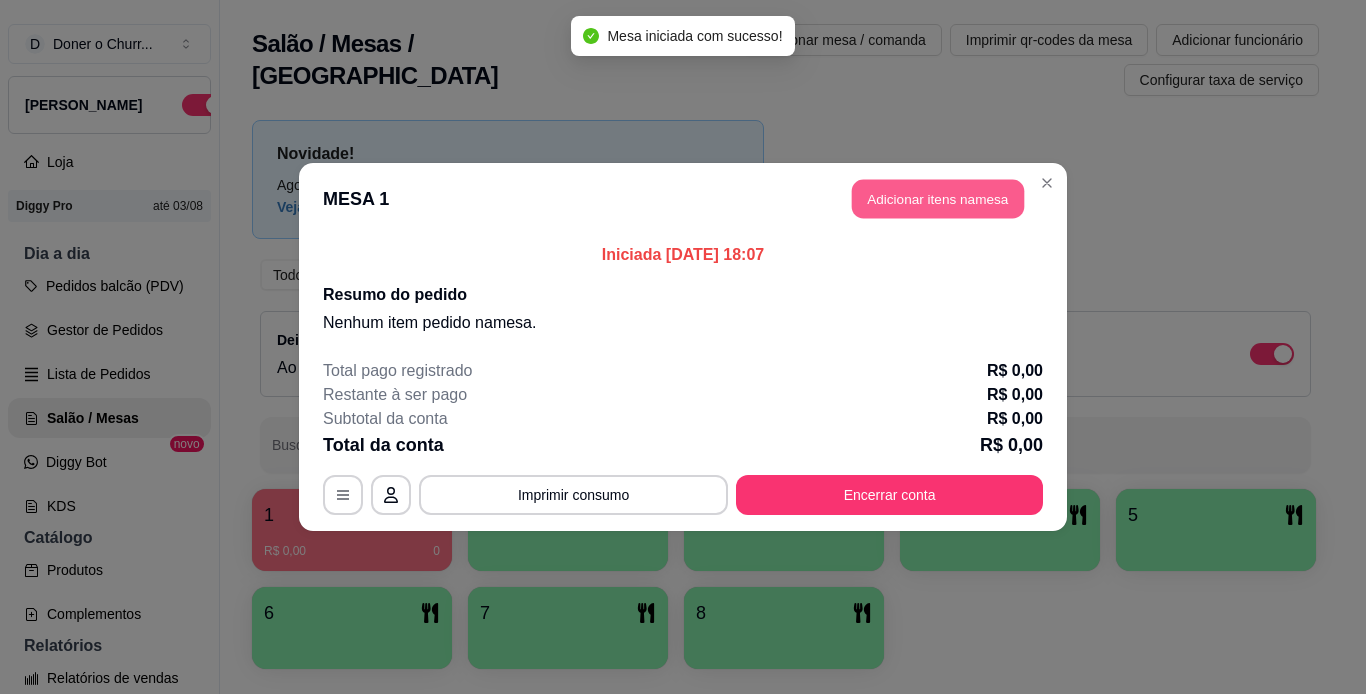 click on "Adicionar itens na  mesa" at bounding box center (938, 199) 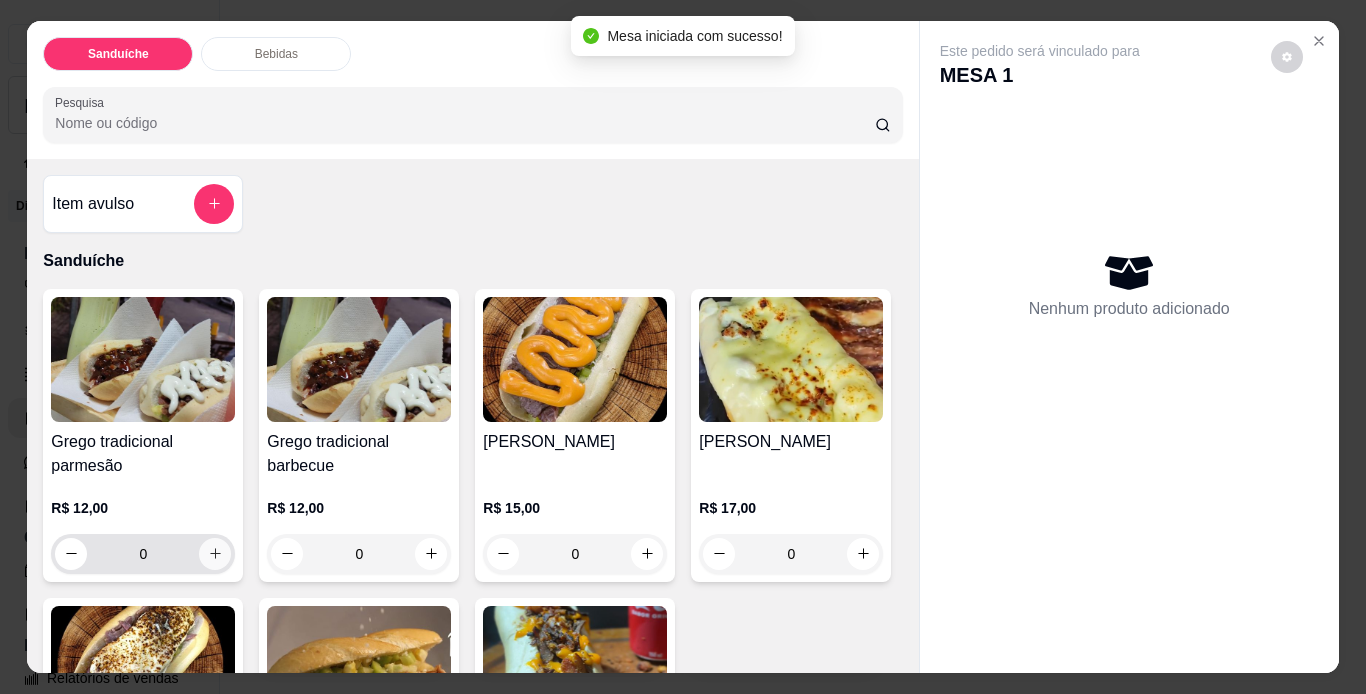 click 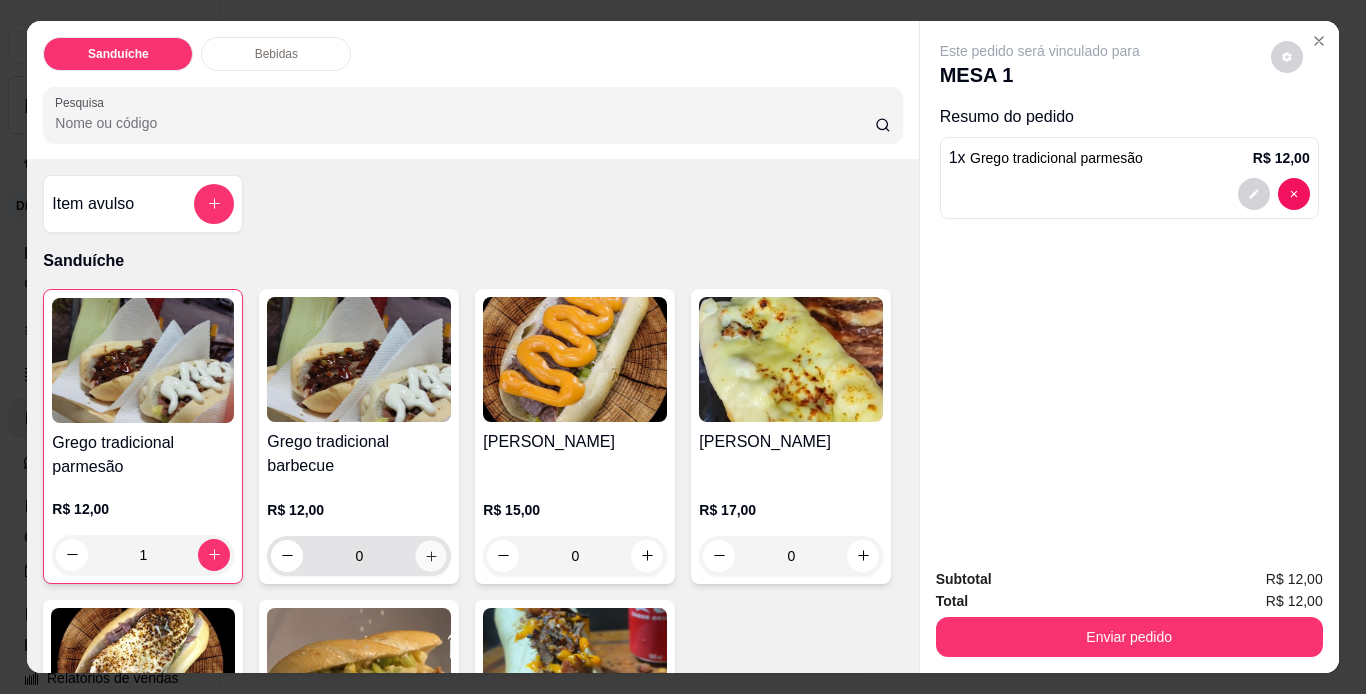click 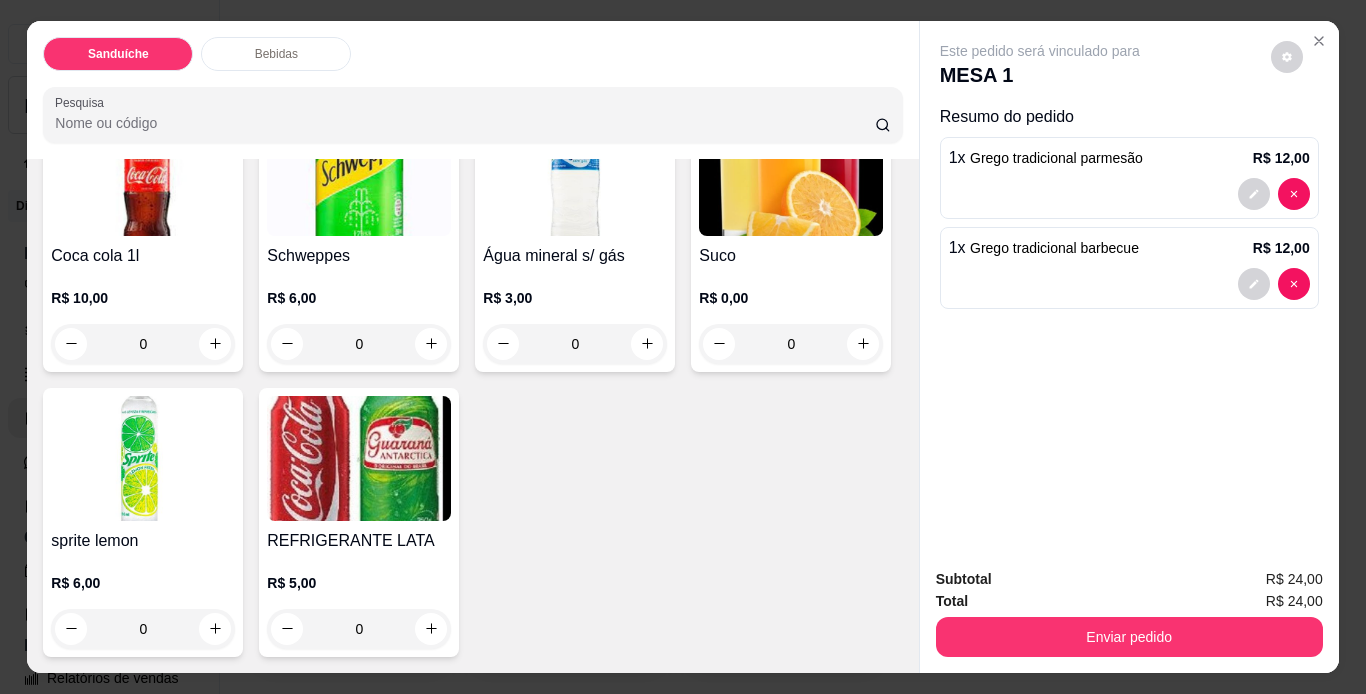 scroll, scrollTop: 1100, scrollLeft: 0, axis: vertical 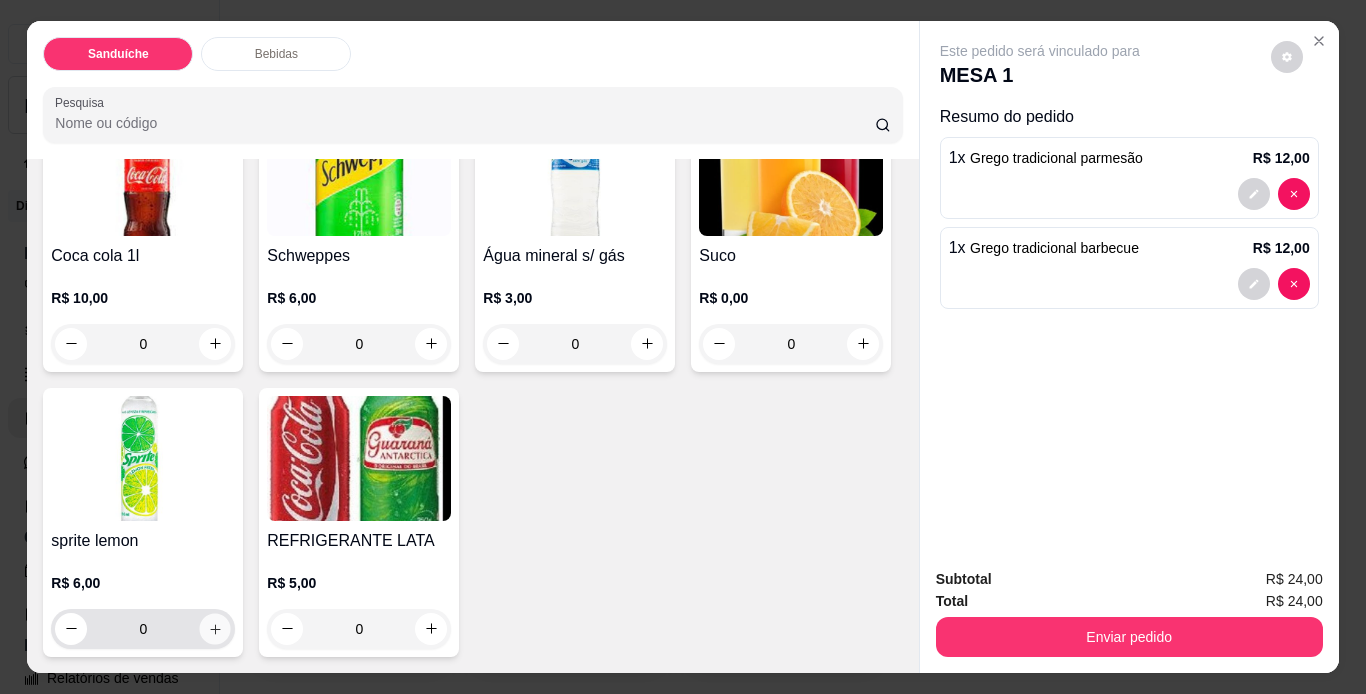 click 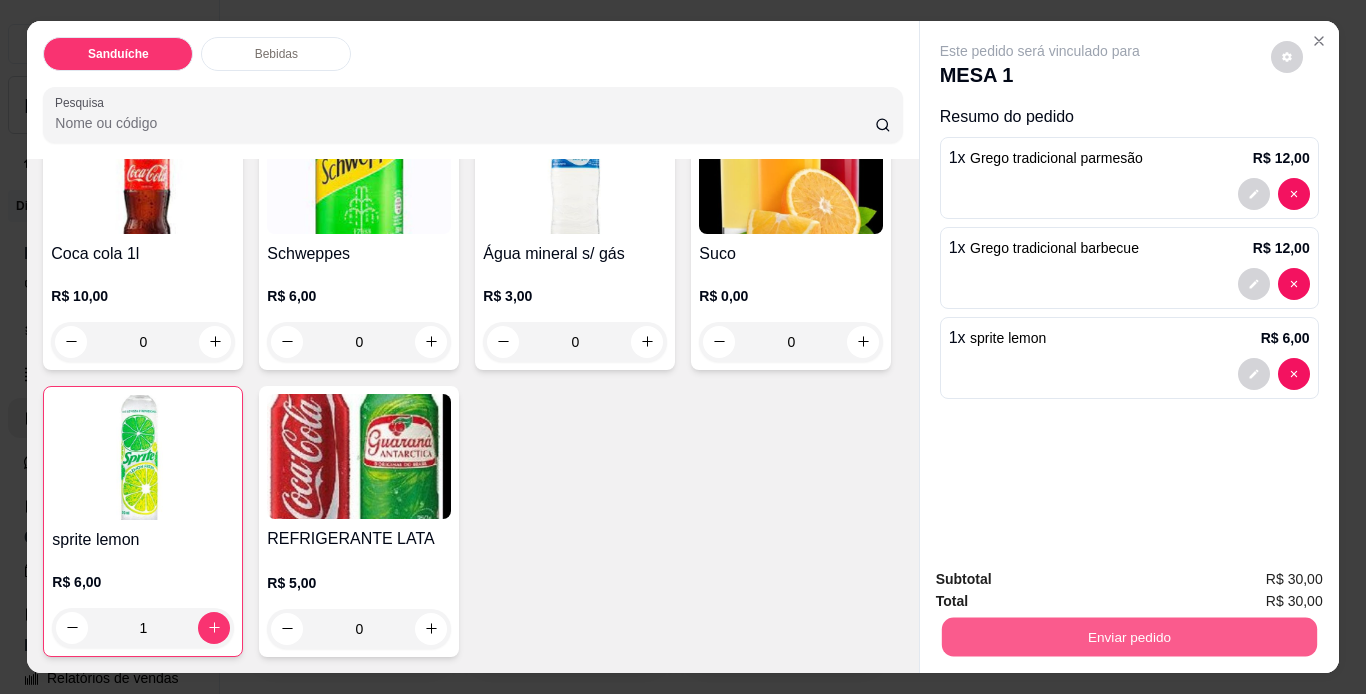click on "Enviar pedido" at bounding box center (1128, 637) 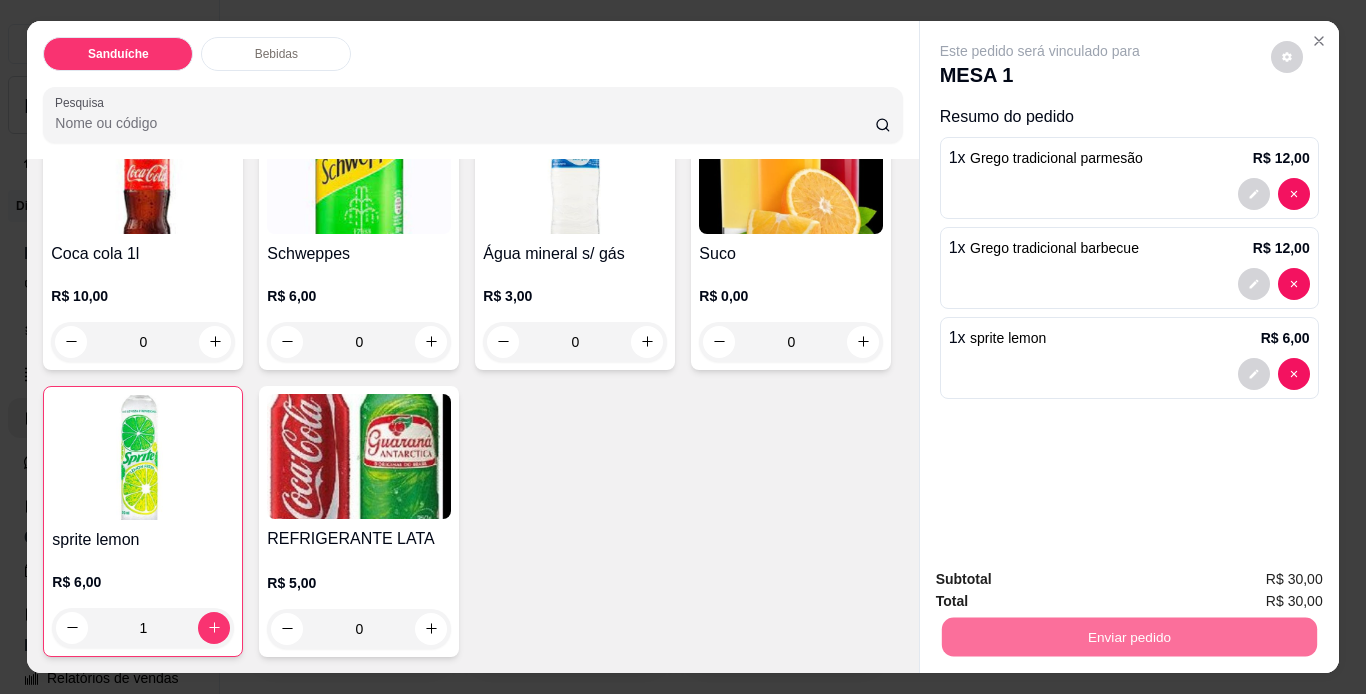 click on "Não registrar e enviar pedido" at bounding box center (1063, 580) 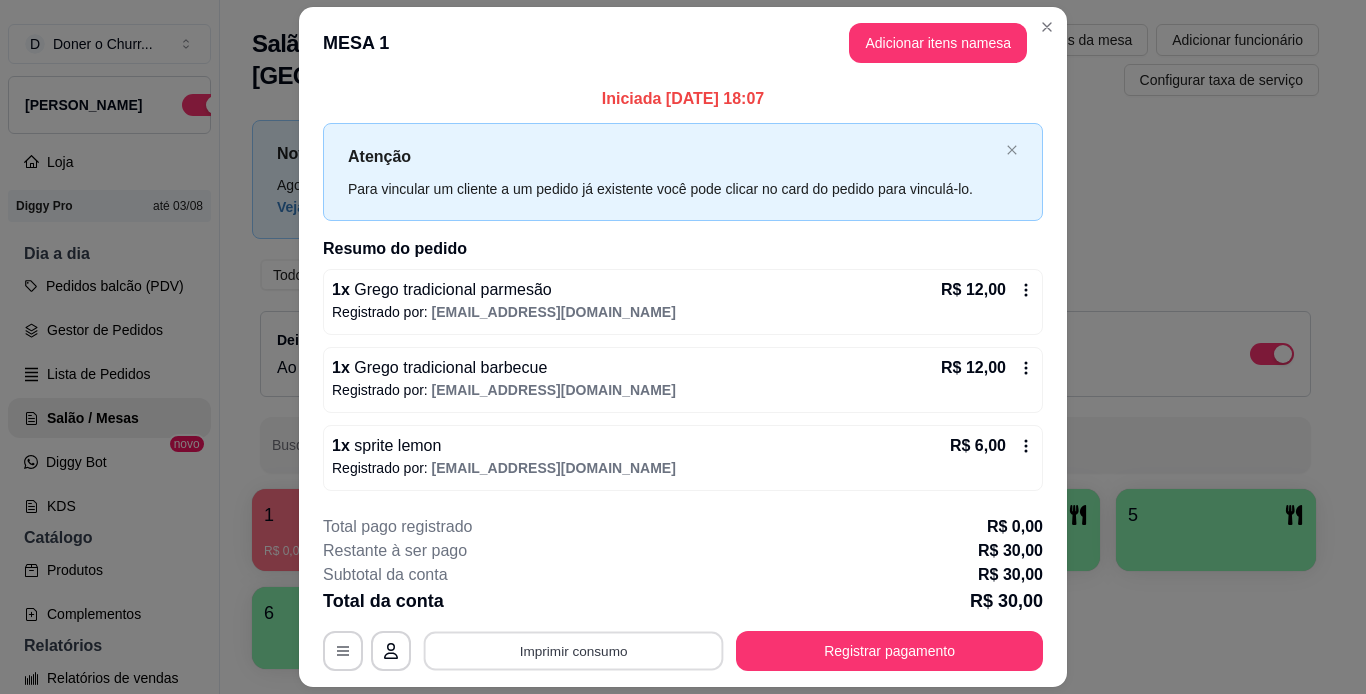 click on "Imprimir consumo" at bounding box center [574, 650] 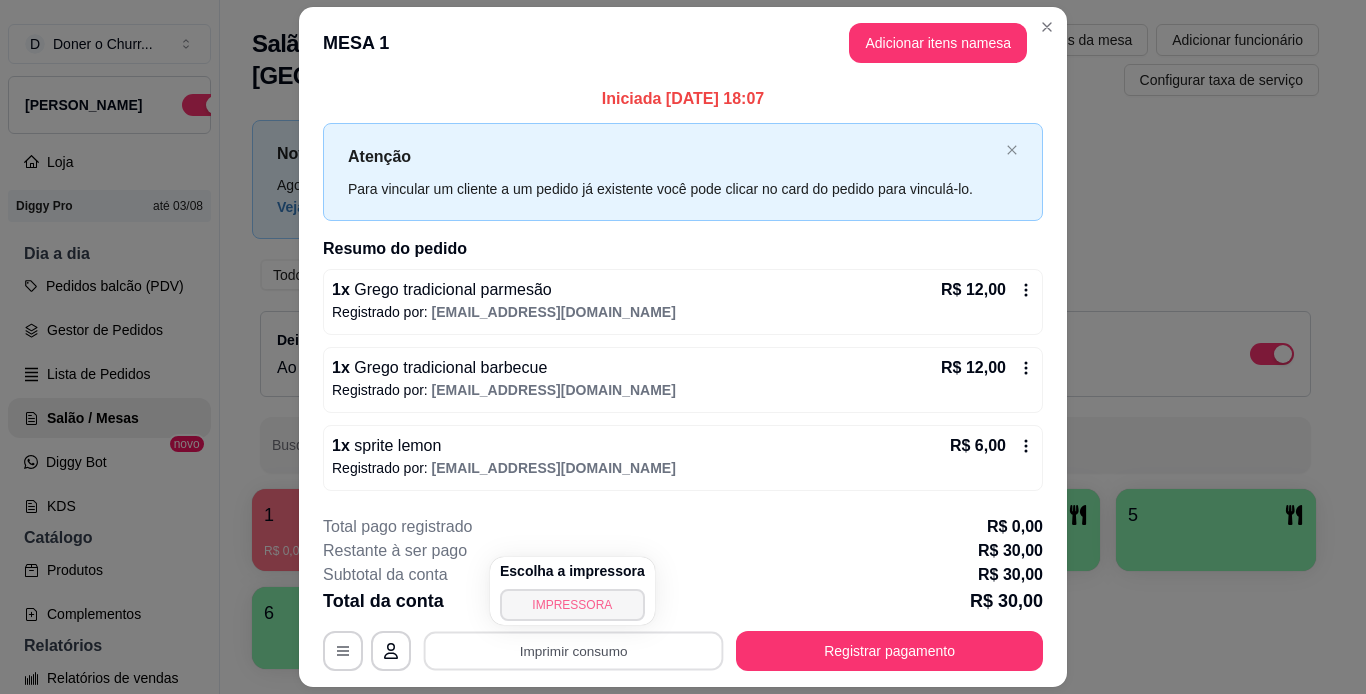 click on "IMPRESSORA" at bounding box center [572, 605] 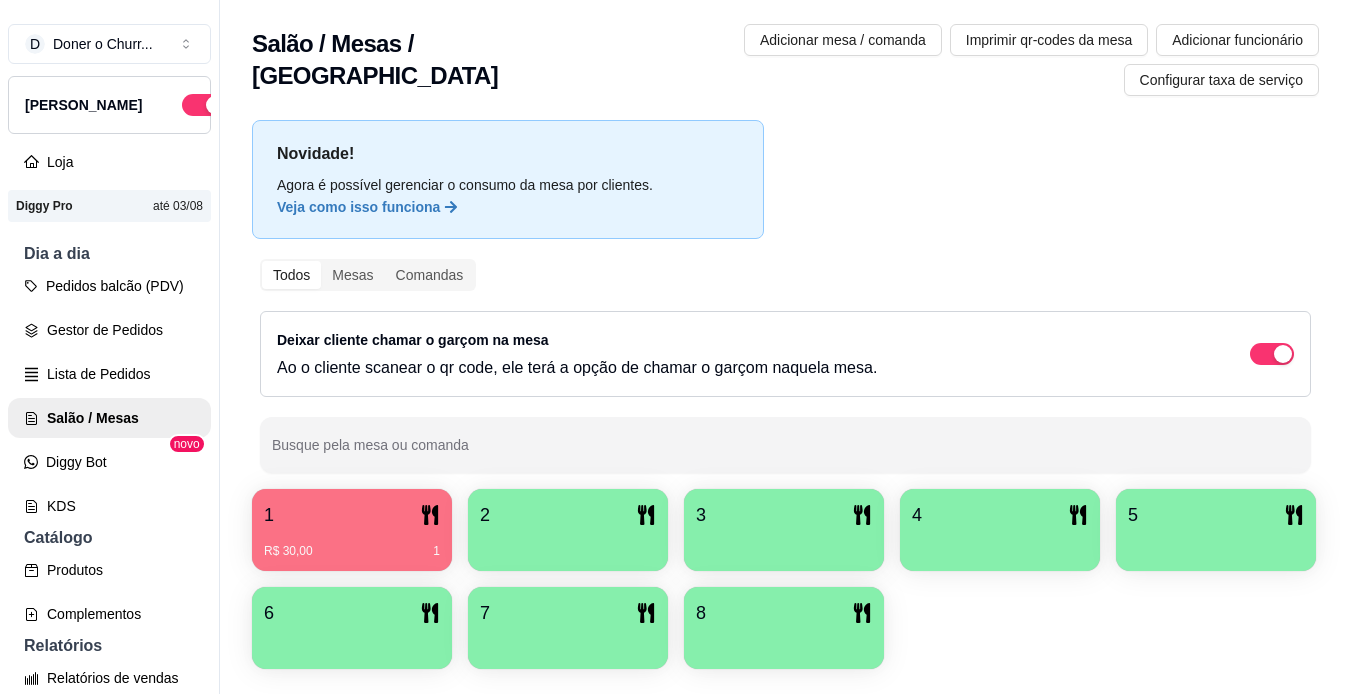 click at bounding box center [568, 544] 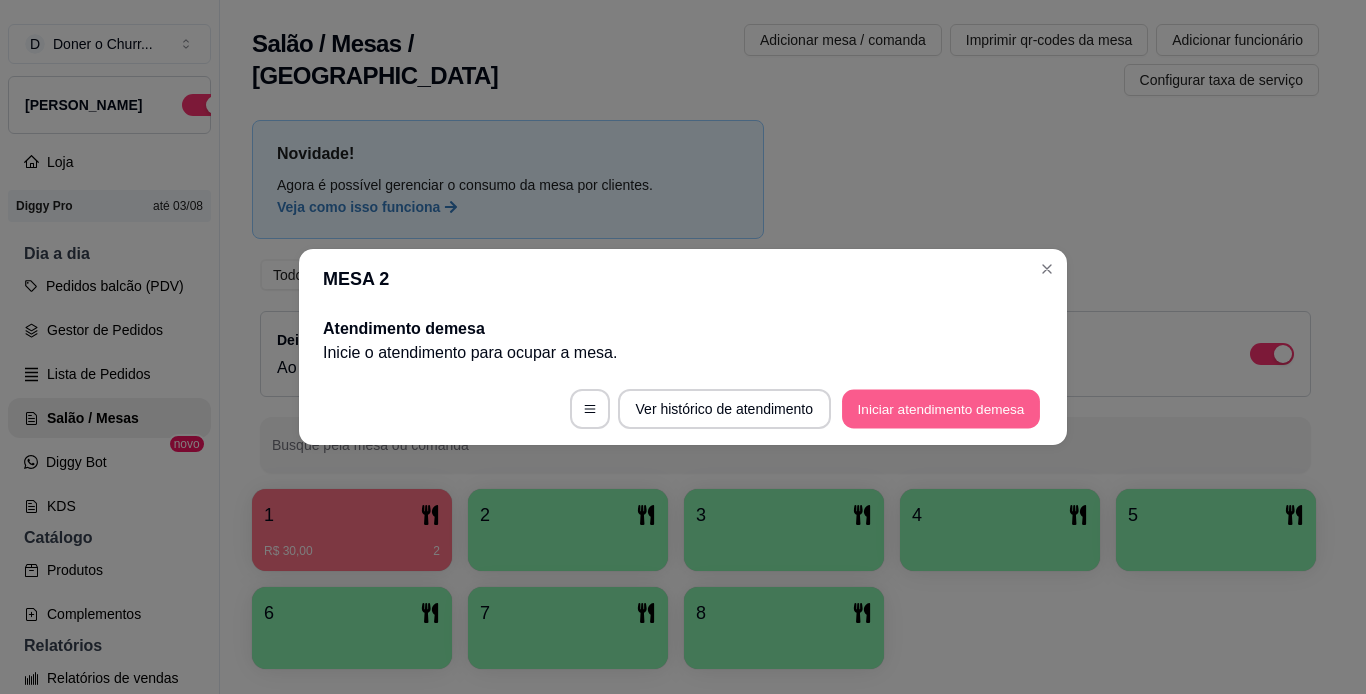 click on "Iniciar atendimento de  mesa" at bounding box center [941, 409] 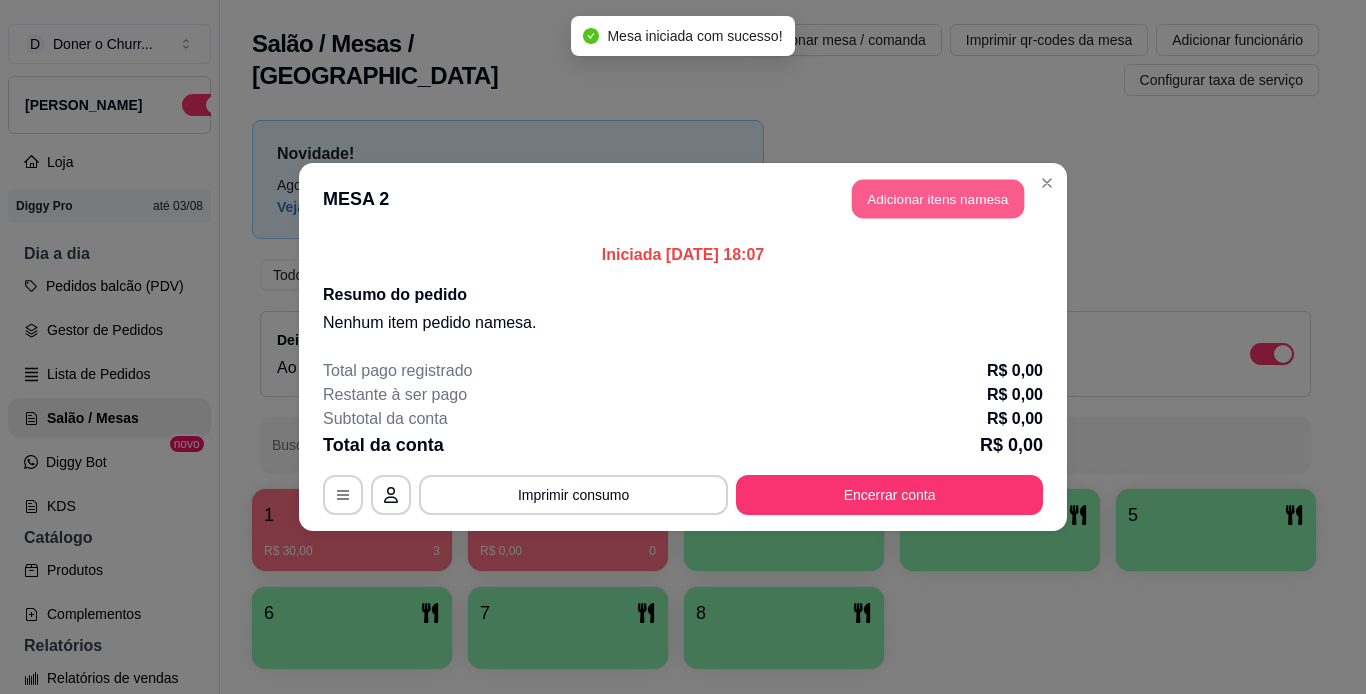 click on "Adicionar itens na  mesa" at bounding box center [938, 199] 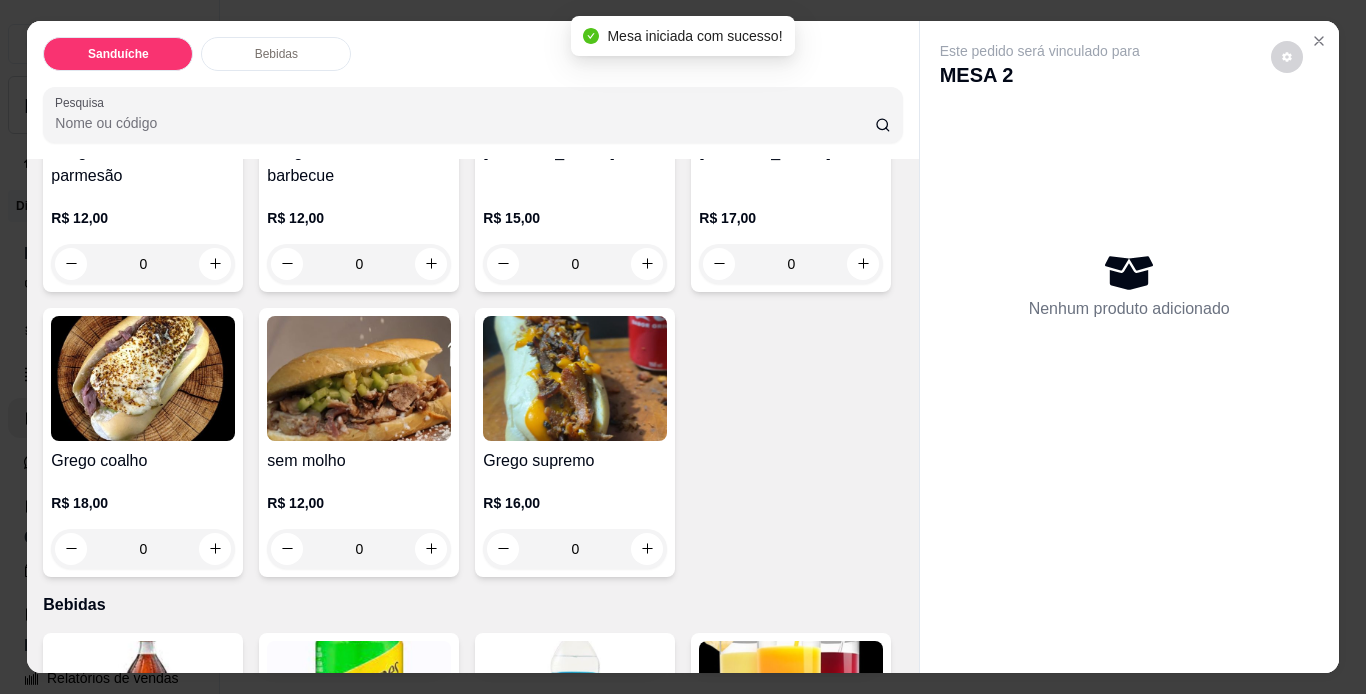 scroll, scrollTop: 300, scrollLeft: 0, axis: vertical 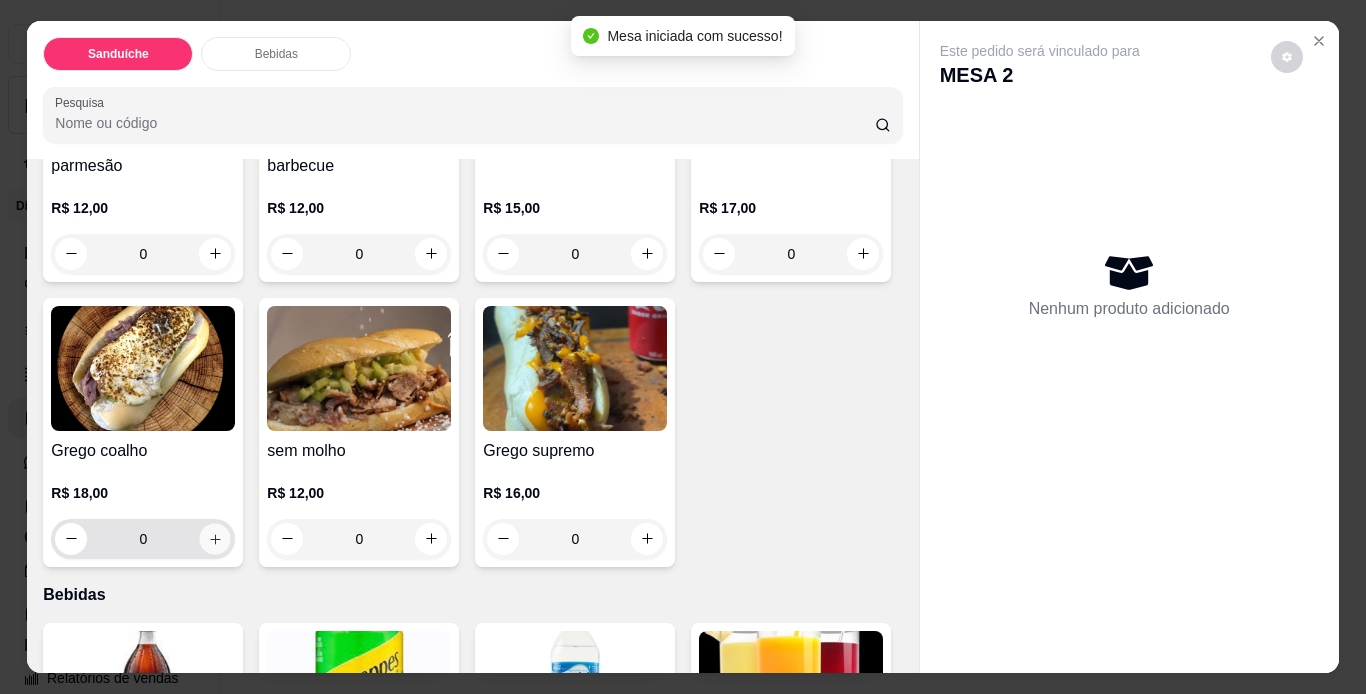 click at bounding box center [215, 538] 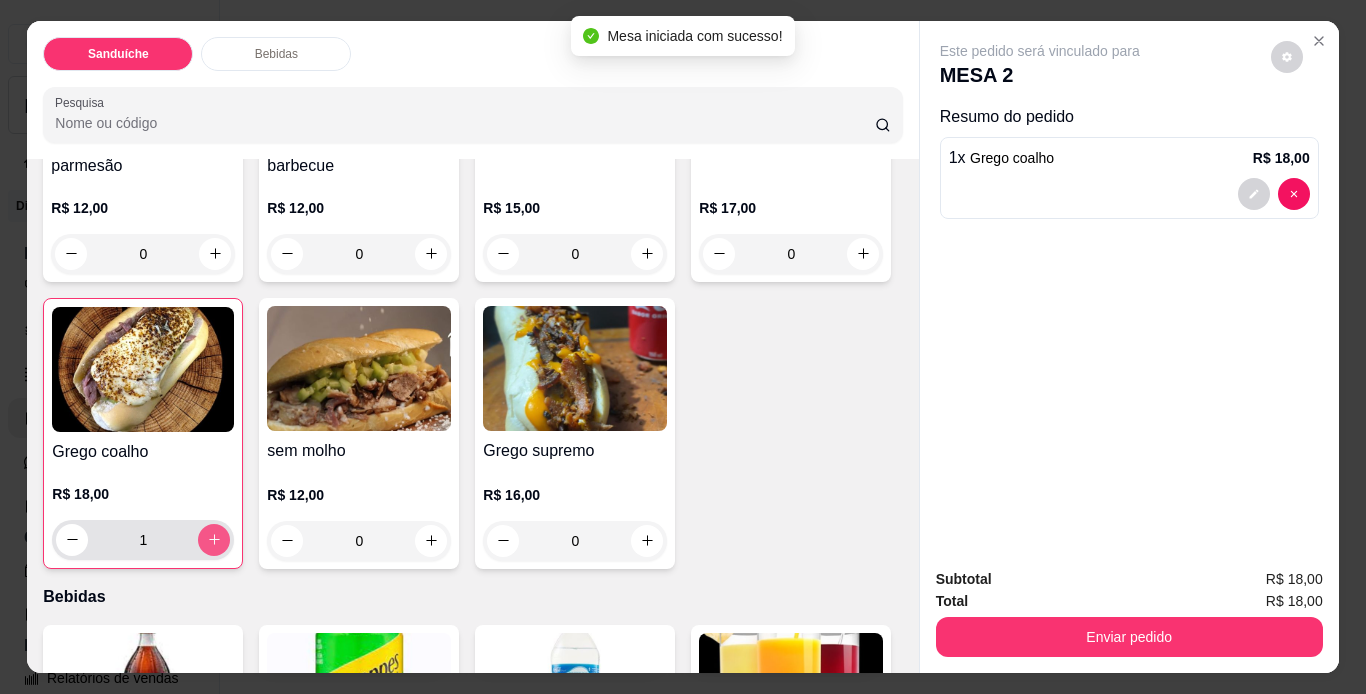 click 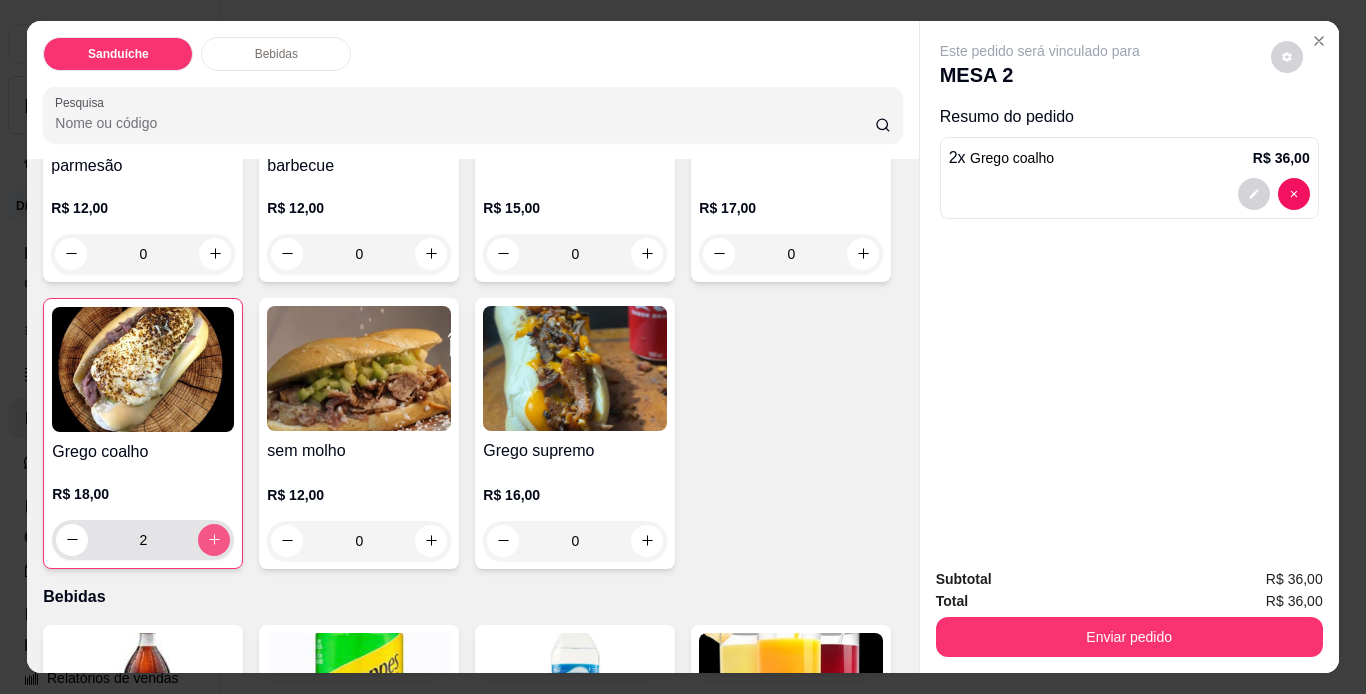 scroll, scrollTop: 1106, scrollLeft: 0, axis: vertical 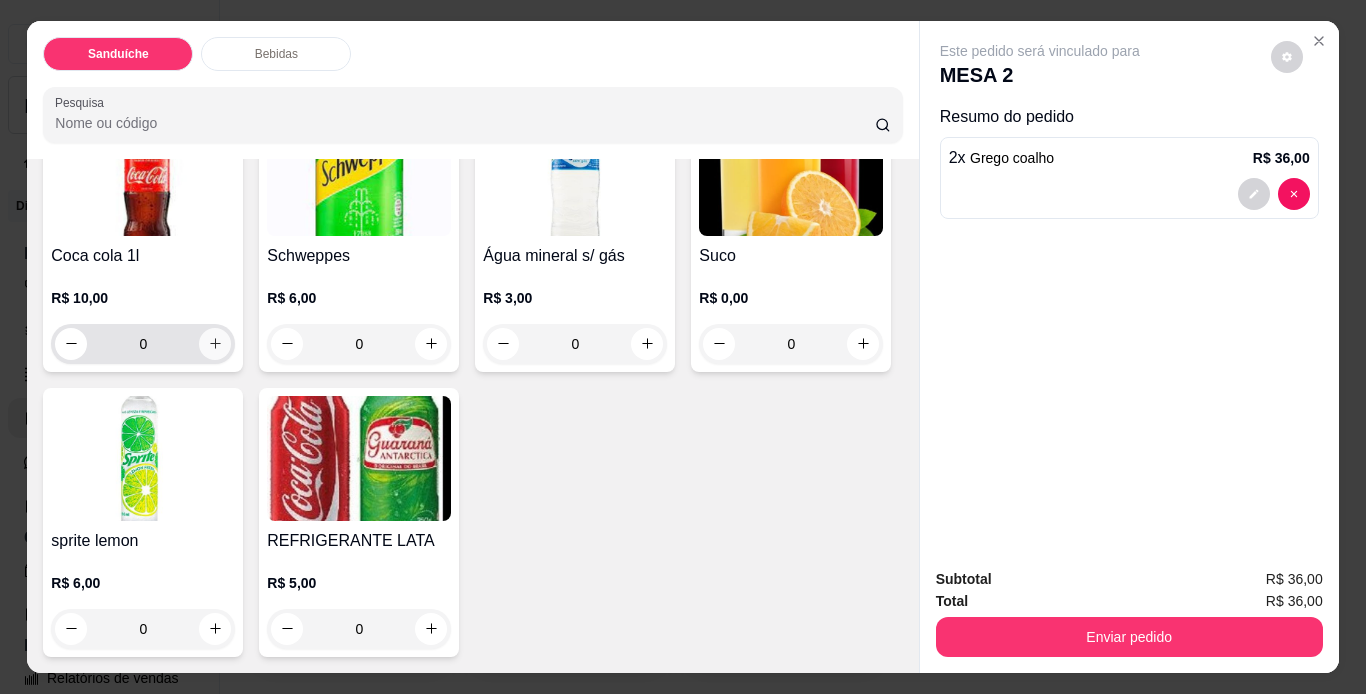 click 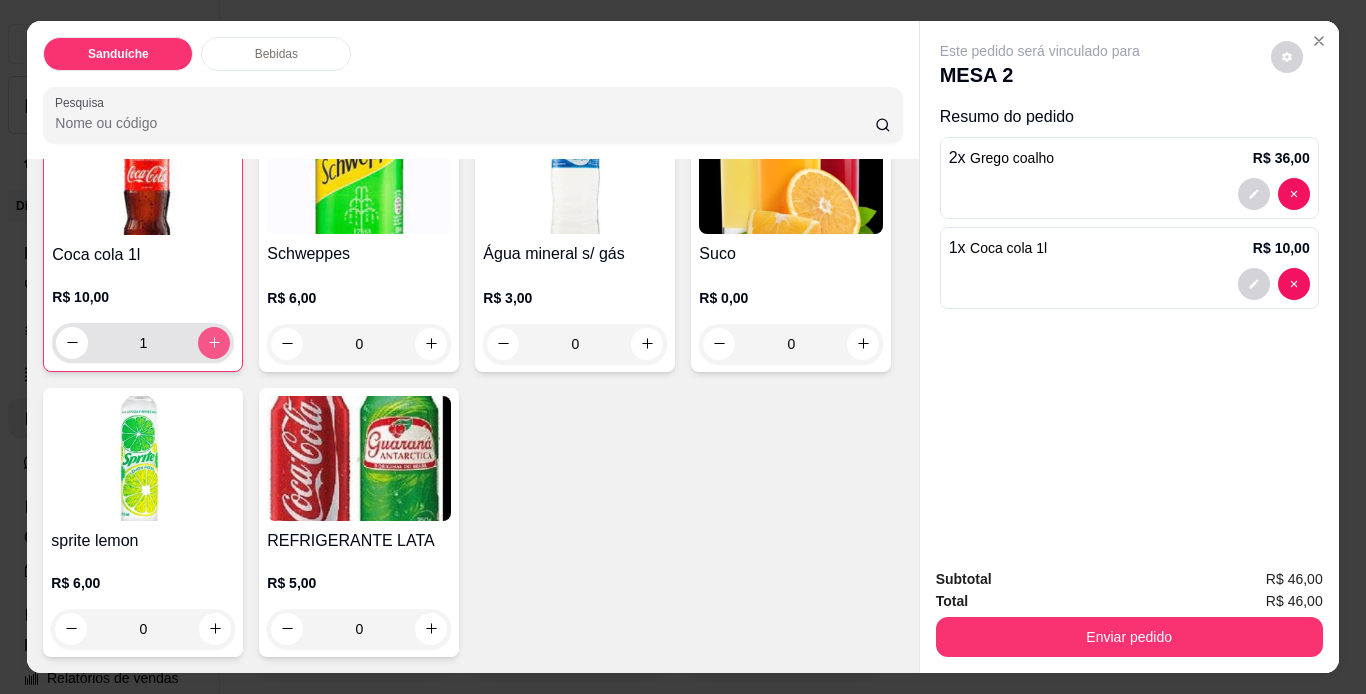 scroll, scrollTop: 1107, scrollLeft: 0, axis: vertical 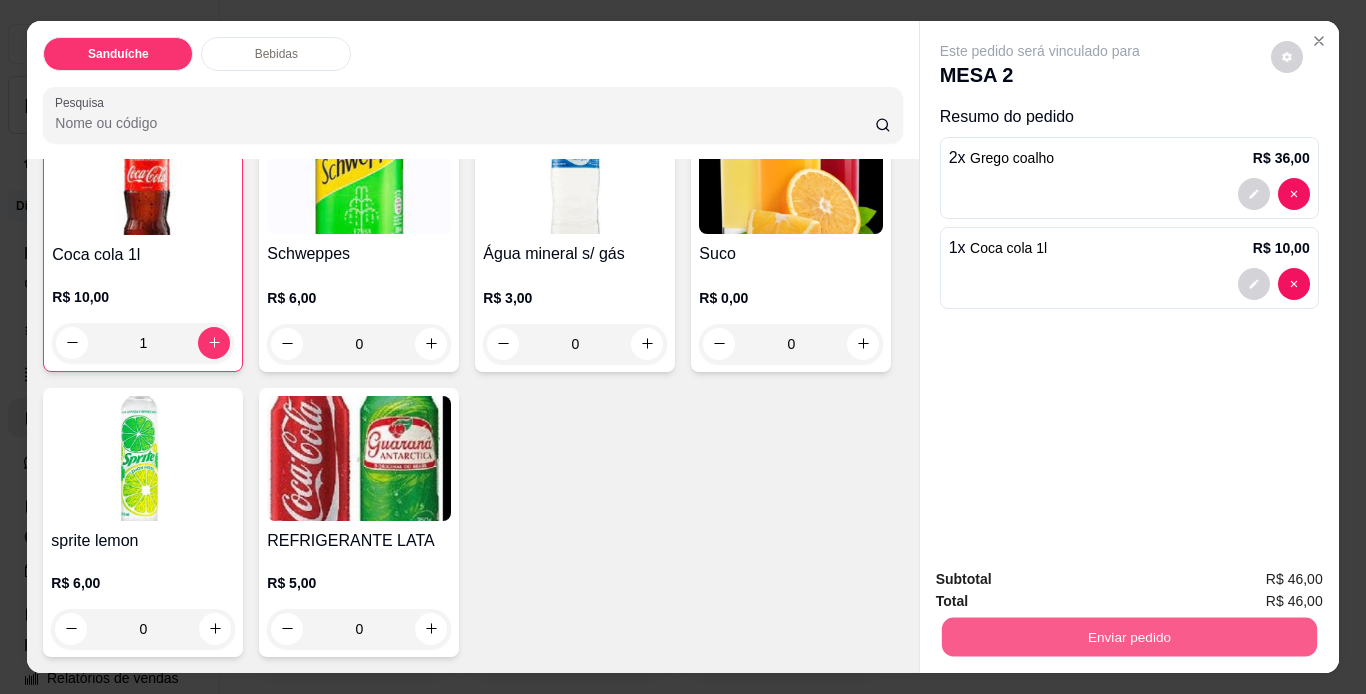 click on "Enviar pedido" at bounding box center (1128, 637) 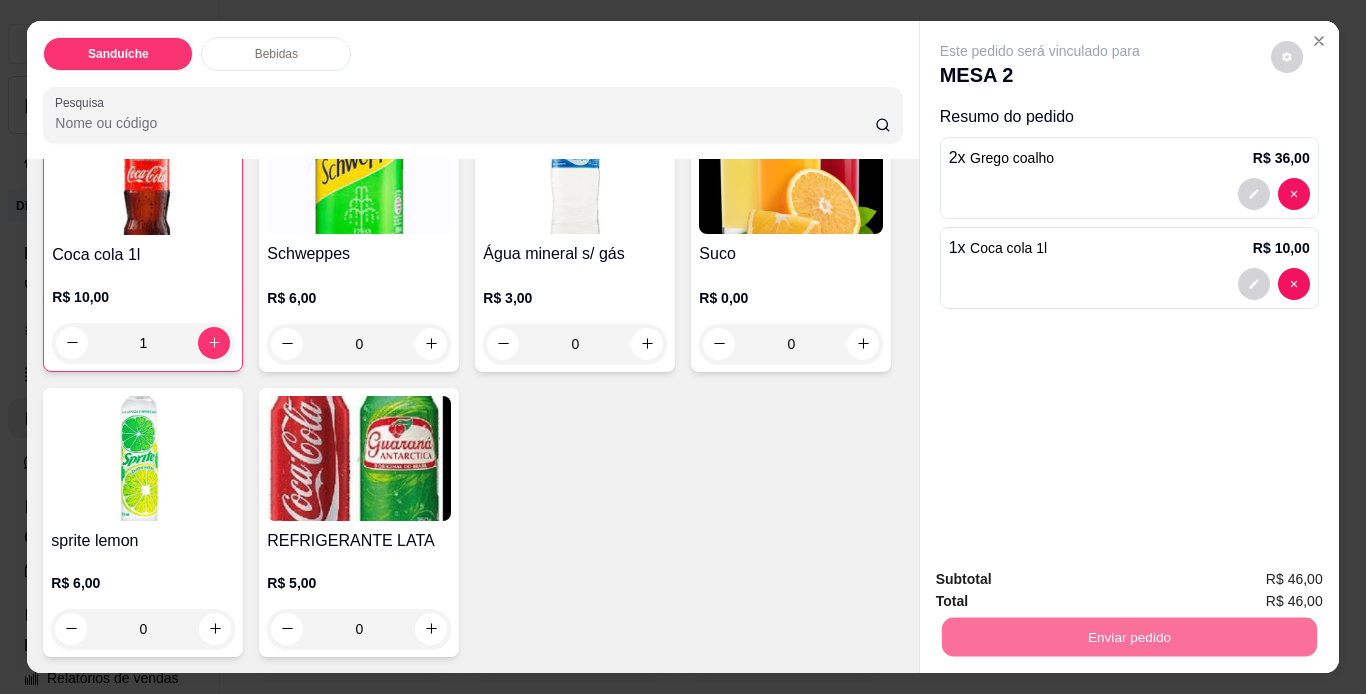 click on "Não registrar e enviar pedido" at bounding box center [1063, 580] 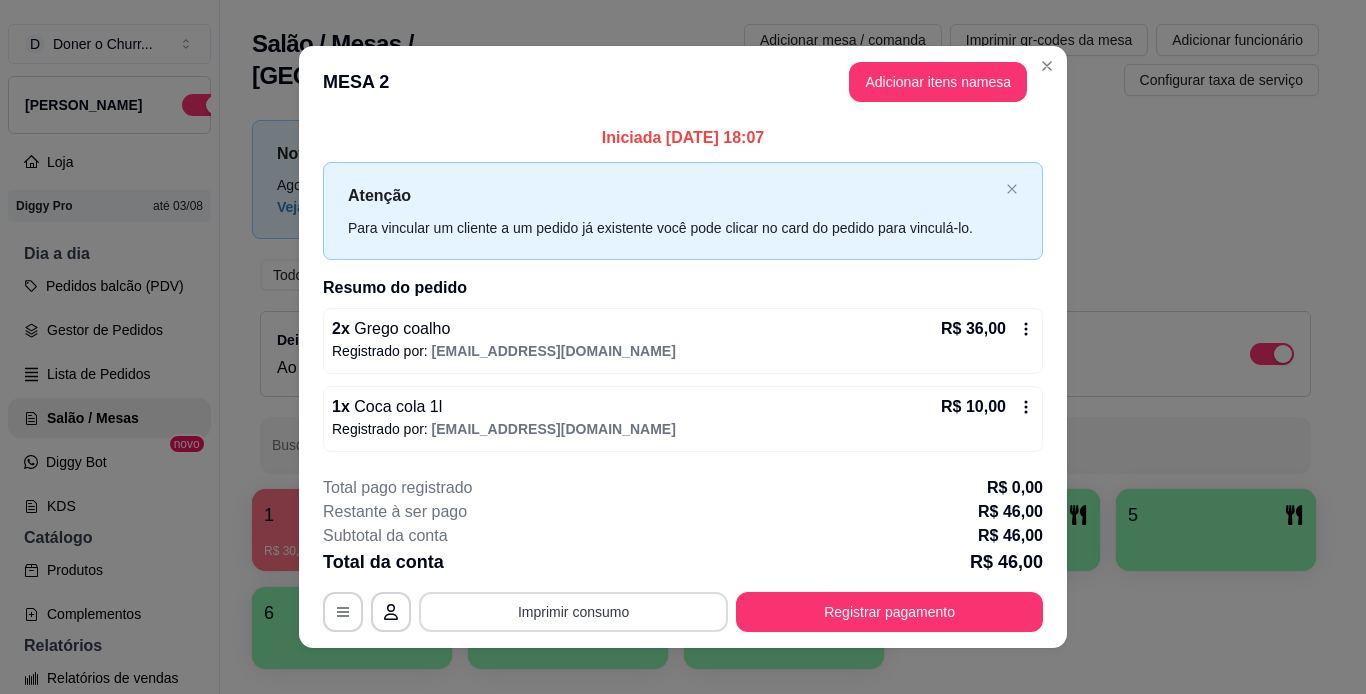 click on "Imprimir consumo" at bounding box center (573, 612) 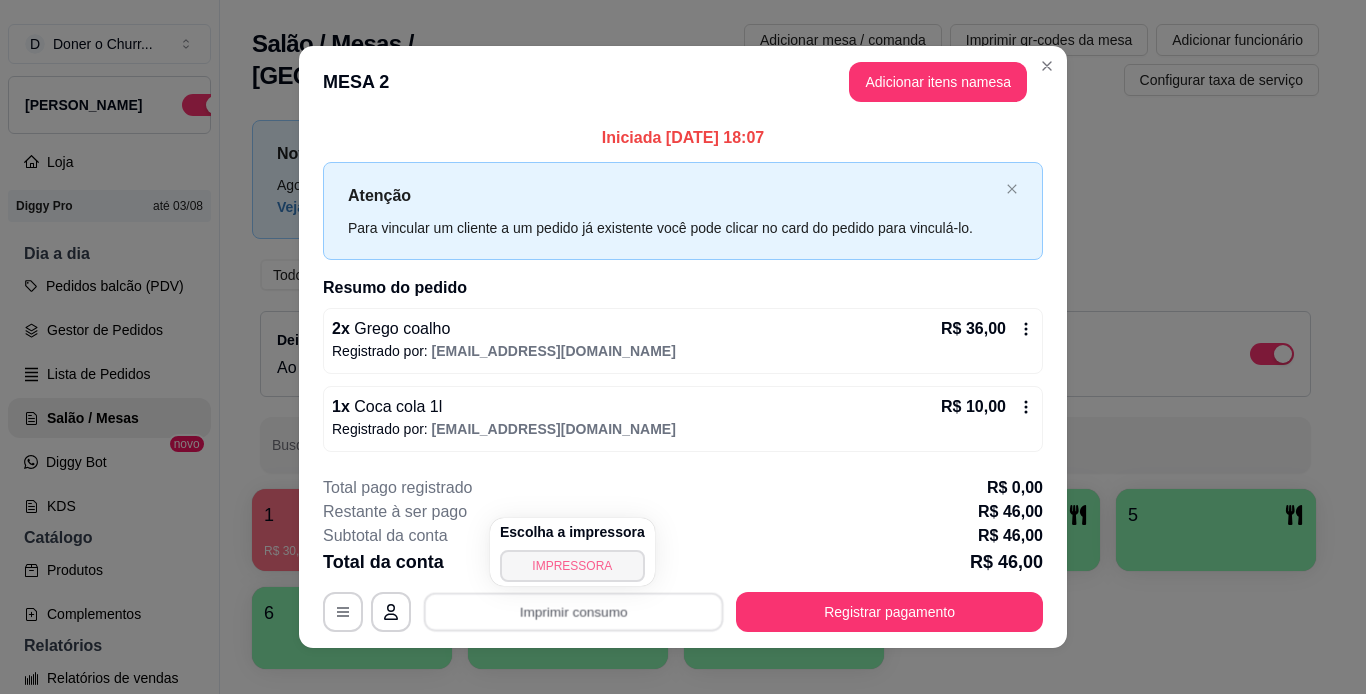 click on "IMPRESSORA" at bounding box center [572, 566] 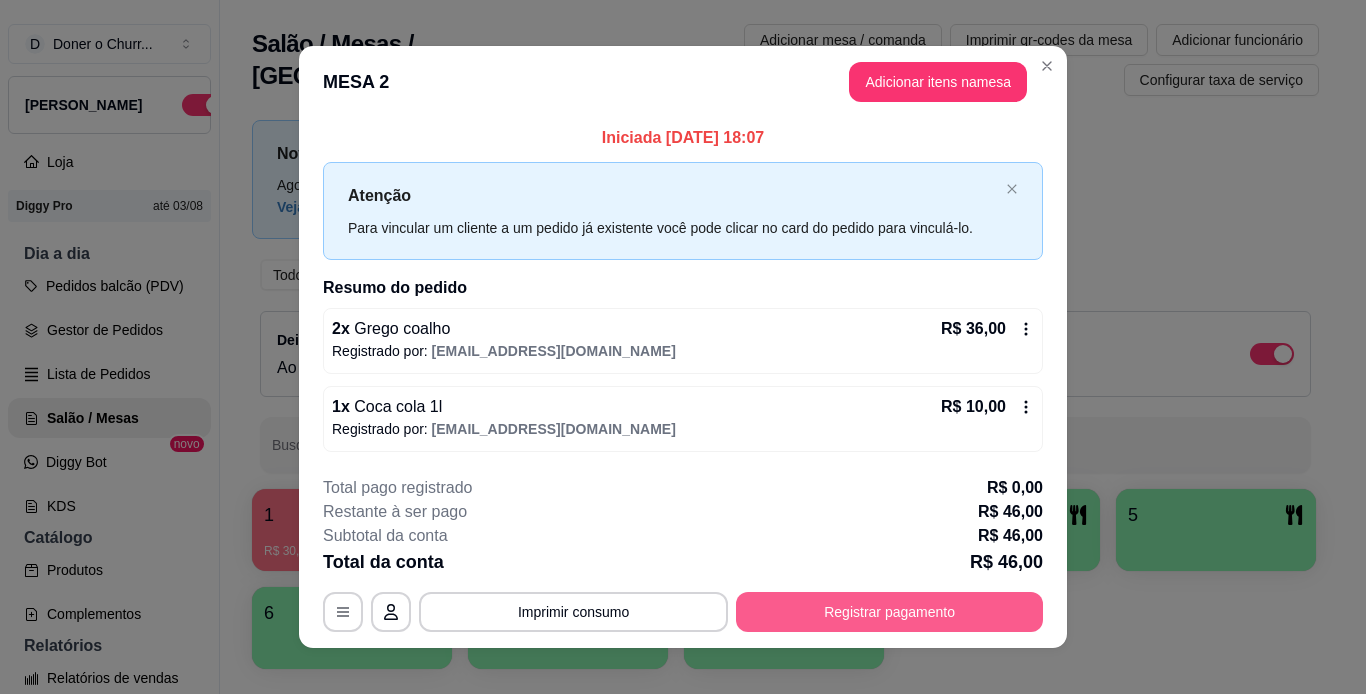 click on "Registrar pagamento" at bounding box center (889, 612) 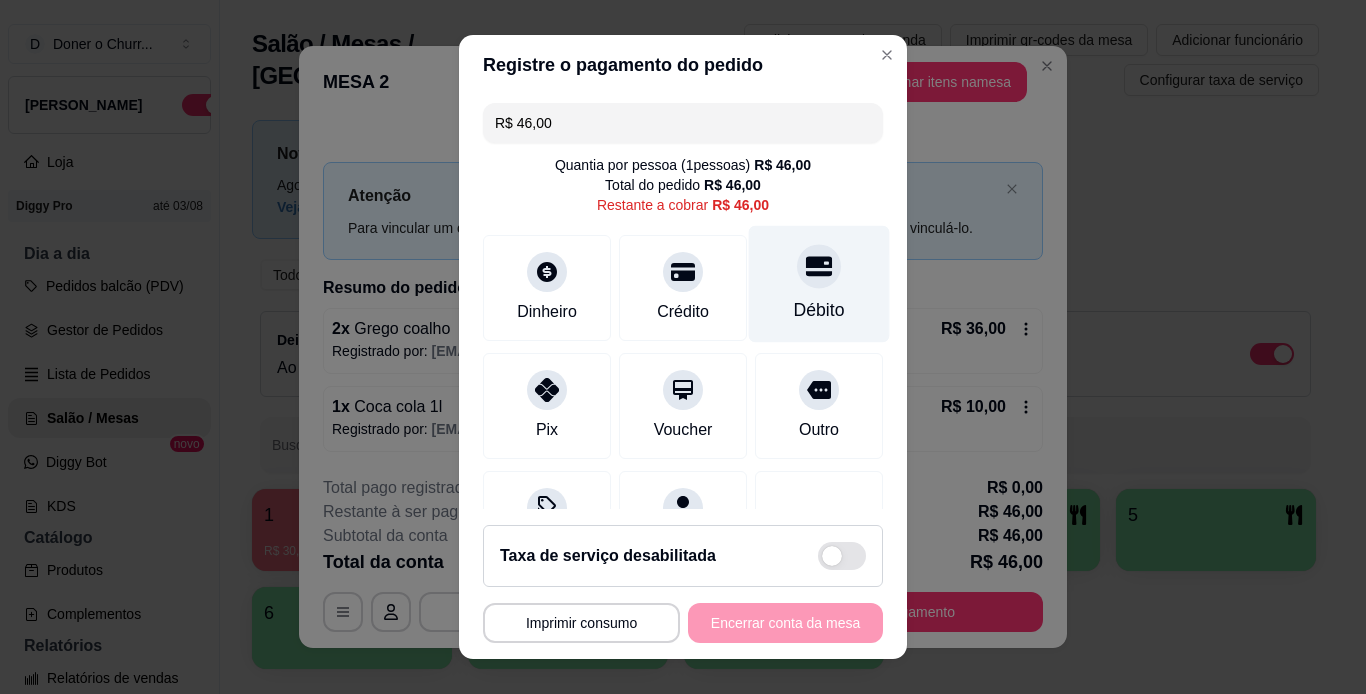 click on "Débito" at bounding box center (819, 310) 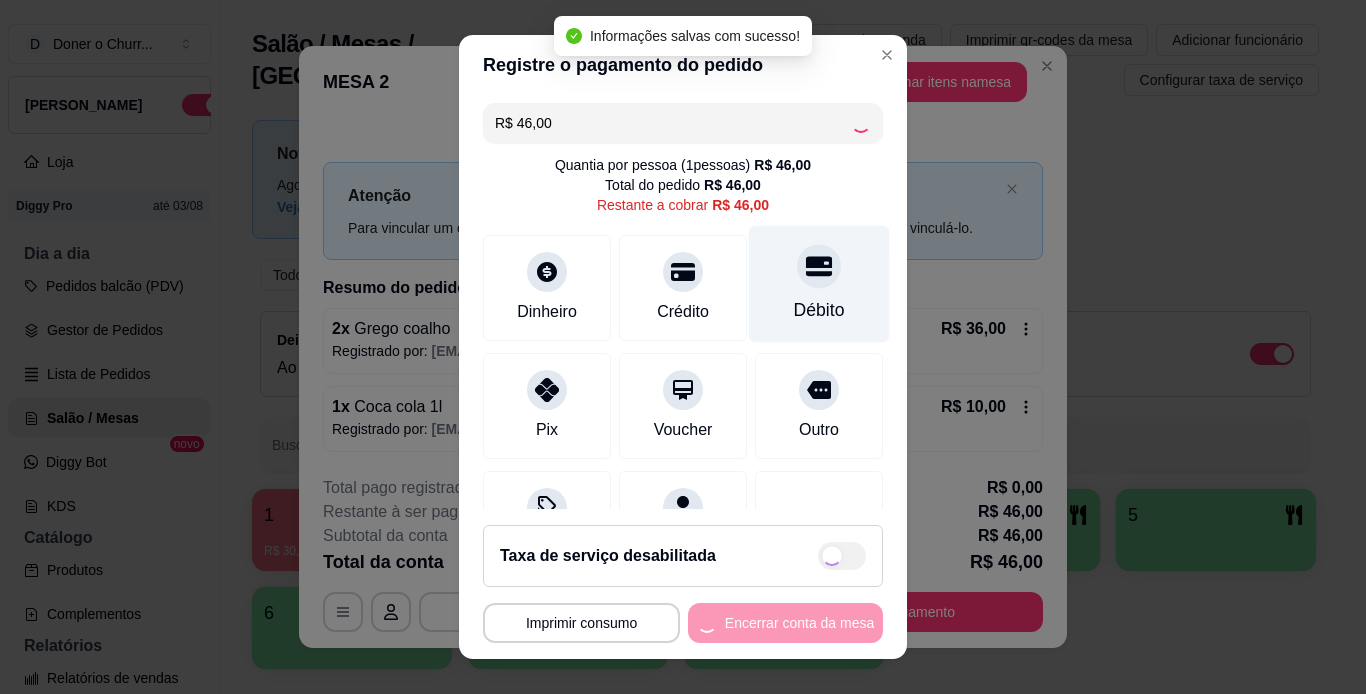 type on "R$ 0,00" 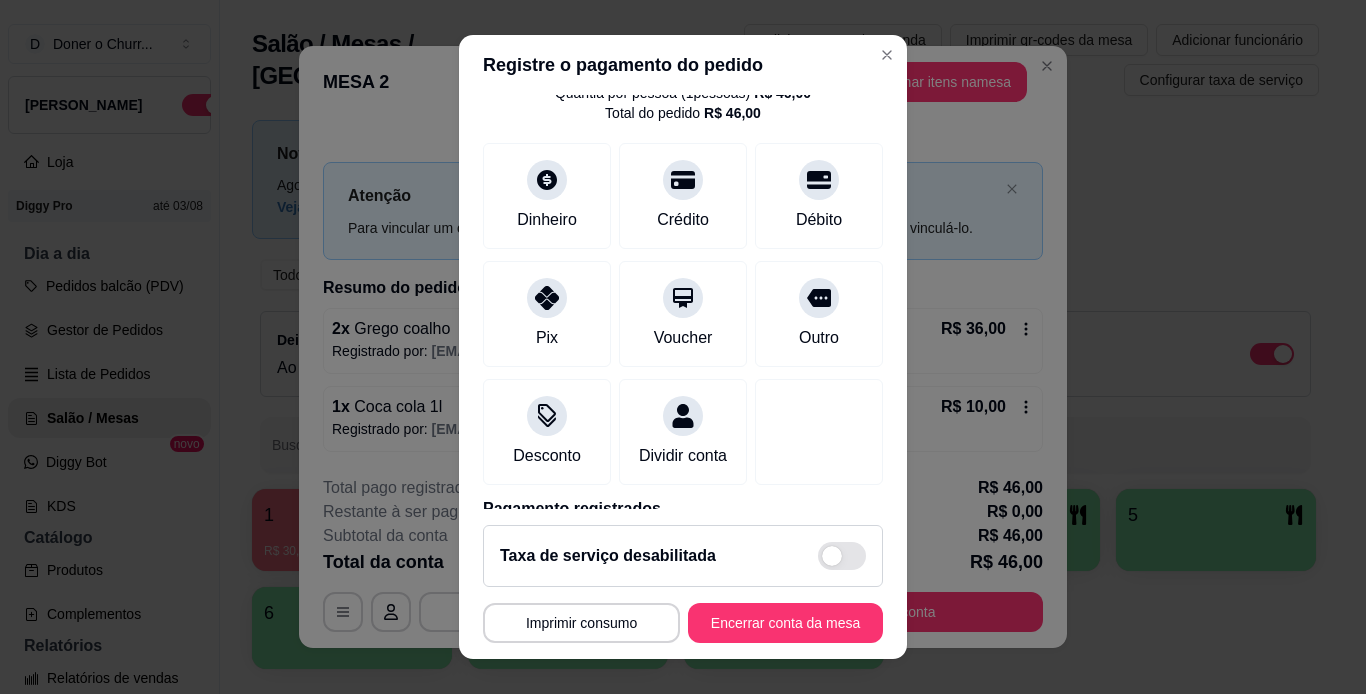 scroll, scrollTop: 183, scrollLeft: 0, axis: vertical 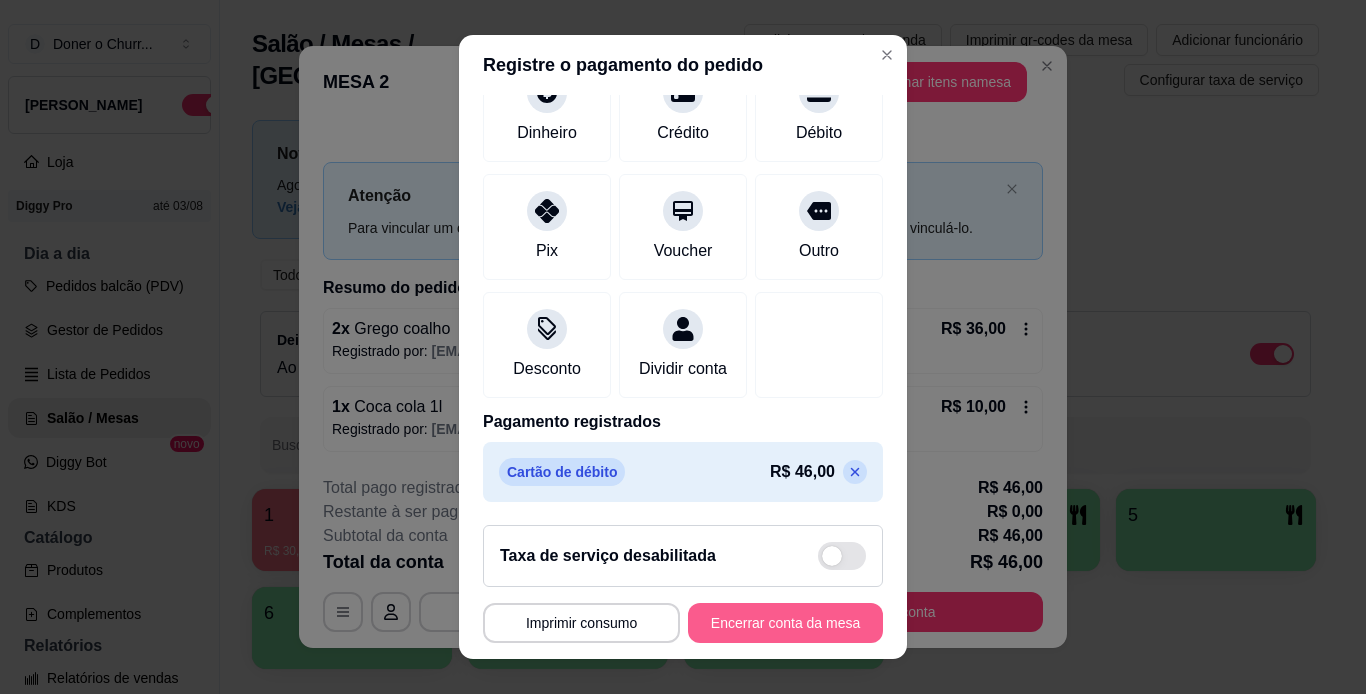 click on "Encerrar conta da mesa" at bounding box center (785, 623) 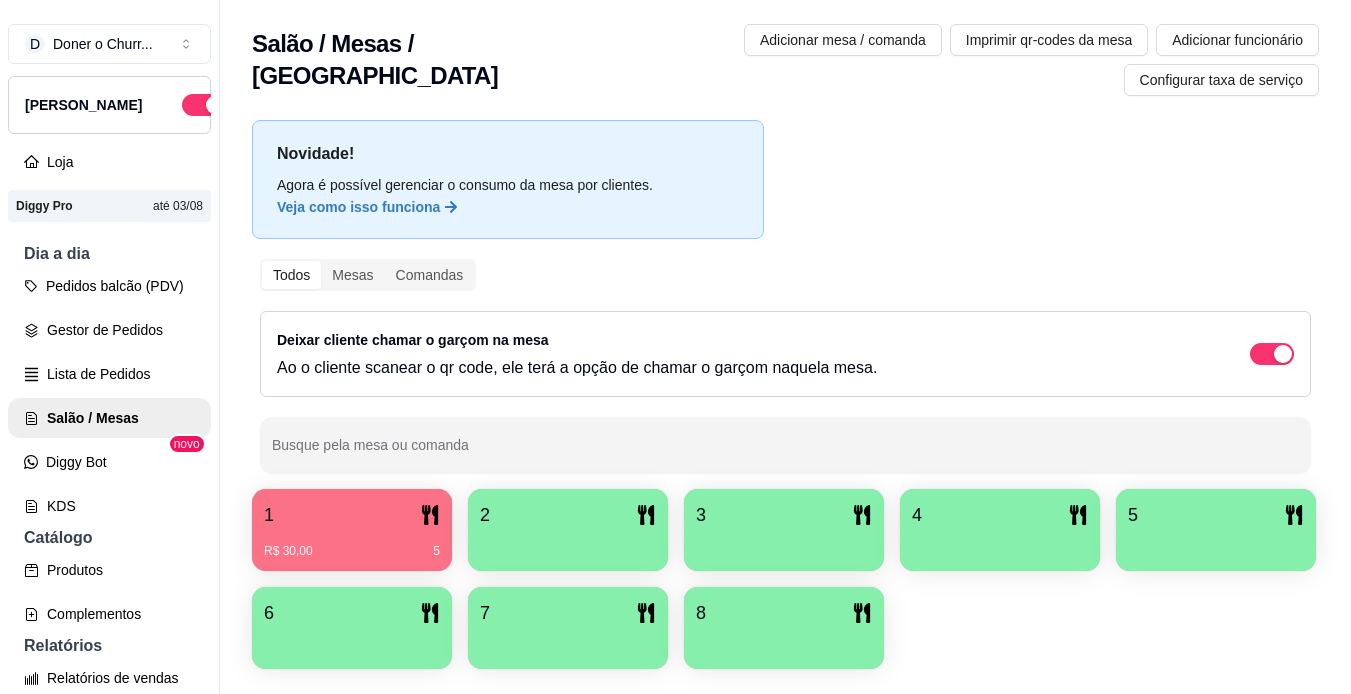 click on "2" at bounding box center [568, 515] 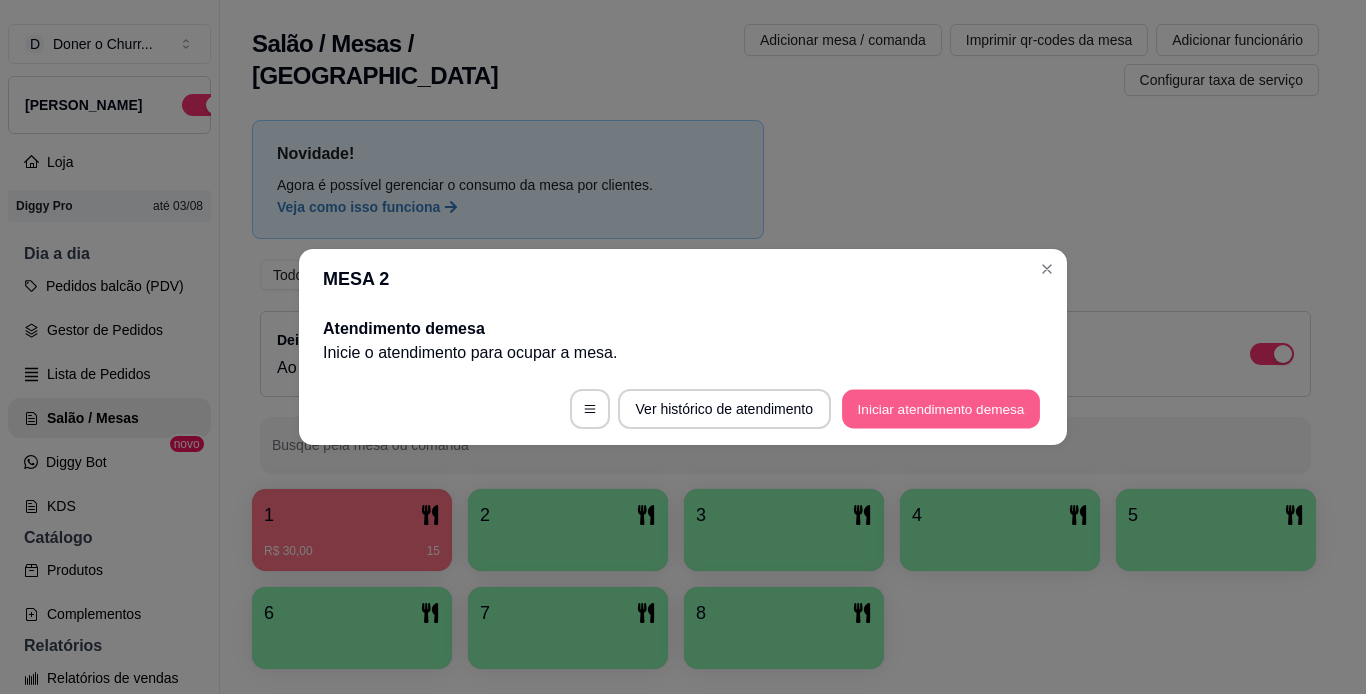 click on "Iniciar atendimento de  mesa" at bounding box center (941, 409) 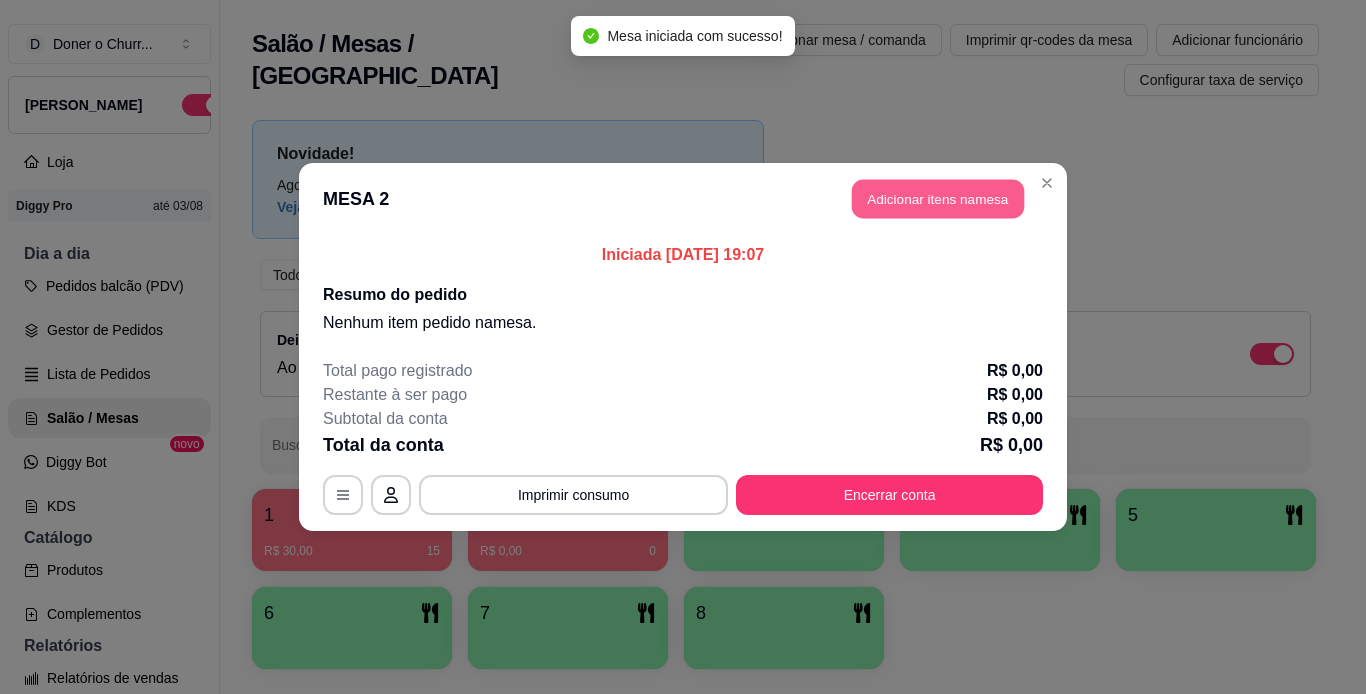 click on "Adicionar itens na  mesa" at bounding box center (938, 199) 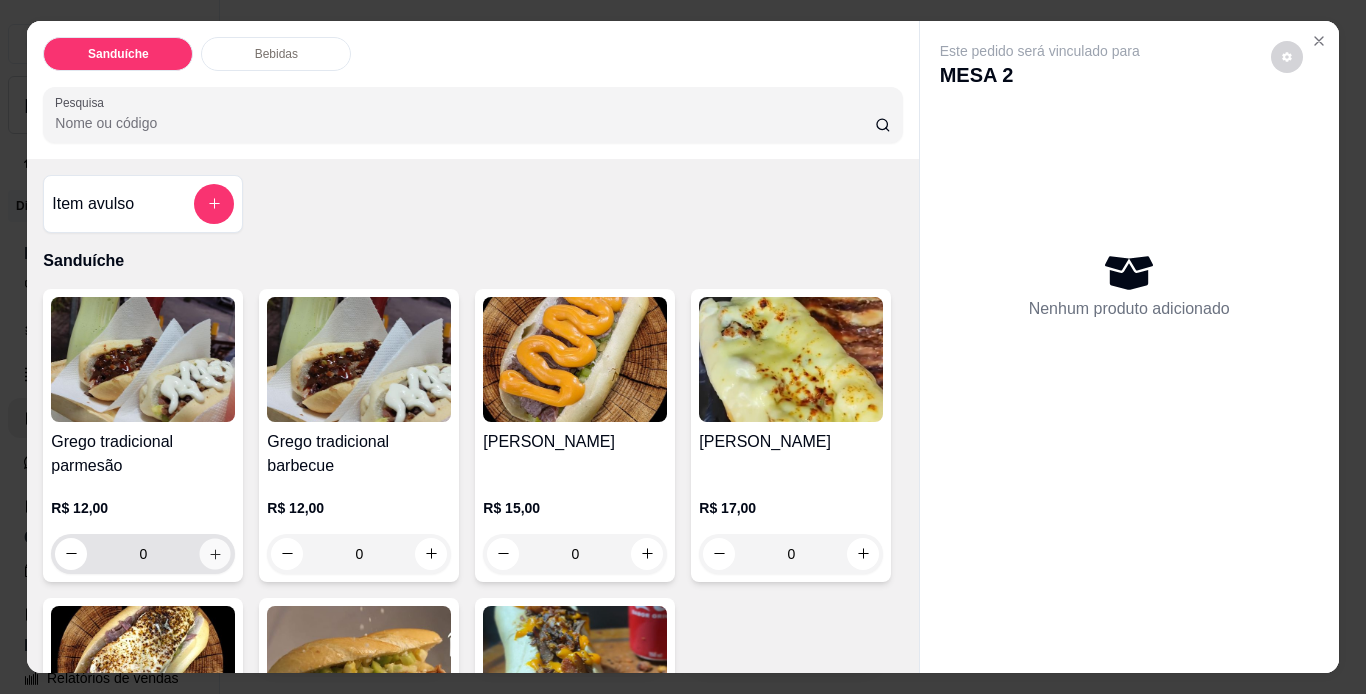 click 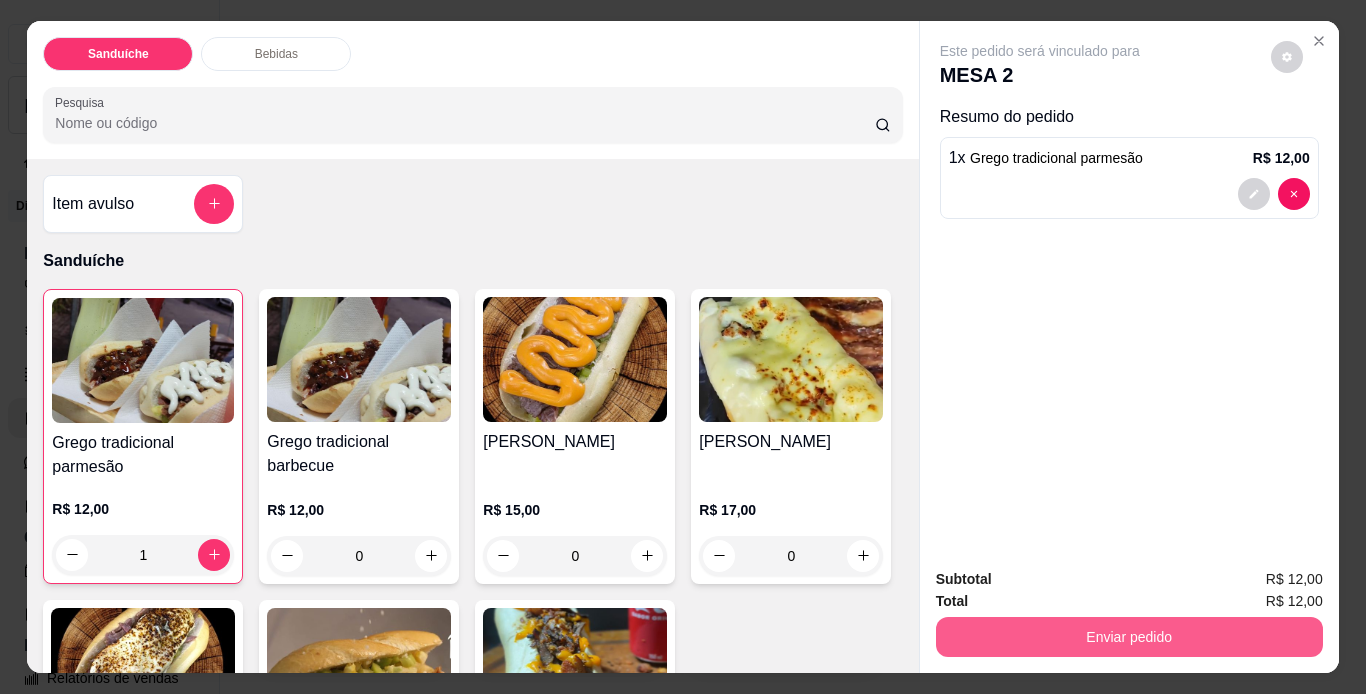 click on "Enviar pedido" at bounding box center (1129, 637) 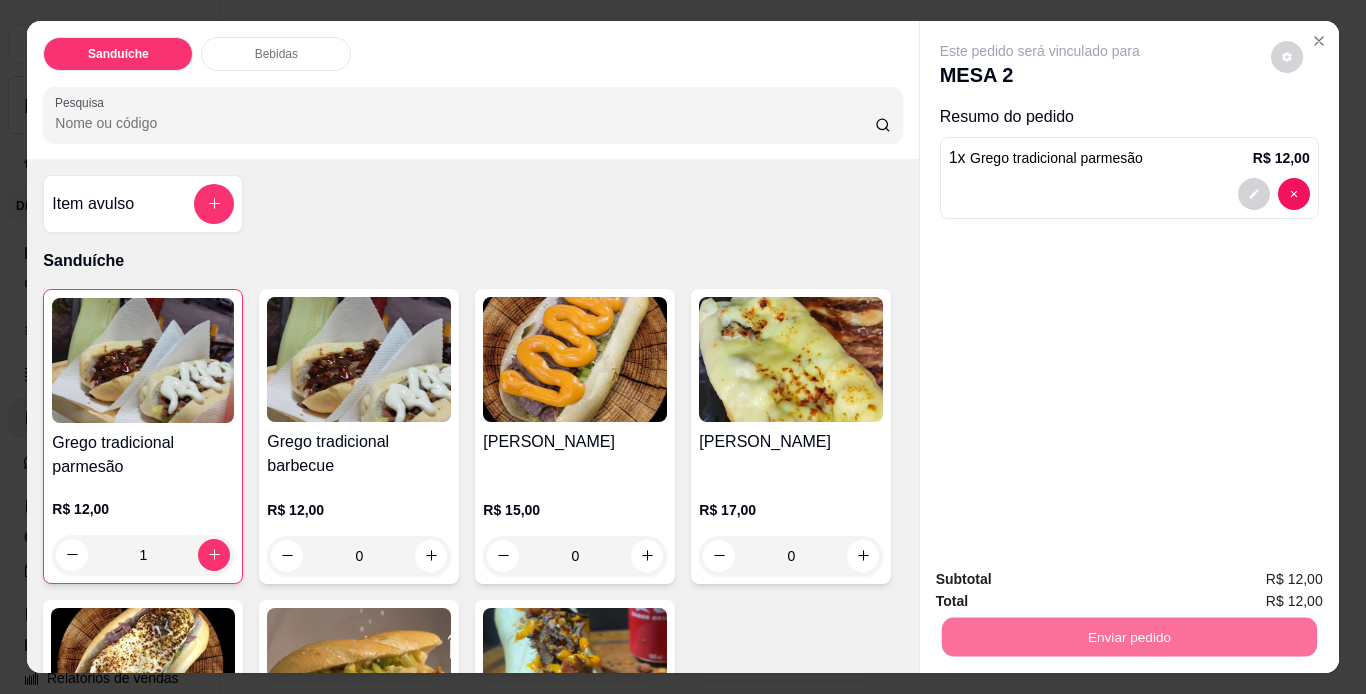 click on "Não registrar e enviar pedido" at bounding box center [1063, 581] 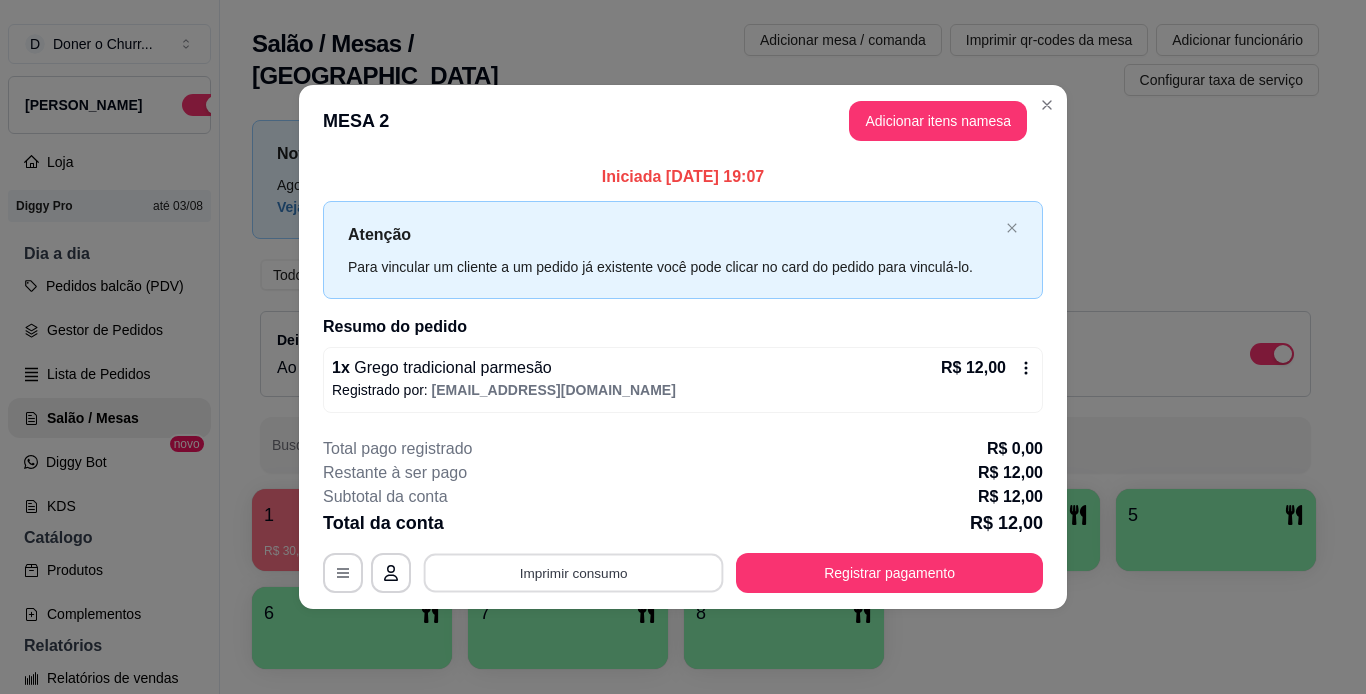 click on "Imprimir consumo" at bounding box center [574, 572] 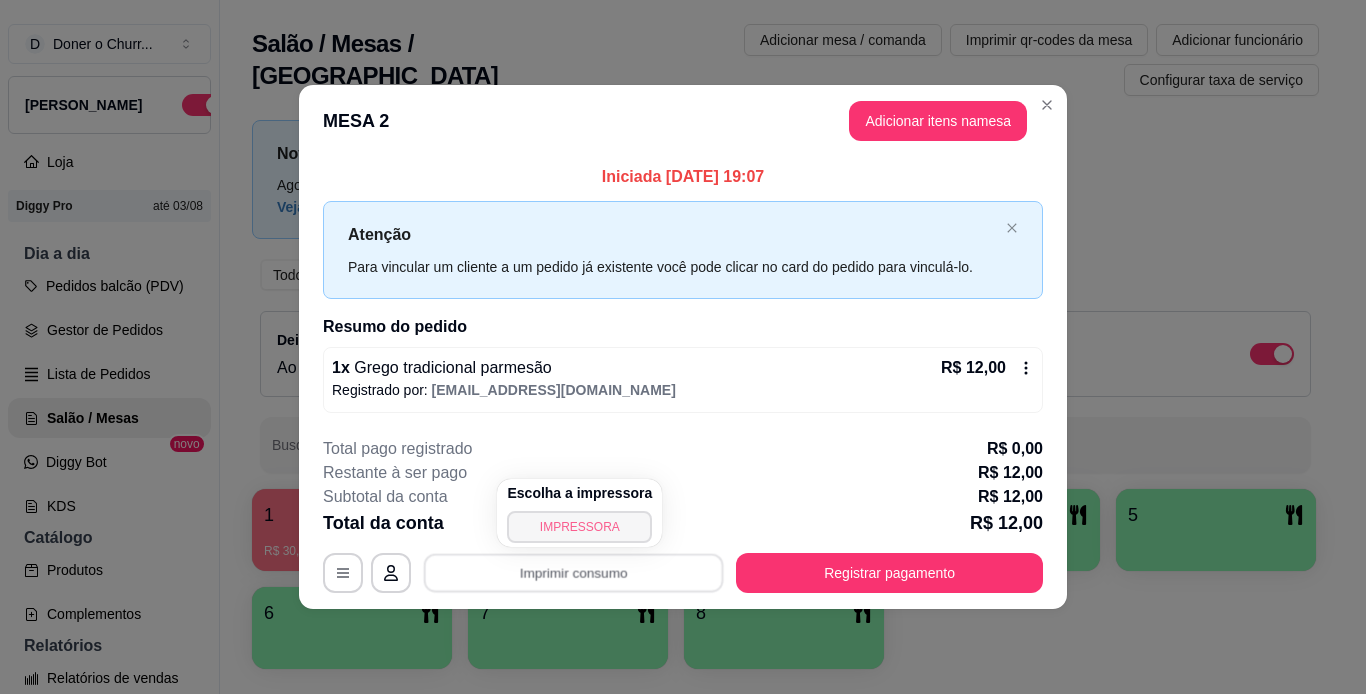 click on "IMPRESSORA" at bounding box center [579, 527] 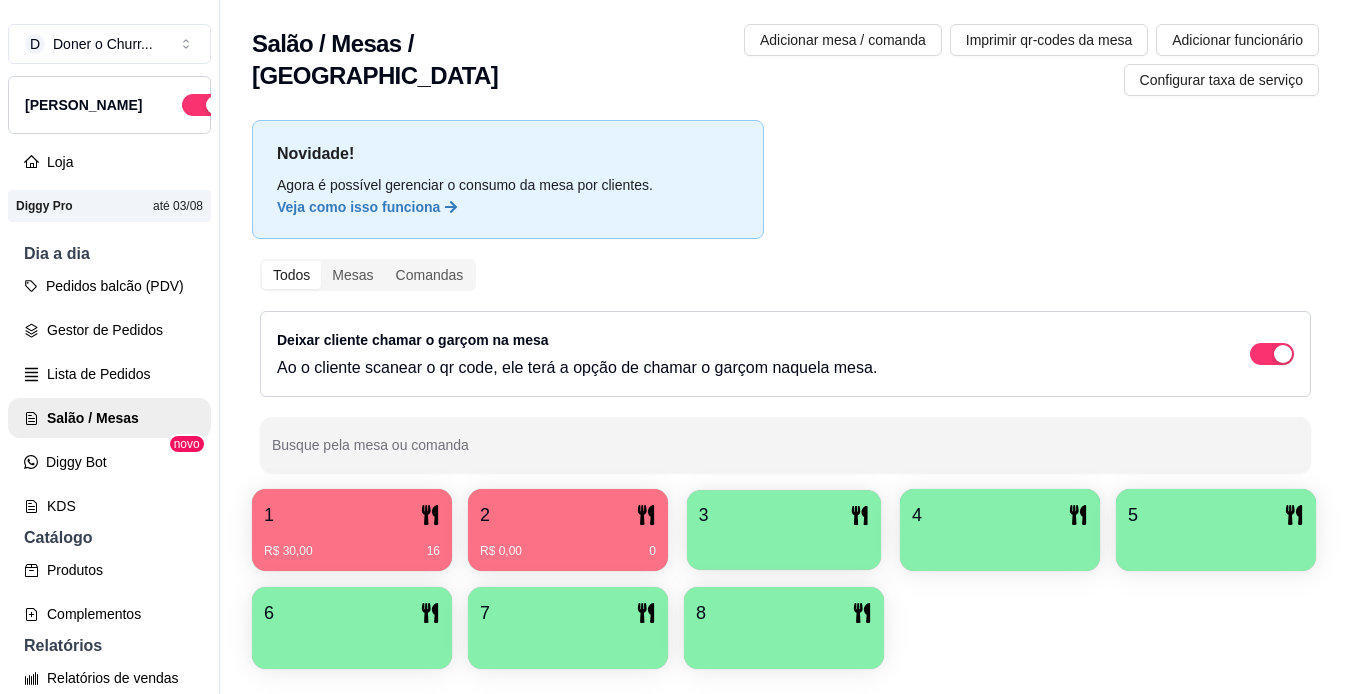 click at bounding box center [784, 543] 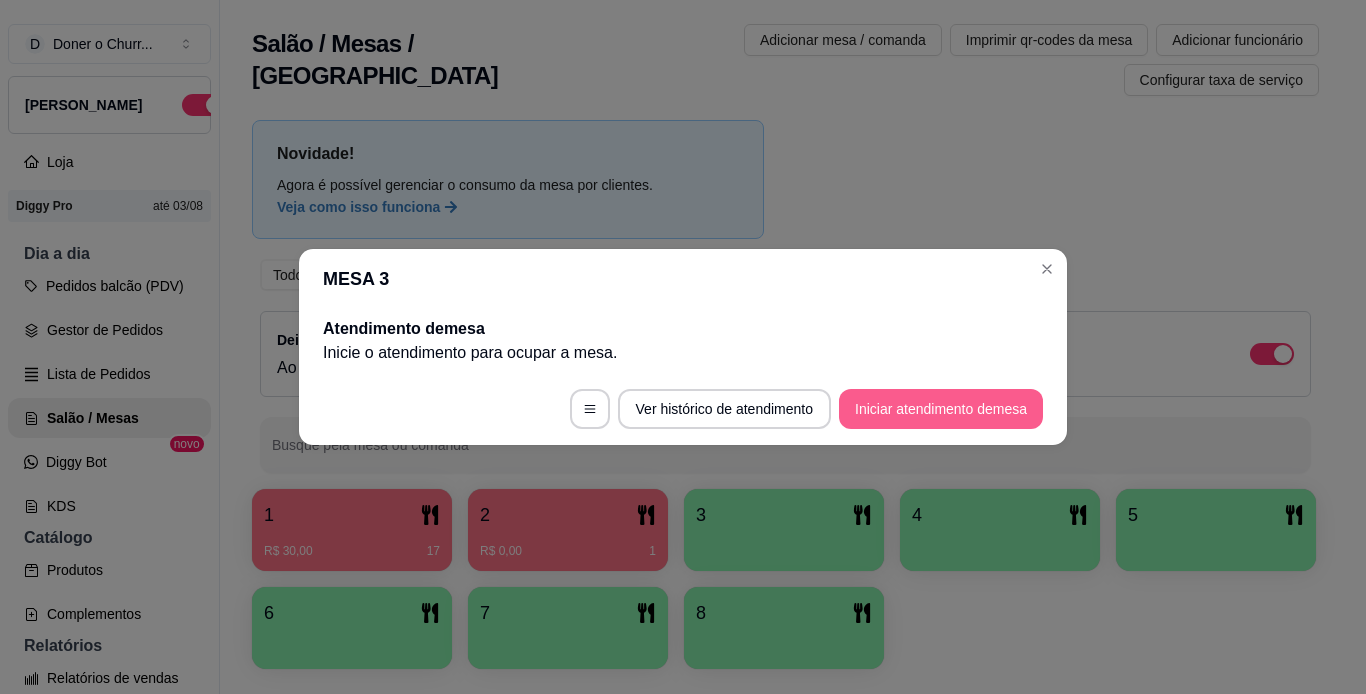 click on "Iniciar atendimento de  mesa" at bounding box center (941, 409) 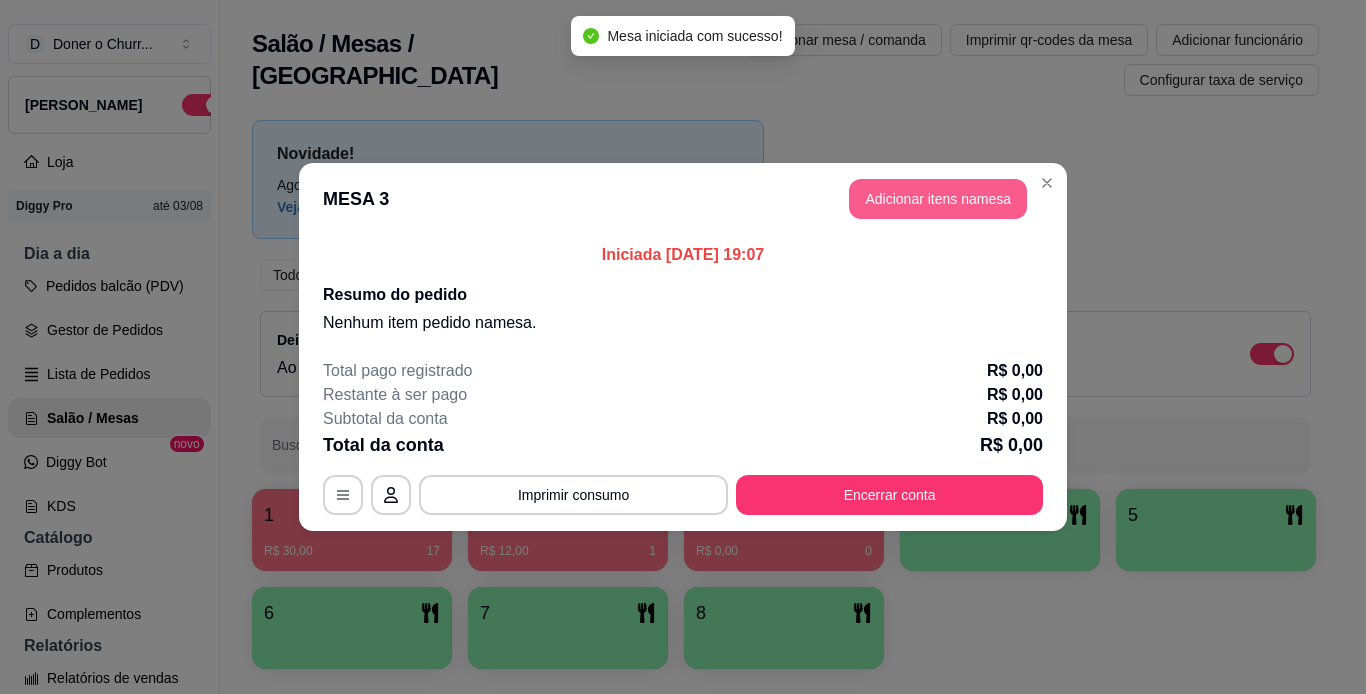 click on "Adicionar itens na  mesa" at bounding box center (938, 199) 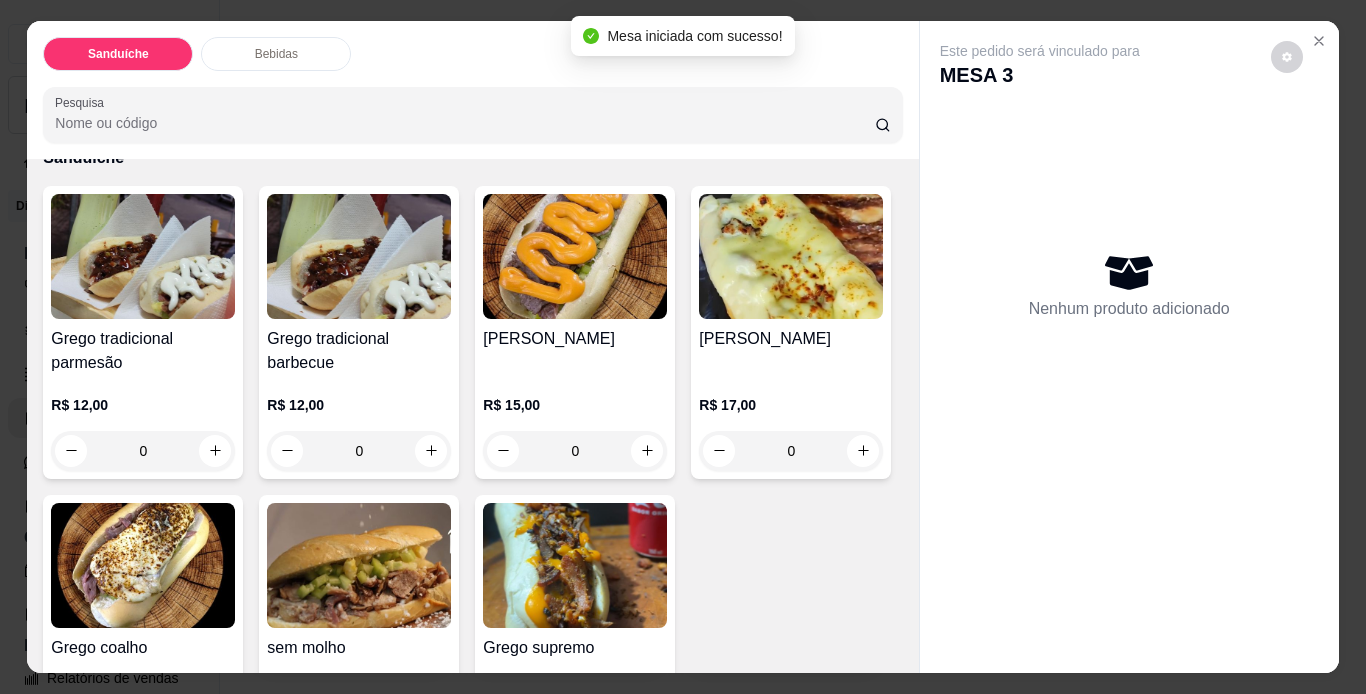 scroll, scrollTop: 200, scrollLeft: 0, axis: vertical 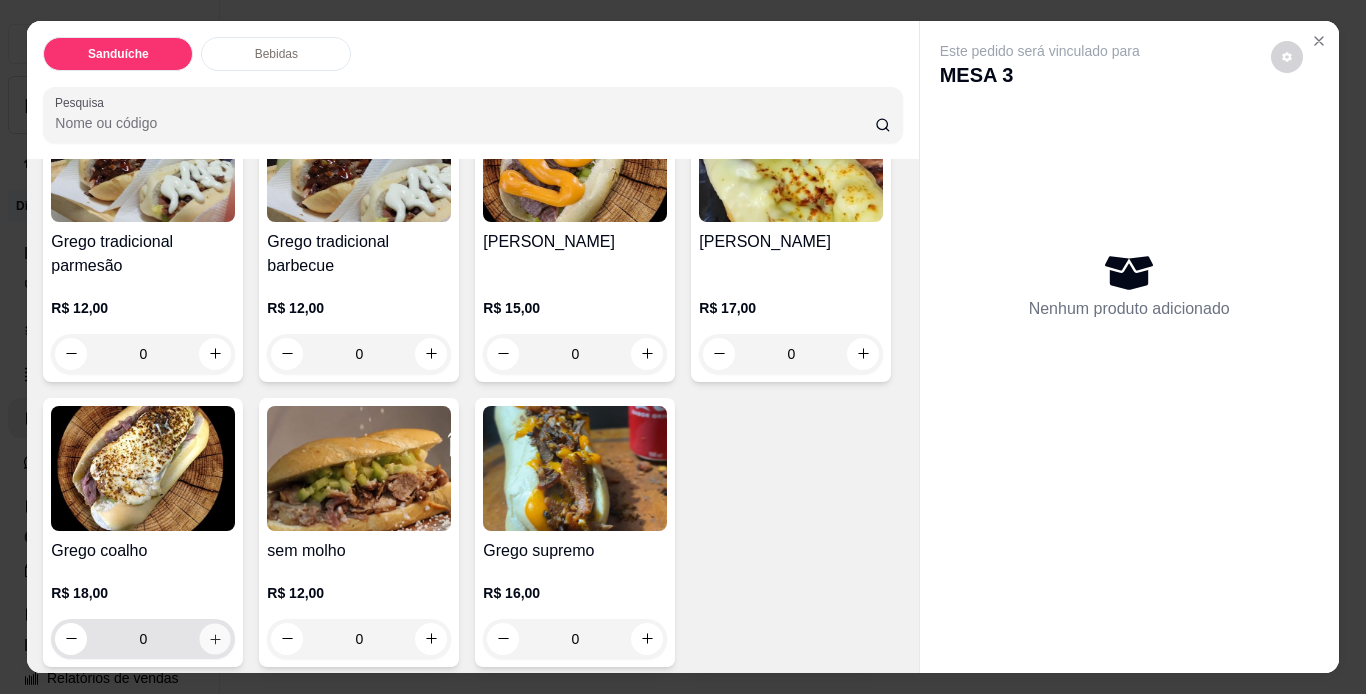 click 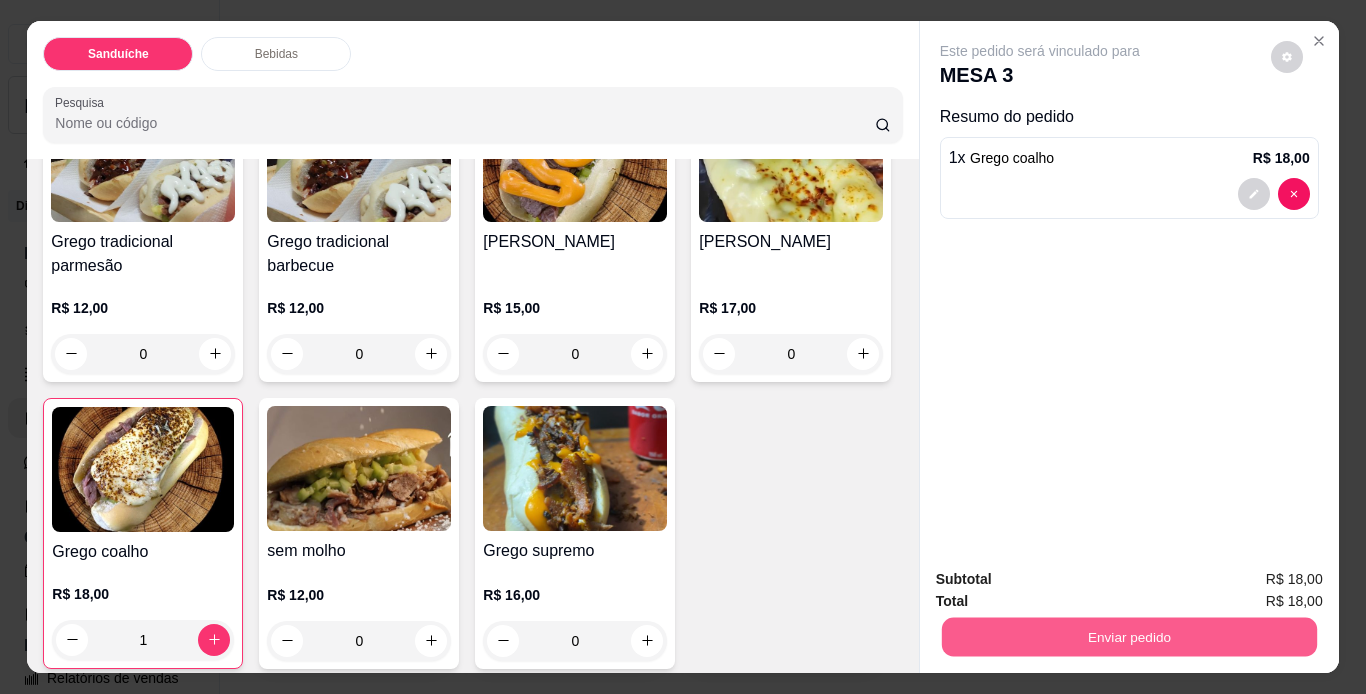 click on "Enviar pedido" at bounding box center (1128, 637) 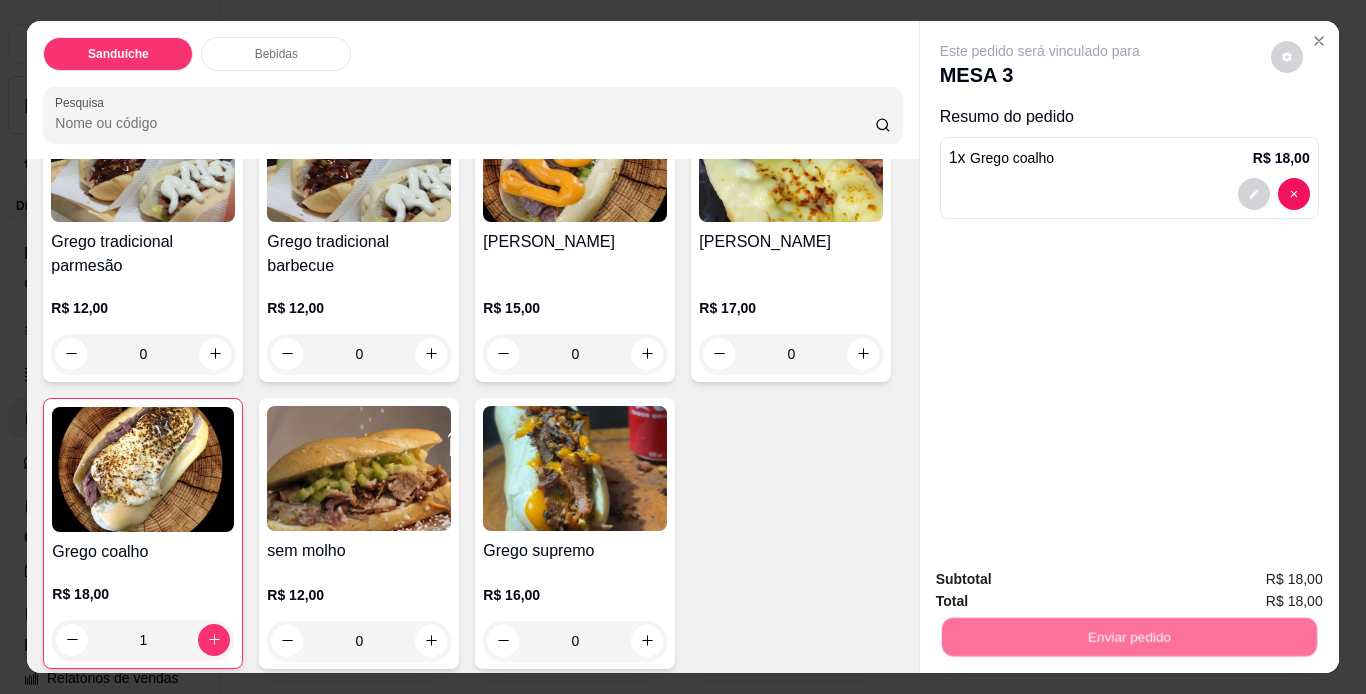 click on "Não registrar e enviar pedido" at bounding box center (1063, 581) 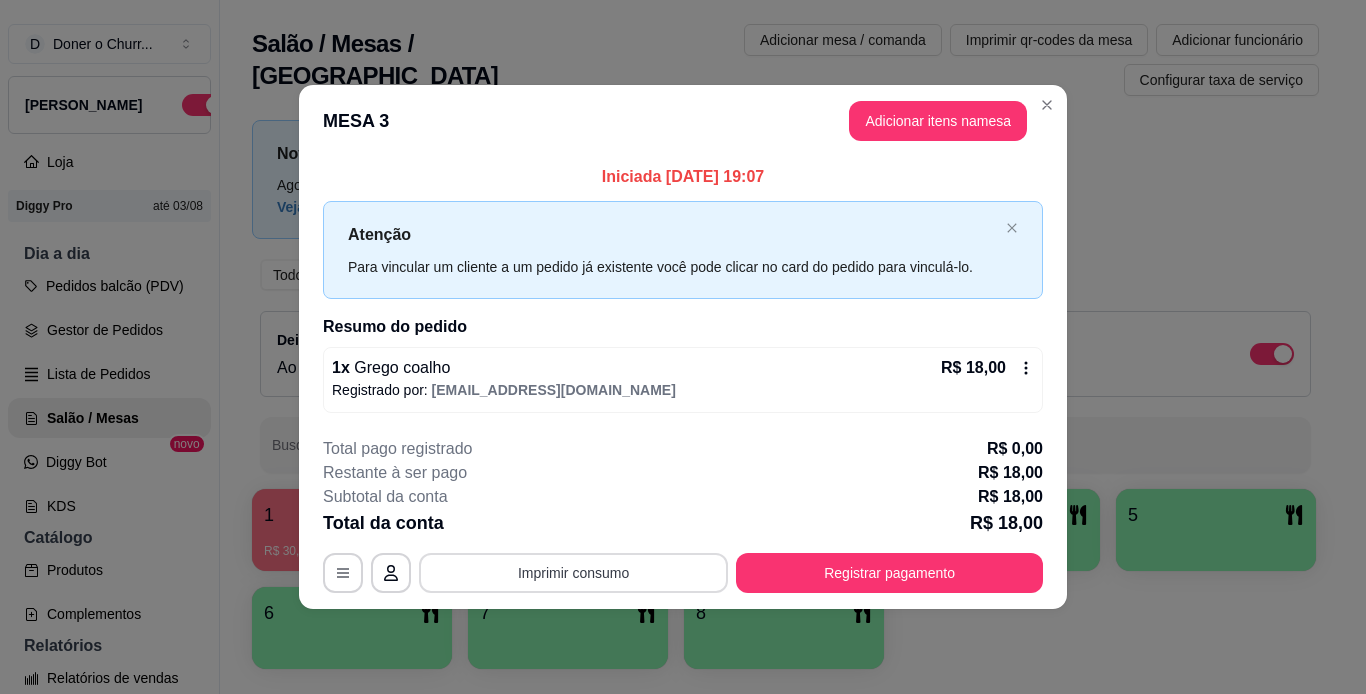 click on "Imprimir consumo" at bounding box center (573, 573) 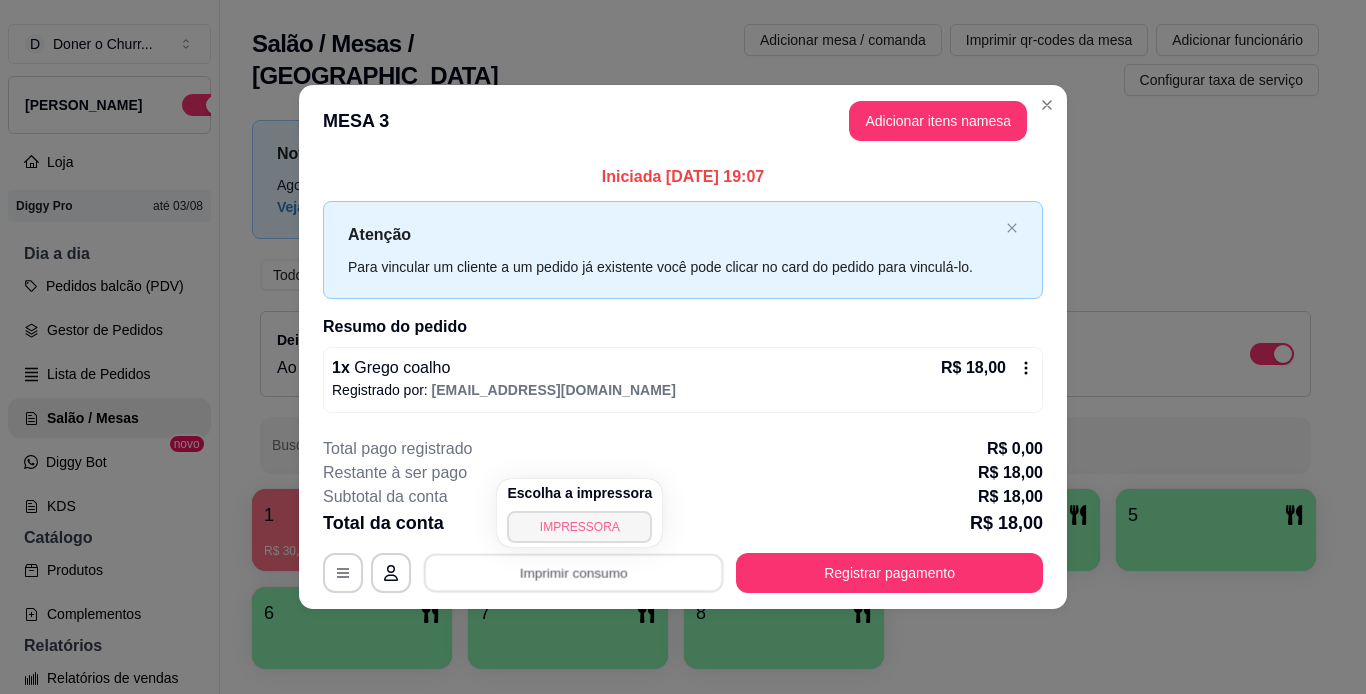 click on "IMPRESSORA" at bounding box center (579, 527) 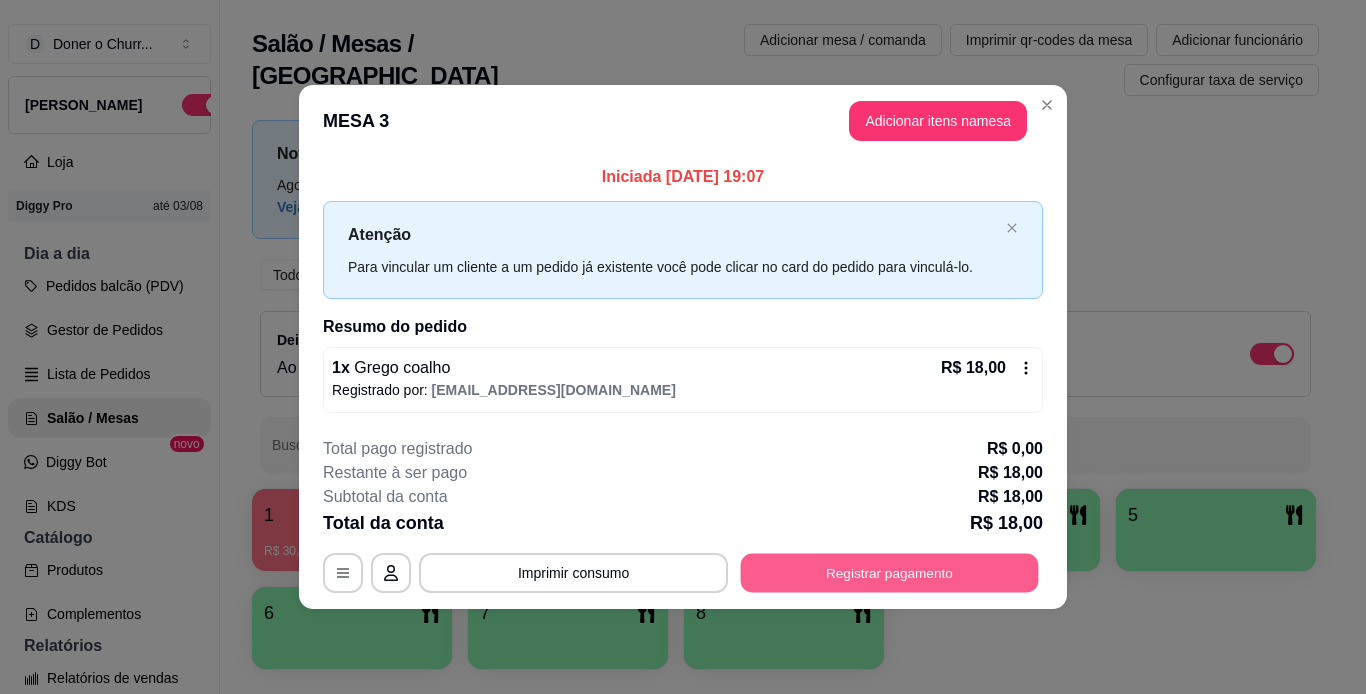 click on "Registrar pagamento" at bounding box center [890, 572] 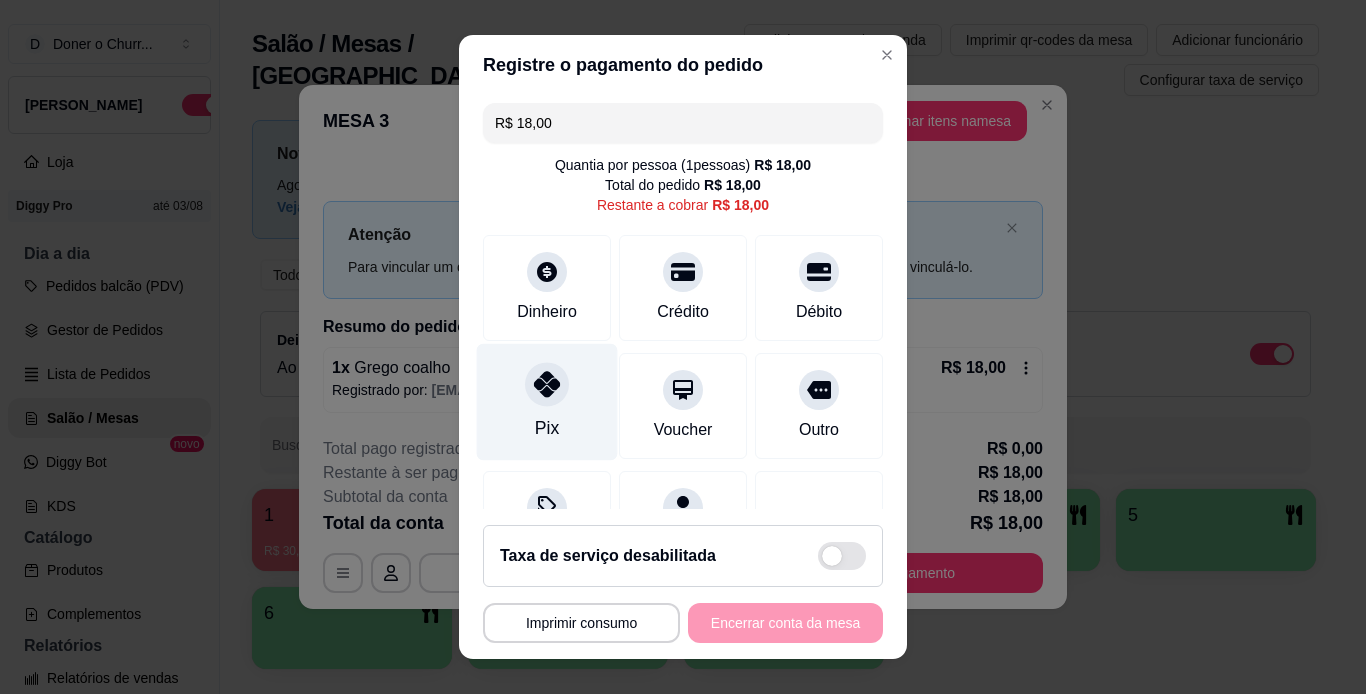 click on "Pix" at bounding box center [547, 401] 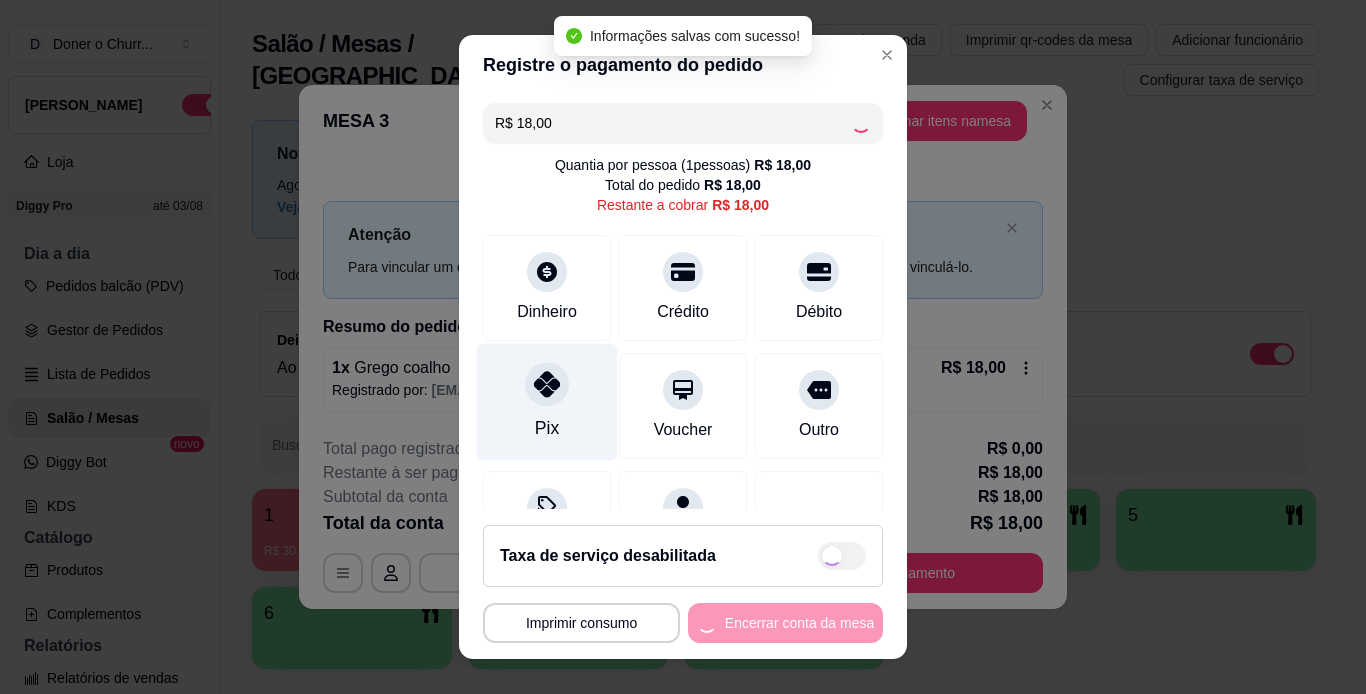 type on "R$ 0,00" 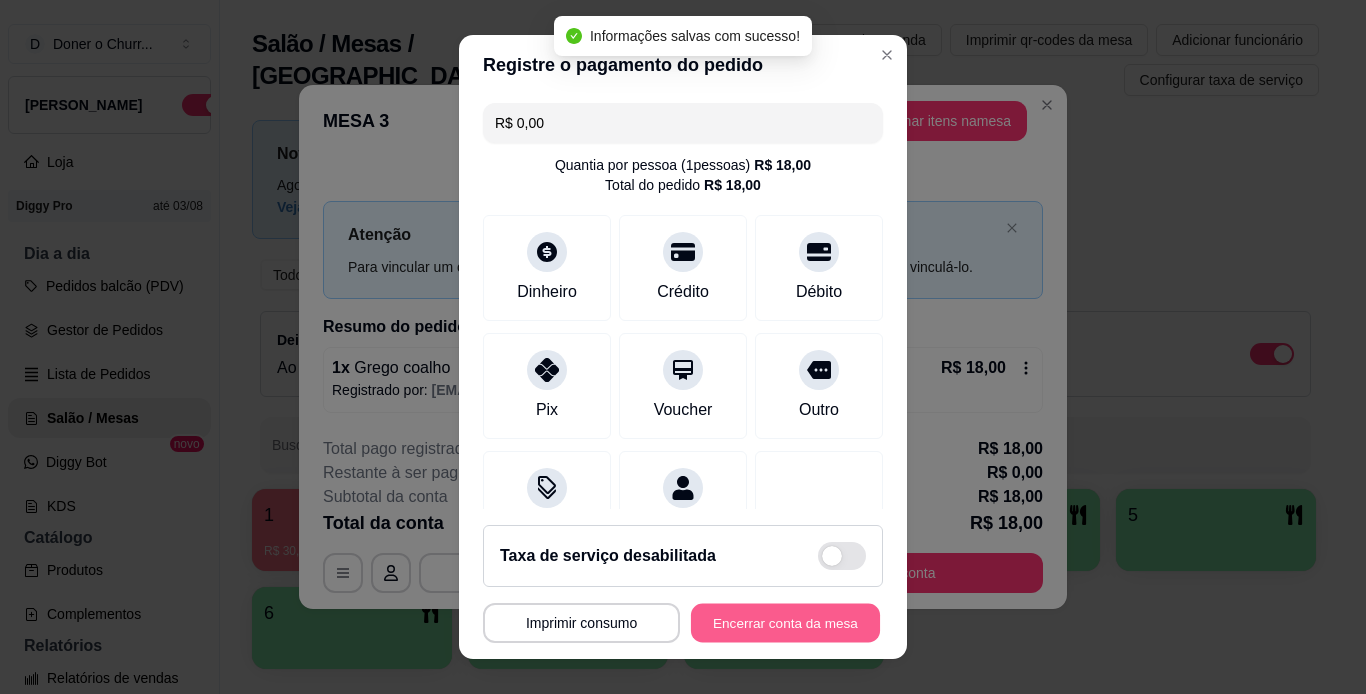 click on "Encerrar conta da mesa" at bounding box center (785, 623) 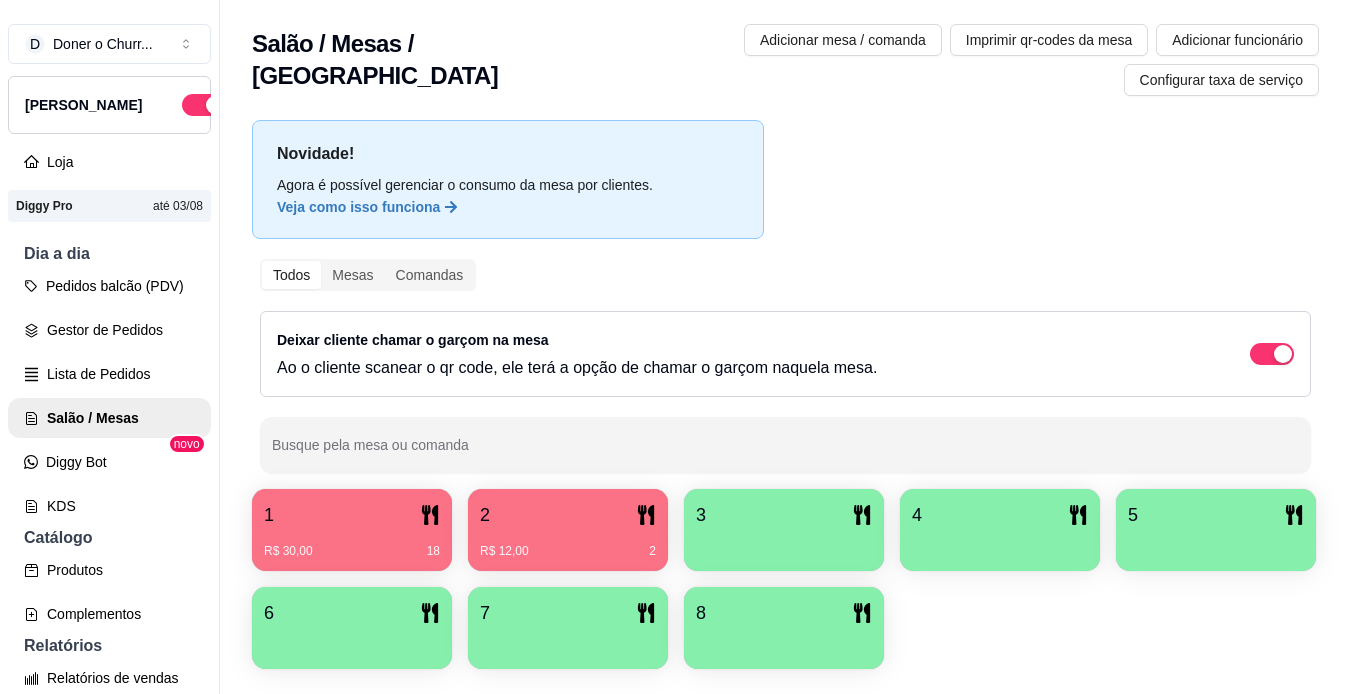 click on "2" at bounding box center [568, 515] 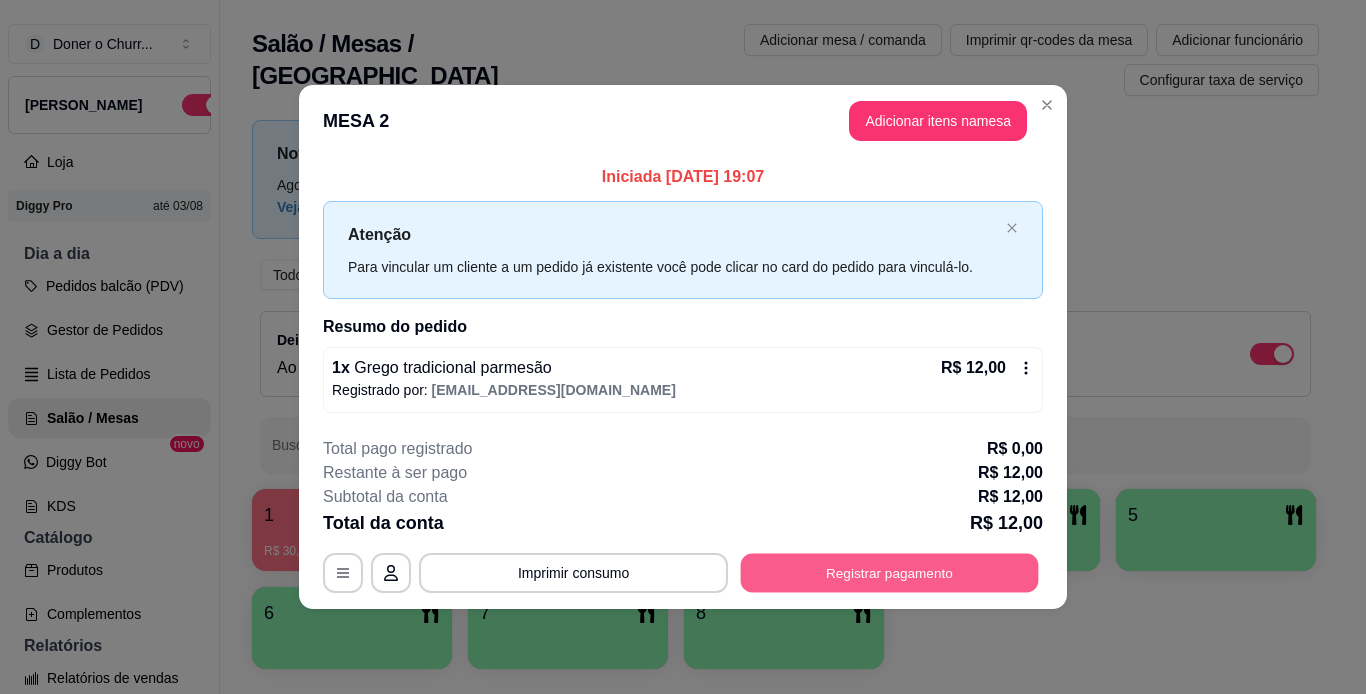 click on "Registrar pagamento" at bounding box center (890, 572) 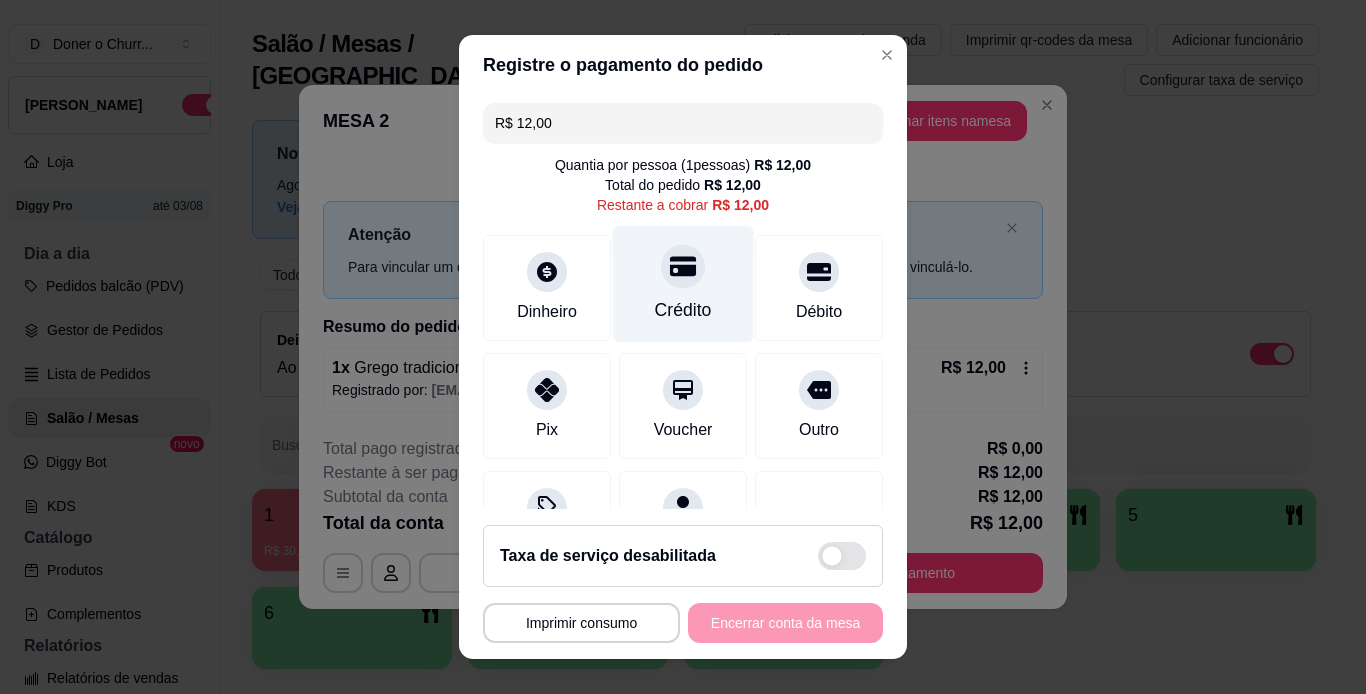 click on "Crédito" at bounding box center [683, 310] 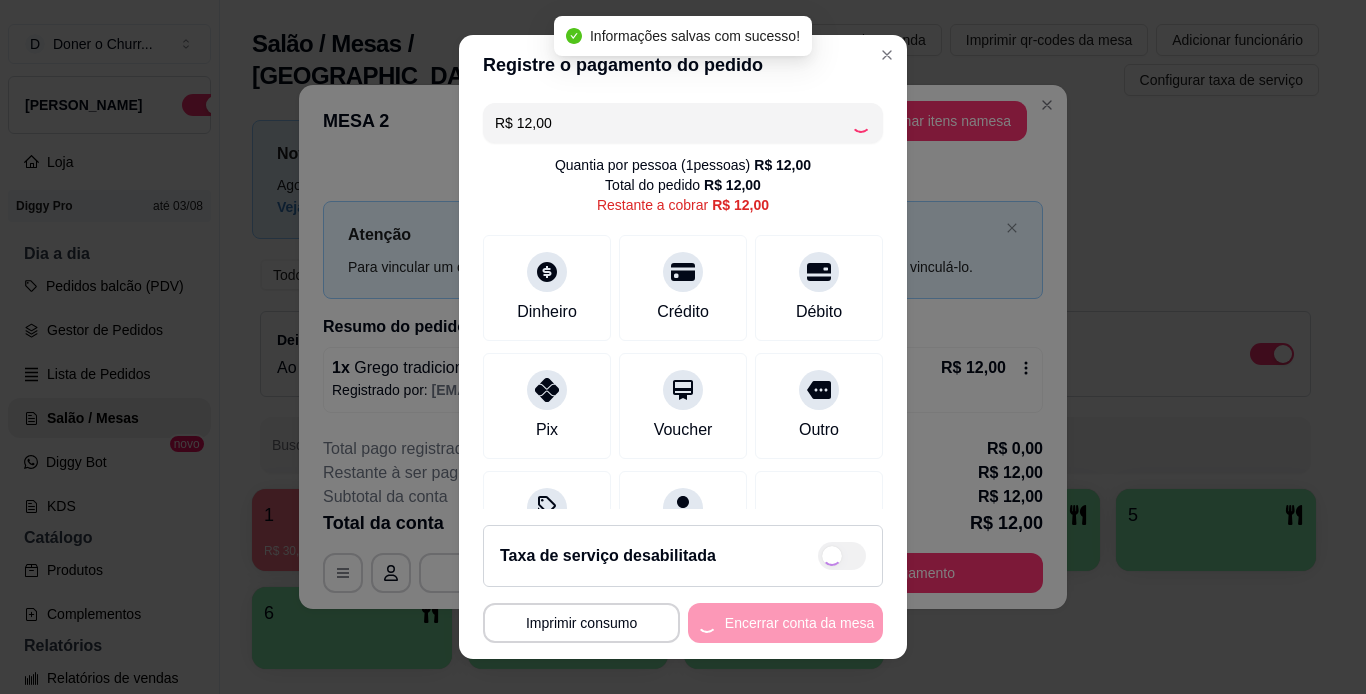 type on "R$ 0,00" 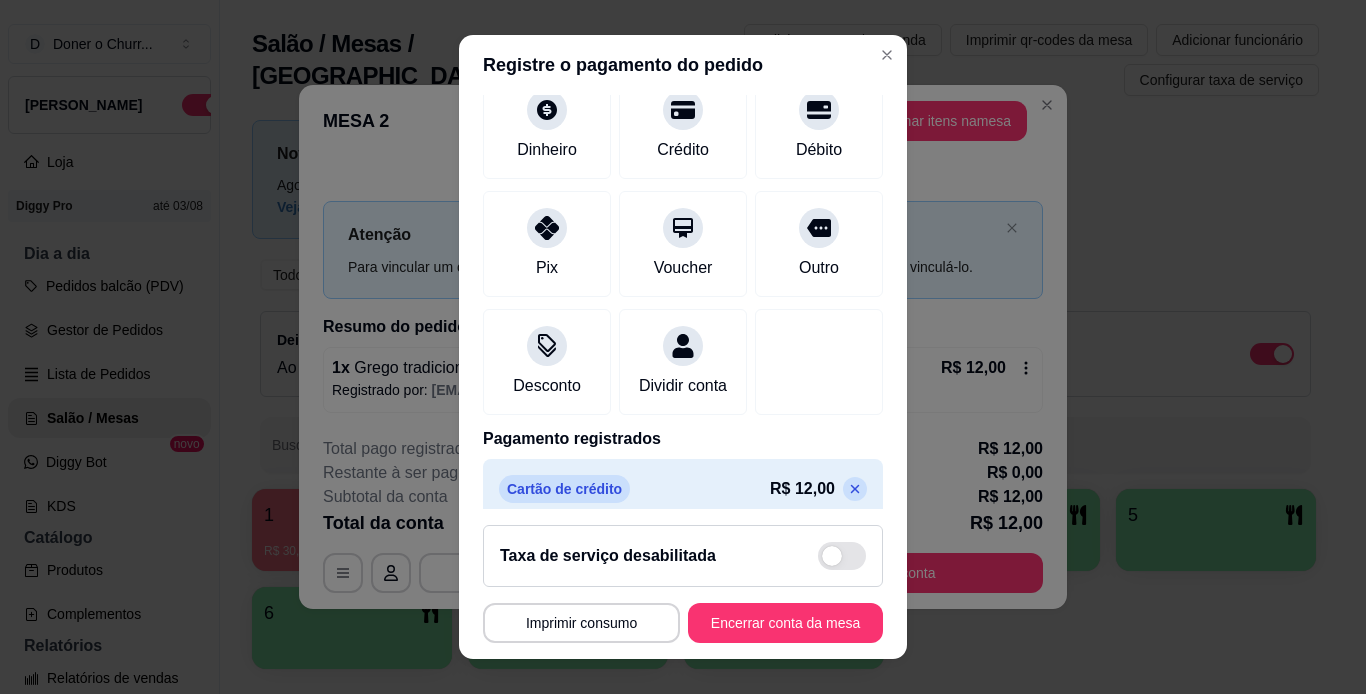 scroll, scrollTop: 183, scrollLeft: 0, axis: vertical 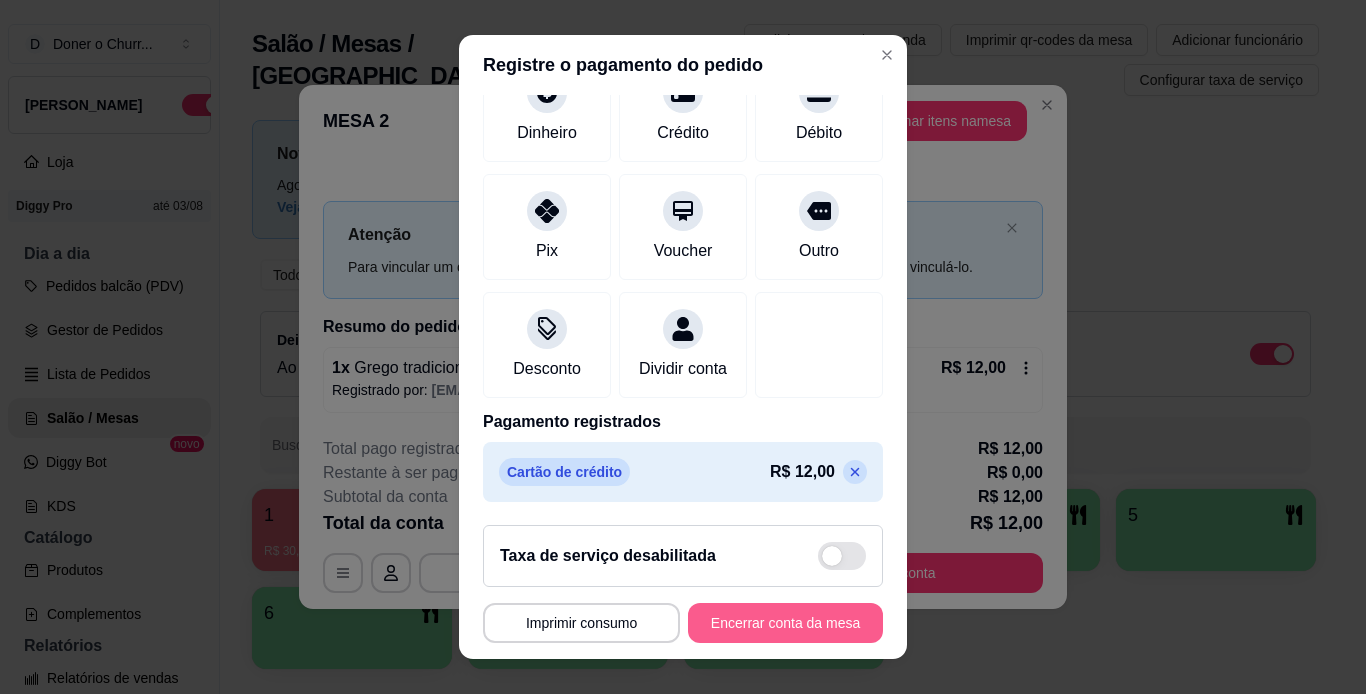 click on "Encerrar conta da mesa" at bounding box center [785, 623] 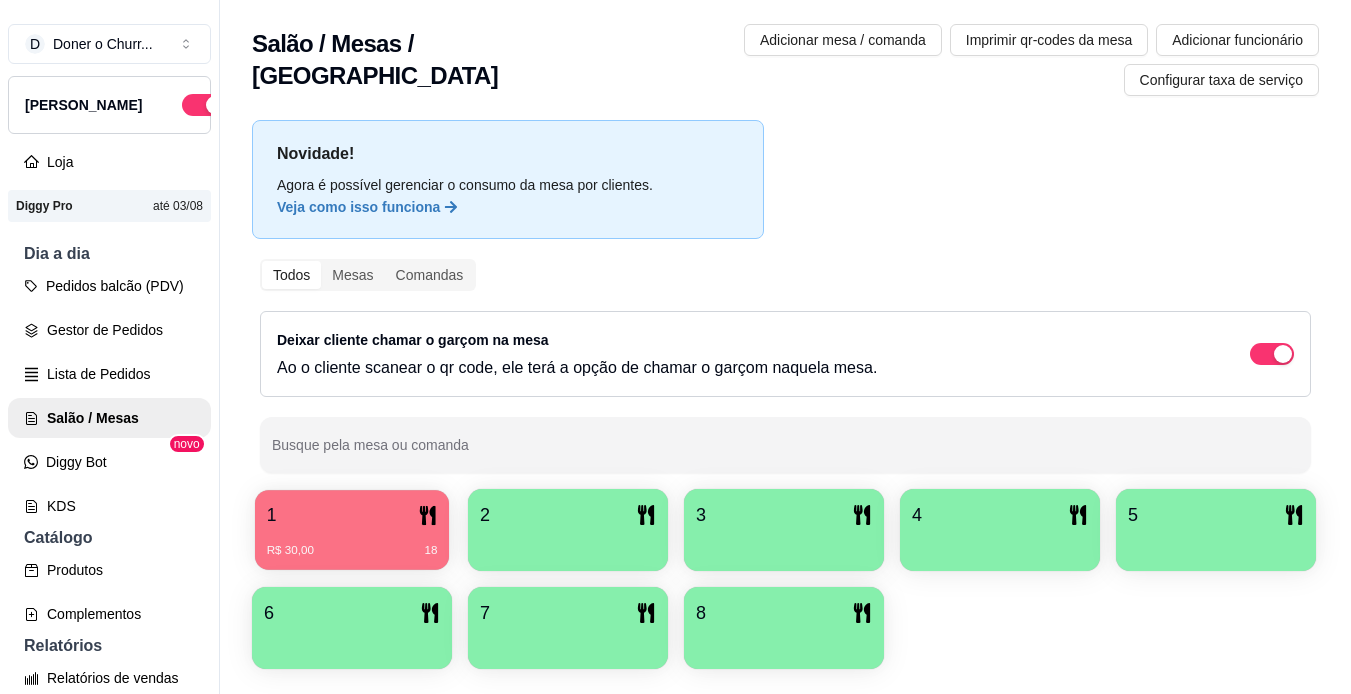 click on "R$ 30,00 18" at bounding box center (352, 543) 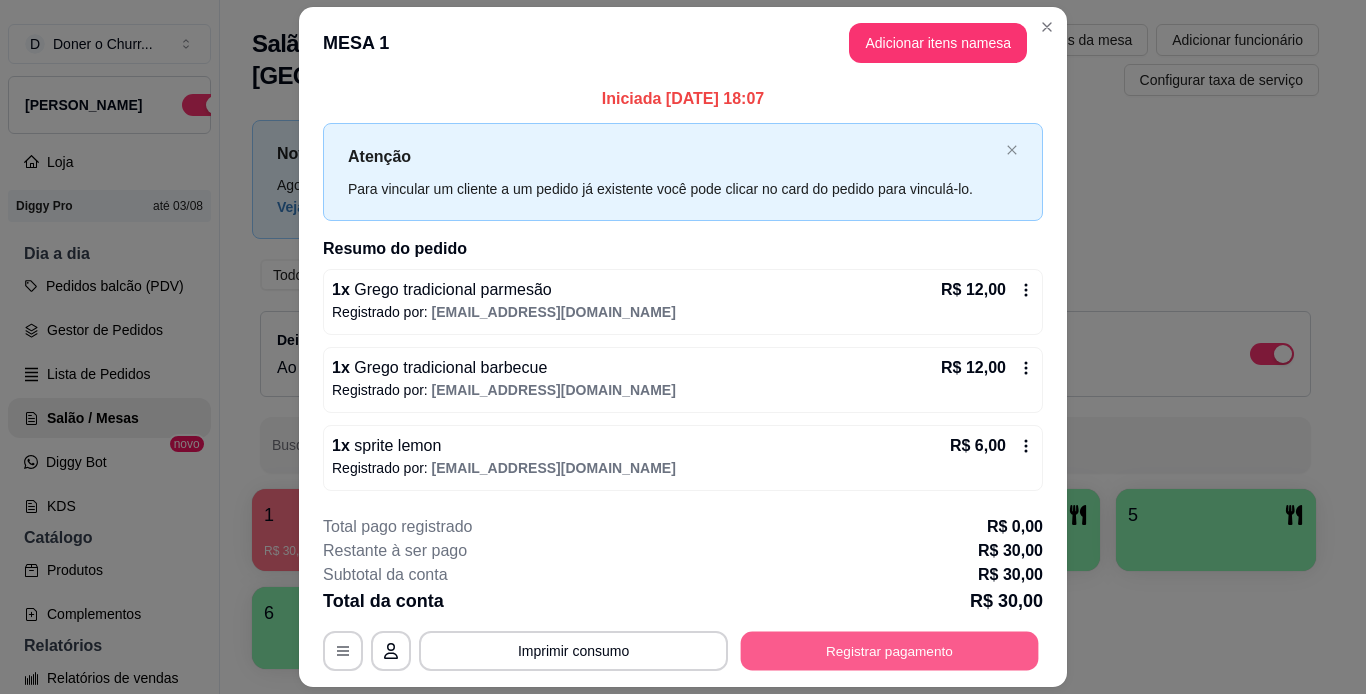 click on "Registrar pagamento" at bounding box center [890, 650] 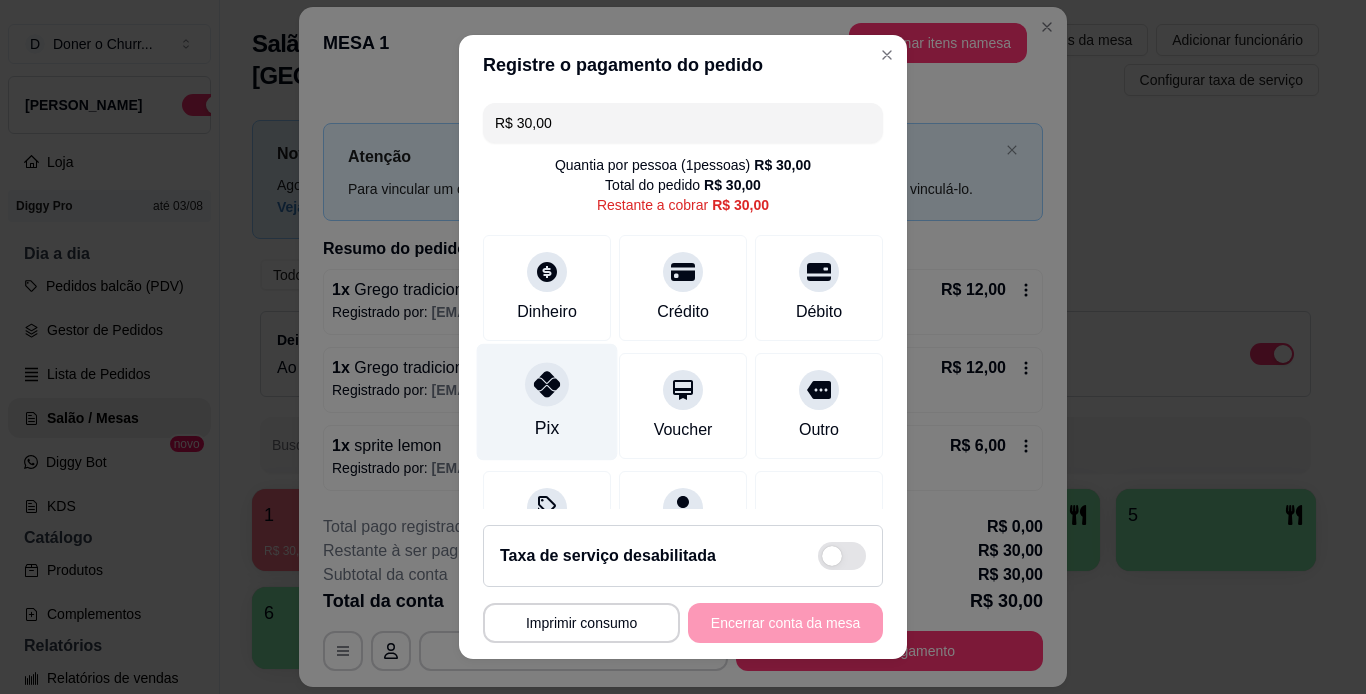 click at bounding box center [547, 384] 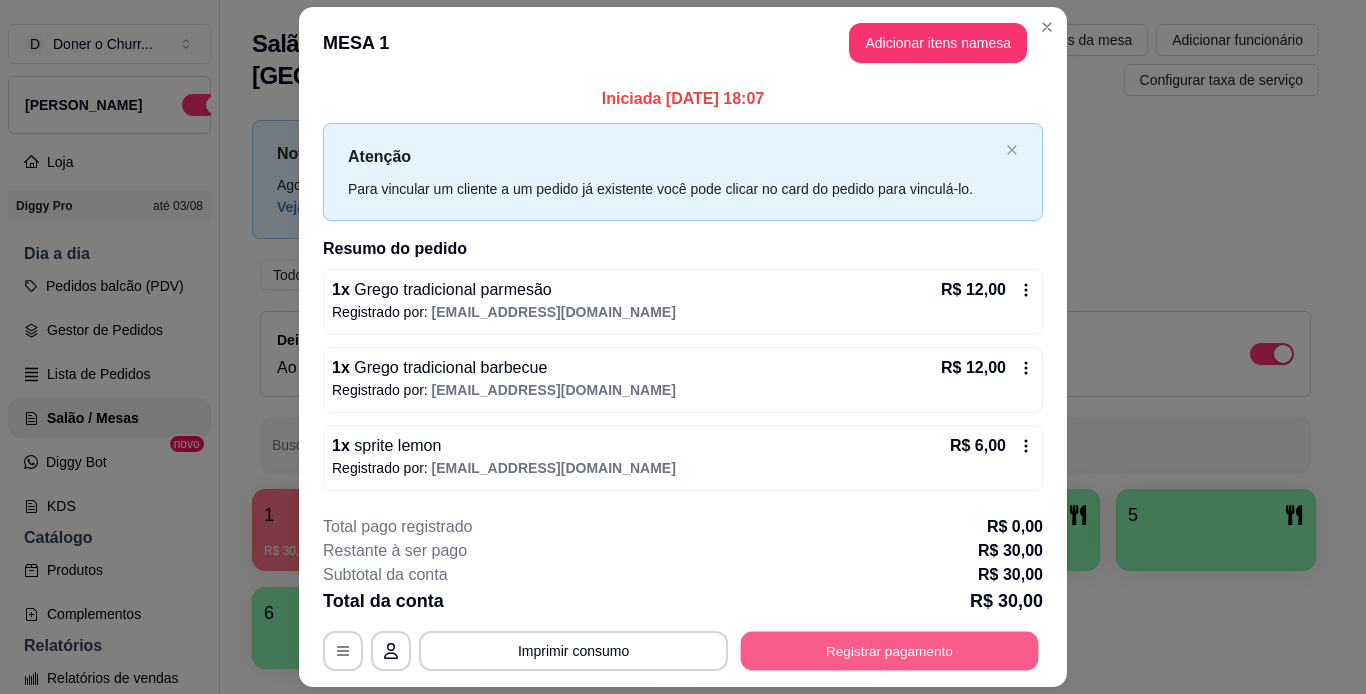 click on "Registrar pagamento" at bounding box center (890, 650) 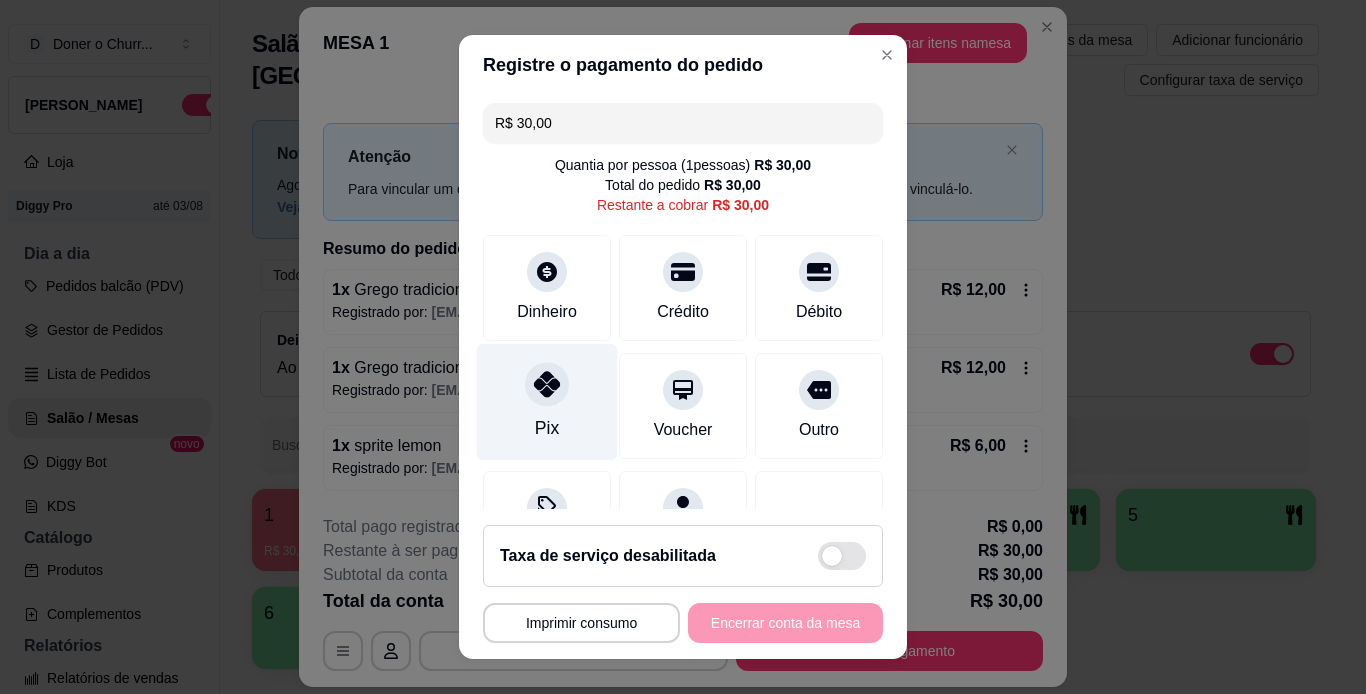 click 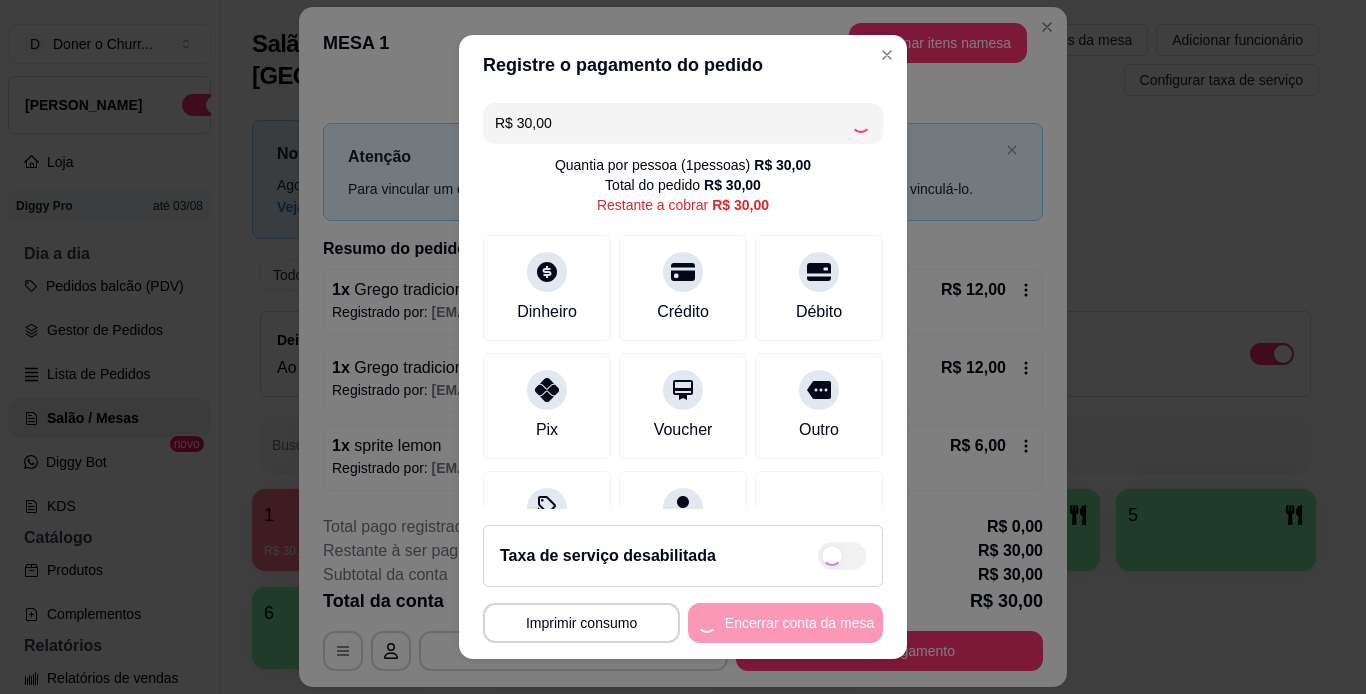 click on "**********" at bounding box center (683, 623) 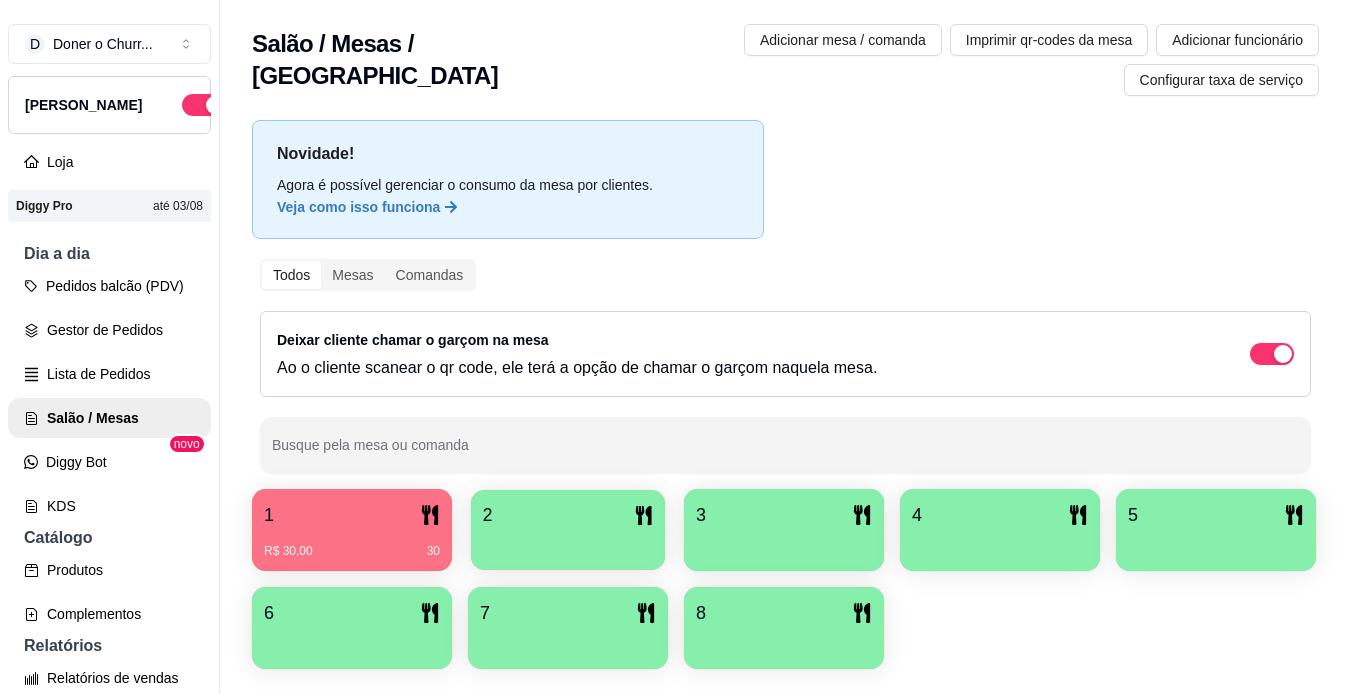click at bounding box center (568, 543) 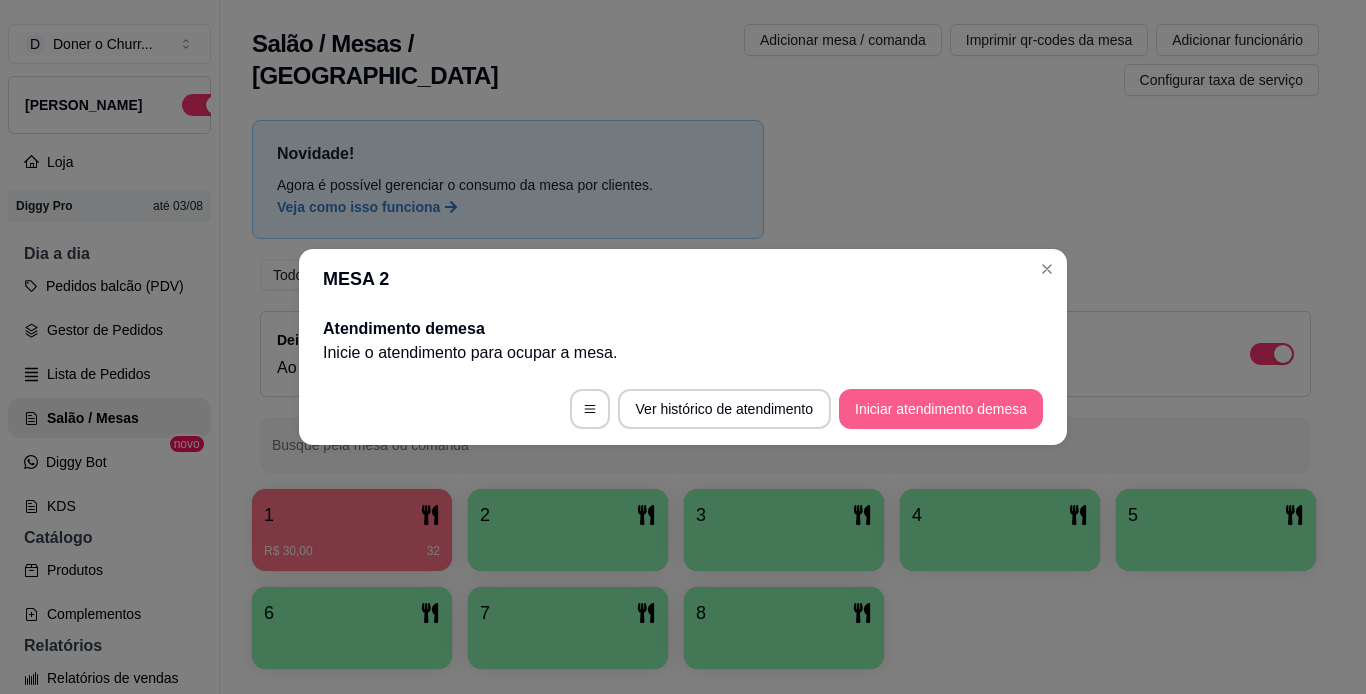 click on "Ver histórico de atendimento Iniciar atendimento de  mesa" at bounding box center (683, 409) 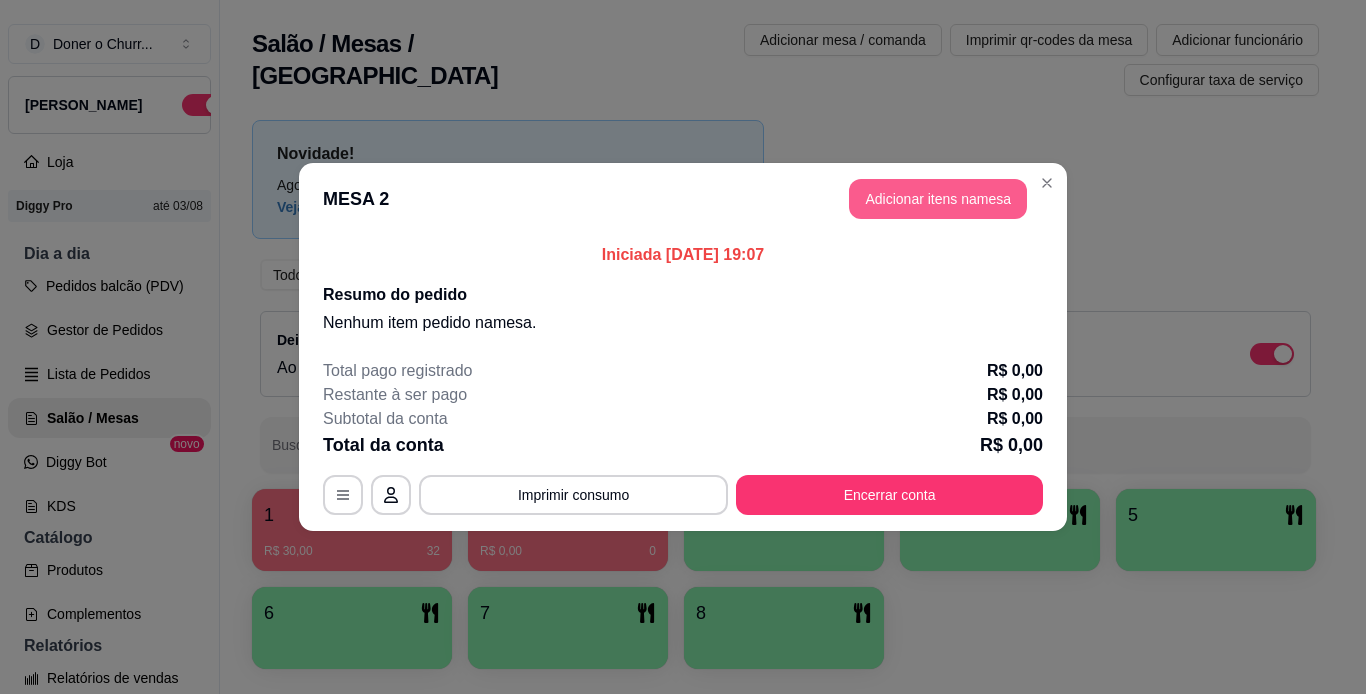 click on "Adicionar itens na  mesa" at bounding box center [938, 199] 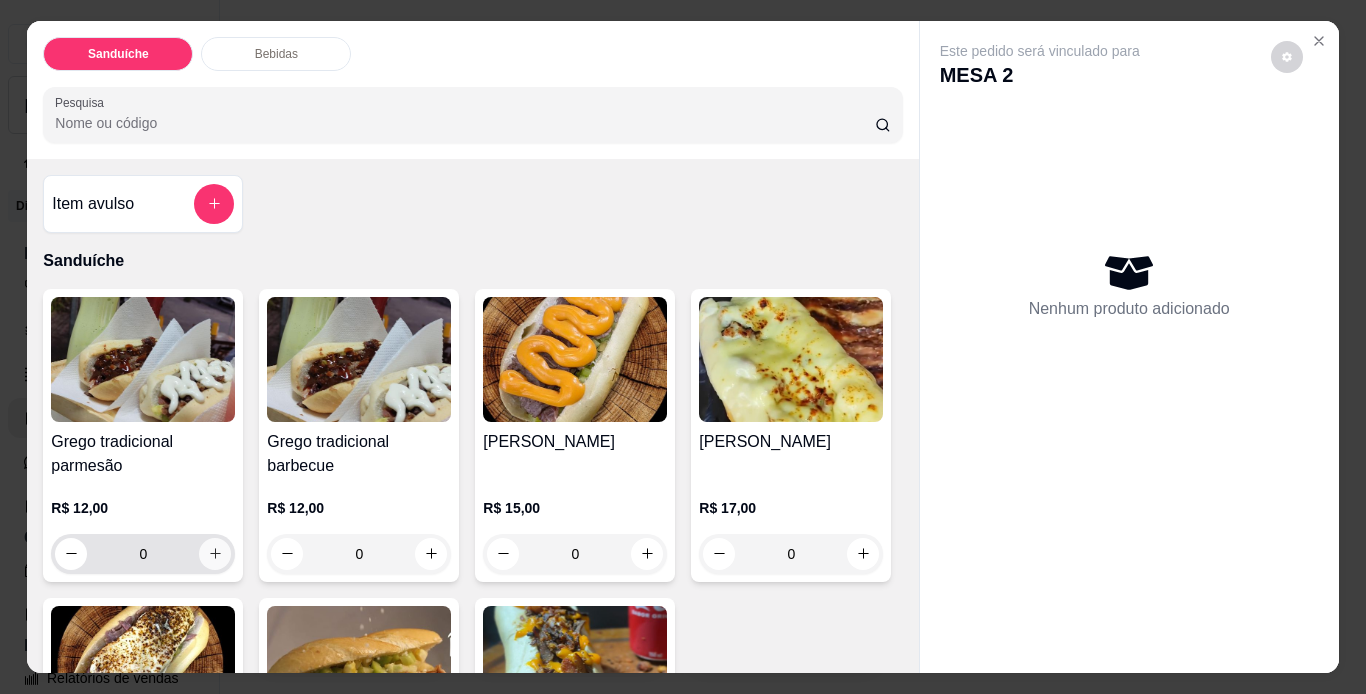 click 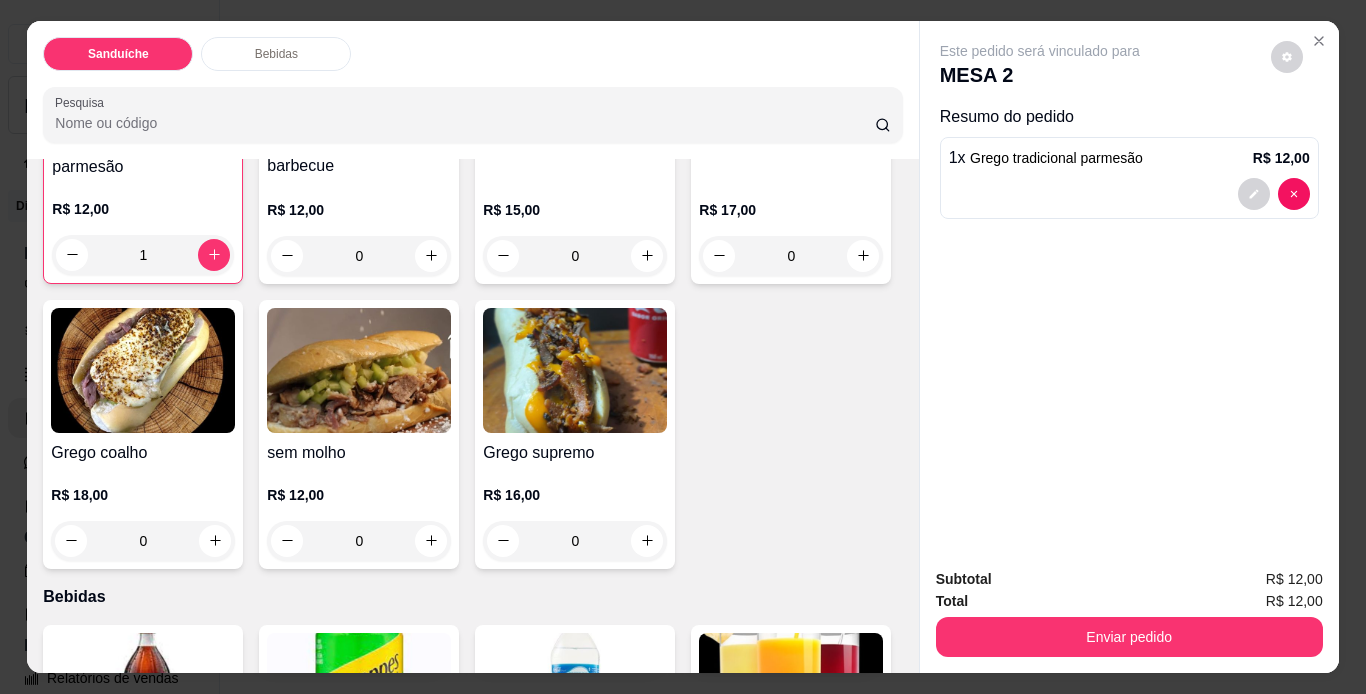 scroll, scrollTop: 500, scrollLeft: 0, axis: vertical 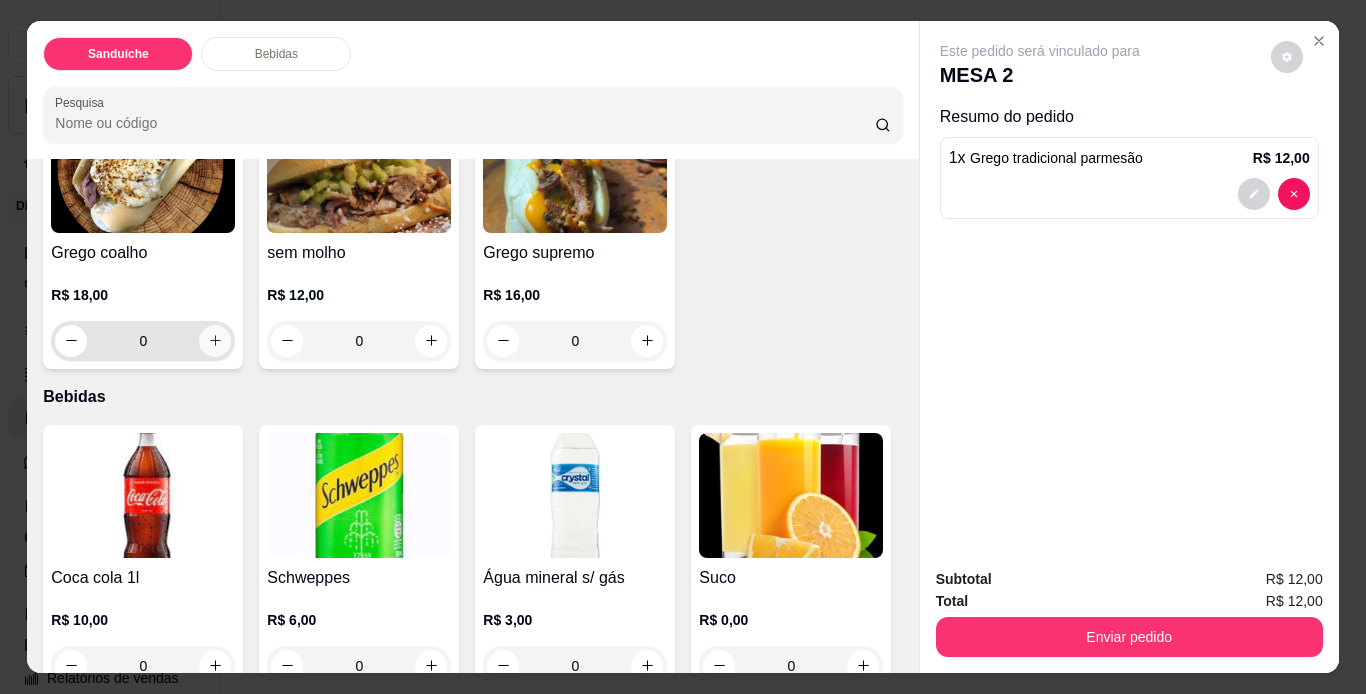 click 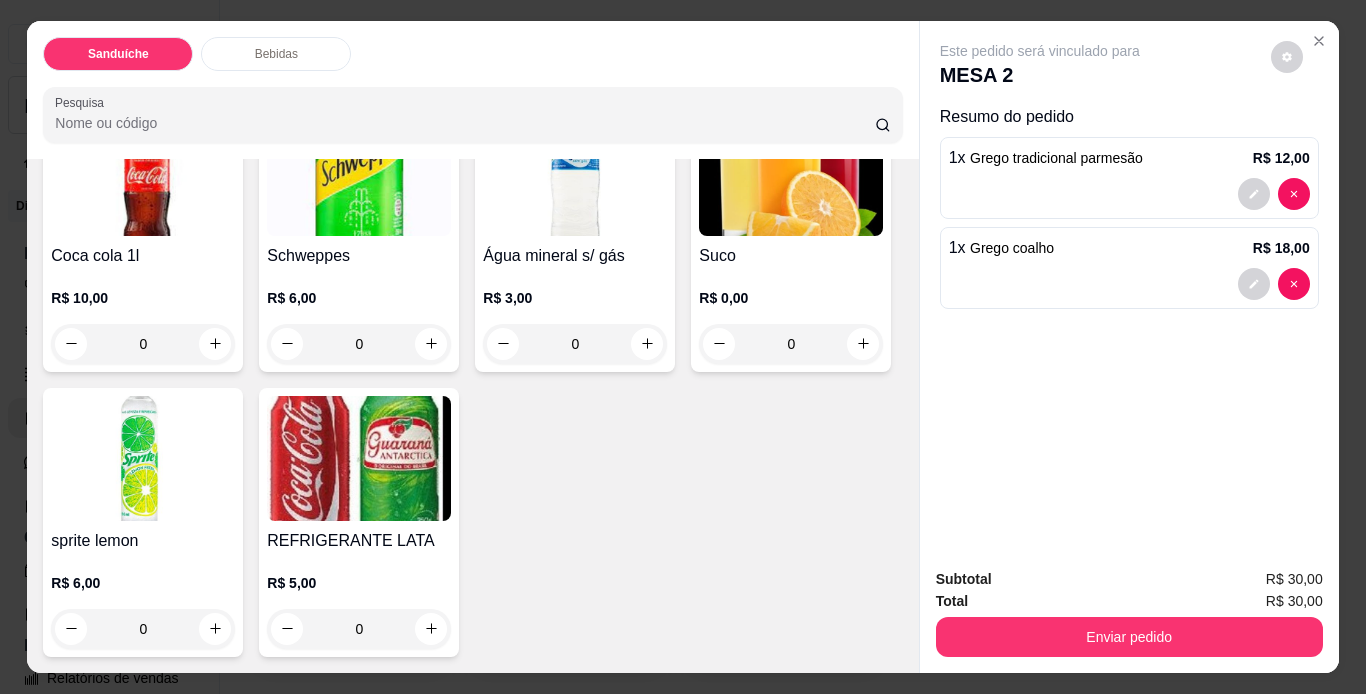 scroll, scrollTop: 1100, scrollLeft: 0, axis: vertical 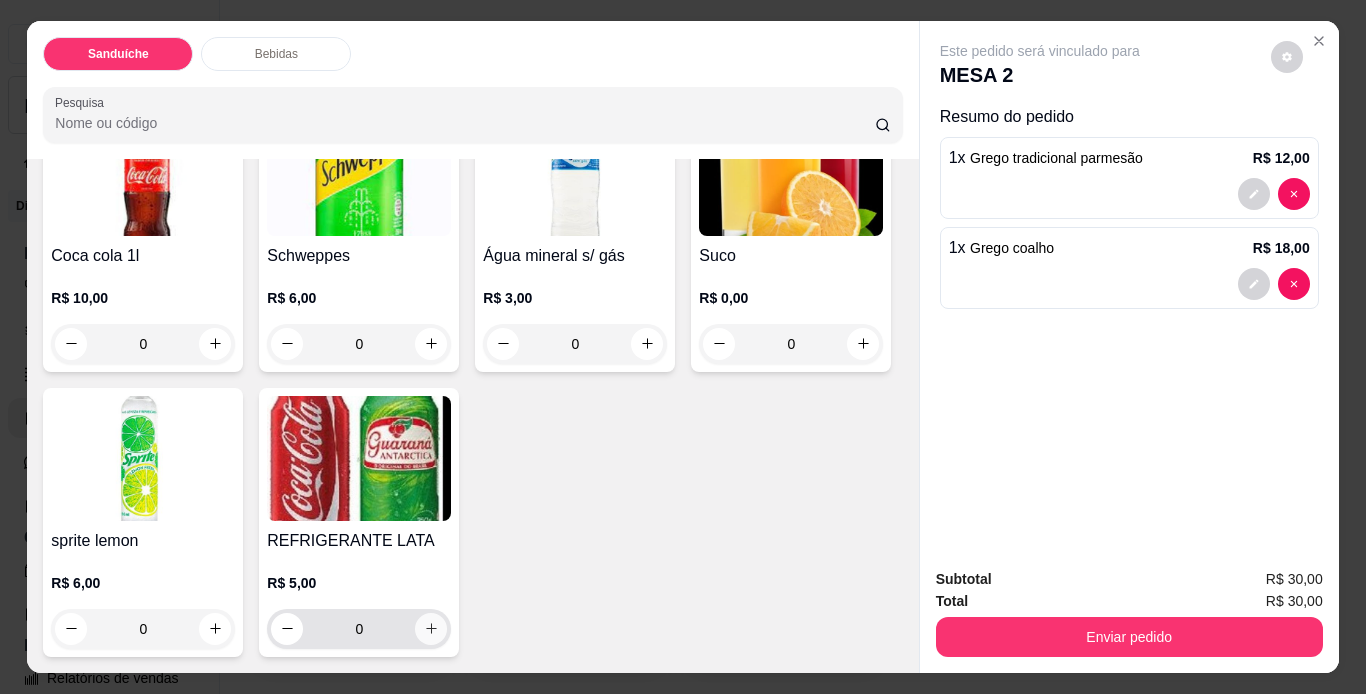click 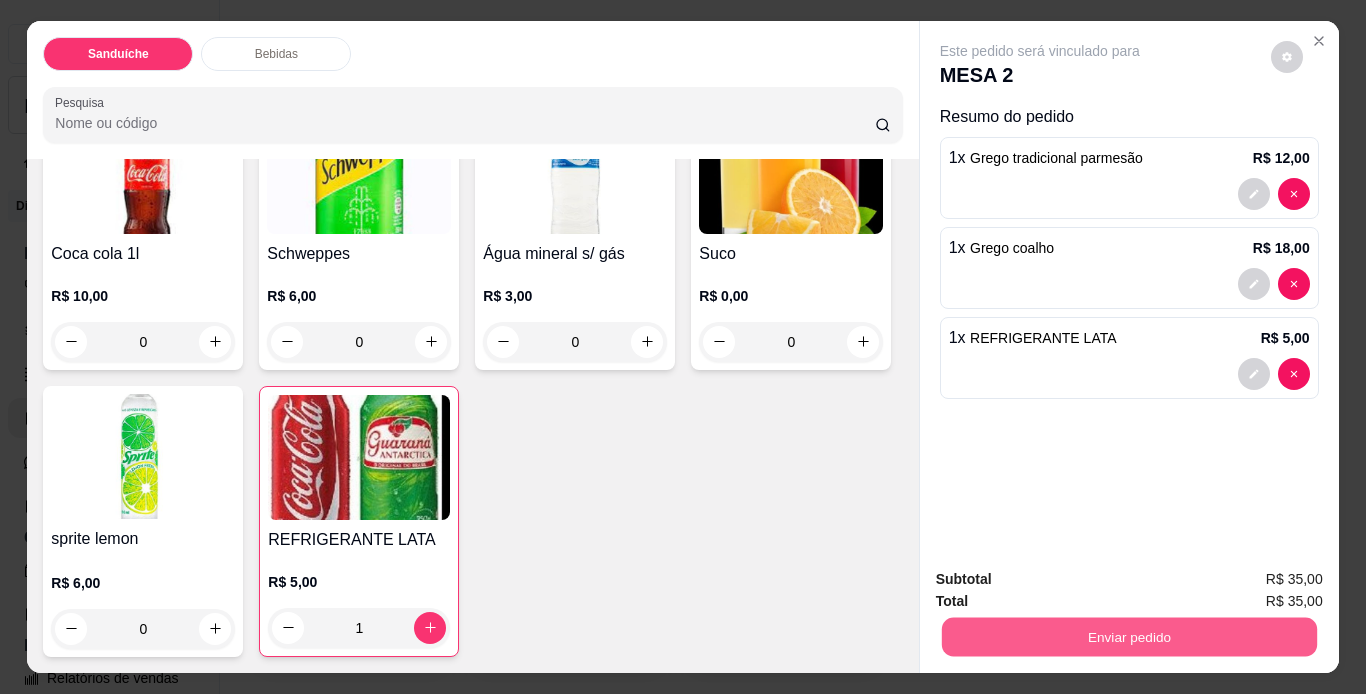 click on "Enviar pedido" at bounding box center [1128, 637] 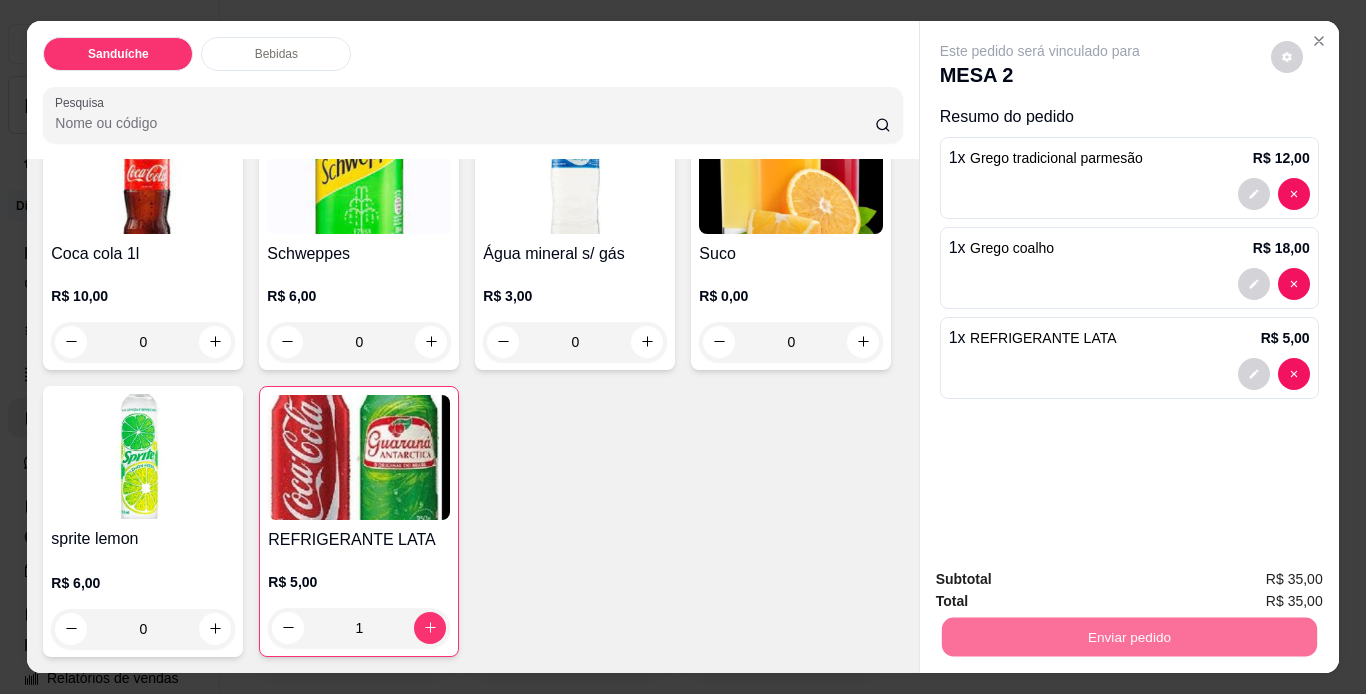 click on "Não registrar e enviar pedido" at bounding box center (1063, 580) 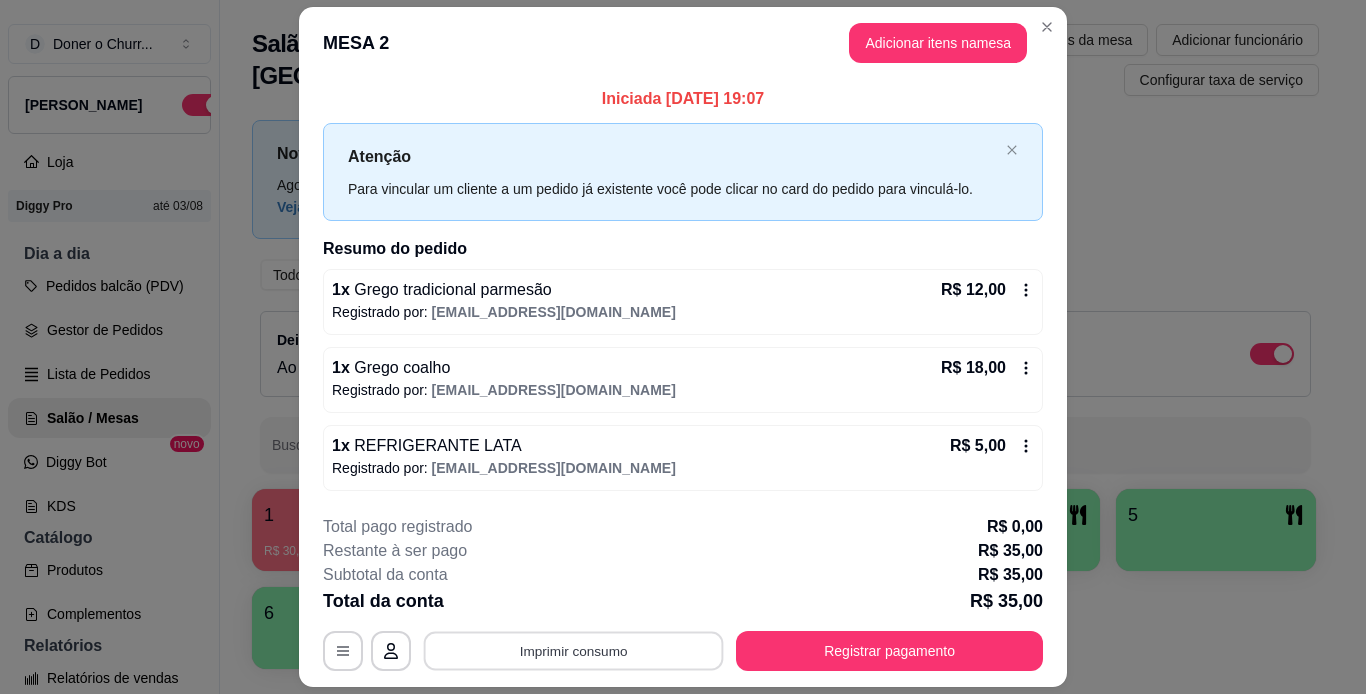click on "Imprimir consumo" at bounding box center (574, 650) 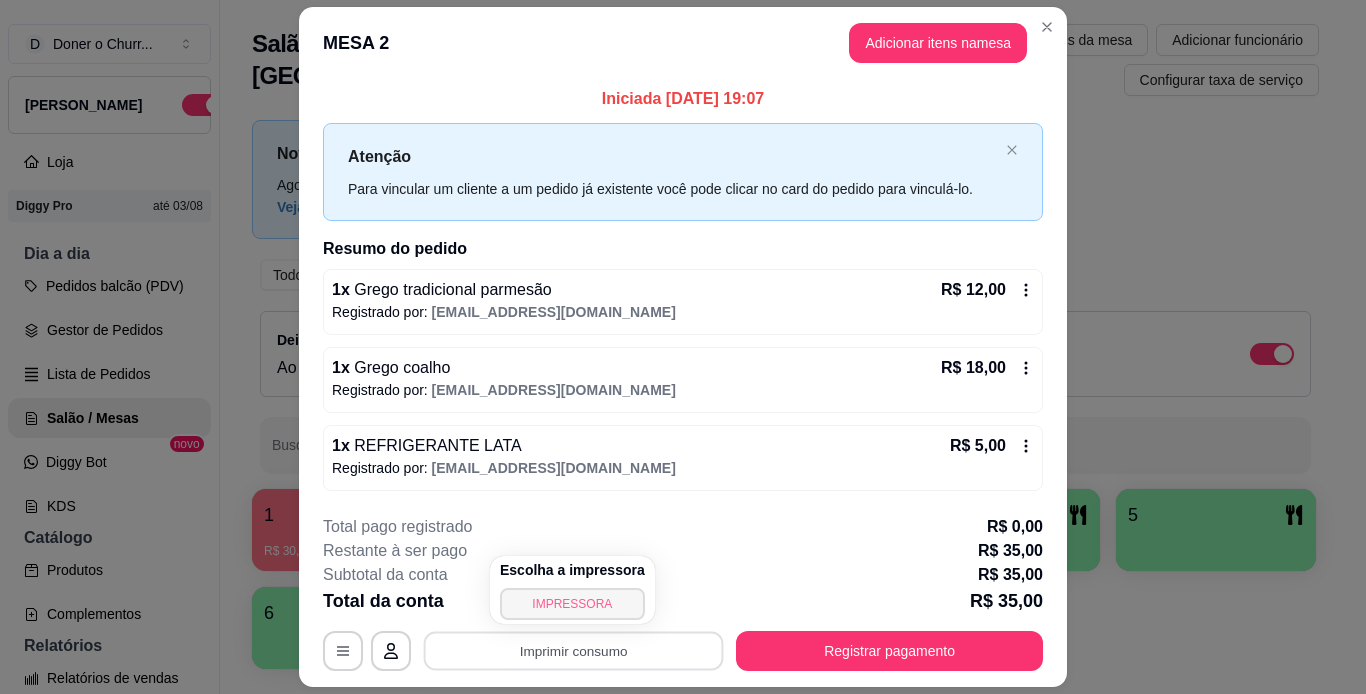 click on "IMPRESSORA" at bounding box center [572, 604] 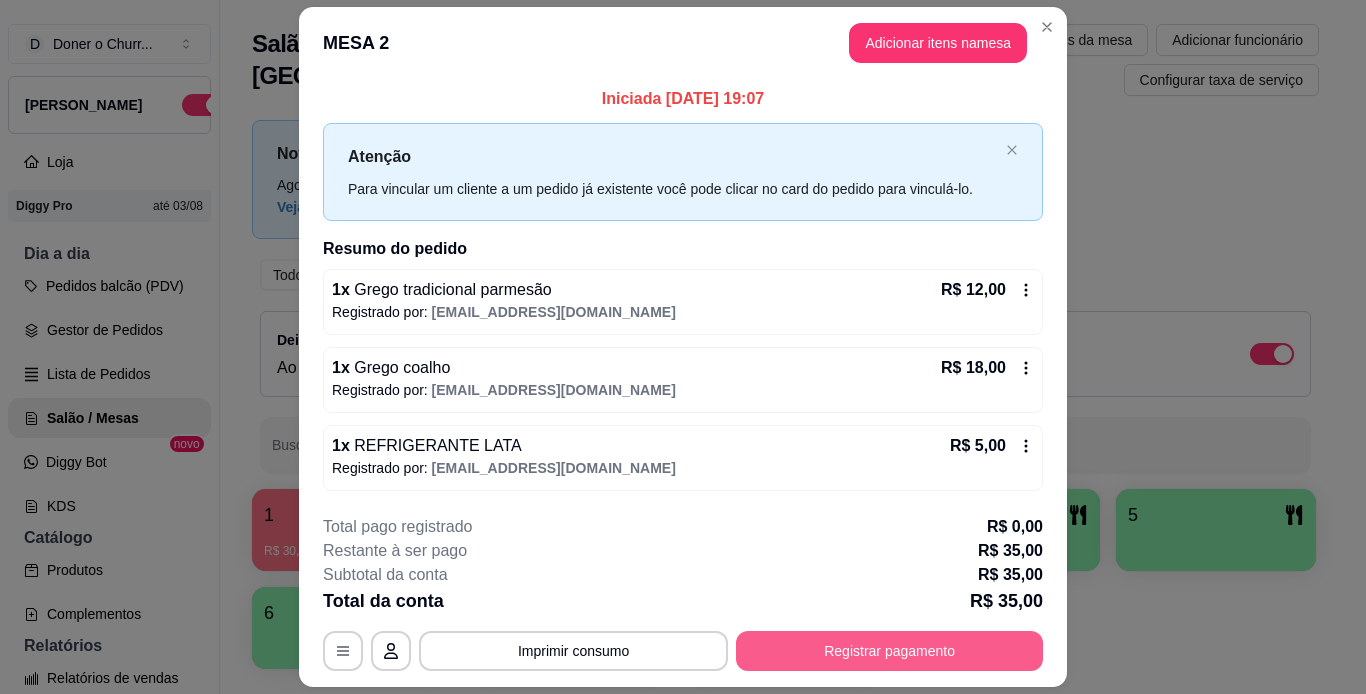 click on "Registrar pagamento" at bounding box center [889, 651] 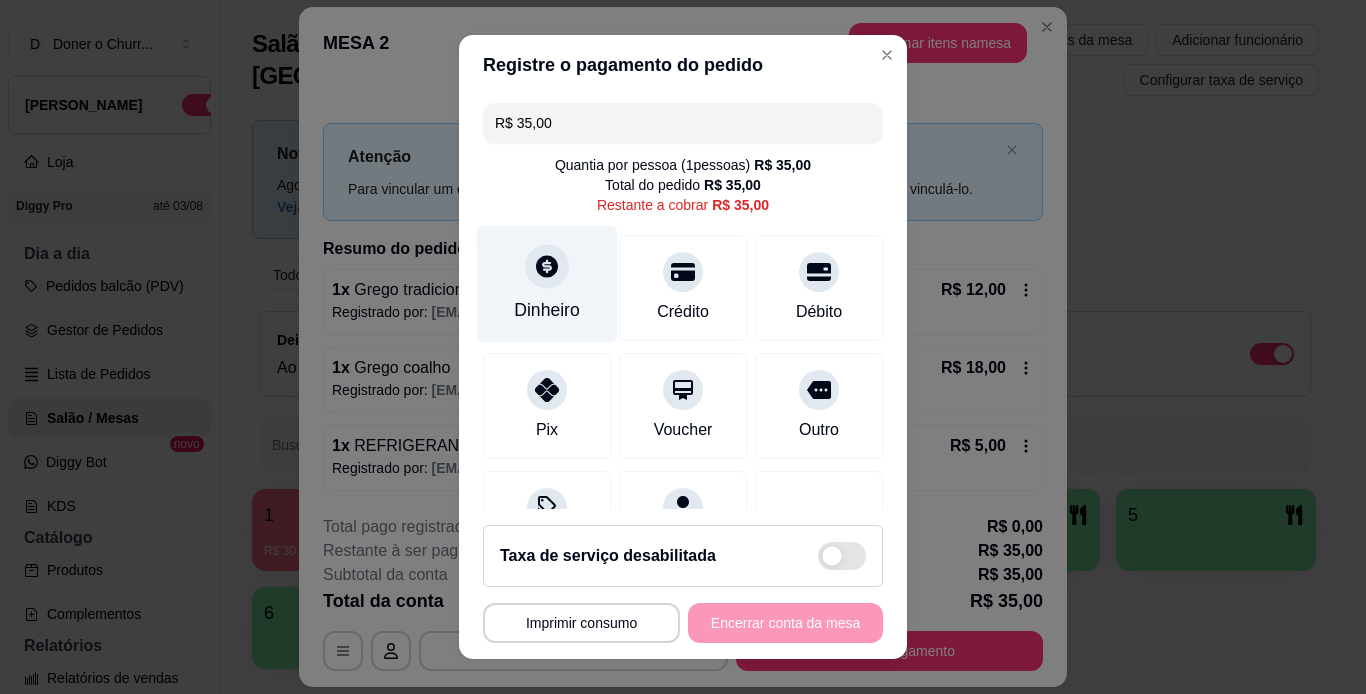 click at bounding box center (547, 266) 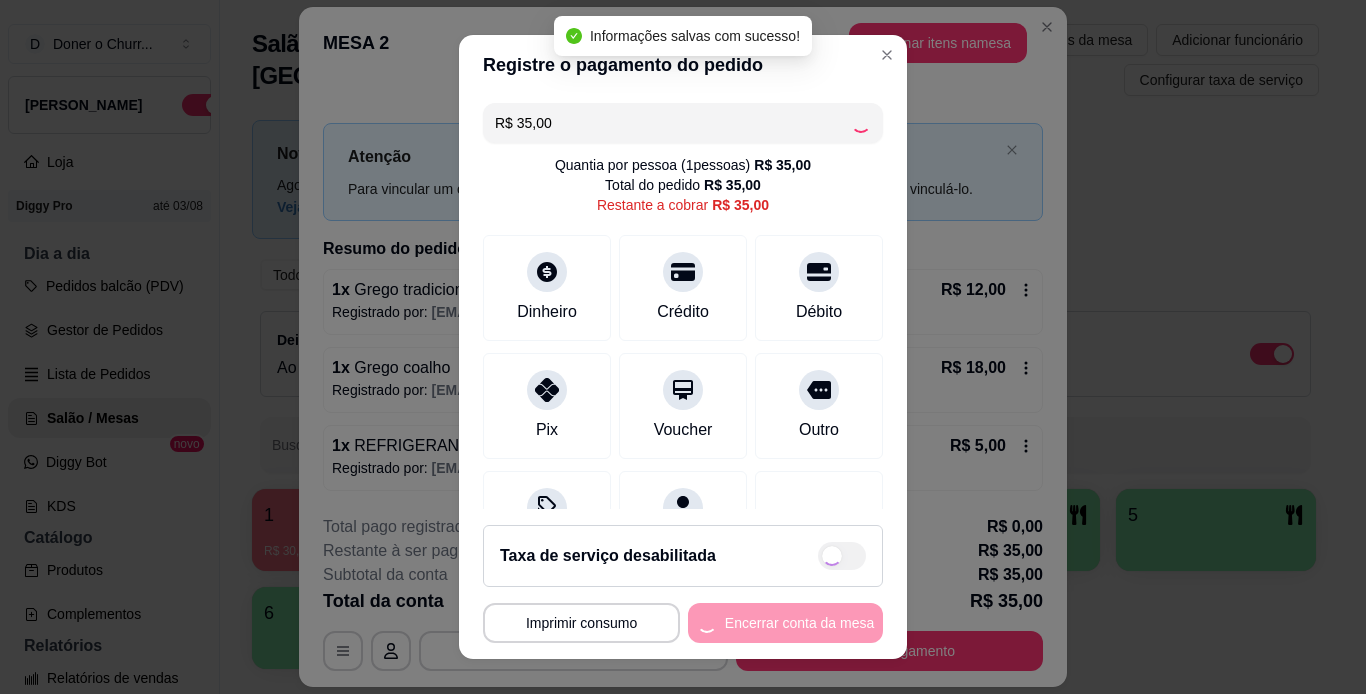 type on "R$ 0,00" 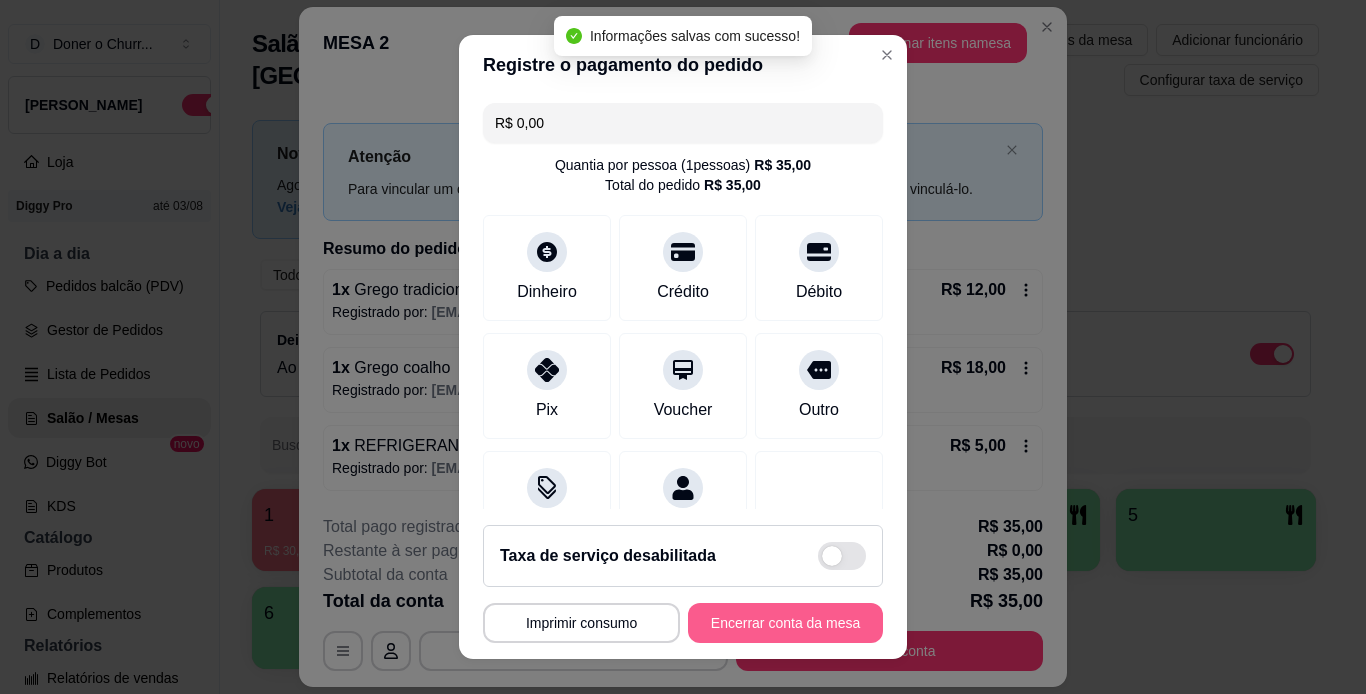 click on "Encerrar conta da mesa" at bounding box center [785, 623] 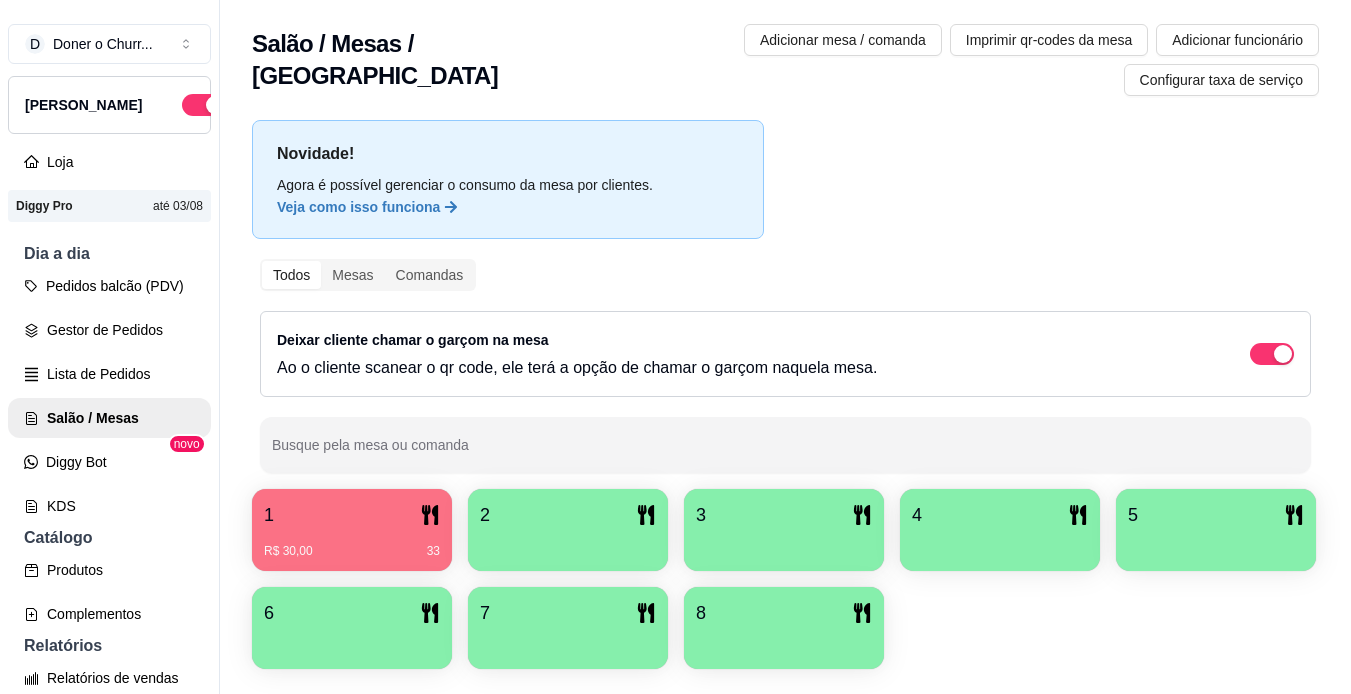 click on "1" at bounding box center [352, 515] 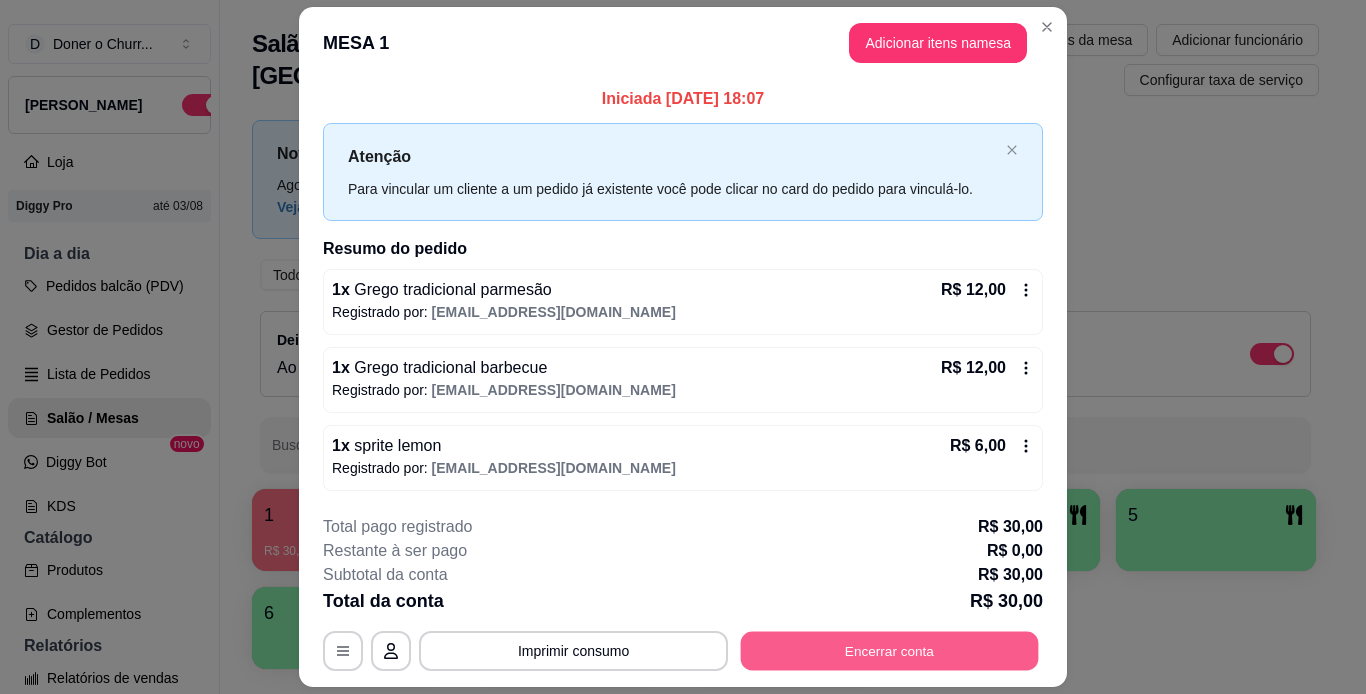 click on "Encerrar conta" at bounding box center (890, 650) 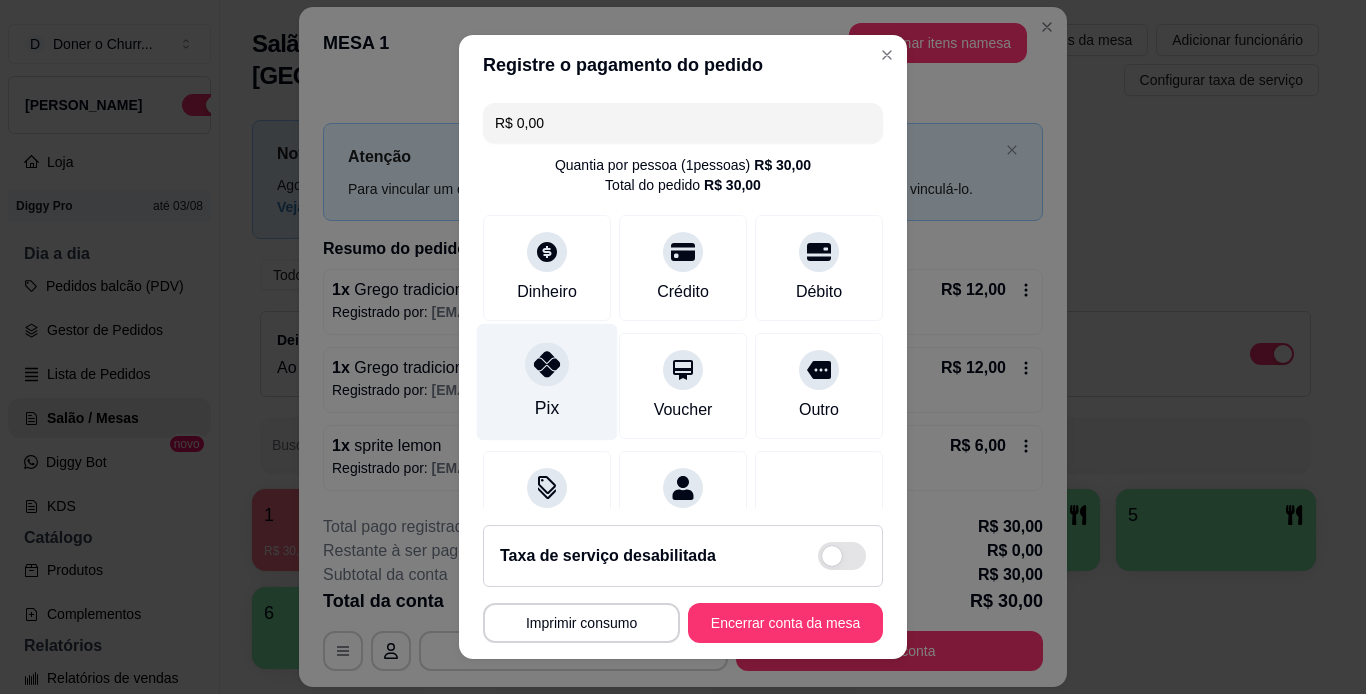 click 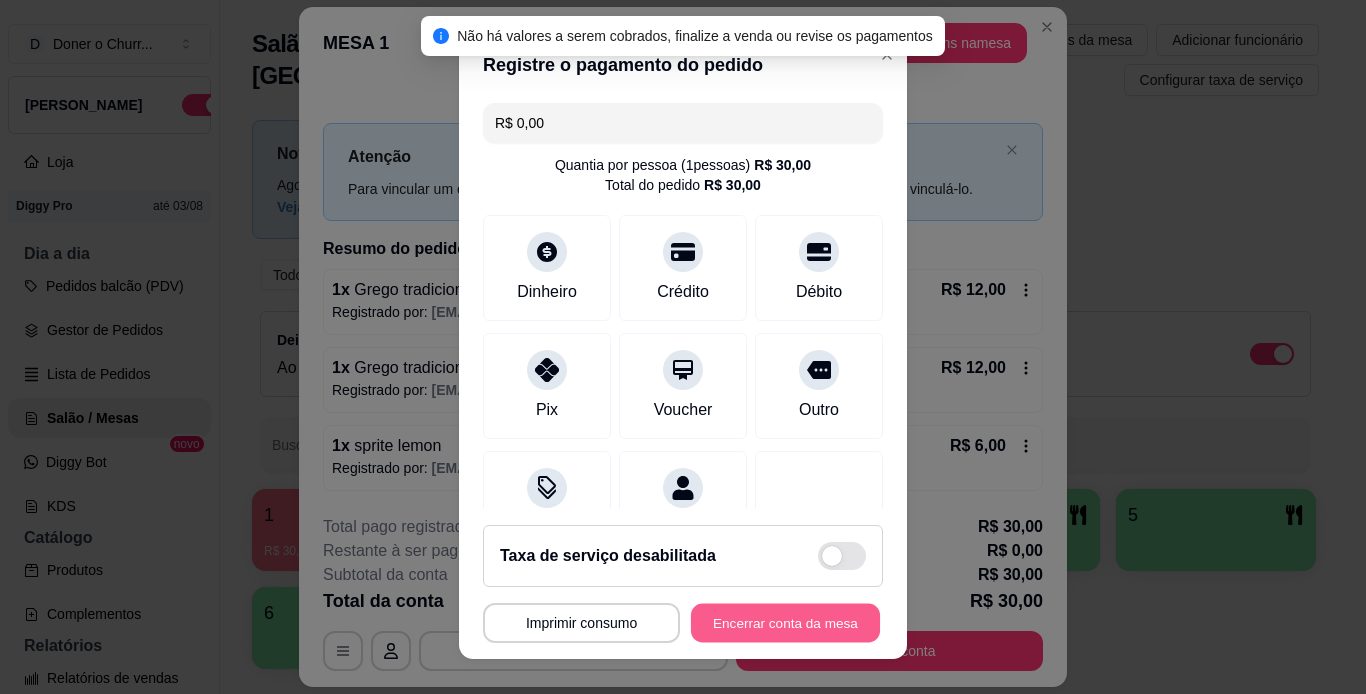 click on "Encerrar conta da mesa" at bounding box center [785, 623] 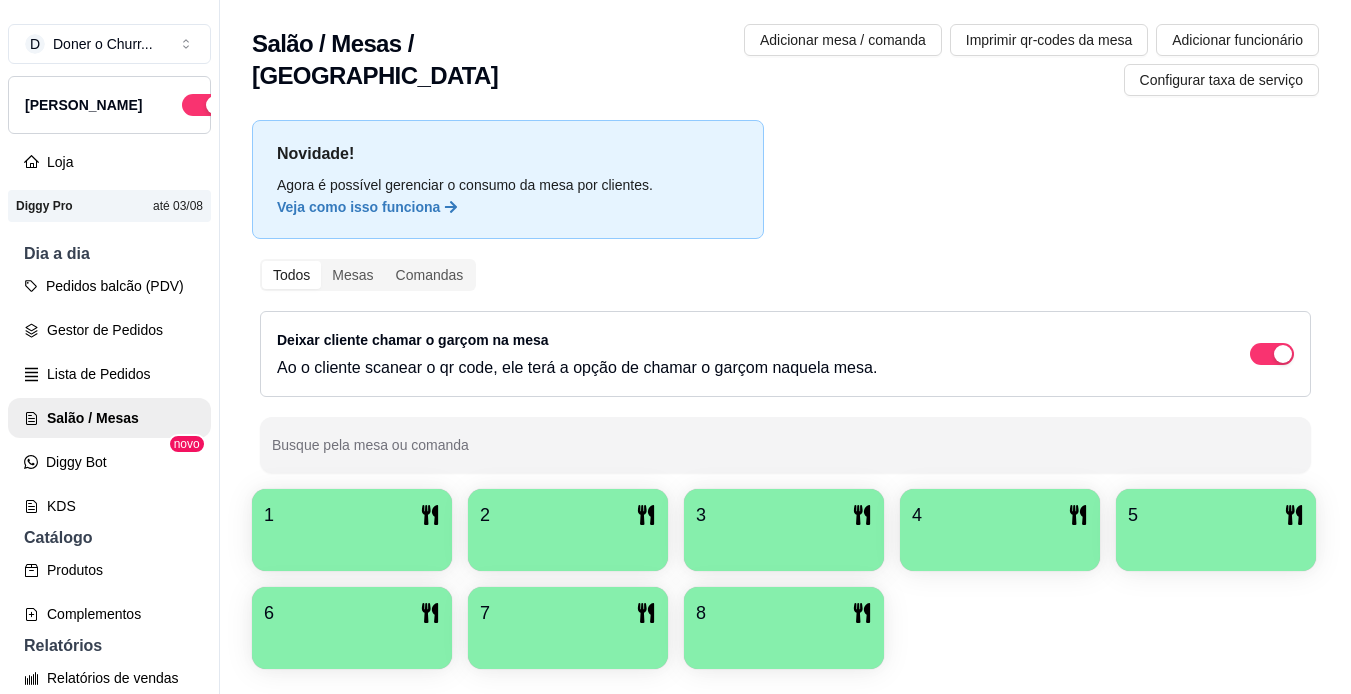 click on "1" at bounding box center [352, 515] 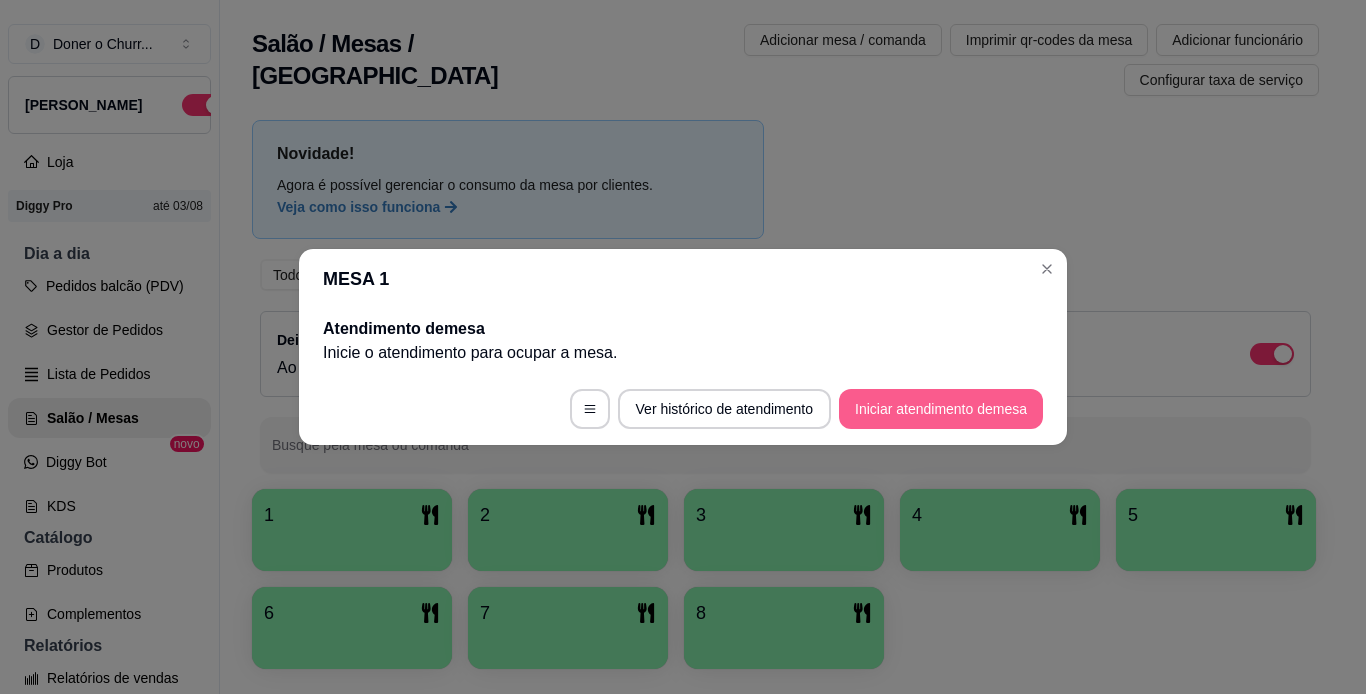 click on "Iniciar atendimento de  mesa" at bounding box center (941, 409) 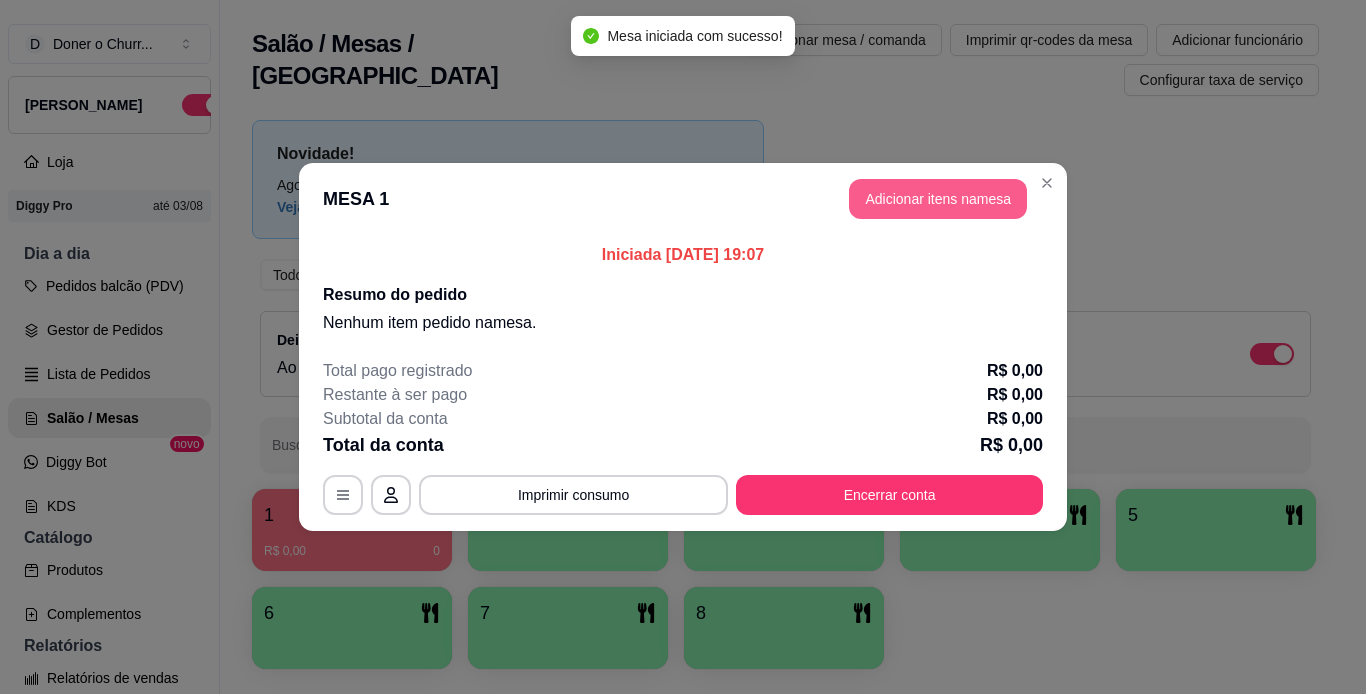 click on "Adicionar itens na  mesa" at bounding box center [938, 199] 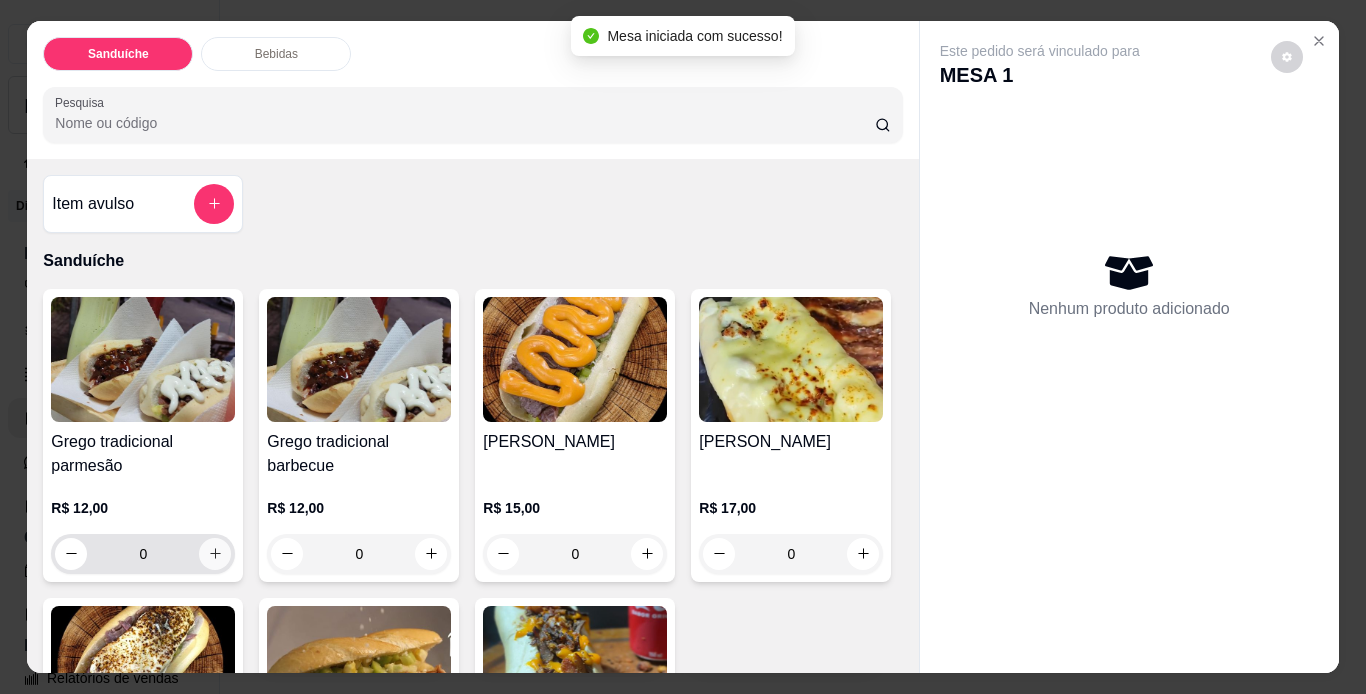 click 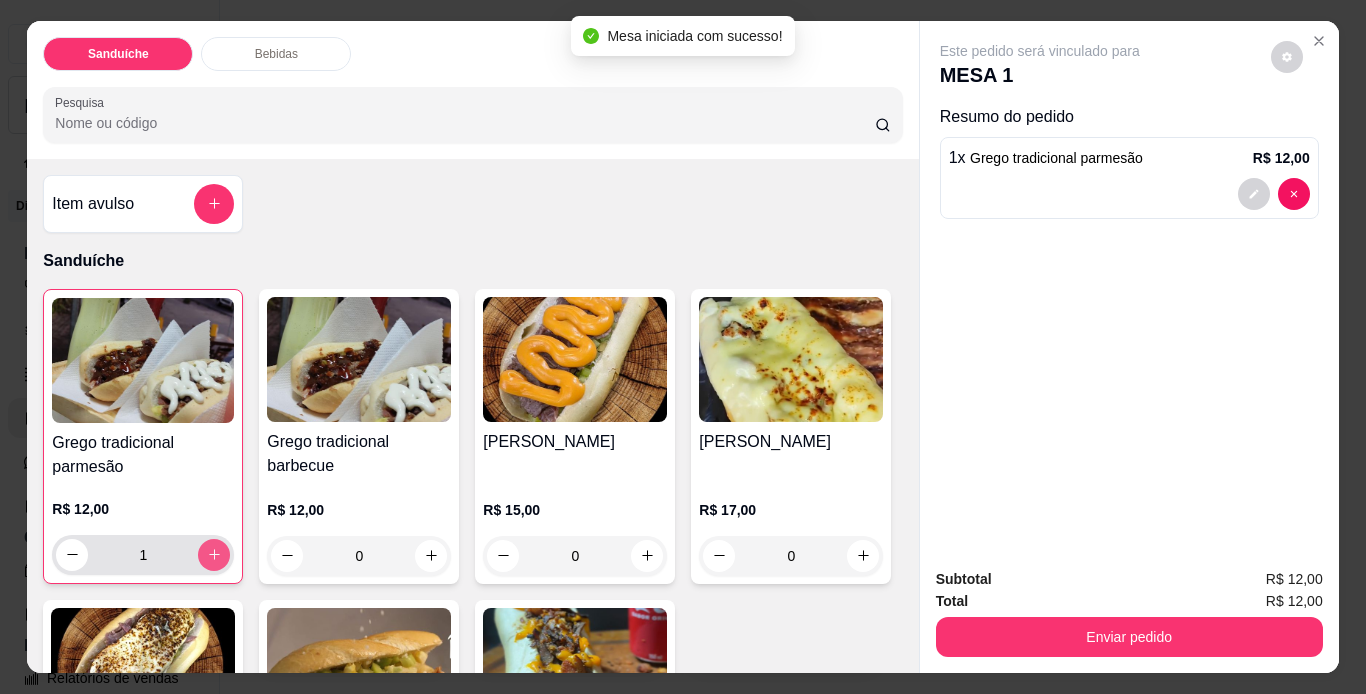 click 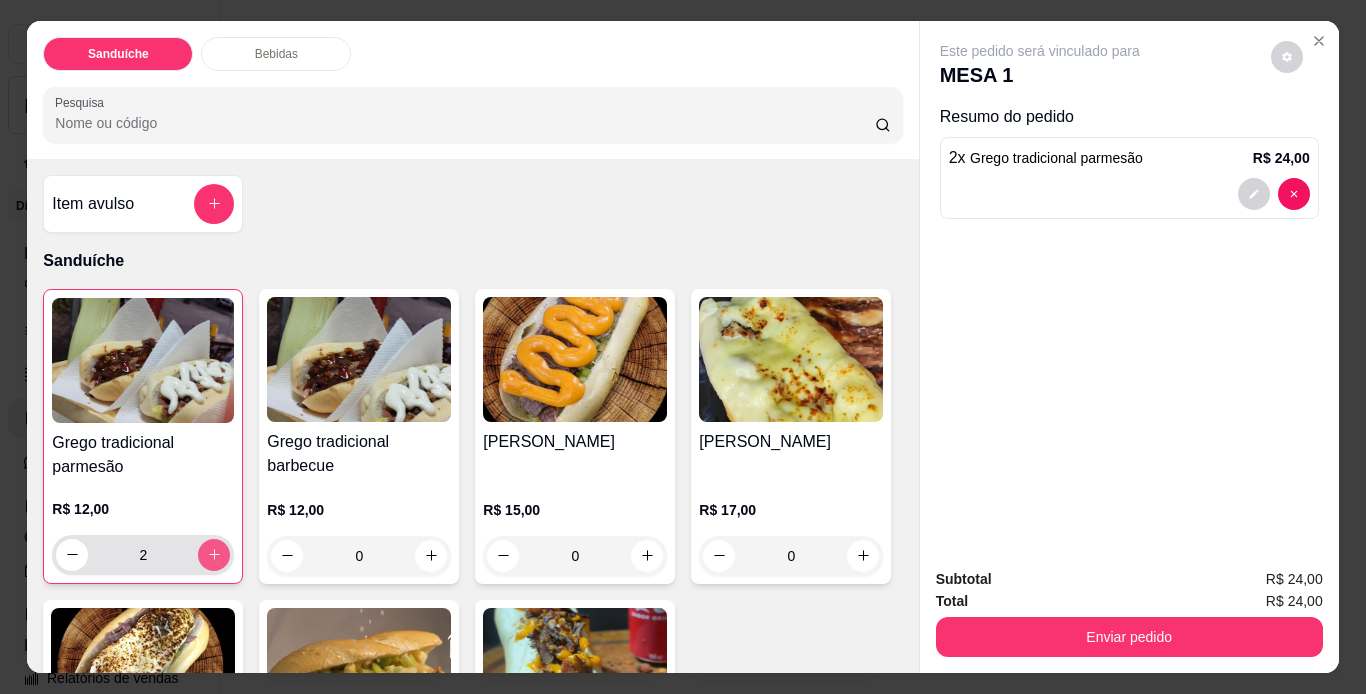 click 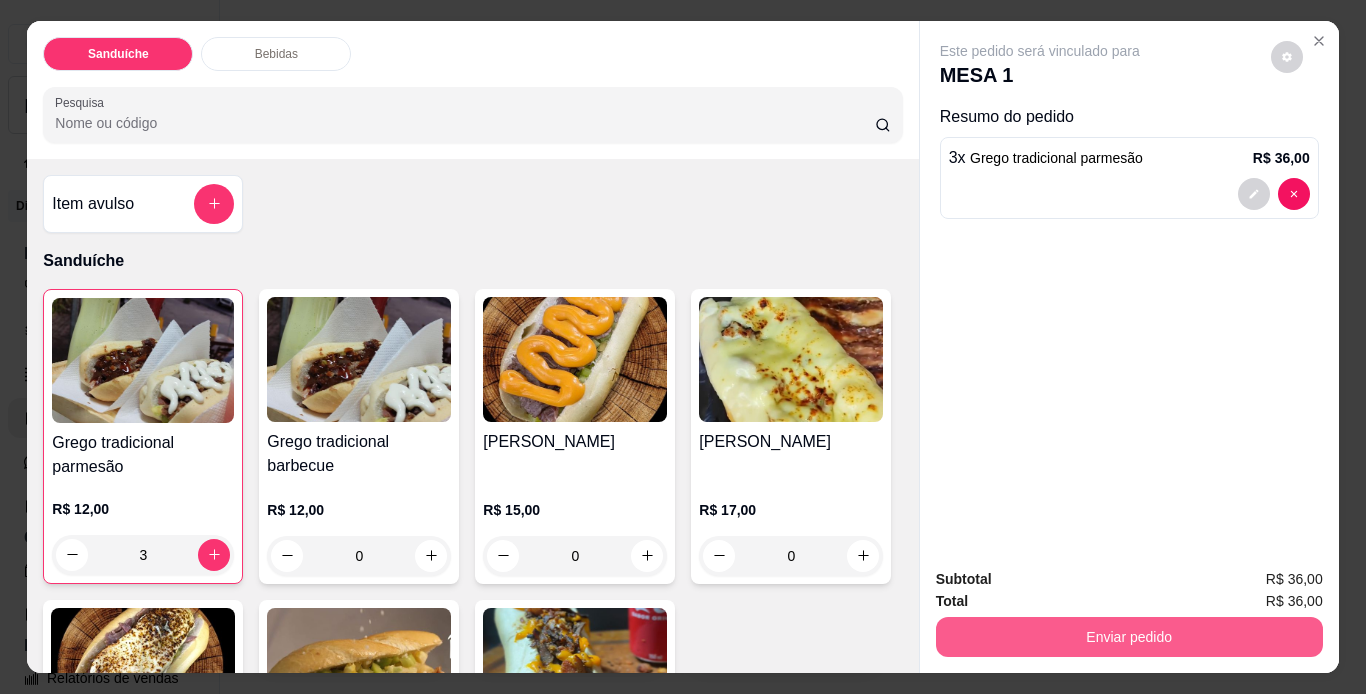 click on "Enviar pedido" at bounding box center [1129, 637] 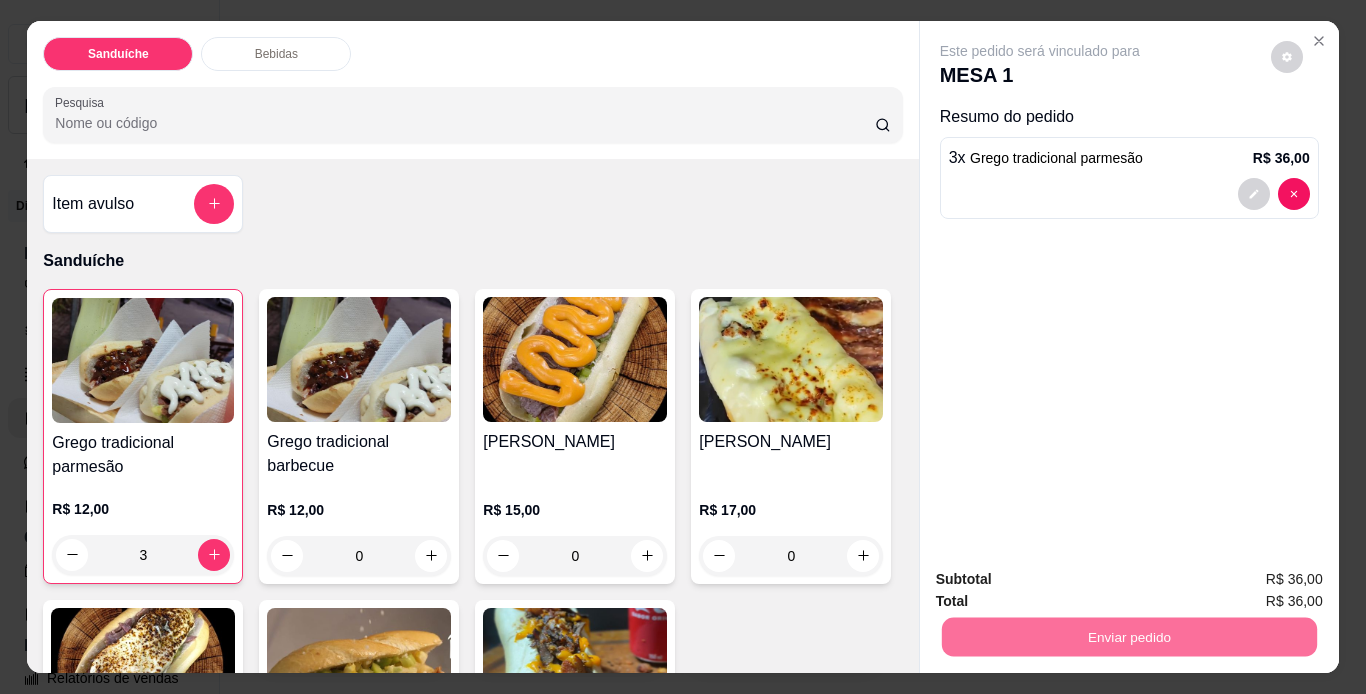 click on "Não registrar e enviar pedido" at bounding box center [1063, 581] 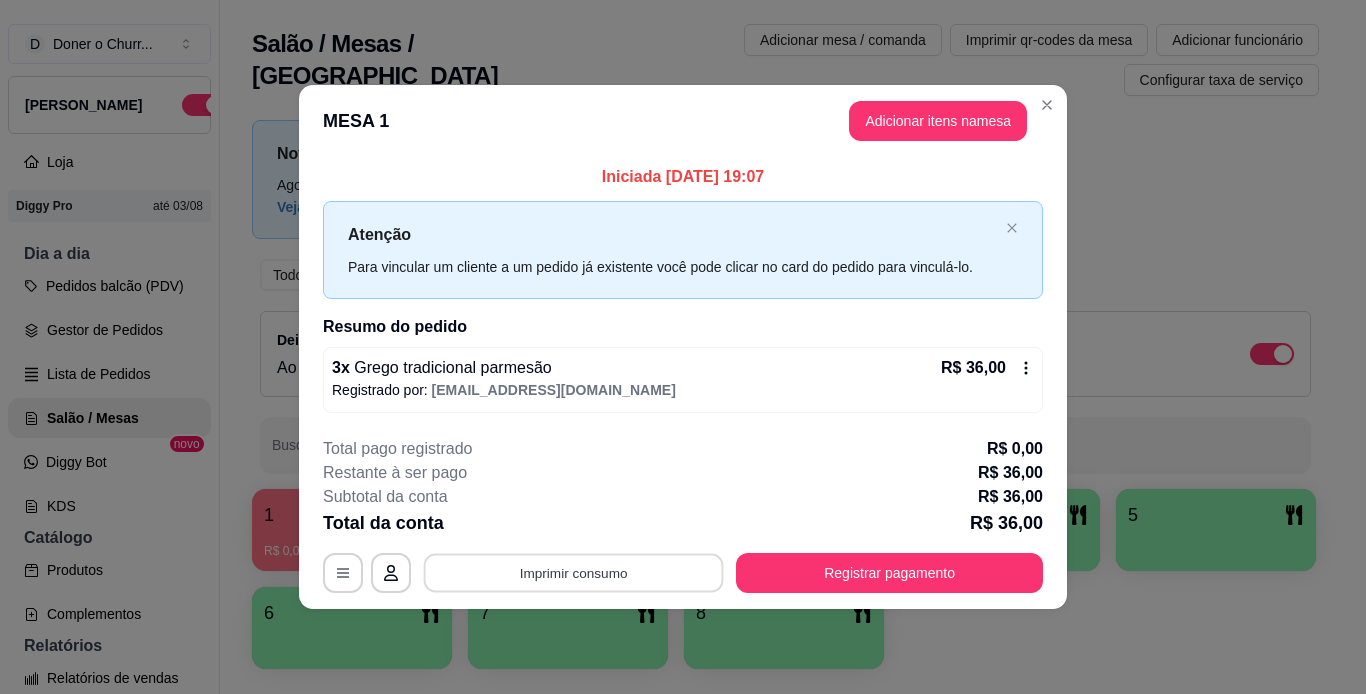click on "Imprimir consumo" at bounding box center [574, 572] 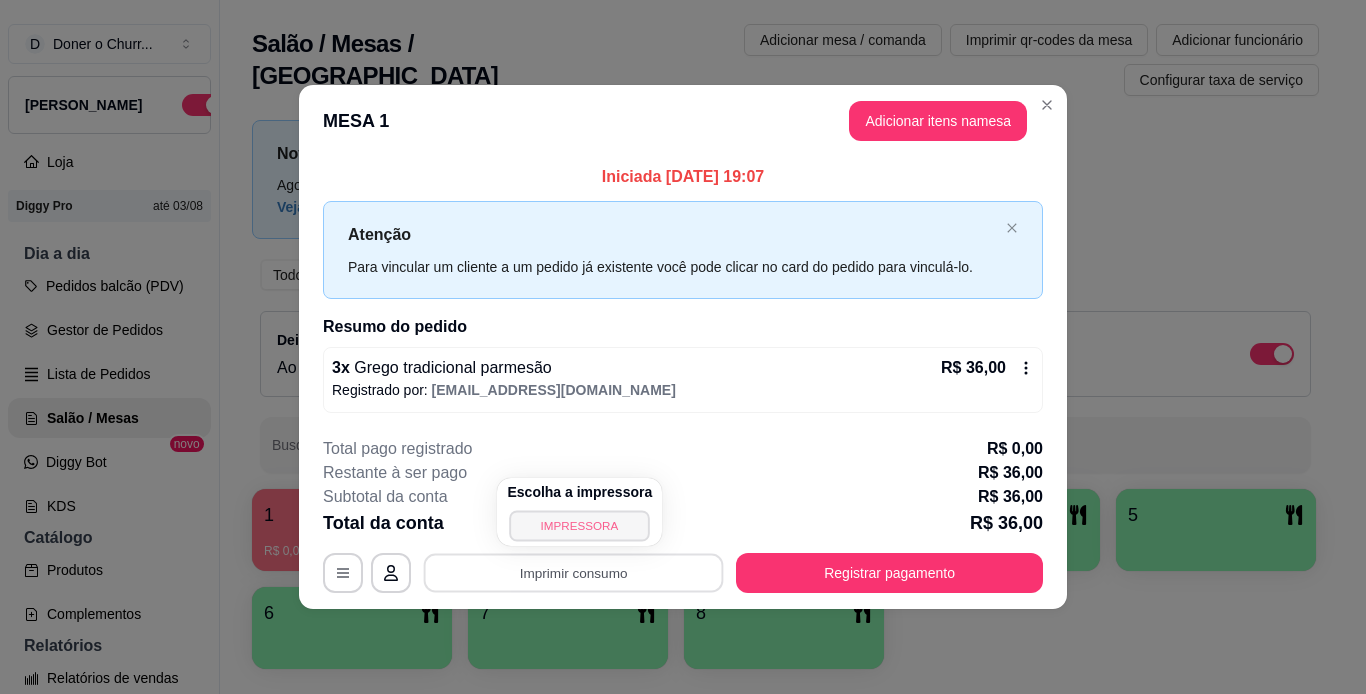 click on "IMPRESSORA" at bounding box center (580, 525) 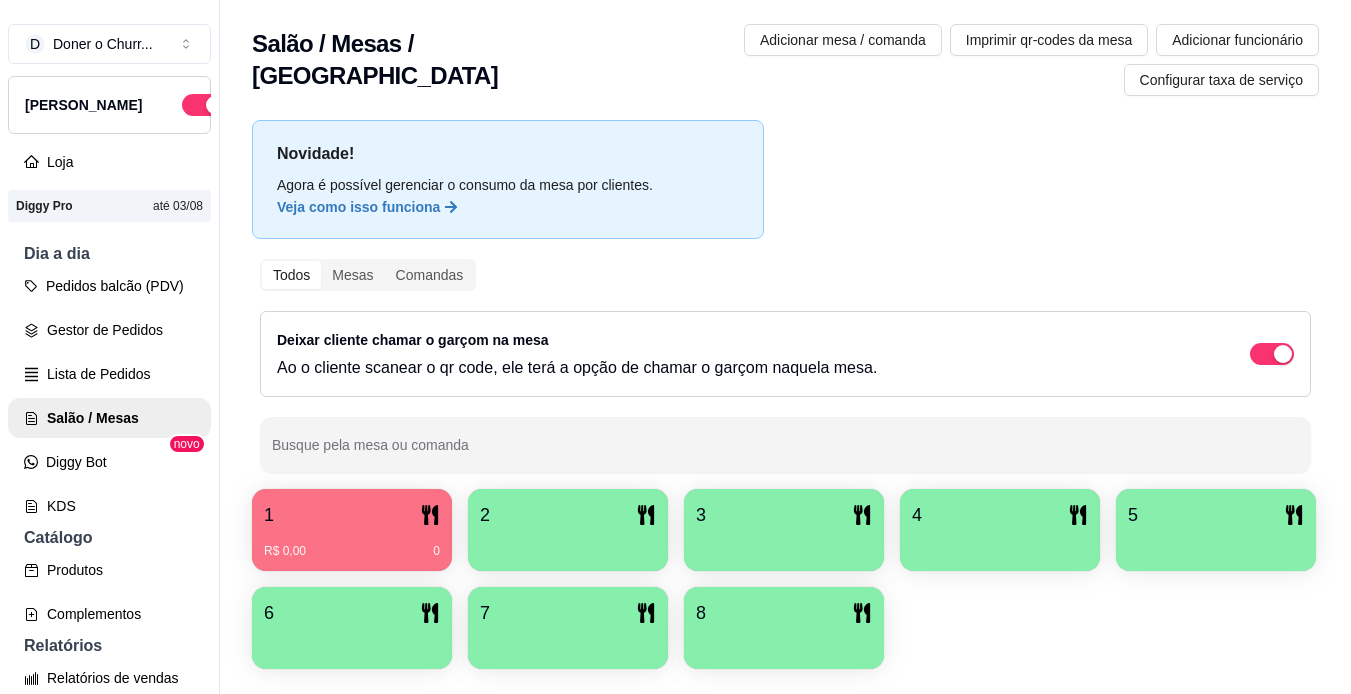 click on "2" at bounding box center (568, 515) 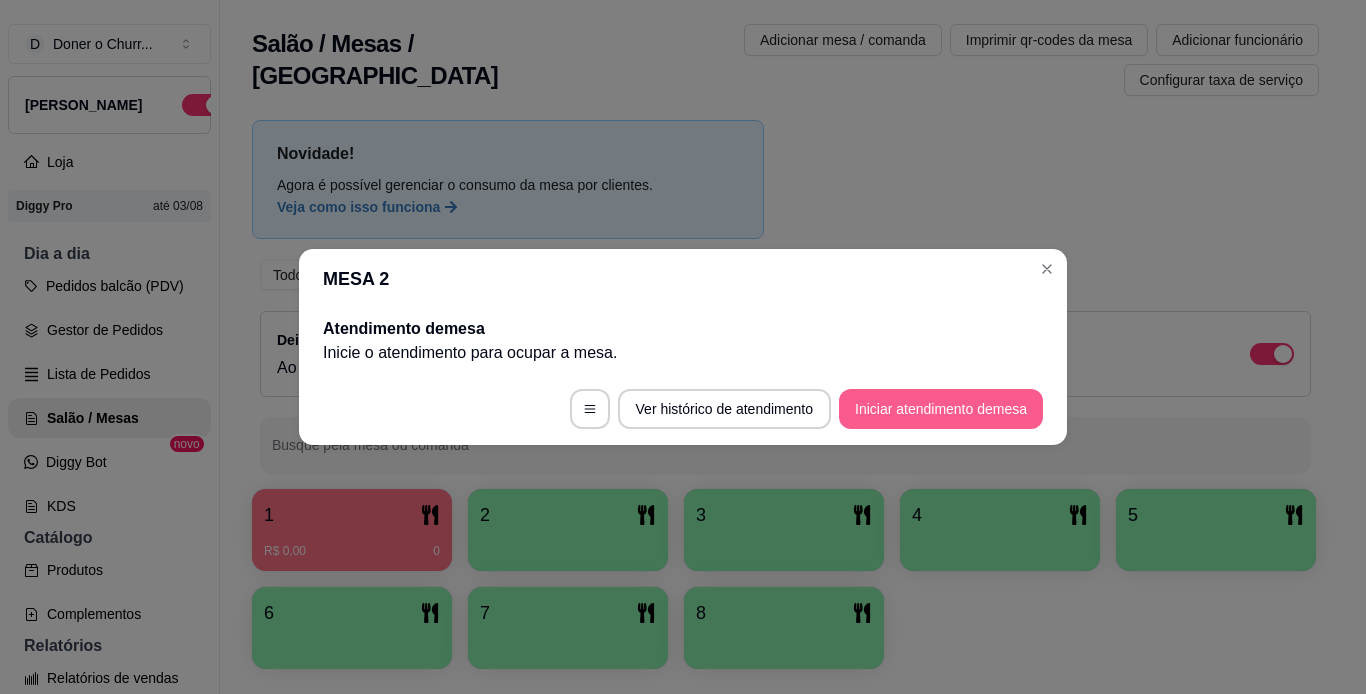 click on "Iniciar atendimento de  mesa" at bounding box center (941, 409) 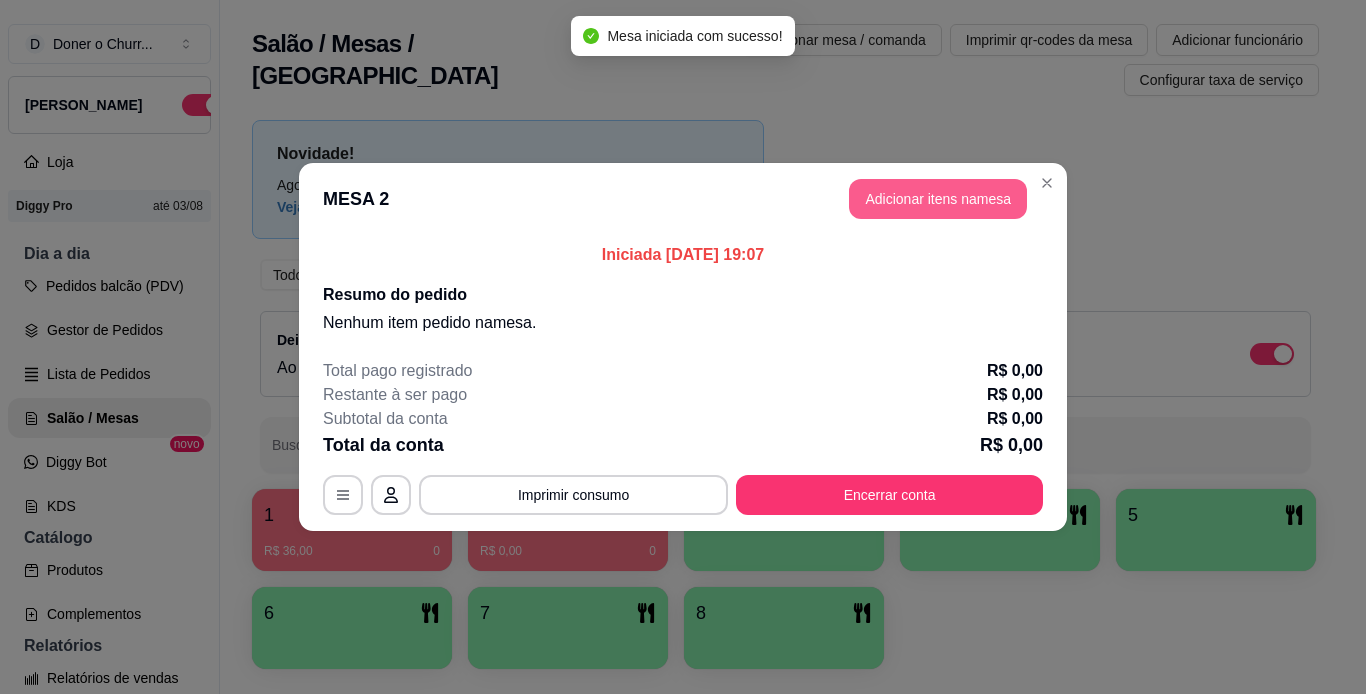 click on "Adicionar itens na  mesa" at bounding box center [938, 199] 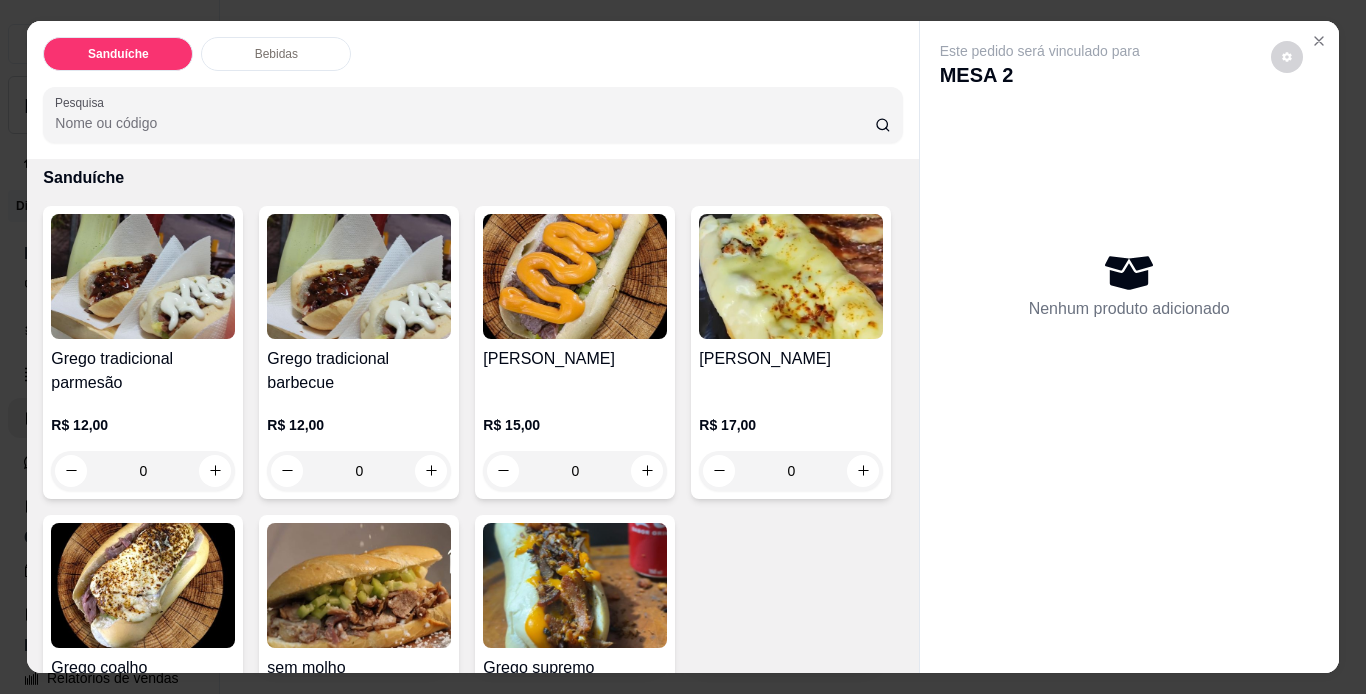 scroll, scrollTop: 200, scrollLeft: 0, axis: vertical 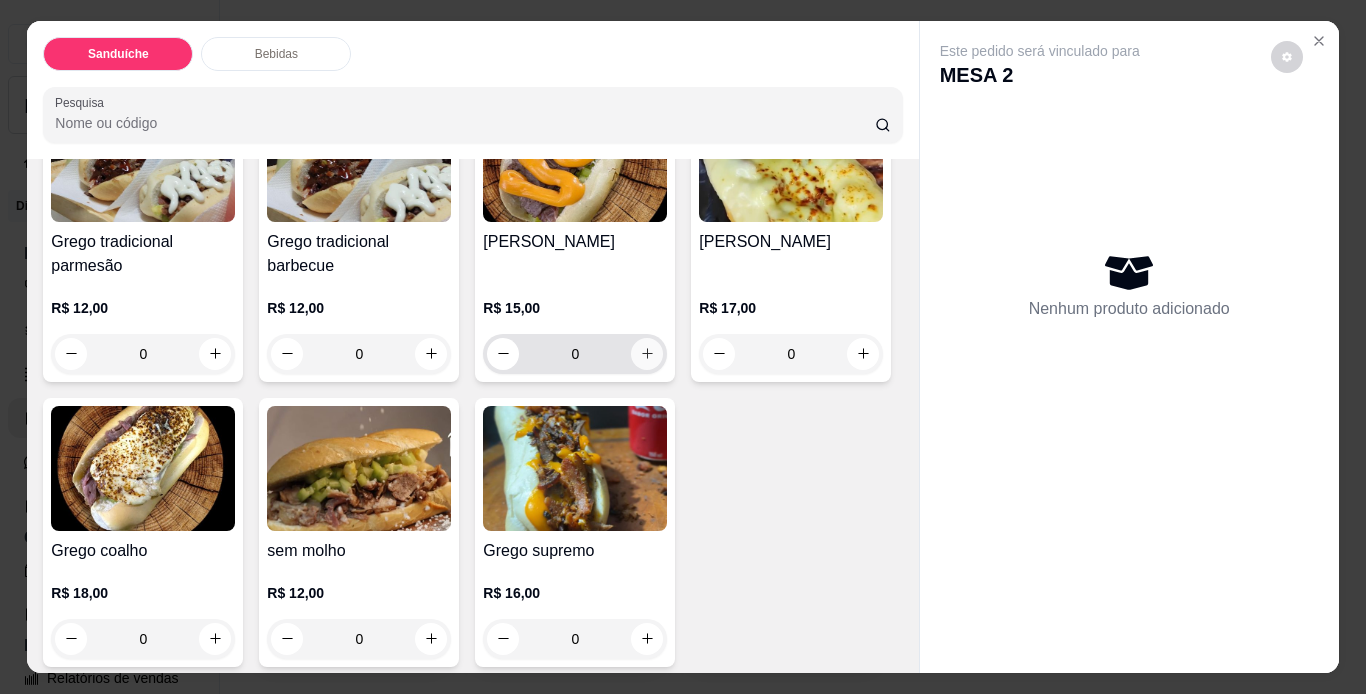 click 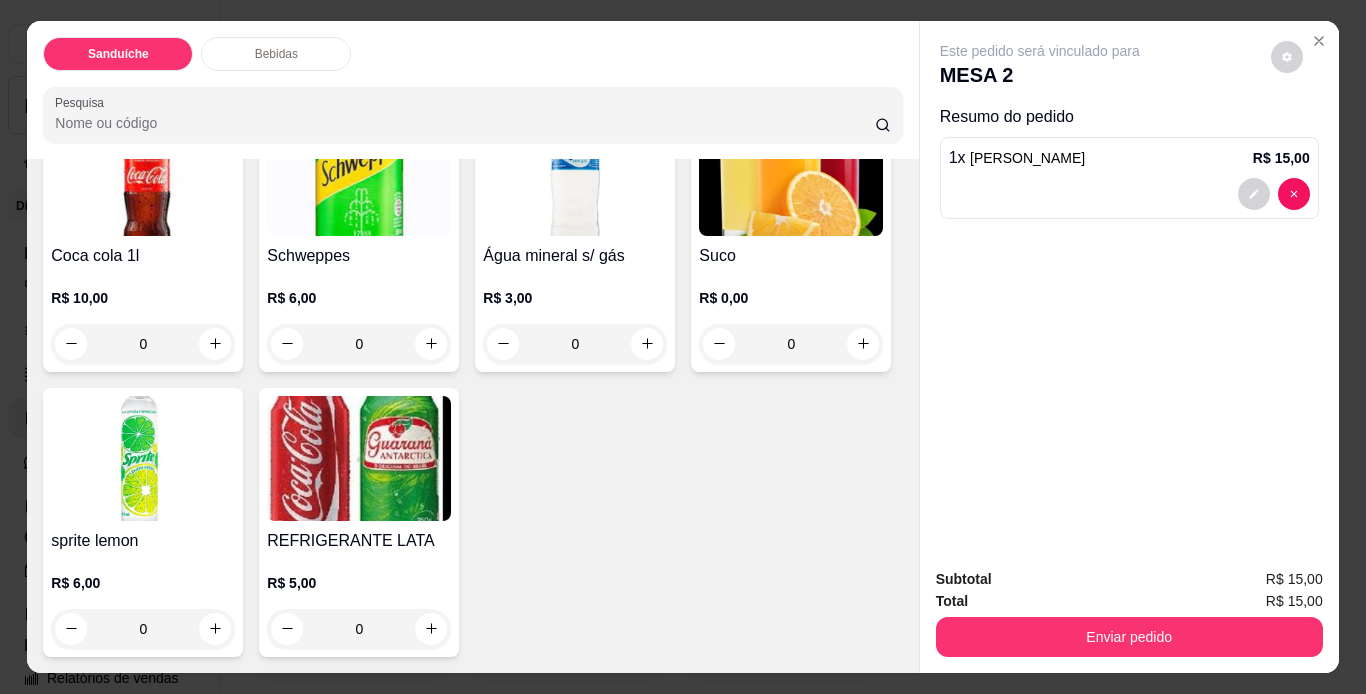 scroll, scrollTop: 1100, scrollLeft: 0, axis: vertical 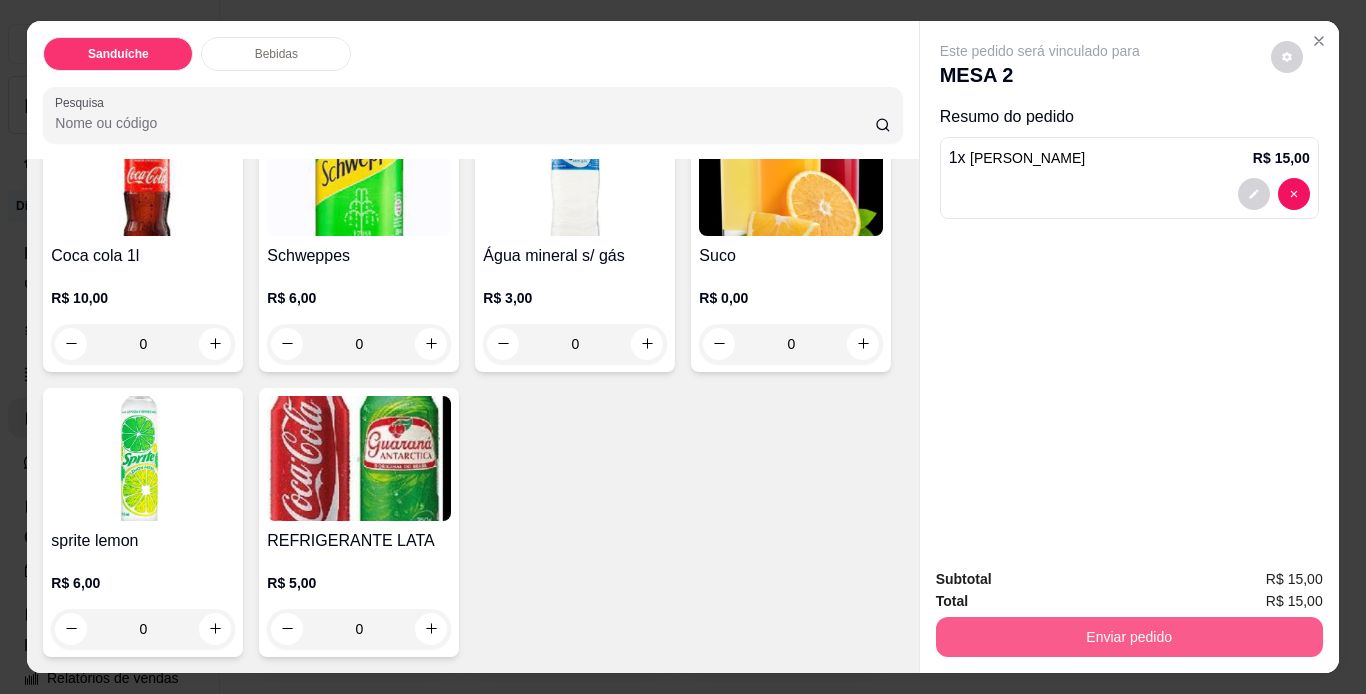 click on "Enviar pedido" at bounding box center (1129, 637) 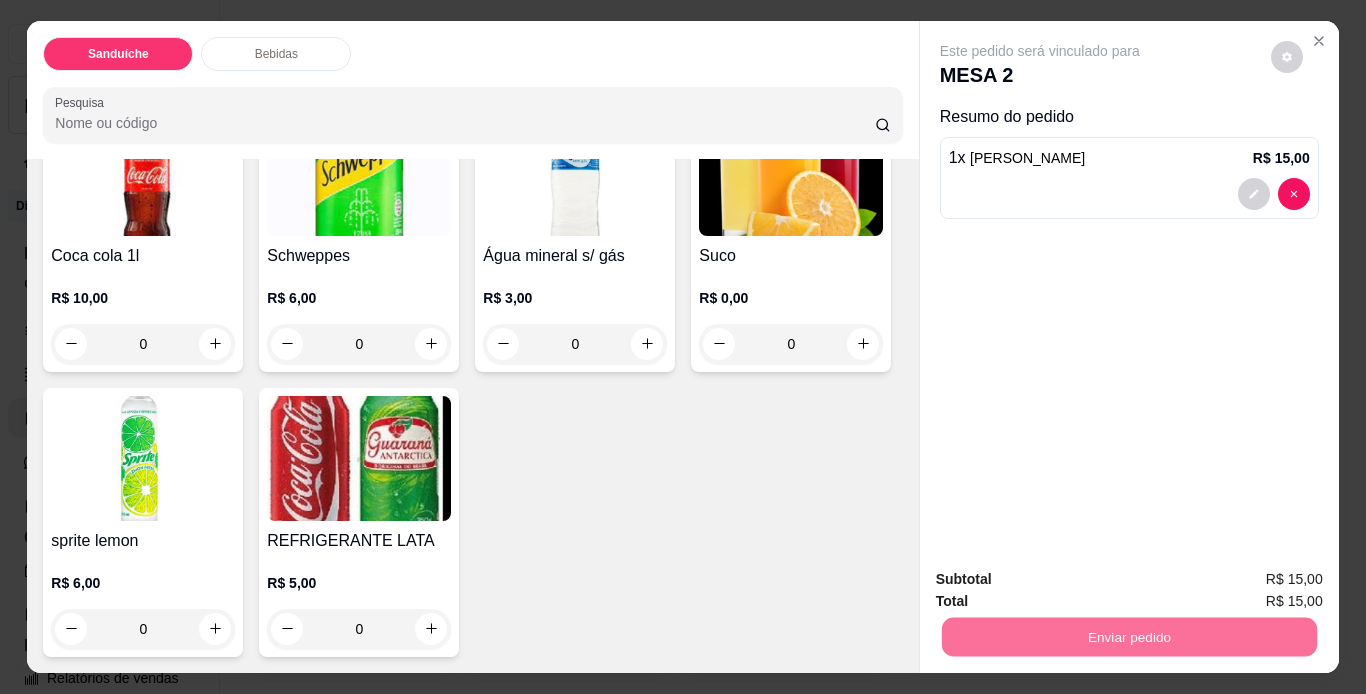 click on "Não registrar e enviar pedido" at bounding box center (1063, 580) 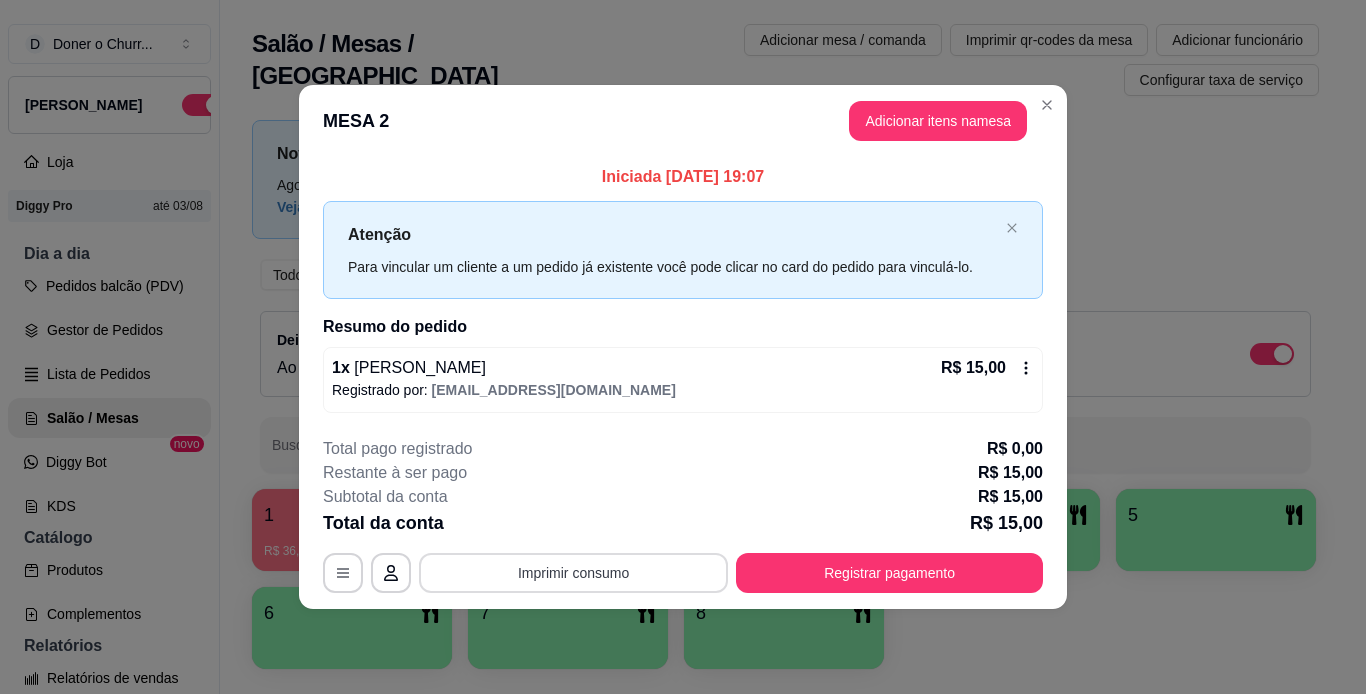 click on "Imprimir consumo" at bounding box center (573, 573) 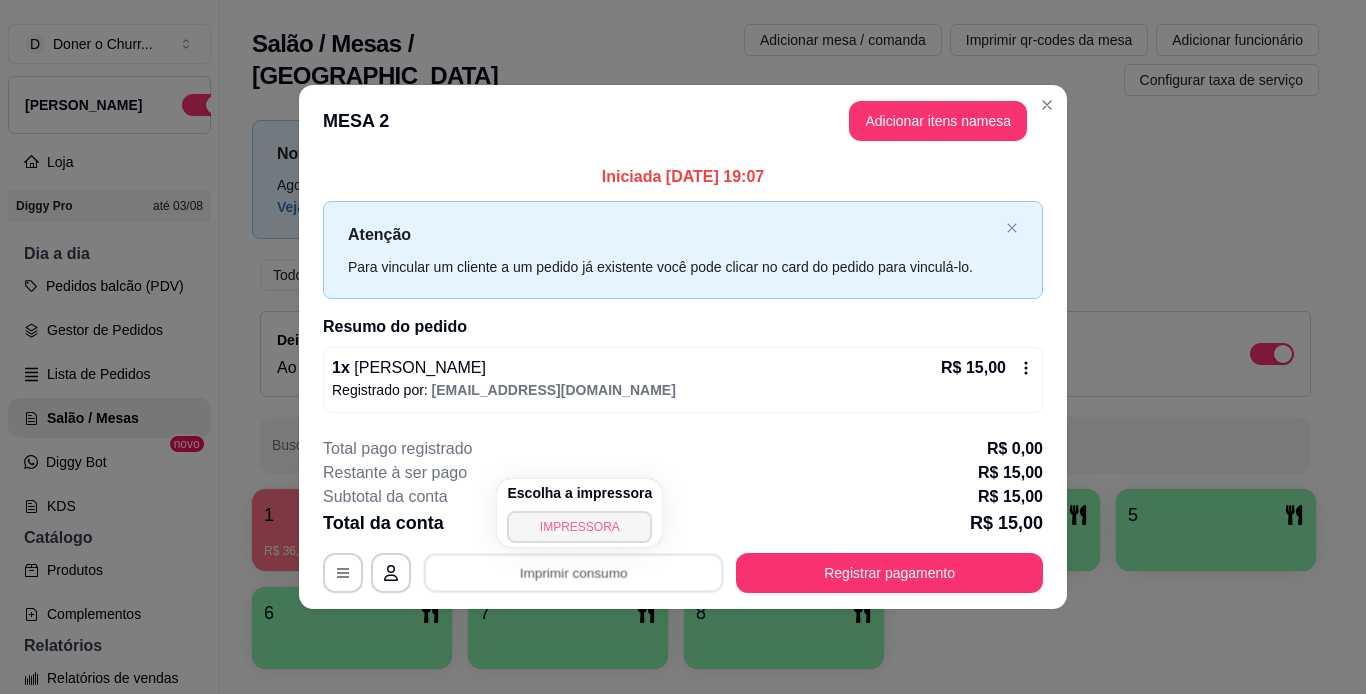 click on "IMPRESSORA" at bounding box center [579, 527] 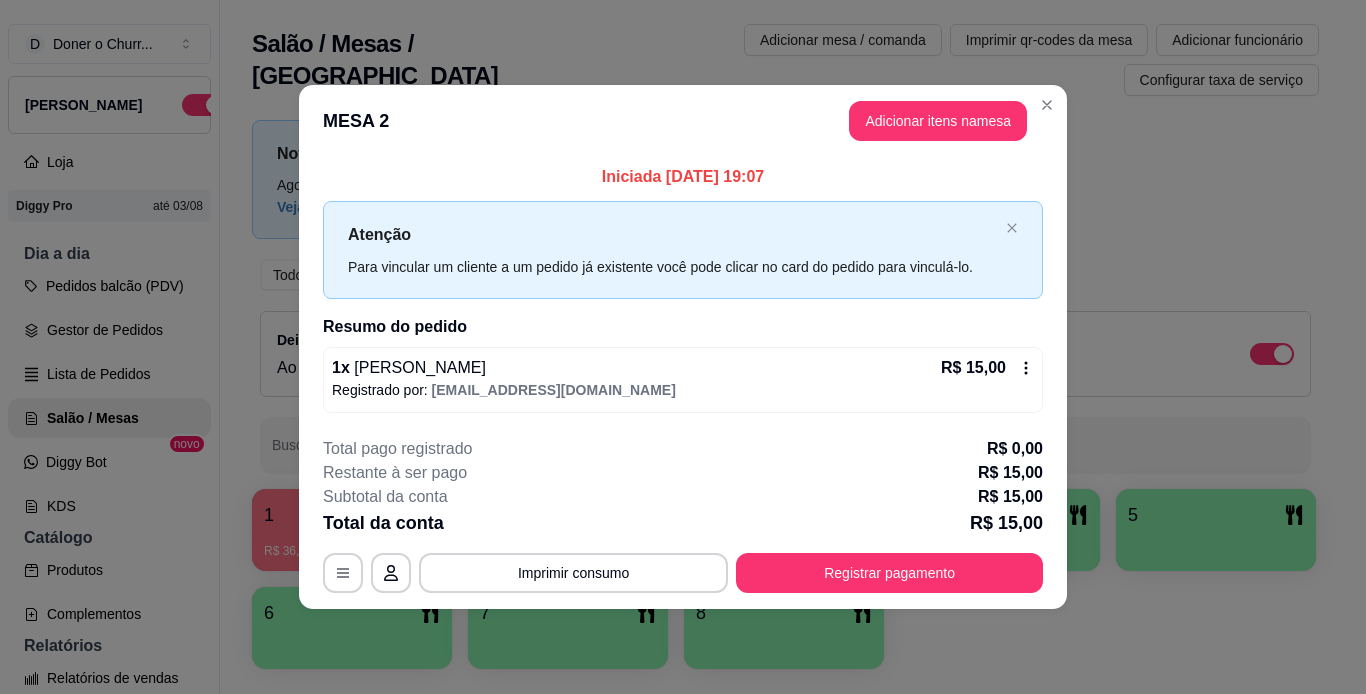type 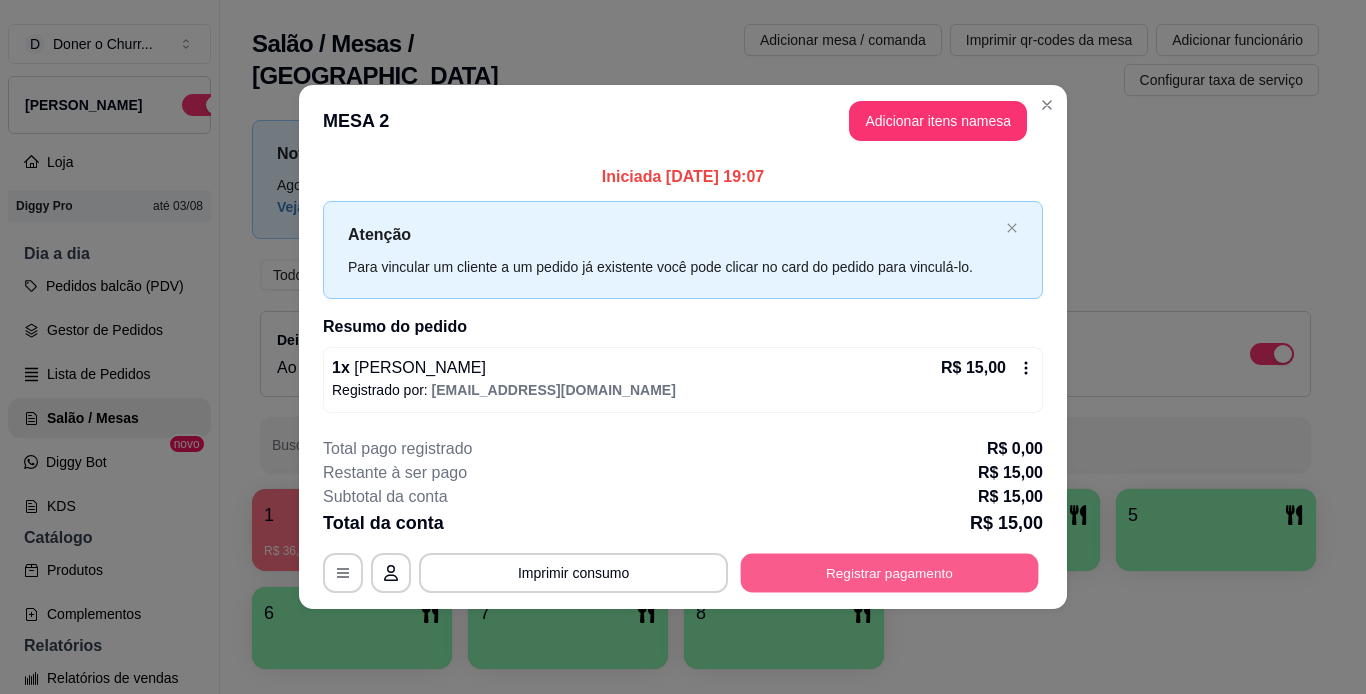 click on "Registrar pagamento" at bounding box center [890, 572] 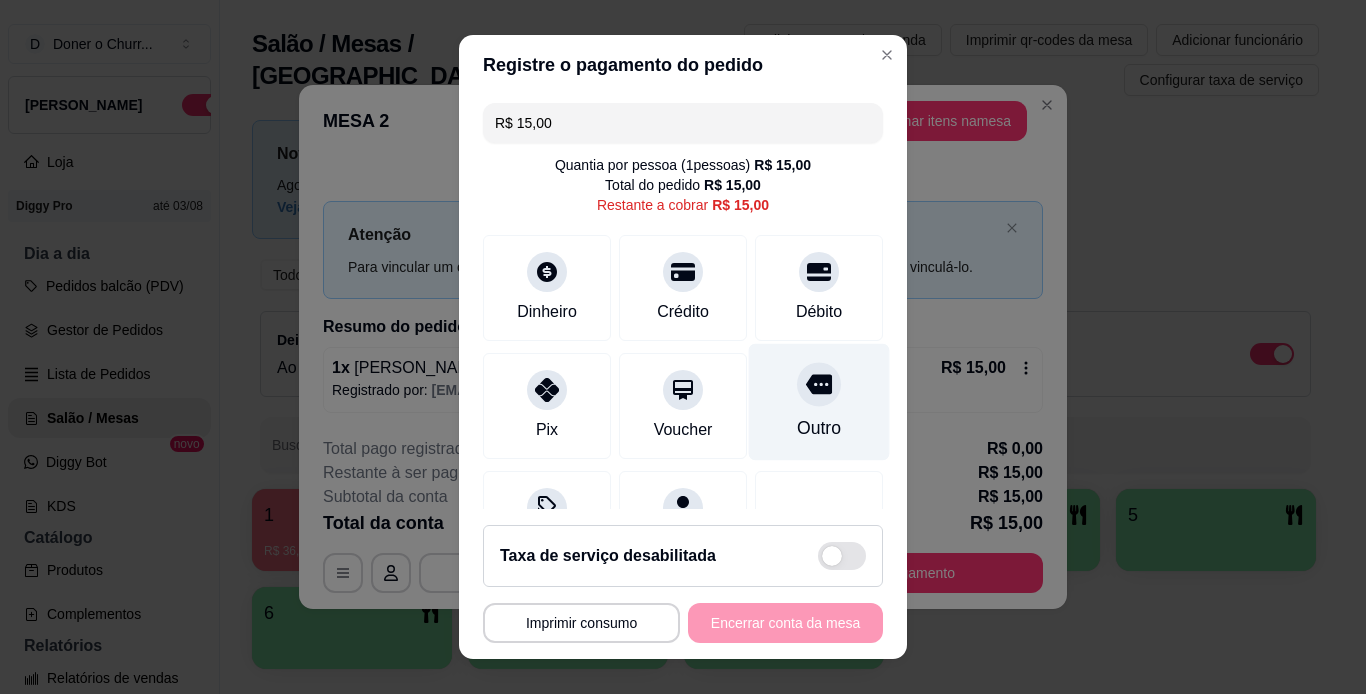 scroll, scrollTop: 99, scrollLeft: 0, axis: vertical 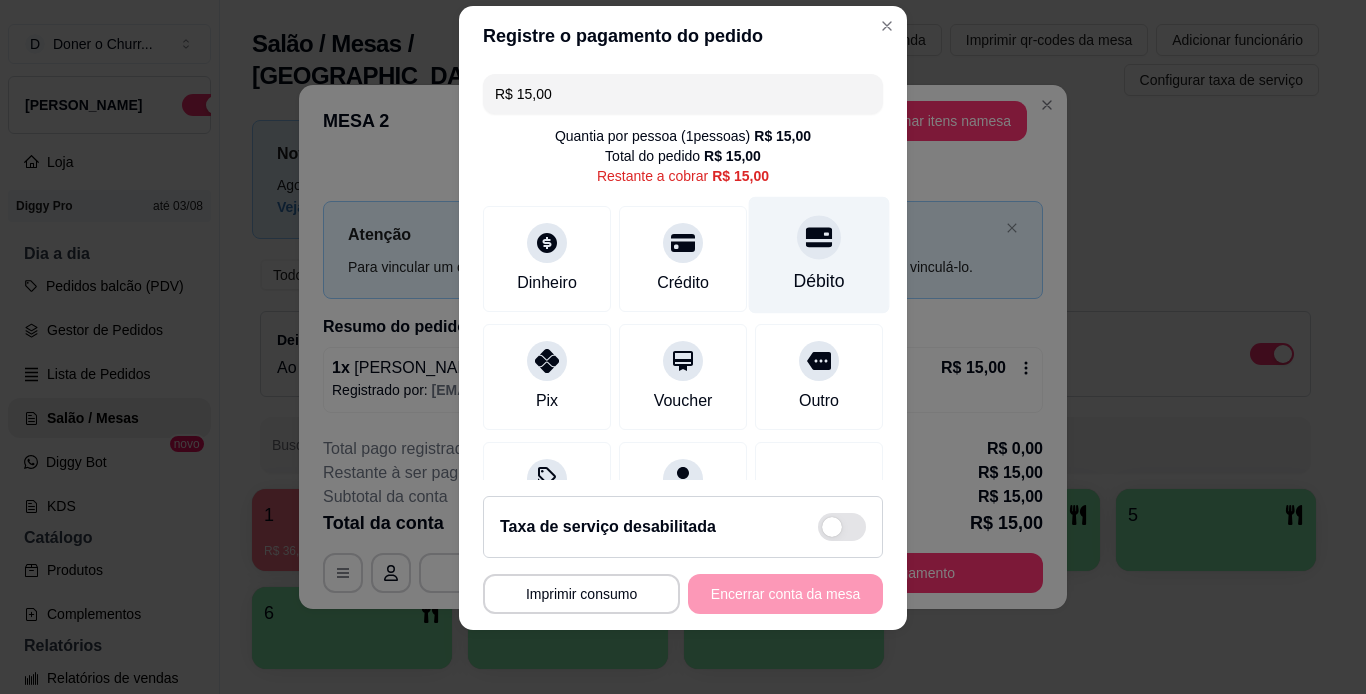 click on "Débito" at bounding box center (819, 254) 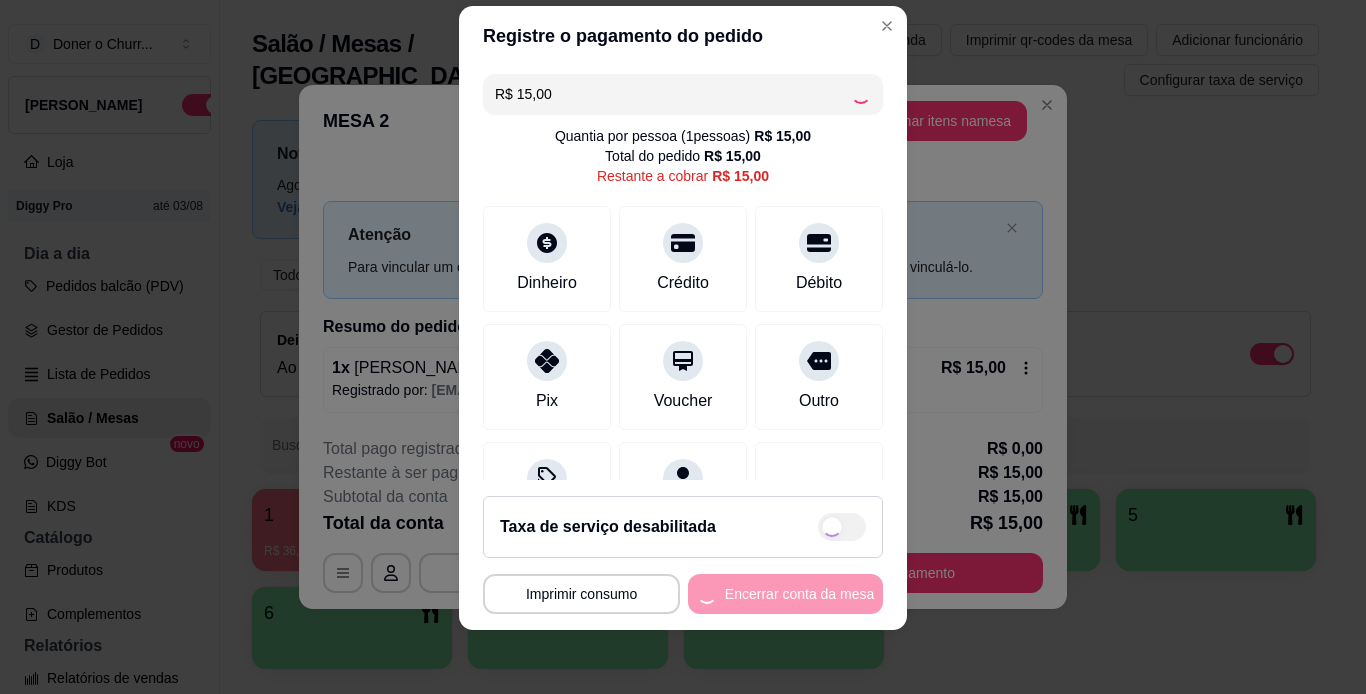 click on "**********" at bounding box center [683, 594] 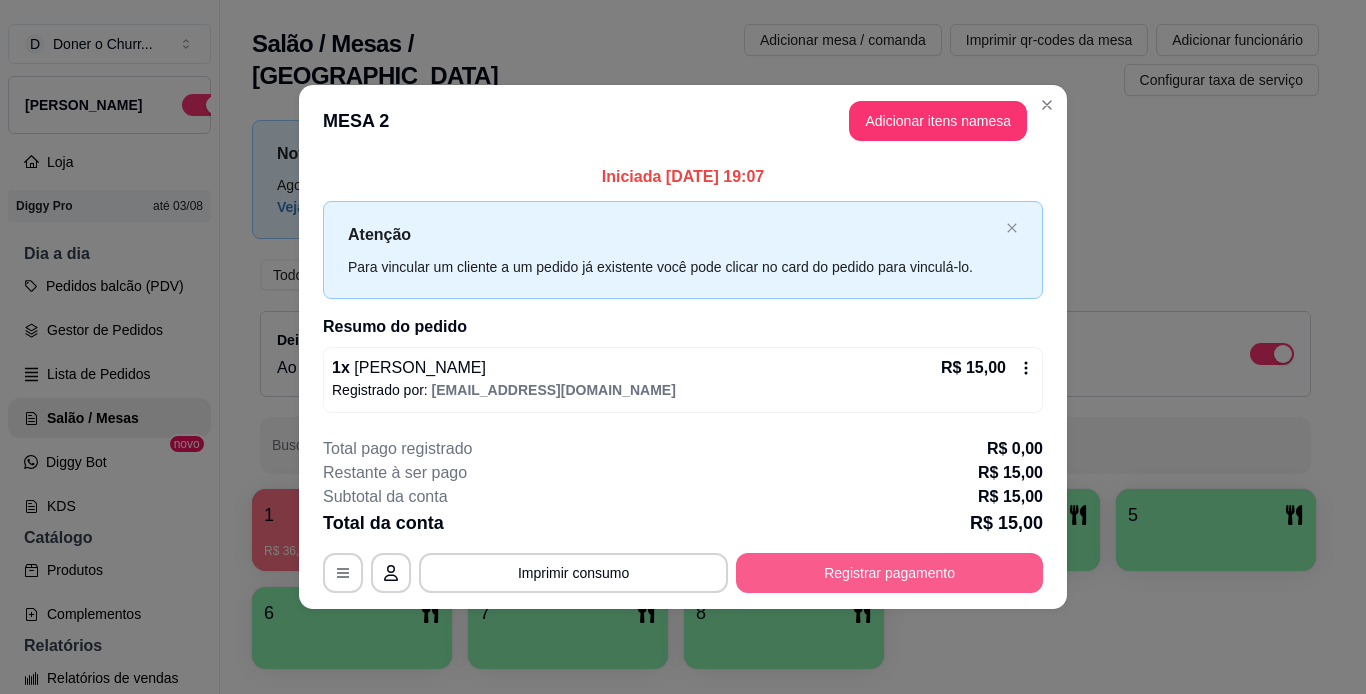 click on "Registrar pagamento" at bounding box center [889, 573] 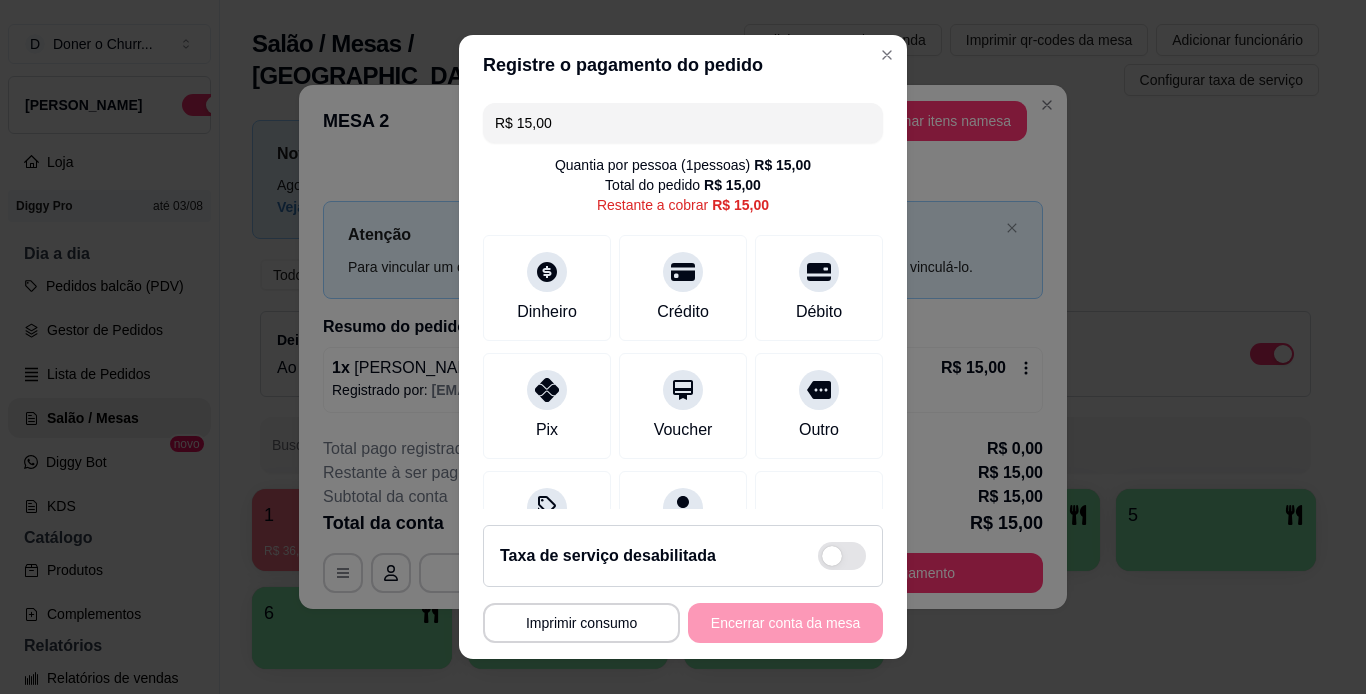 scroll, scrollTop: 99, scrollLeft: 0, axis: vertical 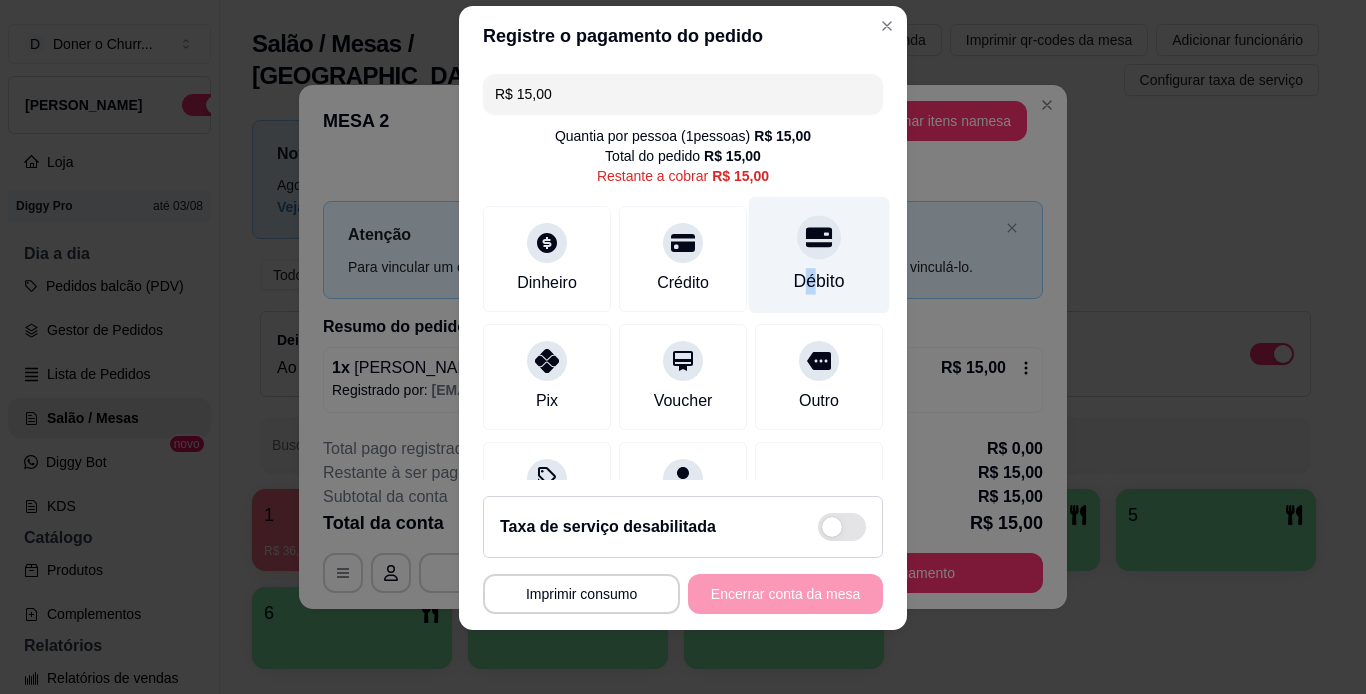 click on "Débito" at bounding box center [819, 254] 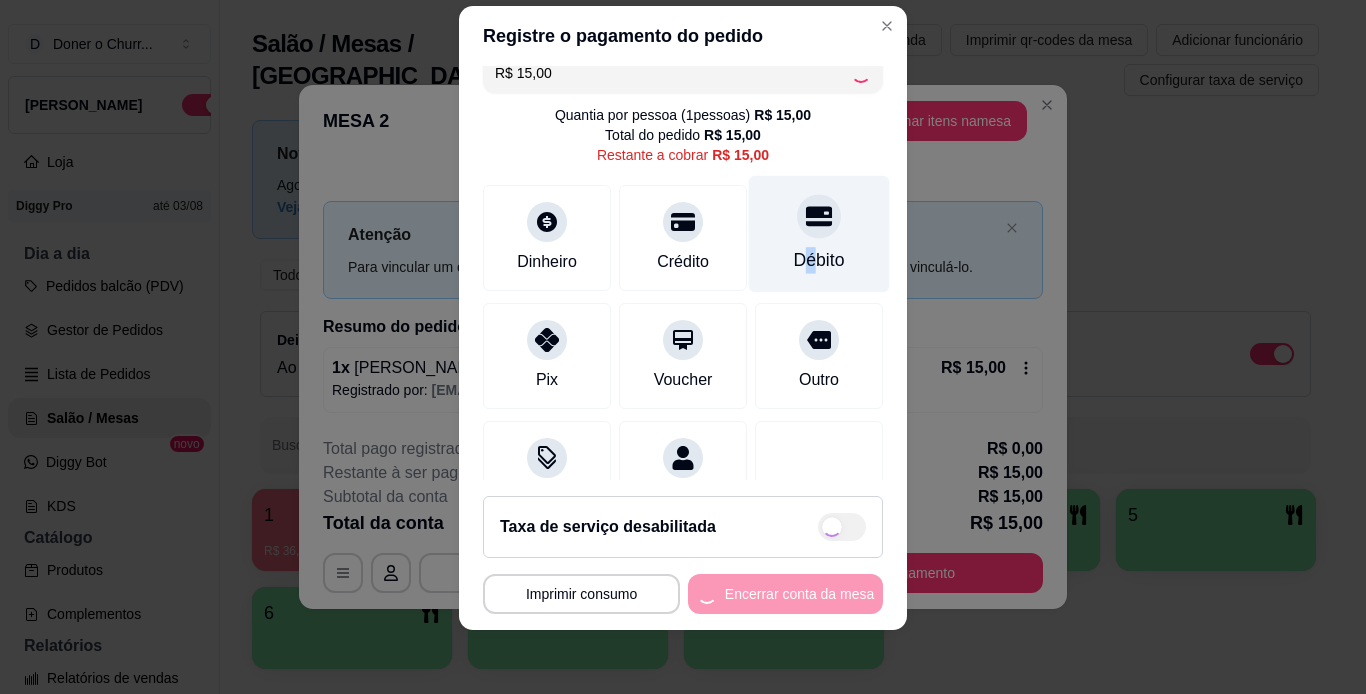 scroll, scrollTop: 0, scrollLeft: 0, axis: both 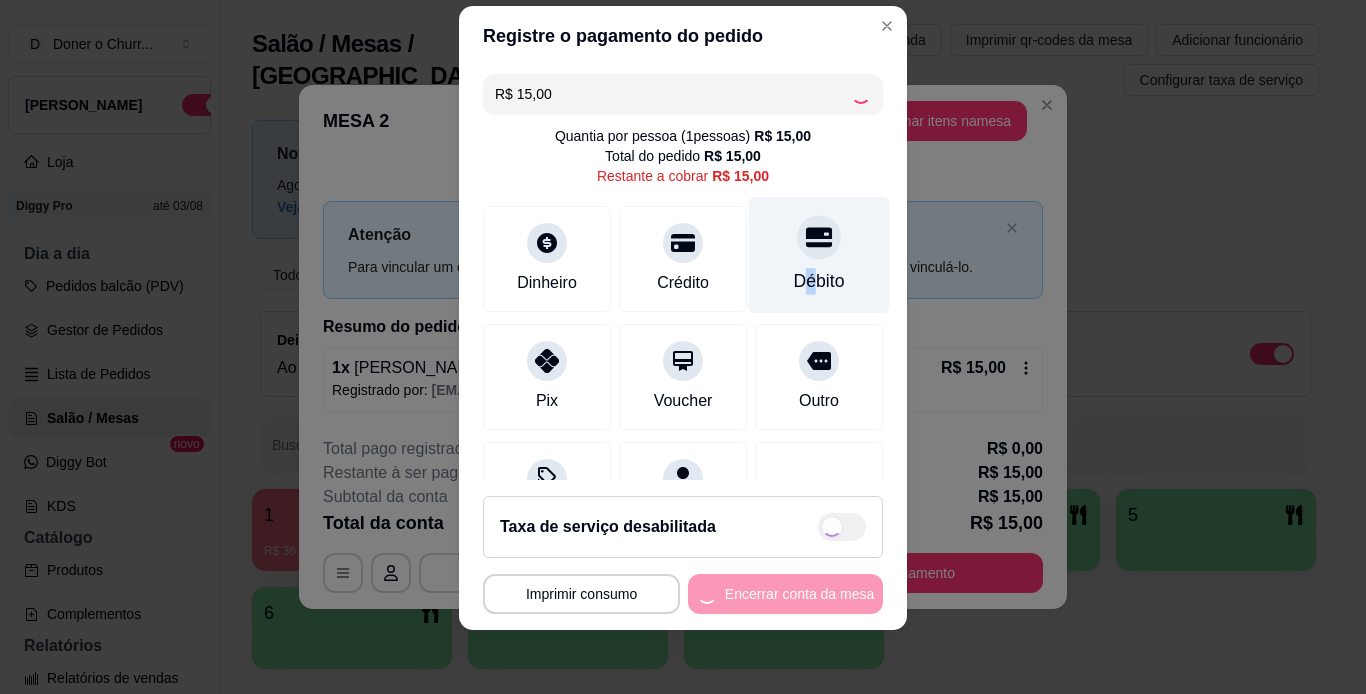click on "Débito" at bounding box center (819, 281) 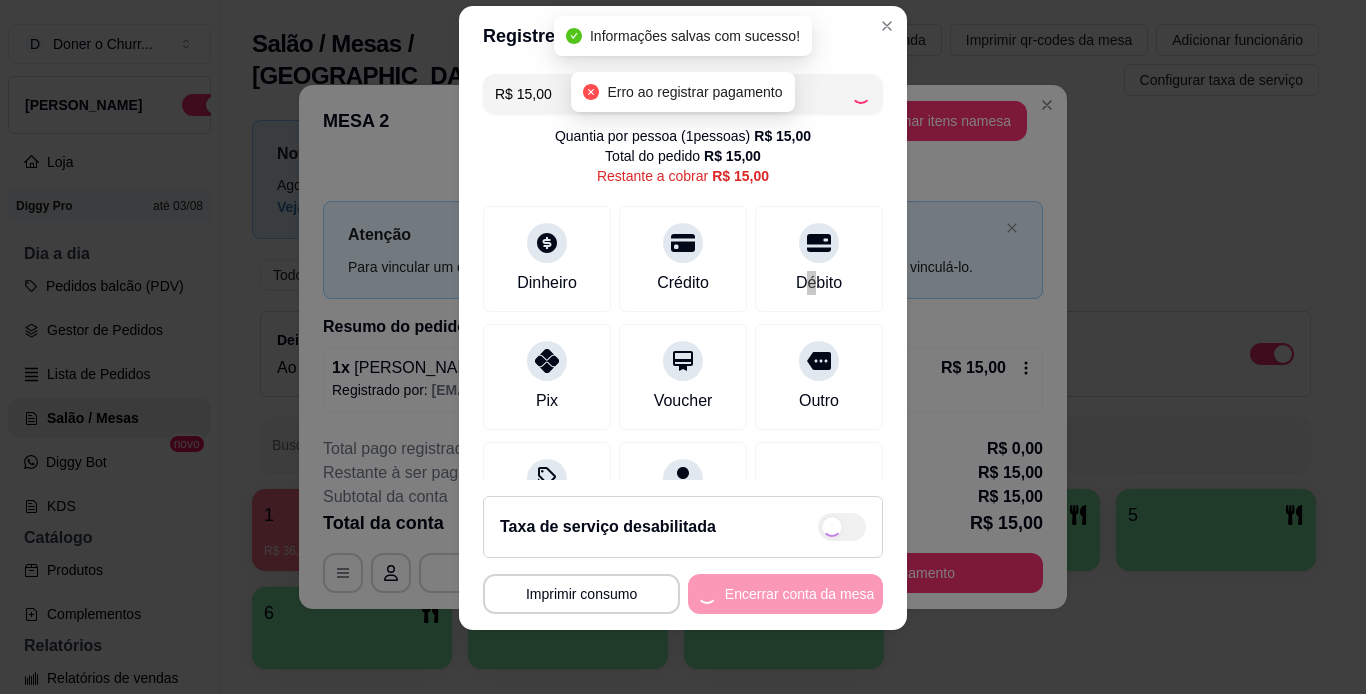 type on "R$ 0,00" 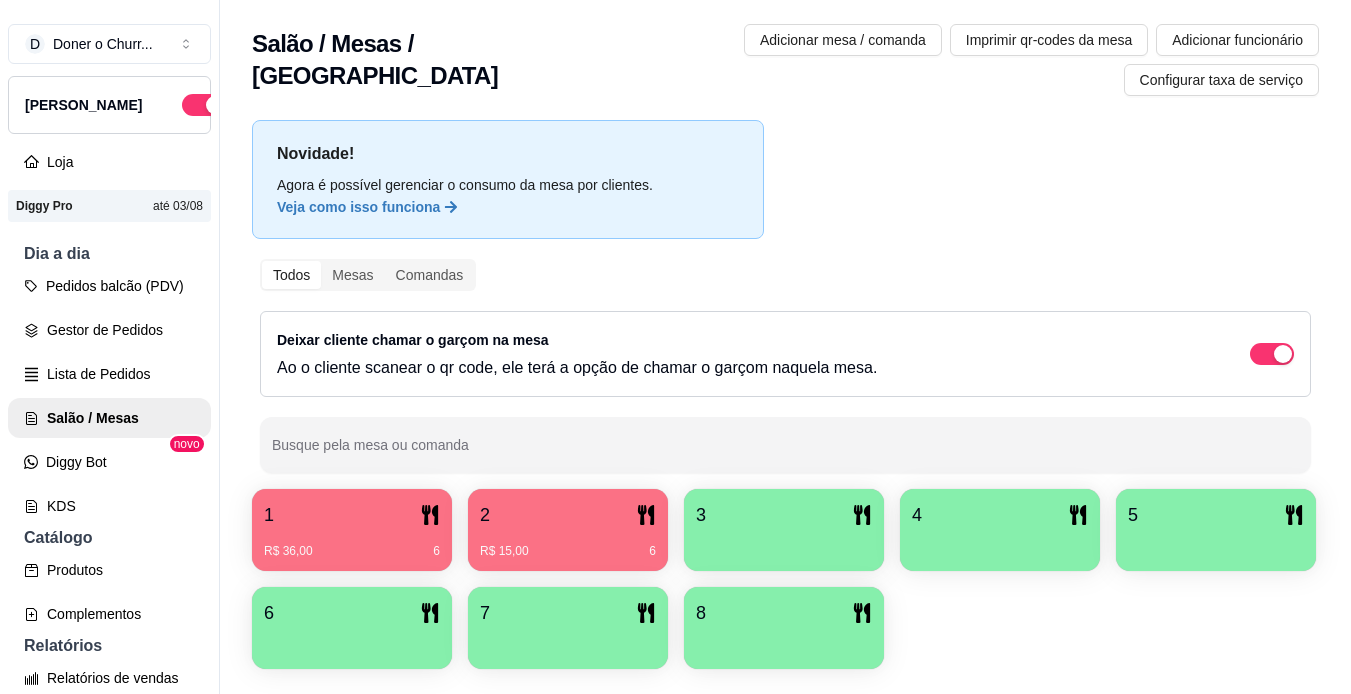 click on "R$ 36,00 6" at bounding box center [352, 551] 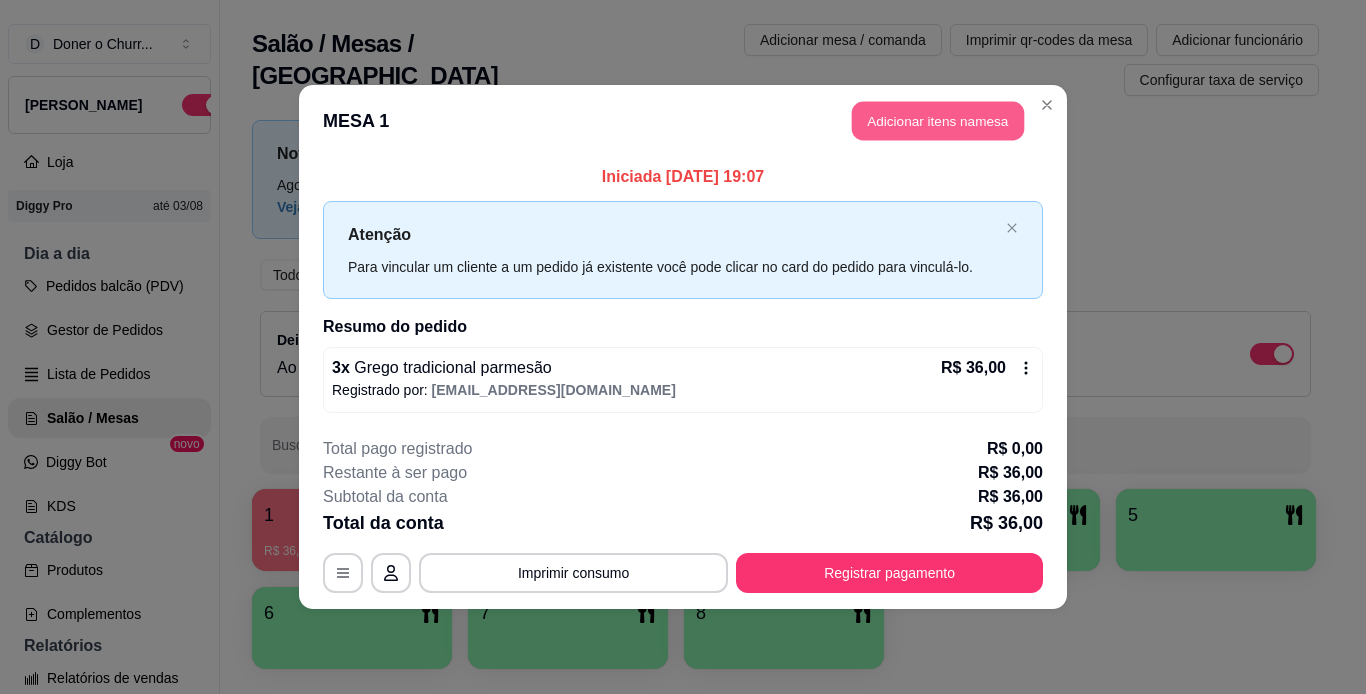 click on "Adicionar itens na  mesa" at bounding box center [938, 121] 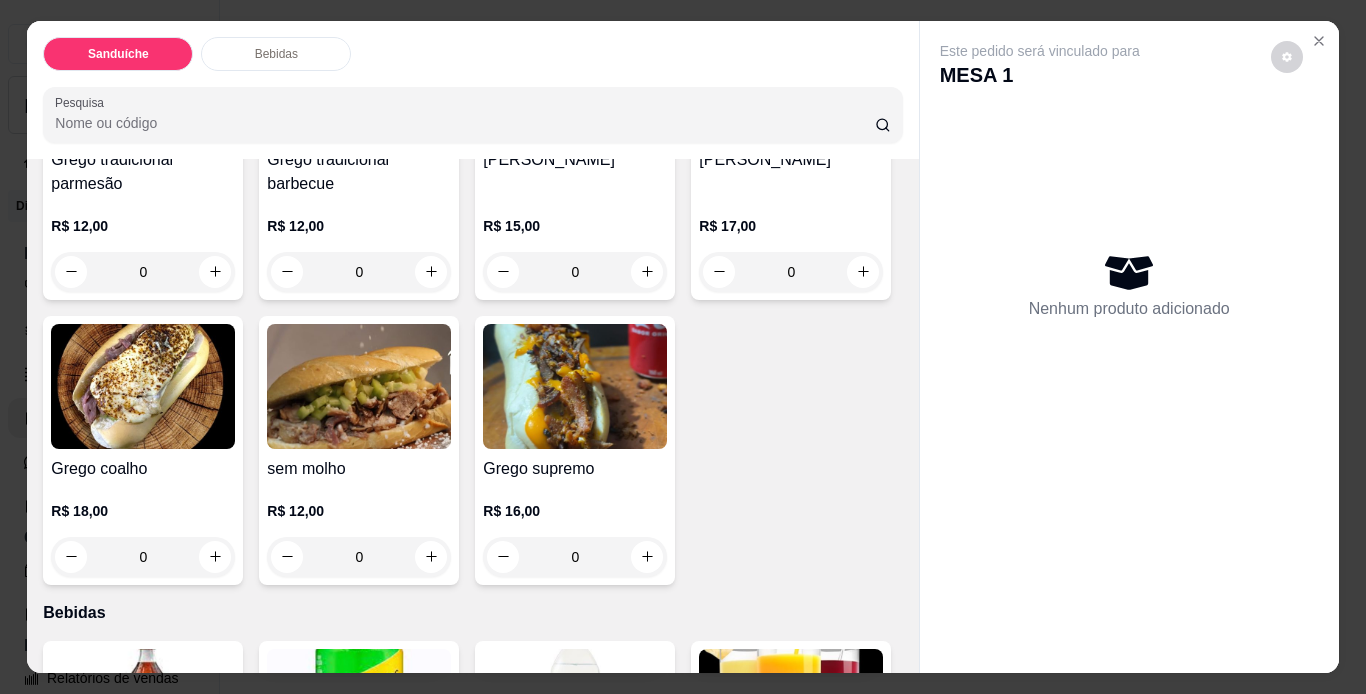 scroll, scrollTop: 800, scrollLeft: 0, axis: vertical 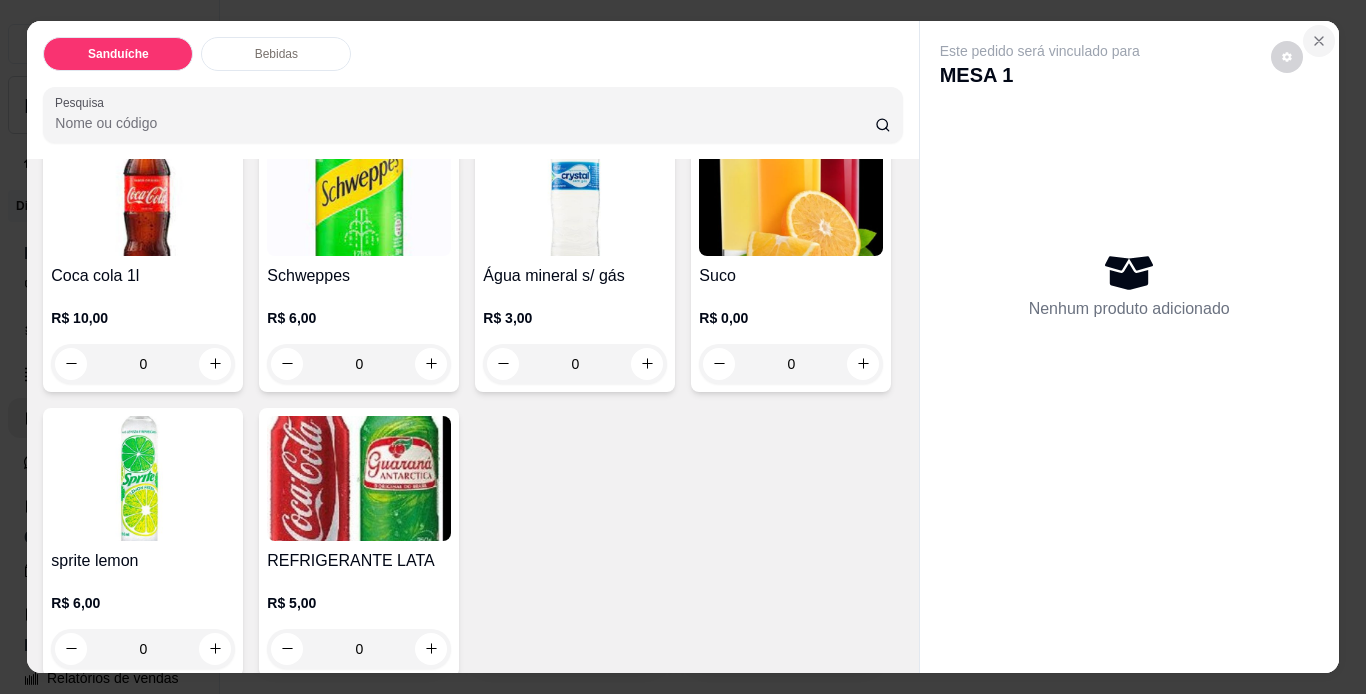 click 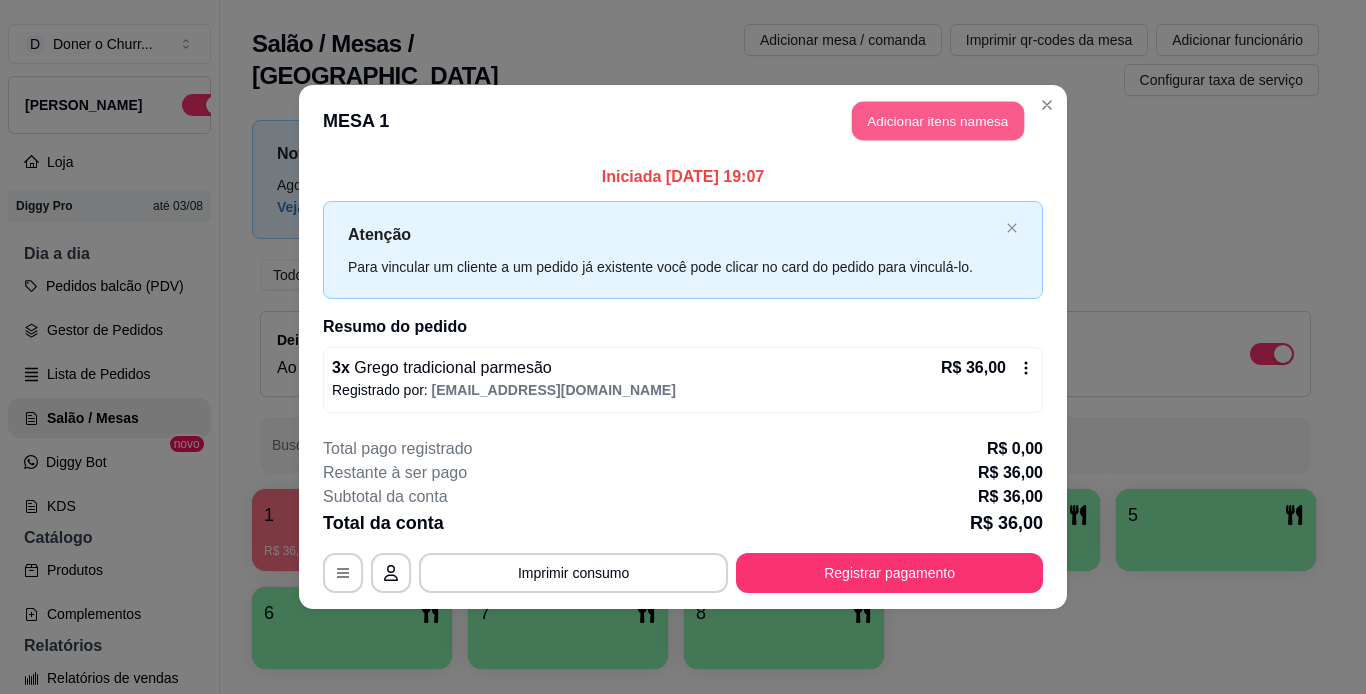 click on "Adicionar itens na  mesa" at bounding box center [938, 121] 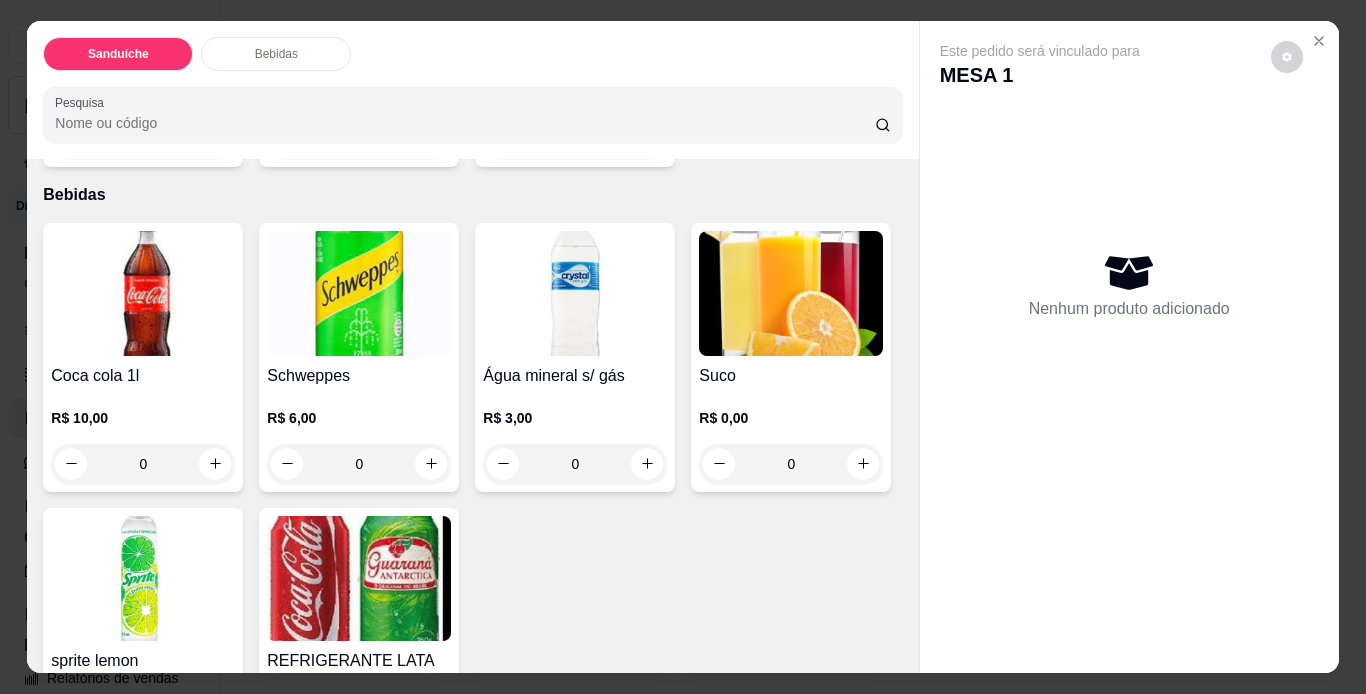 scroll, scrollTop: 1104, scrollLeft: 0, axis: vertical 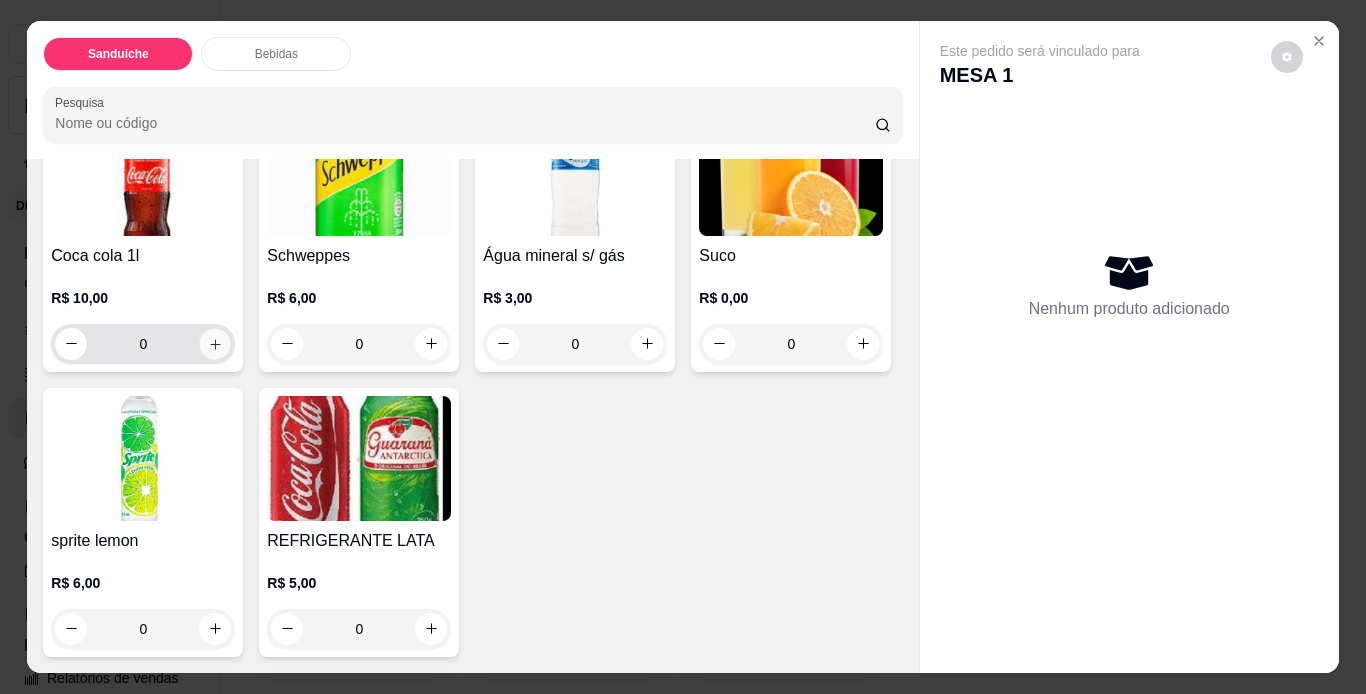 click 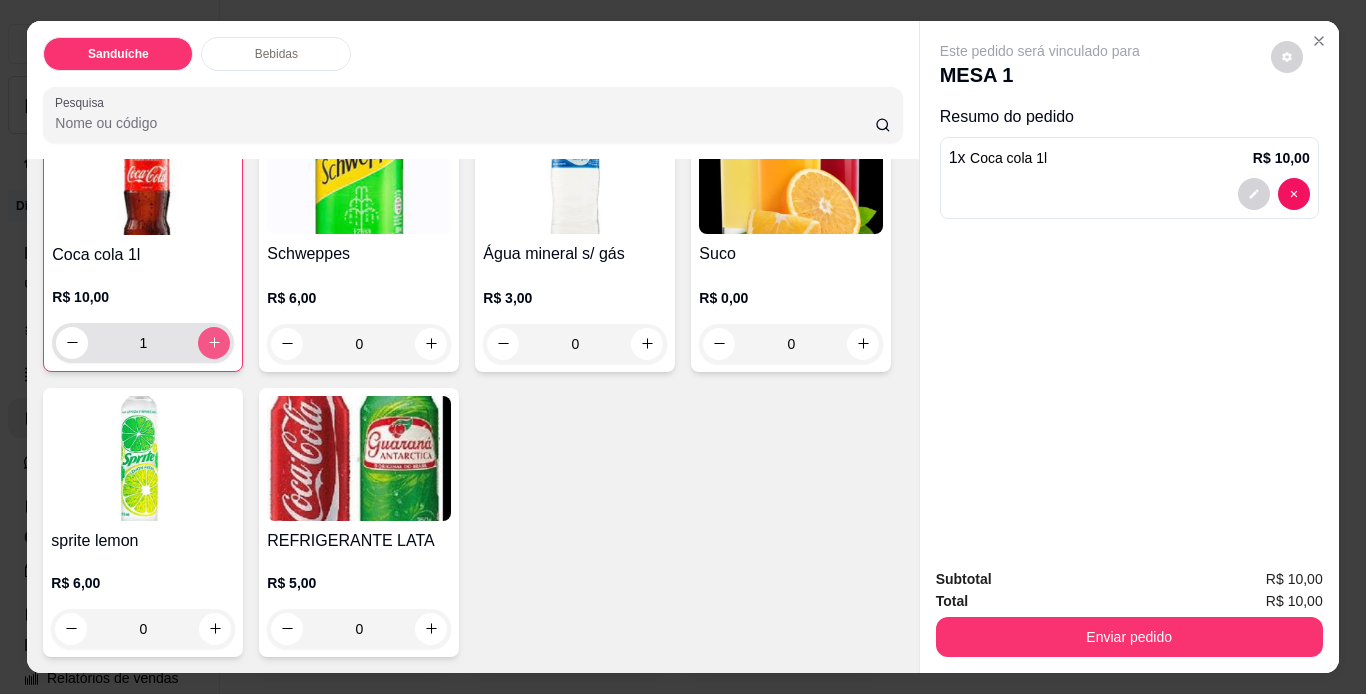 scroll, scrollTop: 1105, scrollLeft: 0, axis: vertical 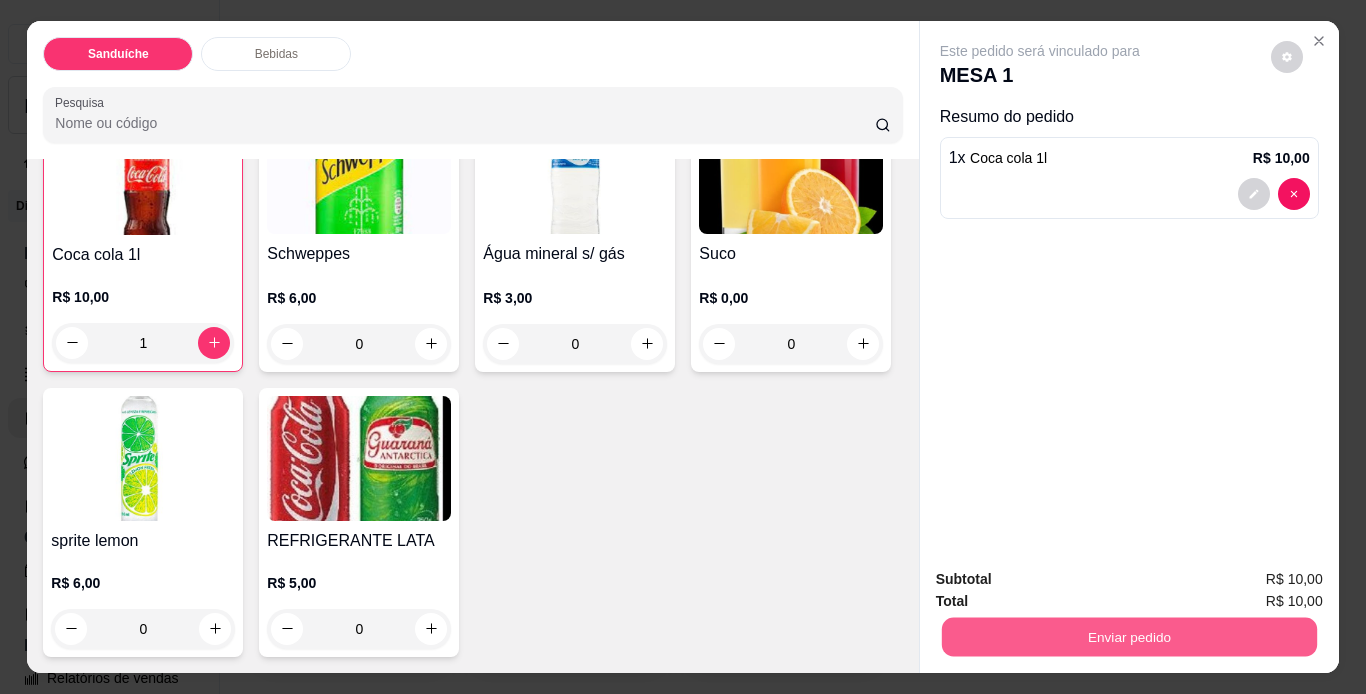 click on "Enviar pedido" at bounding box center [1128, 637] 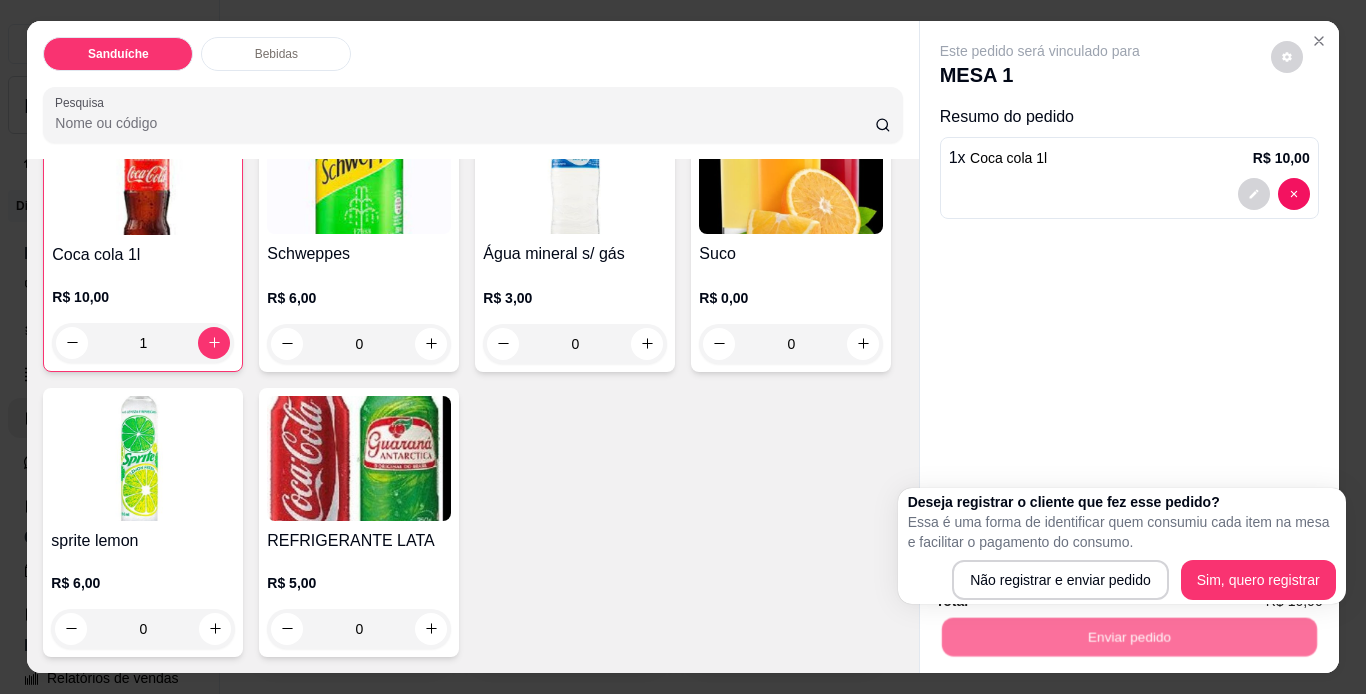 click on "Deseja registrar o cliente que fez esse pedido? Essa é uma forma de identificar quem consumiu cada item na mesa e facilitar o pagamento do consumo. Não registrar e enviar pedido Sim, quero registrar" at bounding box center [1122, 546] 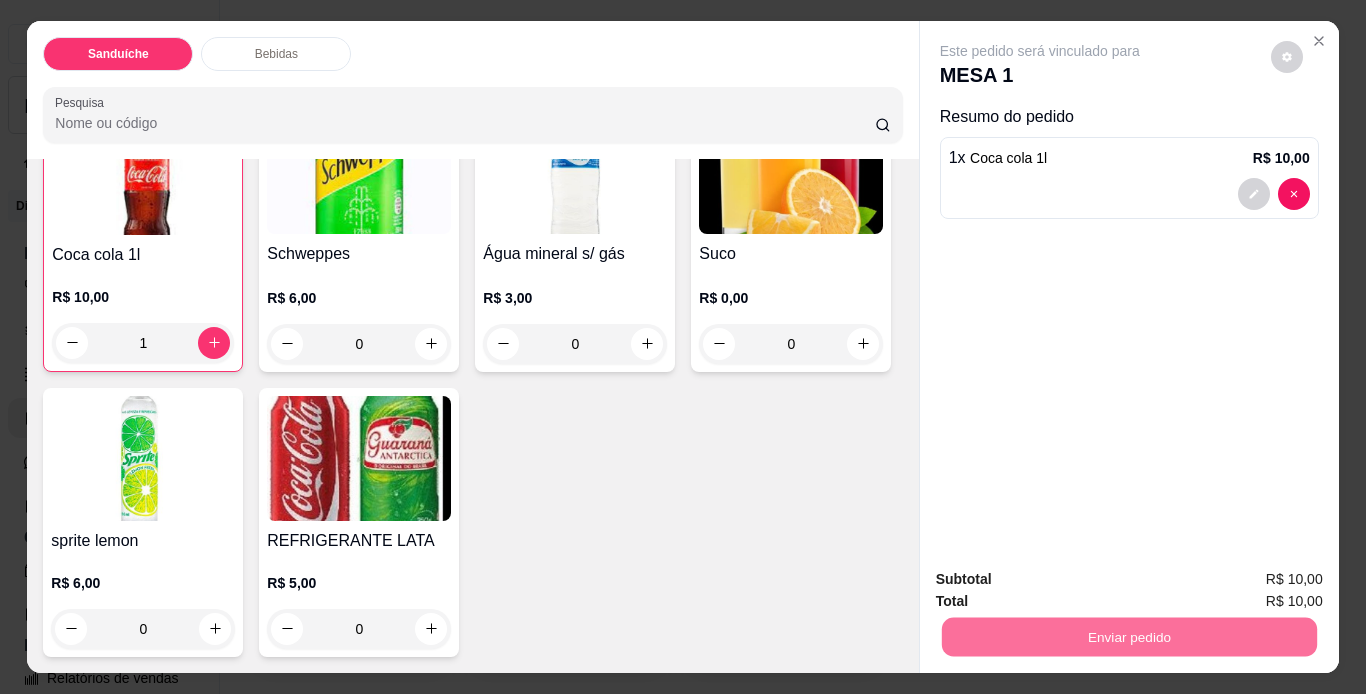 click on "Não registrar e enviar pedido" at bounding box center [1063, 581] 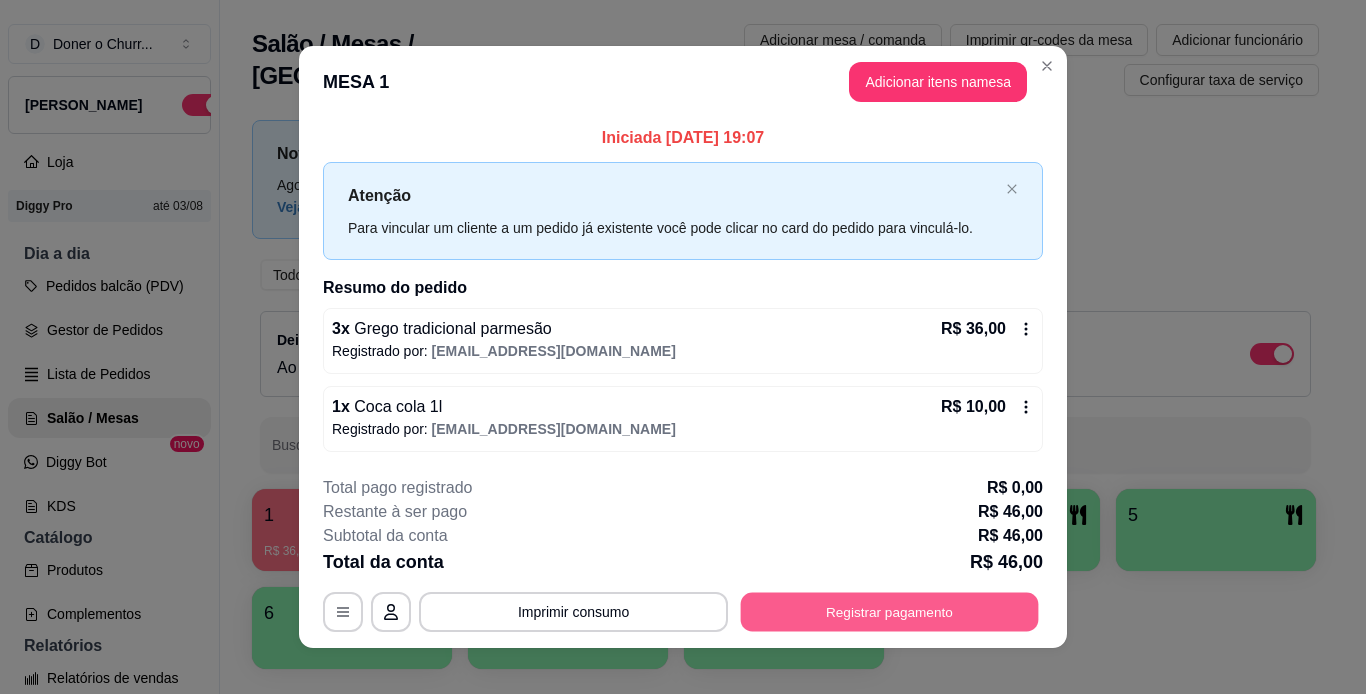 click on "Registrar pagamento" at bounding box center [890, 611] 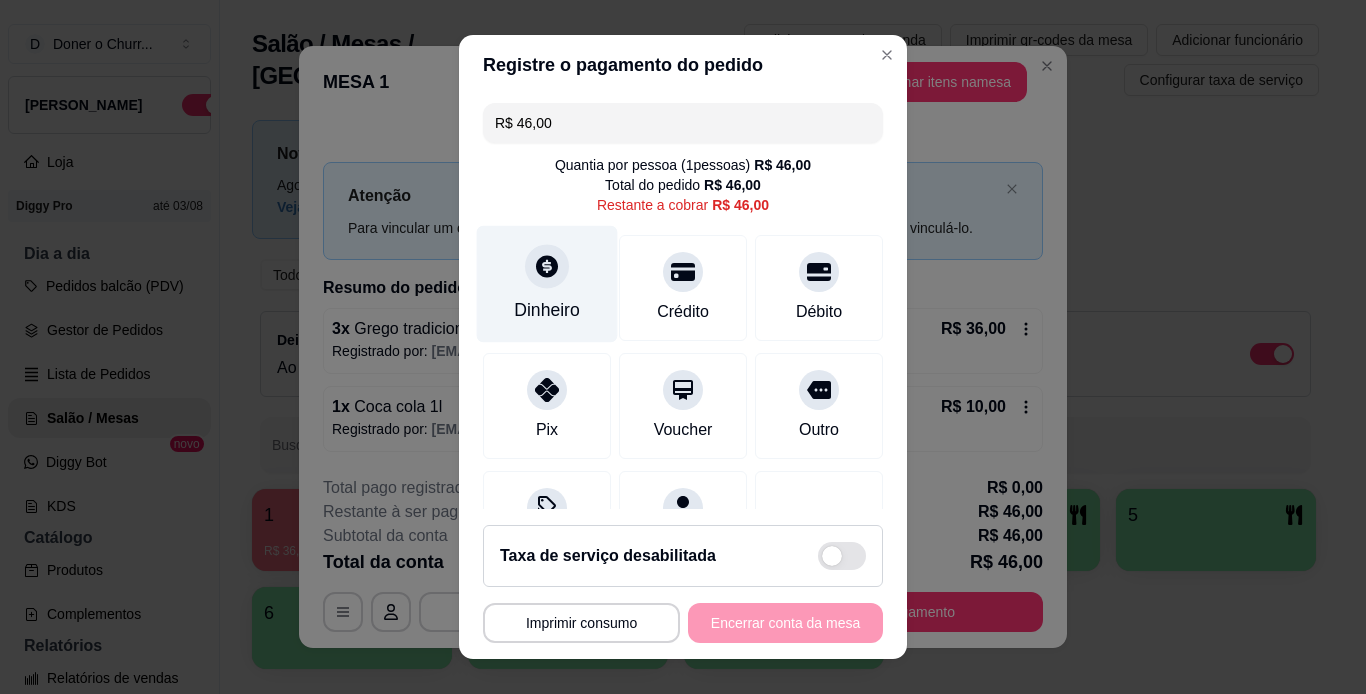 click on "Dinheiro" at bounding box center (547, 283) 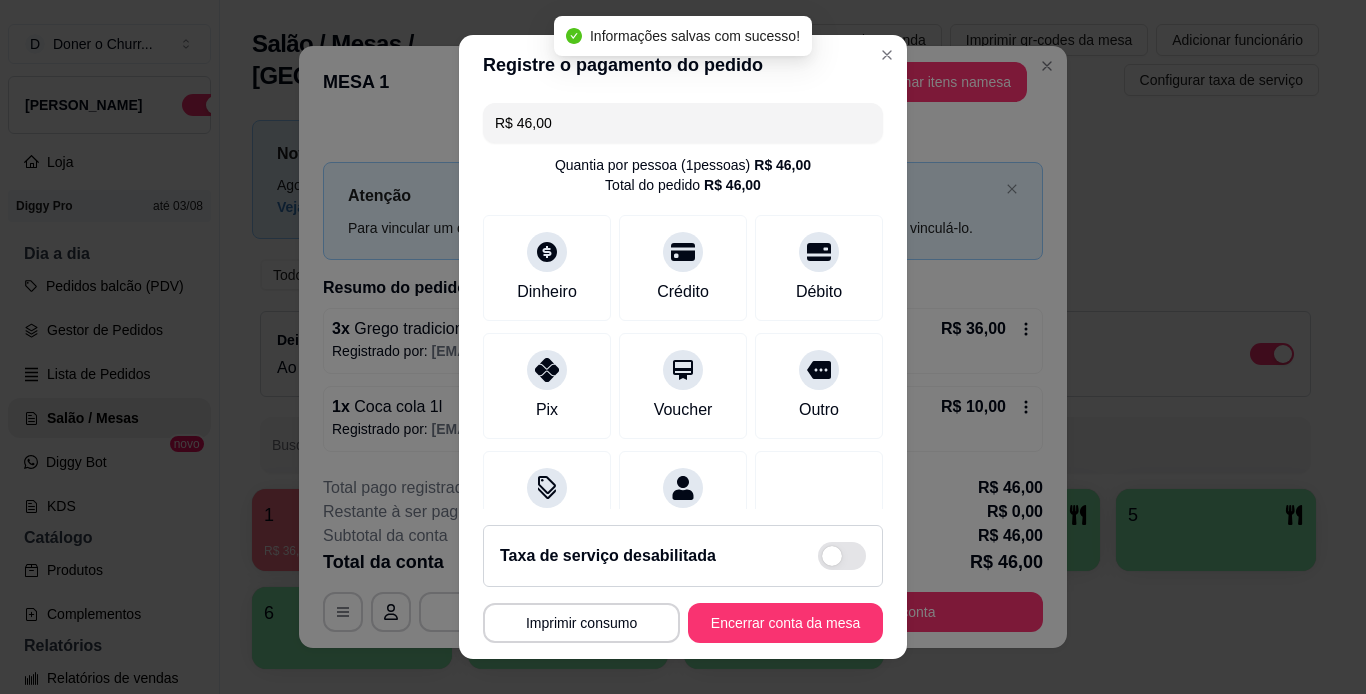 type on "R$ 0,00" 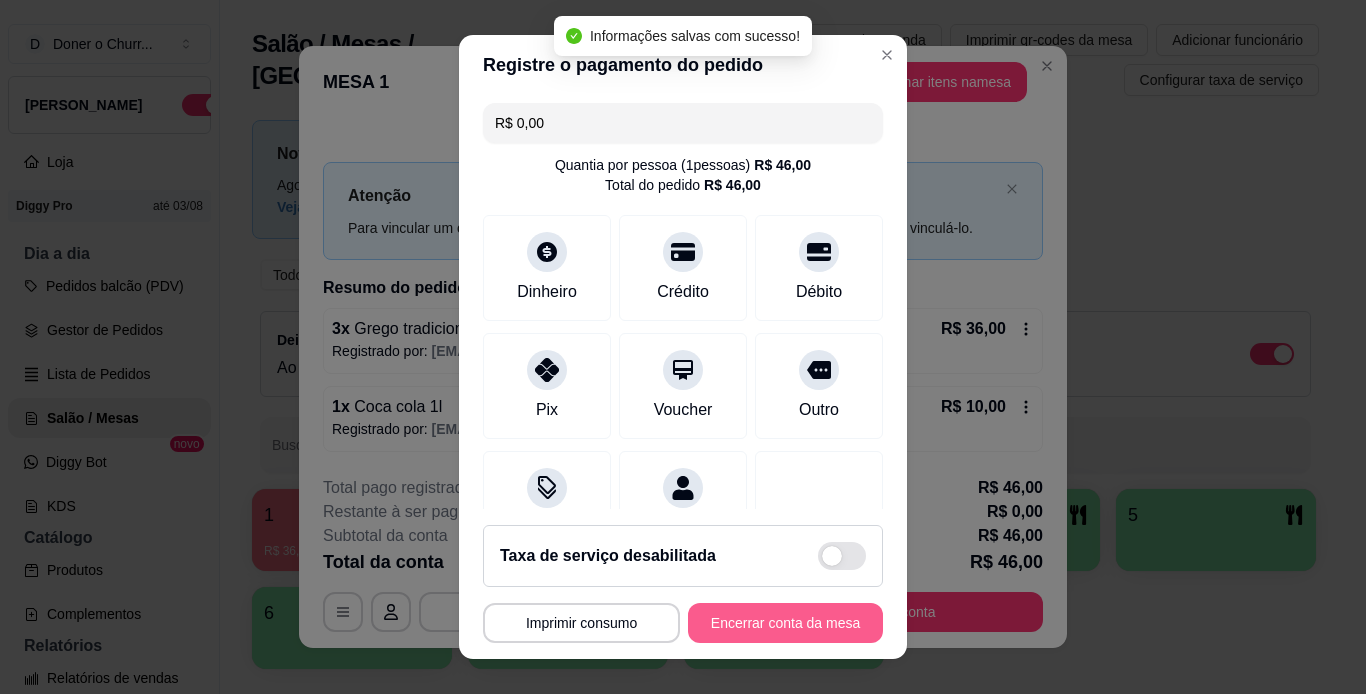 click on "Encerrar conta da mesa" at bounding box center (785, 623) 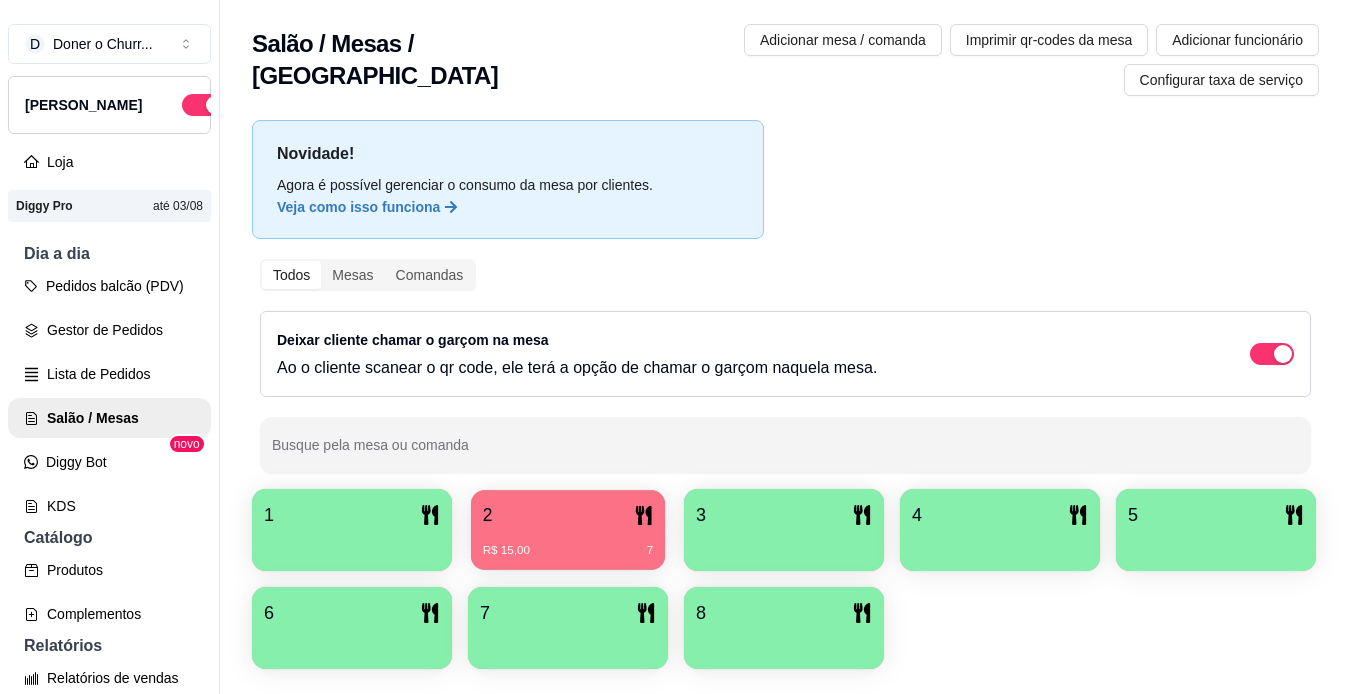 click on "2" at bounding box center (568, 515) 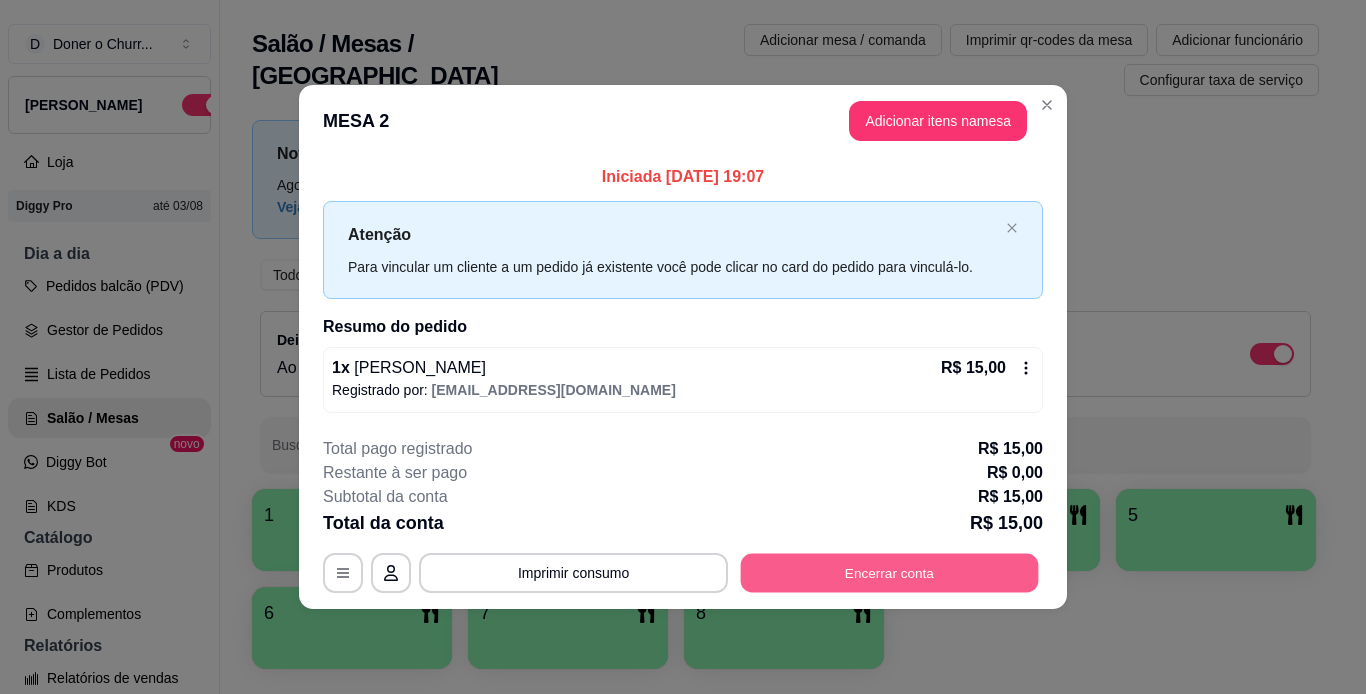 click on "Encerrar conta" at bounding box center [890, 572] 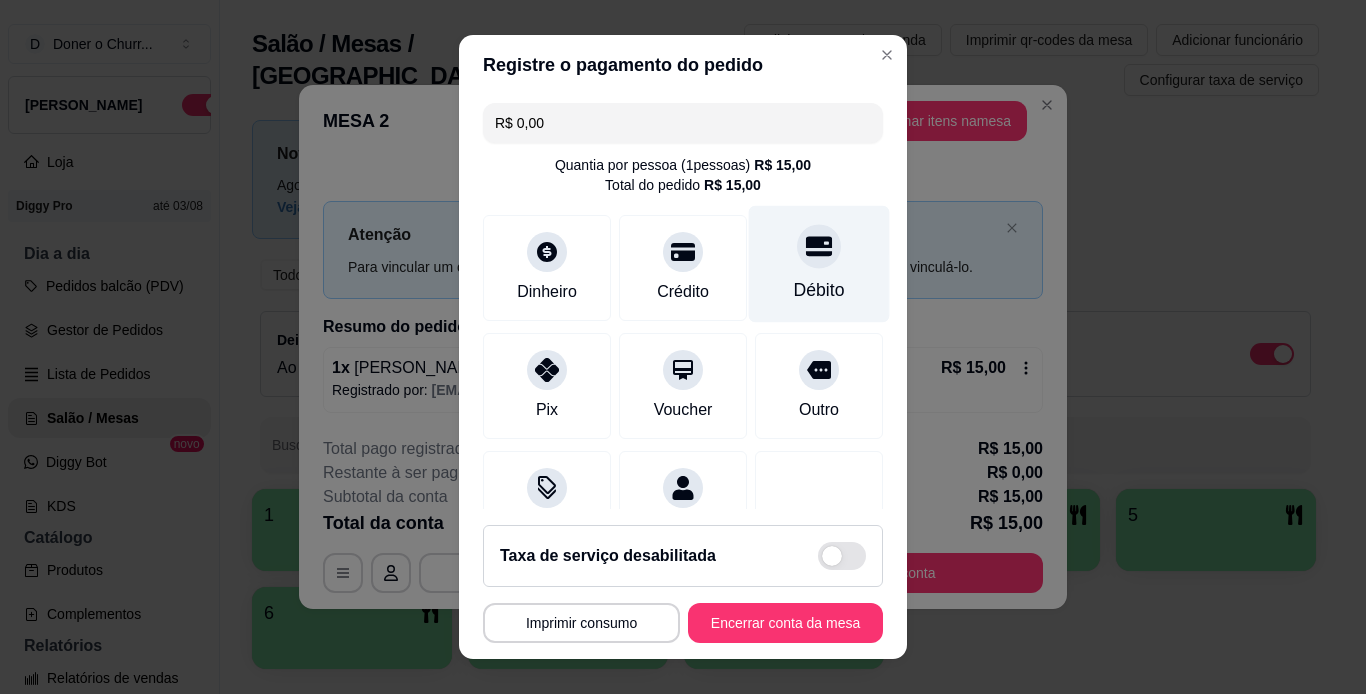 click on "Débito" at bounding box center [819, 290] 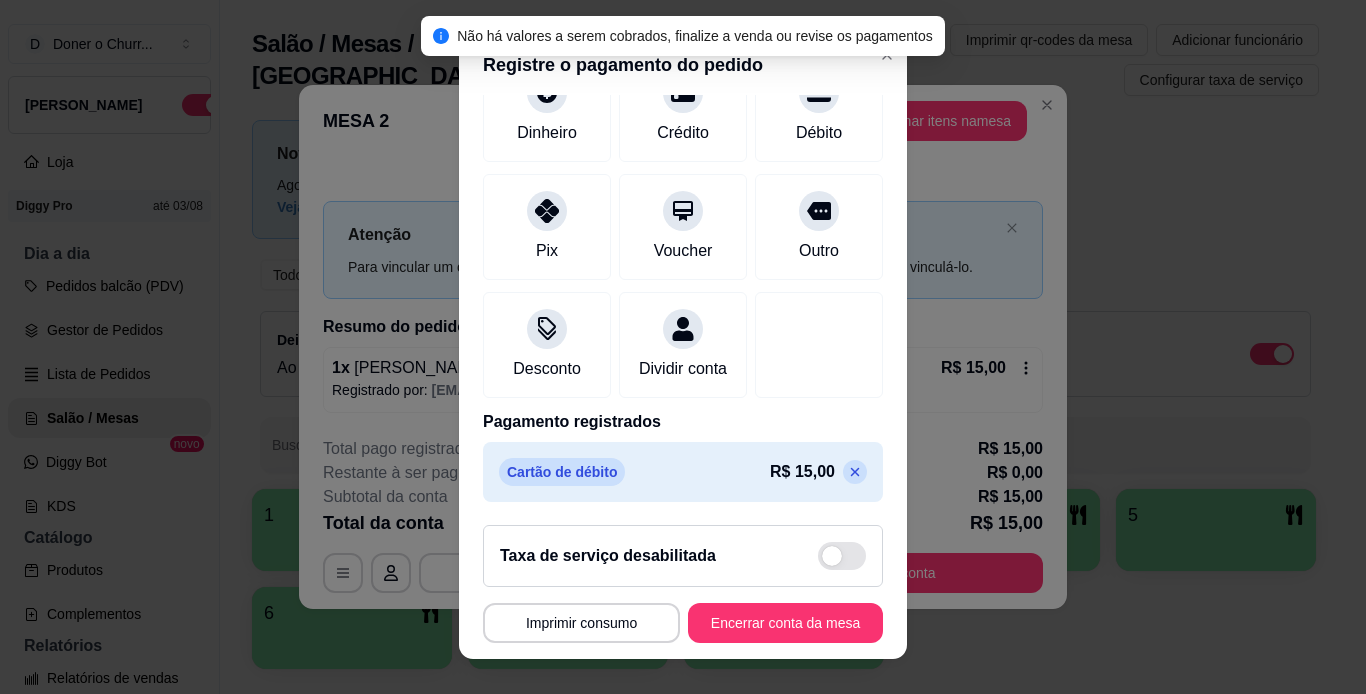 scroll, scrollTop: 183, scrollLeft: 0, axis: vertical 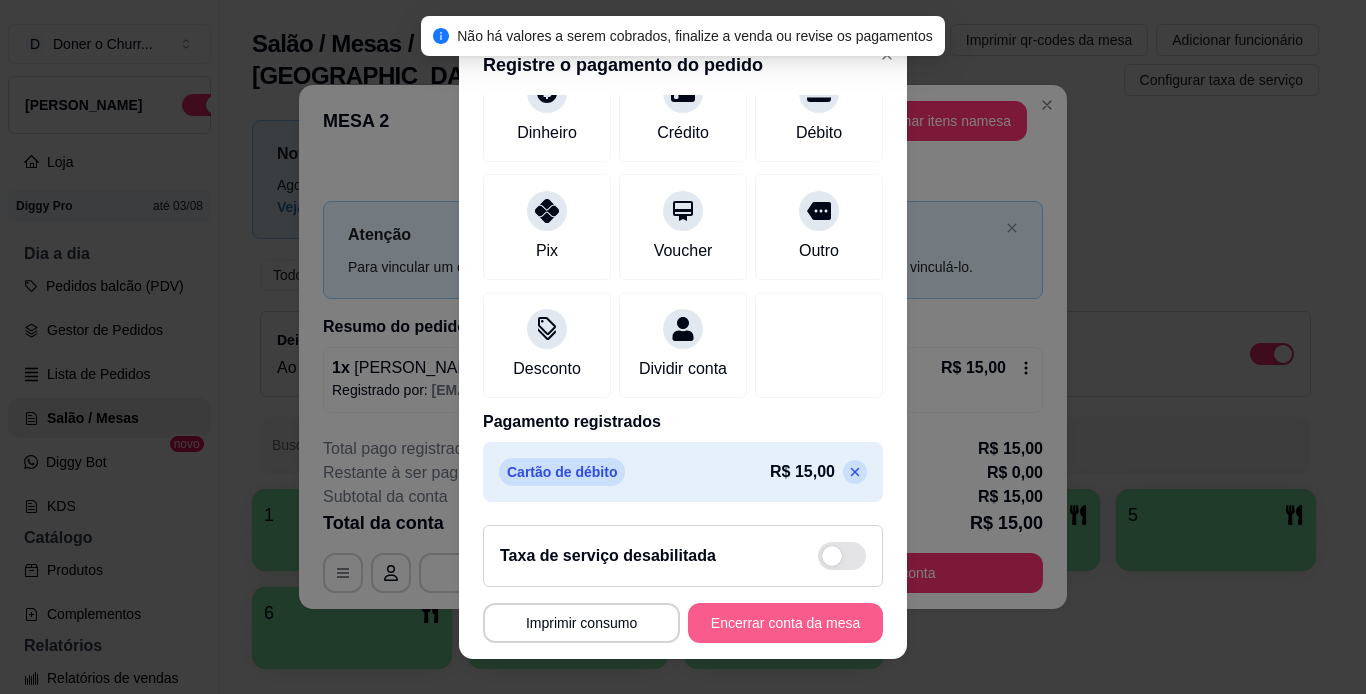 click on "Encerrar conta da mesa" at bounding box center (785, 623) 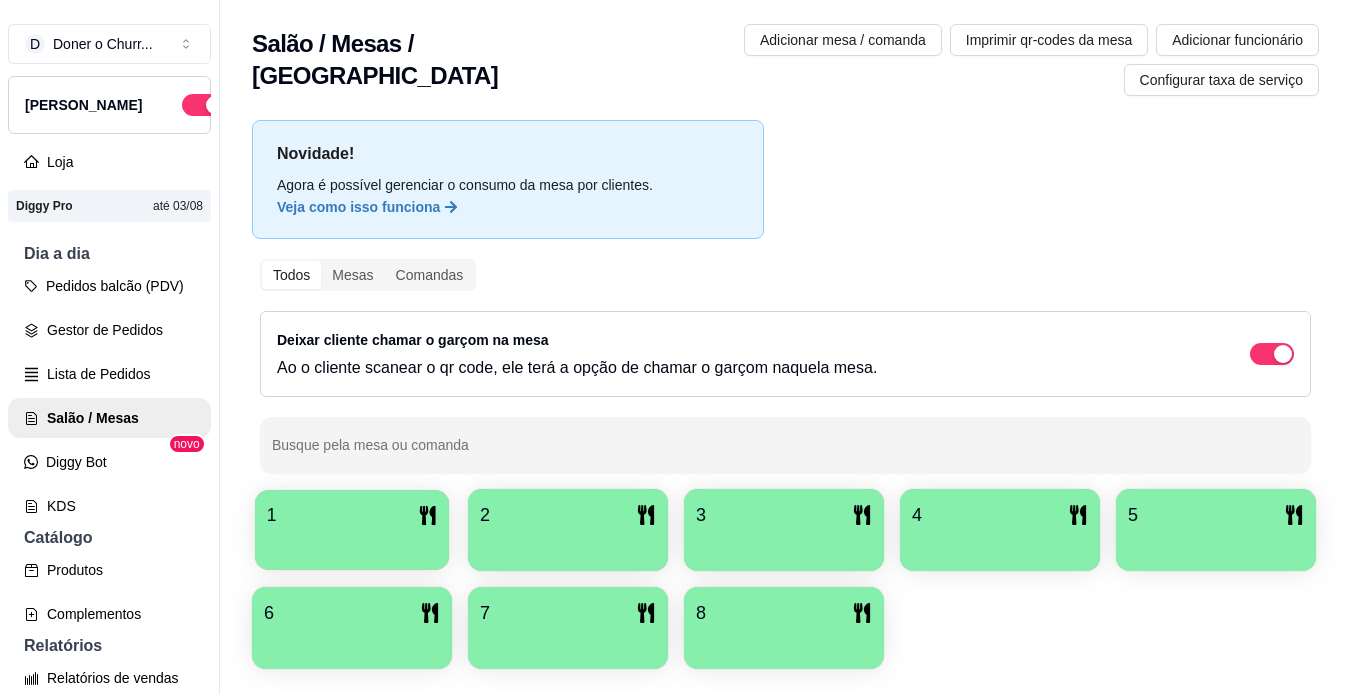 click at bounding box center [352, 543] 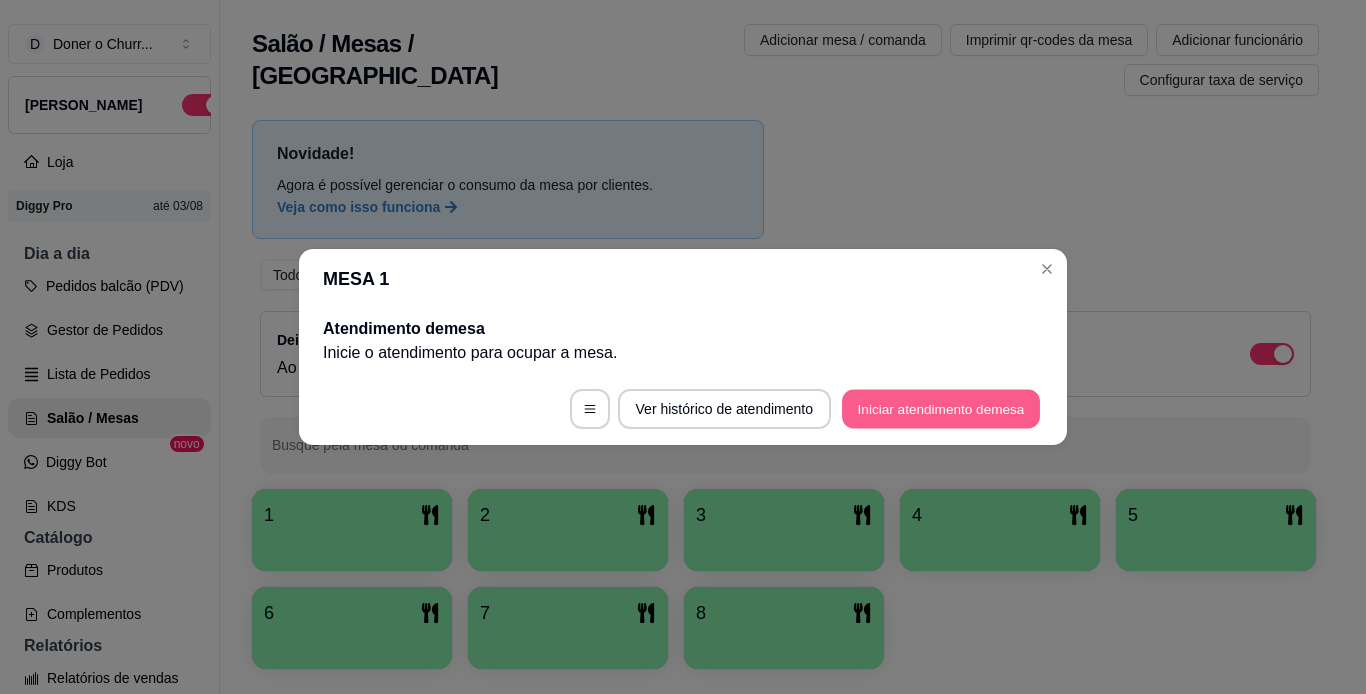 click on "Iniciar atendimento de  mesa" at bounding box center (941, 409) 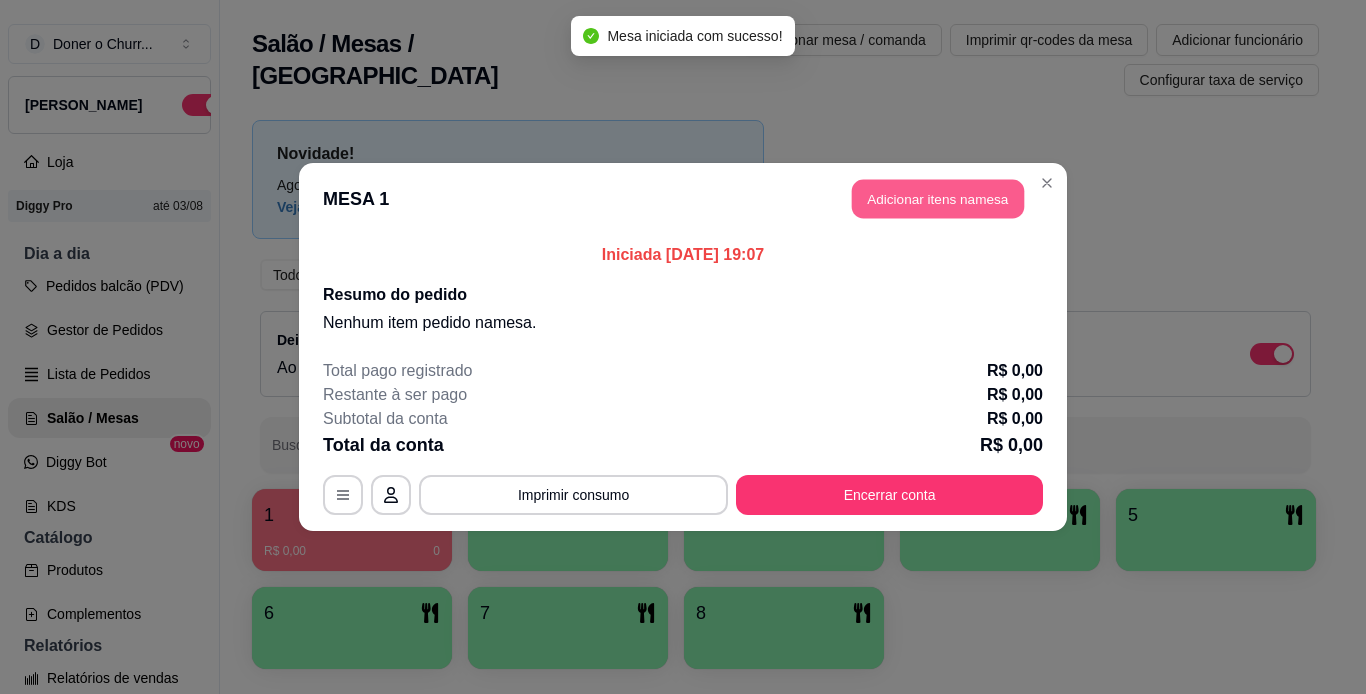 click on "Adicionar itens na  mesa" at bounding box center (938, 199) 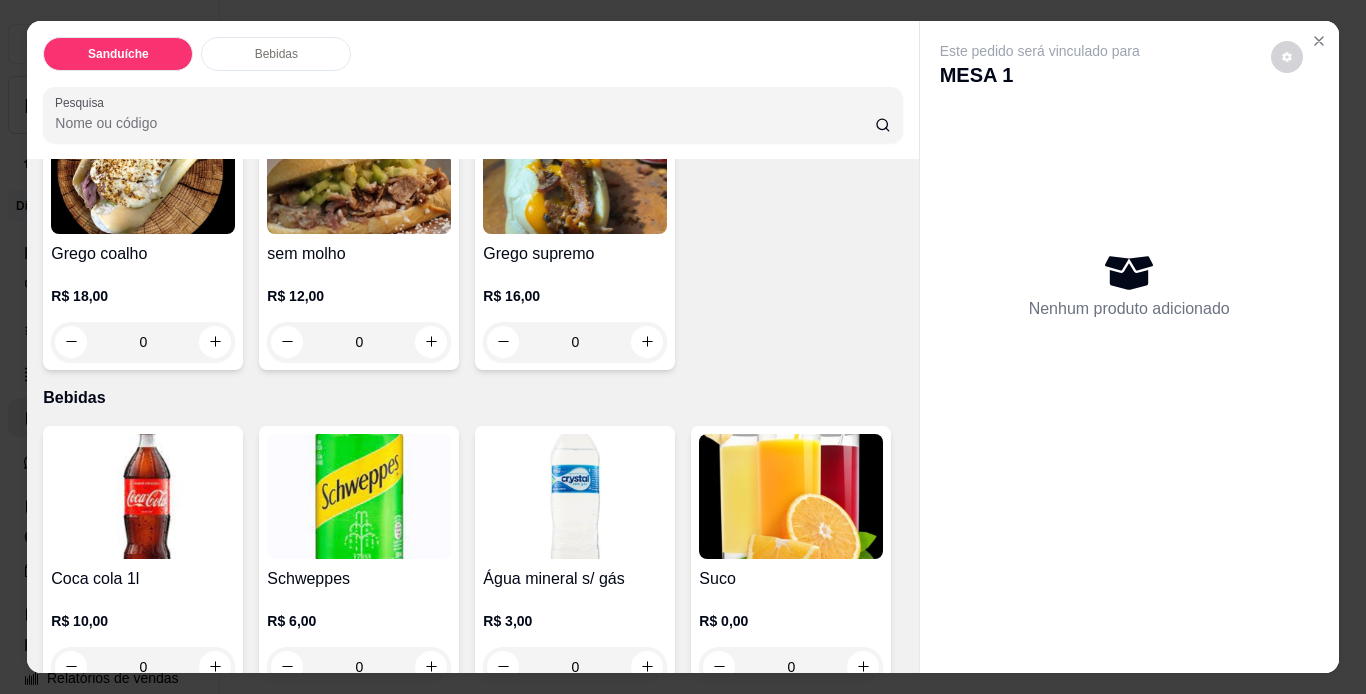 scroll, scrollTop: 500, scrollLeft: 0, axis: vertical 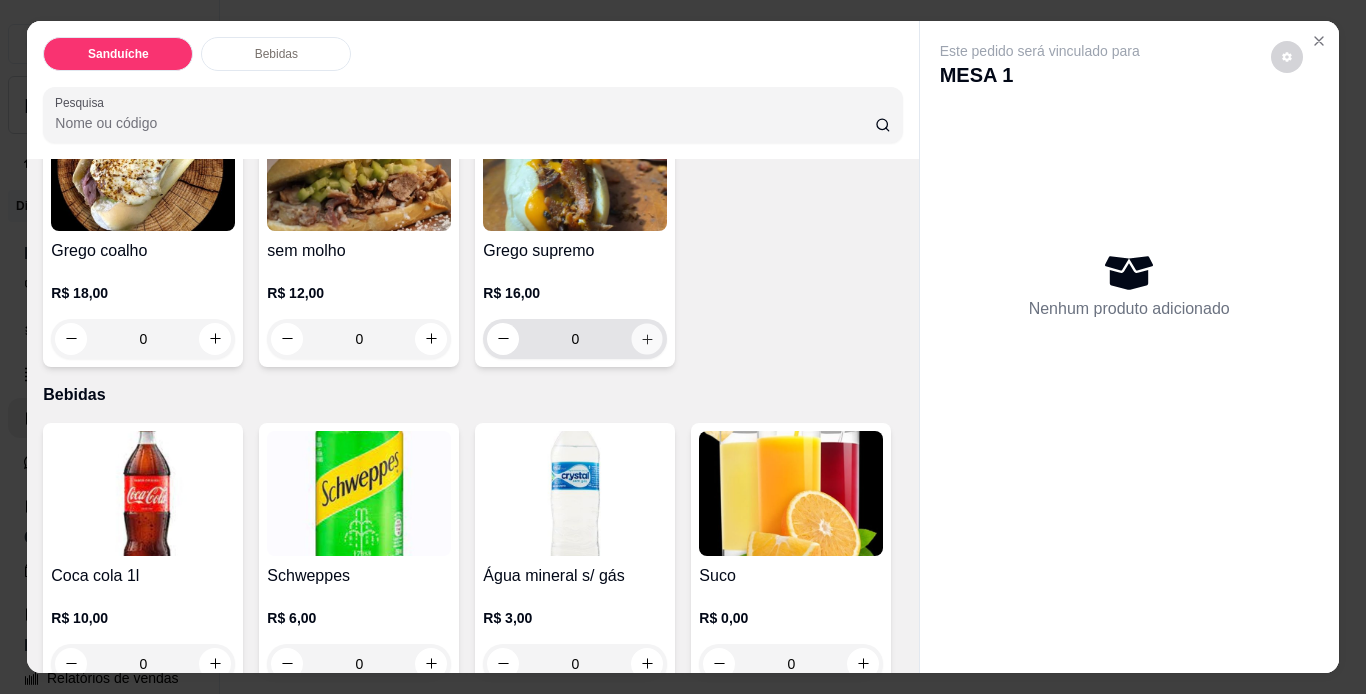 click 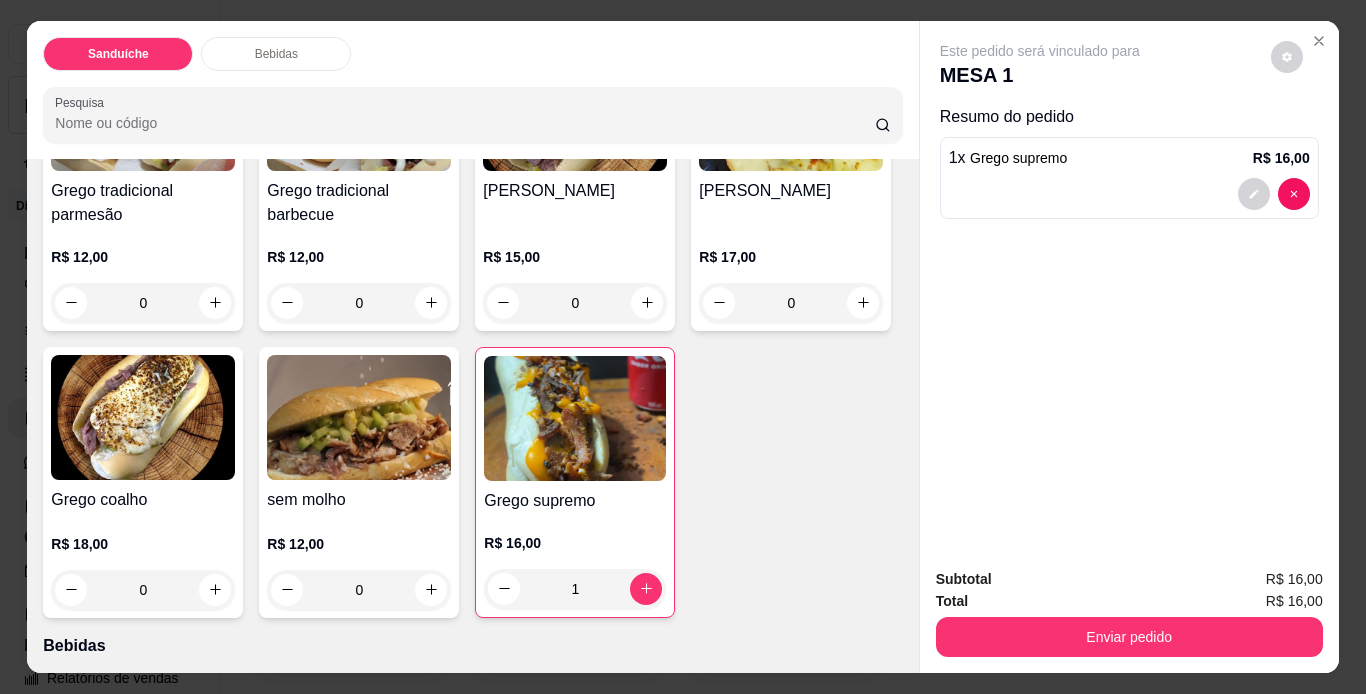 scroll, scrollTop: 300, scrollLeft: 0, axis: vertical 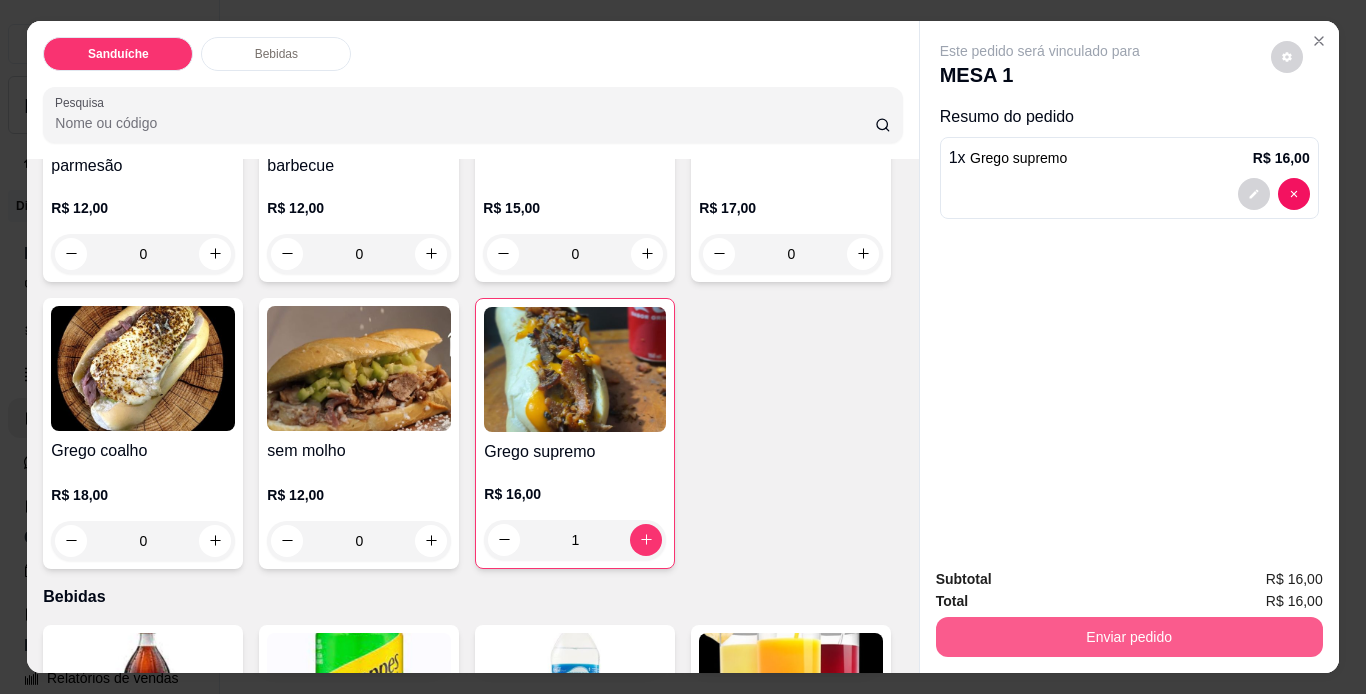 click on "Enviar pedido" at bounding box center [1129, 637] 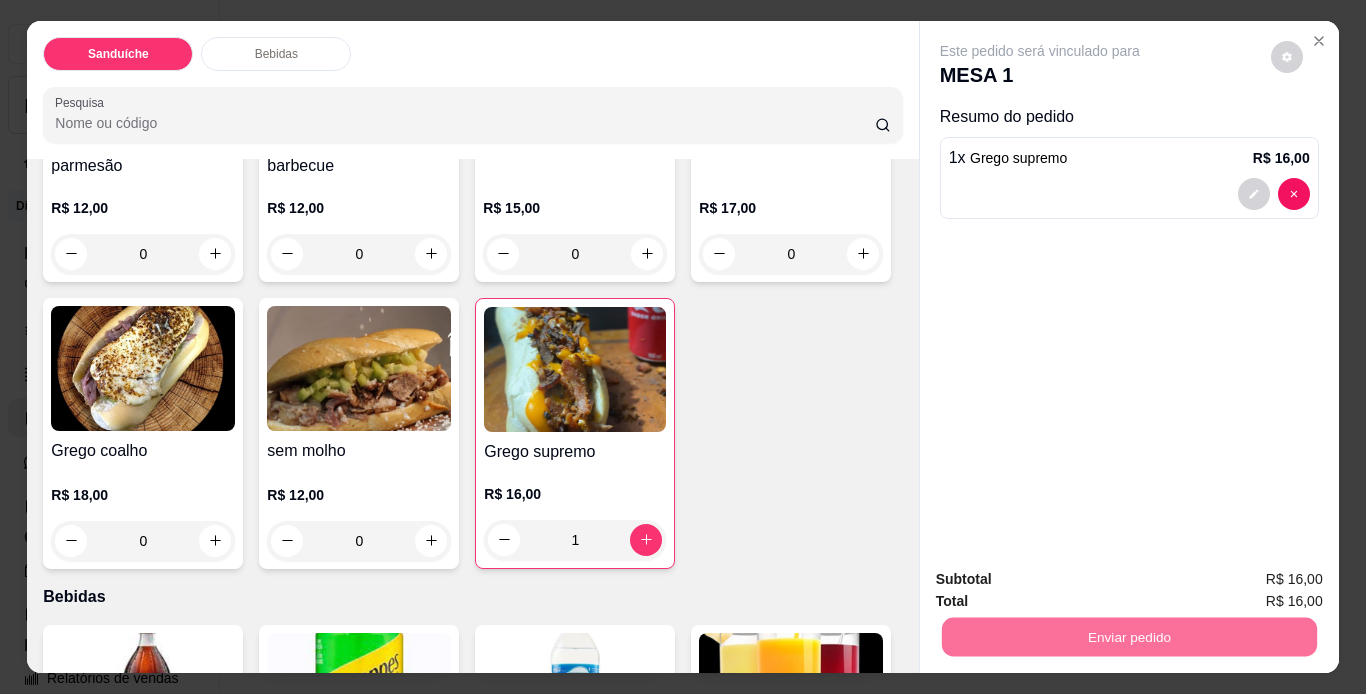 click on "Não registrar e enviar pedido" at bounding box center [1063, 580] 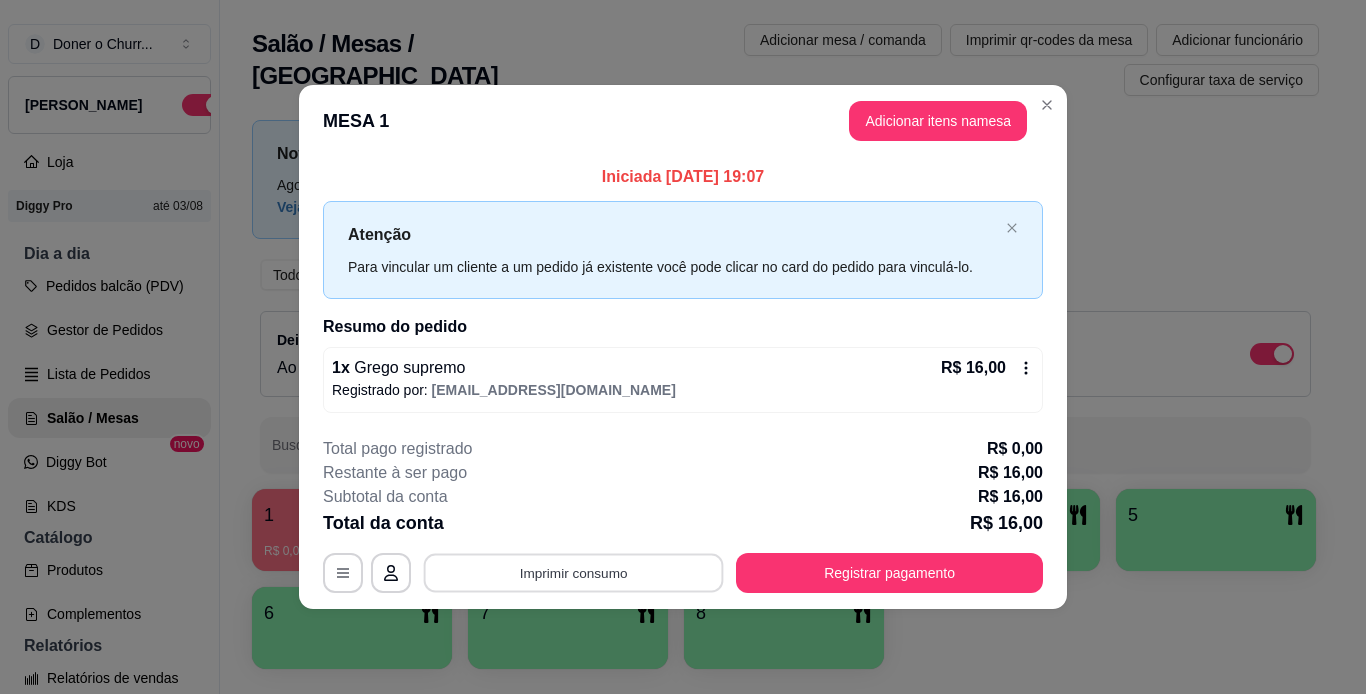 click on "Imprimir consumo" at bounding box center (574, 572) 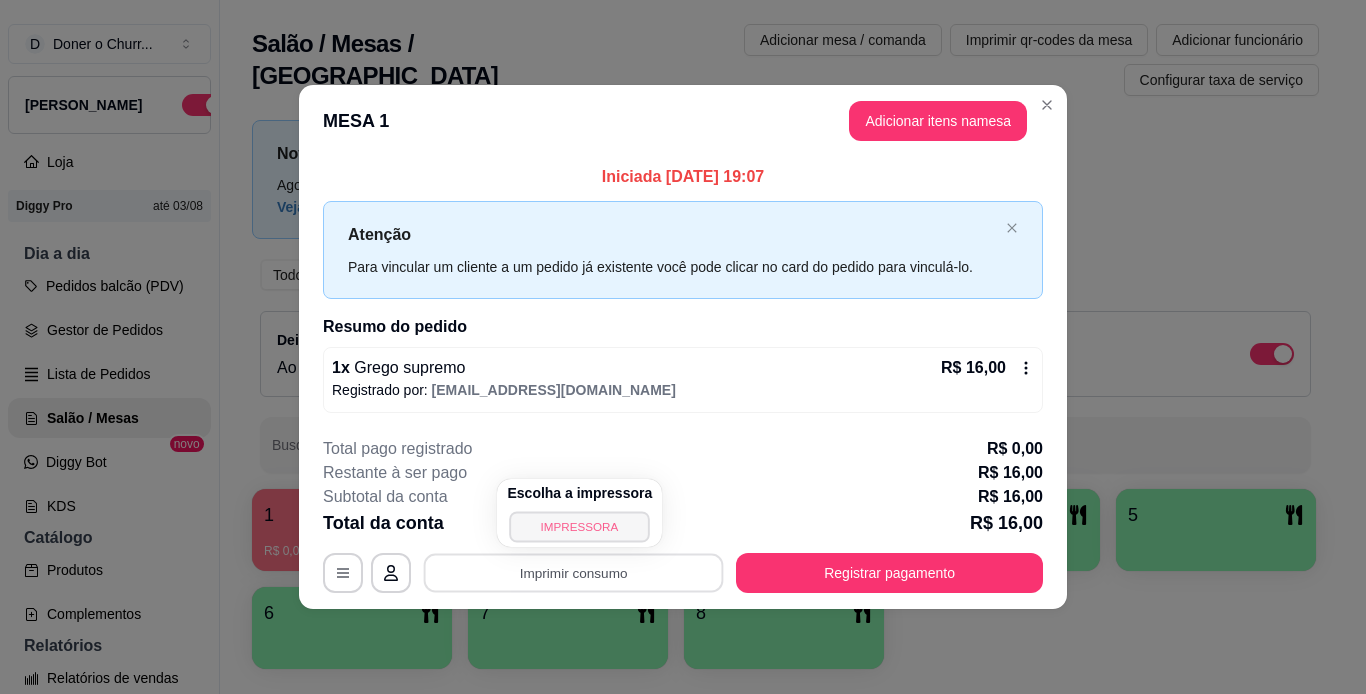 click on "IMPRESSORA" at bounding box center [580, 526] 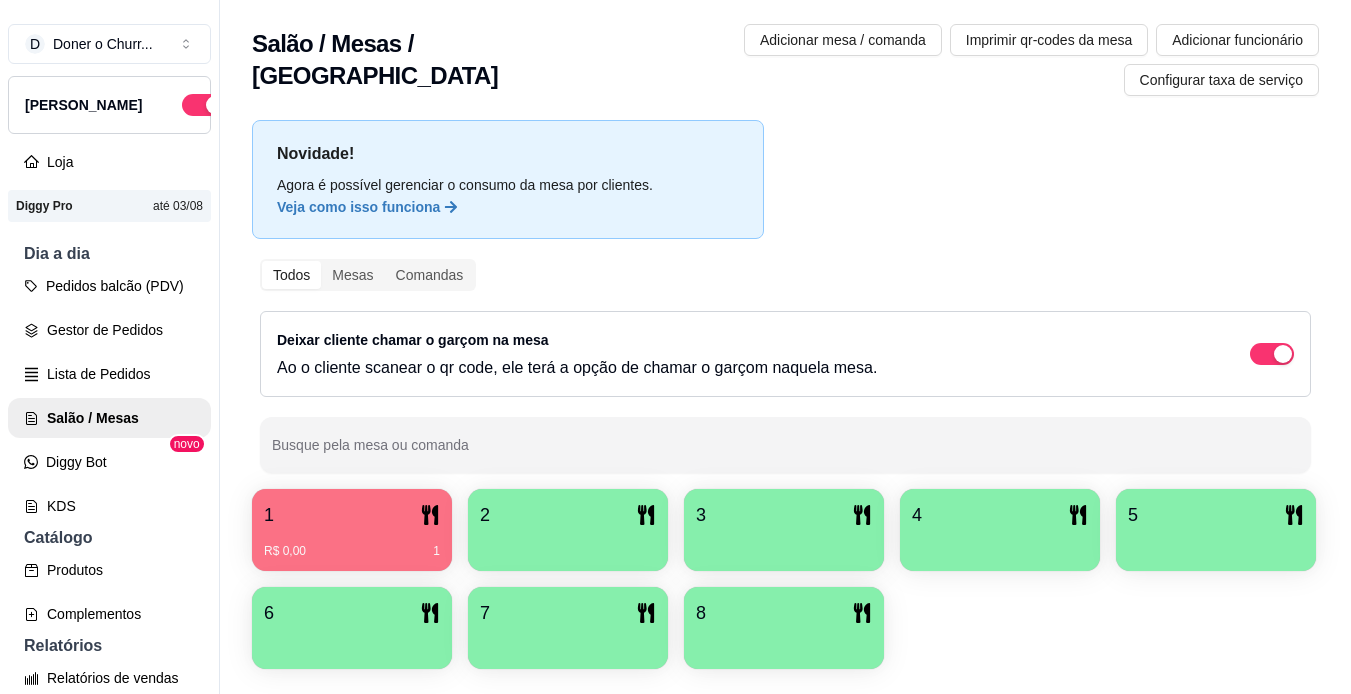 click at bounding box center [568, 544] 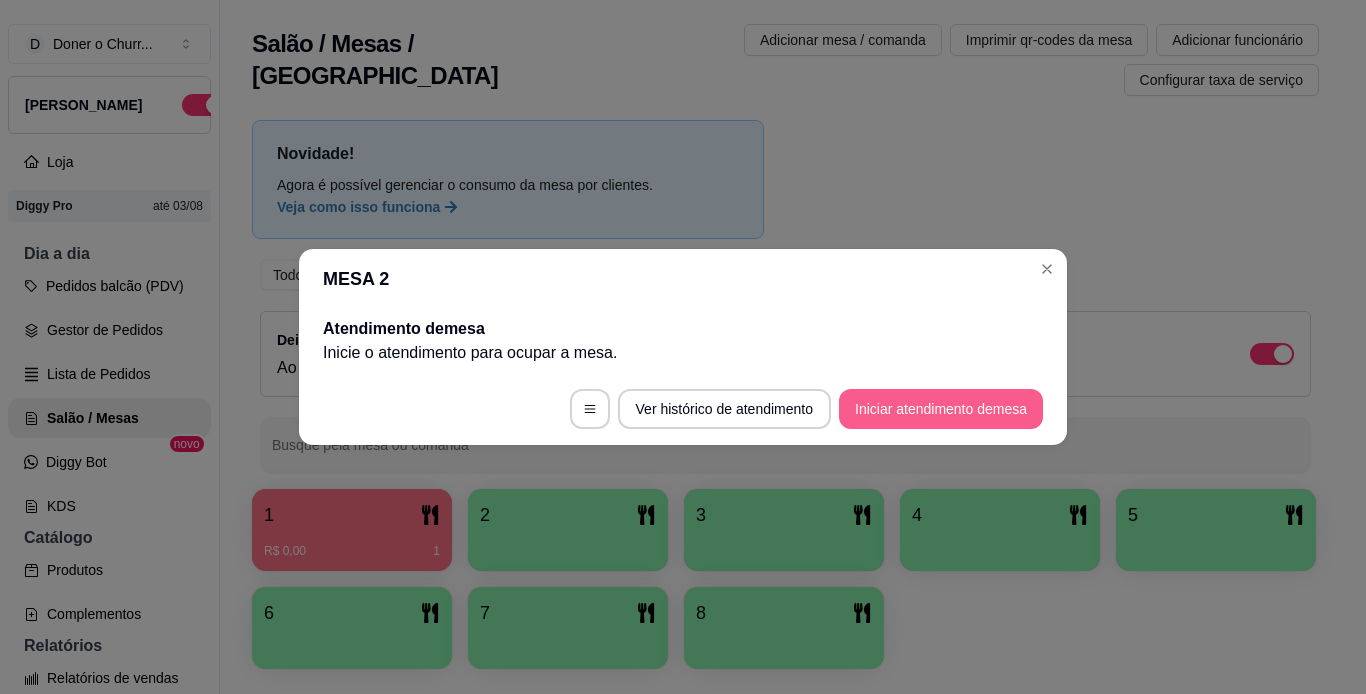 click on "Iniciar atendimento de  mesa" at bounding box center [941, 409] 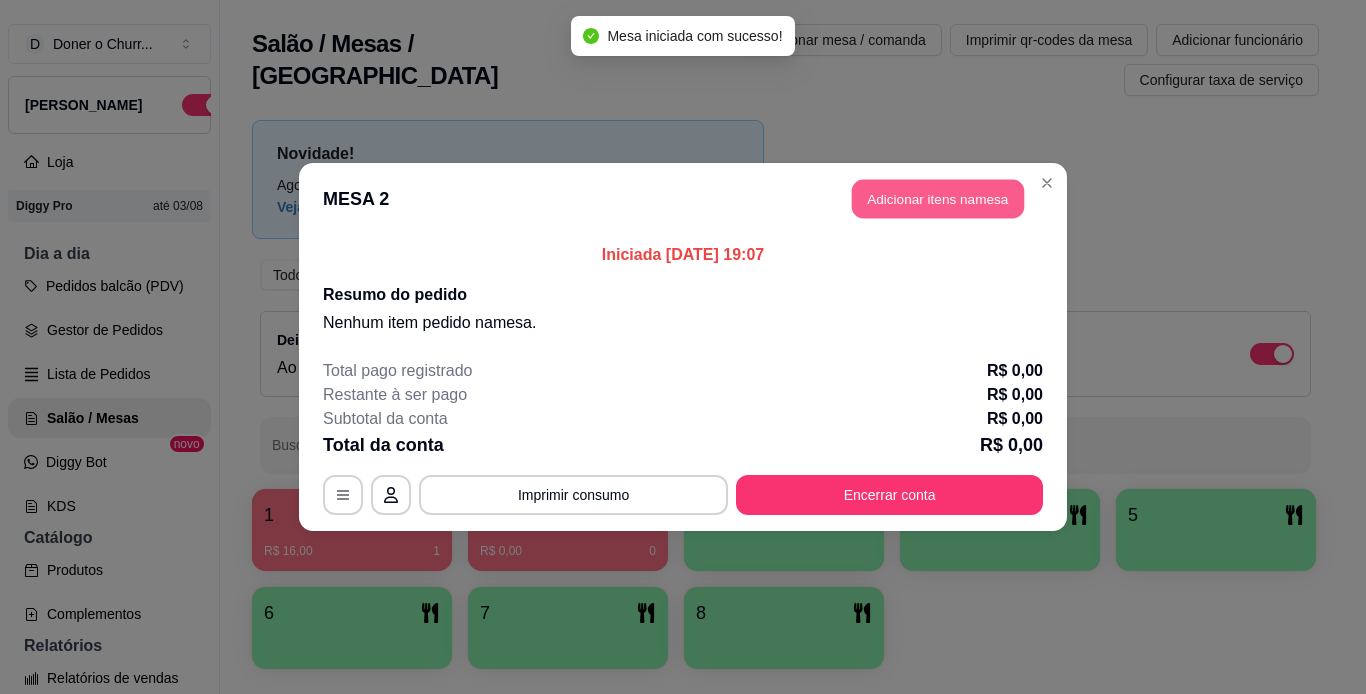 click on "Adicionar itens na  mesa" at bounding box center (938, 199) 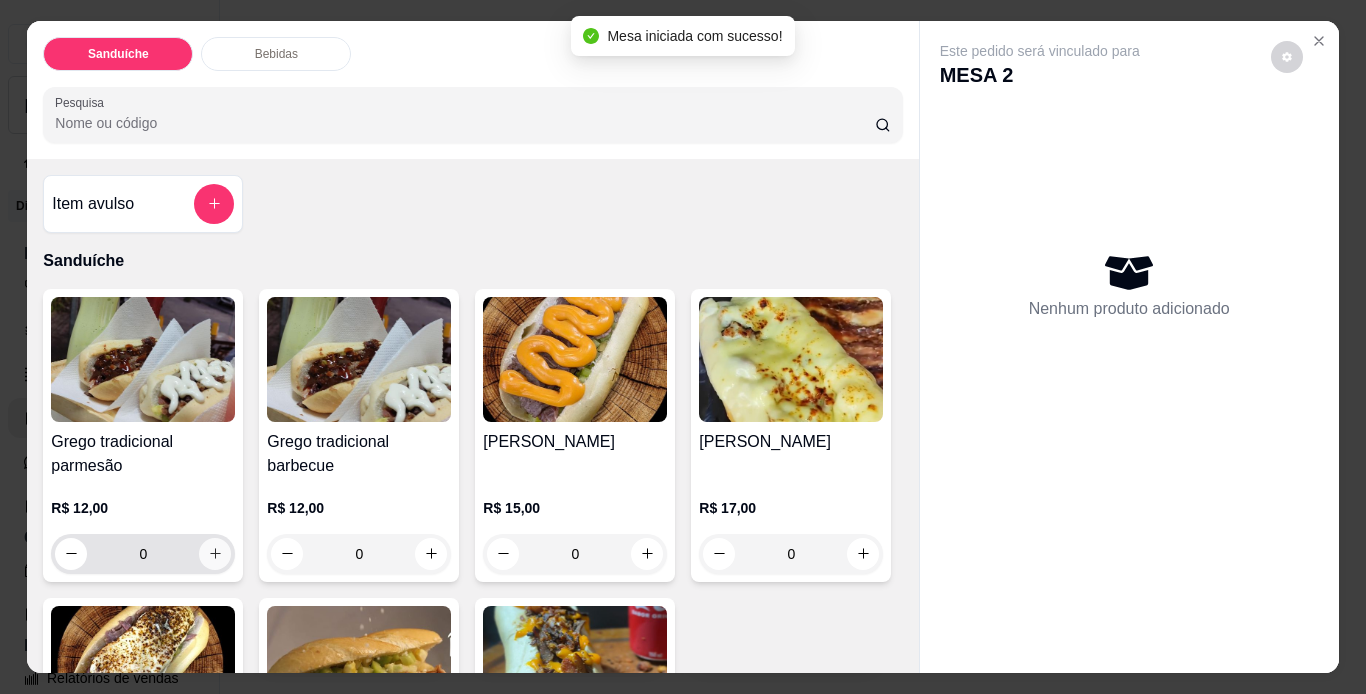 click at bounding box center [215, 554] 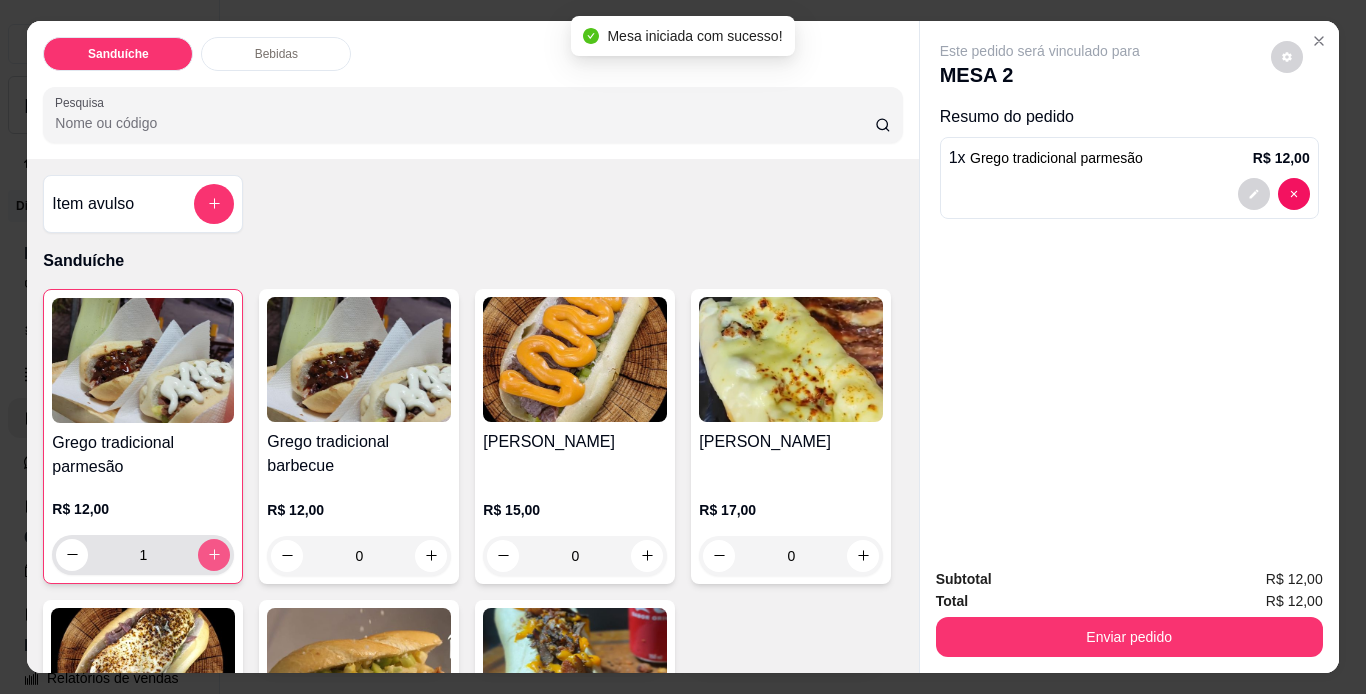 click 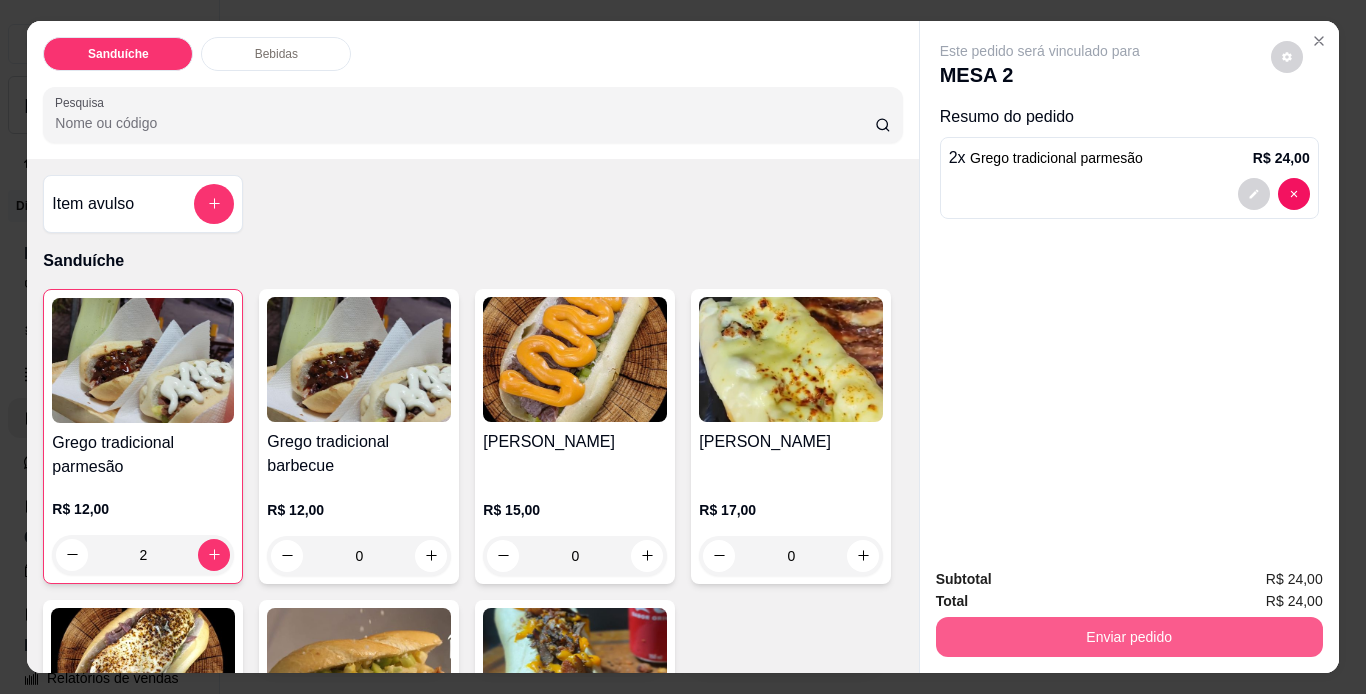 click on "Enviar pedido" at bounding box center [1129, 637] 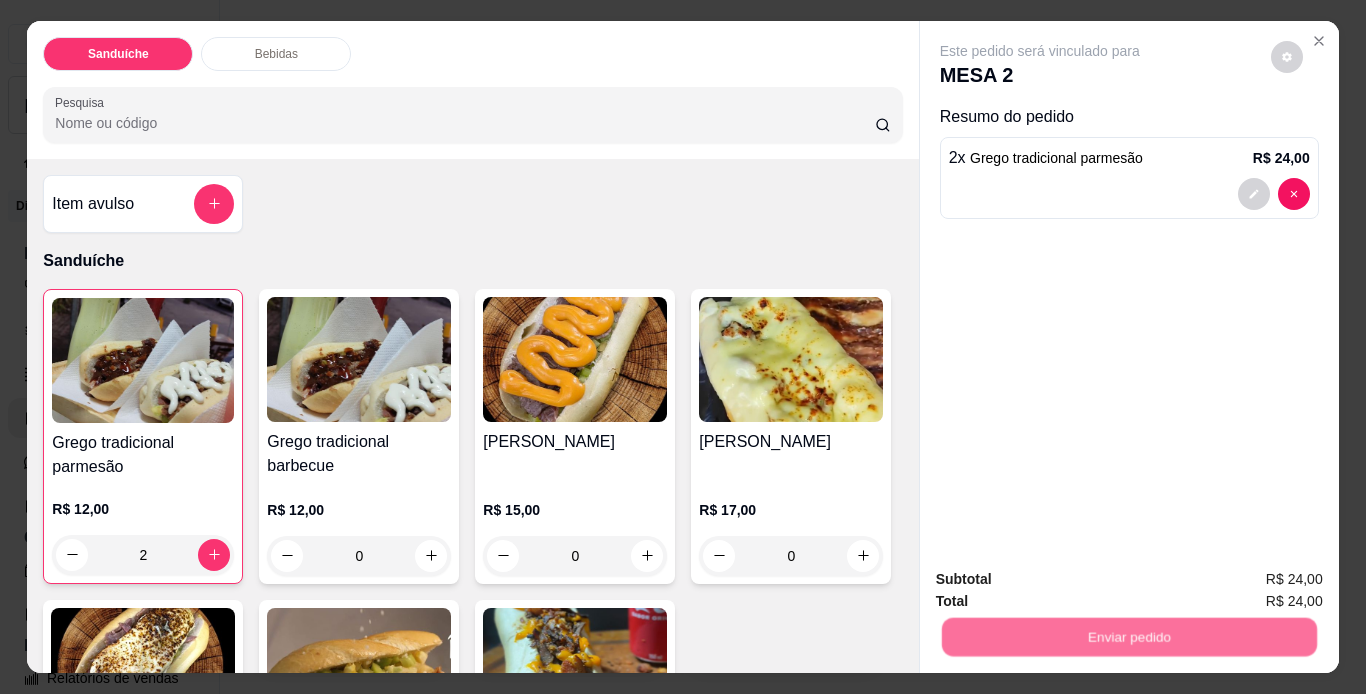 click on "Não registrar e enviar pedido" at bounding box center [1063, 580] 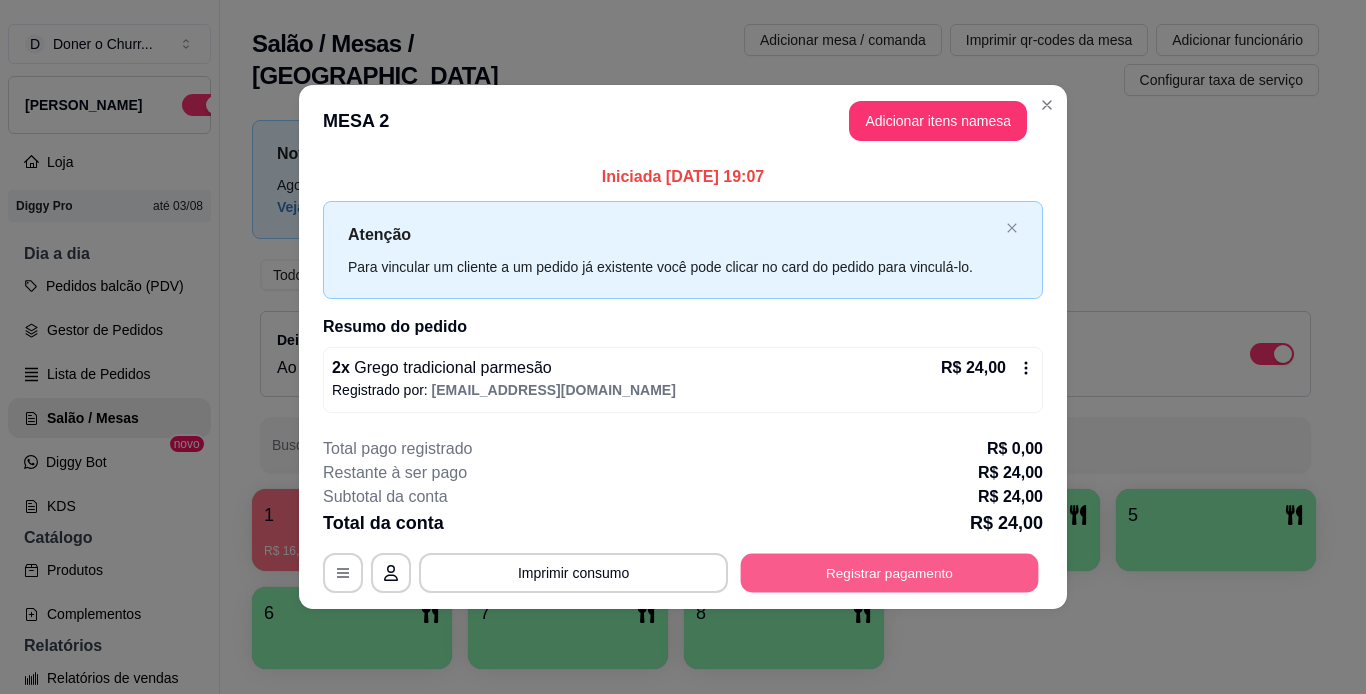 click on "Registrar pagamento" at bounding box center (890, 572) 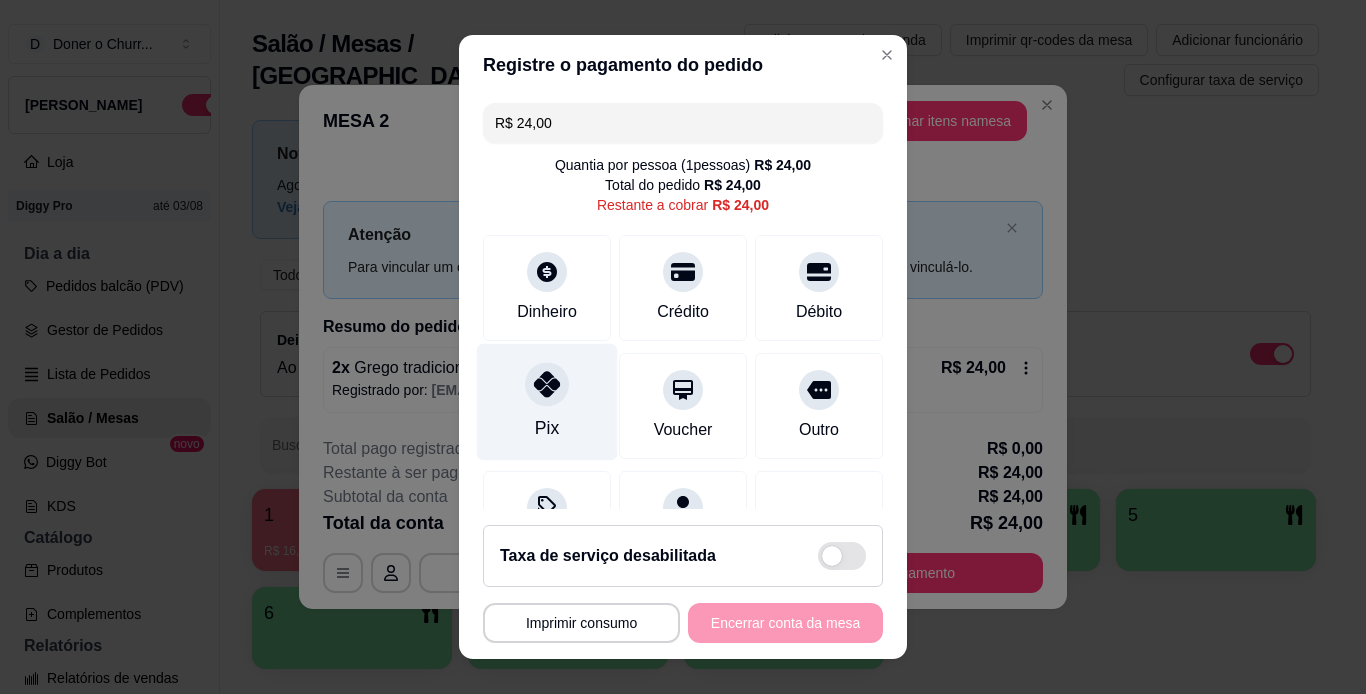 click at bounding box center (547, 384) 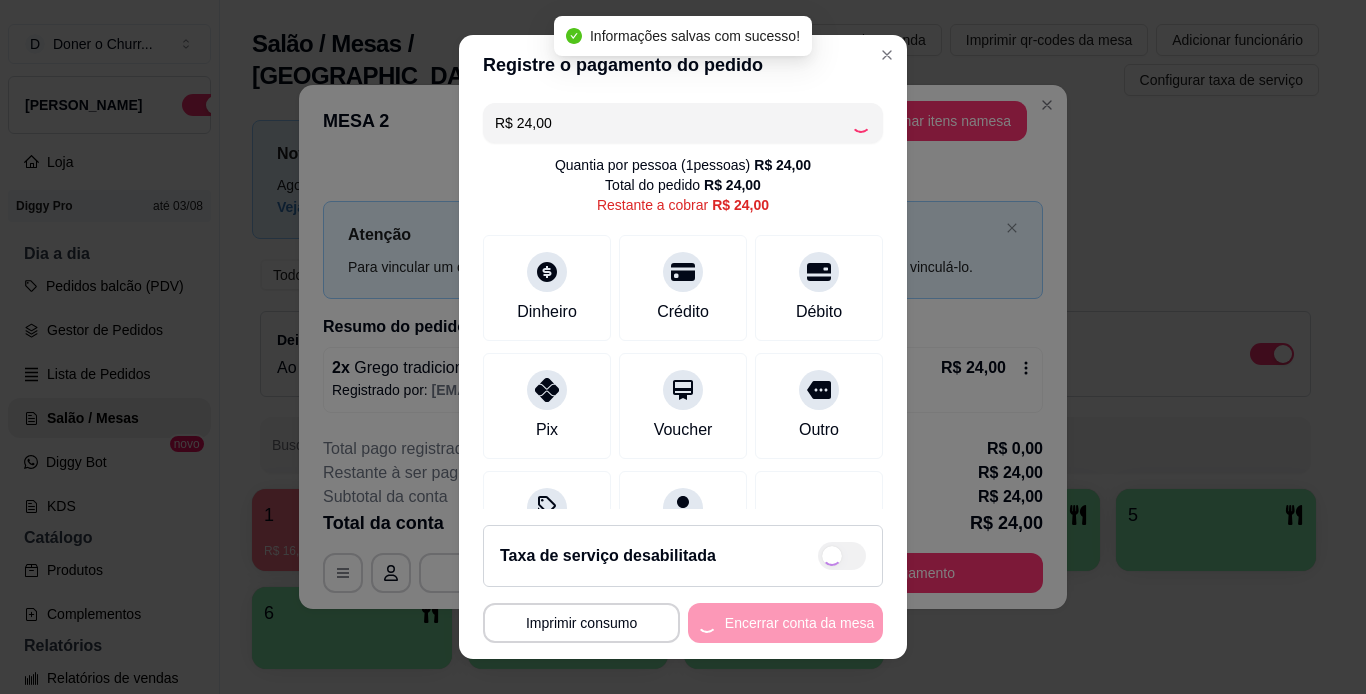 type on "R$ 0,00" 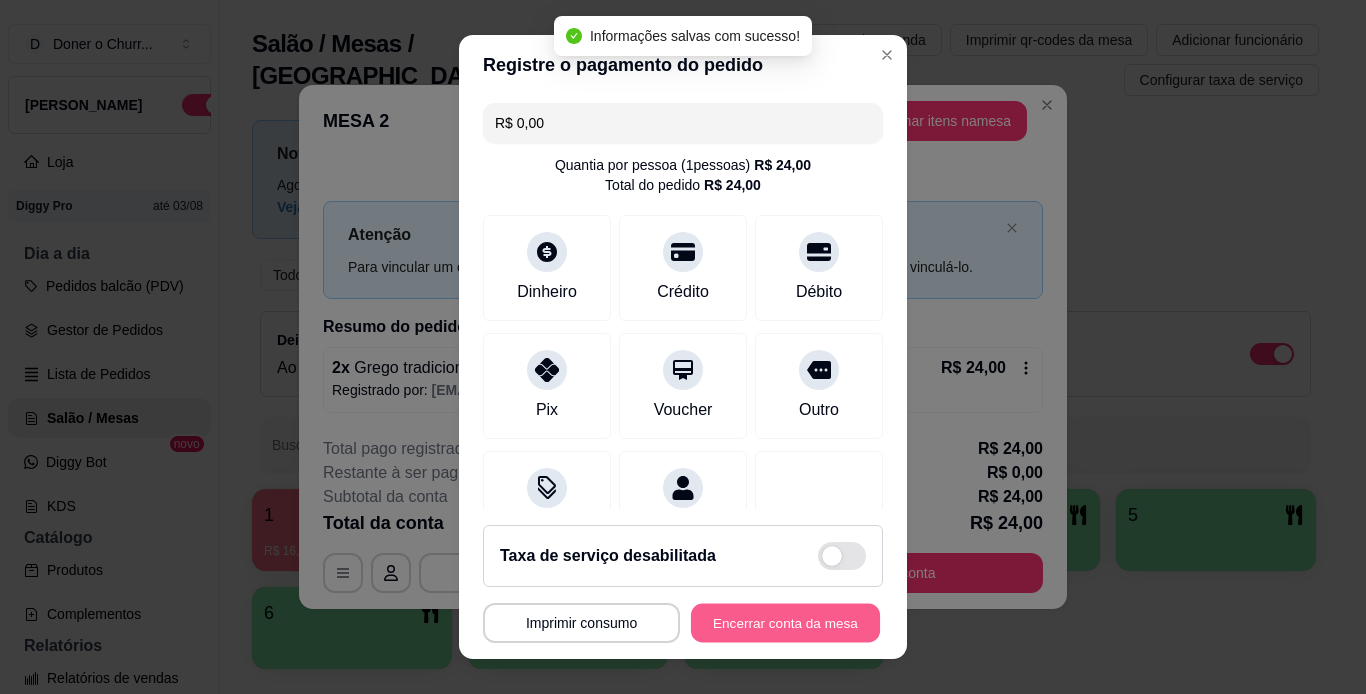 click on "Encerrar conta da mesa" at bounding box center (785, 623) 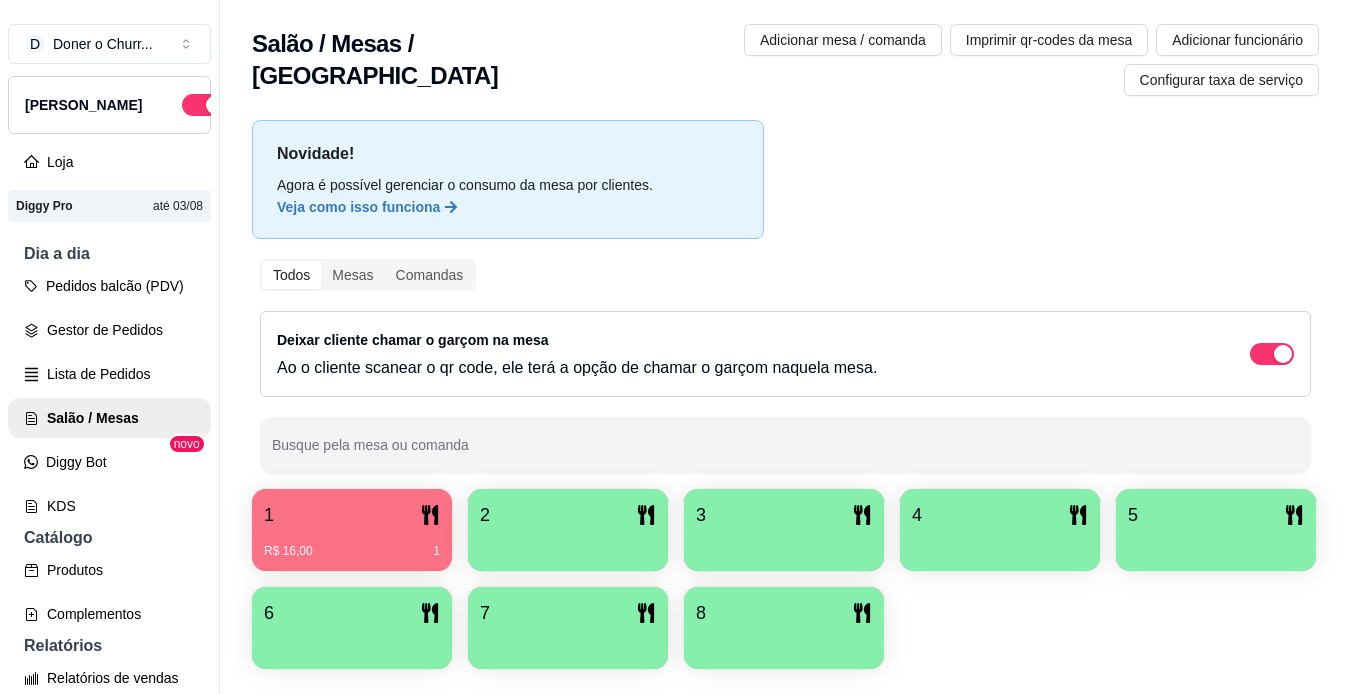 click on "1" at bounding box center [352, 515] 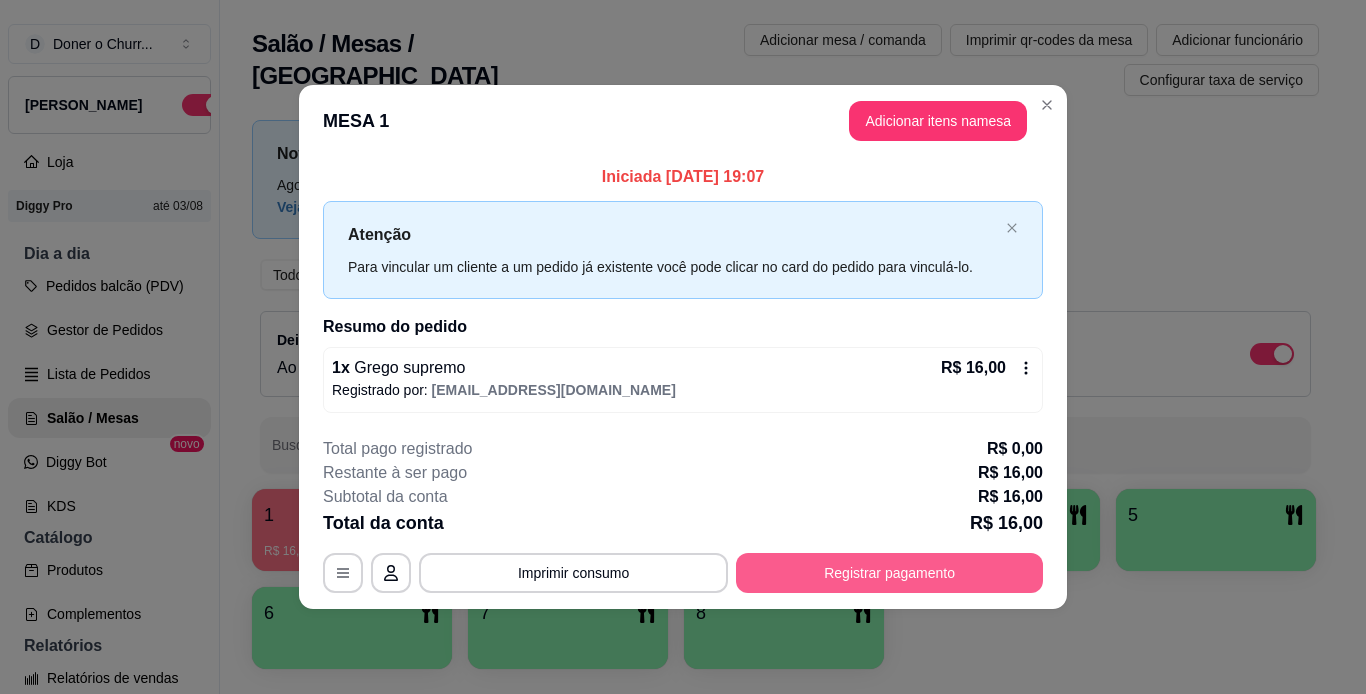 click on "Registrar pagamento" at bounding box center (889, 573) 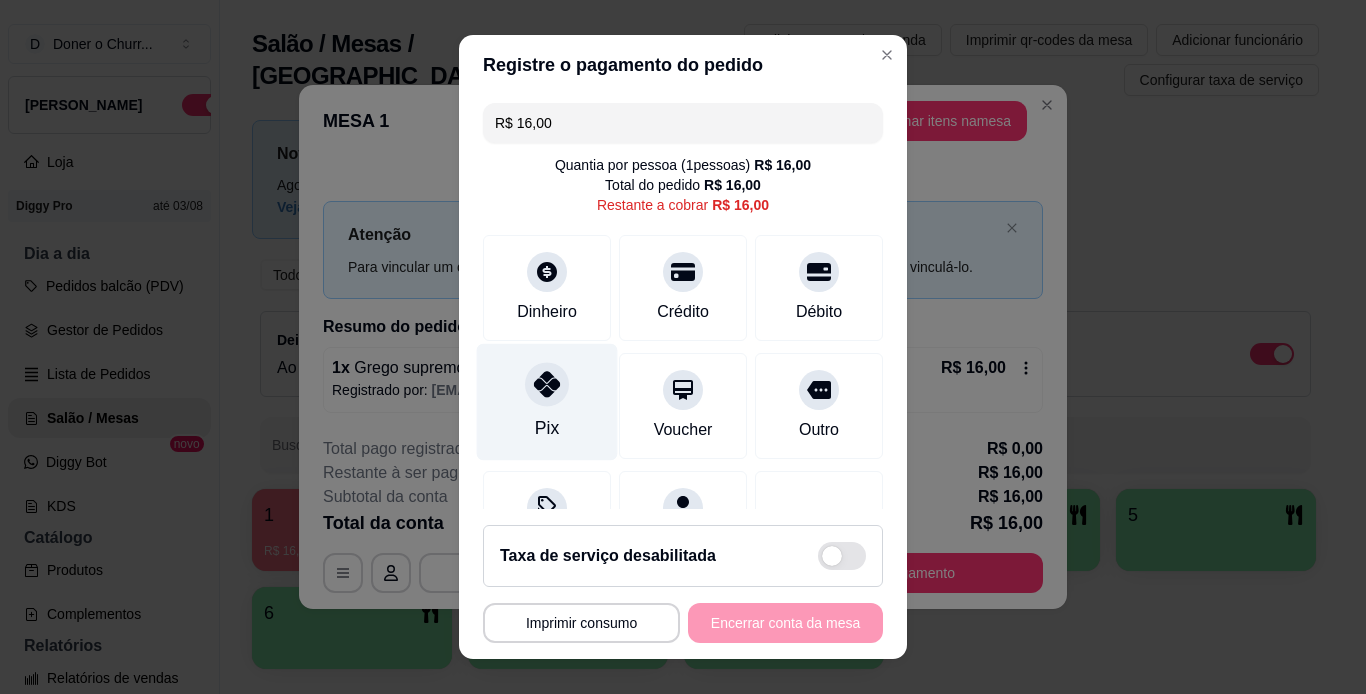 click on "Pix" at bounding box center (547, 401) 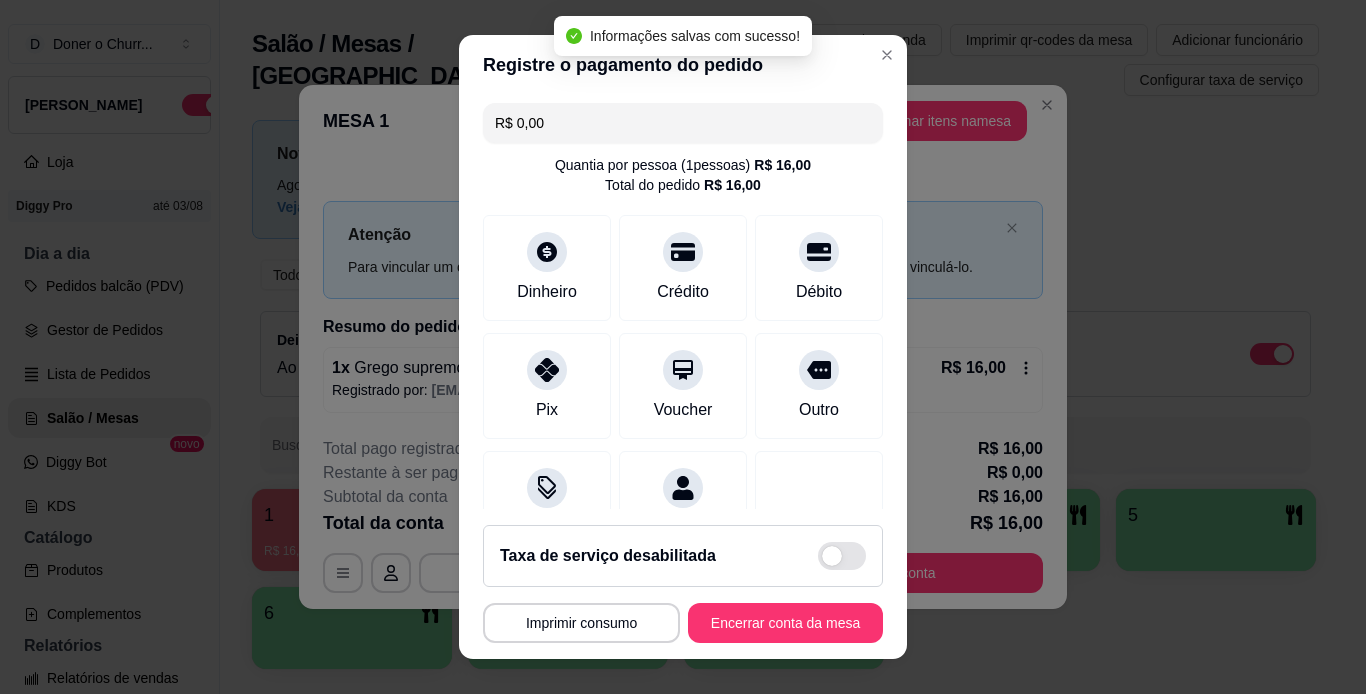 type on "R$ 0,00" 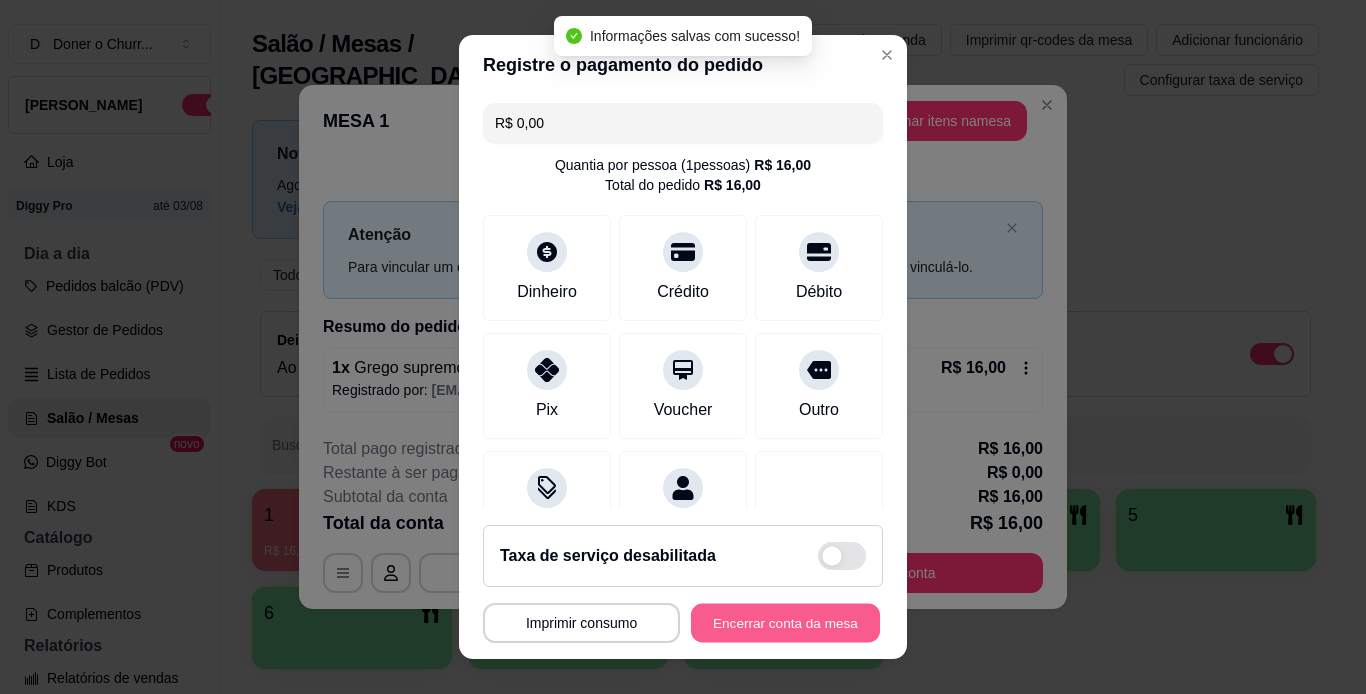 click on "Encerrar conta da mesa" at bounding box center (785, 623) 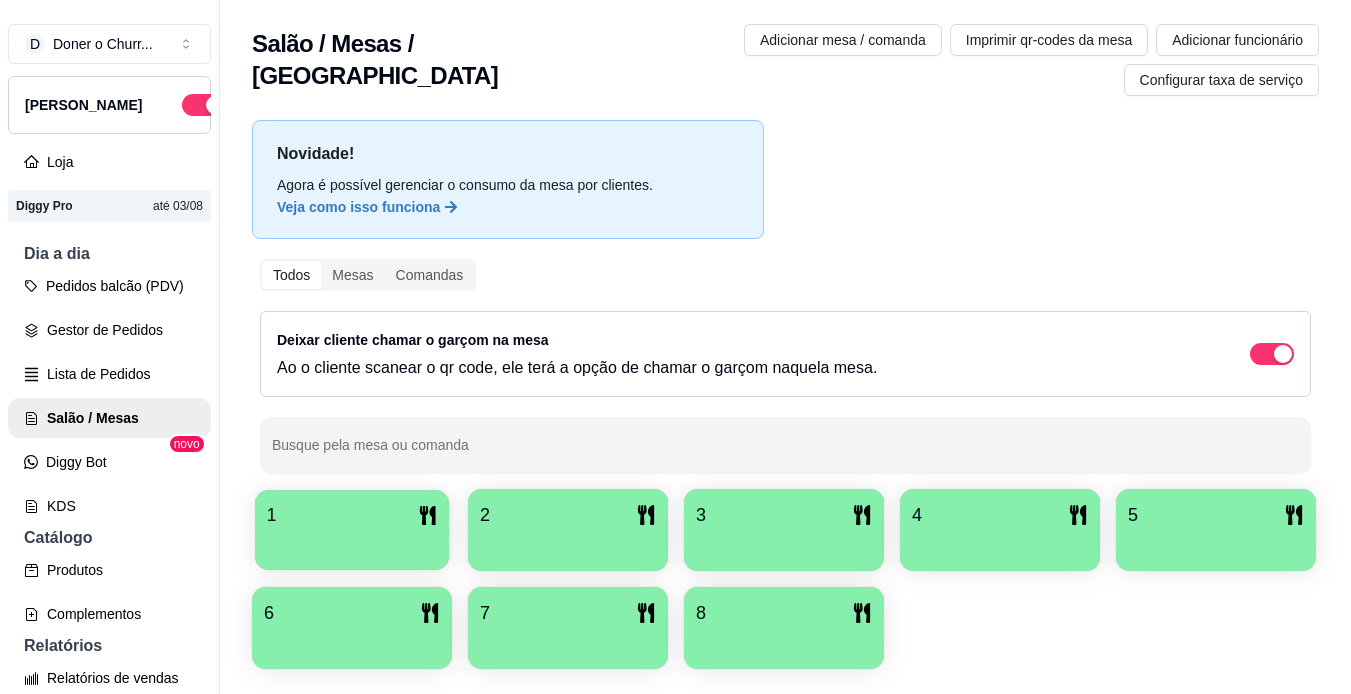 click on "1" at bounding box center [352, 515] 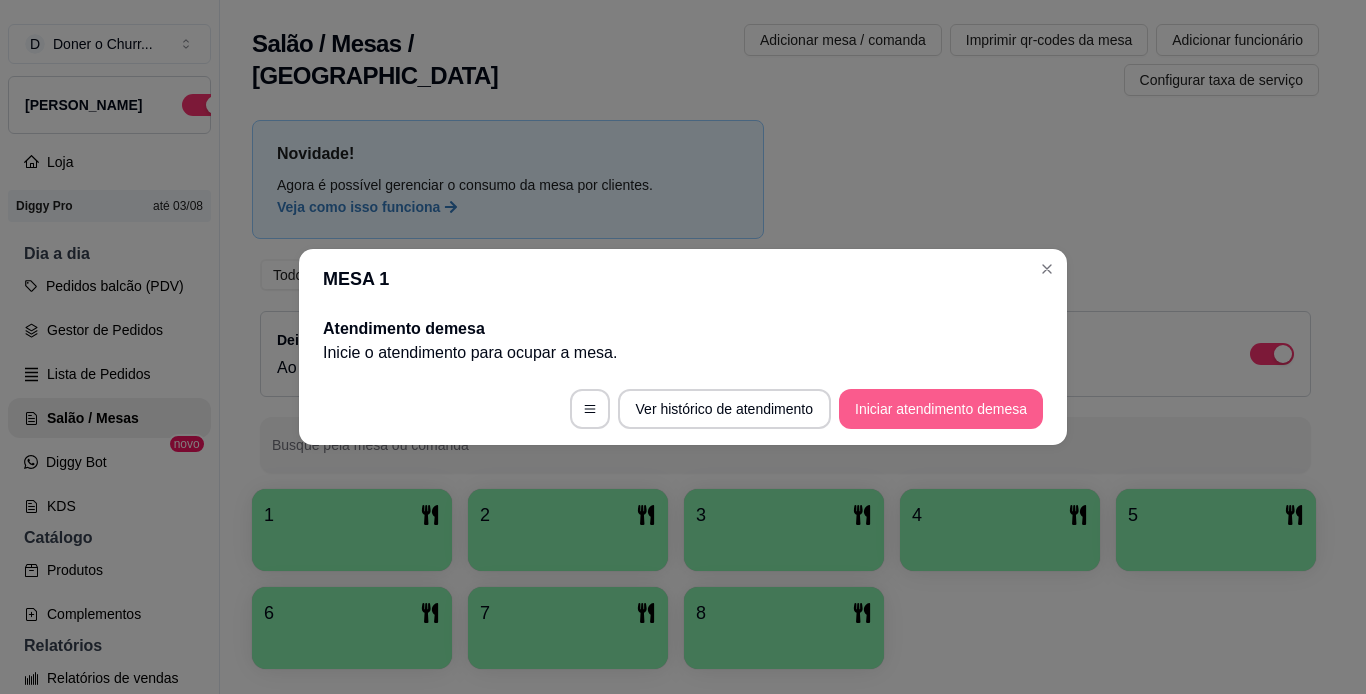 click on "Iniciar atendimento de  mesa" at bounding box center (941, 409) 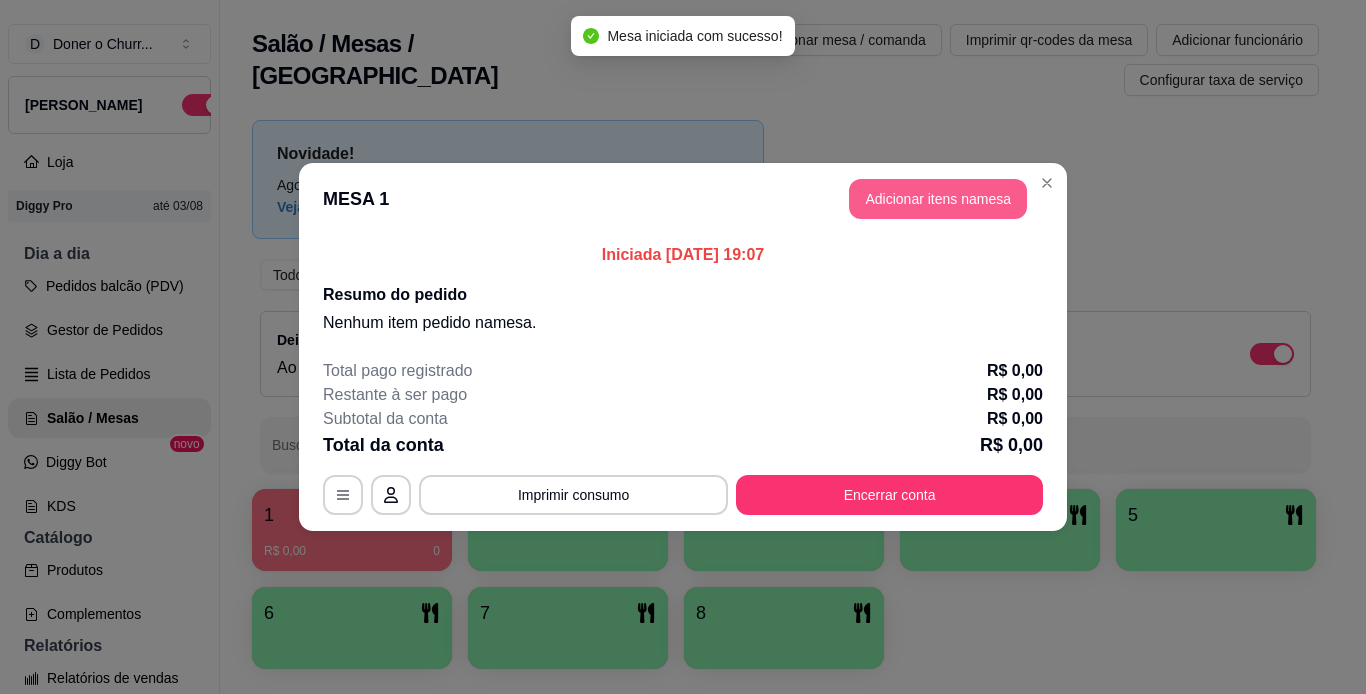 click on "Adicionar itens na  mesa" at bounding box center [938, 199] 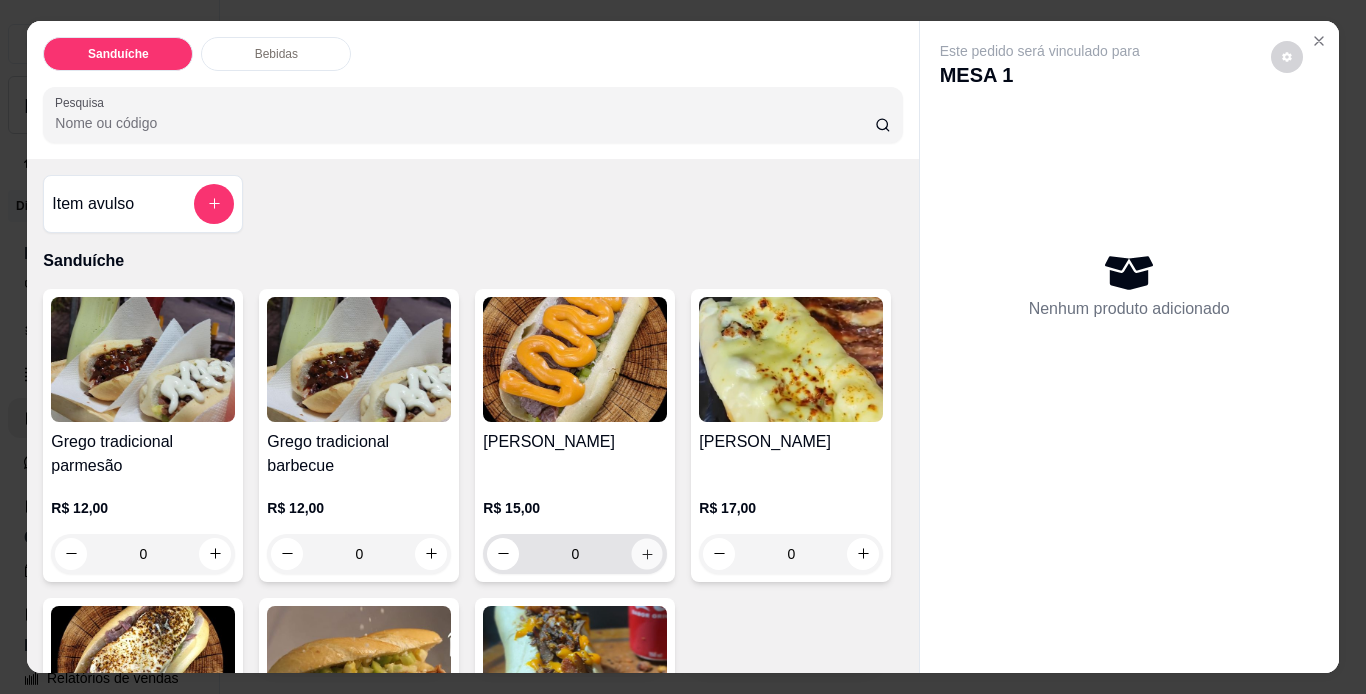 click 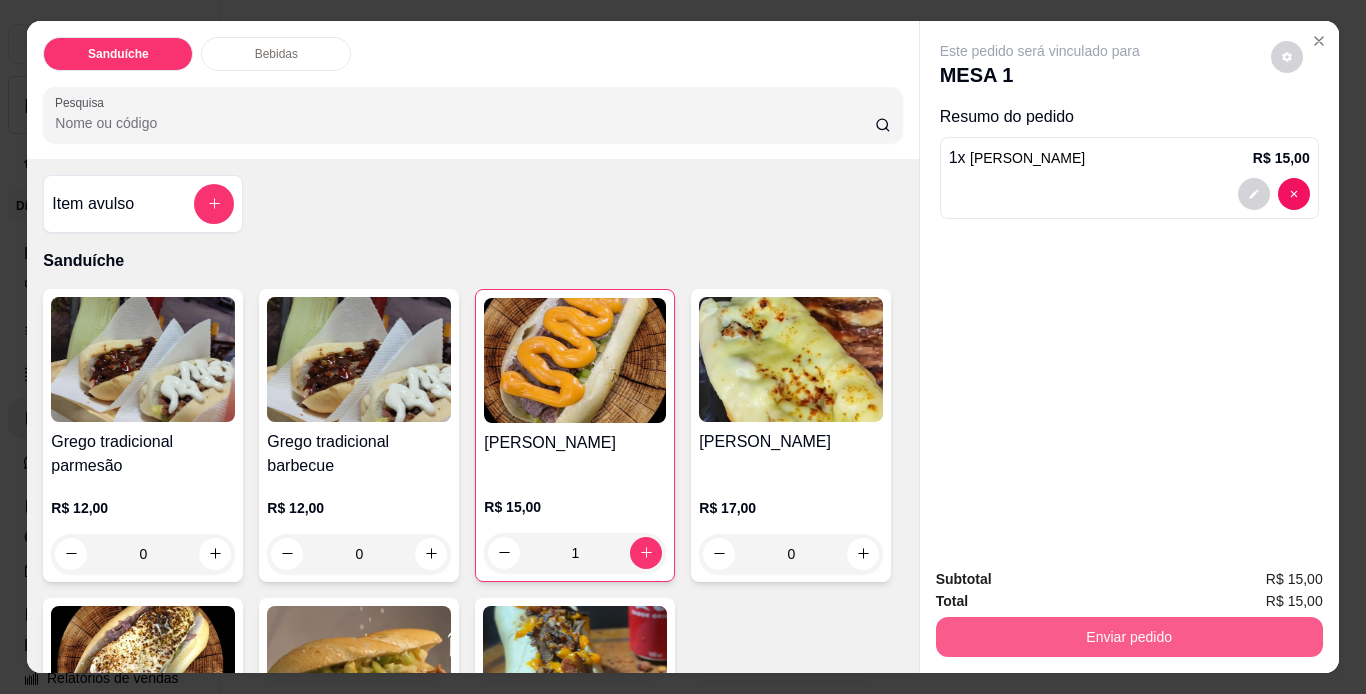 click on "Enviar pedido" at bounding box center [1129, 637] 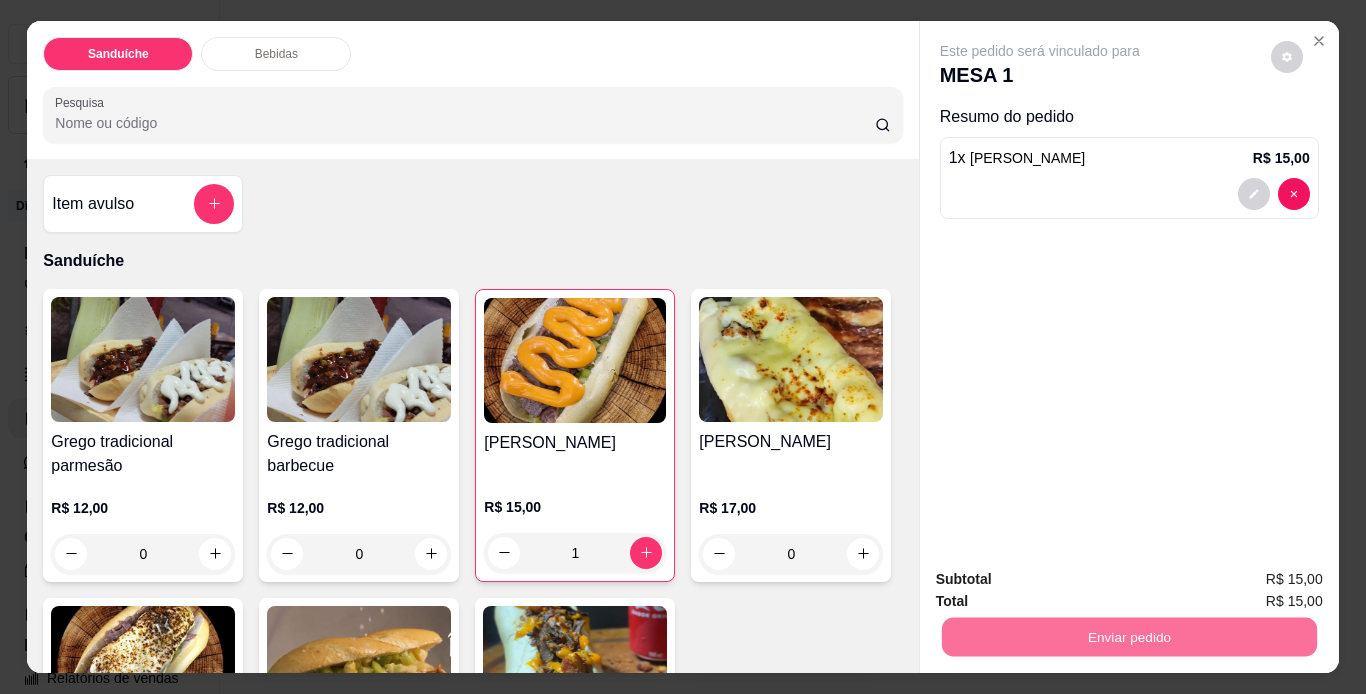 click on "Não registrar e enviar pedido" at bounding box center [1063, 580] 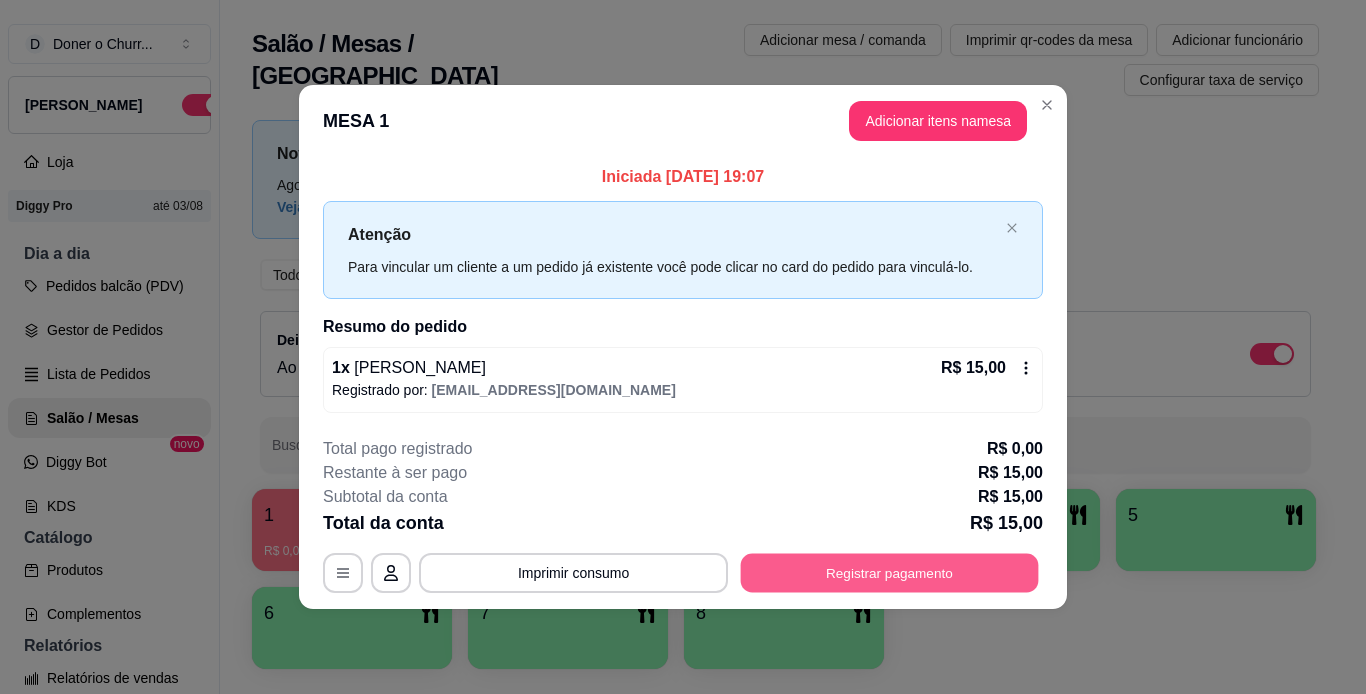 click on "Registrar pagamento" at bounding box center [890, 572] 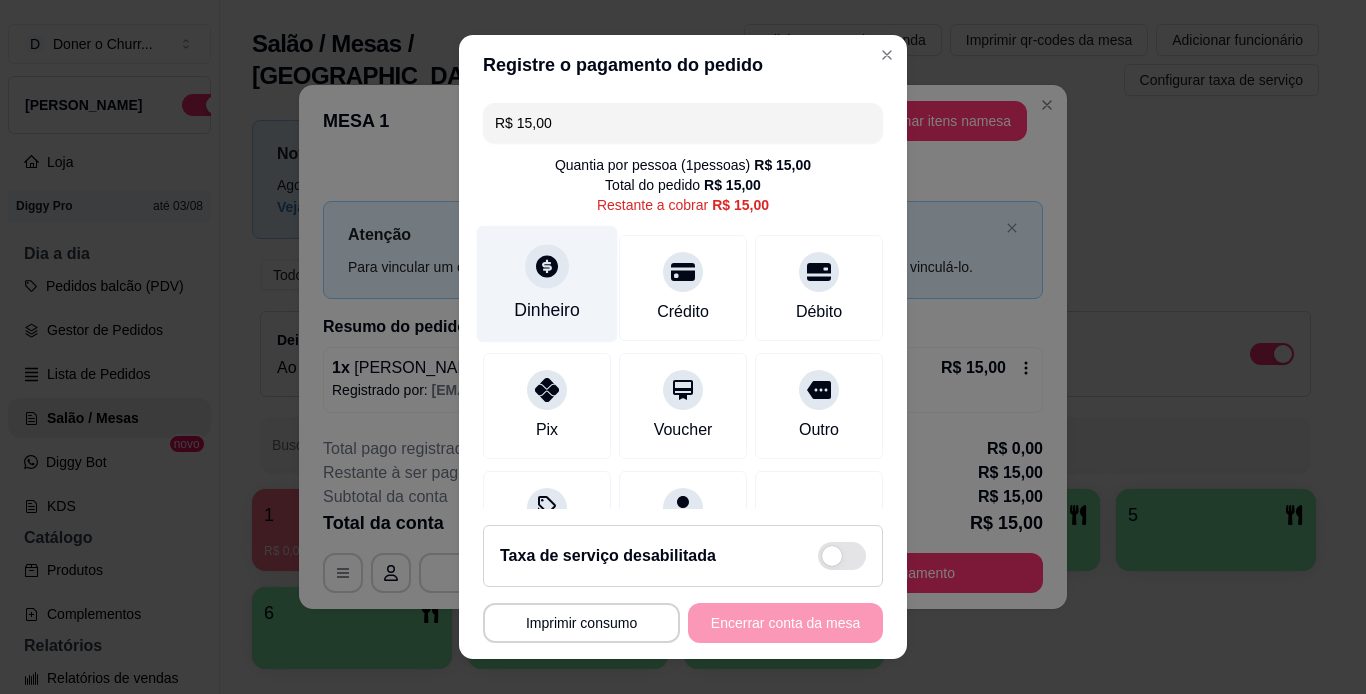 click at bounding box center [547, 266] 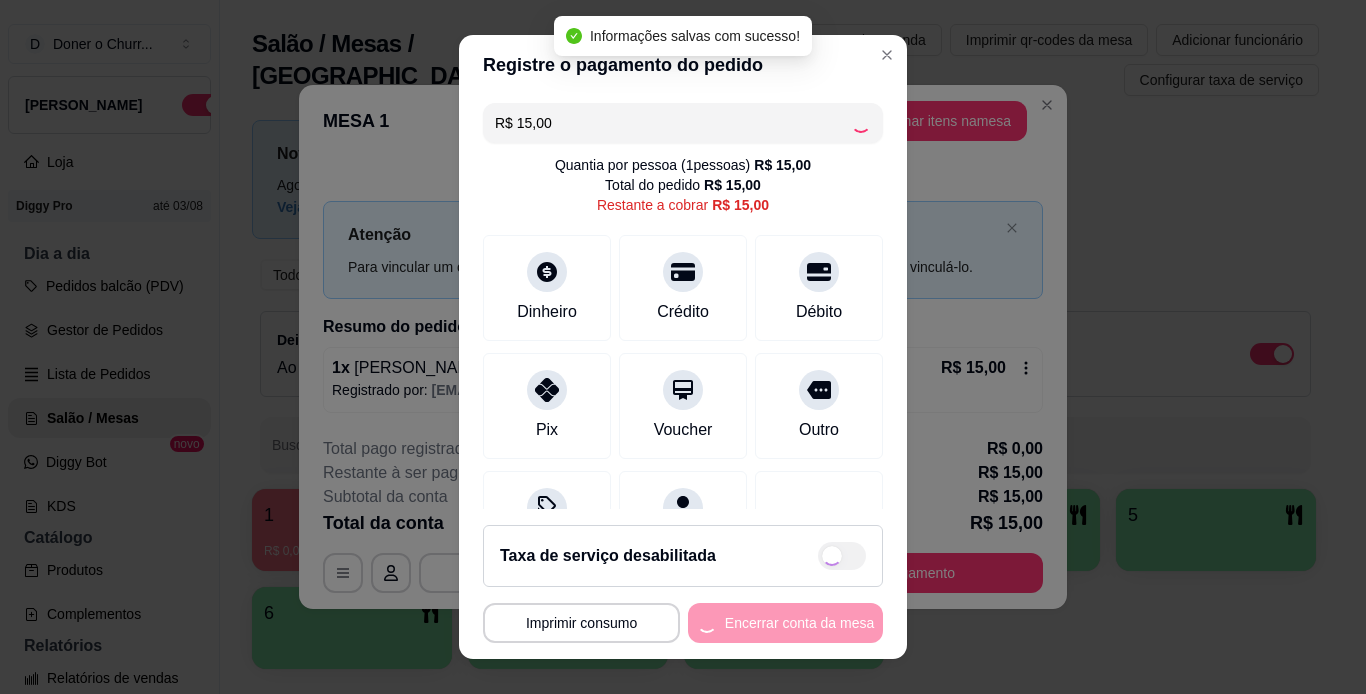 type on "R$ 0,00" 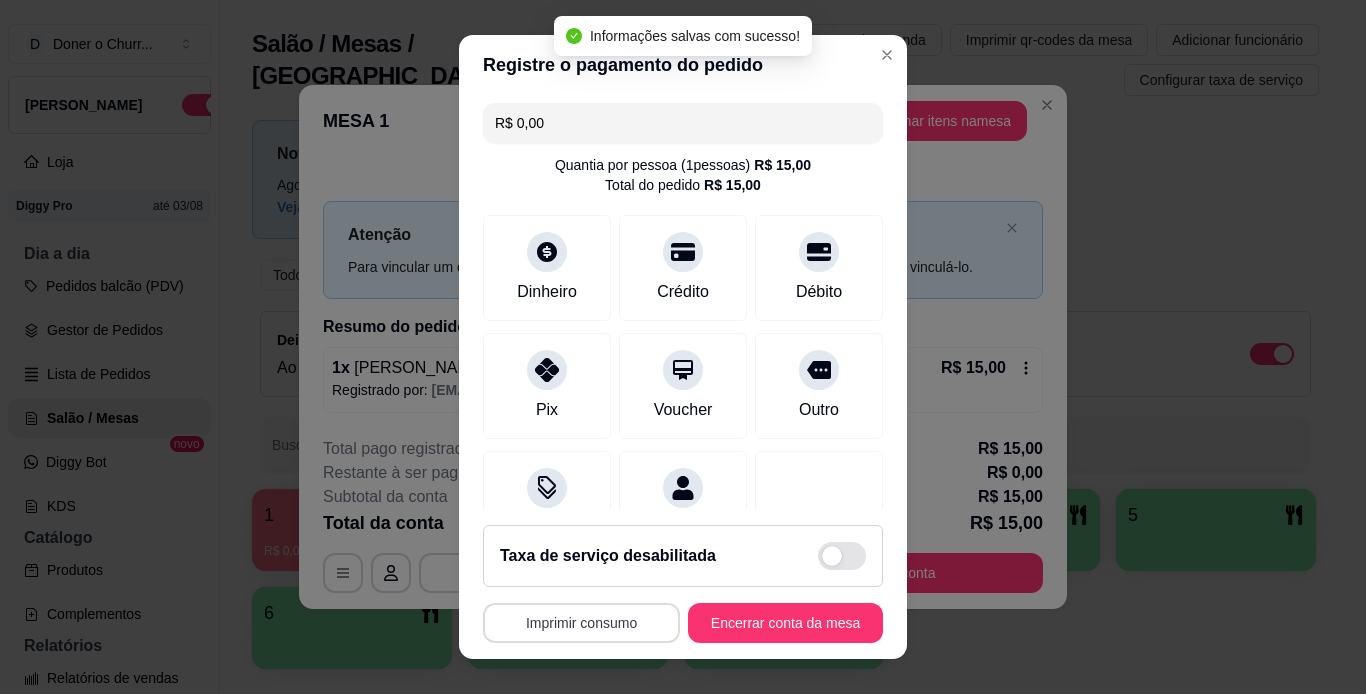 click on "Imprimir consumo" at bounding box center [581, 623] 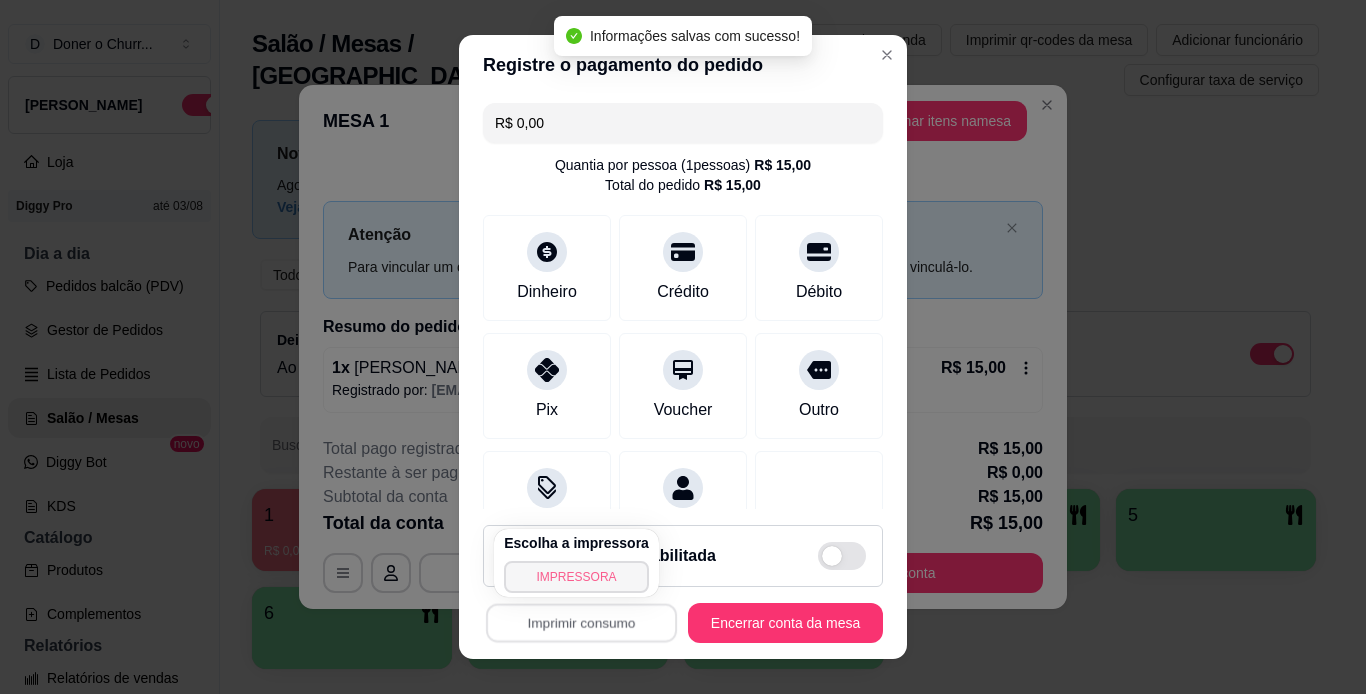 click on "IMPRESSORA" at bounding box center [576, 577] 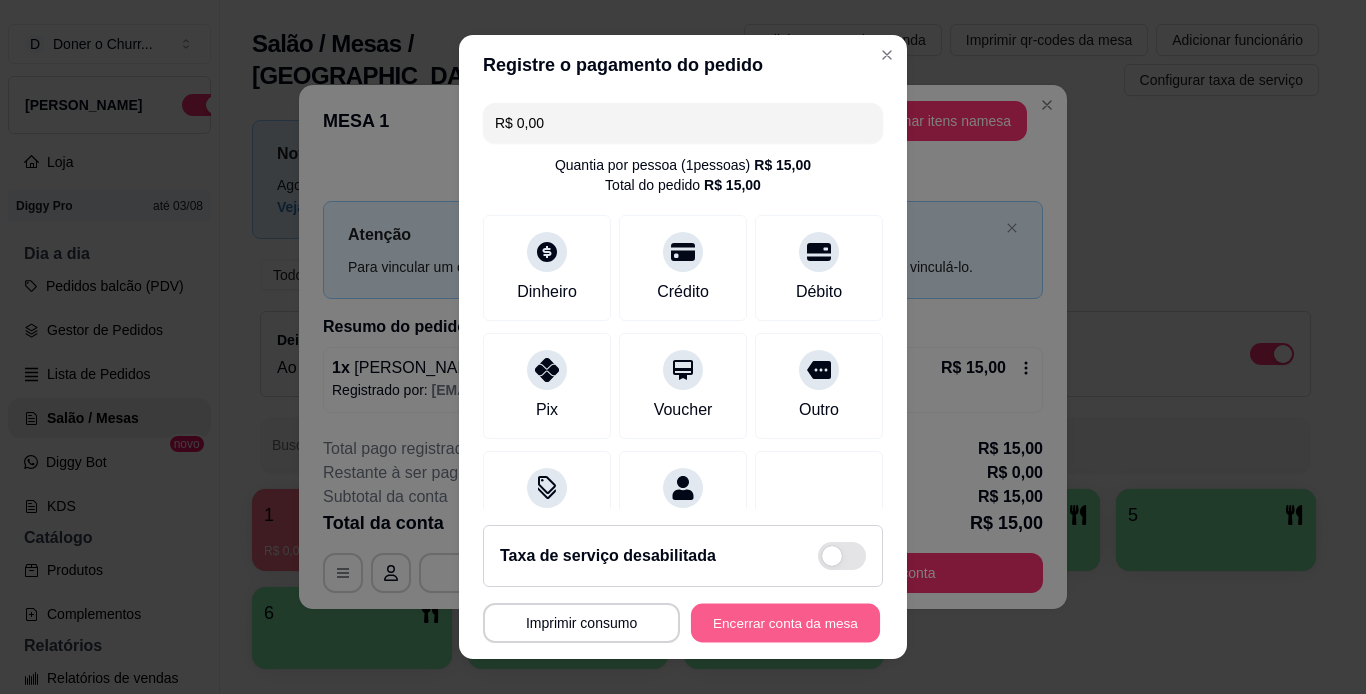 click on "Encerrar conta da mesa" at bounding box center [785, 623] 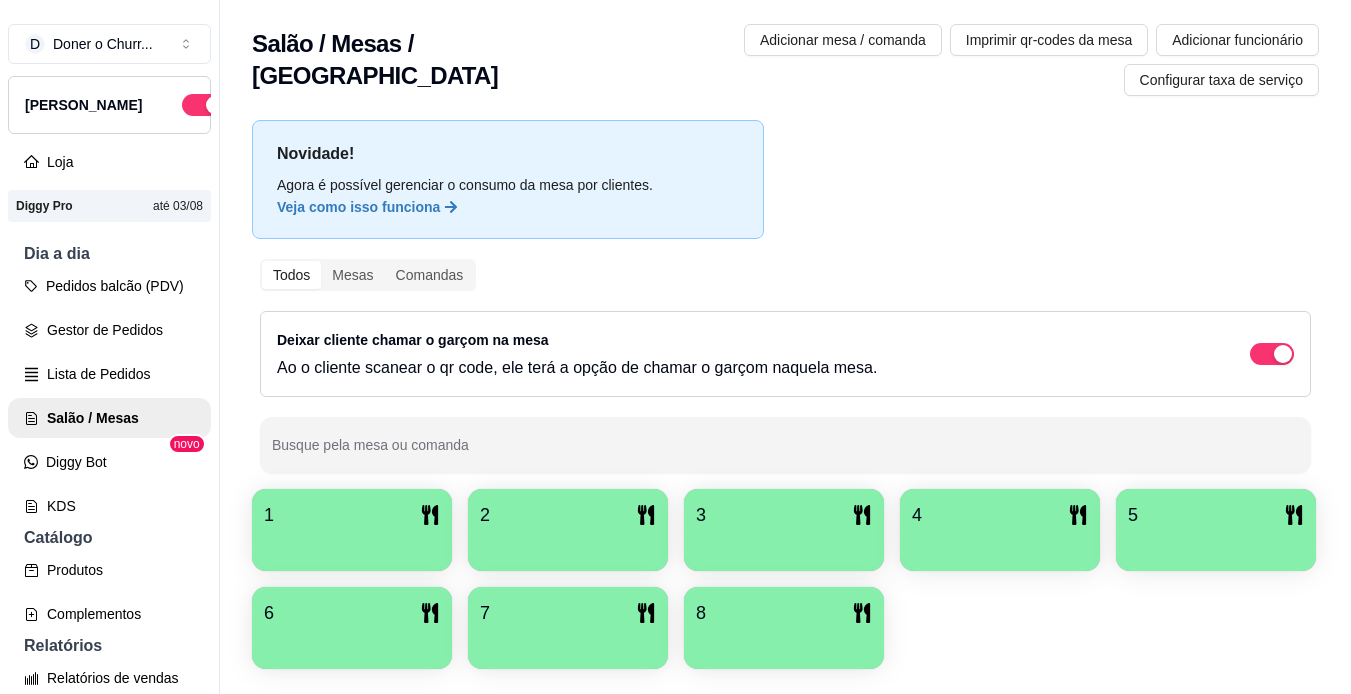 click on "1" at bounding box center (352, 515) 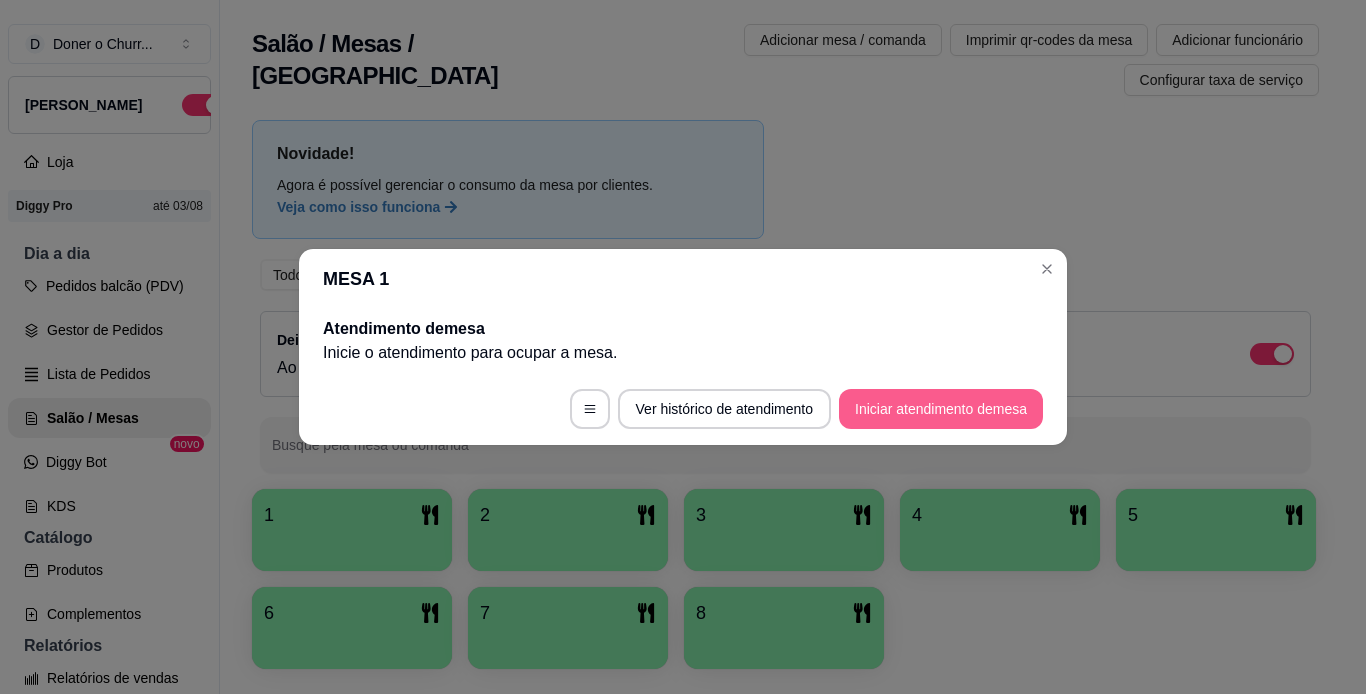 click on "Iniciar atendimento de  mesa" at bounding box center [941, 409] 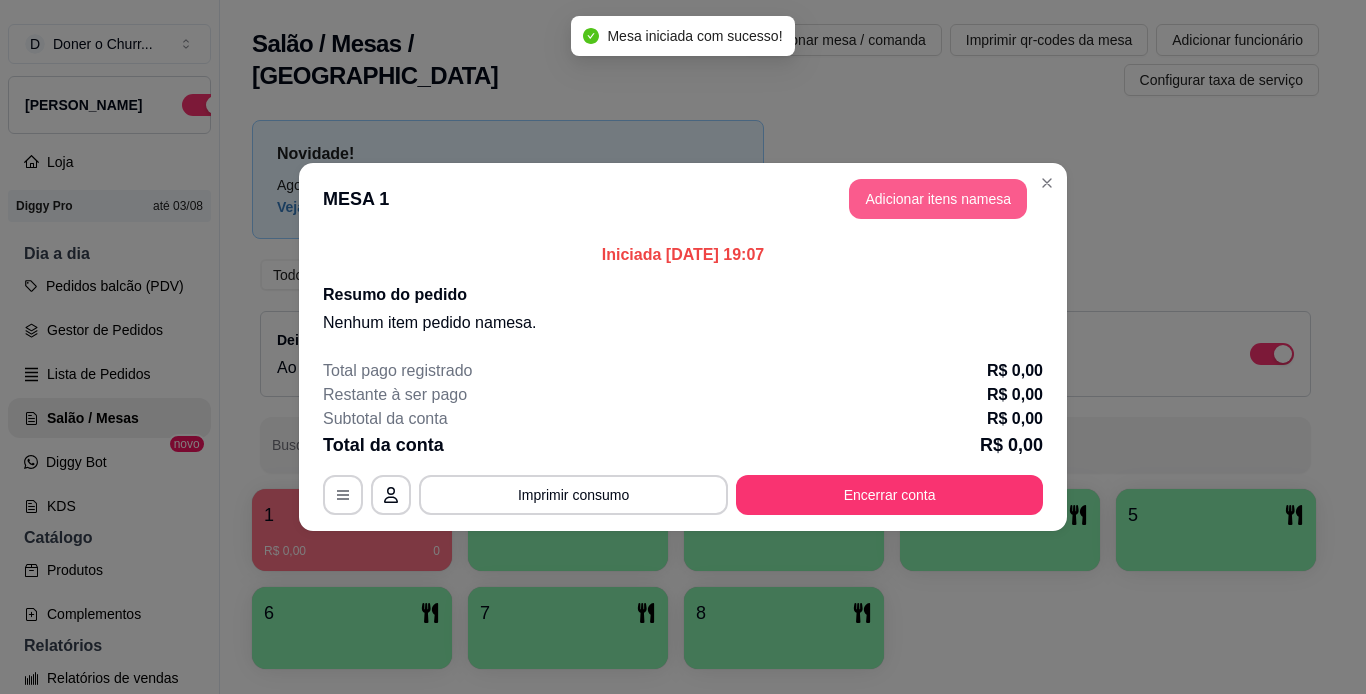 click on "Adicionar itens na  mesa" at bounding box center (938, 199) 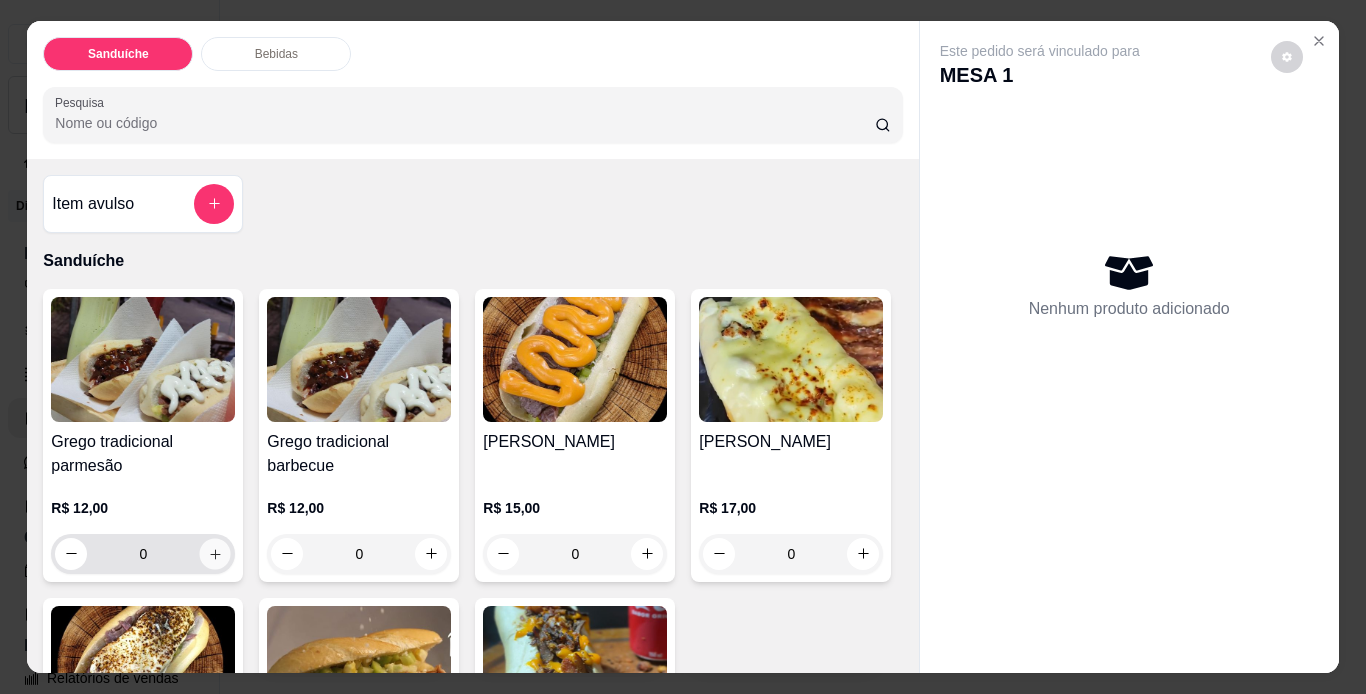 click 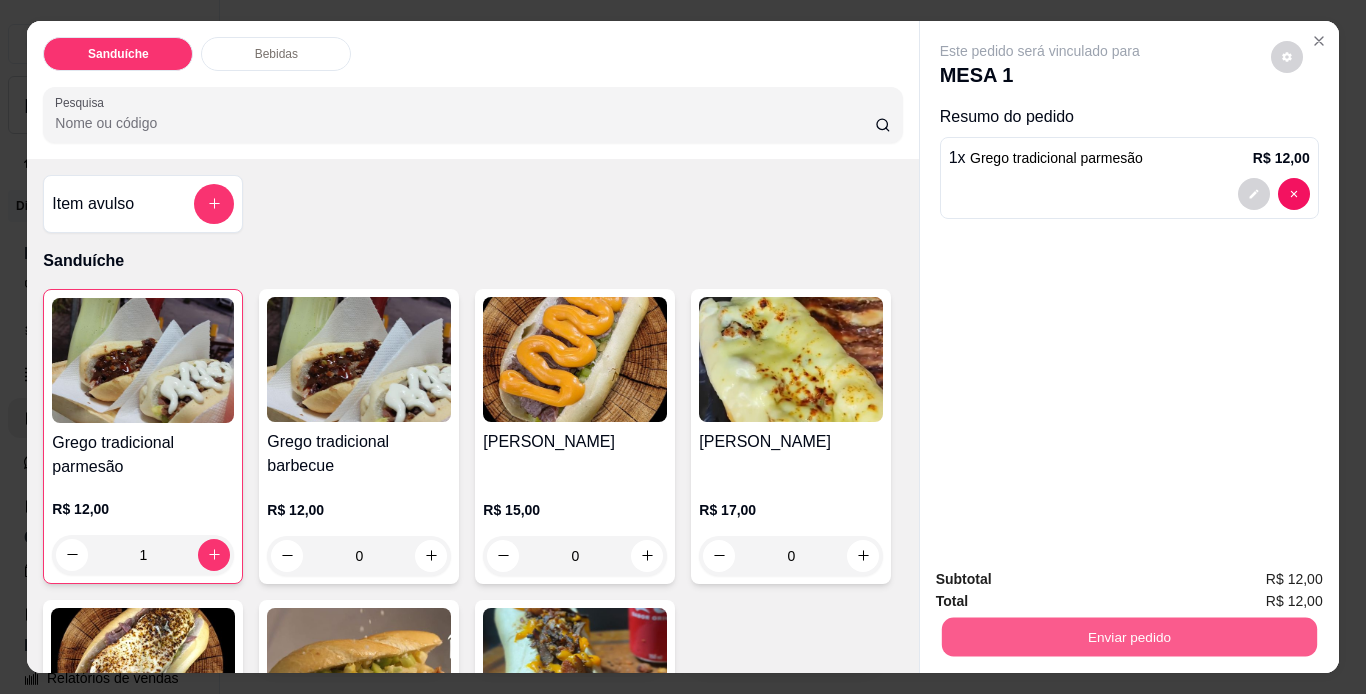 click on "Enviar pedido" at bounding box center (1128, 637) 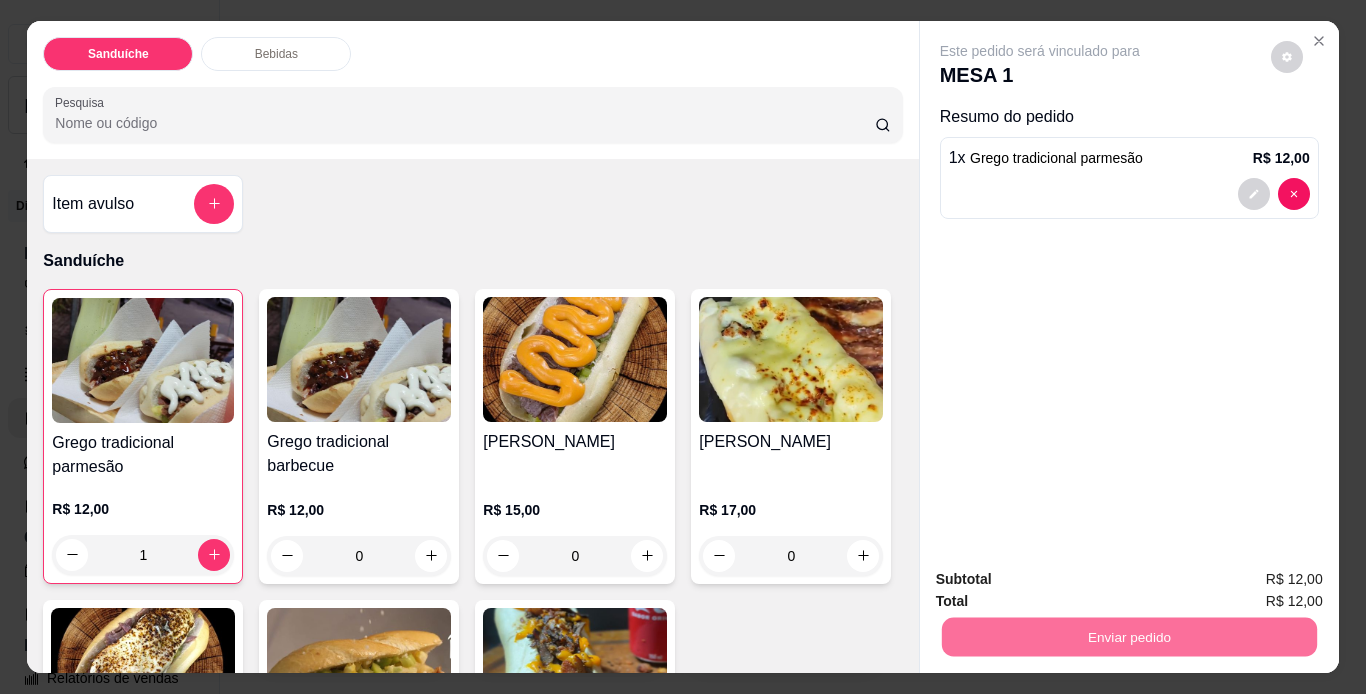 click on "Não registrar e enviar pedido" at bounding box center [1063, 580] 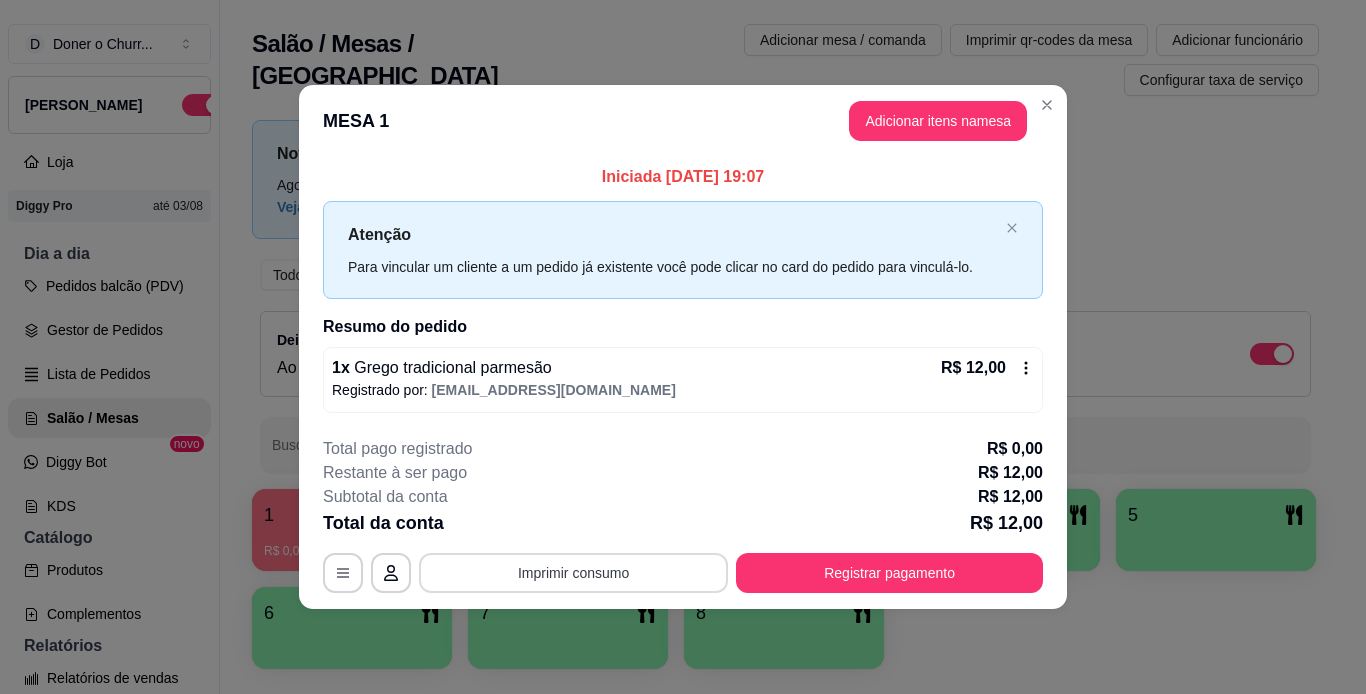 click on "Imprimir consumo" at bounding box center [573, 573] 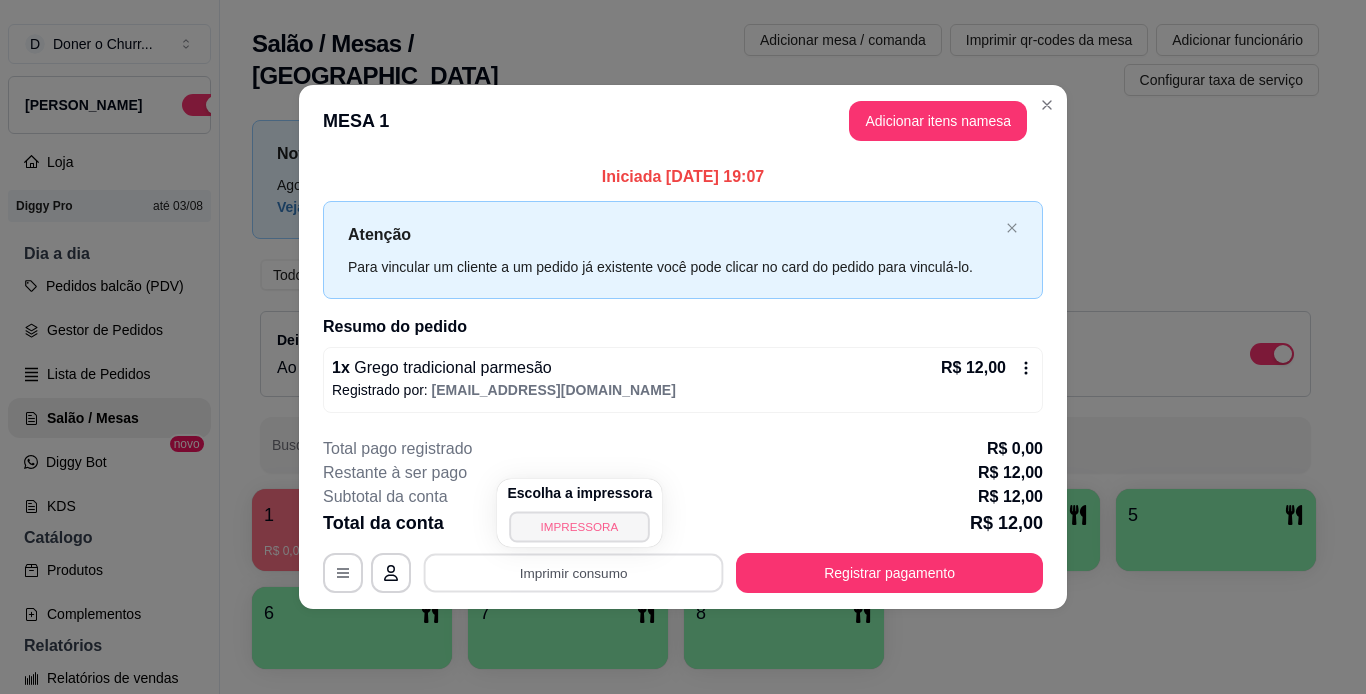click on "IMPRESSORA" at bounding box center [580, 526] 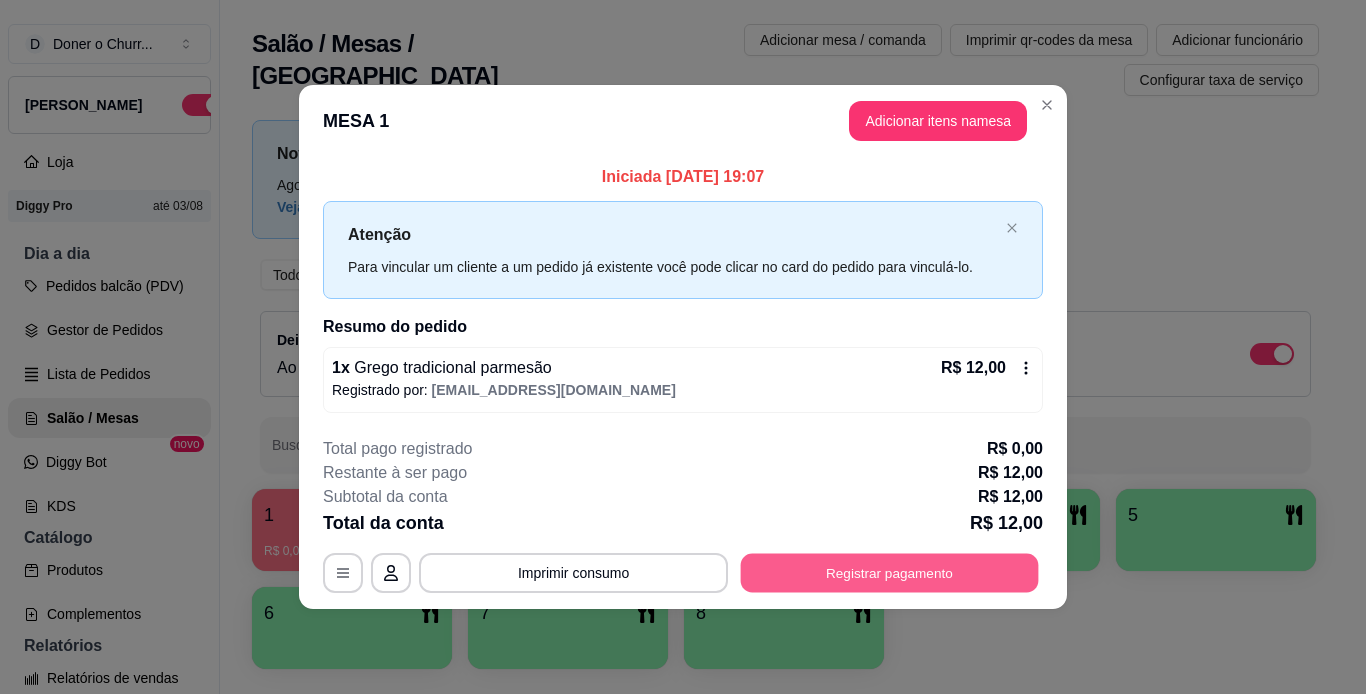 click on "Registrar pagamento" at bounding box center [890, 572] 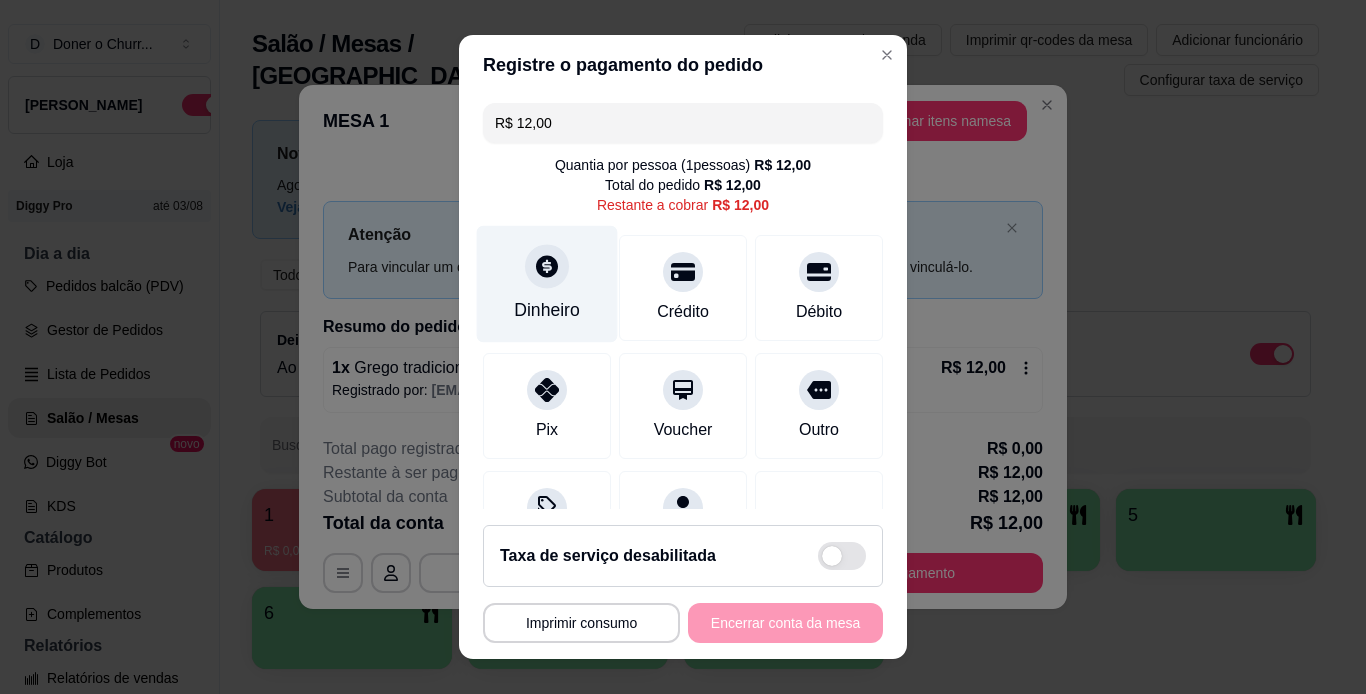 click on "Dinheiro" at bounding box center (547, 283) 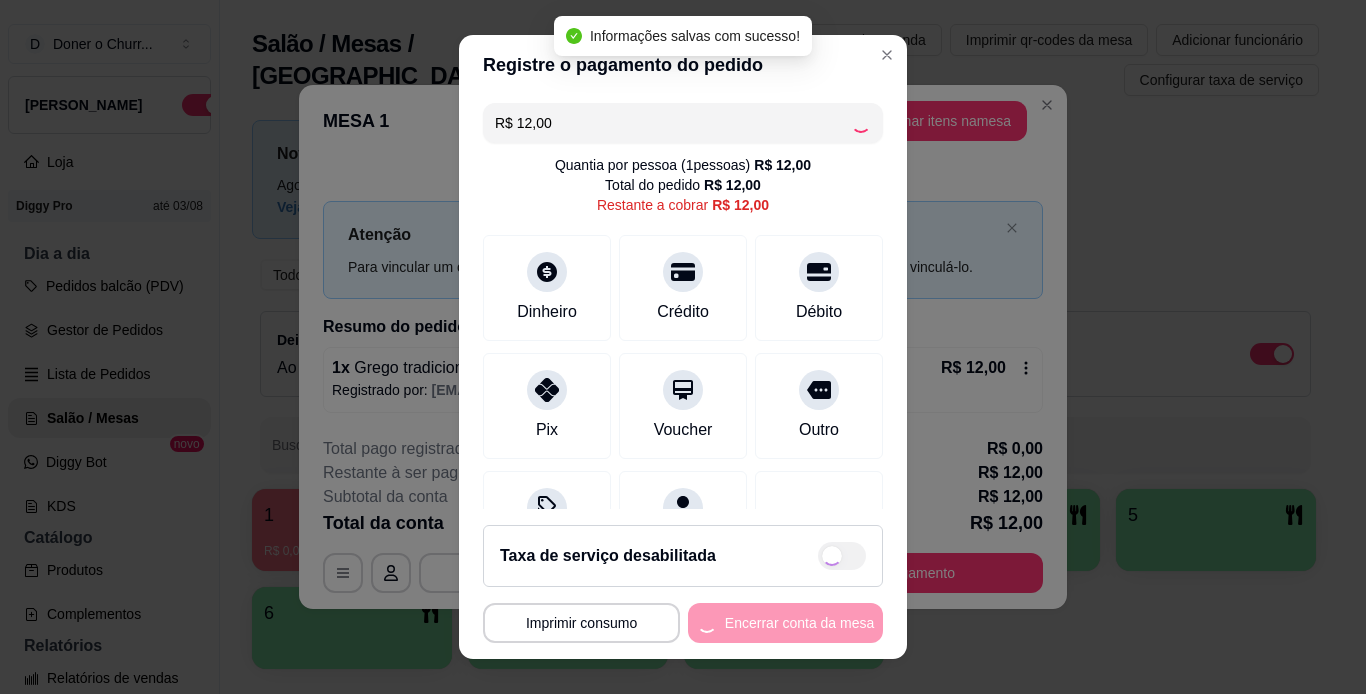 type on "R$ 0,00" 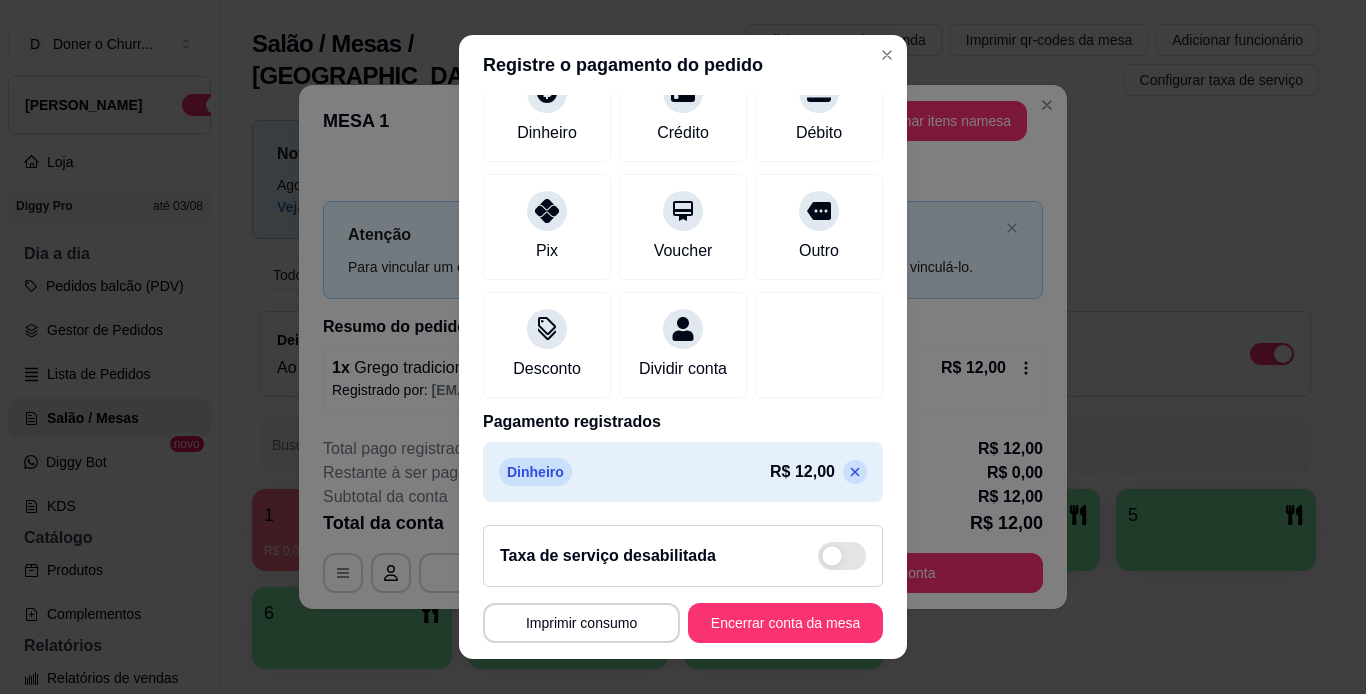 scroll, scrollTop: 183, scrollLeft: 0, axis: vertical 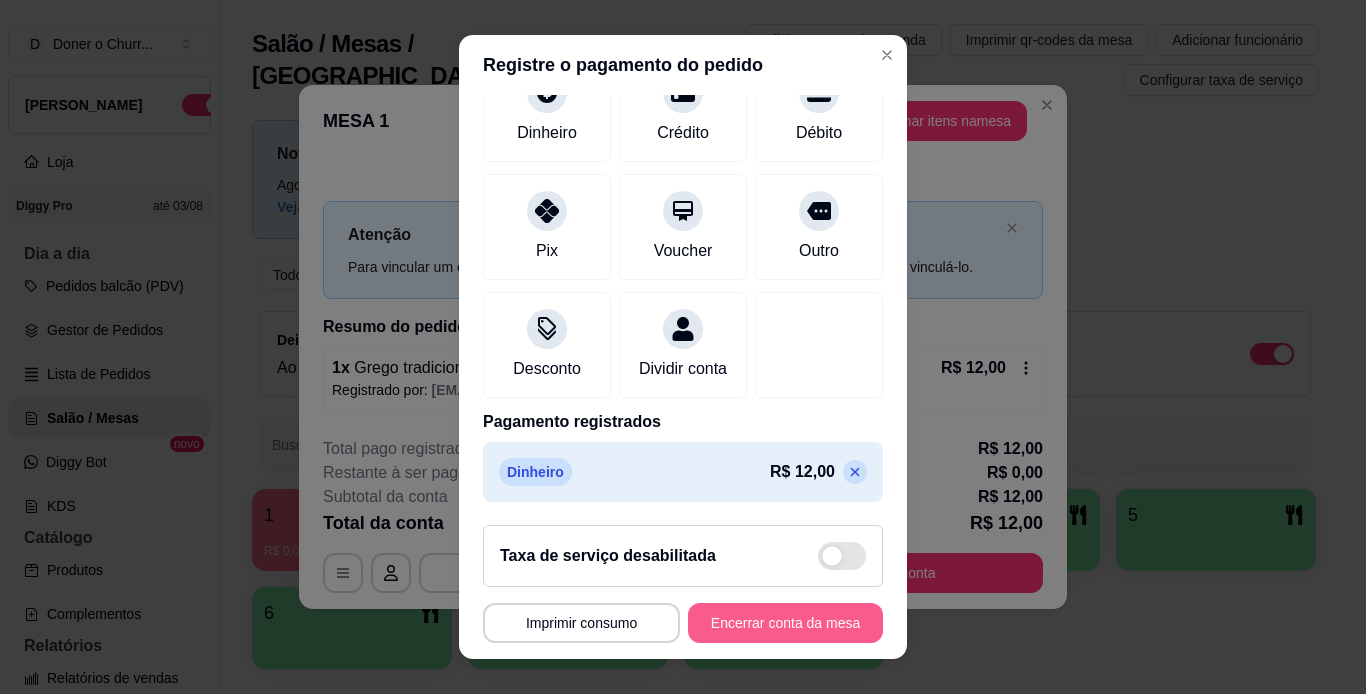 click on "Encerrar conta da mesa" at bounding box center (785, 623) 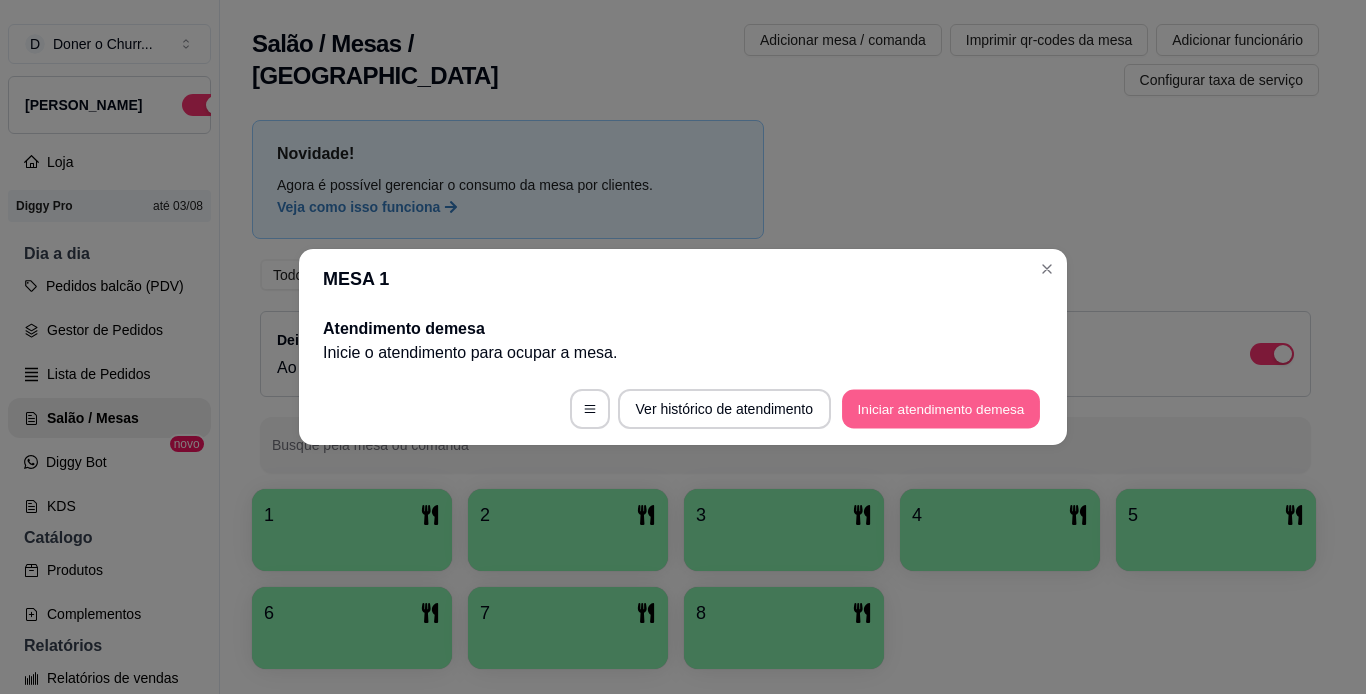 click on "Iniciar atendimento de  mesa" at bounding box center (941, 409) 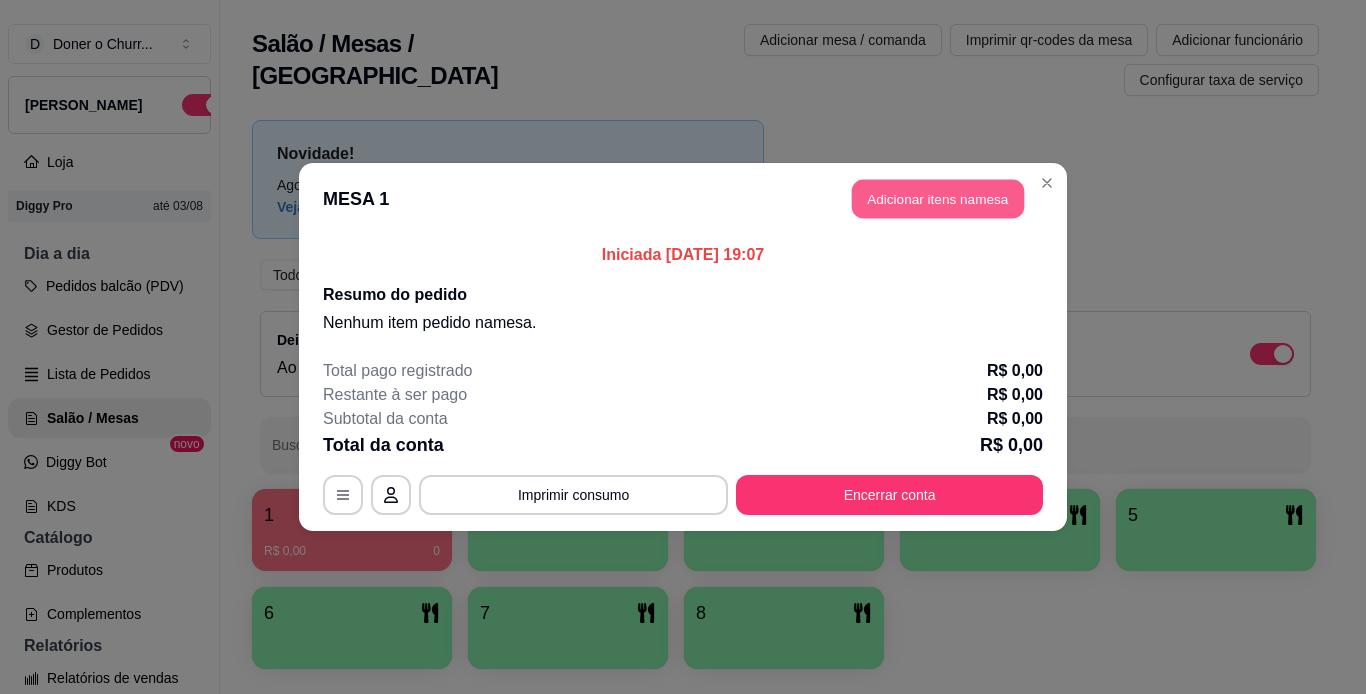click on "Adicionar itens na  mesa" at bounding box center [938, 199] 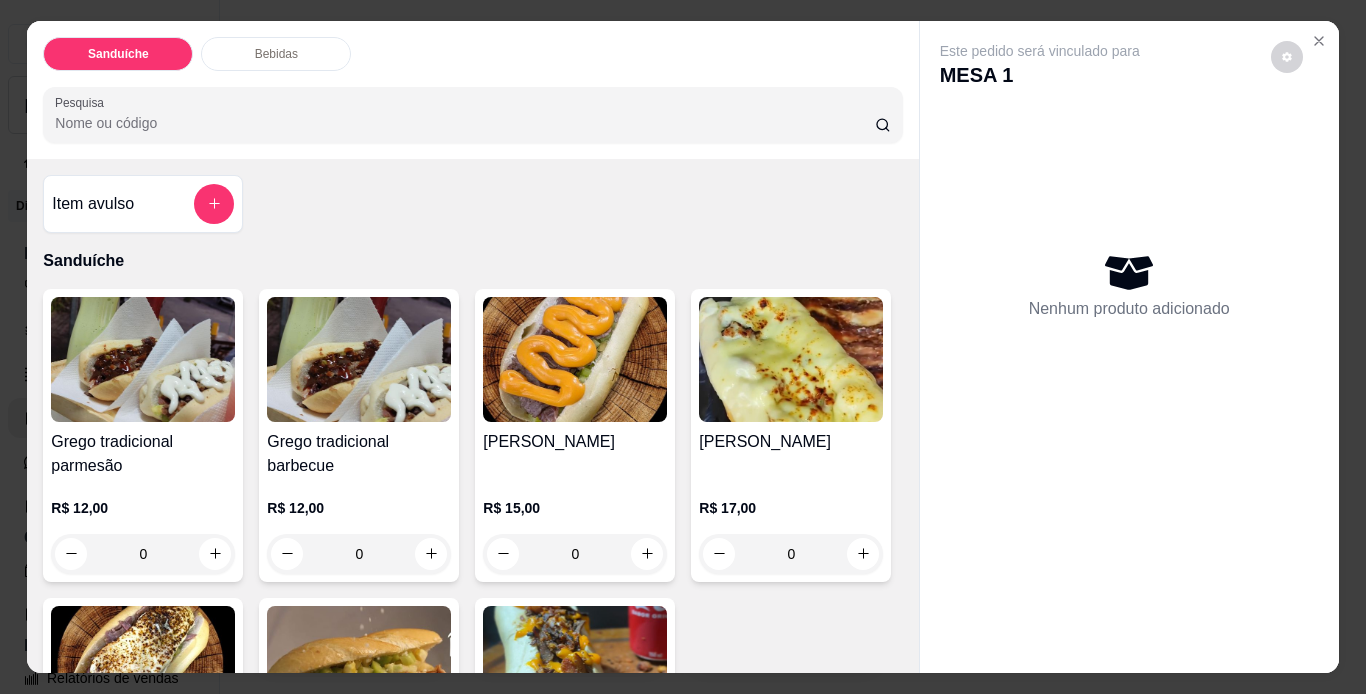 drag, startPoint x: 943, startPoint y: 203, endPoint x: 739, endPoint y: 237, distance: 206.81392 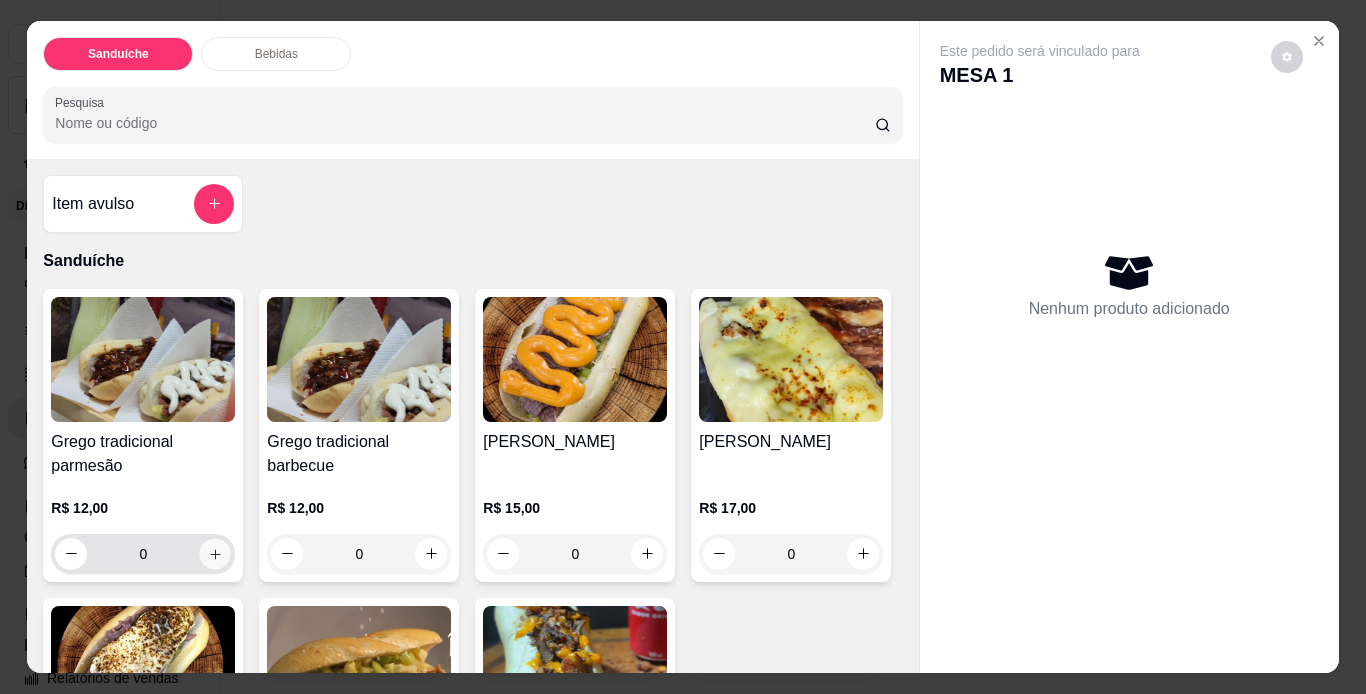 click 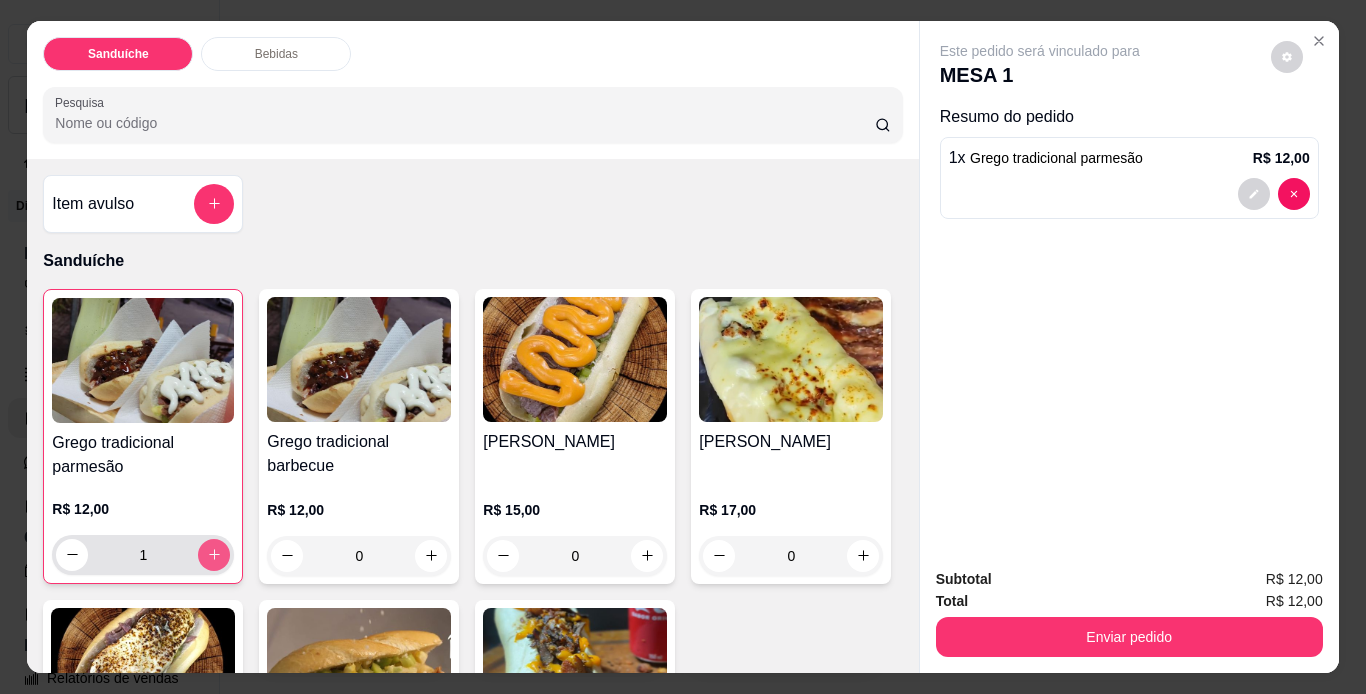 click 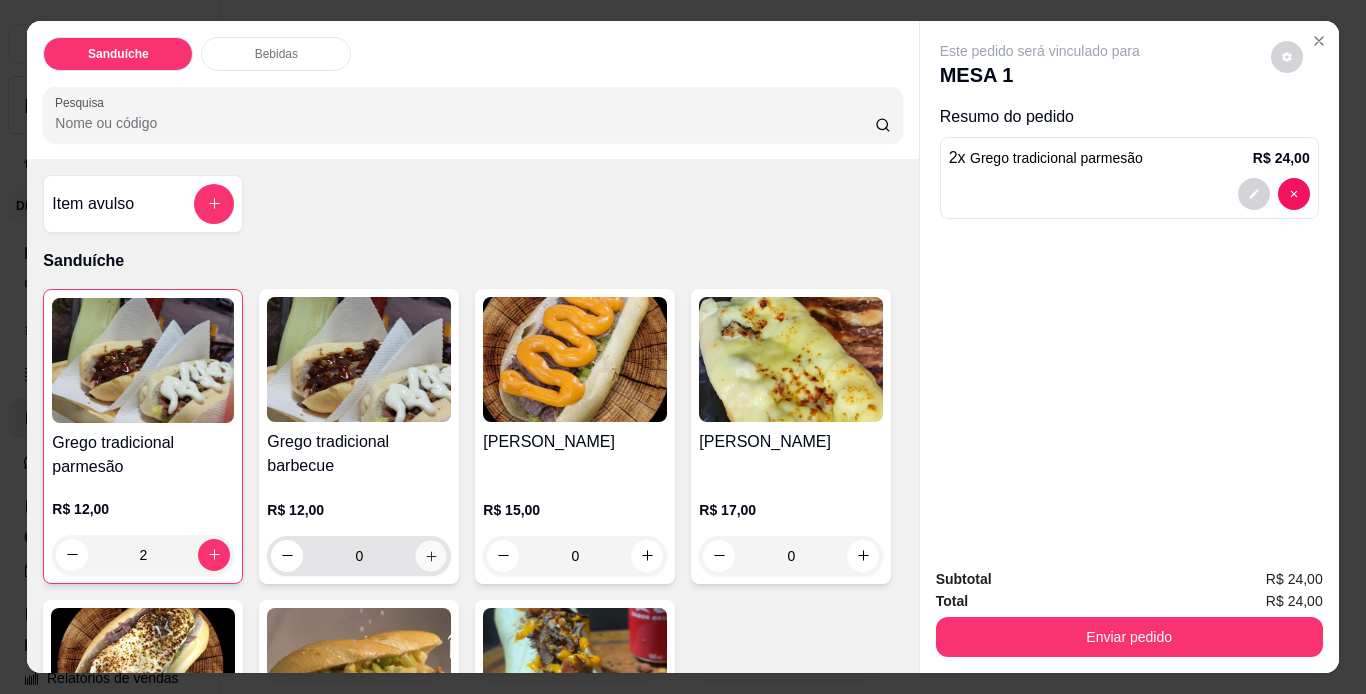 click 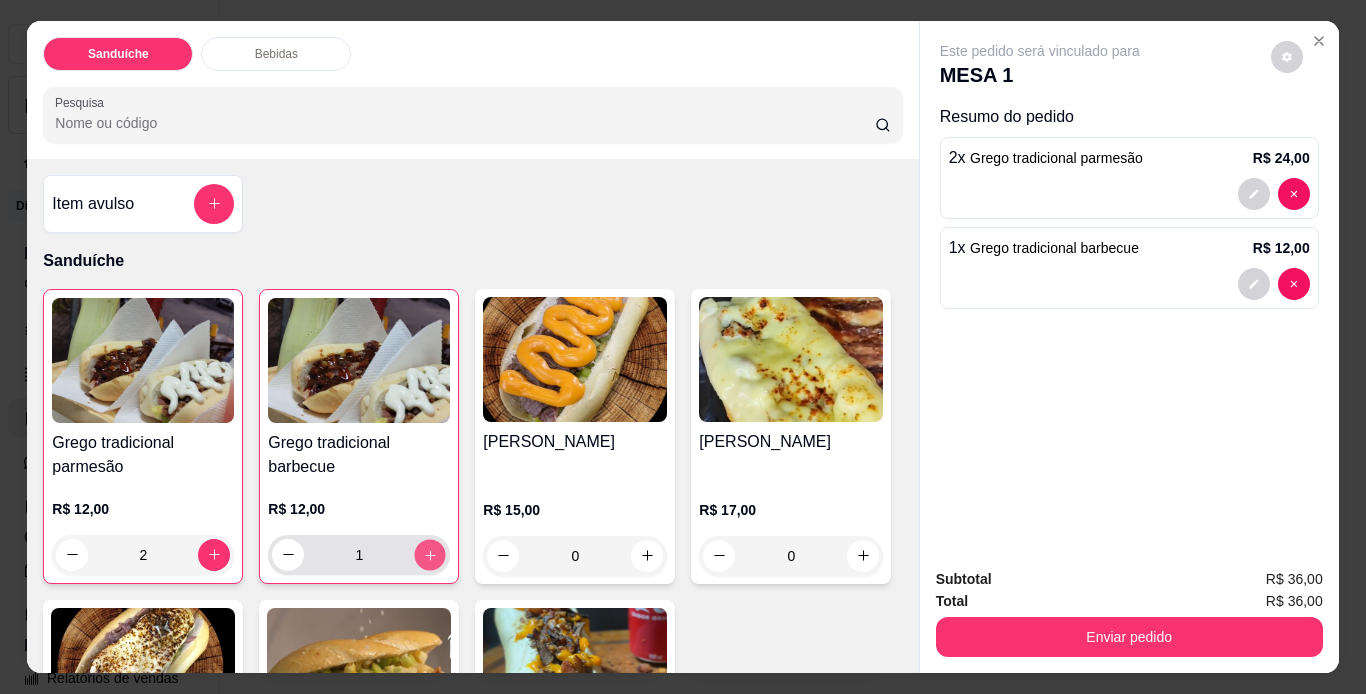 click 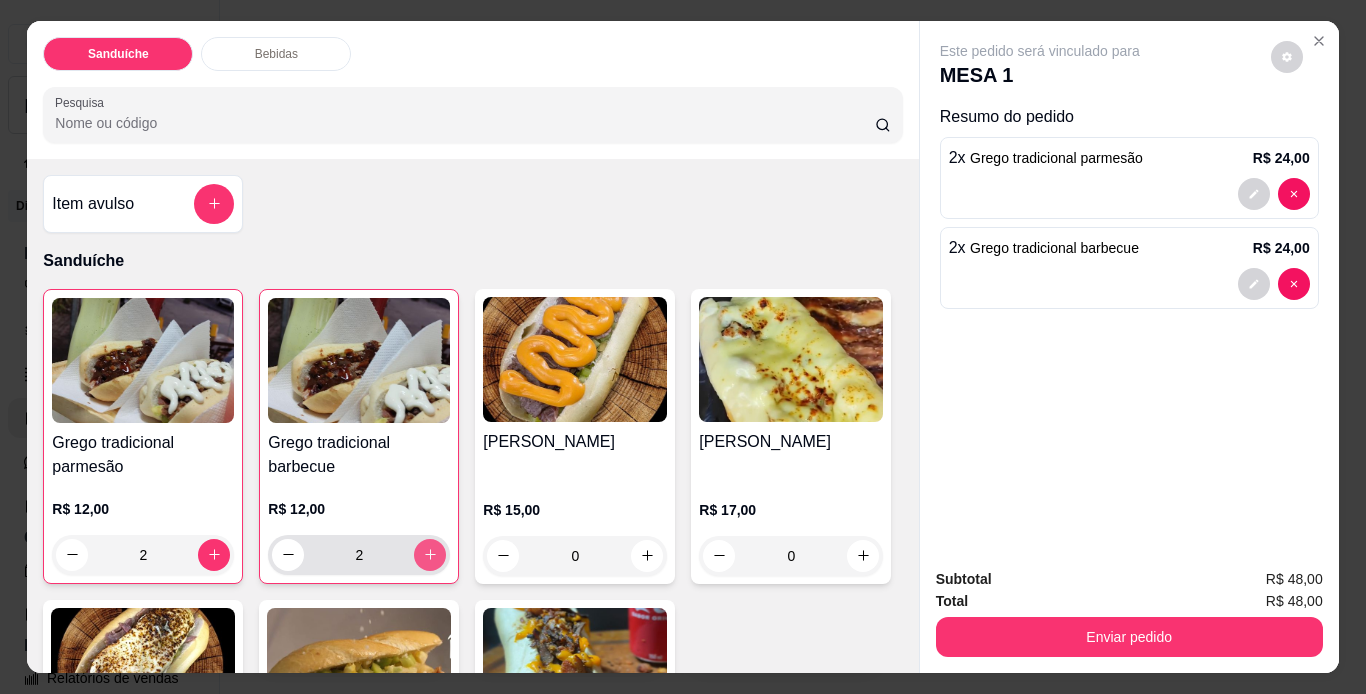 click 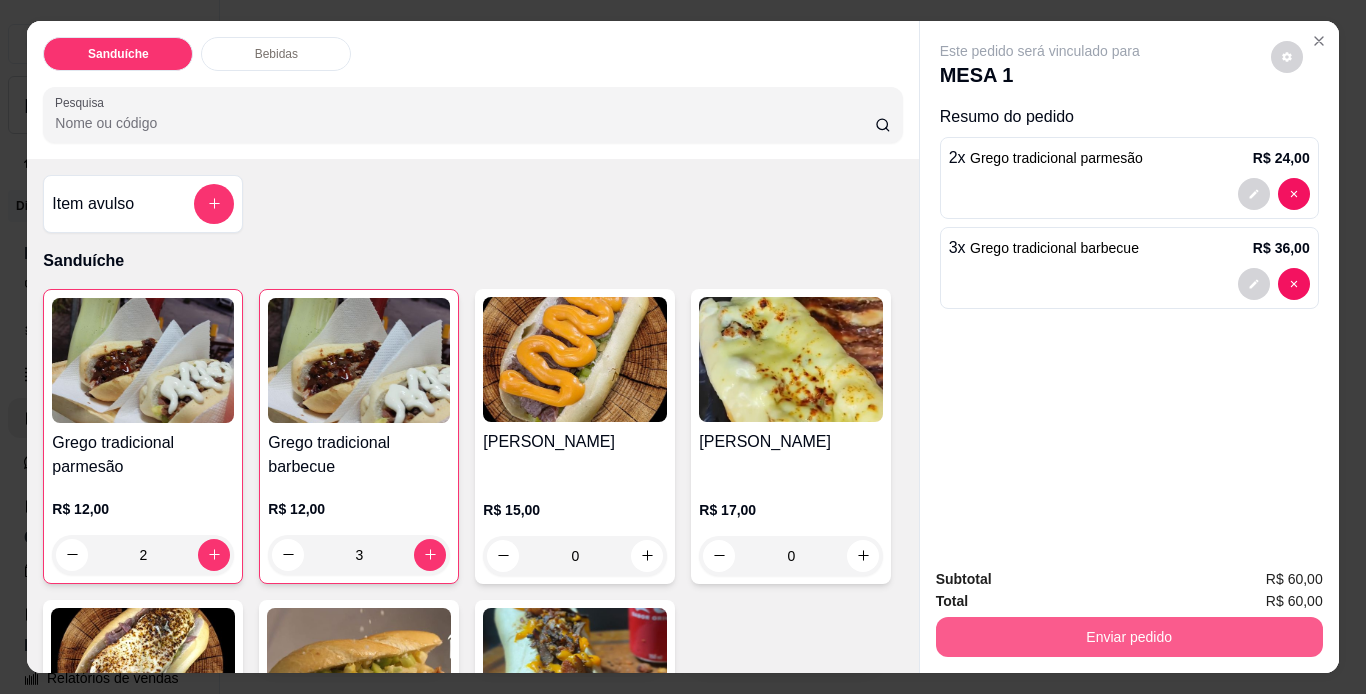 click on "Enviar pedido" at bounding box center [1129, 637] 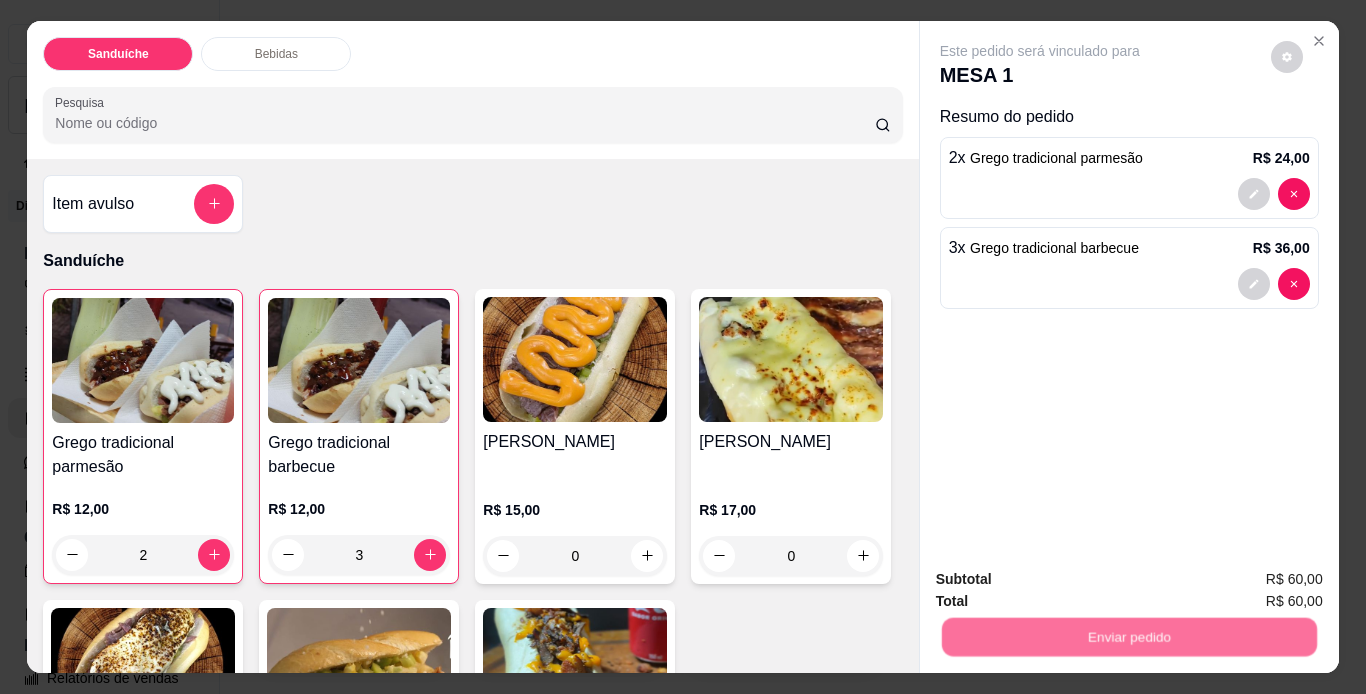click on "Não registrar e enviar pedido" at bounding box center [1063, 581] 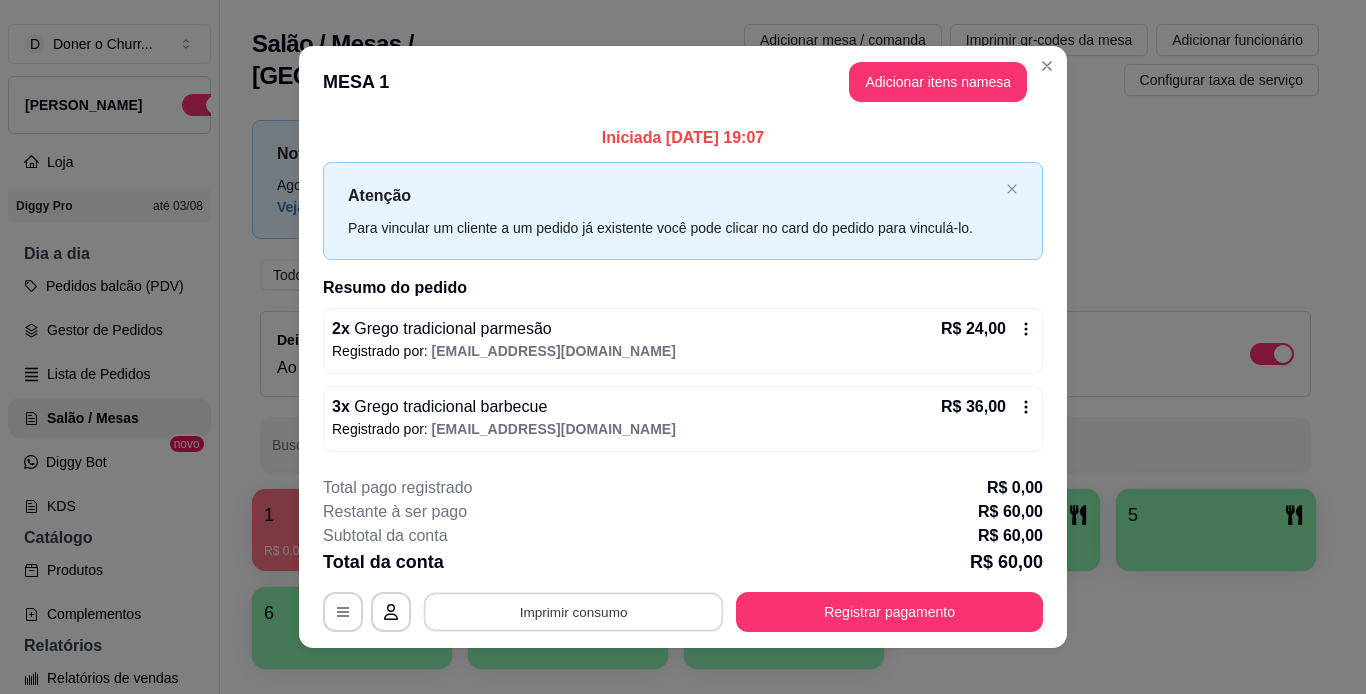 click on "Imprimir consumo" at bounding box center [574, 611] 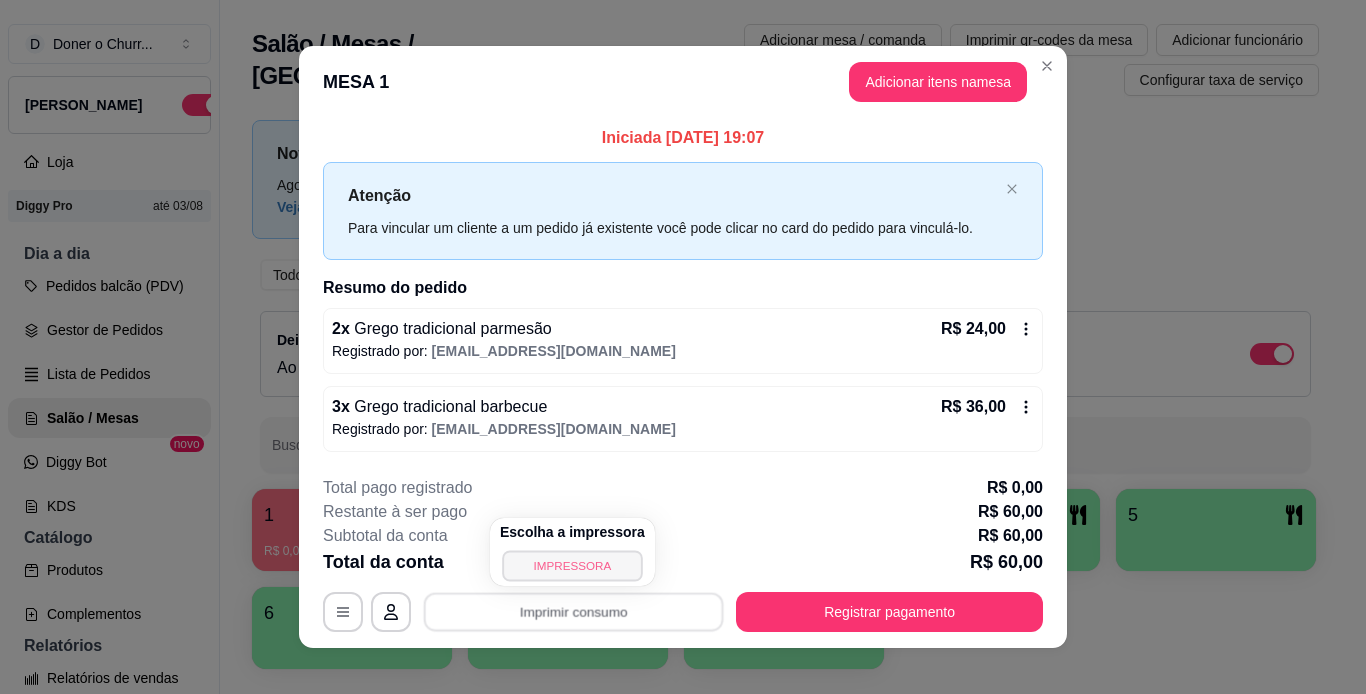 click on "IMPRESSORA" at bounding box center (572, 565) 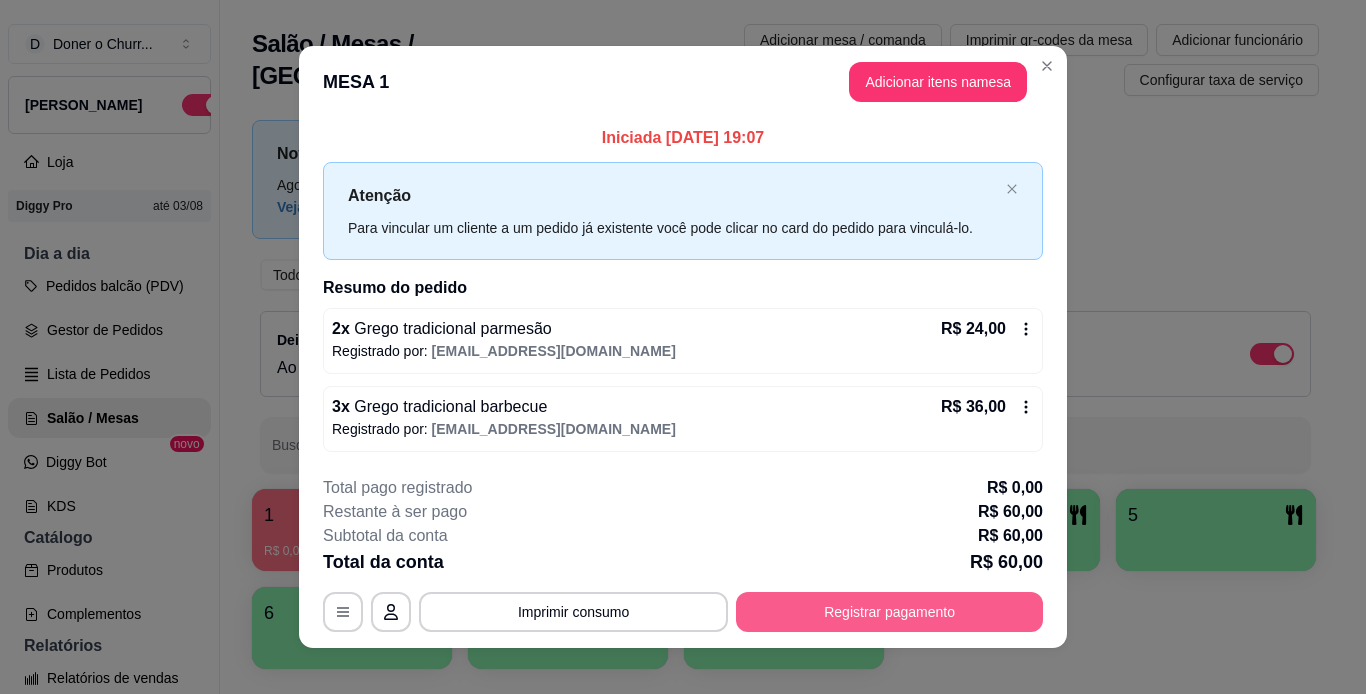 click on "Registrar pagamento" at bounding box center [889, 612] 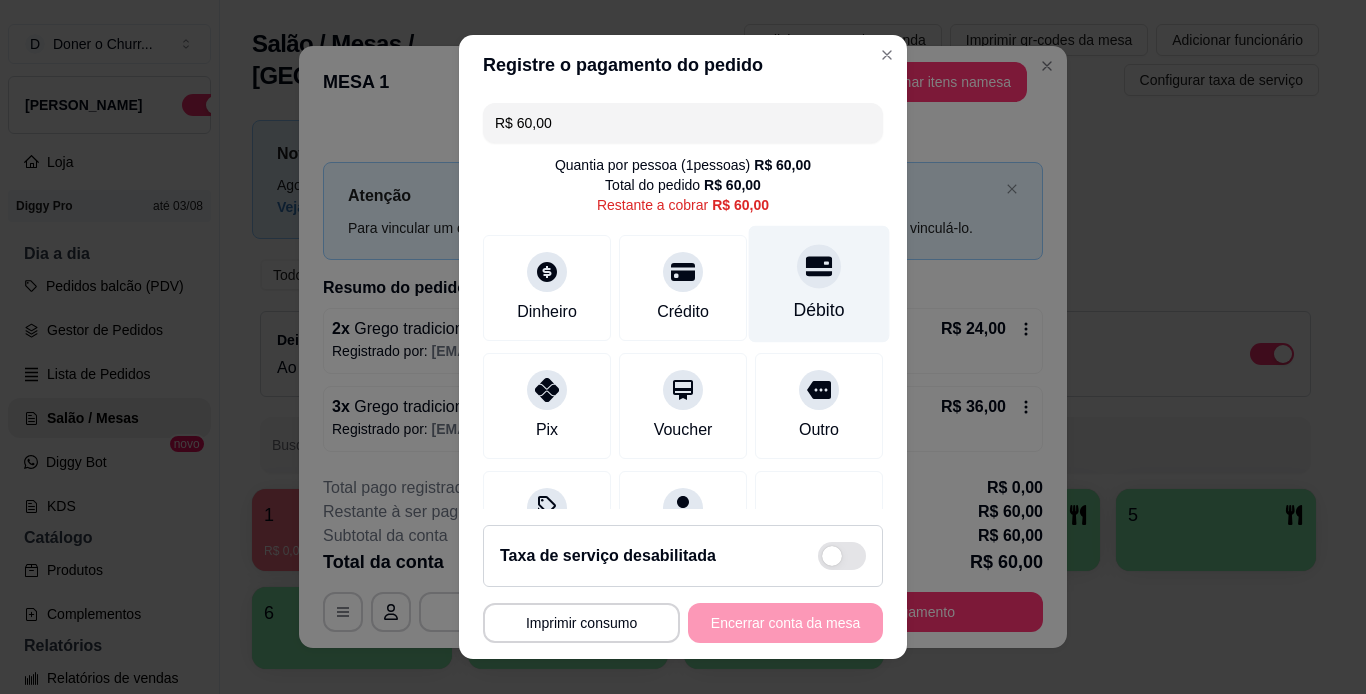 click on "Débito" at bounding box center [819, 283] 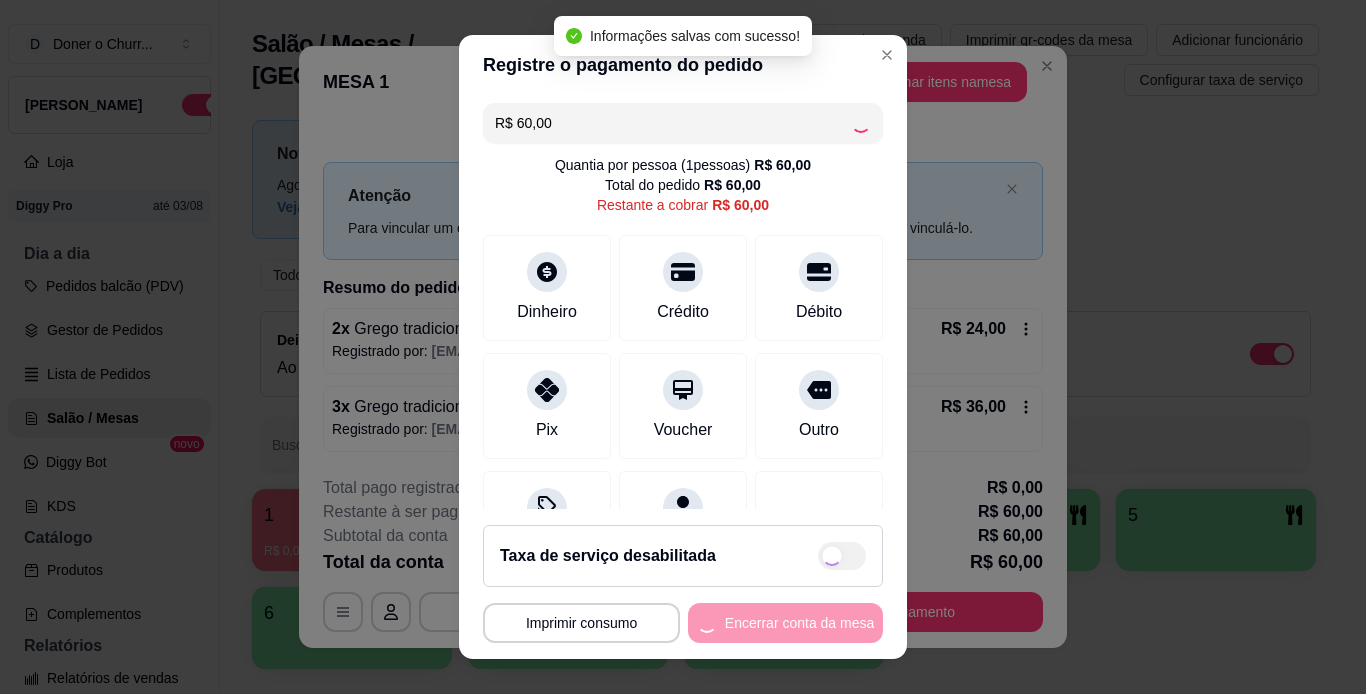 type on "R$ 0,00" 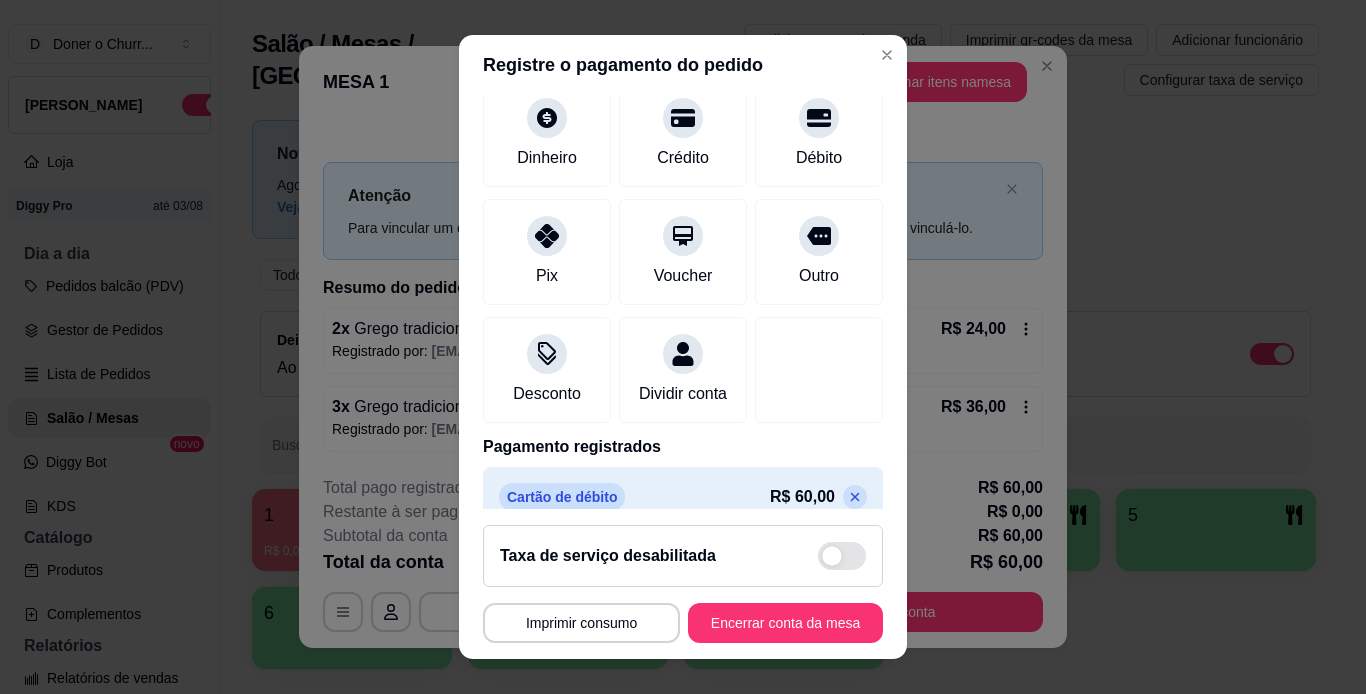 scroll, scrollTop: 183, scrollLeft: 0, axis: vertical 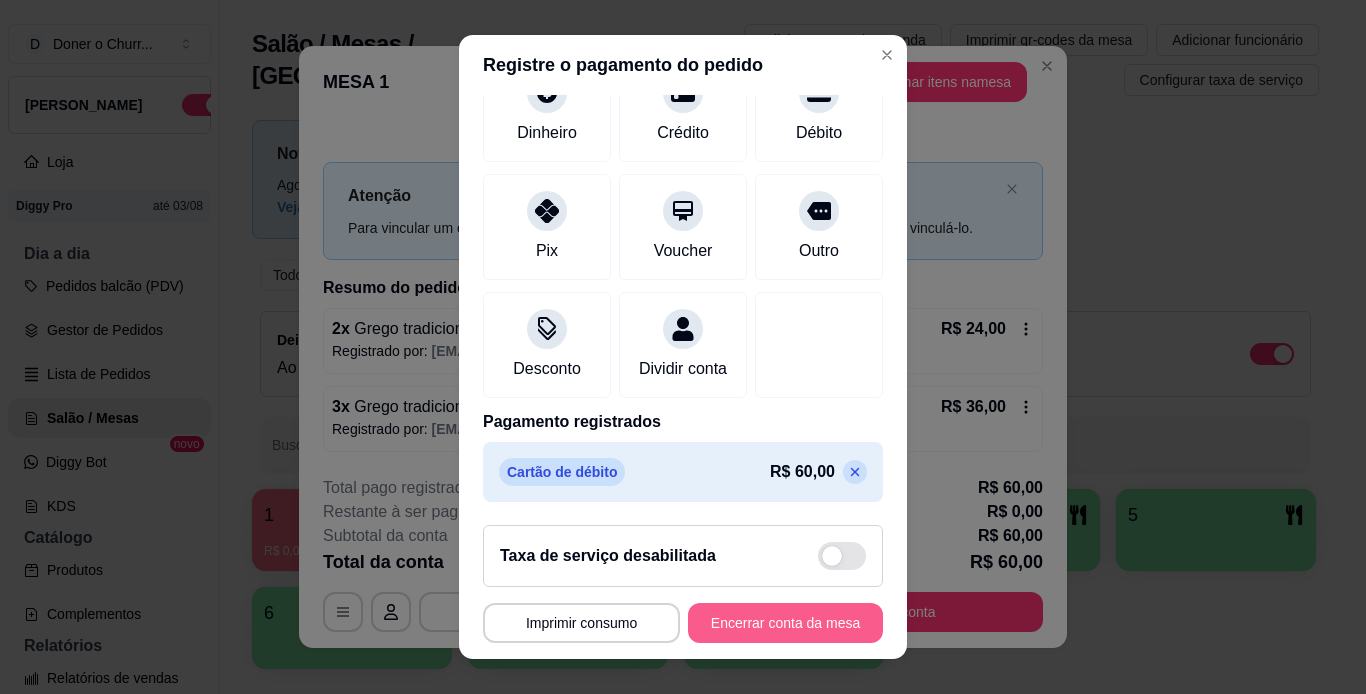 click on "Encerrar conta da mesa" at bounding box center (785, 623) 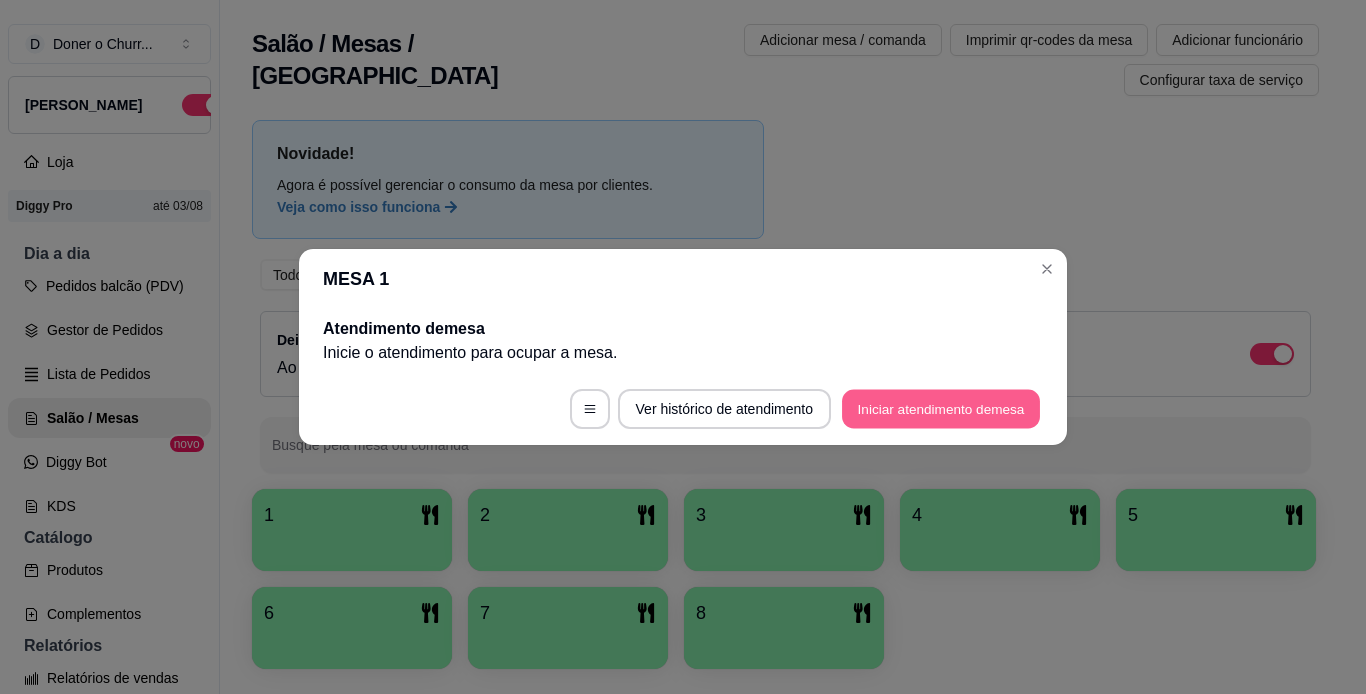 click on "Iniciar atendimento de  mesa" at bounding box center (941, 409) 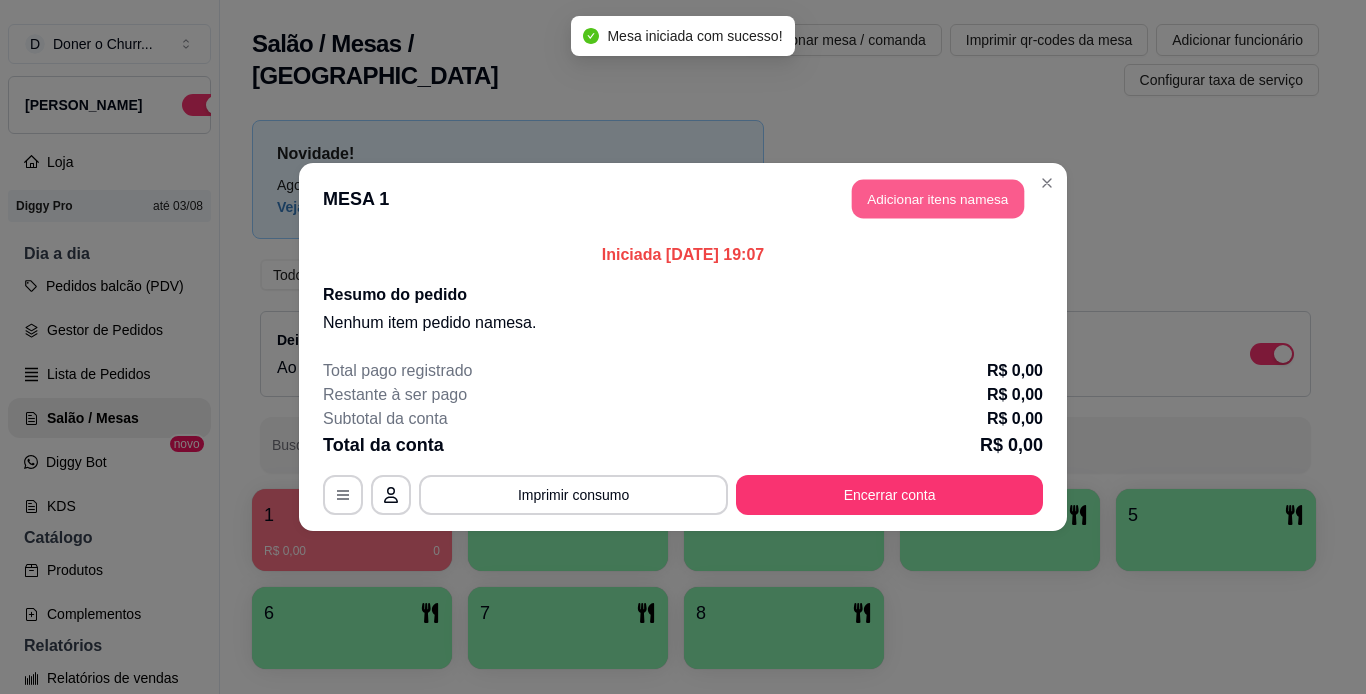 click on "Adicionar itens na  mesa" at bounding box center (938, 199) 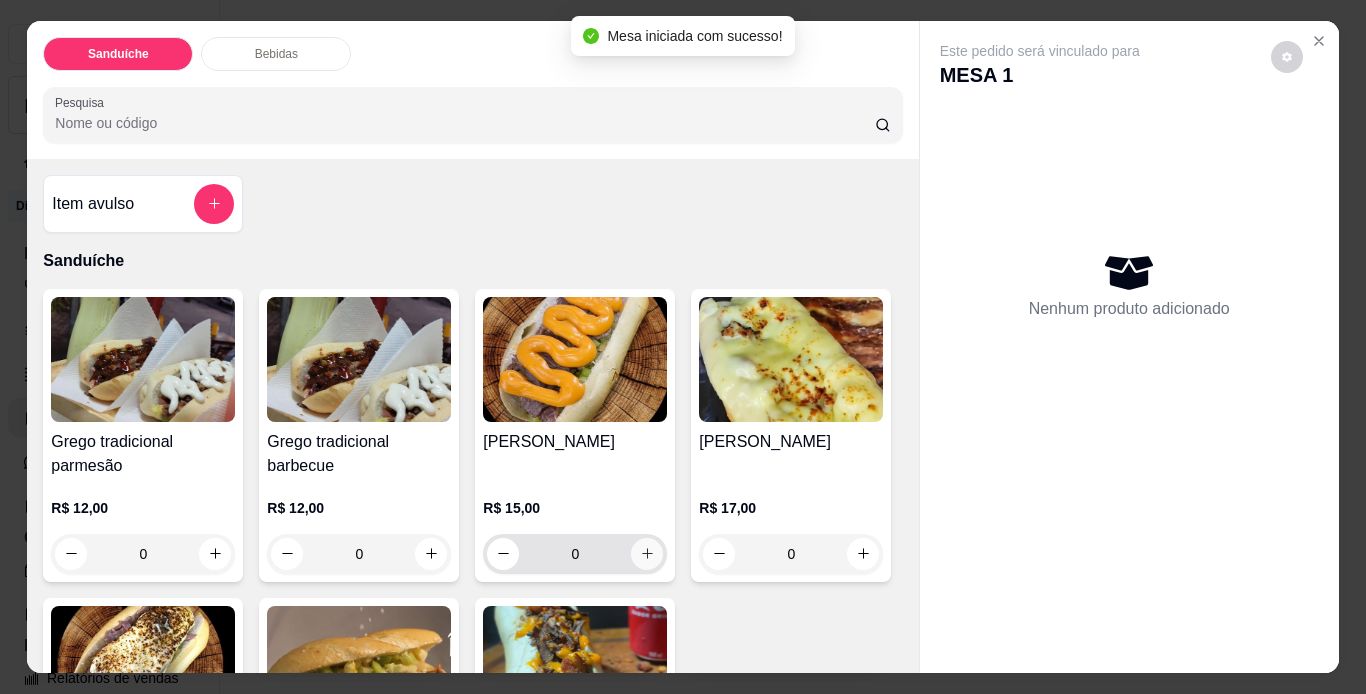 click 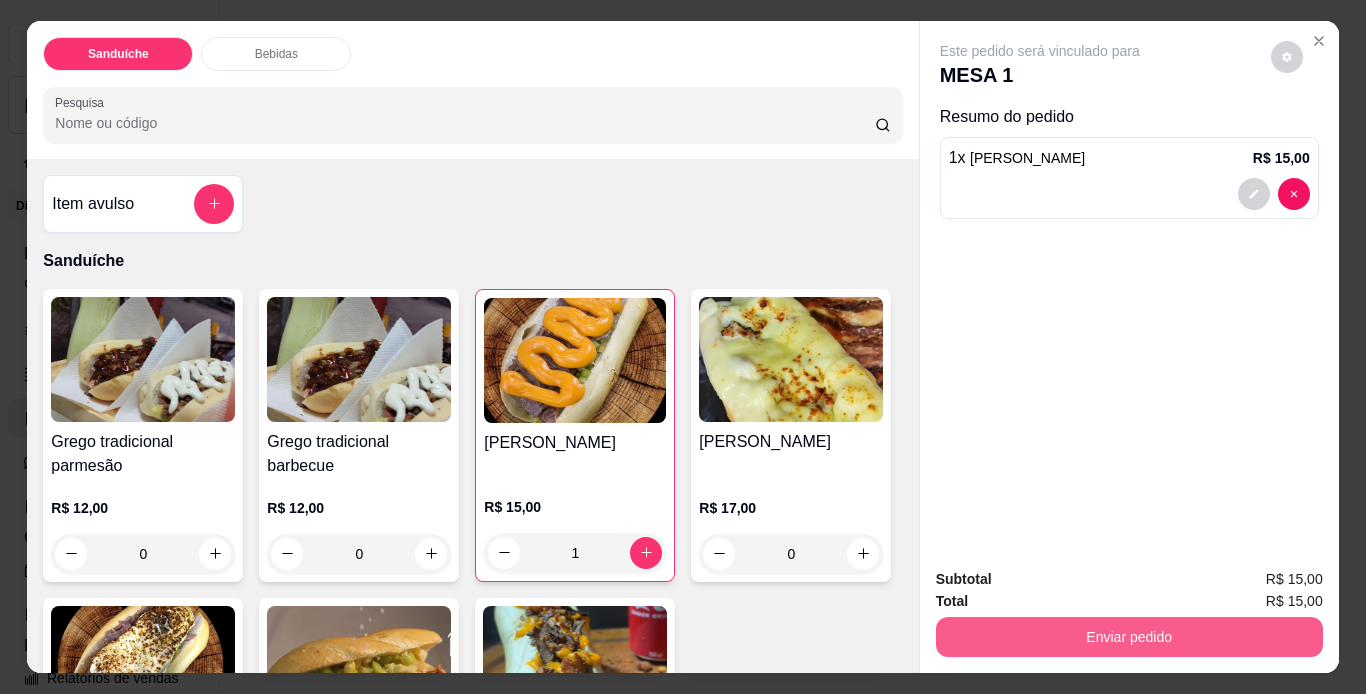 click on "Enviar pedido" at bounding box center (1129, 637) 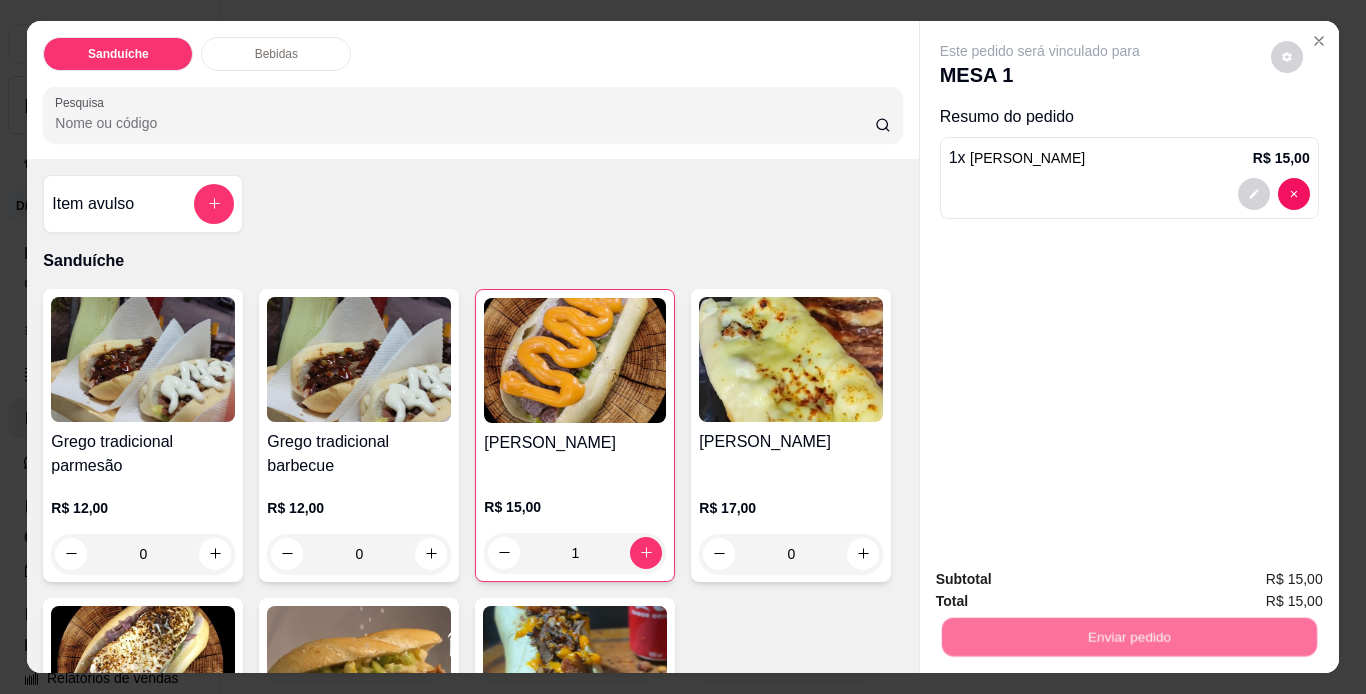 click on "Não registrar e enviar pedido" at bounding box center (1063, 580) 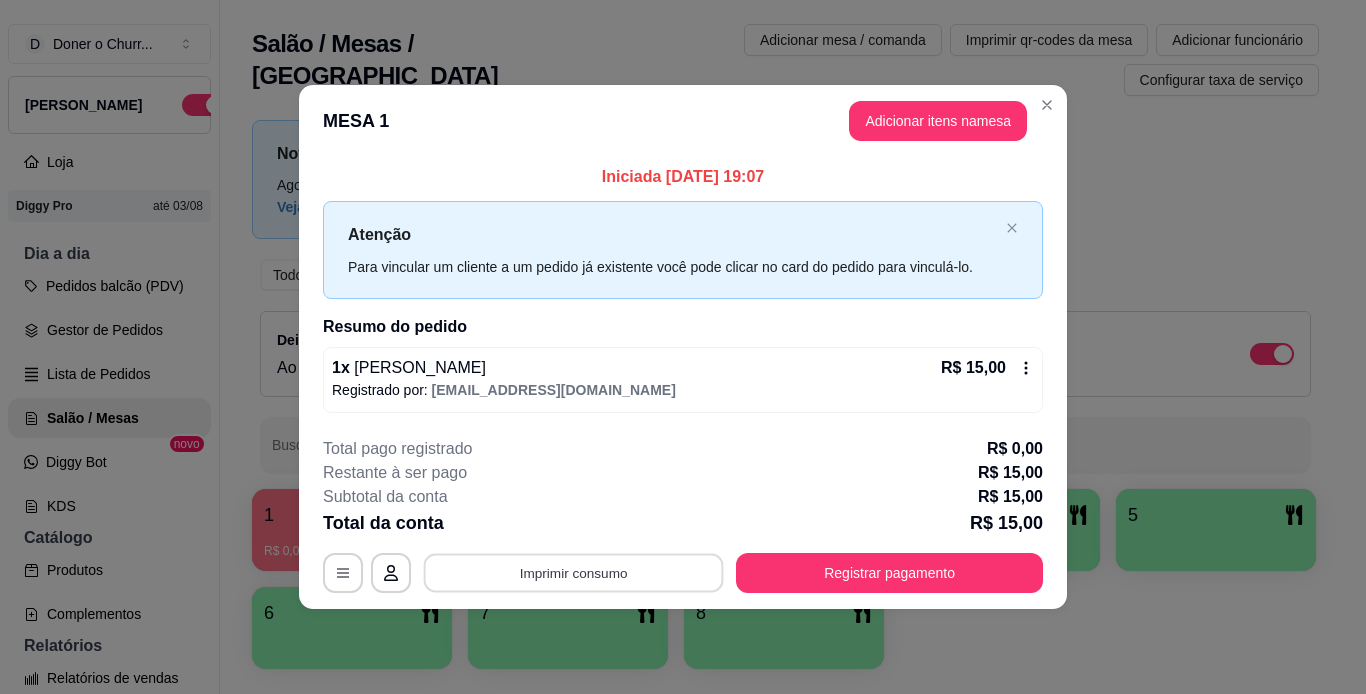 click on "Imprimir consumo" at bounding box center (574, 572) 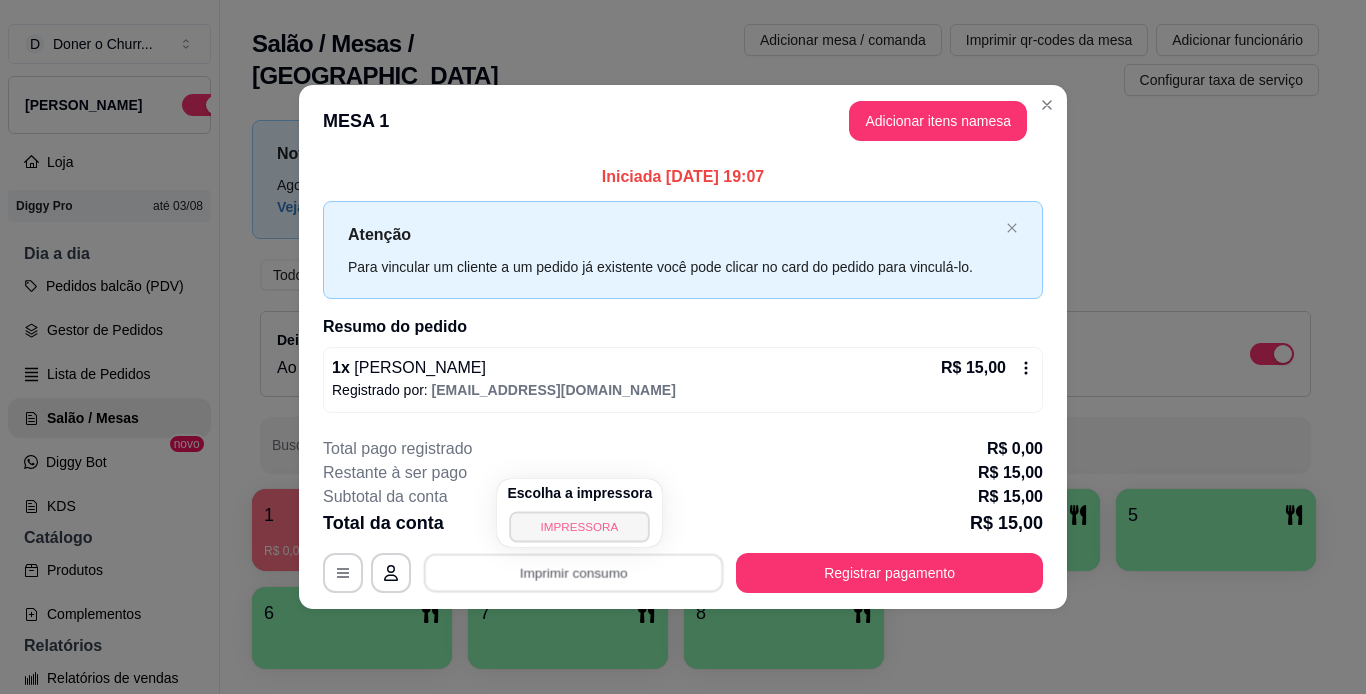 click on "IMPRESSORA" at bounding box center [580, 526] 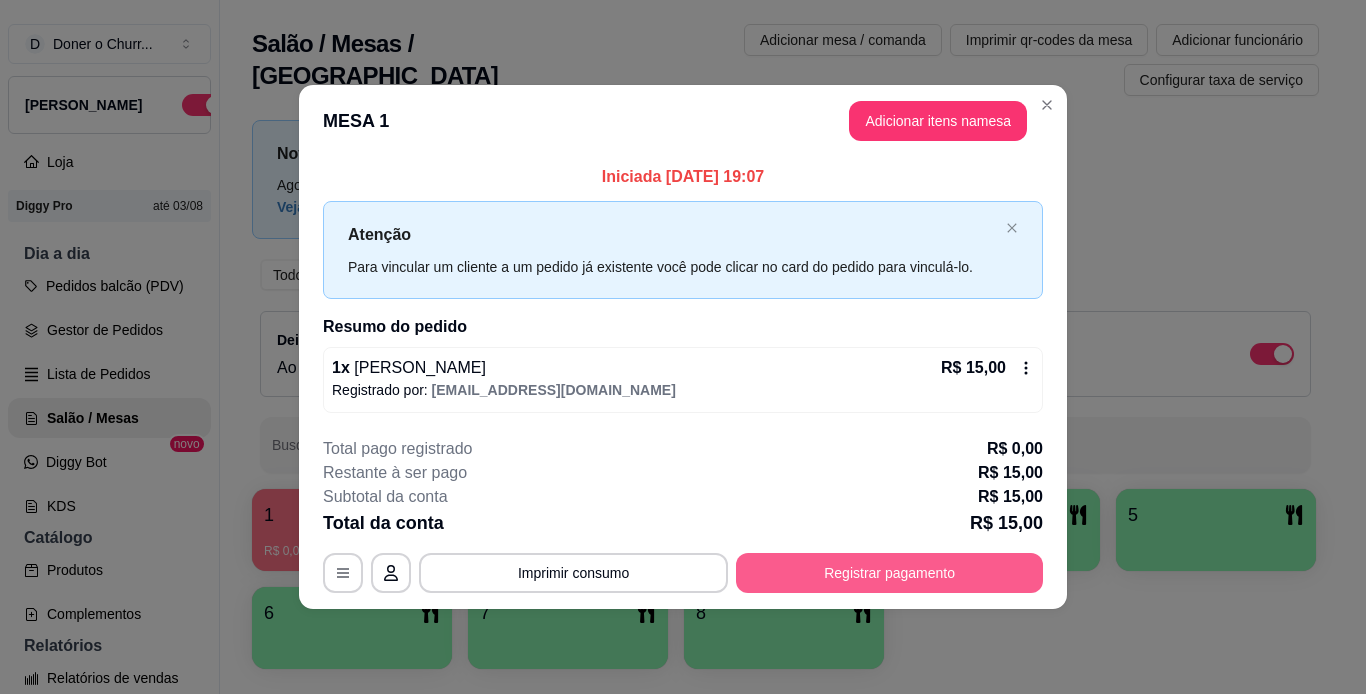 click on "Registrar pagamento" at bounding box center [889, 573] 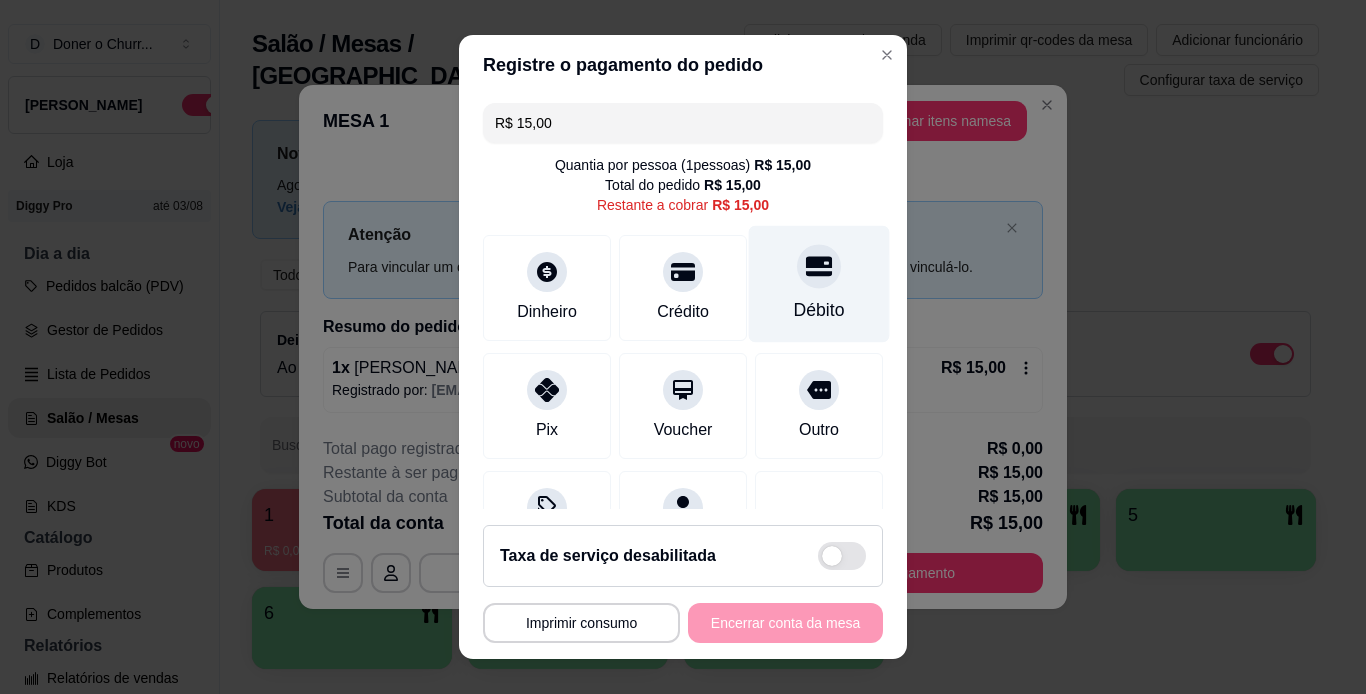 click on "Débito" at bounding box center [819, 283] 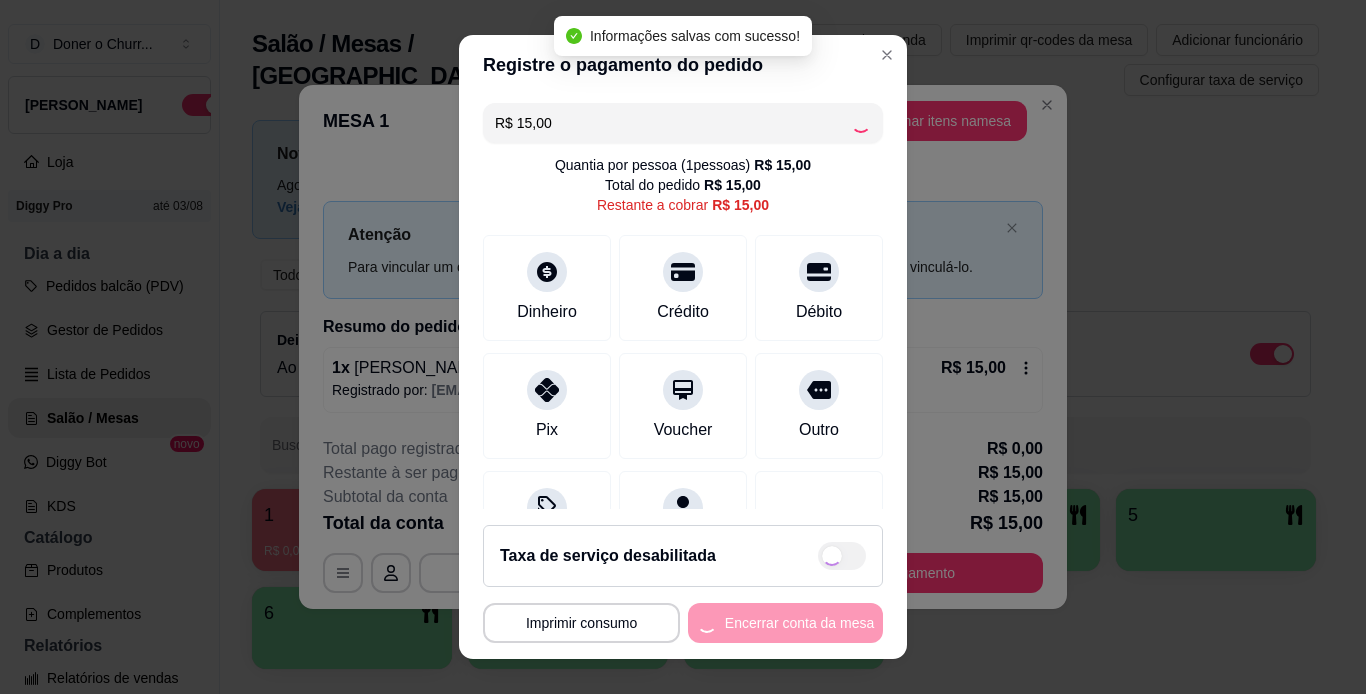 type on "R$ 0,00" 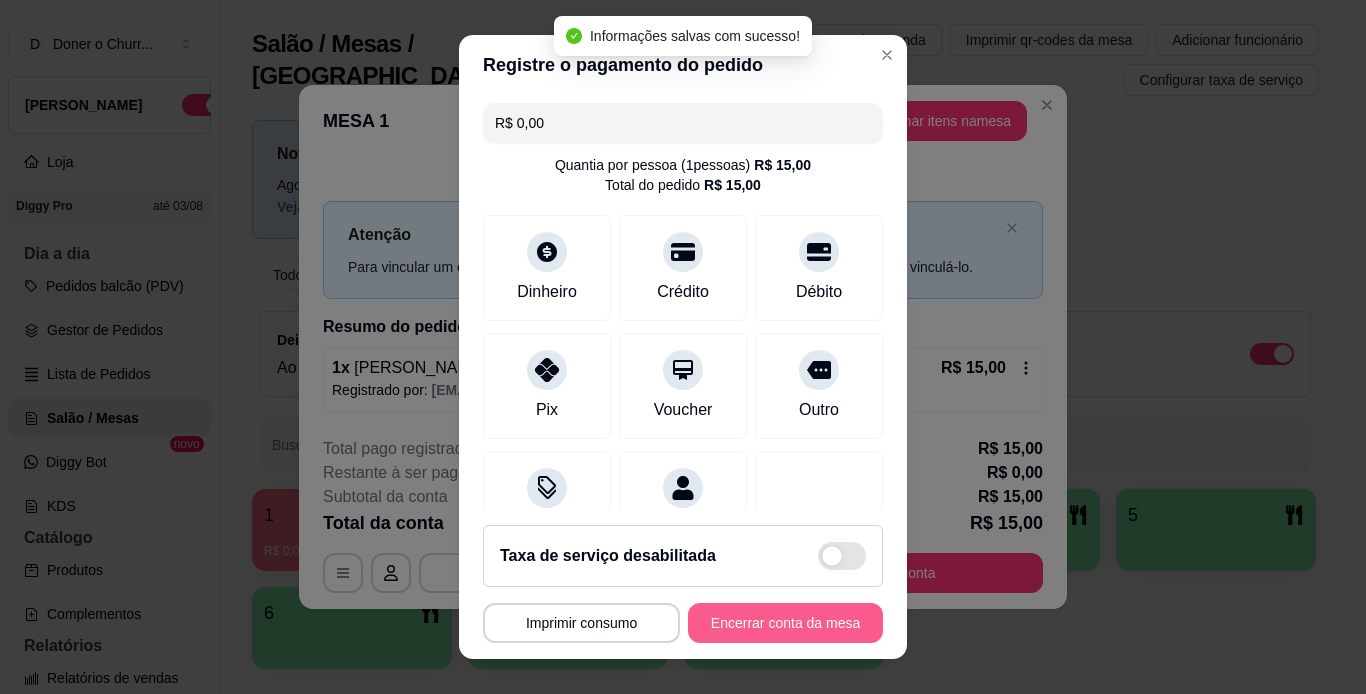 click on "Encerrar conta da mesa" at bounding box center [785, 623] 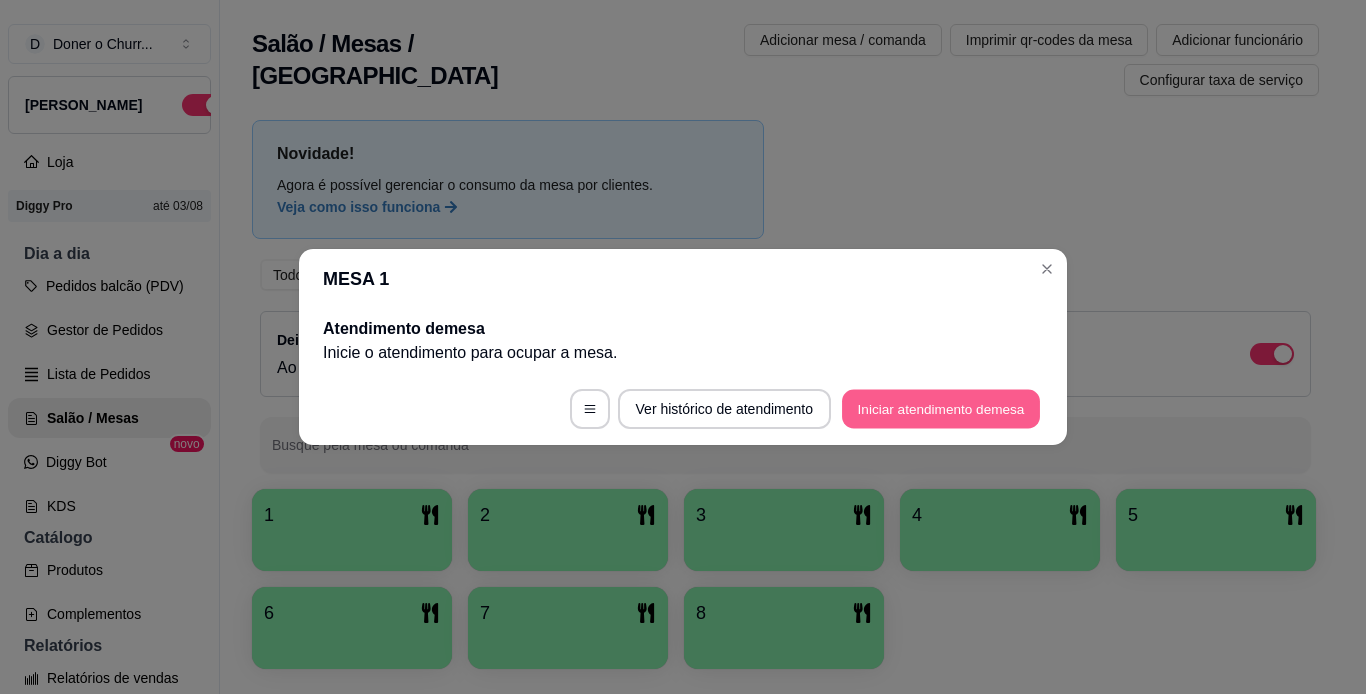 click on "Iniciar atendimento de  mesa" at bounding box center [941, 409] 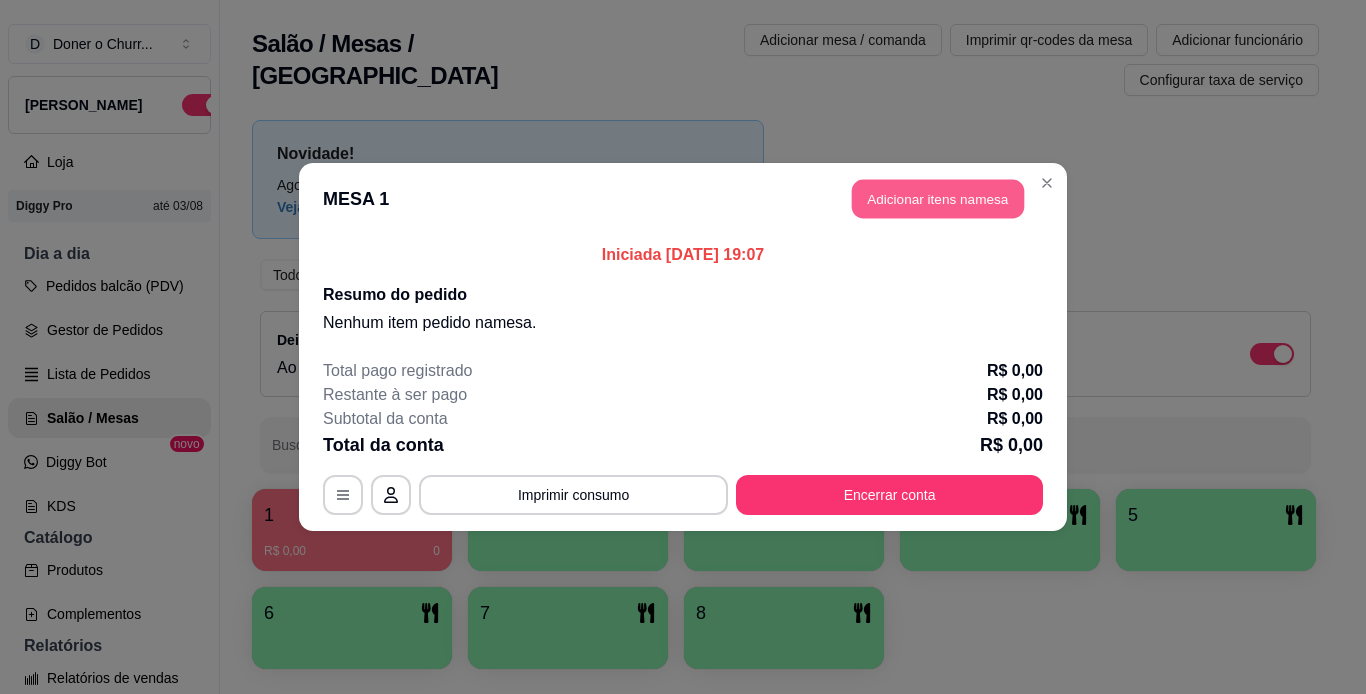 click on "Adicionar itens na  mesa" at bounding box center [938, 199] 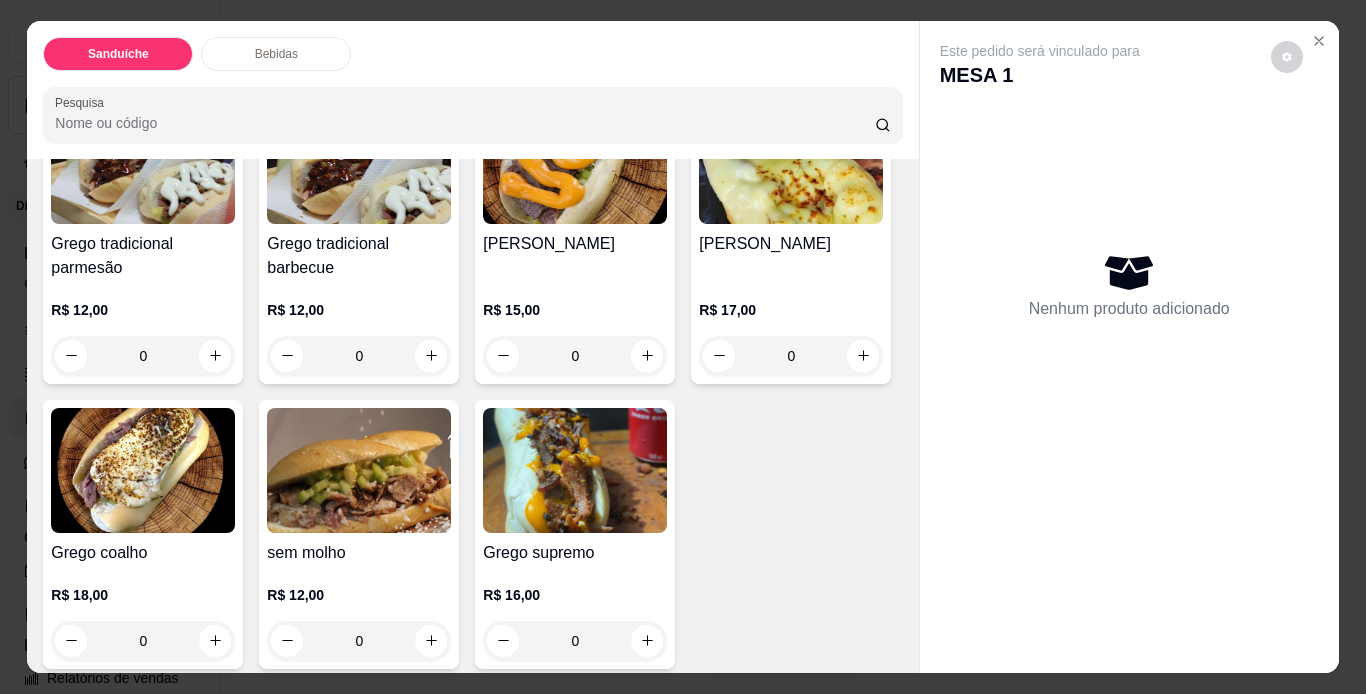 scroll, scrollTop: 200, scrollLeft: 0, axis: vertical 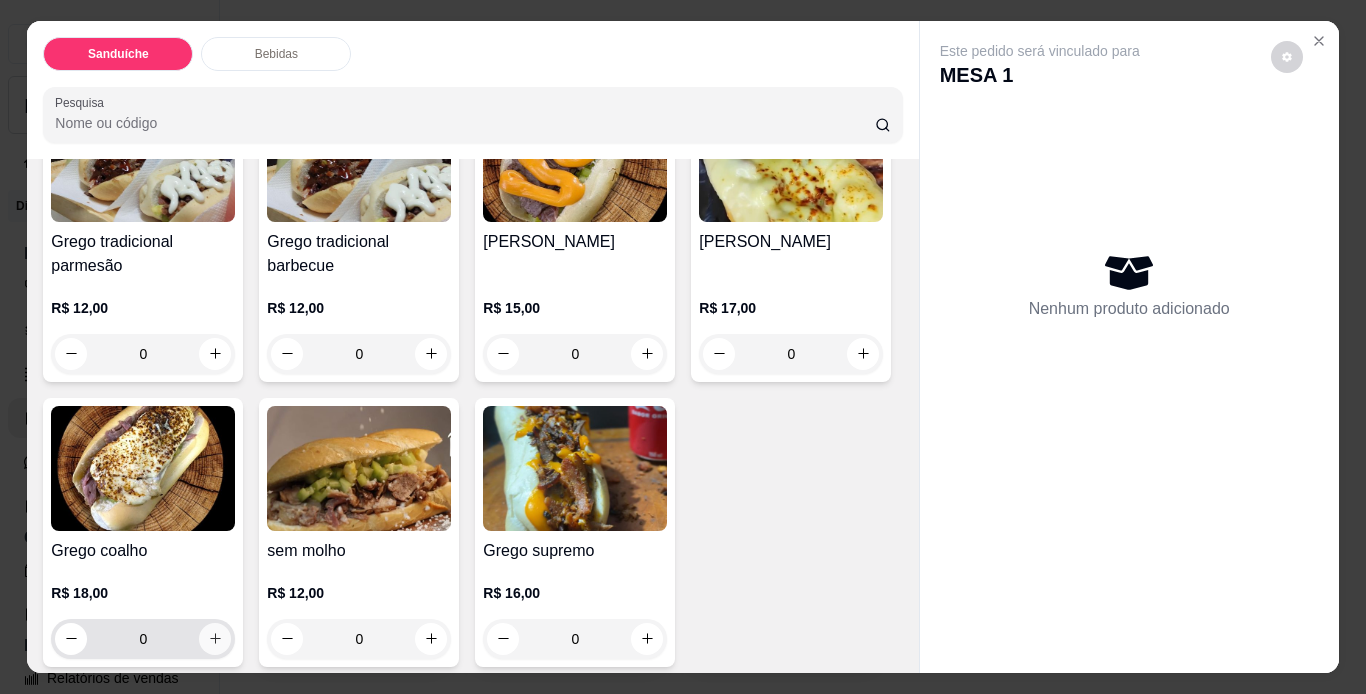 click 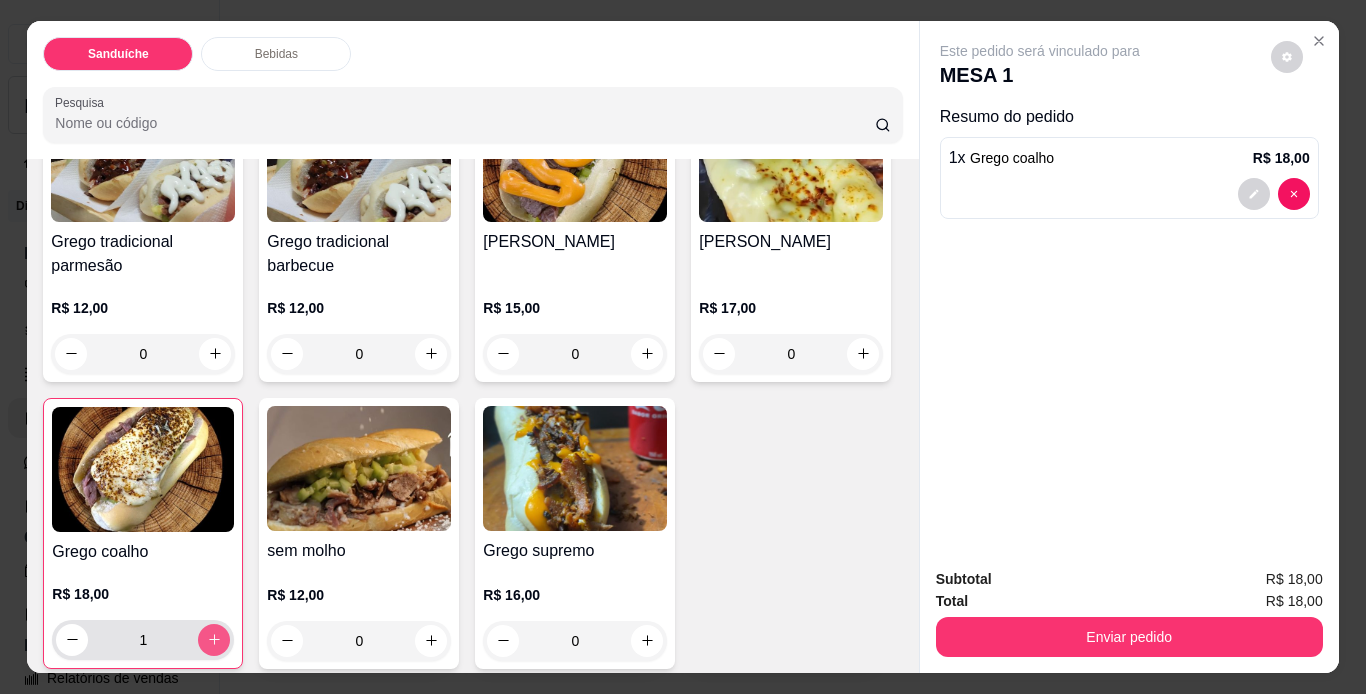 click 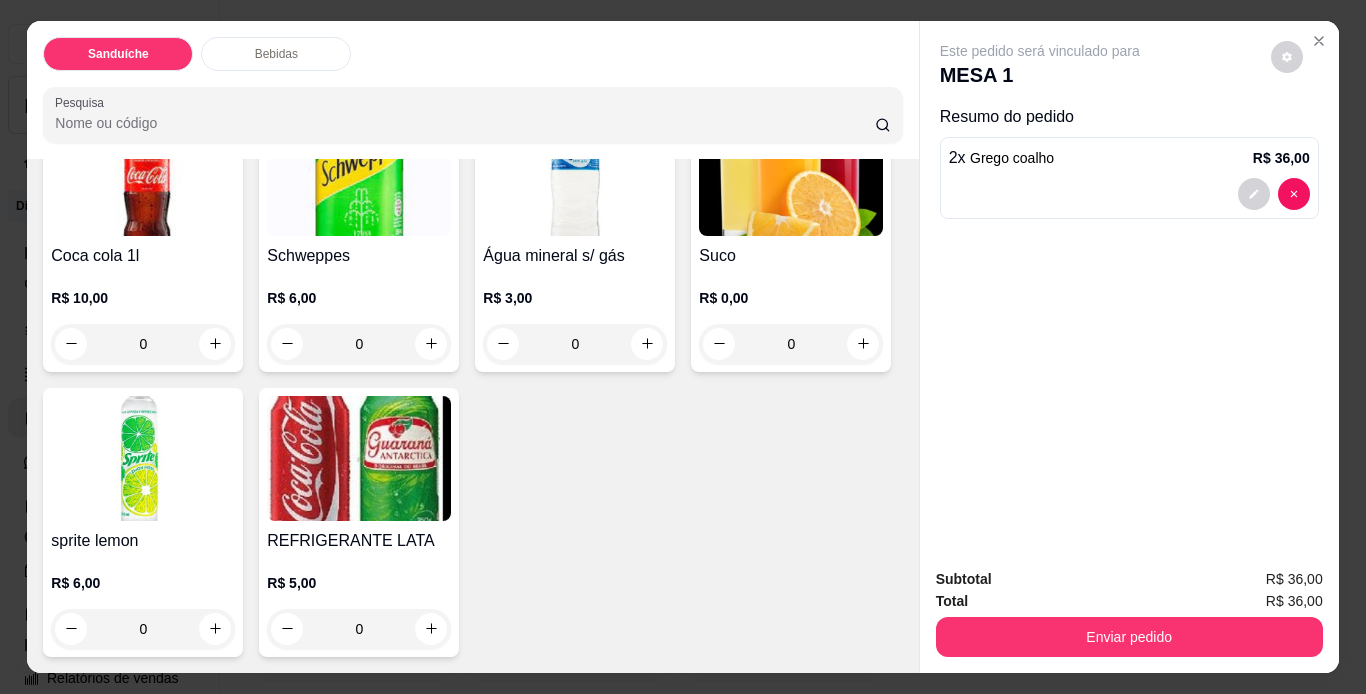 scroll, scrollTop: 1100, scrollLeft: 0, axis: vertical 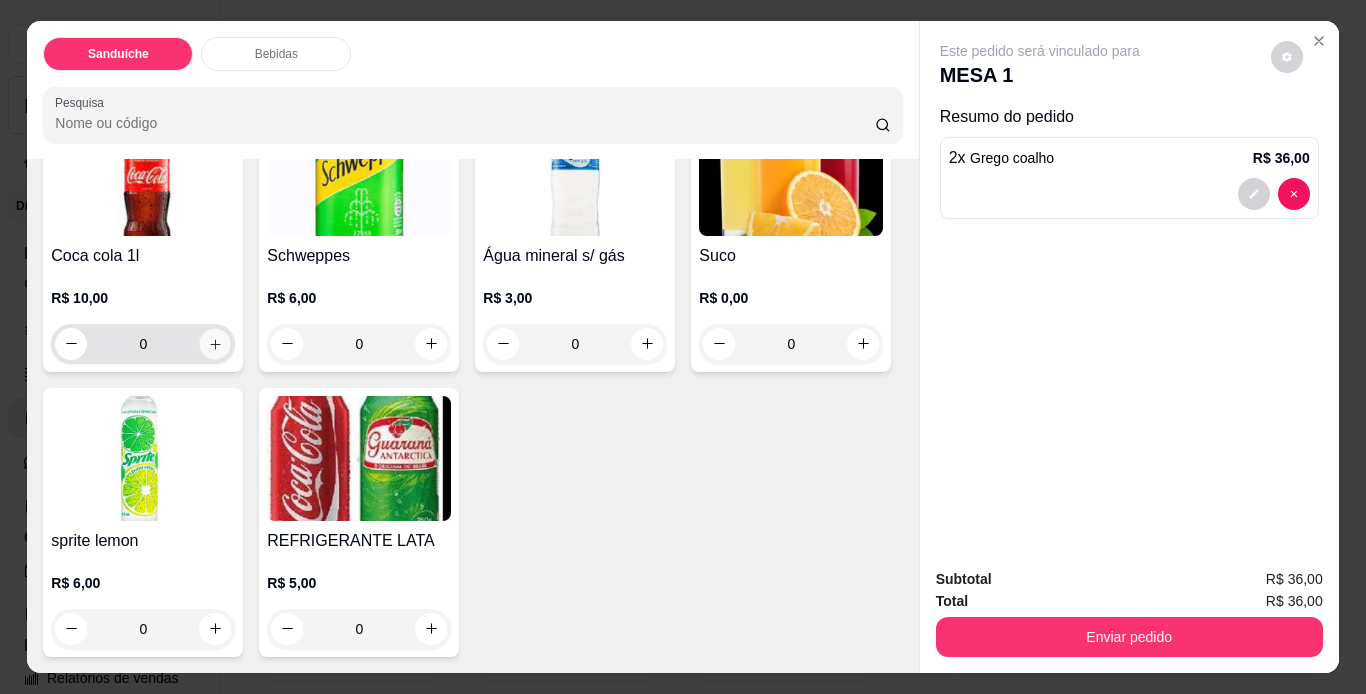click 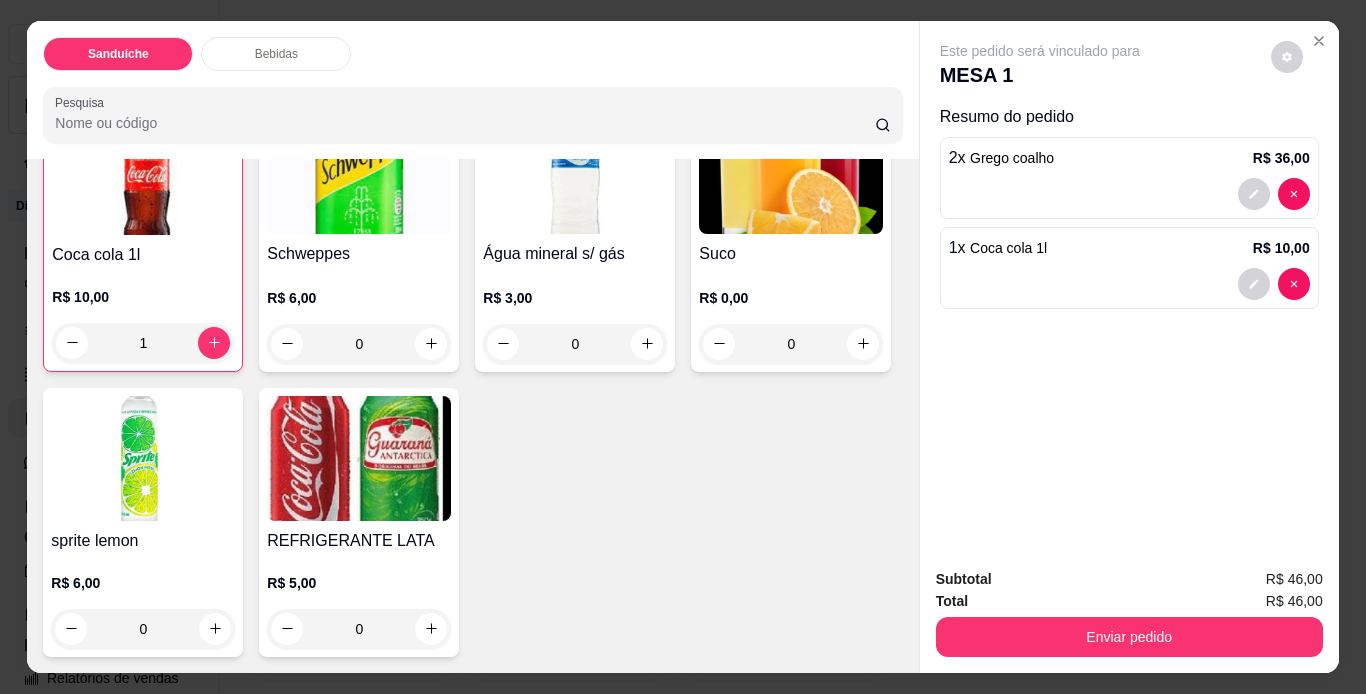 scroll, scrollTop: 1101, scrollLeft: 0, axis: vertical 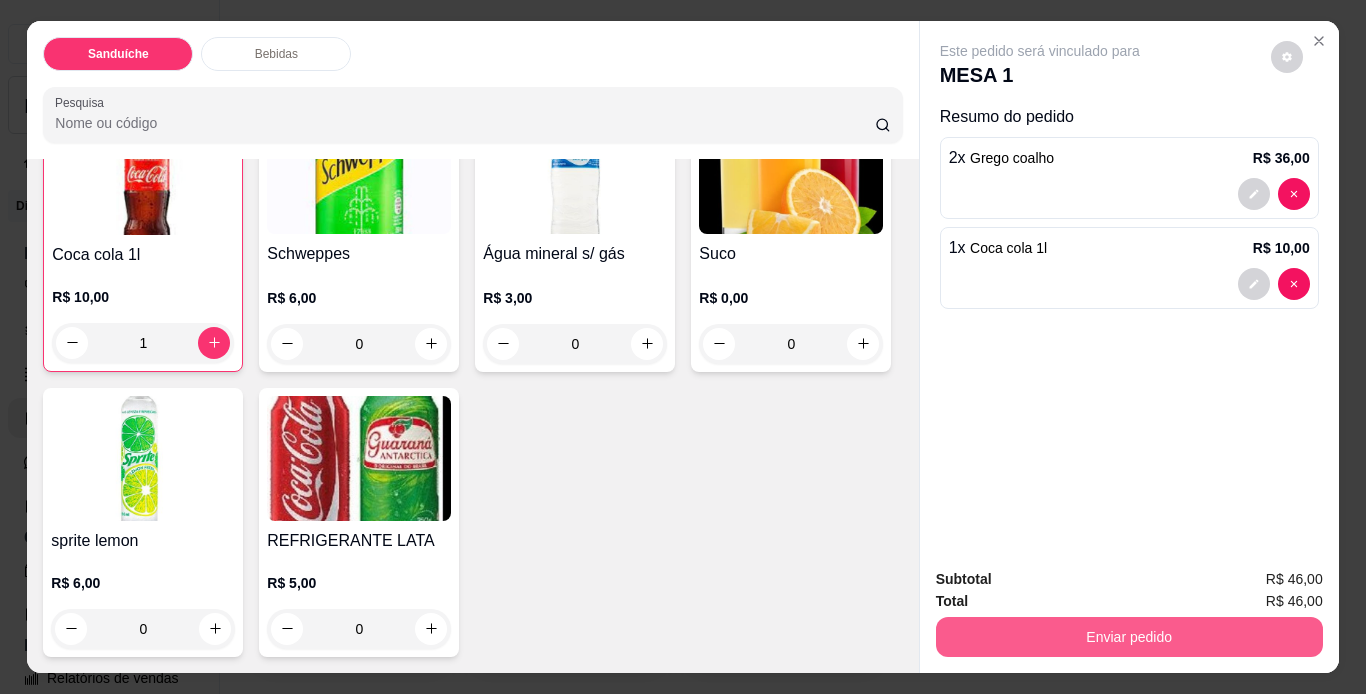 click on "Enviar pedido" at bounding box center [1129, 637] 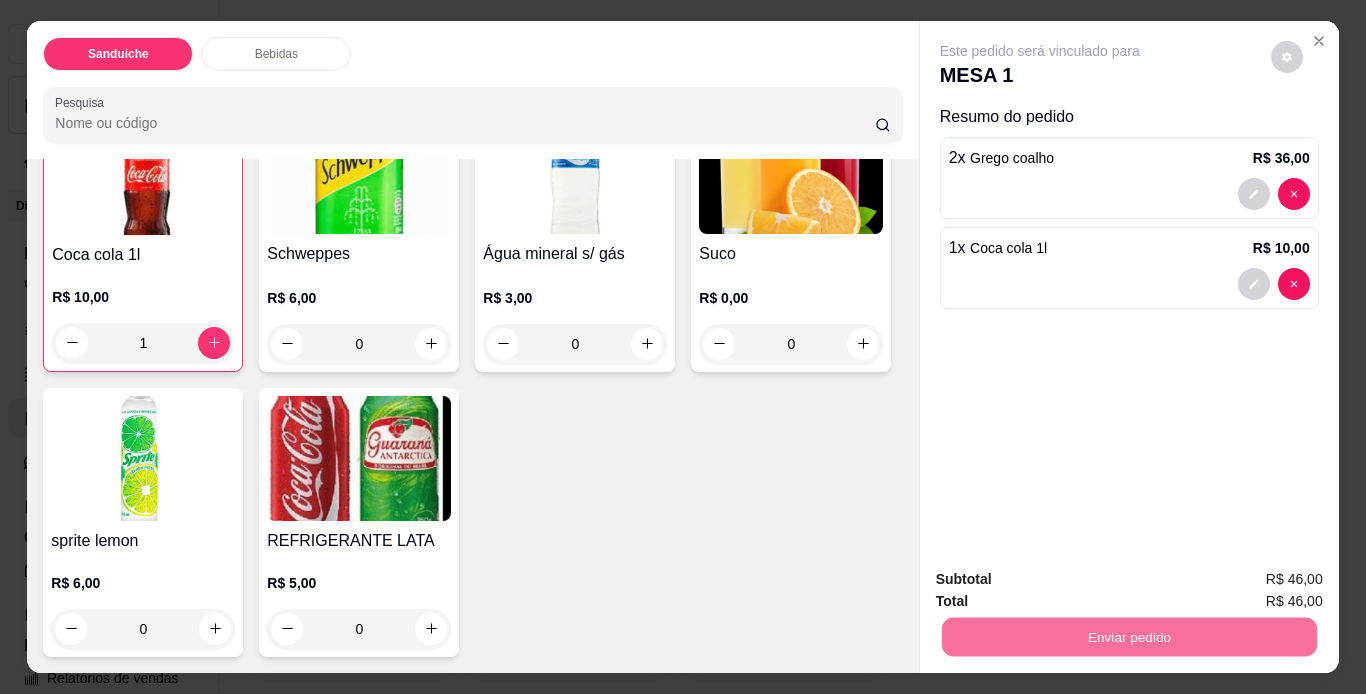click on "Não registrar e enviar pedido" at bounding box center (1063, 580) 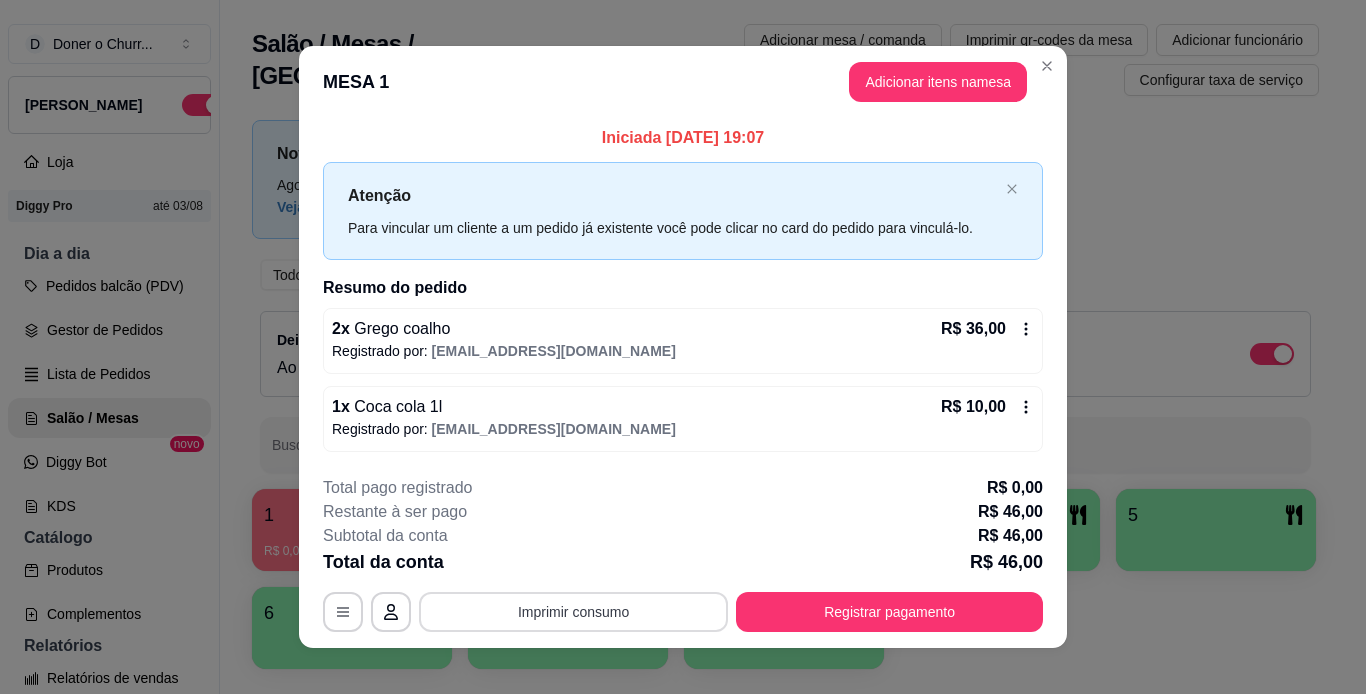 click on "Imprimir consumo" at bounding box center [573, 612] 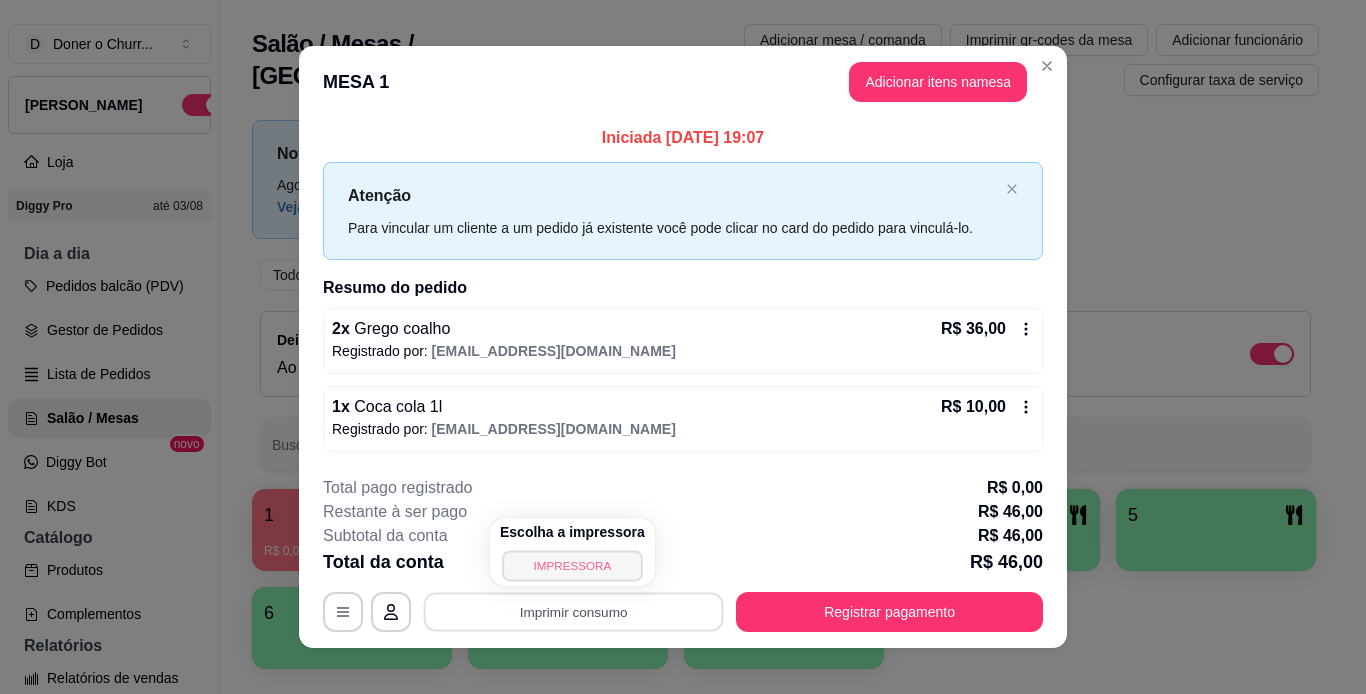 click on "IMPRESSORA" at bounding box center [572, 565] 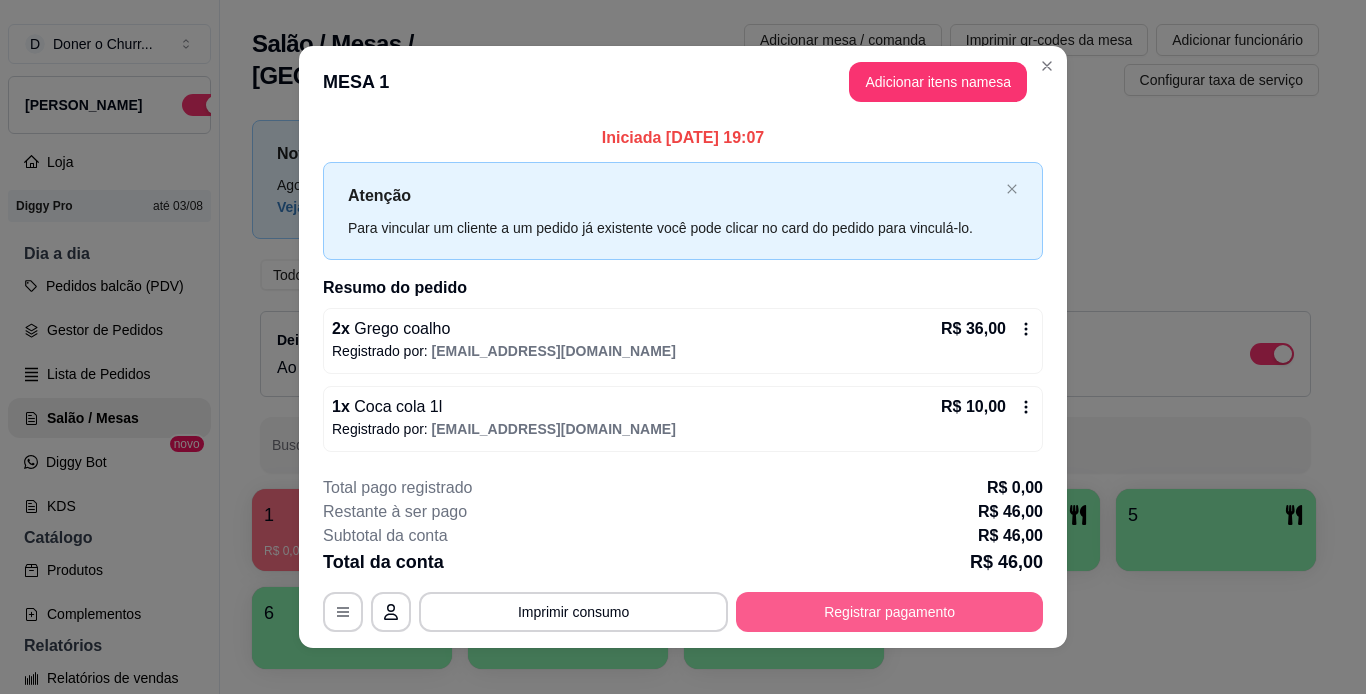 click on "Registrar pagamento" at bounding box center (889, 612) 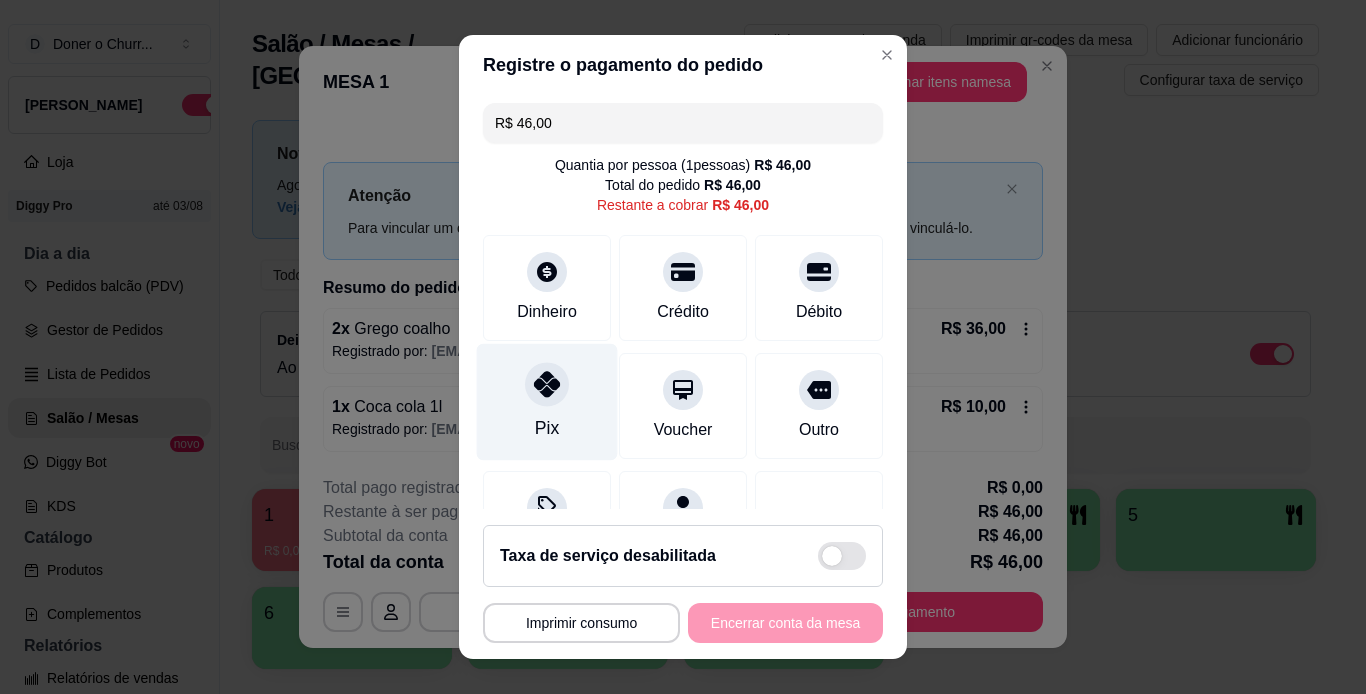 click 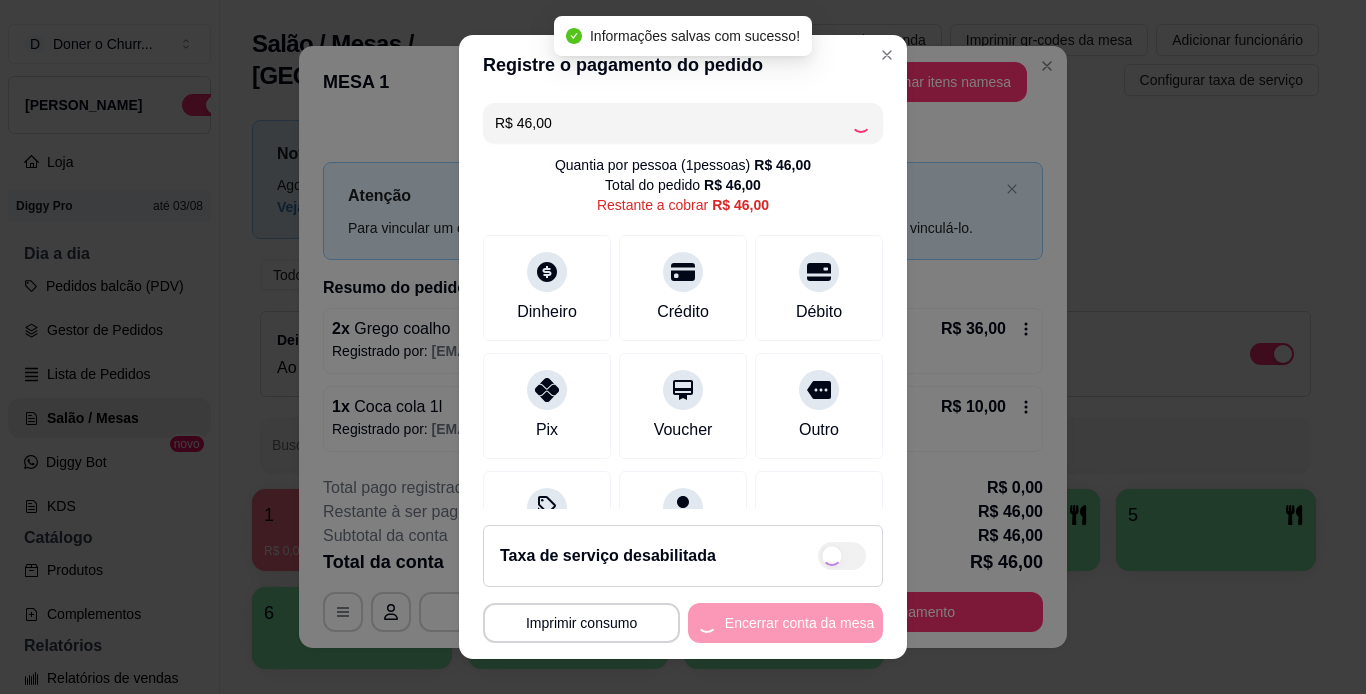 type on "R$ 0,00" 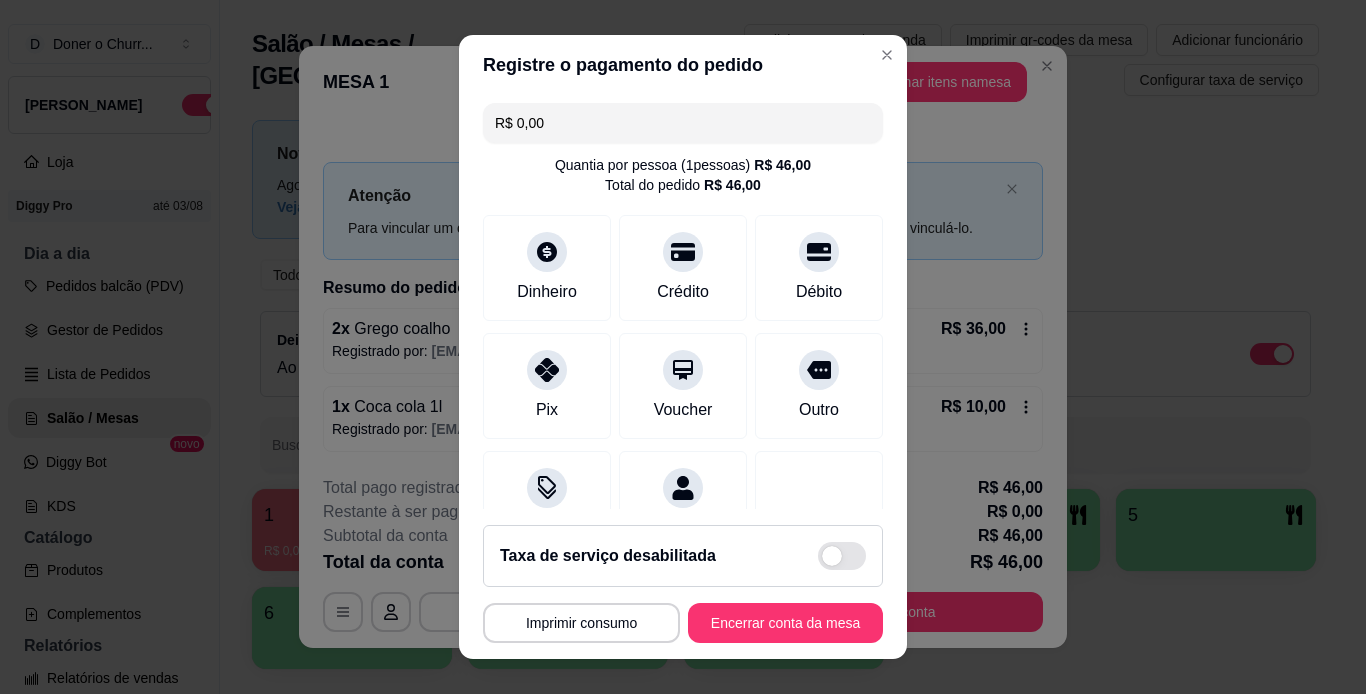 scroll, scrollTop: 183, scrollLeft: 0, axis: vertical 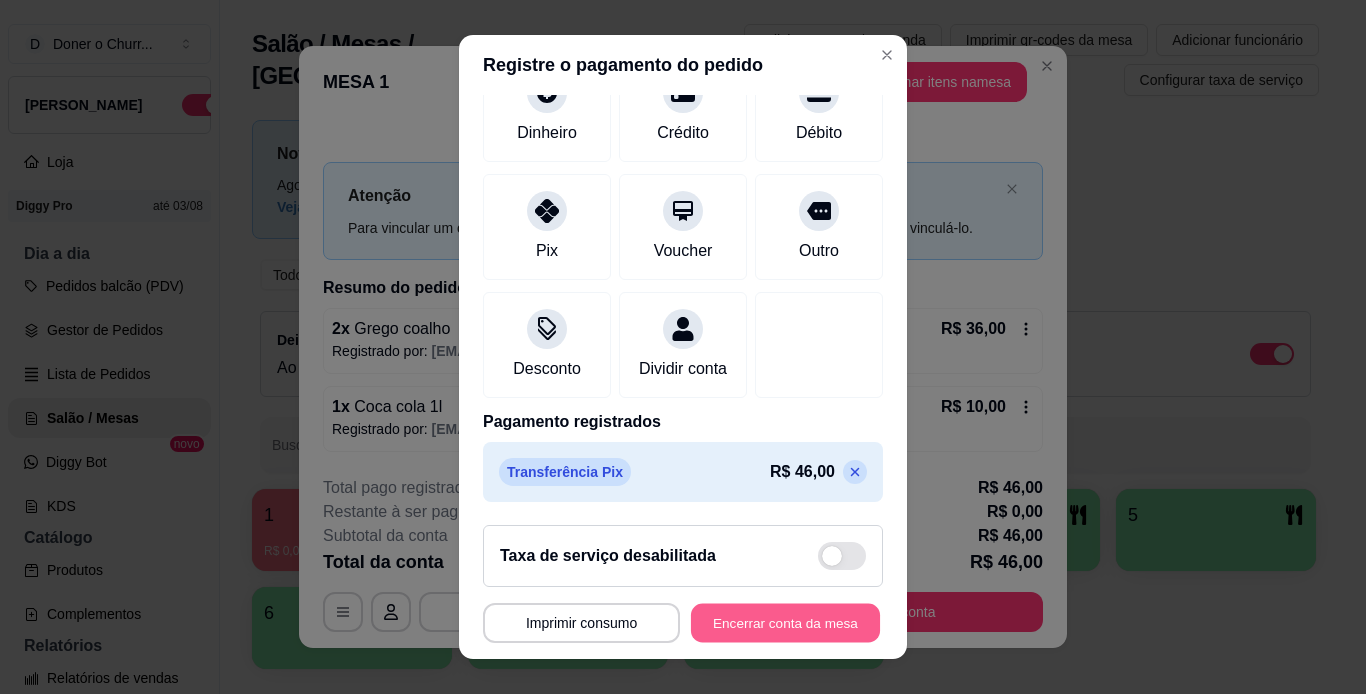 click on "Encerrar conta da mesa" at bounding box center [785, 623] 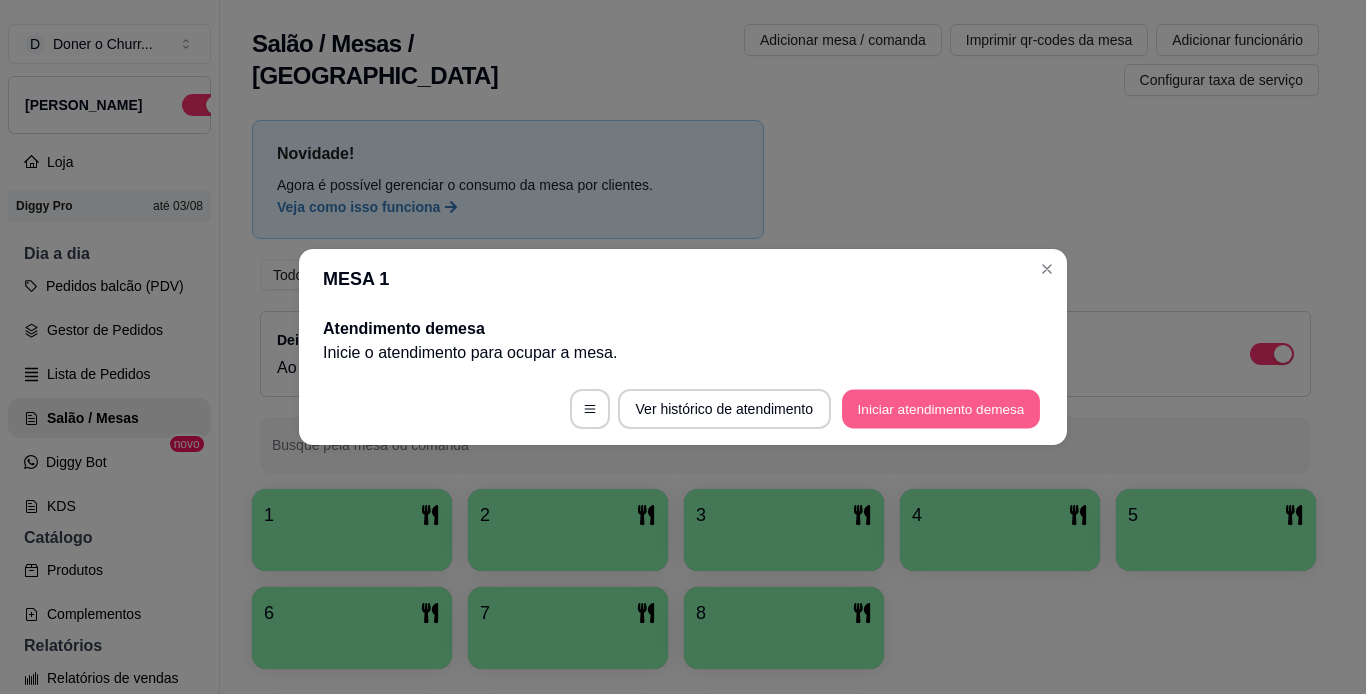 click on "Iniciar atendimento de  mesa" at bounding box center (941, 409) 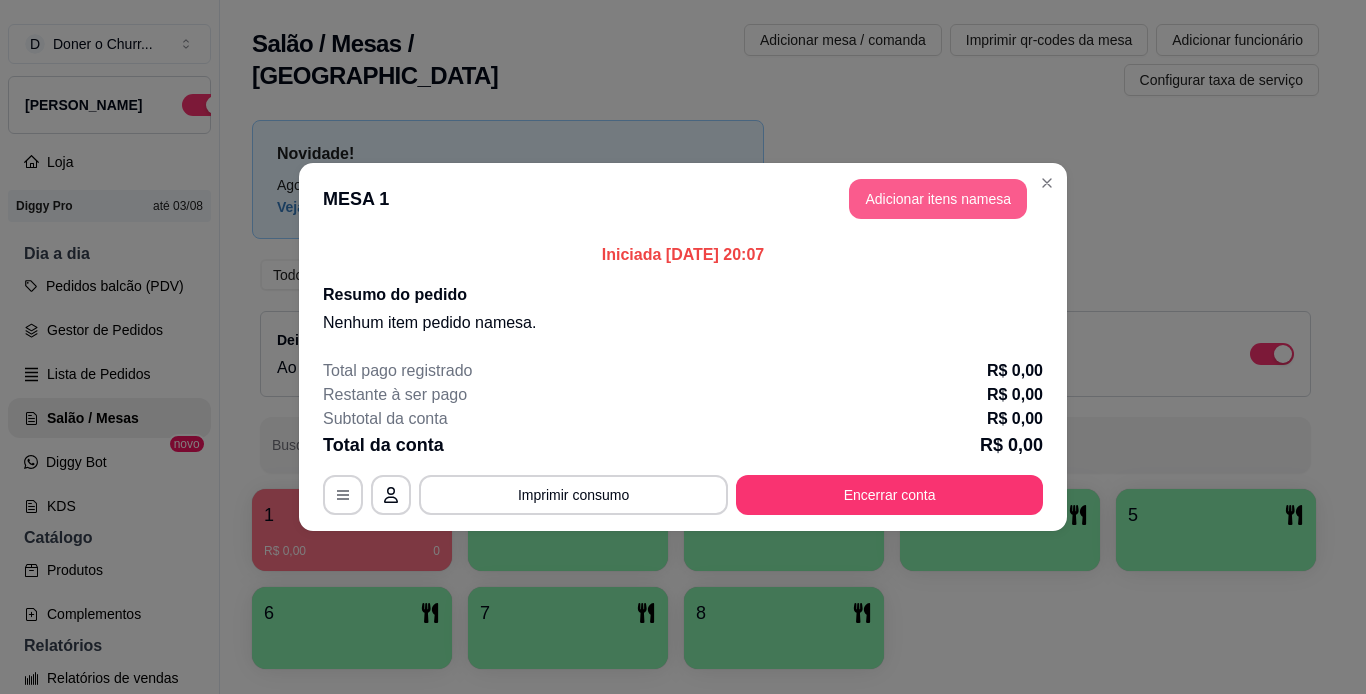 click on "Adicionar itens na  mesa" at bounding box center [938, 199] 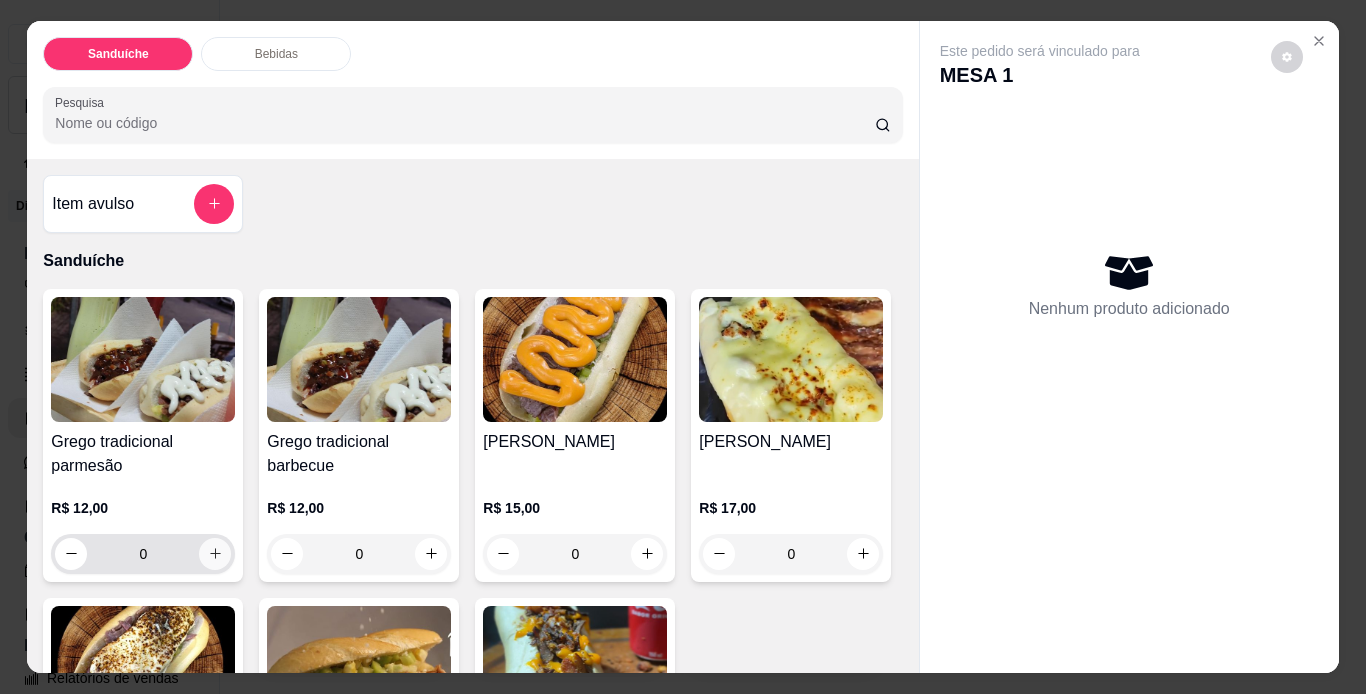 click 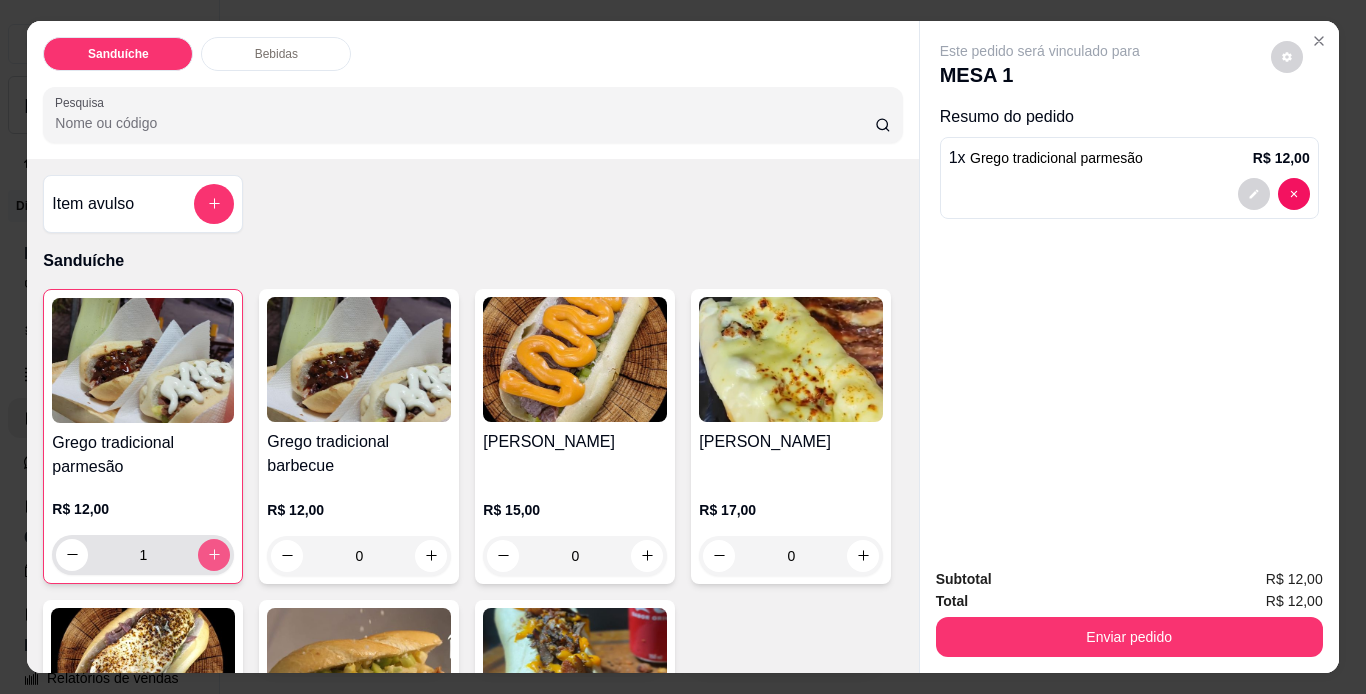 type on "1" 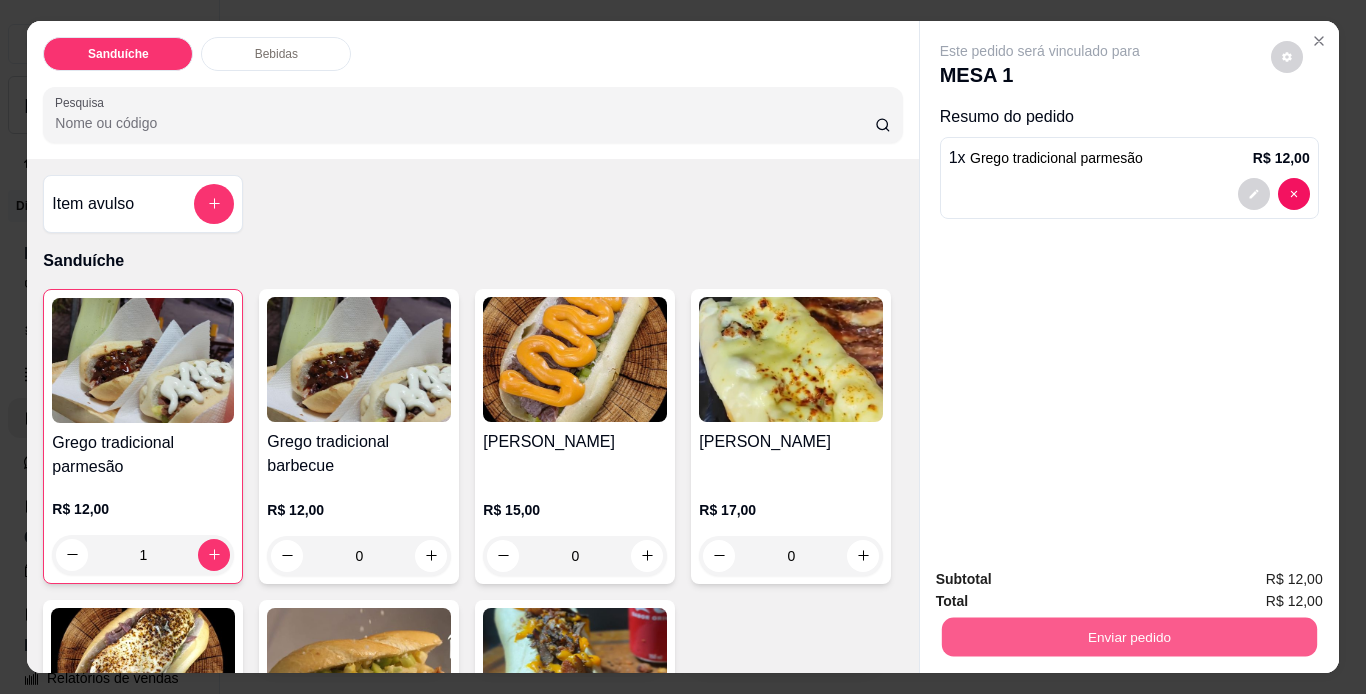 click on "Enviar pedido" at bounding box center [1128, 637] 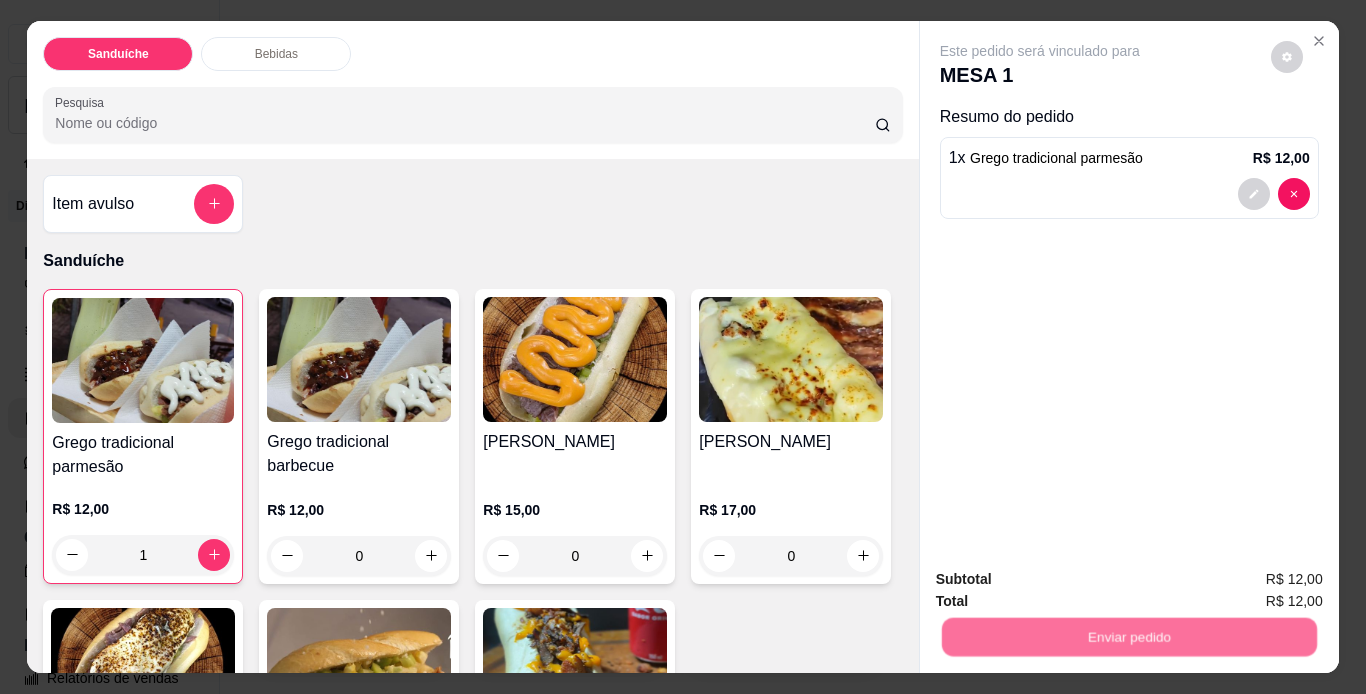 click on "Não registrar e enviar pedido" at bounding box center [1063, 580] 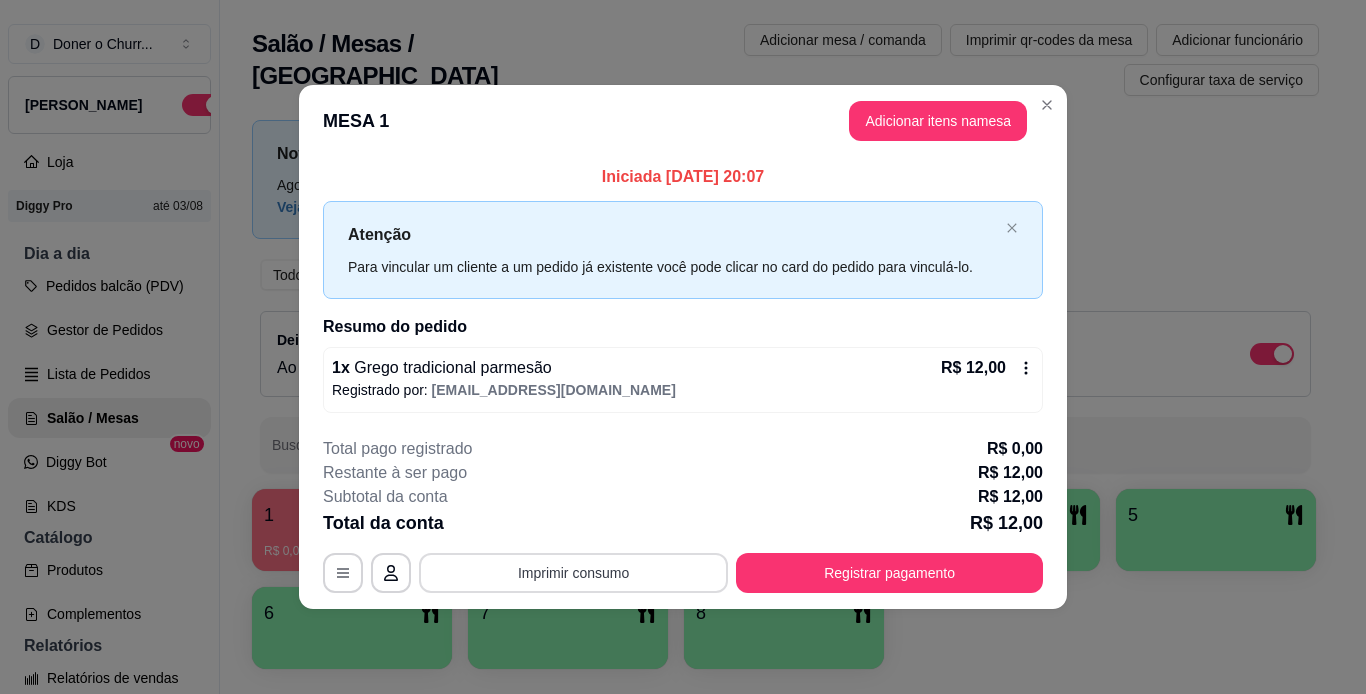 click on "Imprimir consumo" at bounding box center [573, 573] 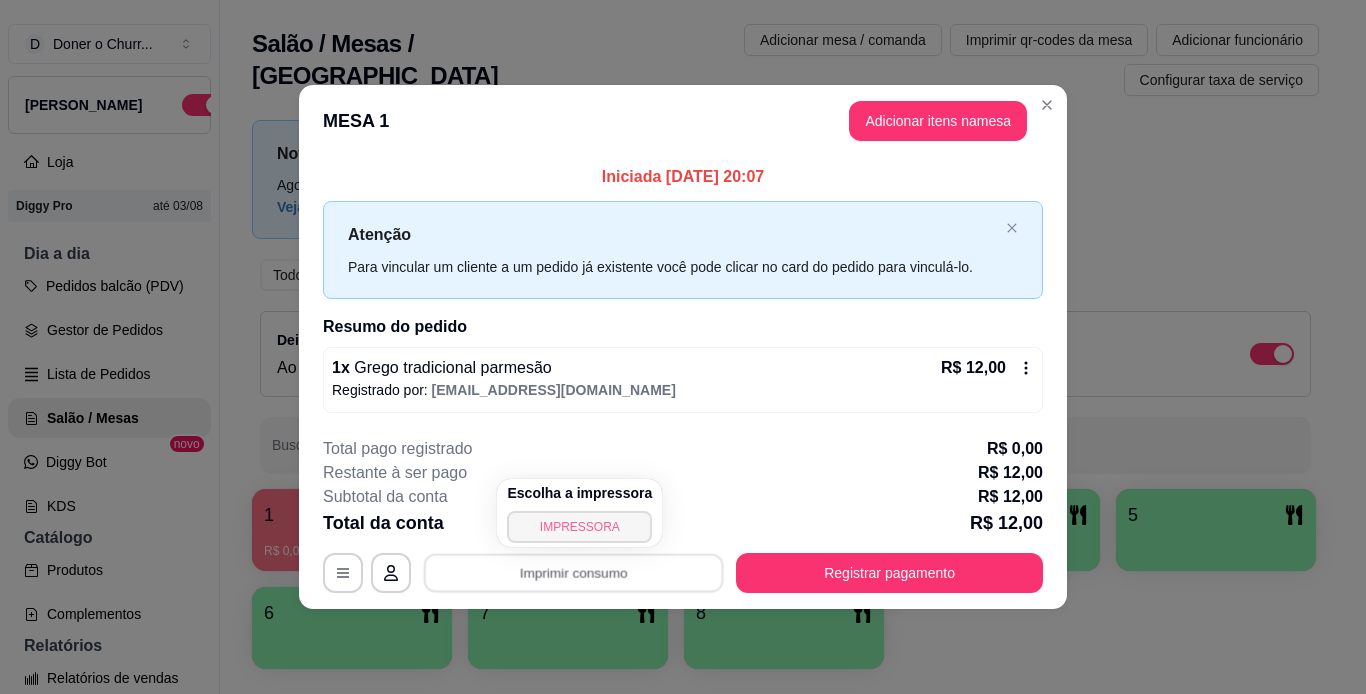 click on "IMPRESSORA" at bounding box center (579, 527) 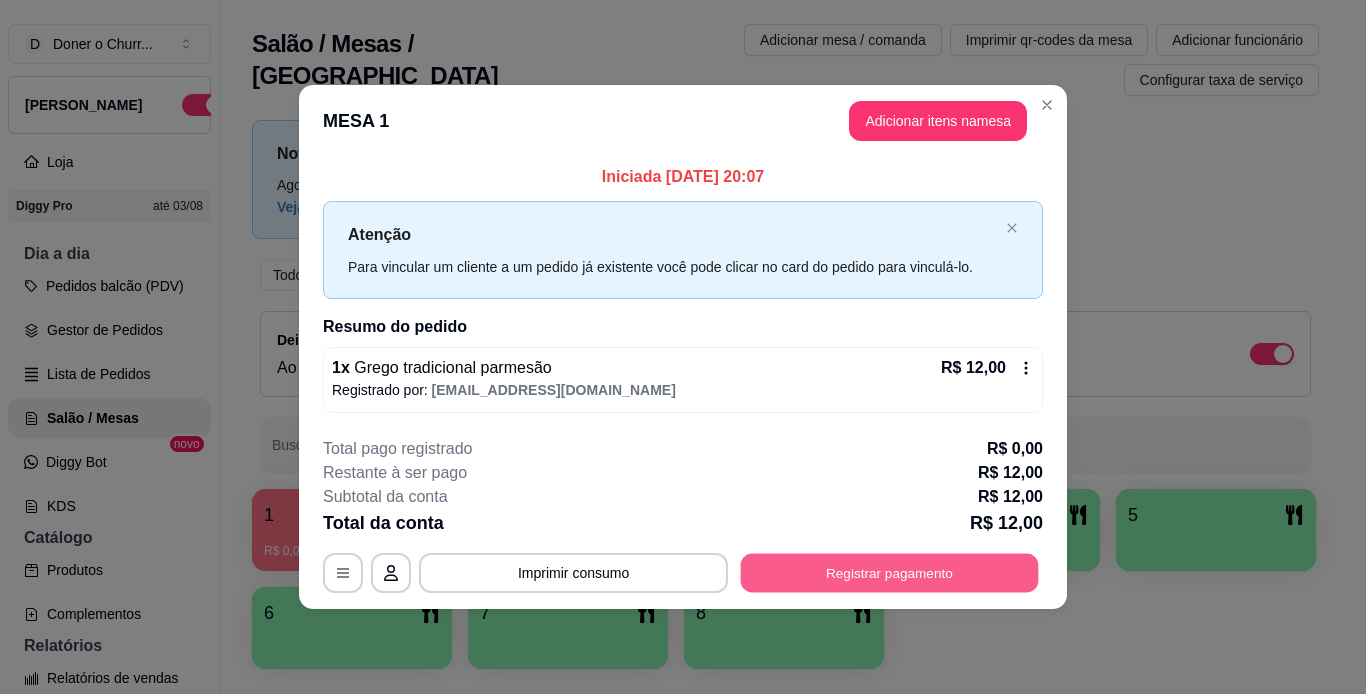click on "Registrar pagamento" at bounding box center (890, 572) 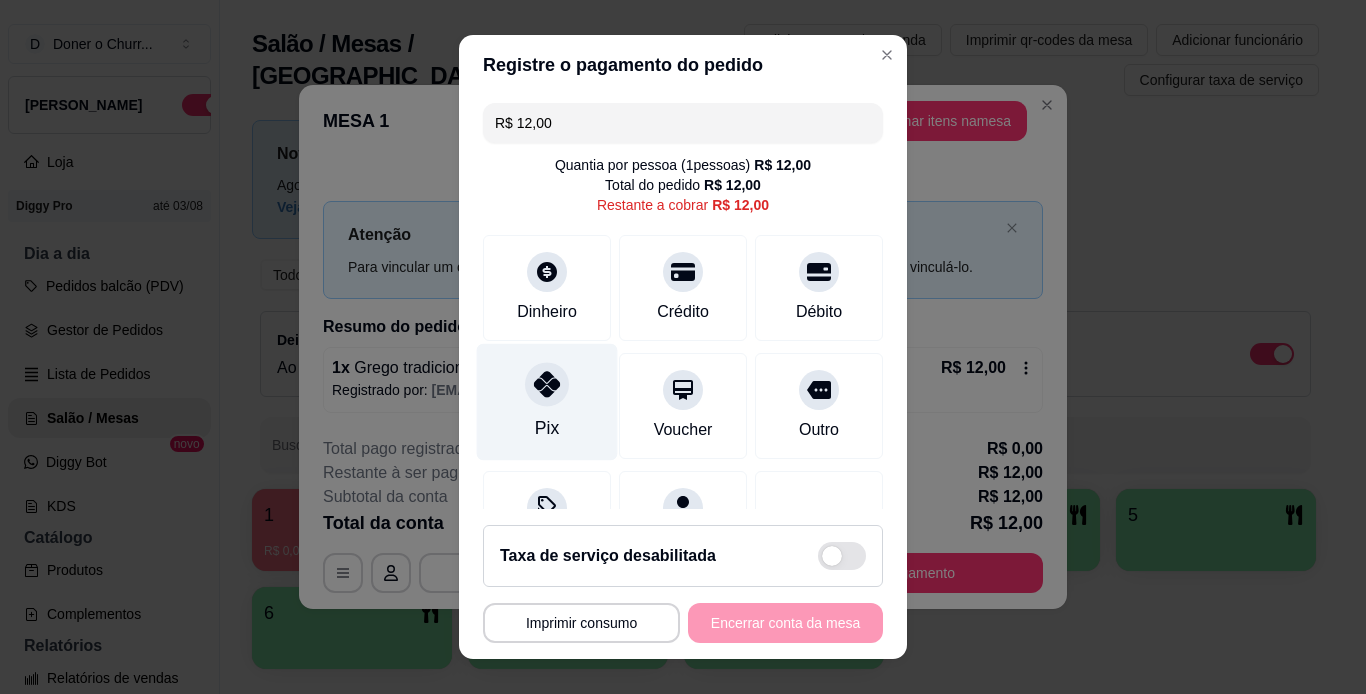 click 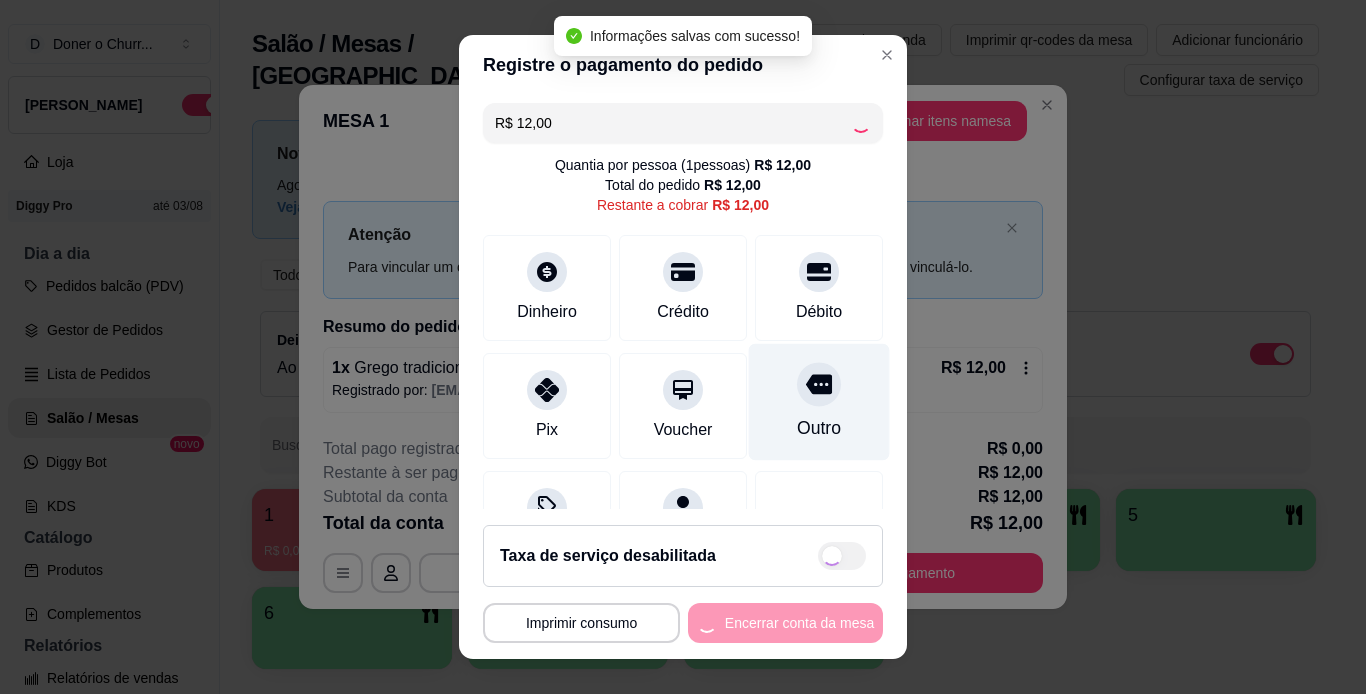 type on "R$ 0,00" 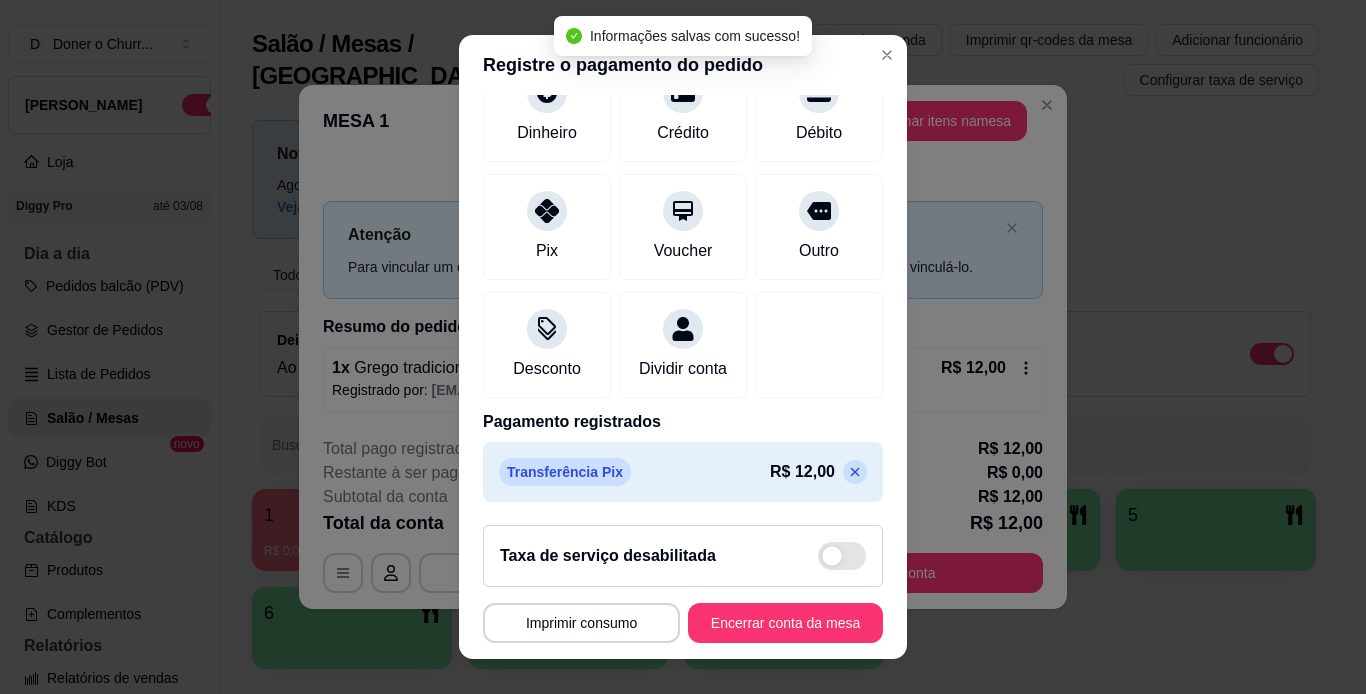 scroll, scrollTop: 183, scrollLeft: 0, axis: vertical 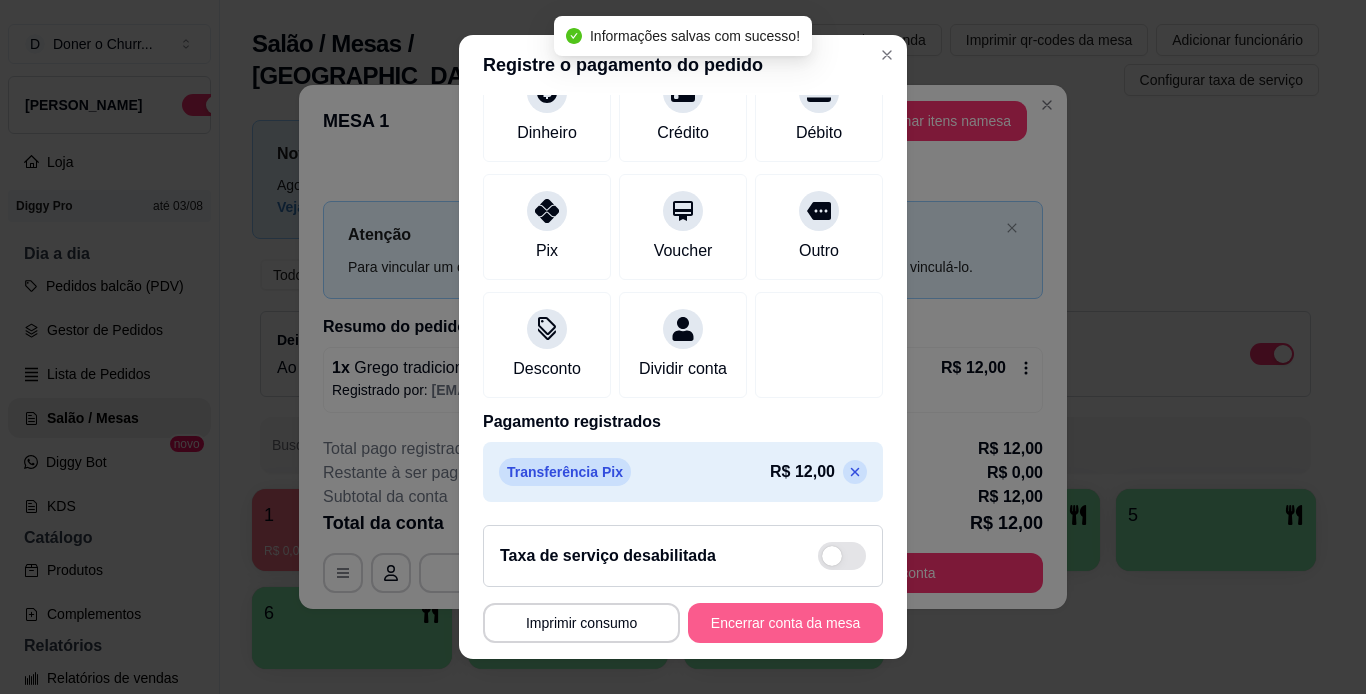 click on "Encerrar conta da mesa" at bounding box center [785, 623] 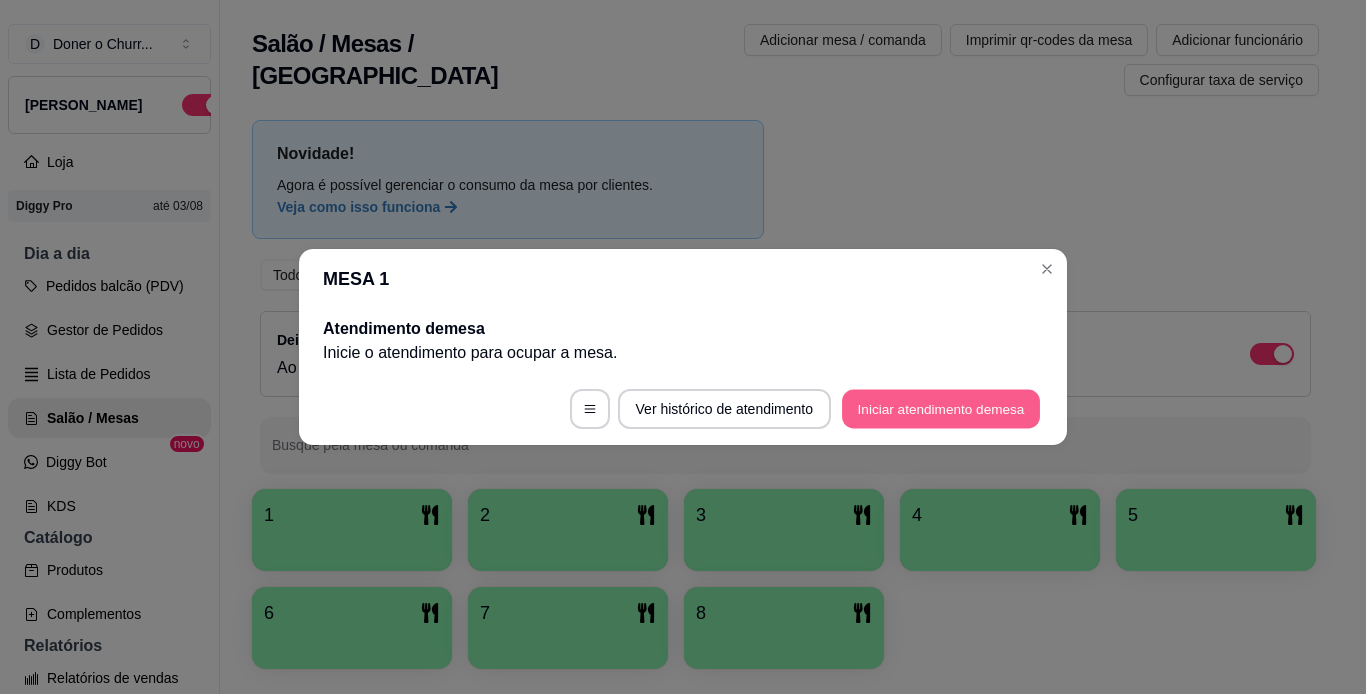 click on "Iniciar atendimento de  mesa" at bounding box center [941, 409] 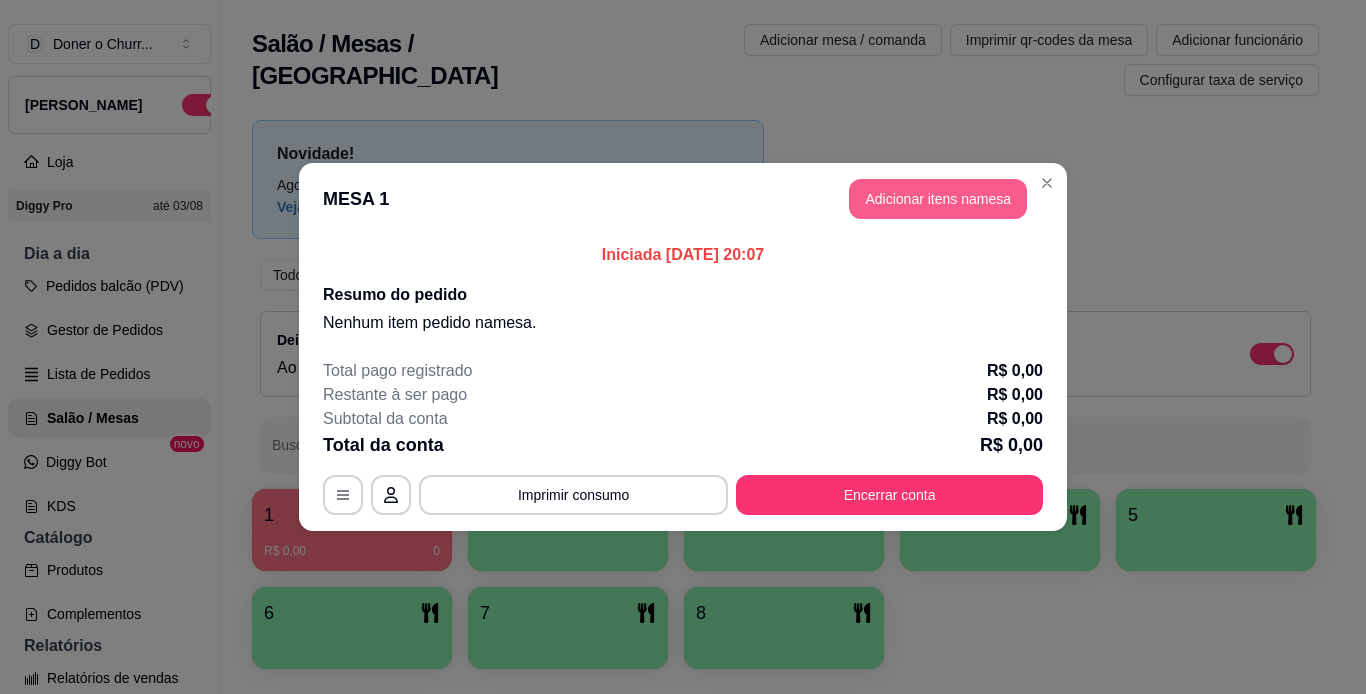 click on "Adicionar itens na  mesa" at bounding box center (938, 199) 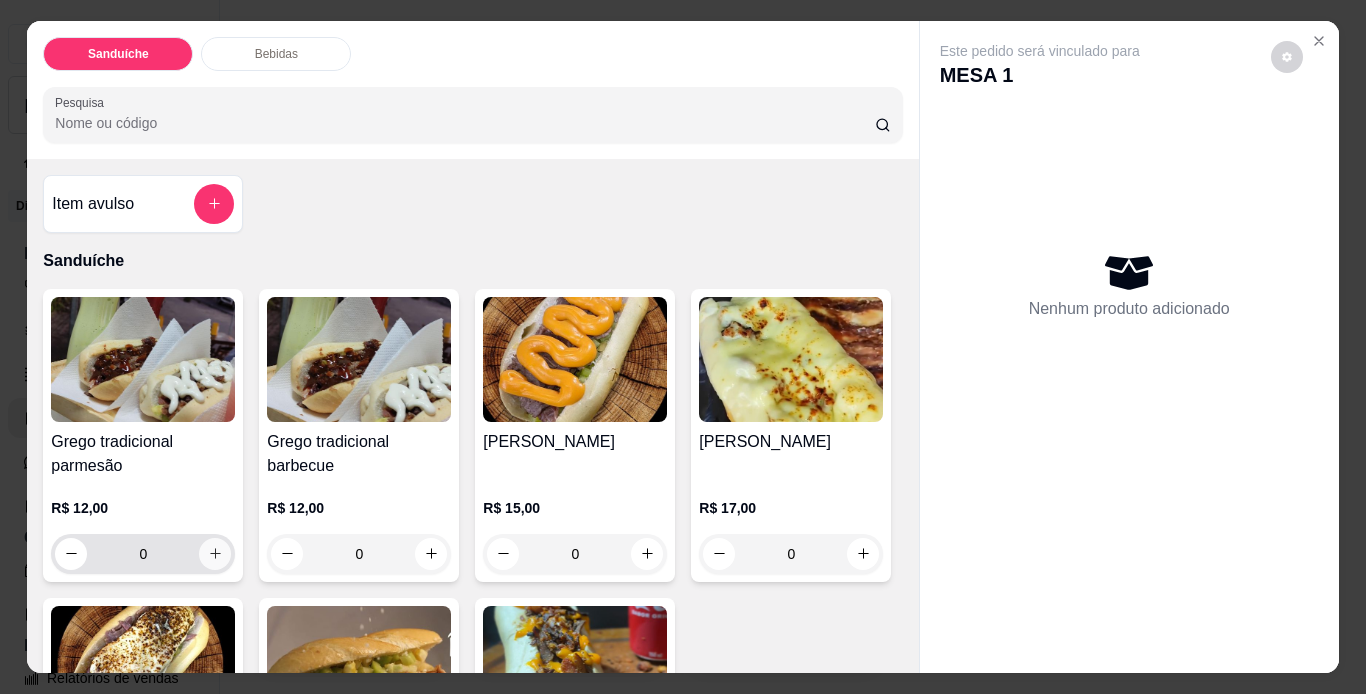 click 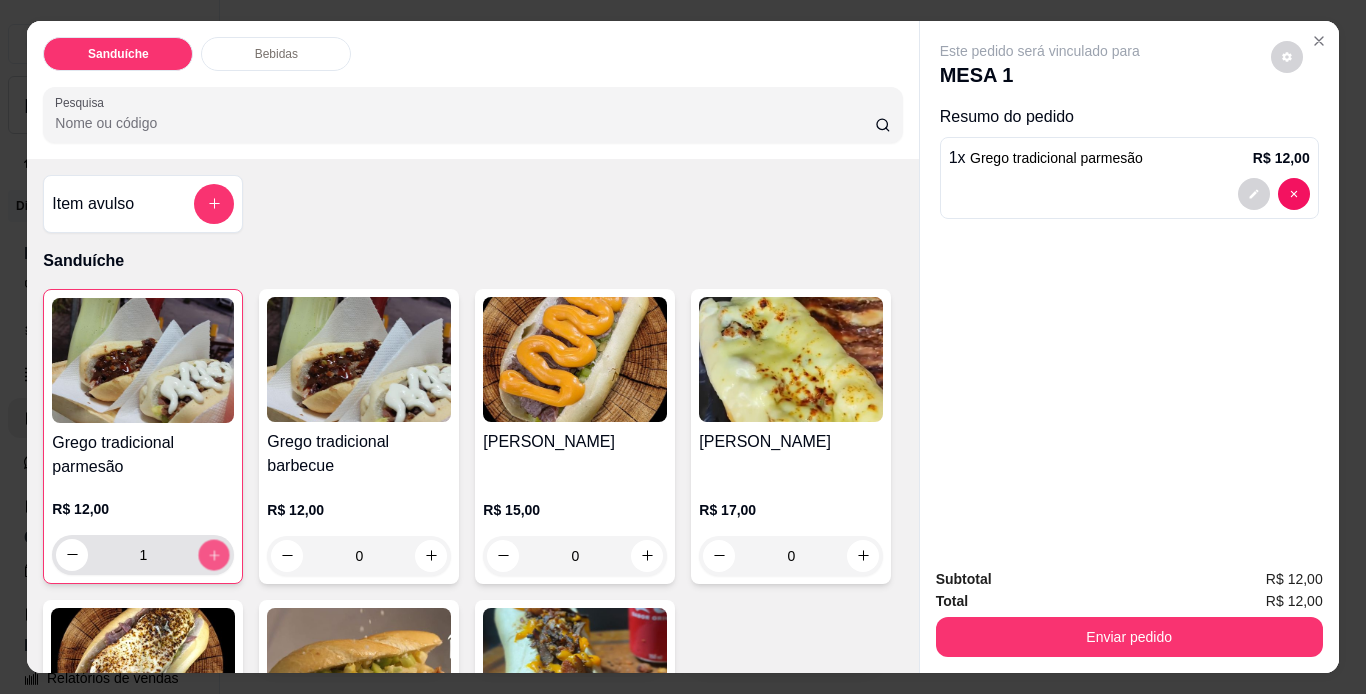 click 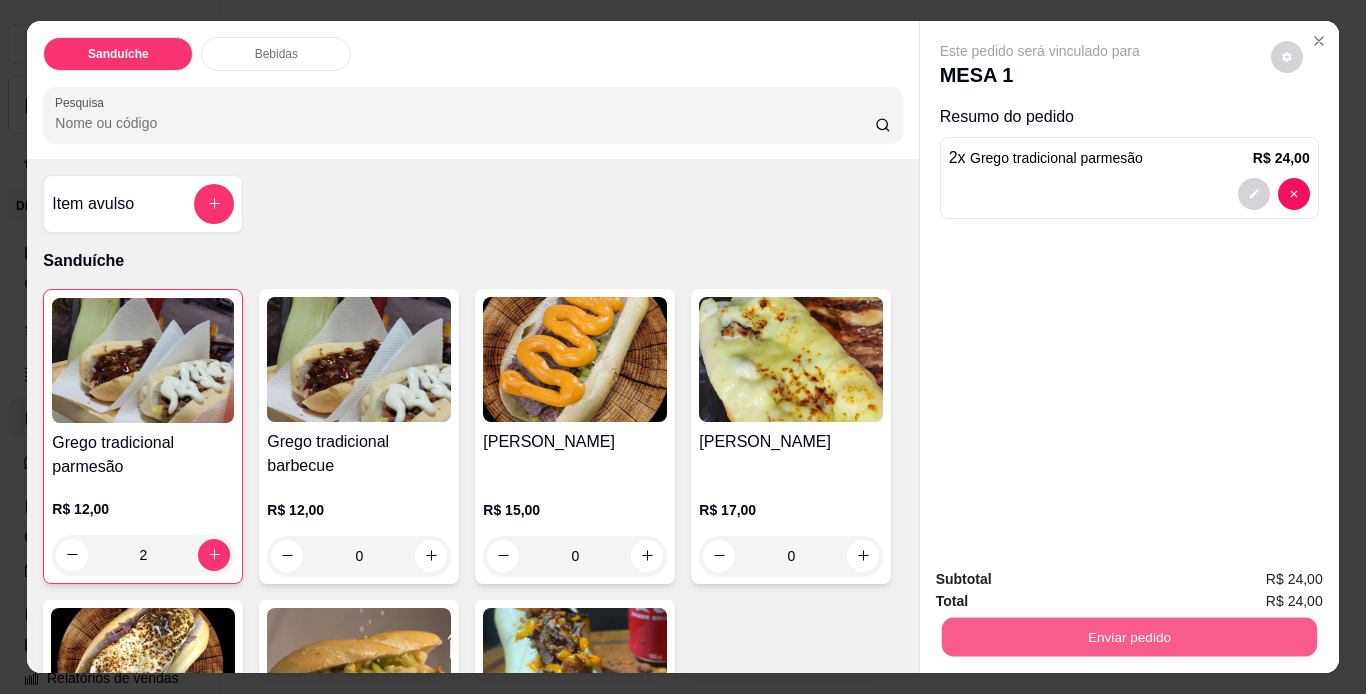 click on "Enviar pedido" at bounding box center [1128, 637] 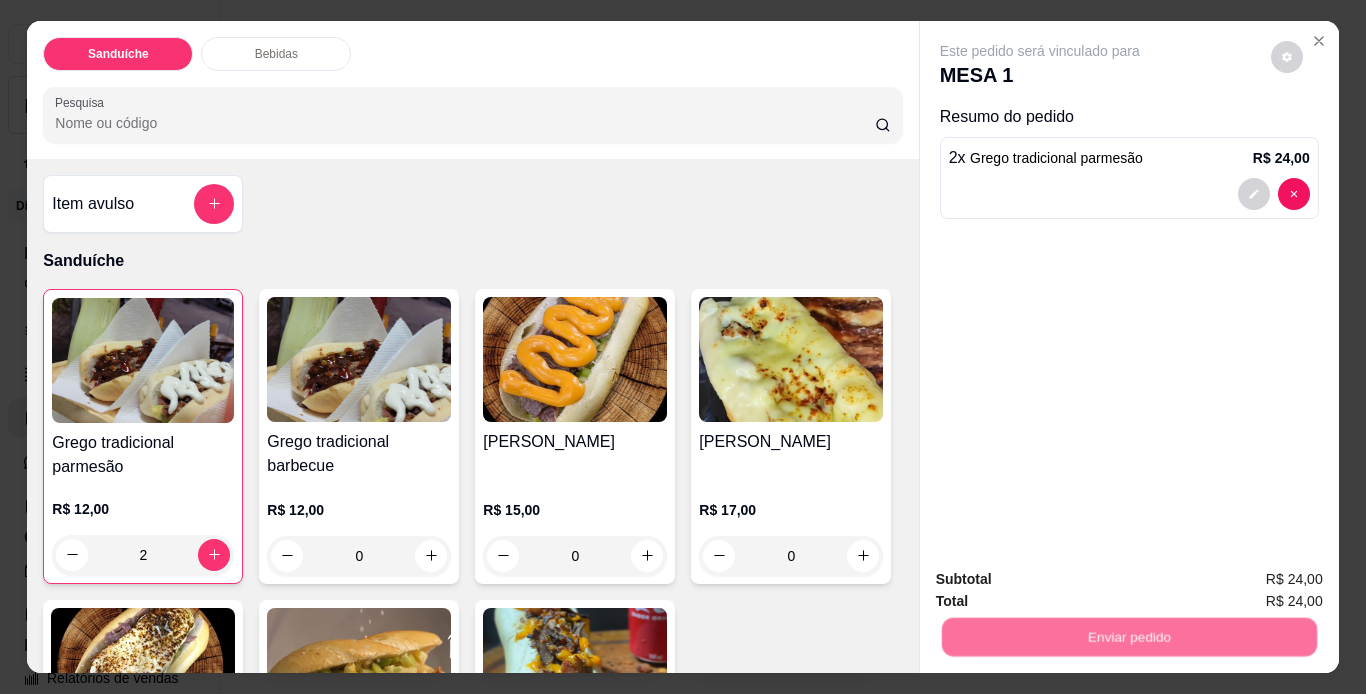 click on "Não registrar e enviar pedido" at bounding box center (1063, 580) 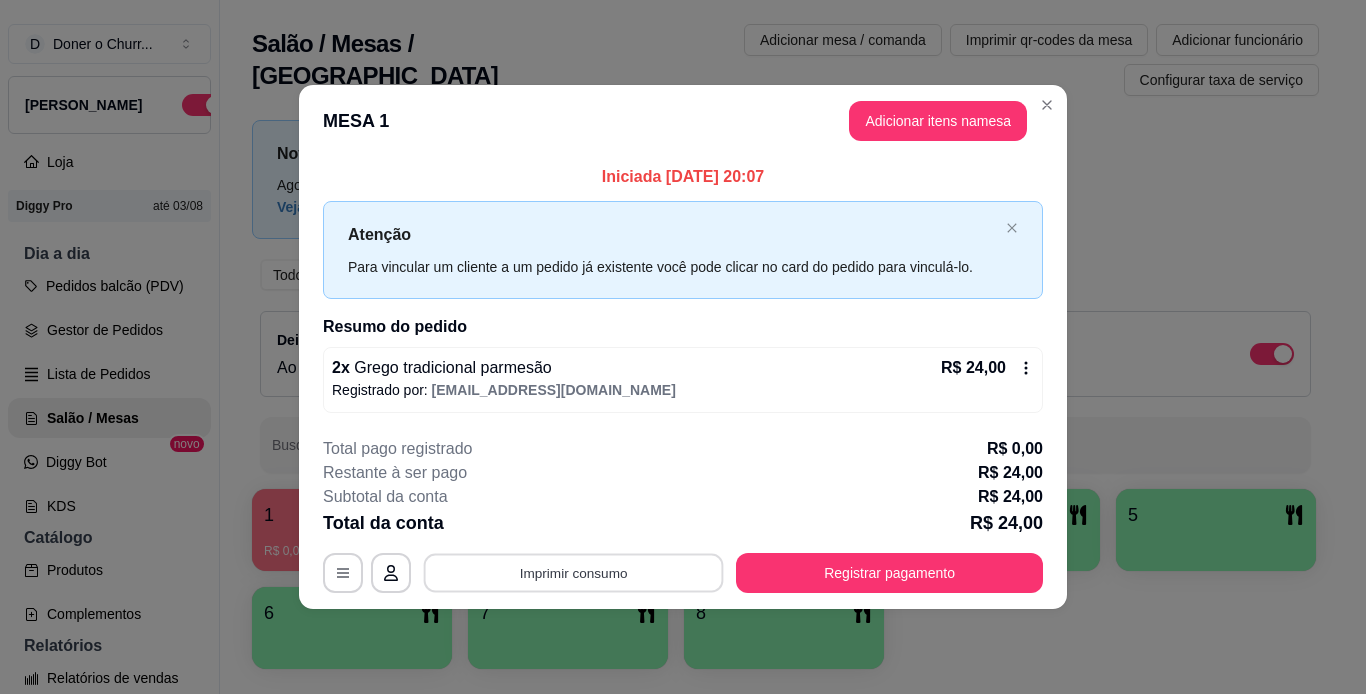 click on "Imprimir consumo" at bounding box center [574, 572] 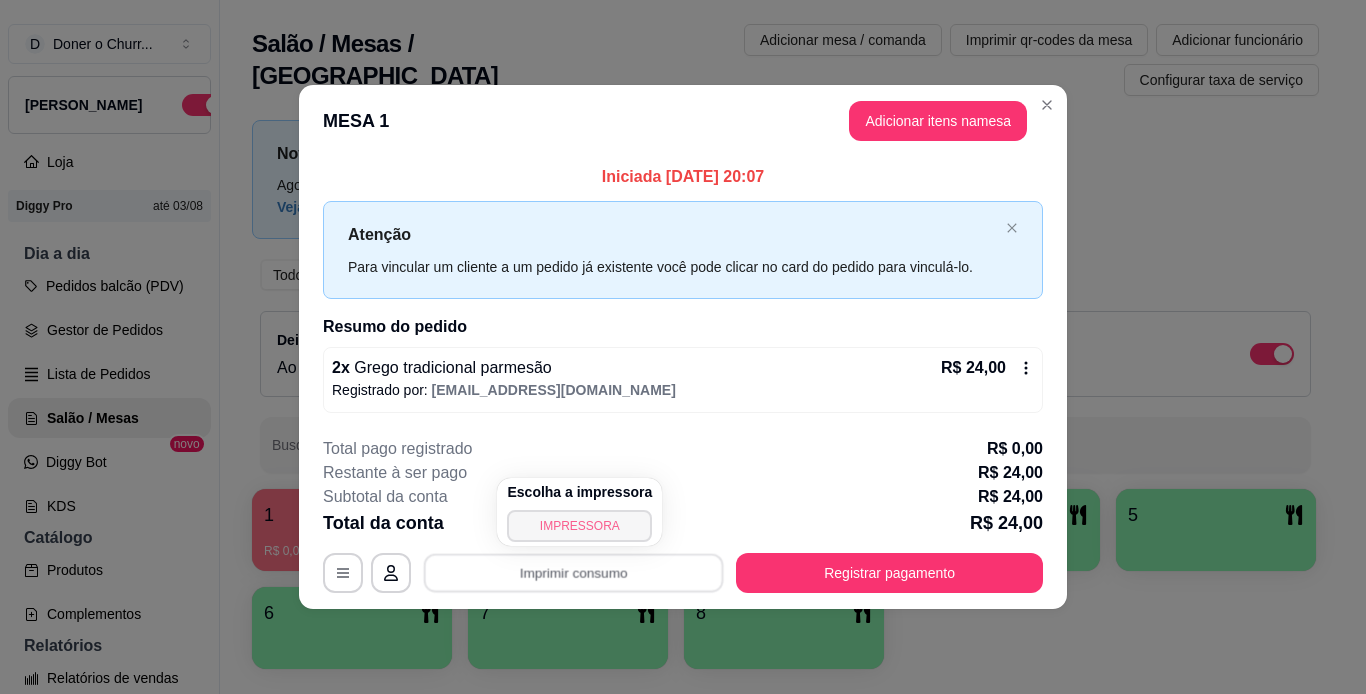 click on "IMPRESSORA" at bounding box center (579, 526) 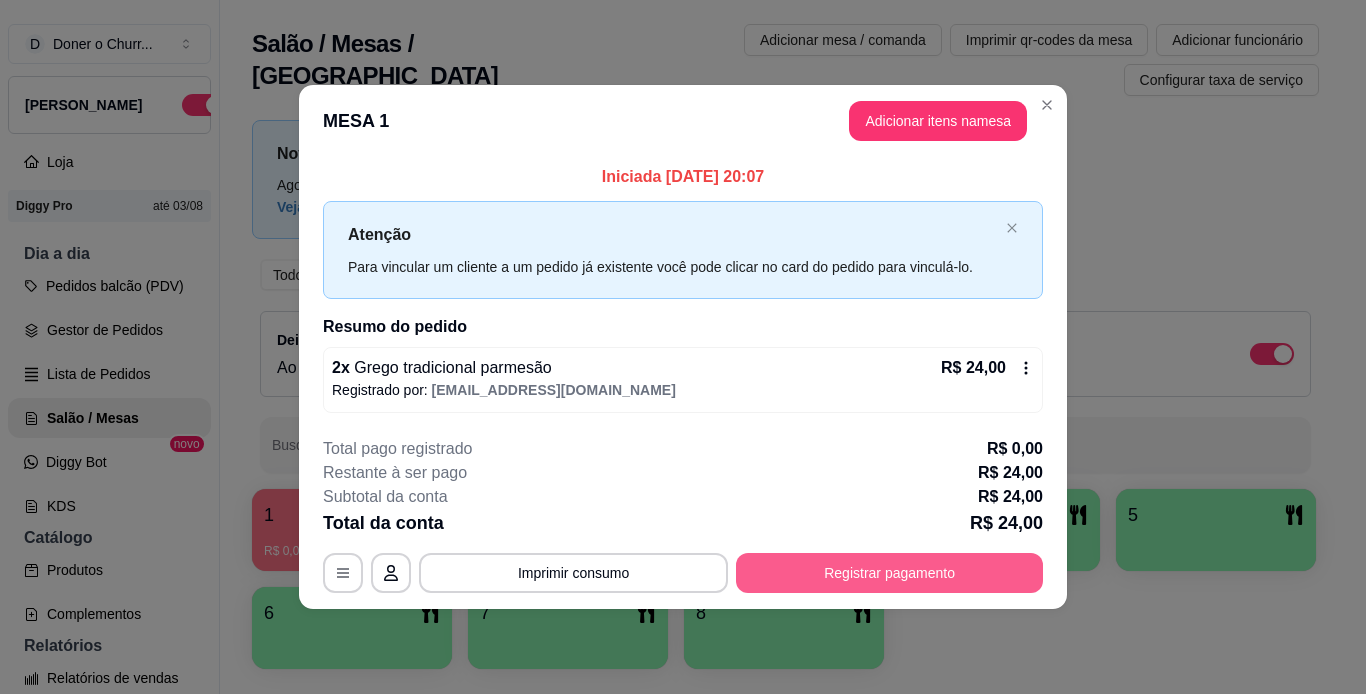 click on "Registrar pagamento" at bounding box center (889, 573) 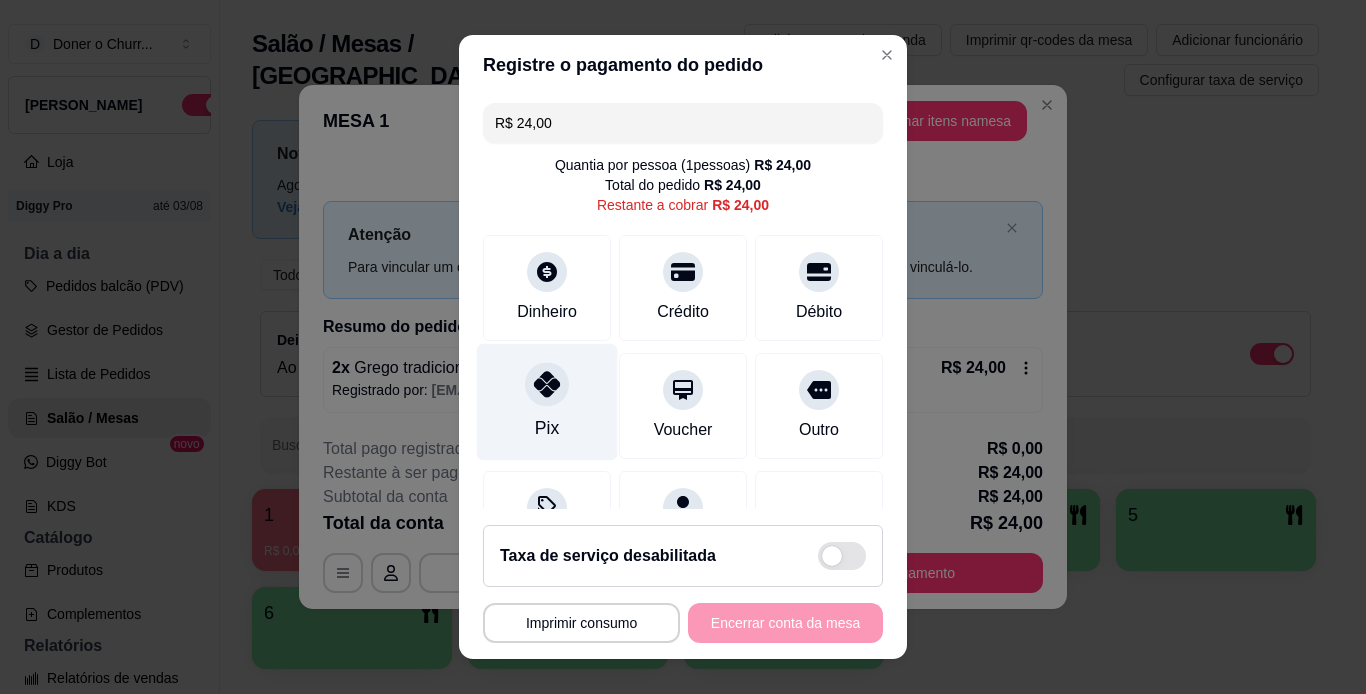 click at bounding box center (547, 384) 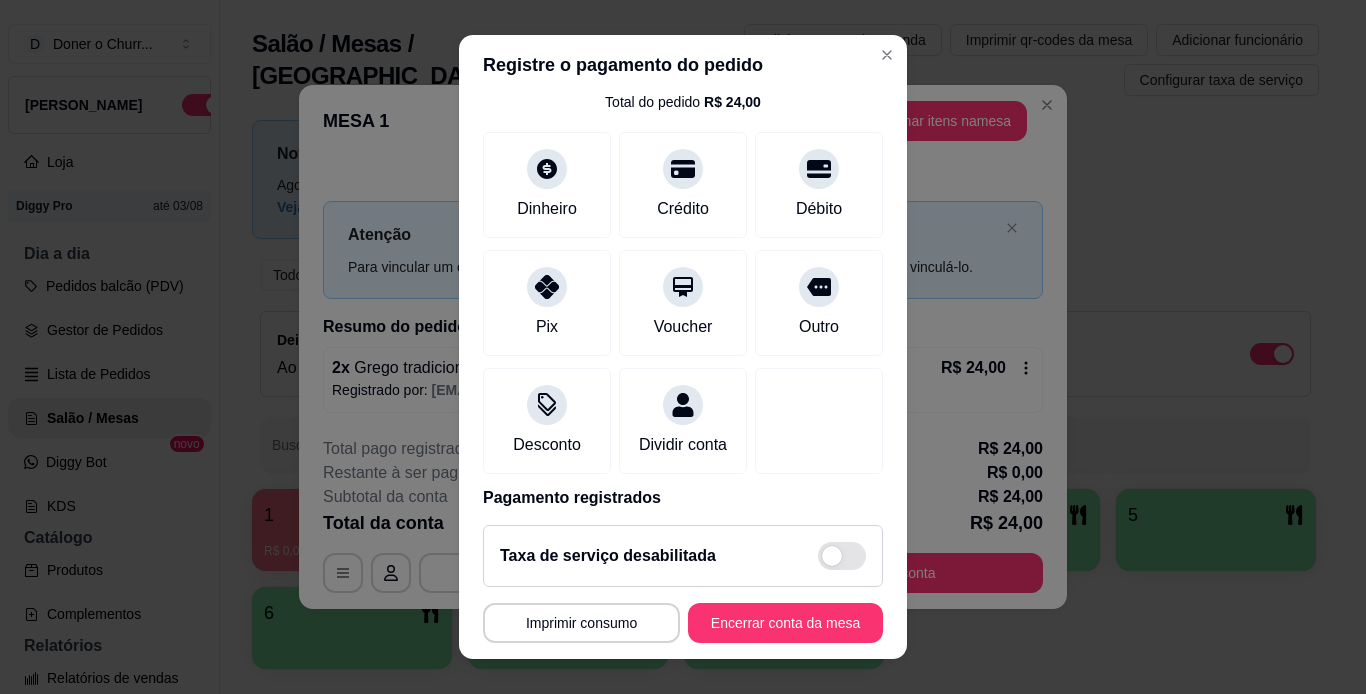 scroll, scrollTop: 183, scrollLeft: 0, axis: vertical 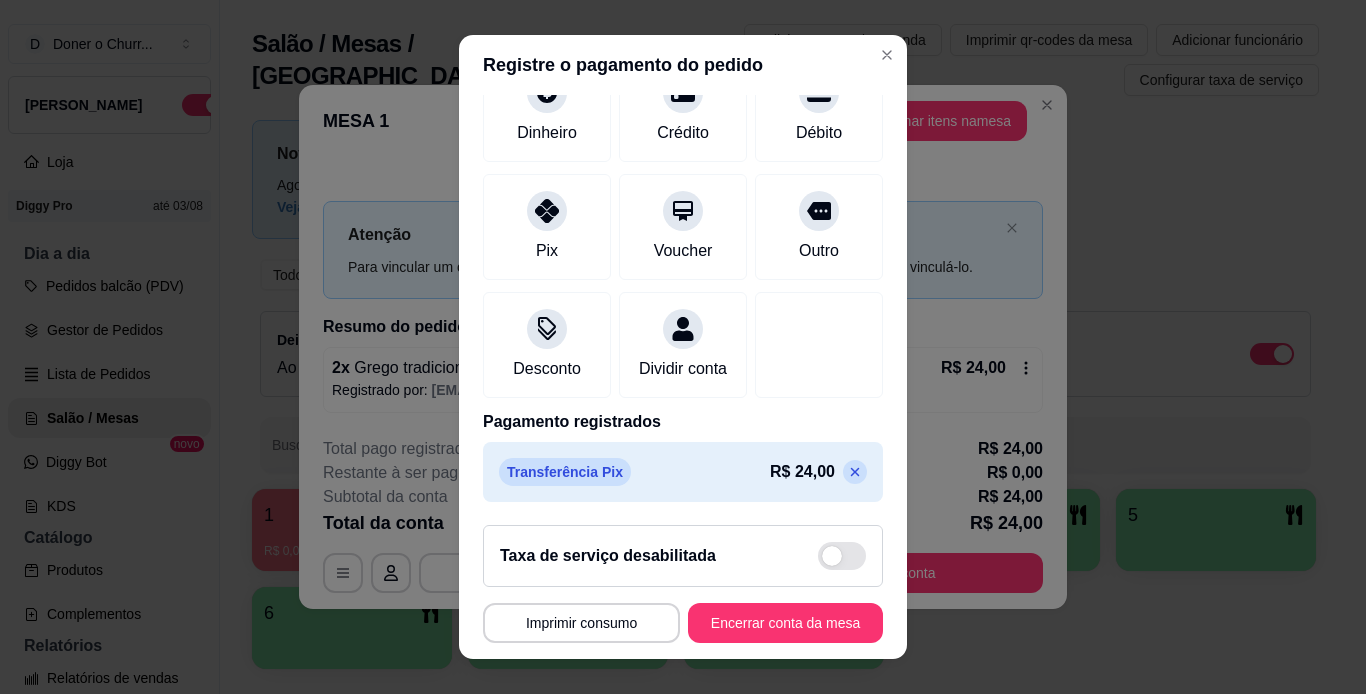 click 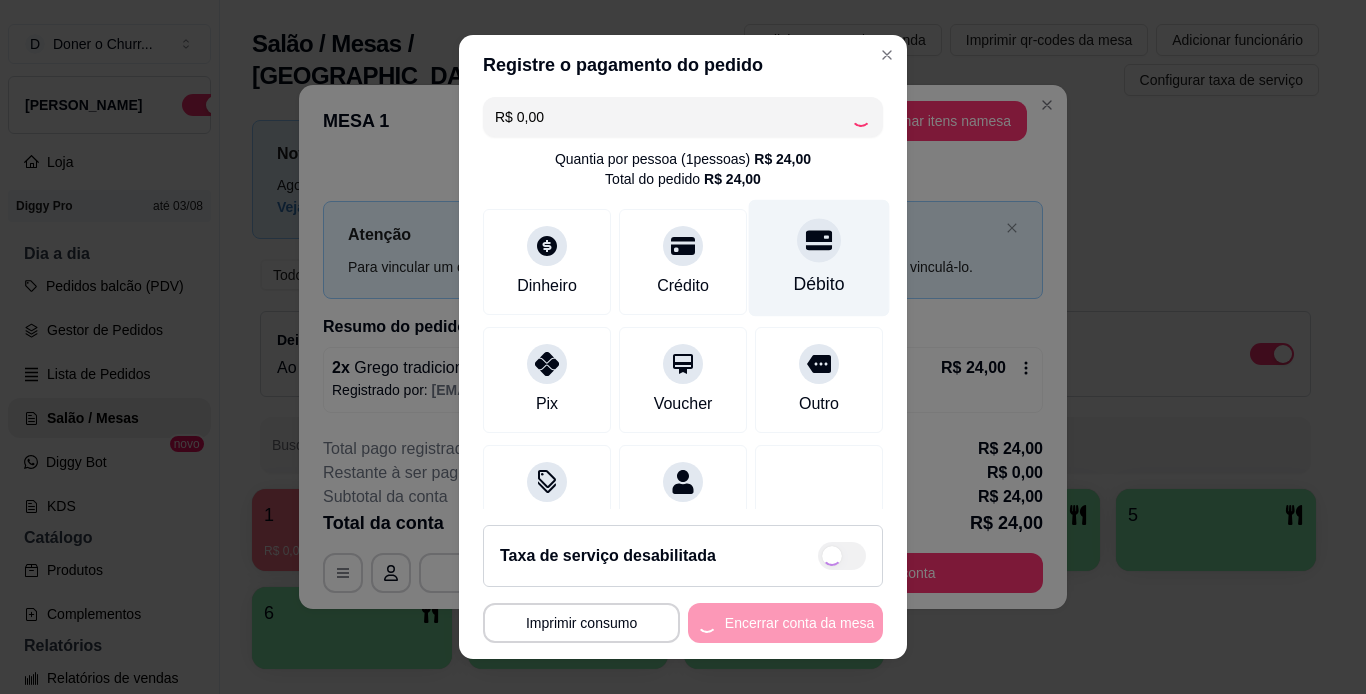 scroll, scrollTop: 0, scrollLeft: 0, axis: both 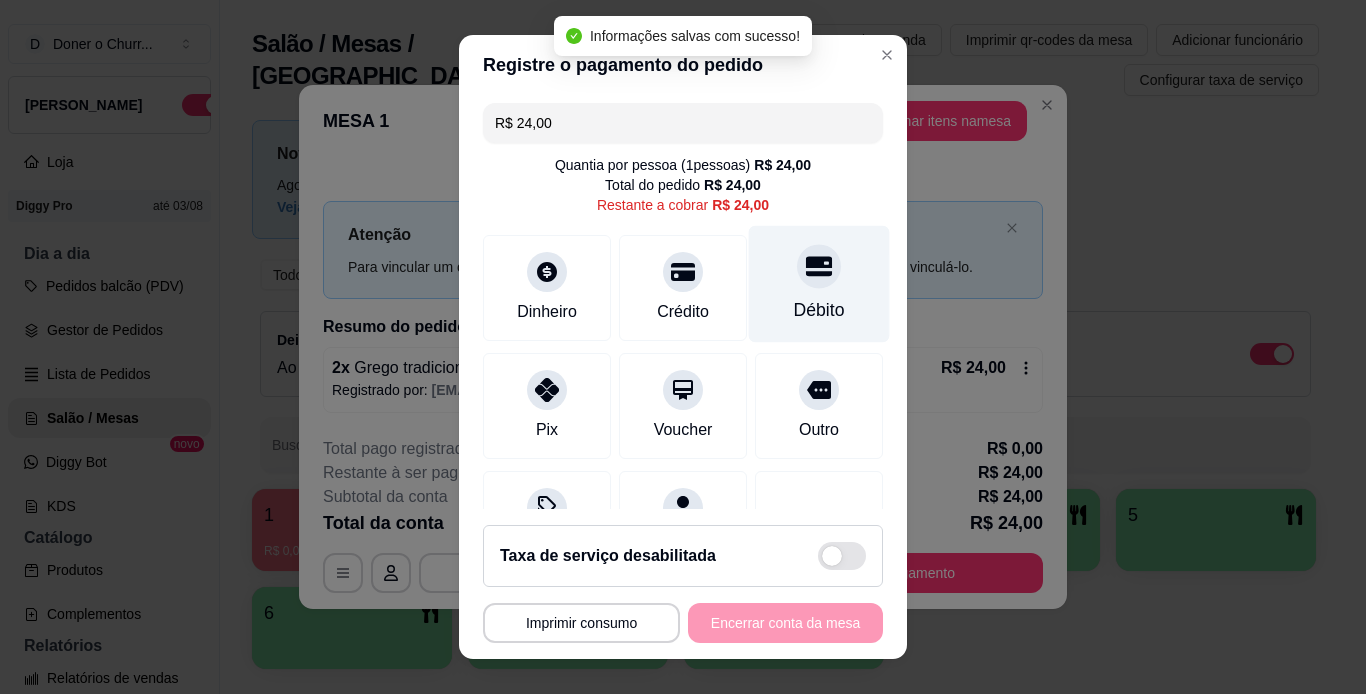 click 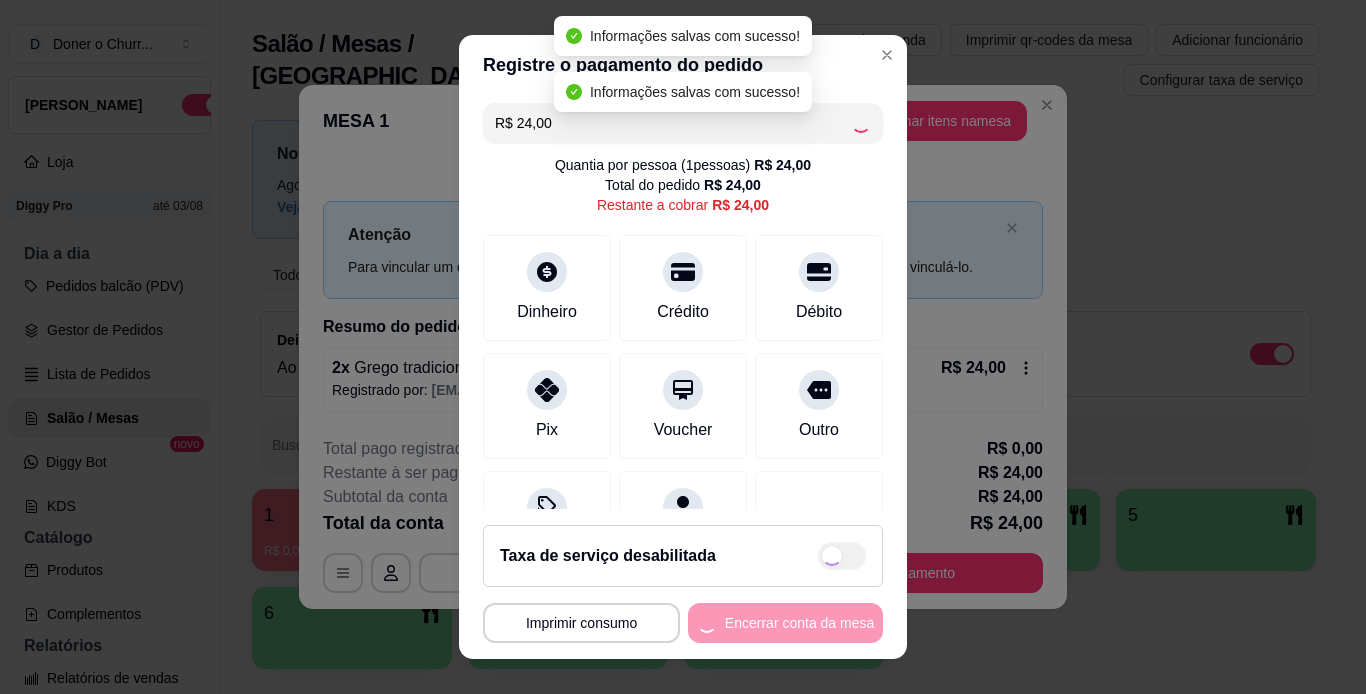 type on "R$ 0,00" 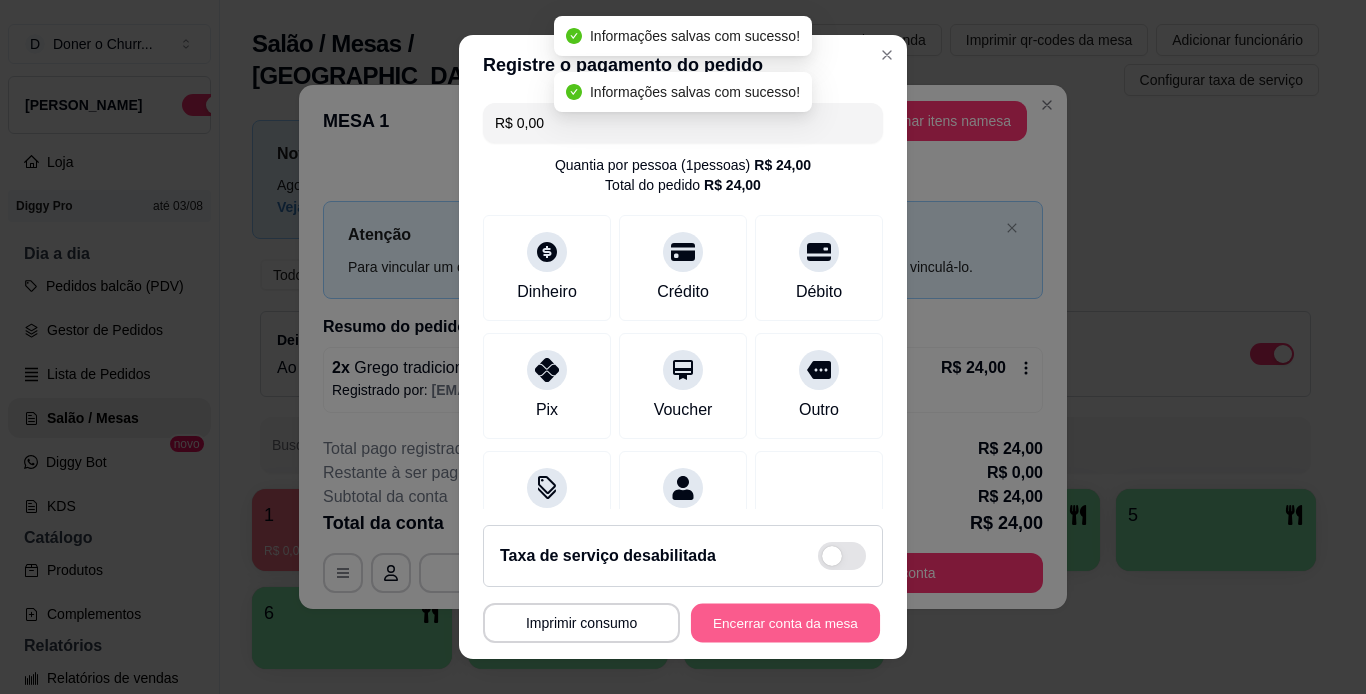 click on "Encerrar conta da mesa" at bounding box center (785, 623) 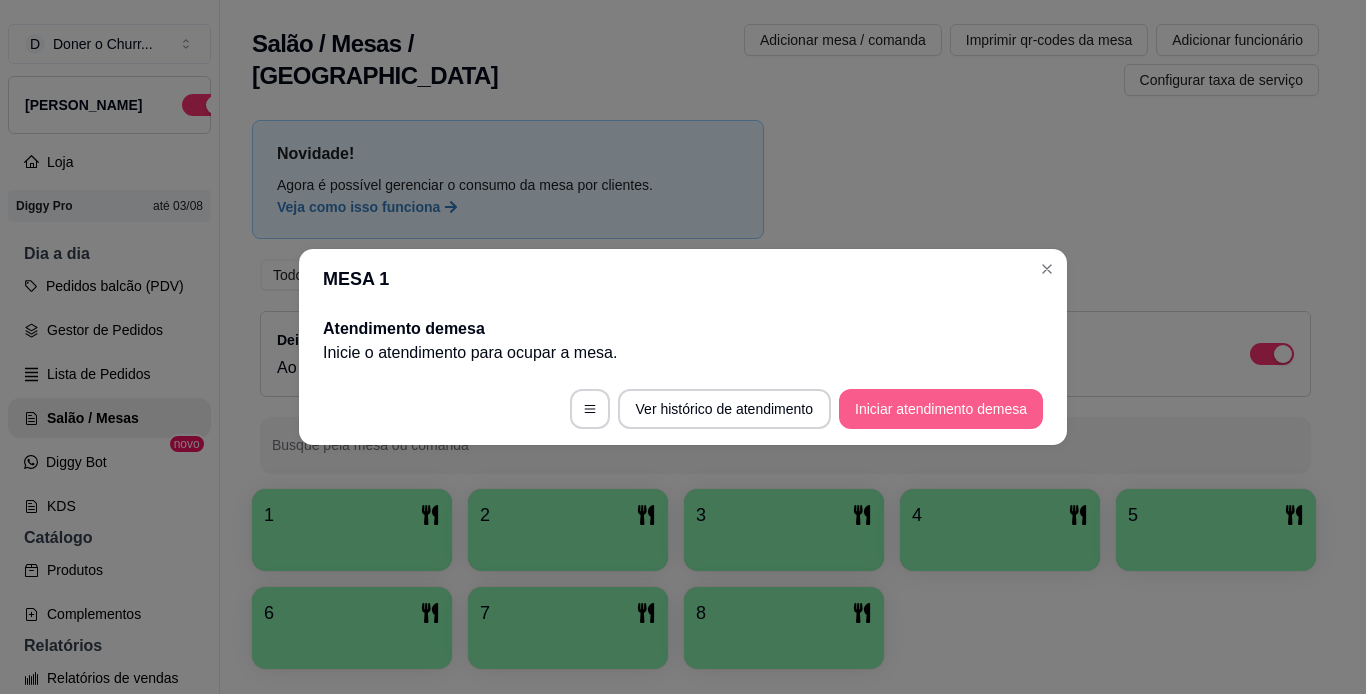 click on "Iniciar atendimento de  mesa" at bounding box center (941, 409) 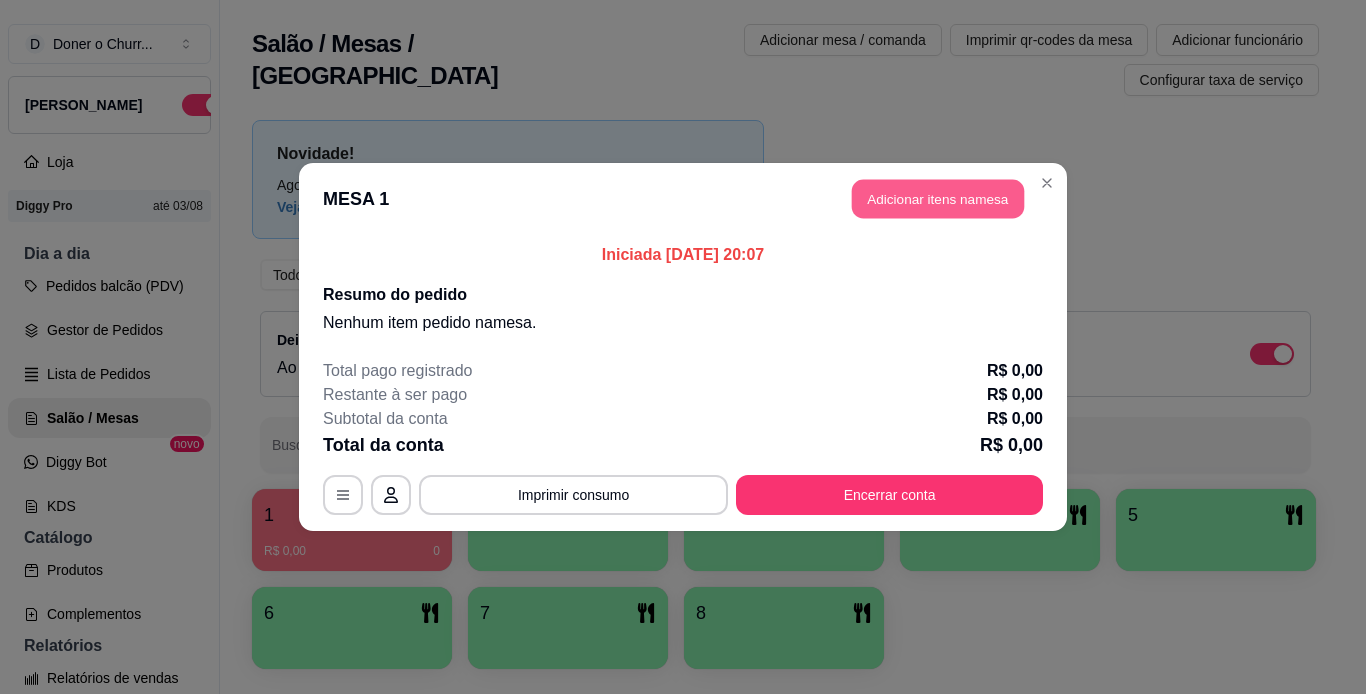 click on "Adicionar itens na  mesa" at bounding box center (938, 199) 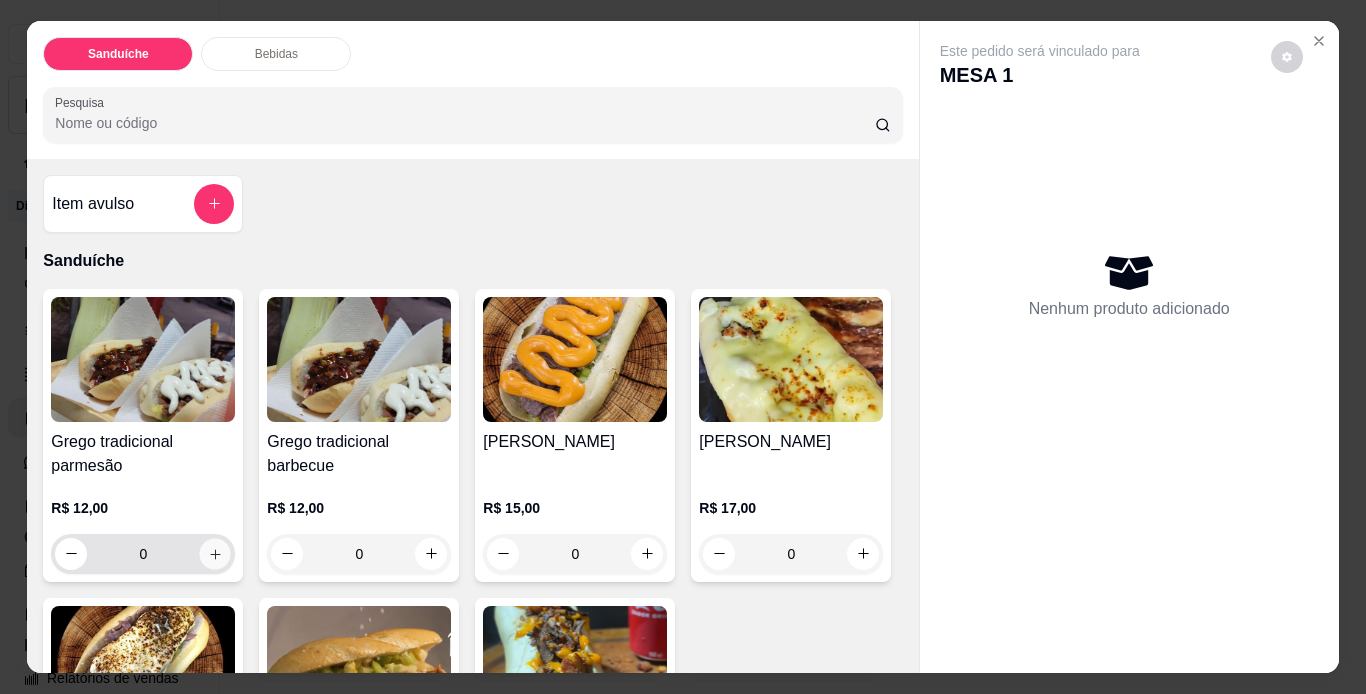 click 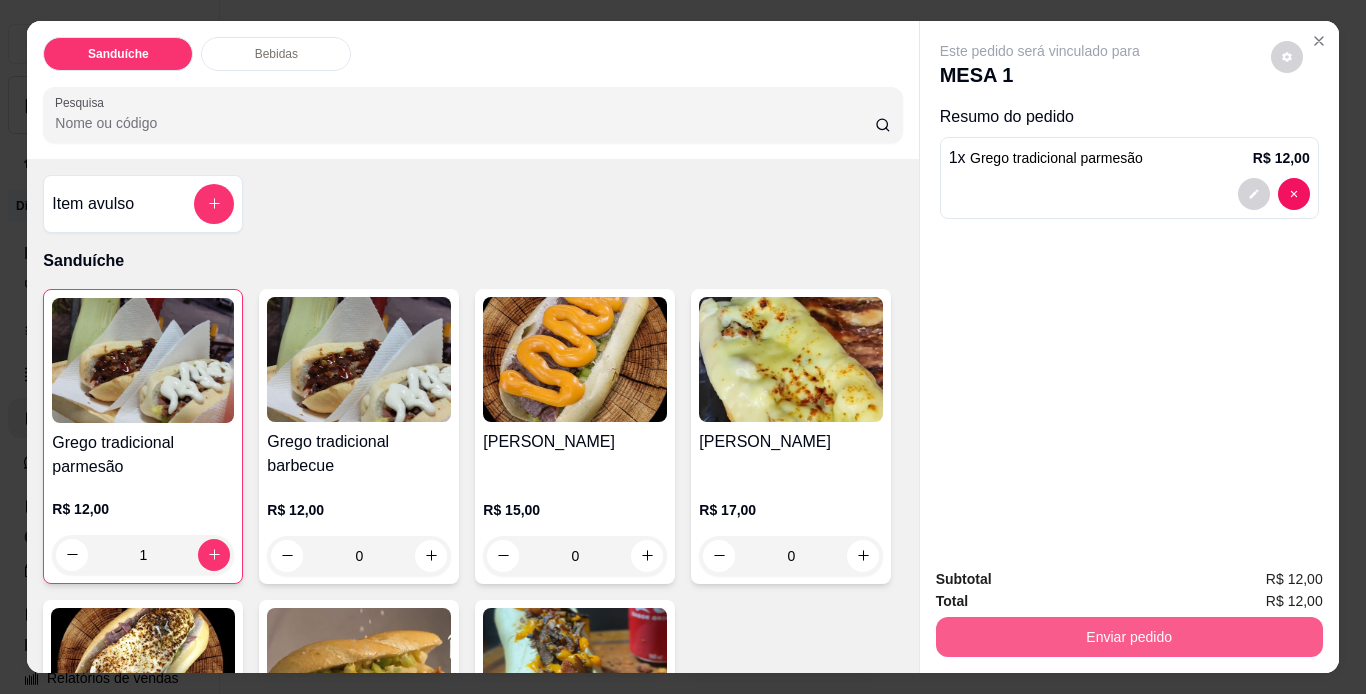 click on "Enviar pedido" at bounding box center [1129, 637] 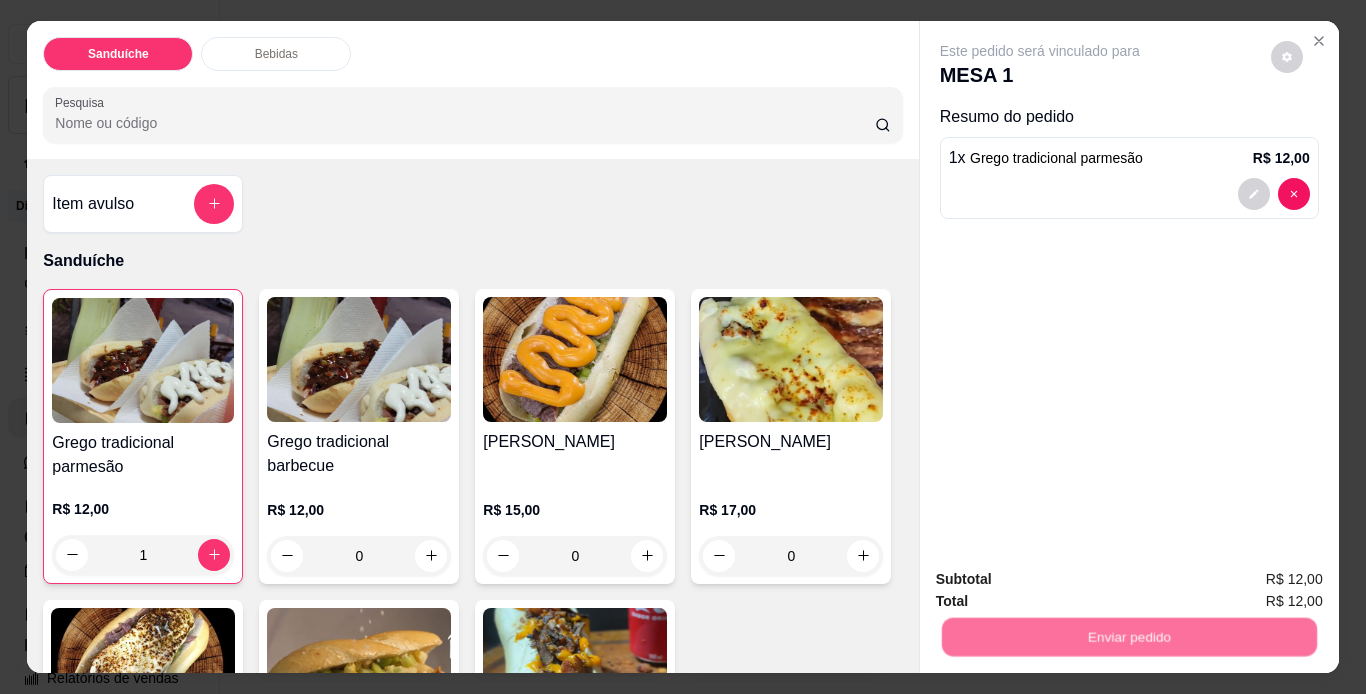 click on "Não registrar e enviar pedido" at bounding box center (1063, 580) 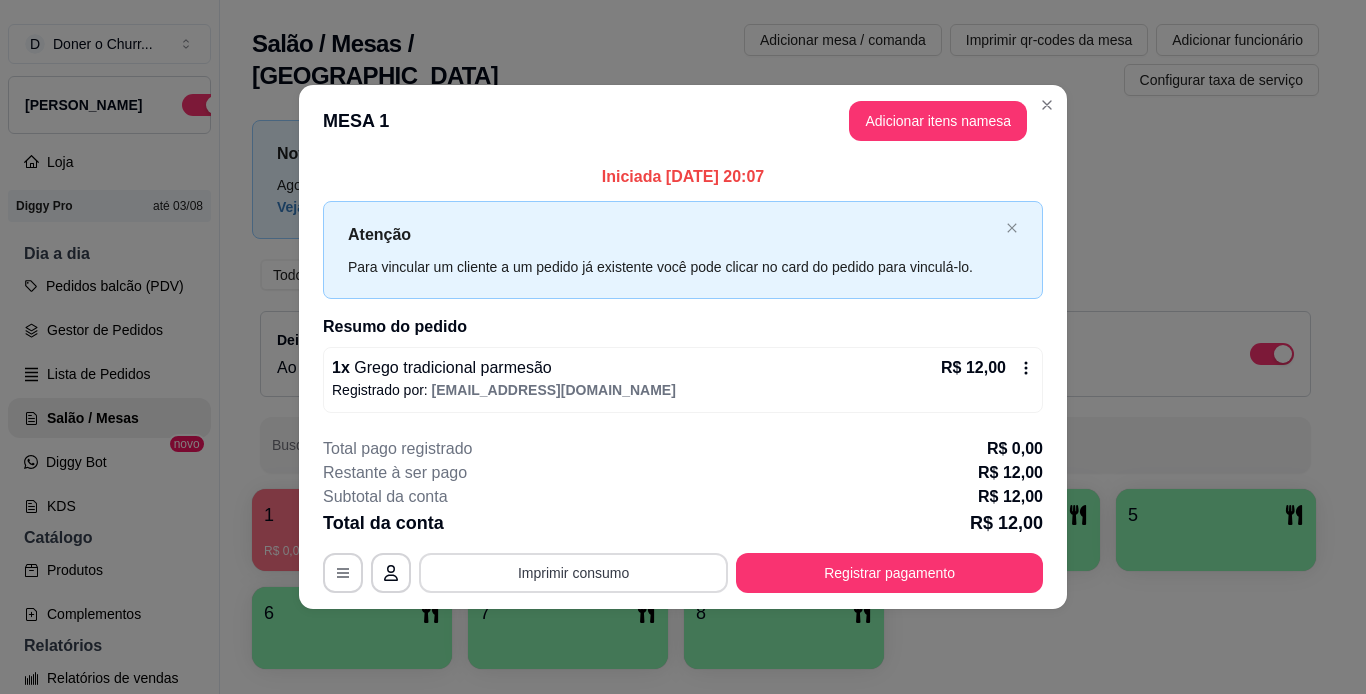 click on "Imprimir consumo" at bounding box center (573, 573) 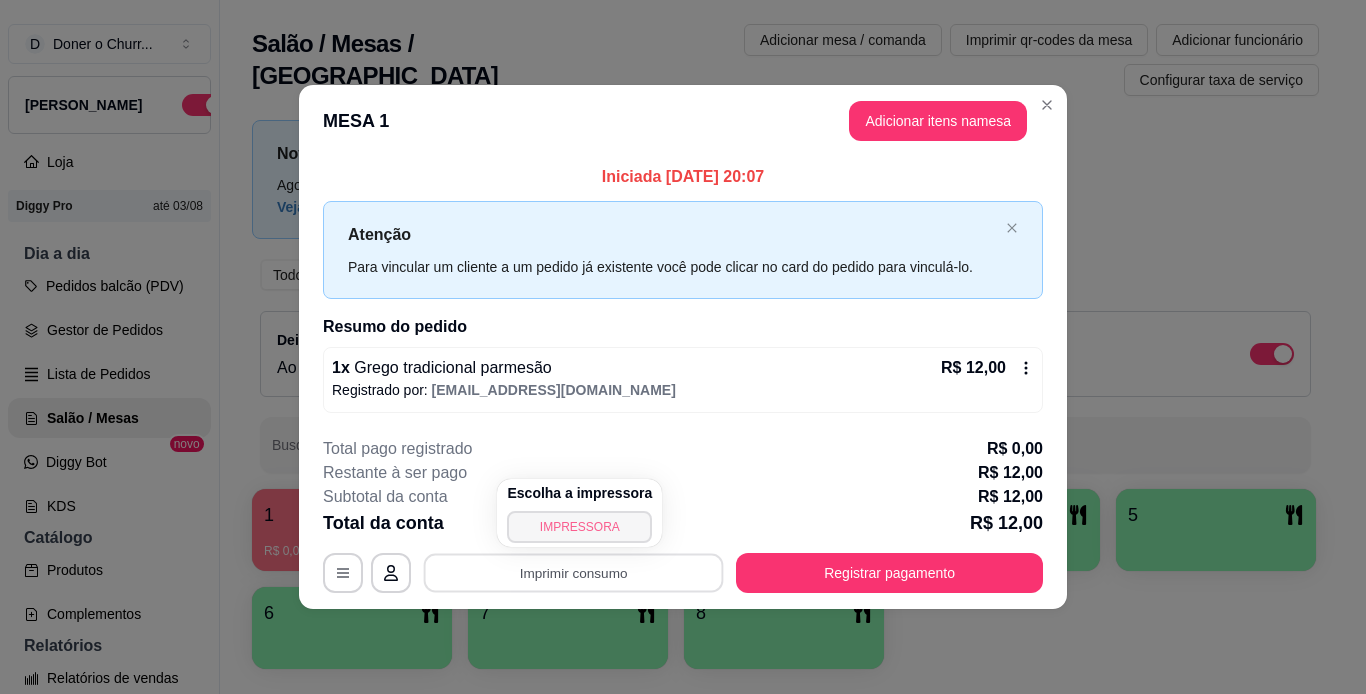 click on "IMPRESSORA" at bounding box center [579, 527] 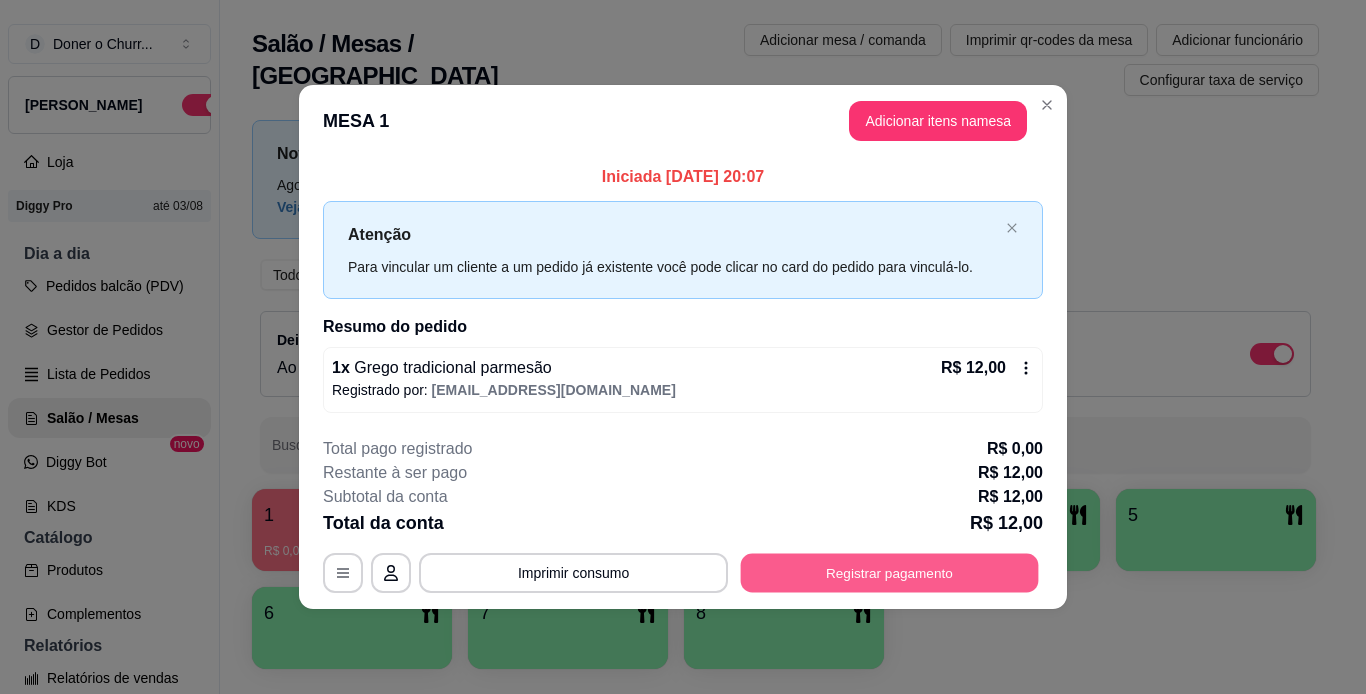 click on "Registrar pagamento" at bounding box center [890, 572] 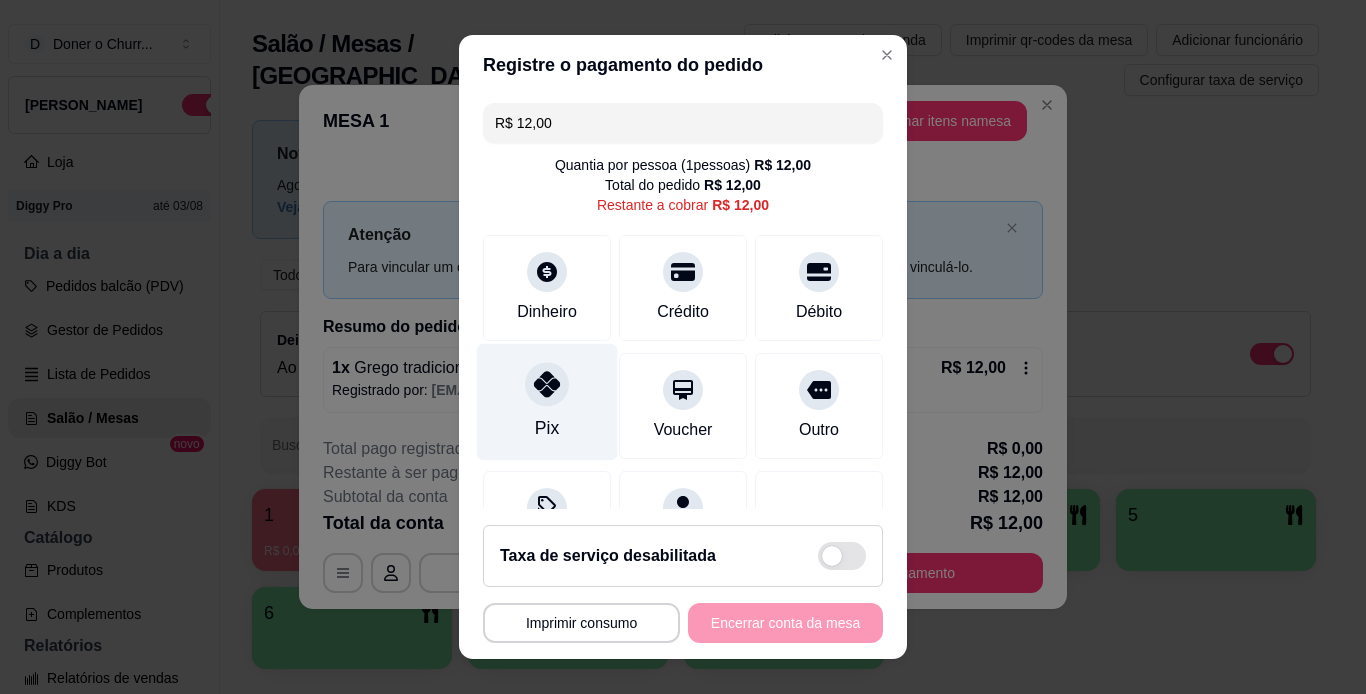 click on "Pix" at bounding box center (547, 428) 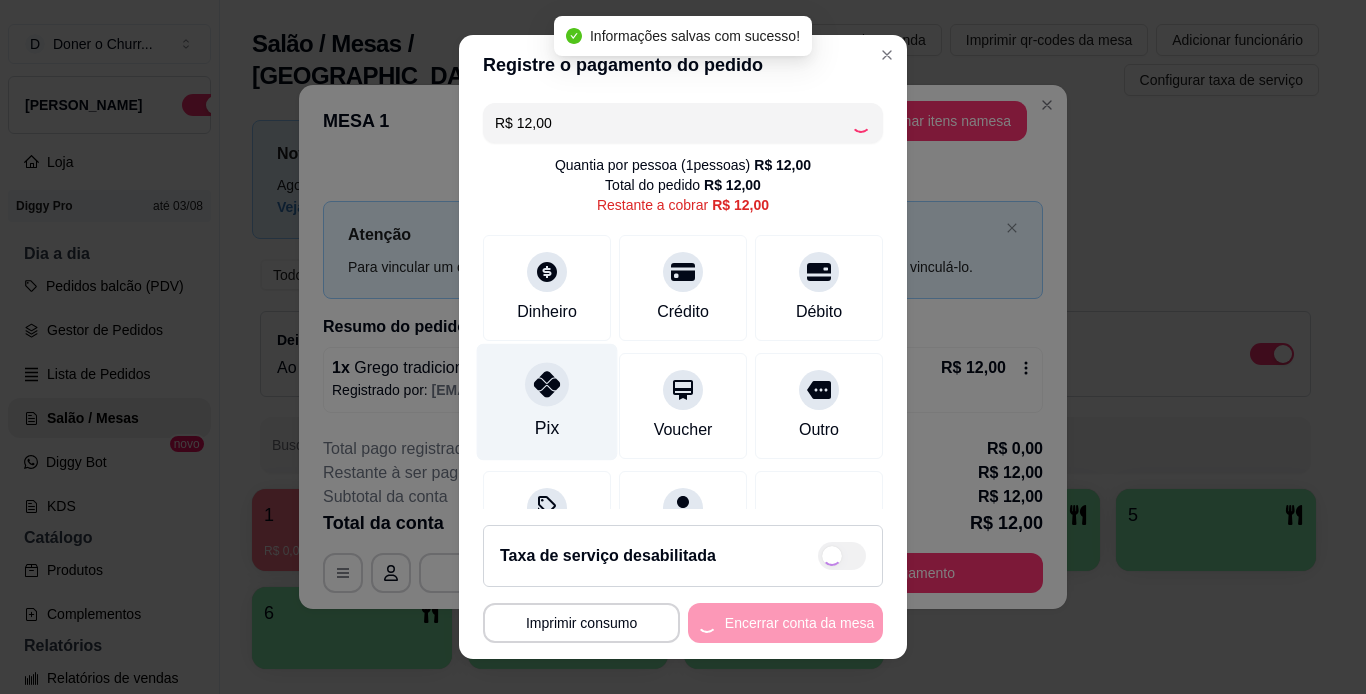 type on "R$ 0,00" 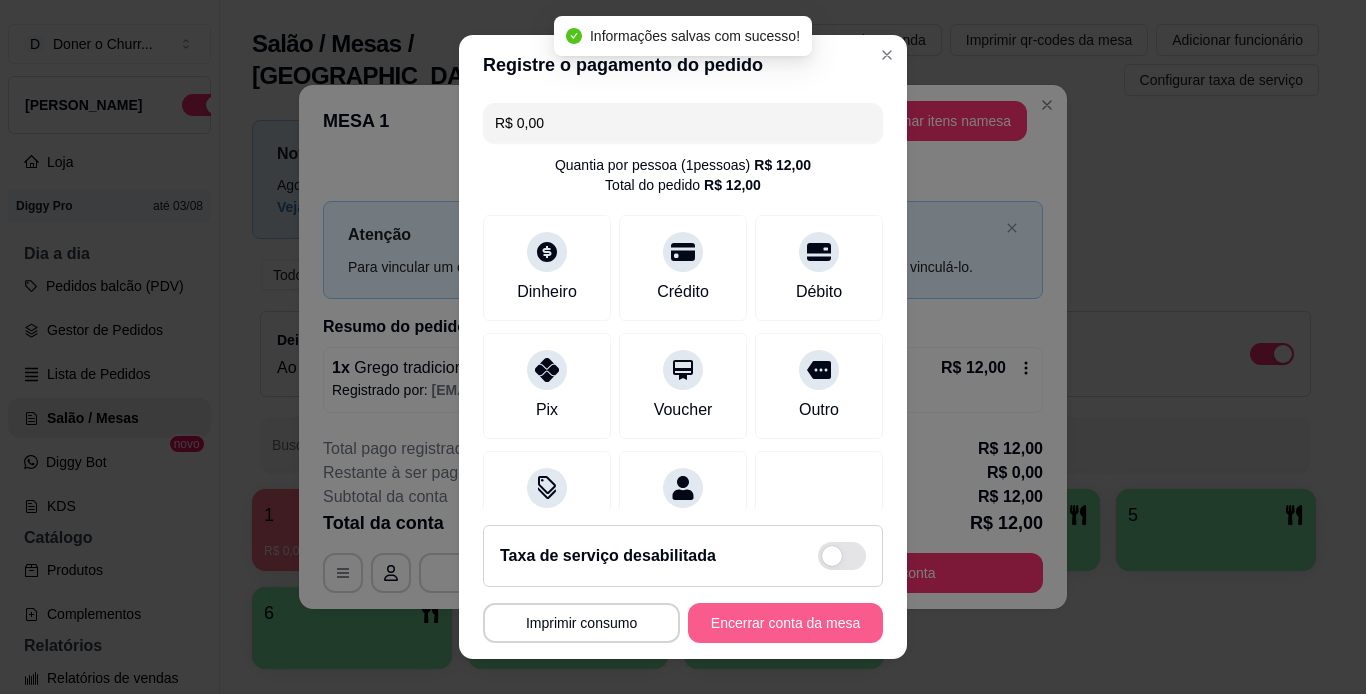 click on "Encerrar conta da mesa" at bounding box center [785, 623] 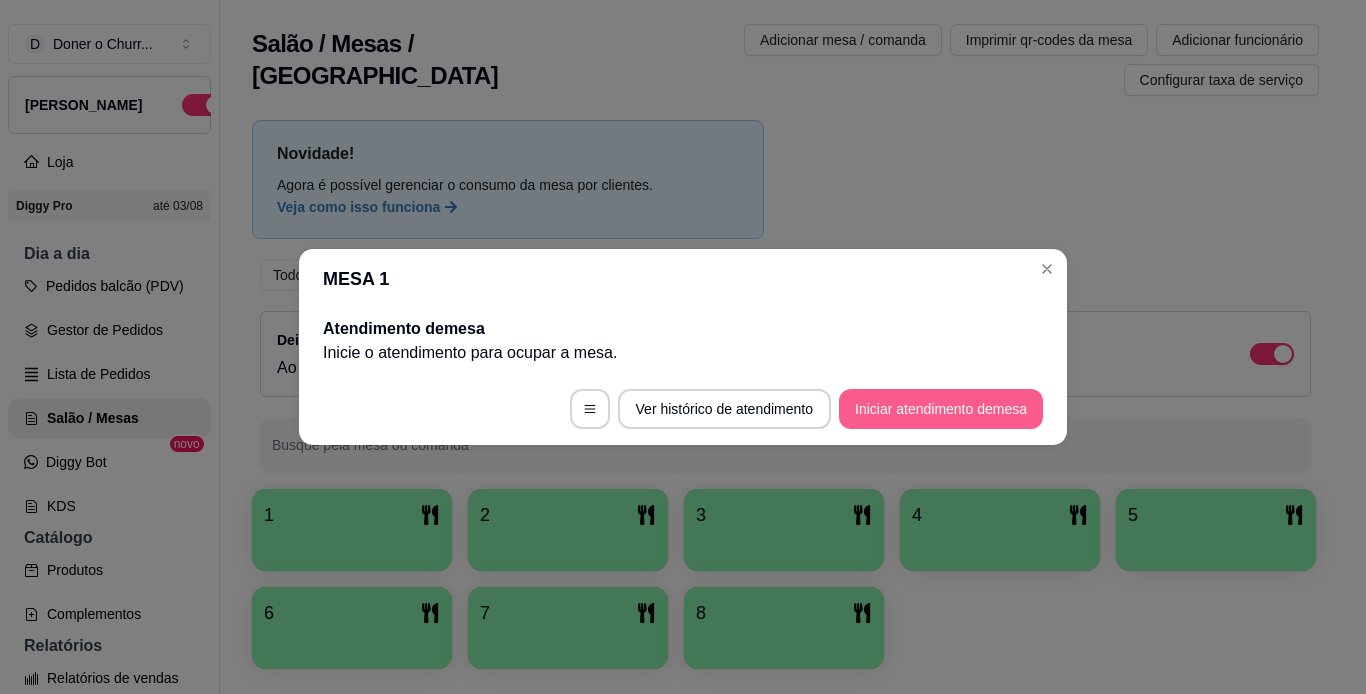 click on "Iniciar atendimento de  mesa" at bounding box center [941, 409] 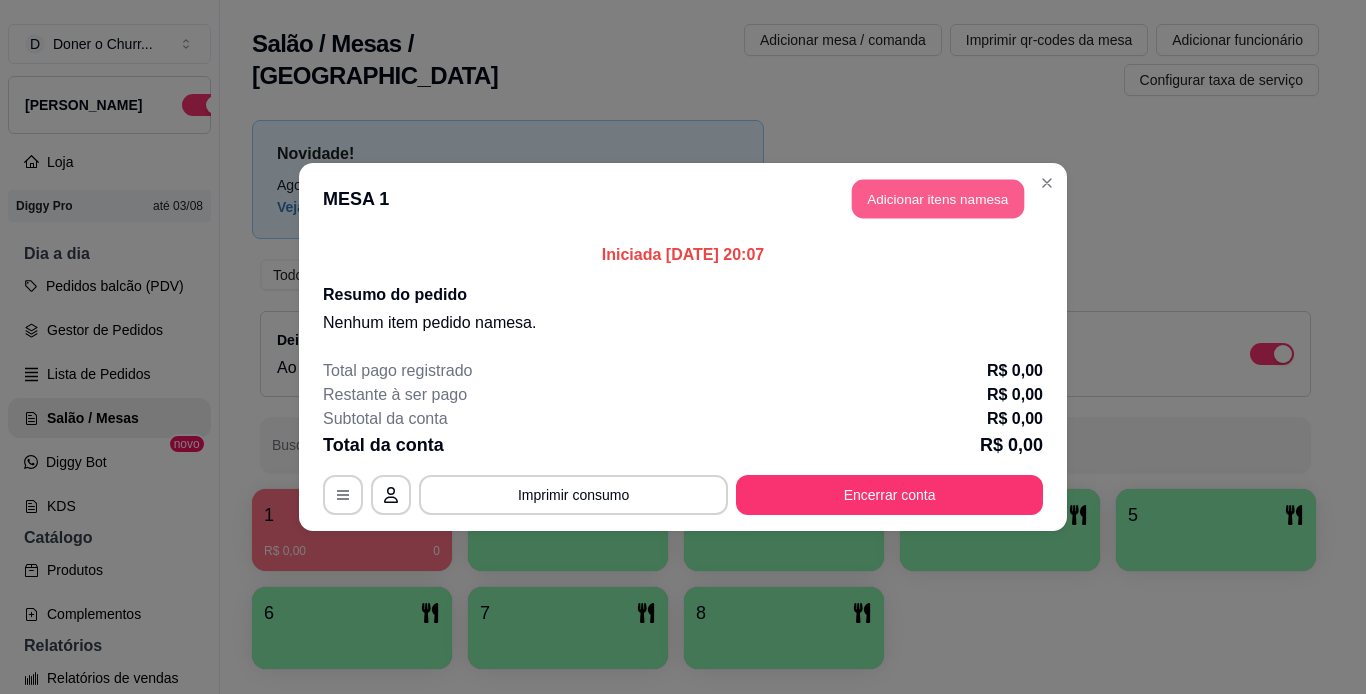 click on "Adicionar itens na  mesa" at bounding box center (938, 199) 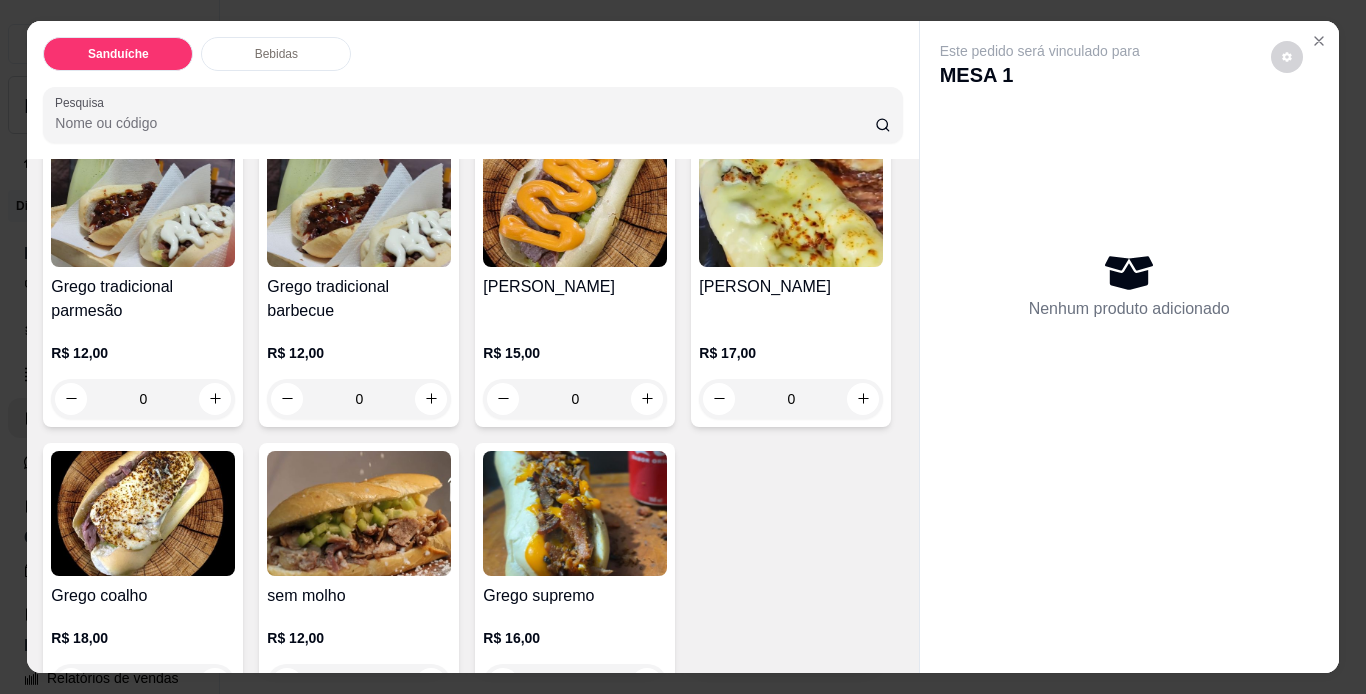 scroll, scrollTop: 200, scrollLeft: 0, axis: vertical 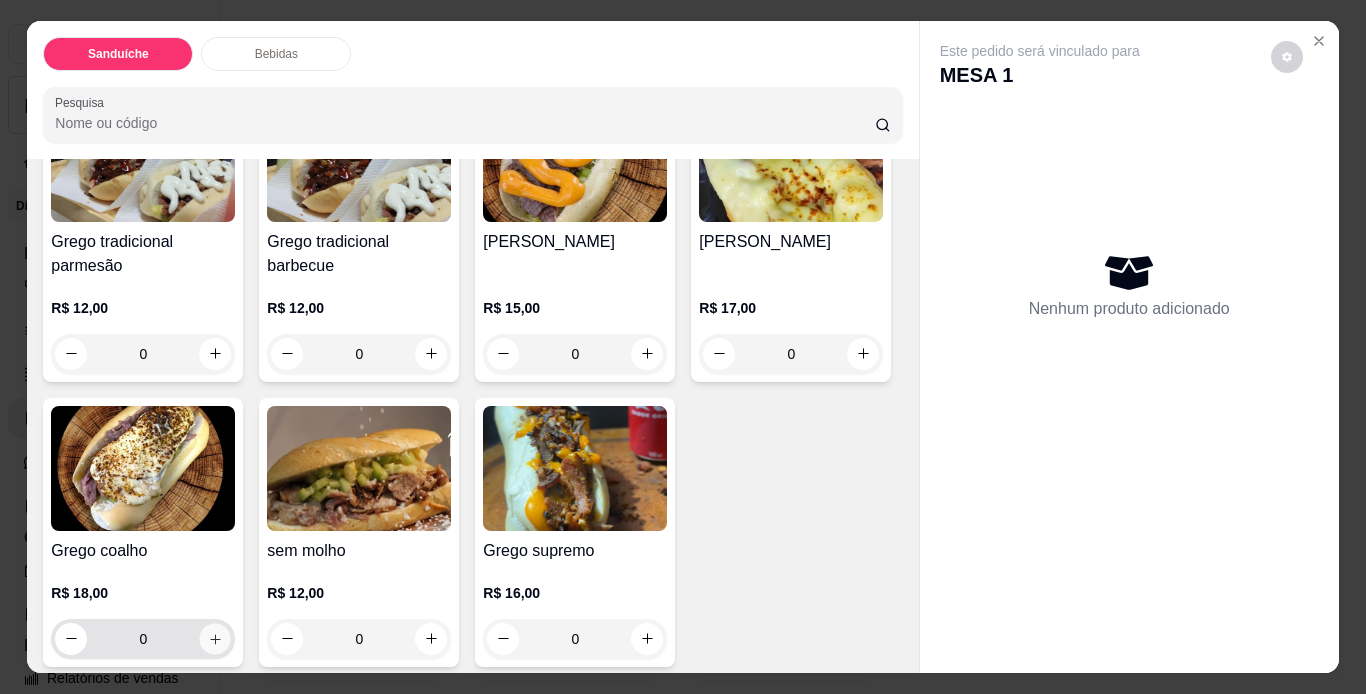 click 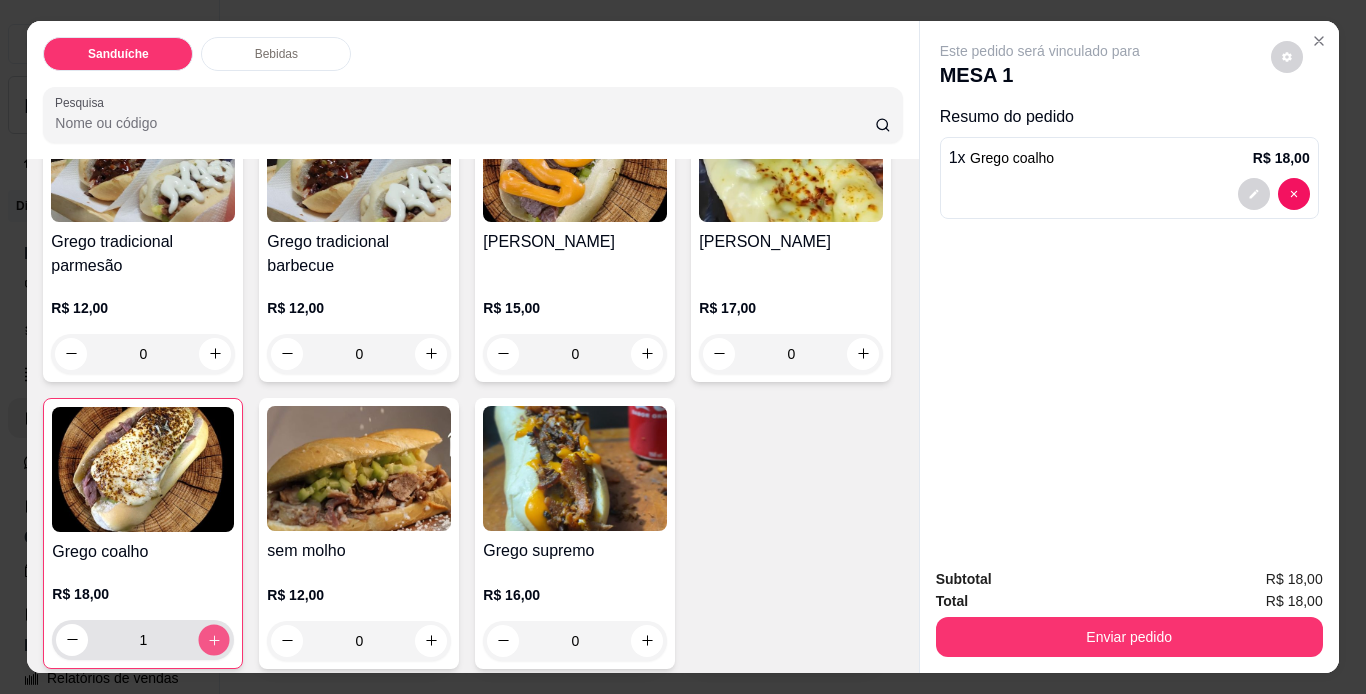 click at bounding box center [214, 639] 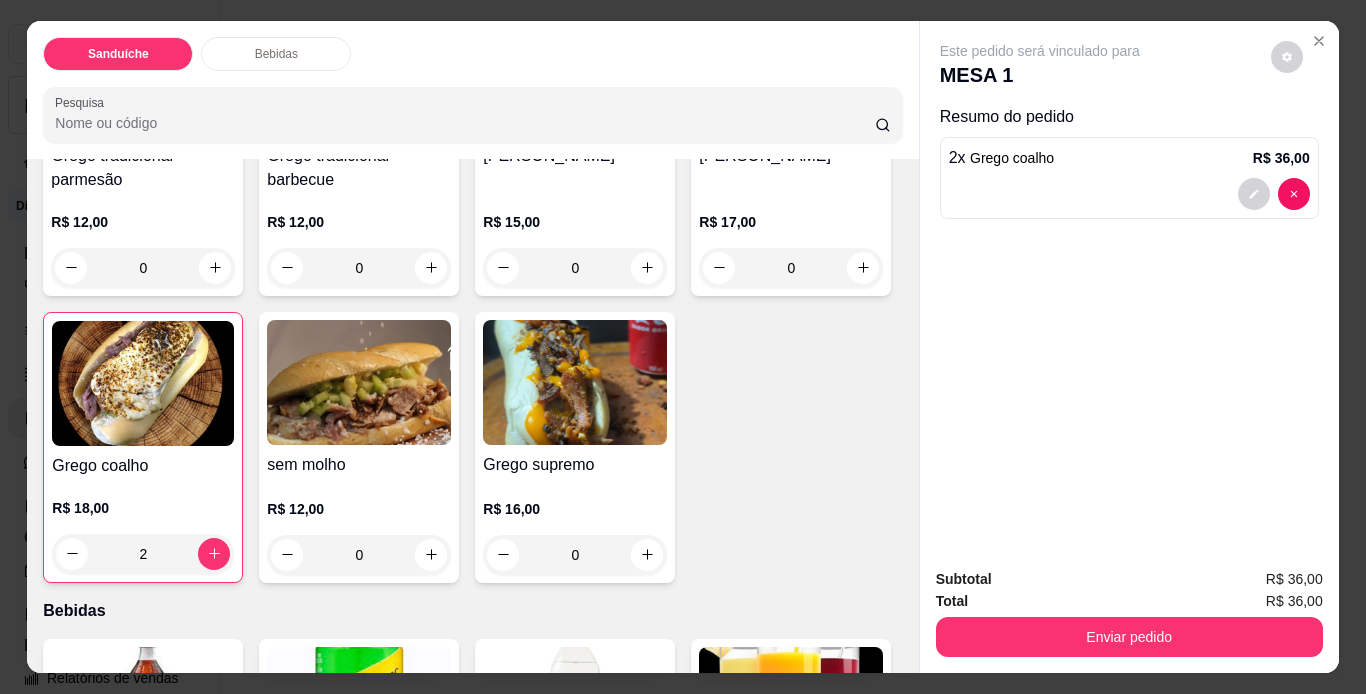 scroll, scrollTop: 300, scrollLeft: 0, axis: vertical 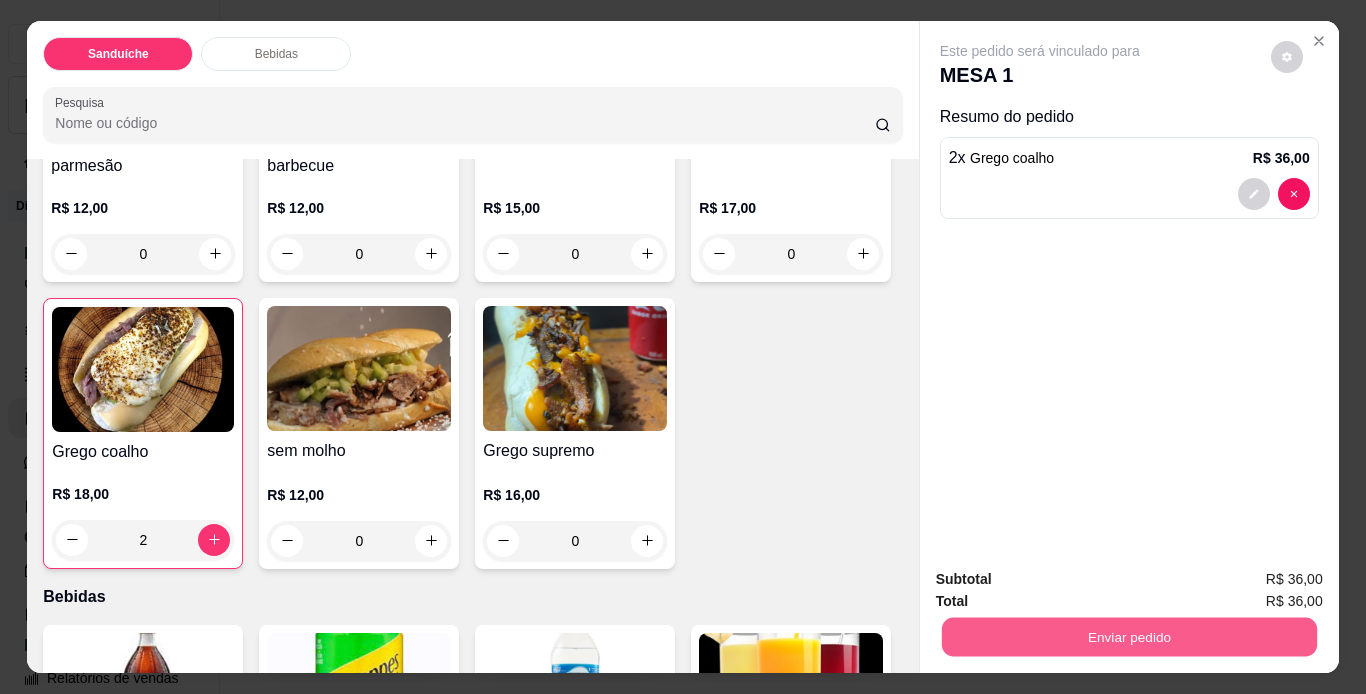 click on "Enviar pedido" at bounding box center (1128, 637) 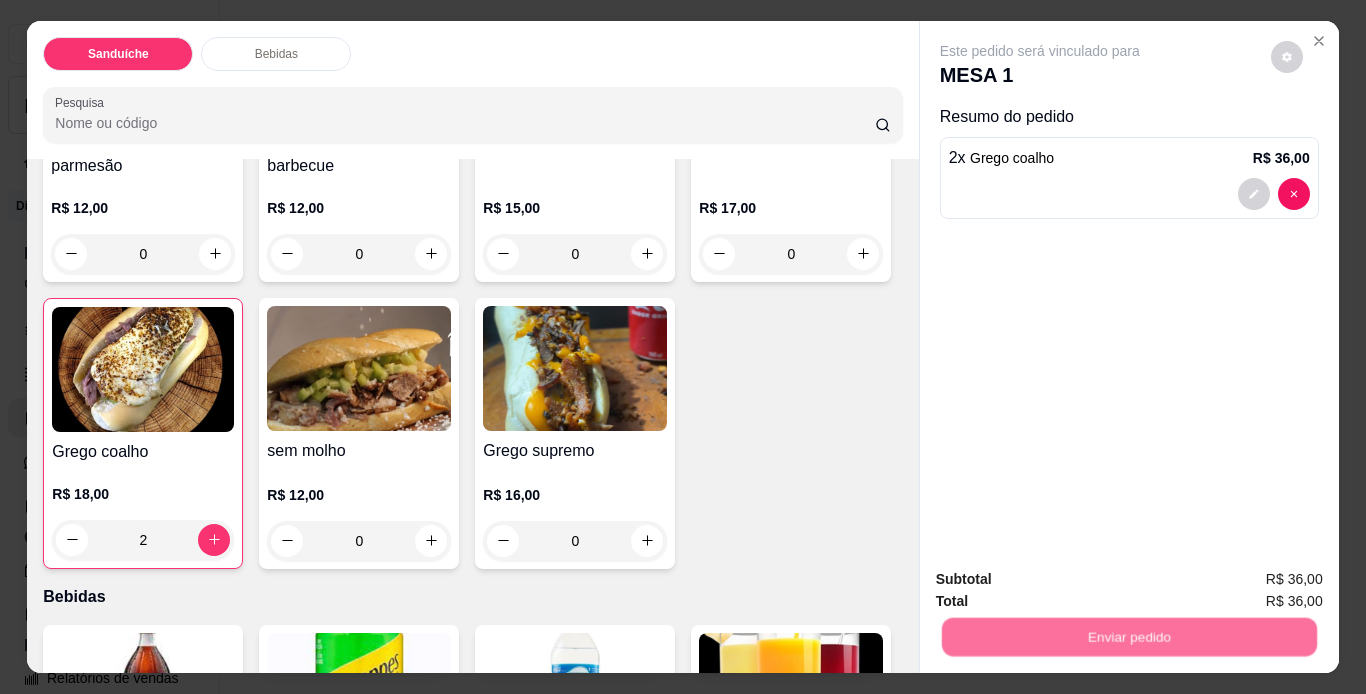 click on "Não registrar e enviar pedido" at bounding box center [1063, 580] 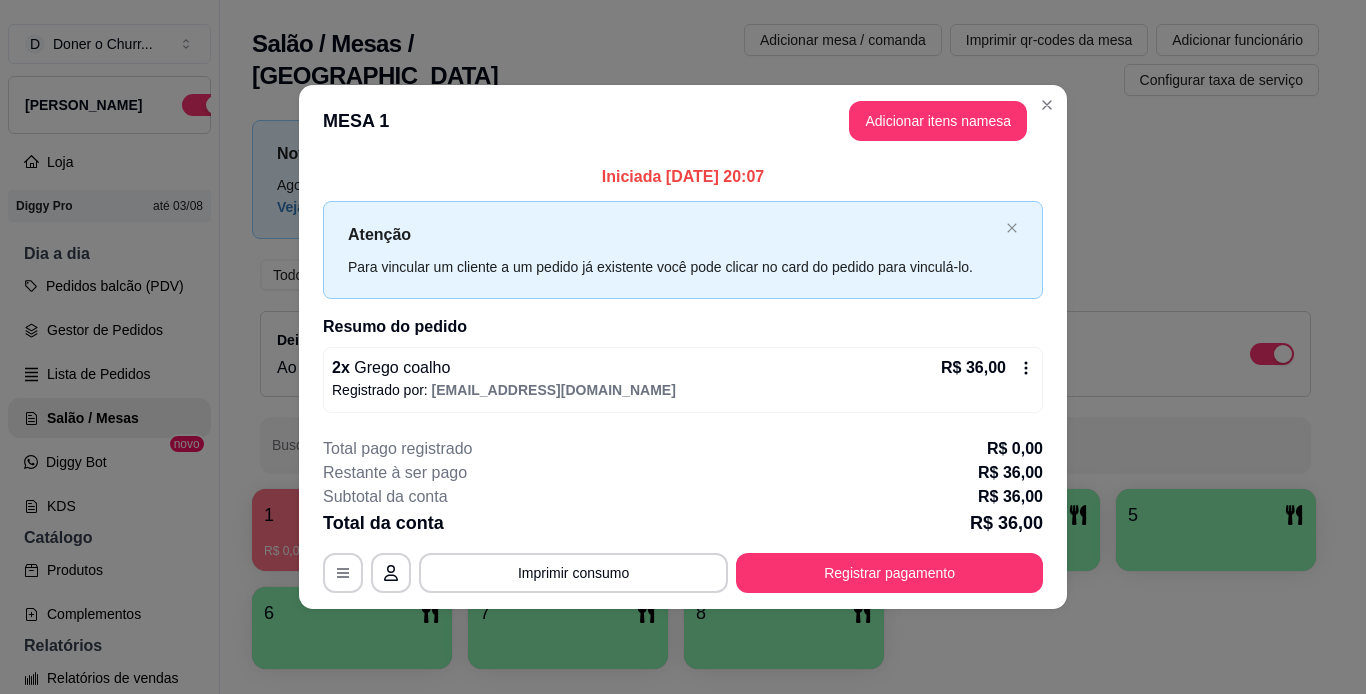 click on "Imprimir consumo" at bounding box center [573, 573] 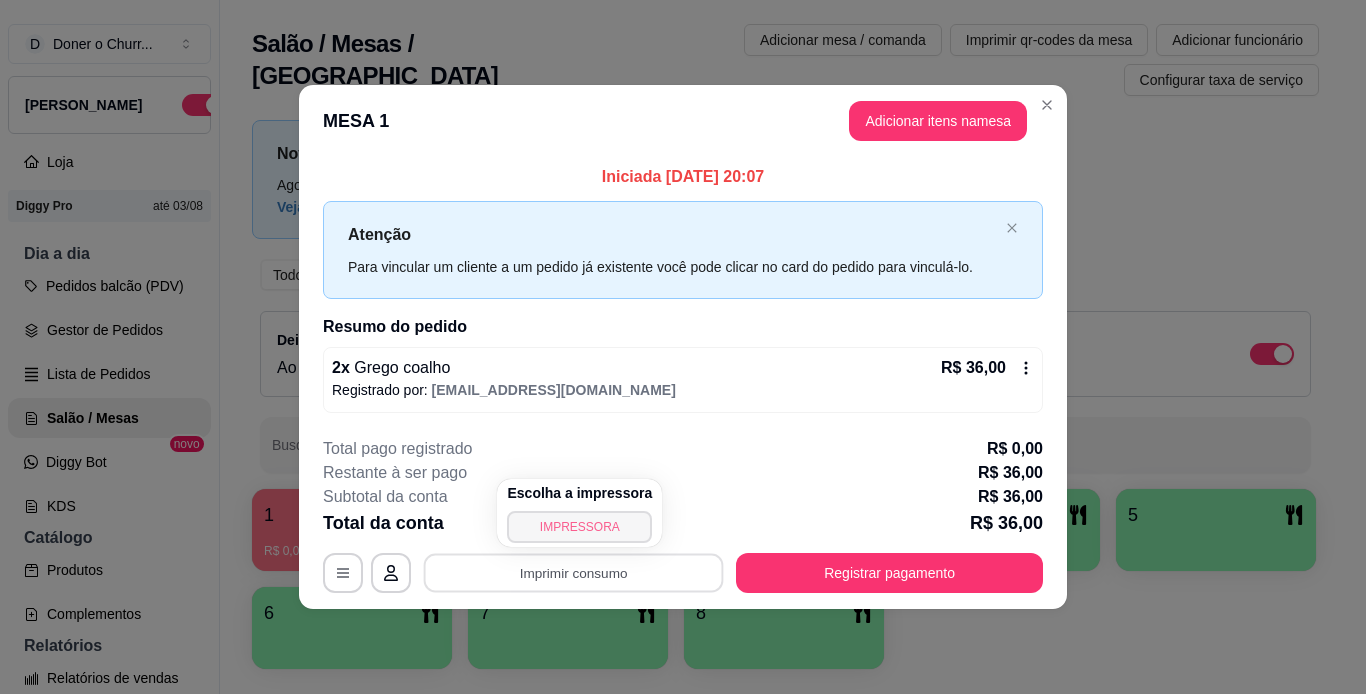 click on "IMPRESSORA" at bounding box center (579, 527) 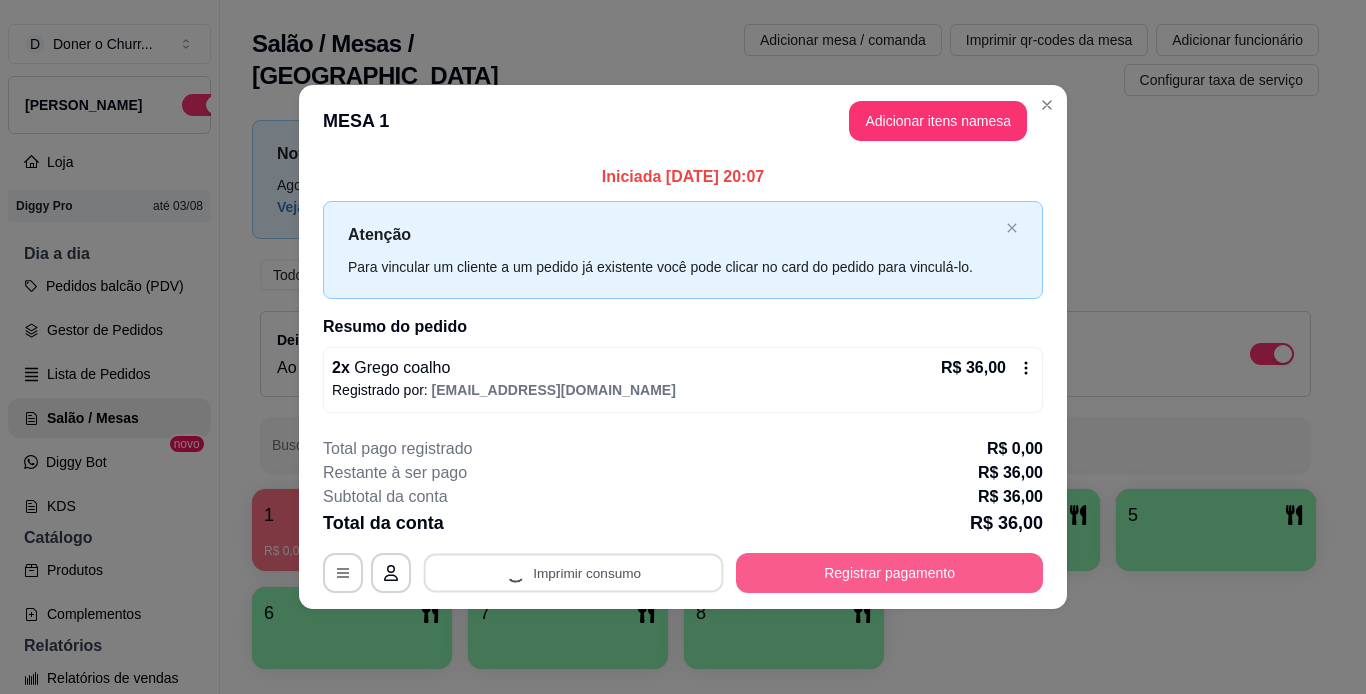 click on "Registrar pagamento" at bounding box center [889, 573] 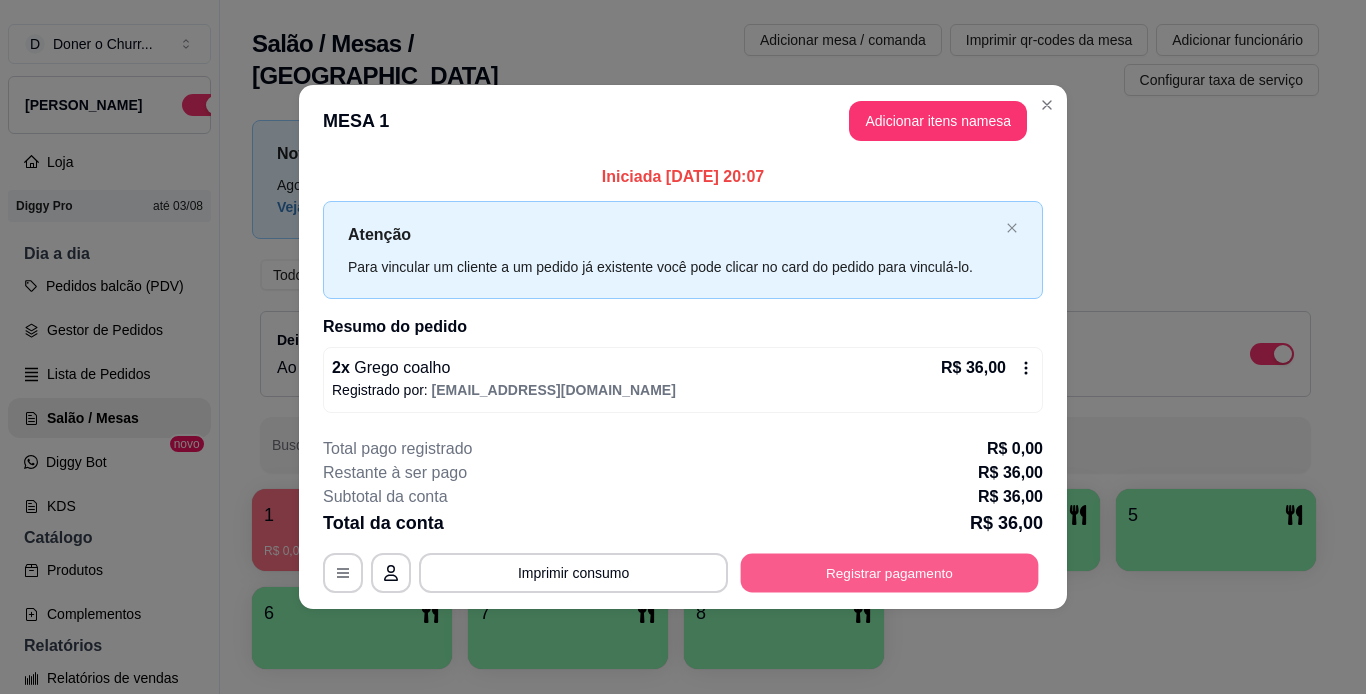 click on "Registrar pagamento" at bounding box center [890, 572] 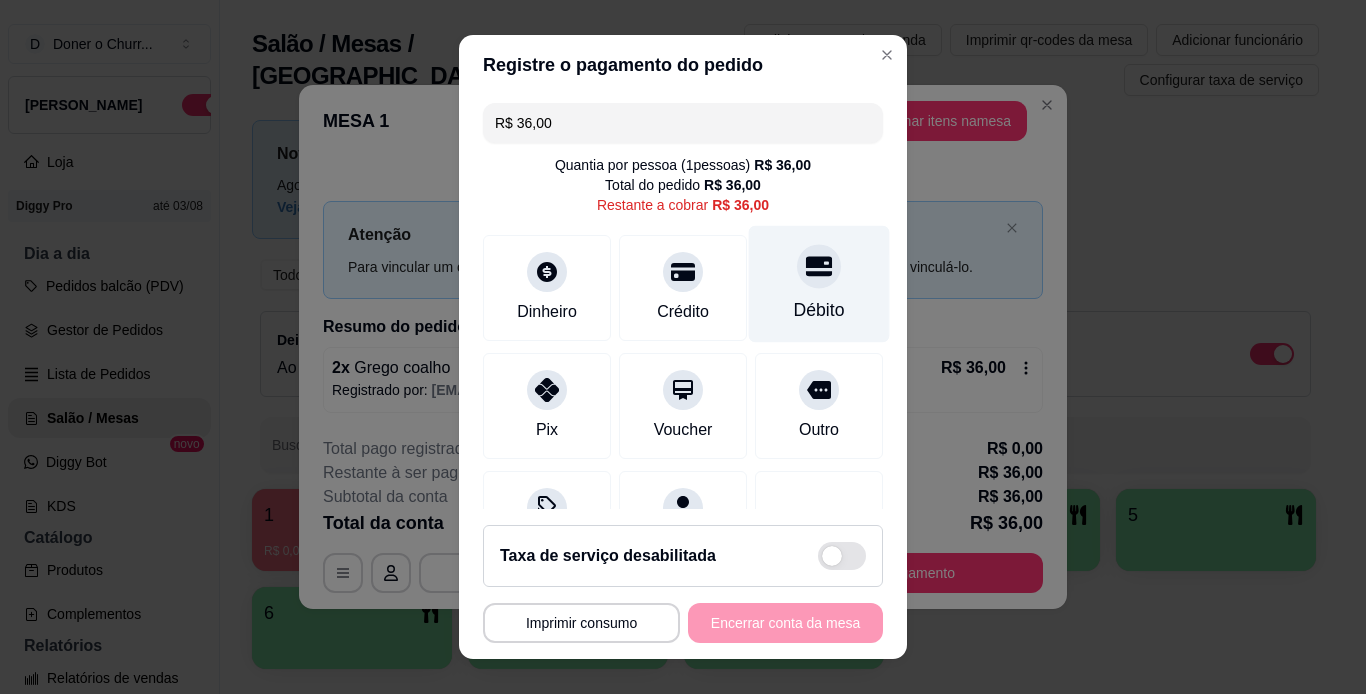 click on "Débito" at bounding box center (819, 310) 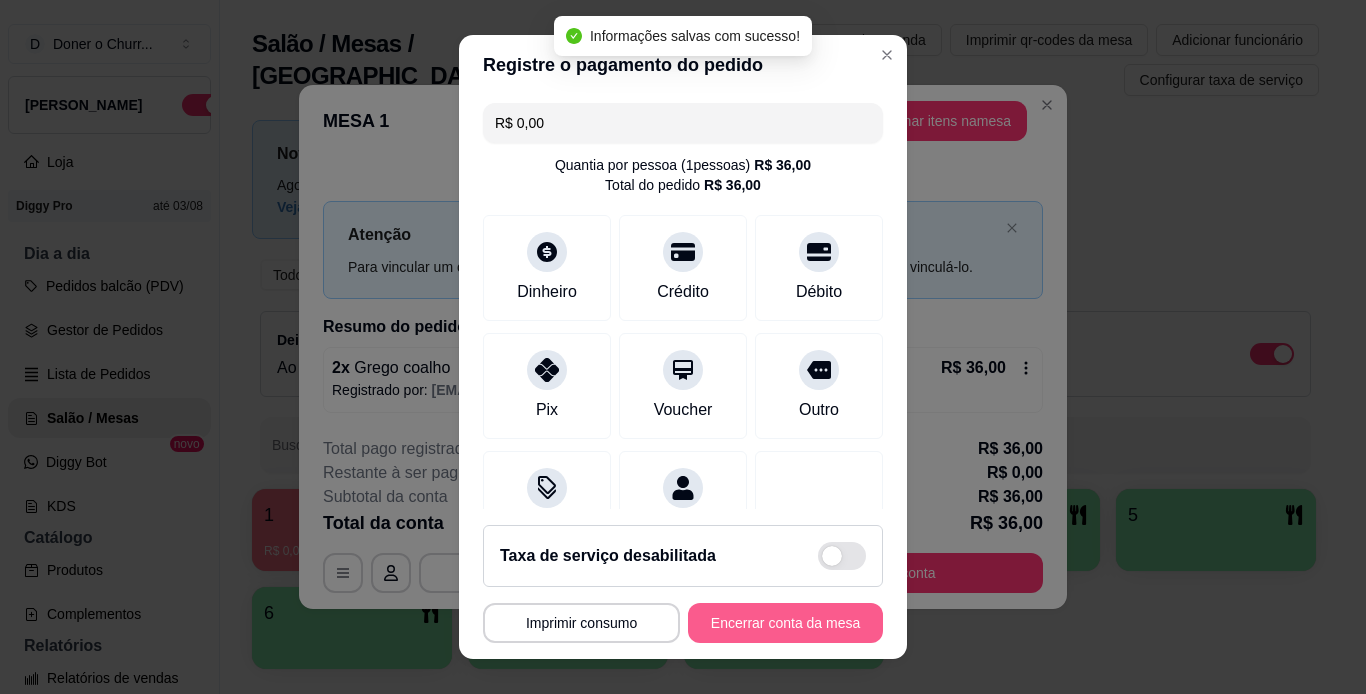 type on "R$ 0,00" 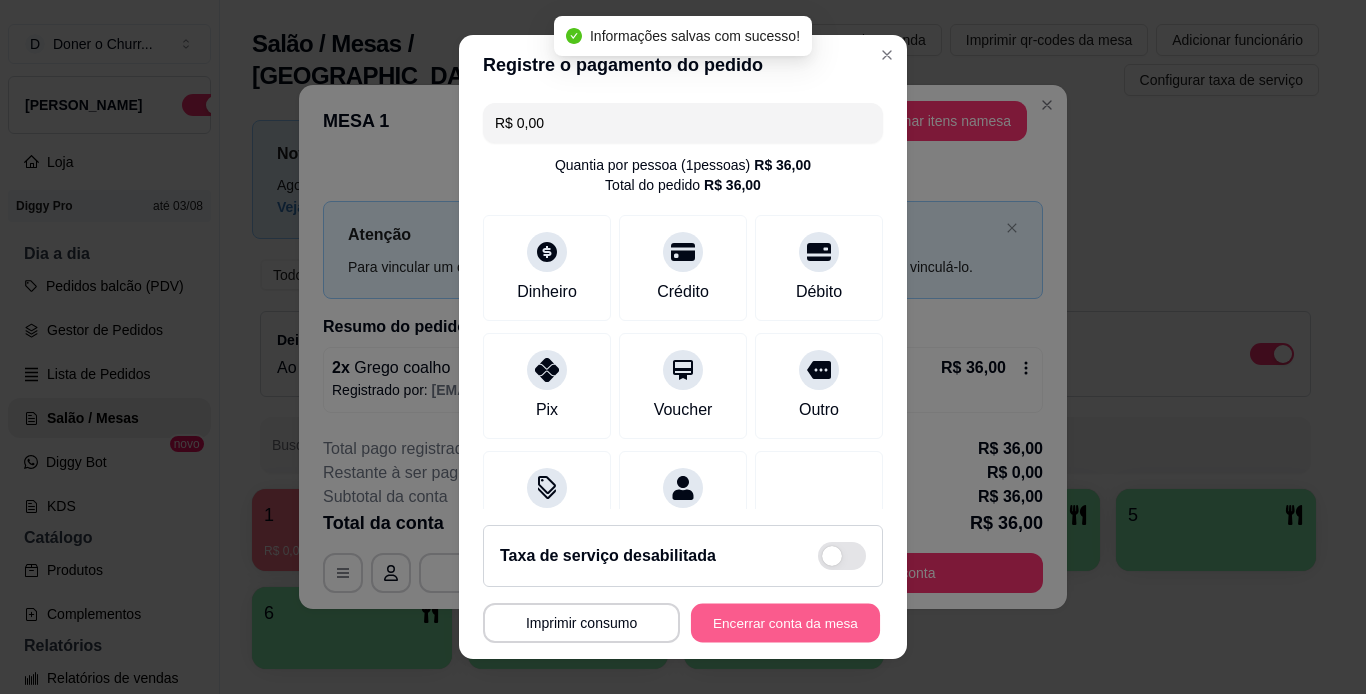 click on "Encerrar conta da mesa" at bounding box center (785, 623) 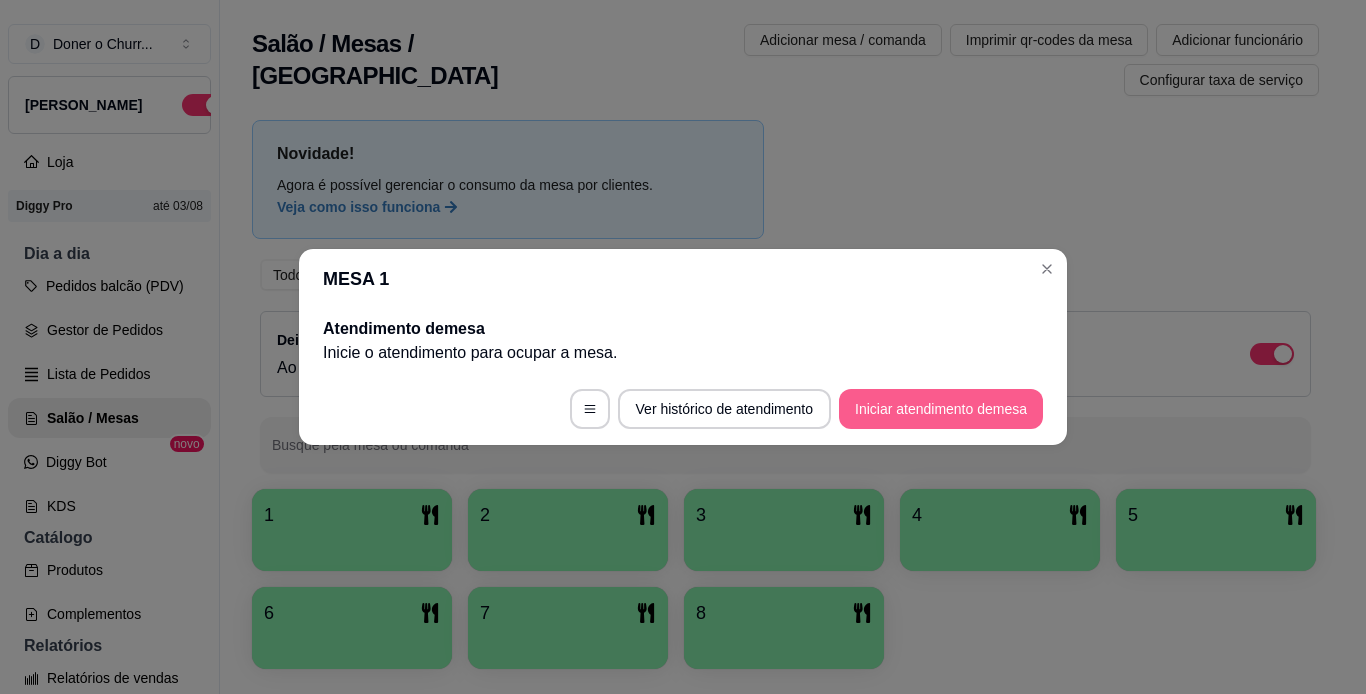 click on "Iniciar atendimento de  mesa" at bounding box center (941, 409) 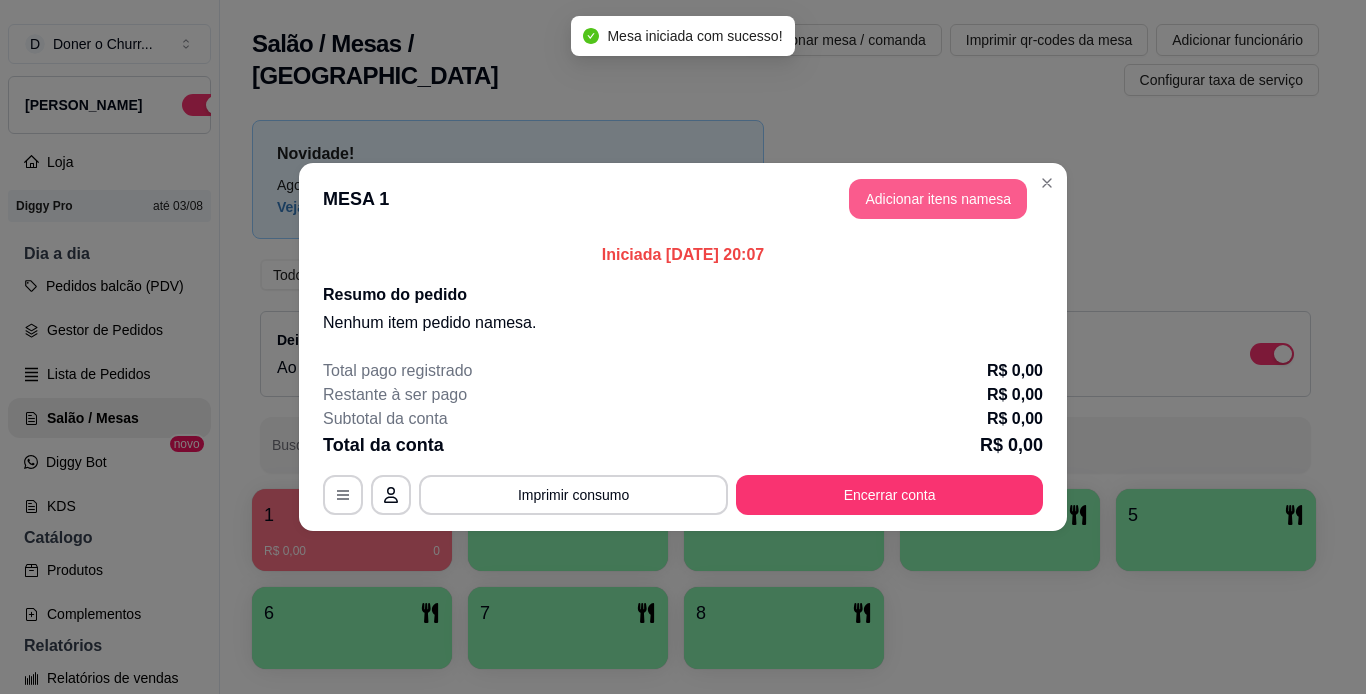 click on "Adicionar itens na  mesa" at bounding box center (938, 199) 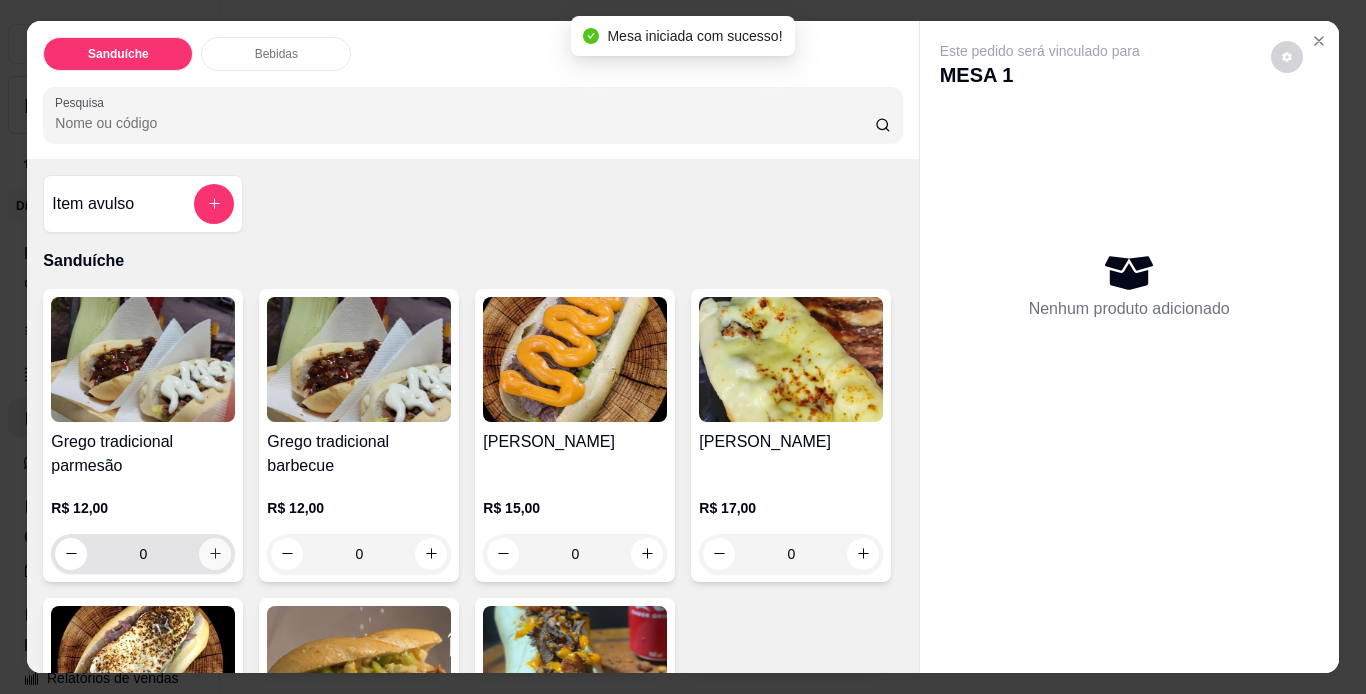 click 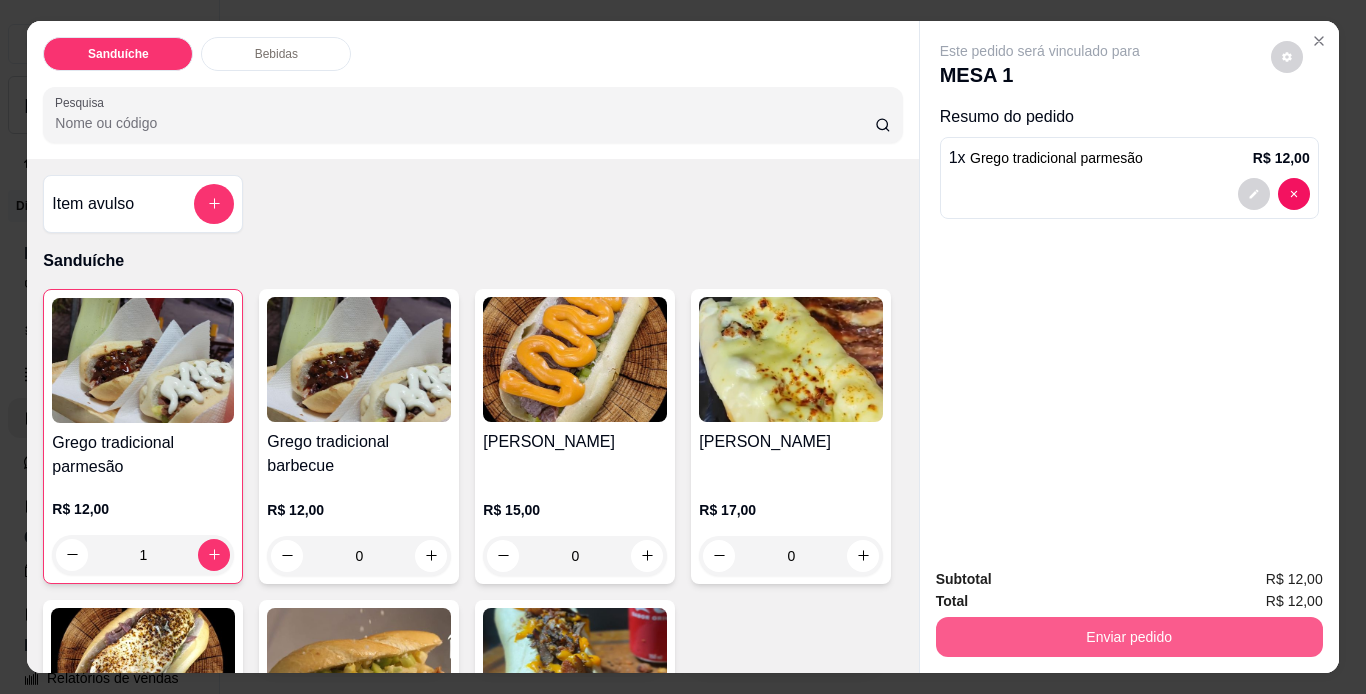 click on "Enviar pedido" at bounding box center [1129, 637] 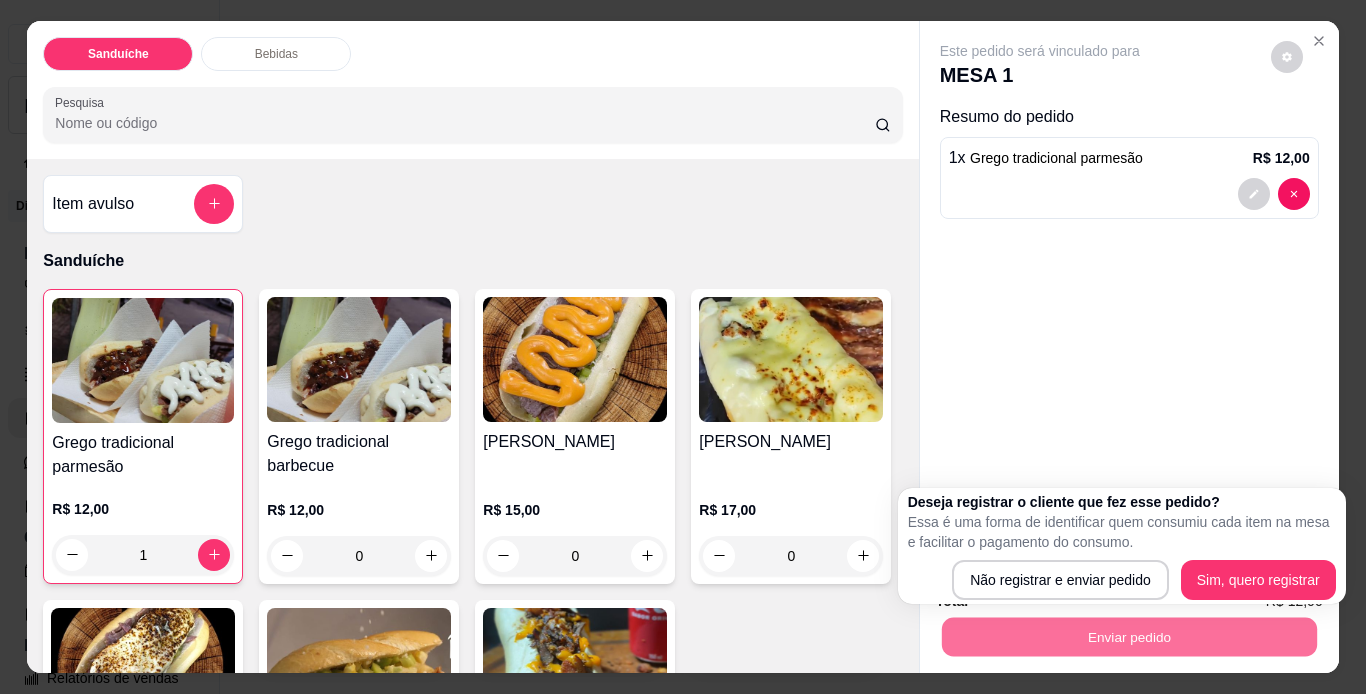 click on "Deseja registrar o cliente que fez esse pedido? Essa é uma forma de identificar quem consumiu cada item na mesa e facilitar o pagamento do consumo. Não registrar e enviar pedido Sim, quero registrar" at bounding box center [1122, 546] 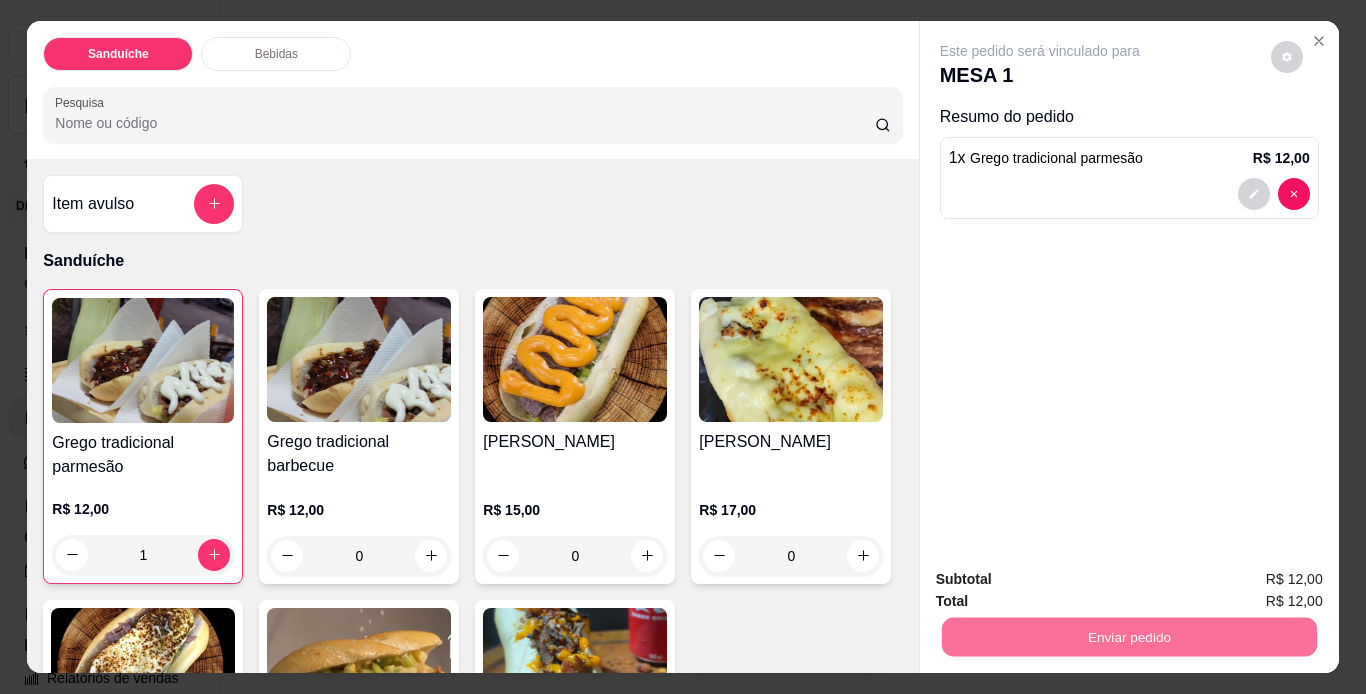 click on "Não registrar e enviar pedido" at bounding box center (1063, 581) 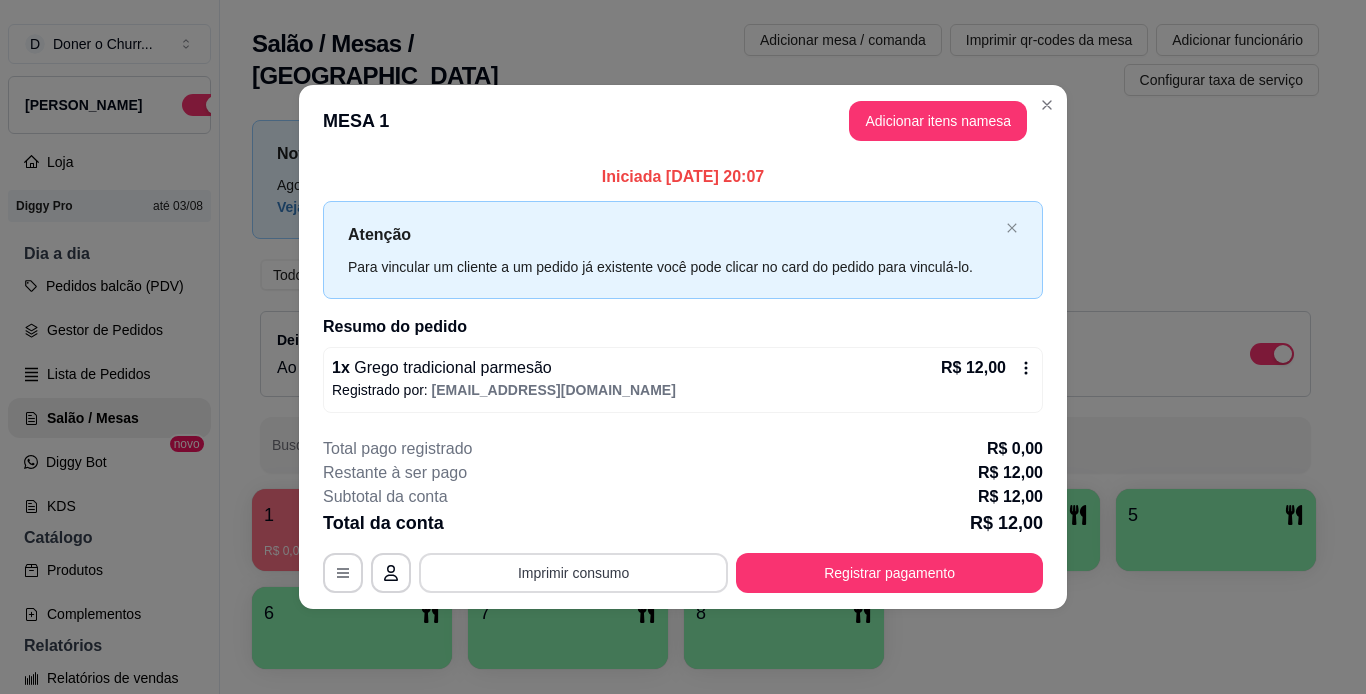 click on "Imprimir consumo" at bounding box center [573, 573] 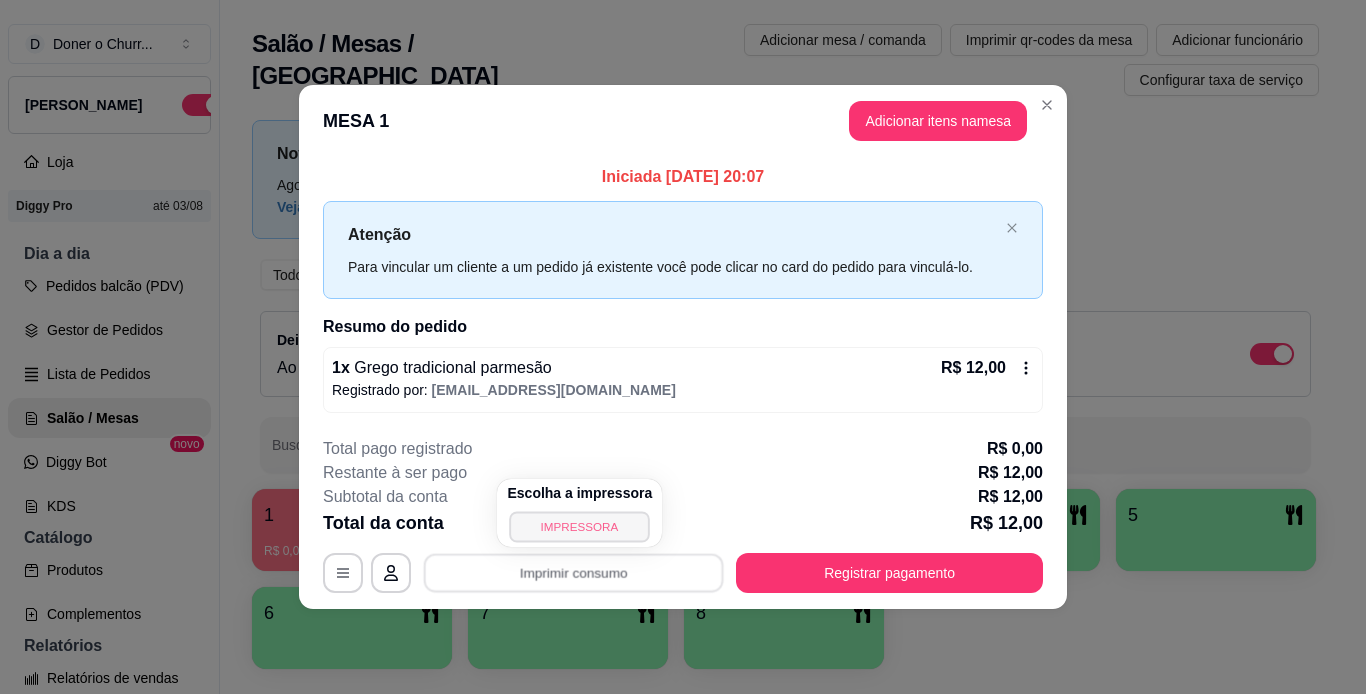 click on "IMPRESSORA" at bounding box center [580, 526] 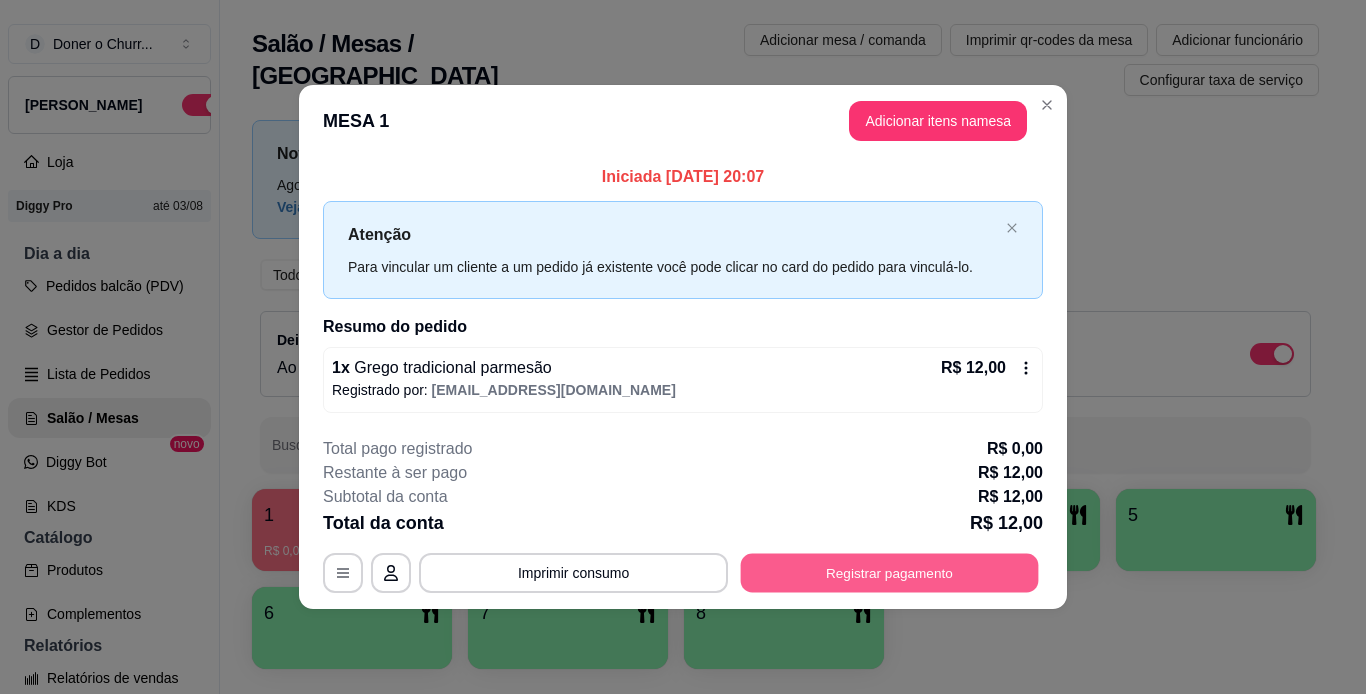 click on "Registrar pagamento" at bounding box center [890, 572] 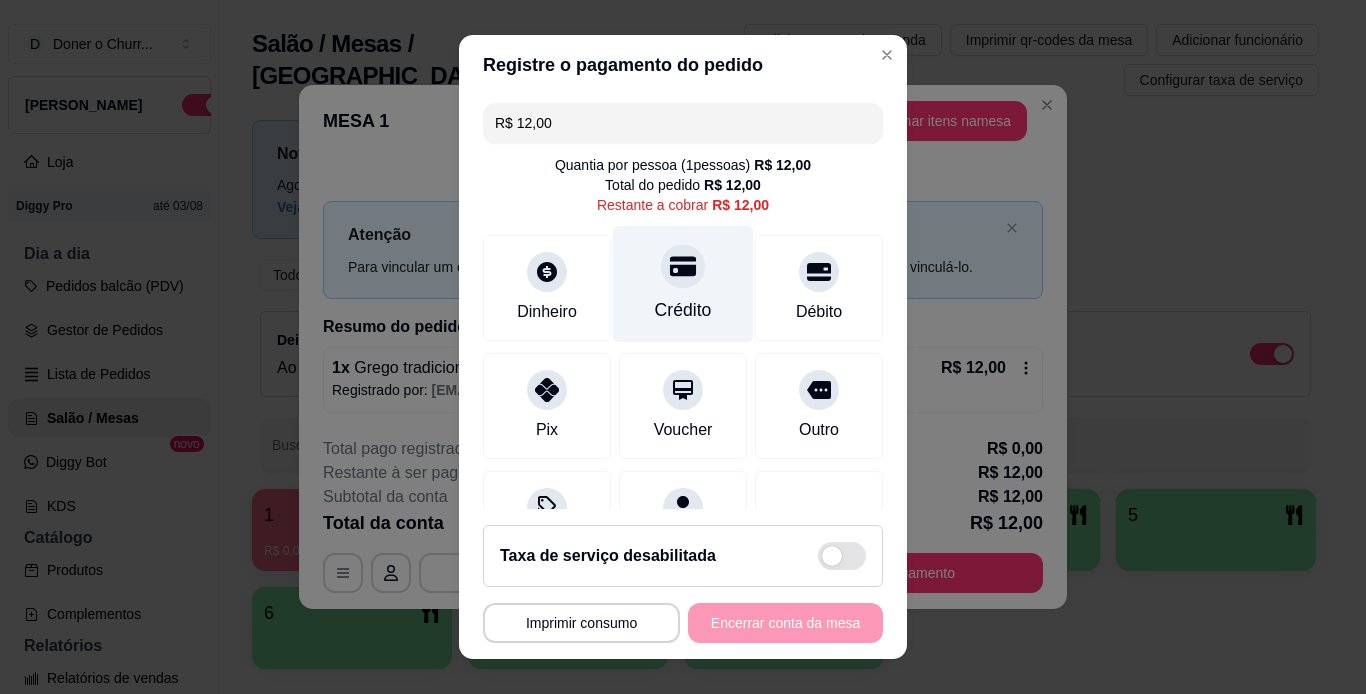 click on "Crédito" at bounding box center [683, 283] 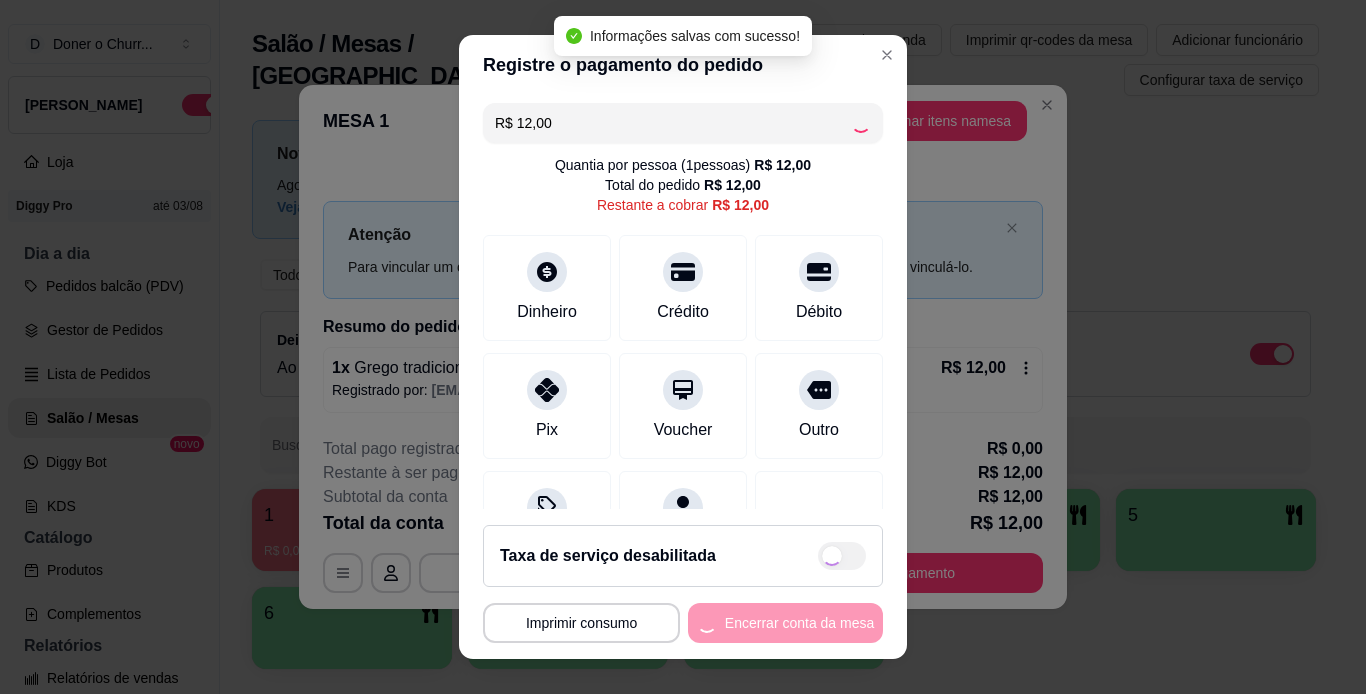 type on "R$ 0,00" 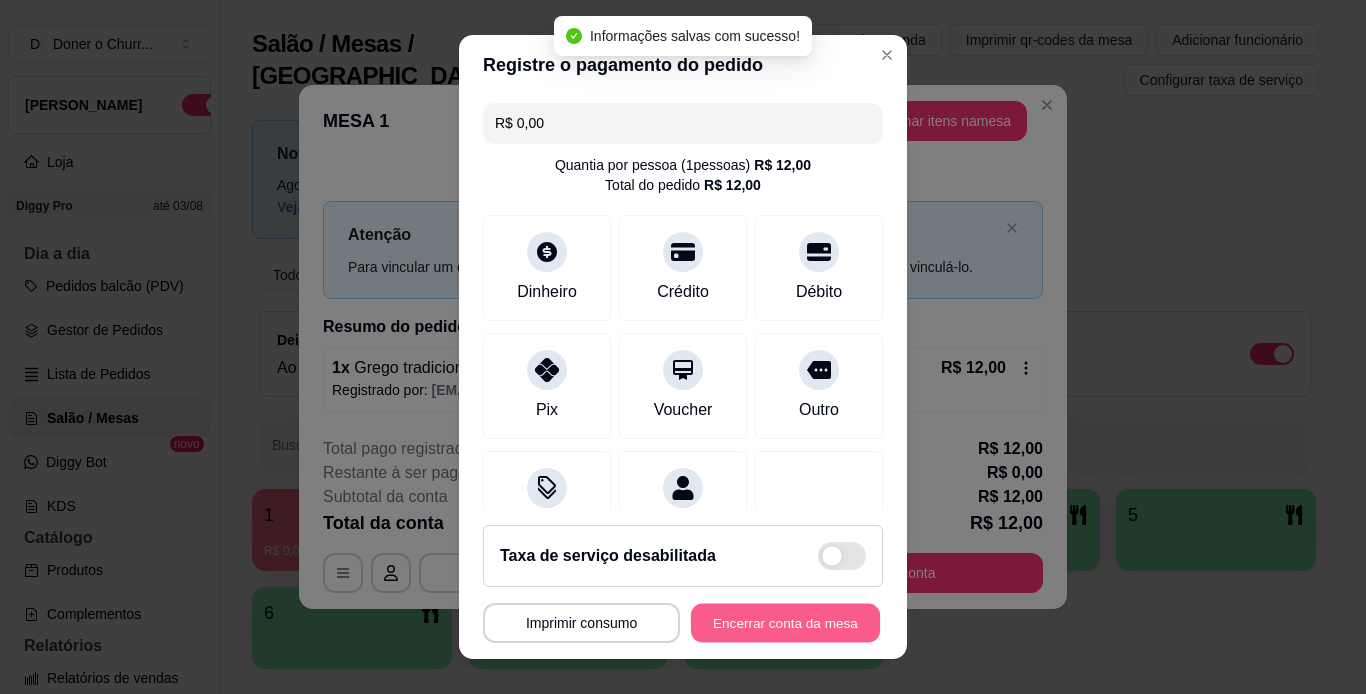 click on "Encerrar conta da mesa" at bounding box center (785, 623) 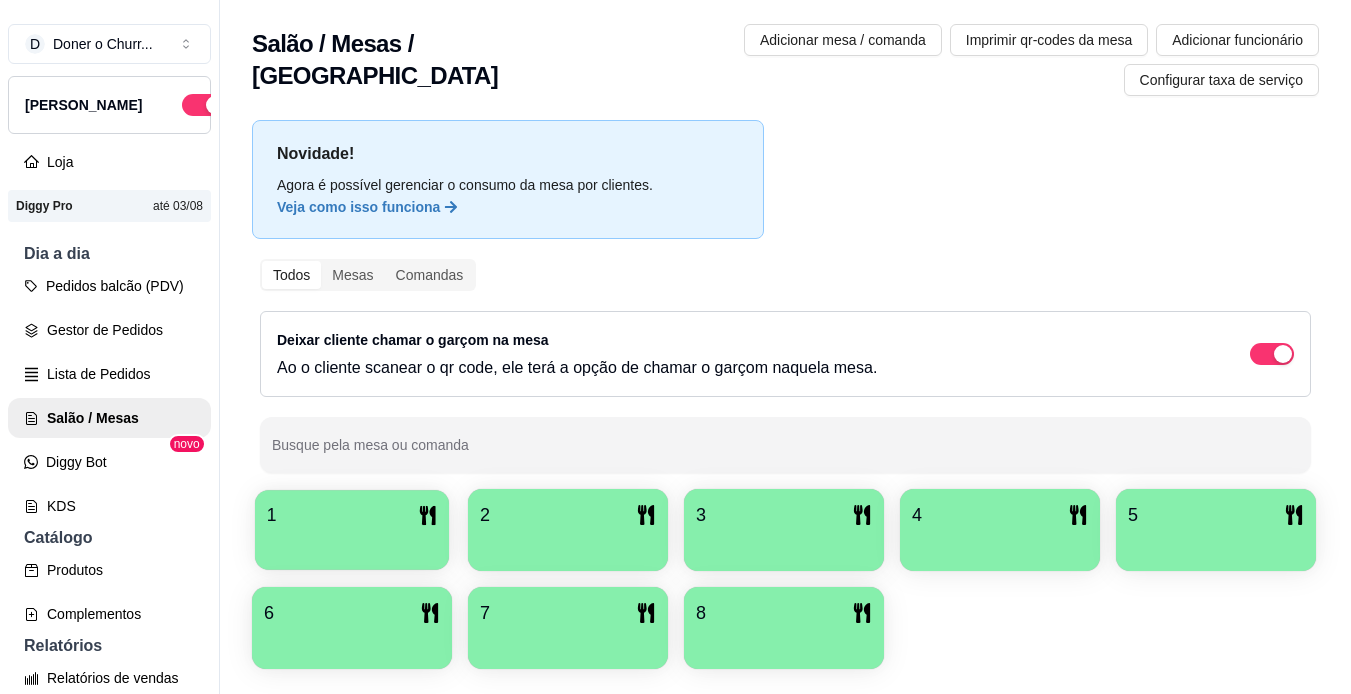 click at bounding box center [352, 543] 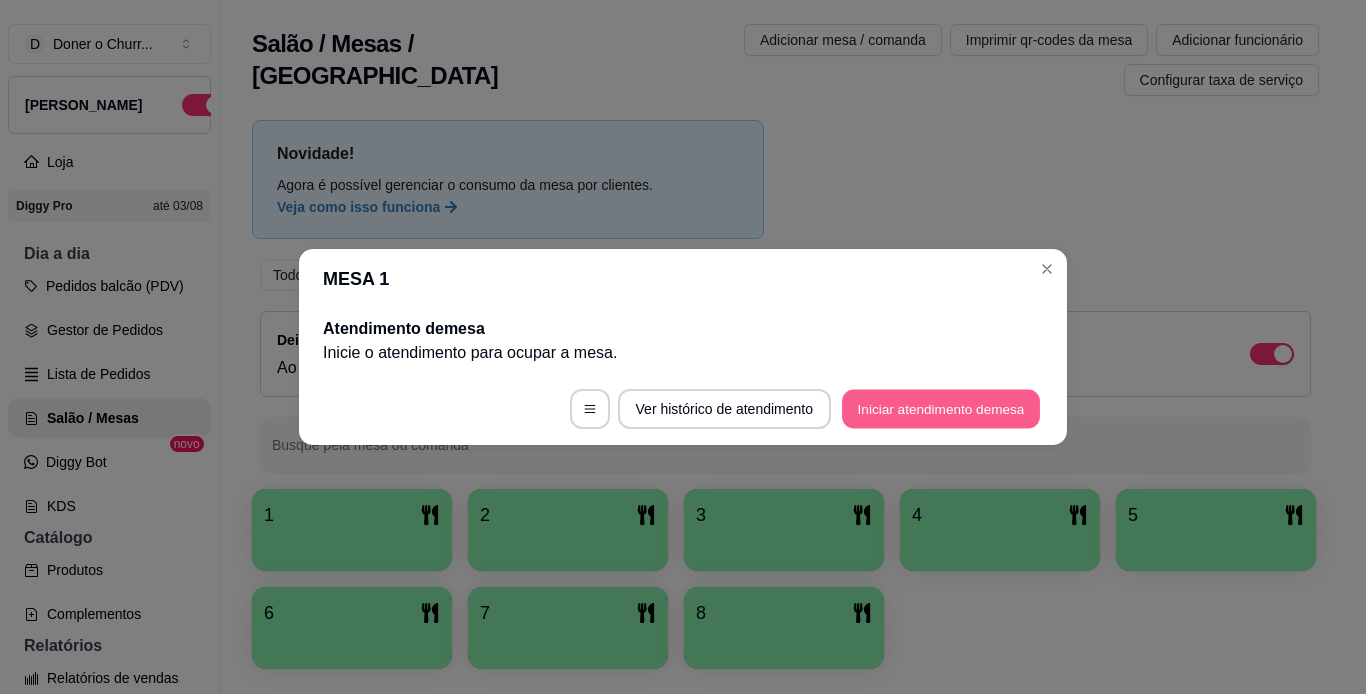 click on "Iniciar atendimento de  mesa" at bounding box center [941, 409] 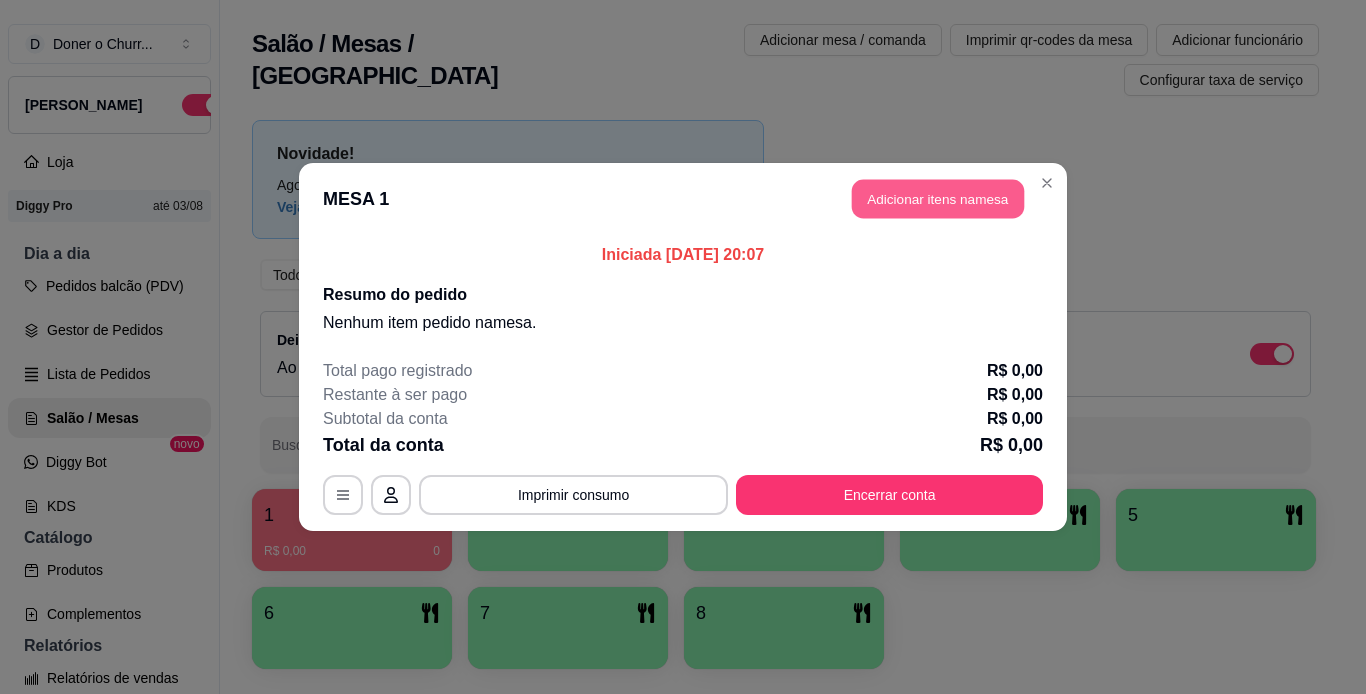 click on "Adicionar itens na  mesa" at bounding box center (938, 199) 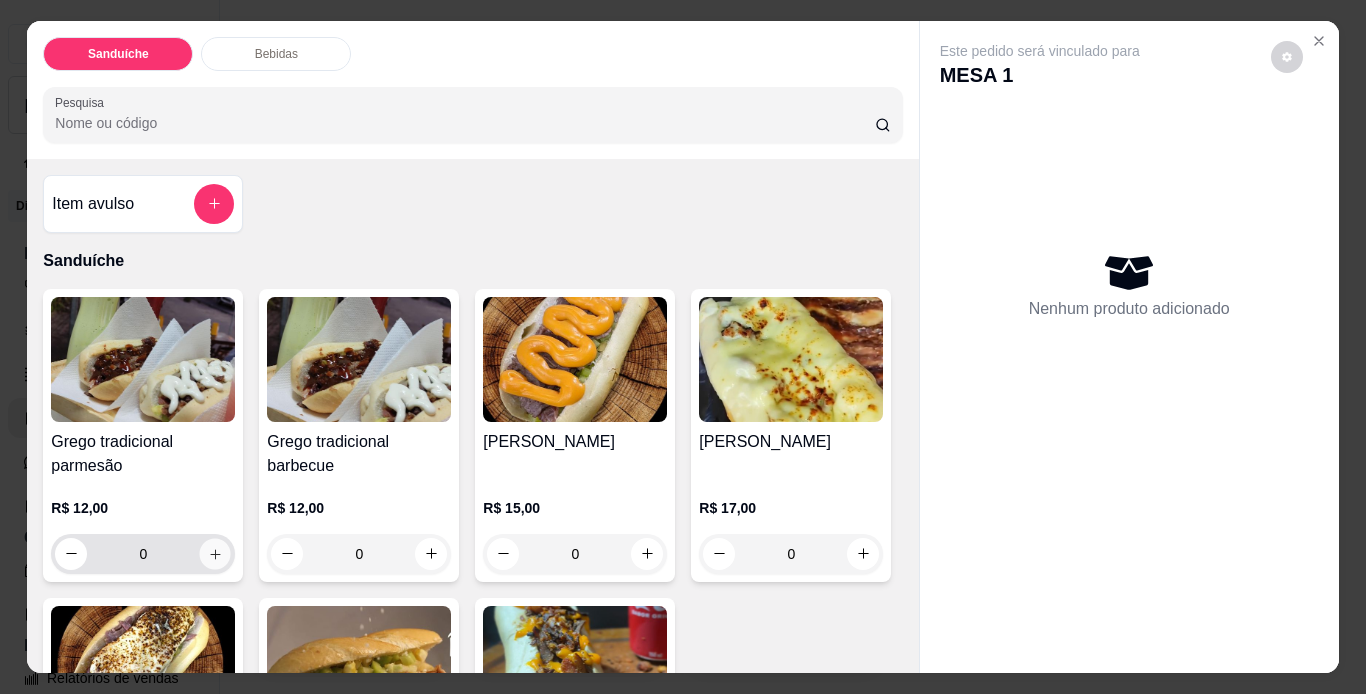 click 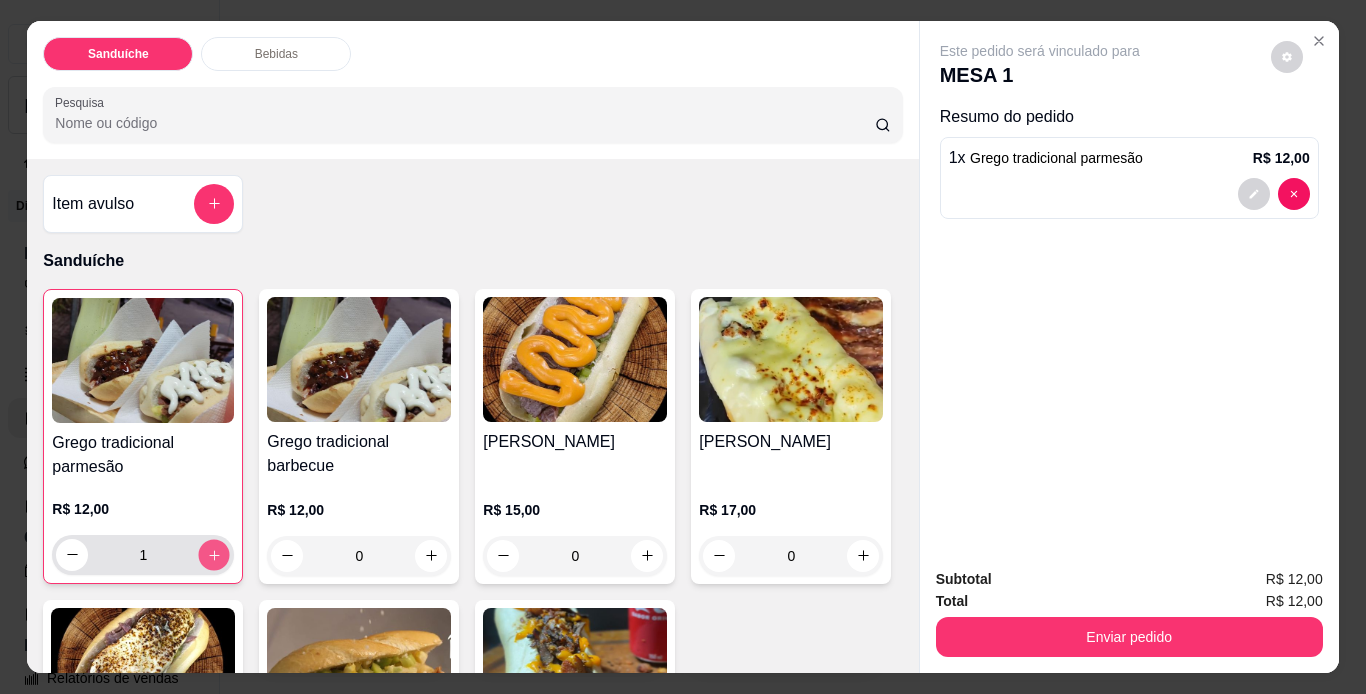 click 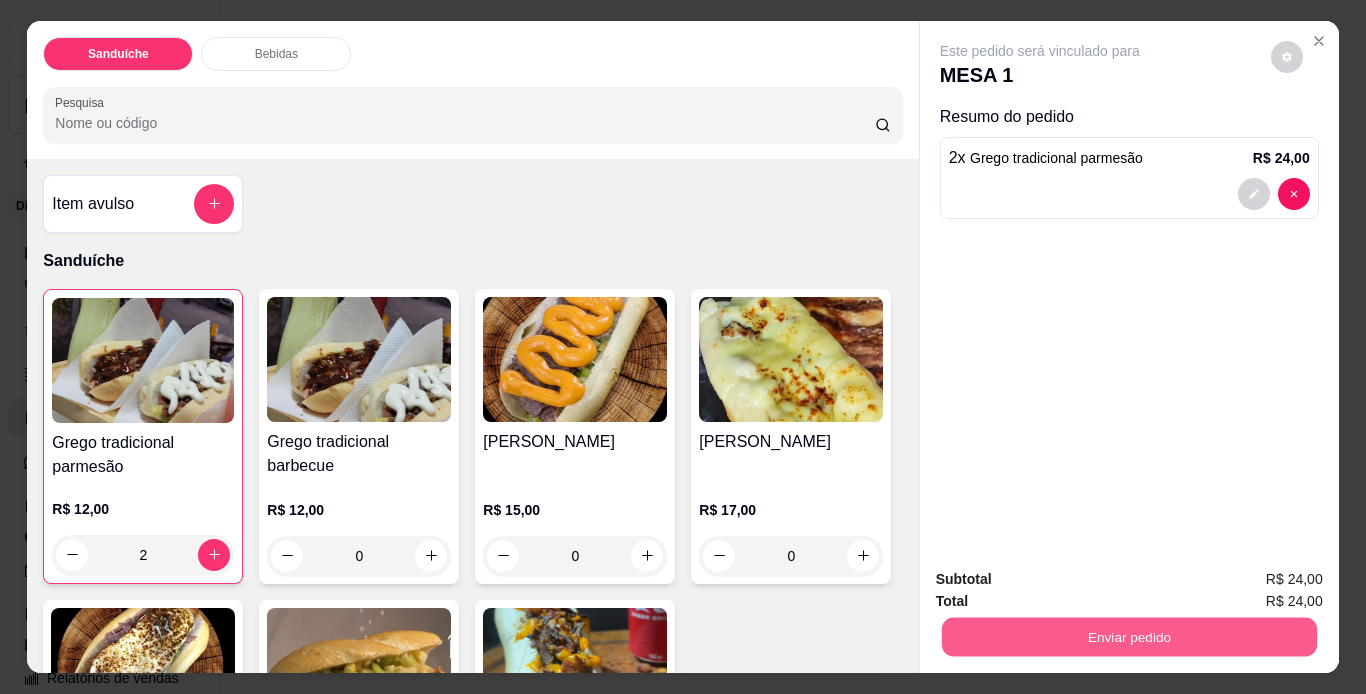 click on "Enviar pedido" at bounding box center (1128, 637) 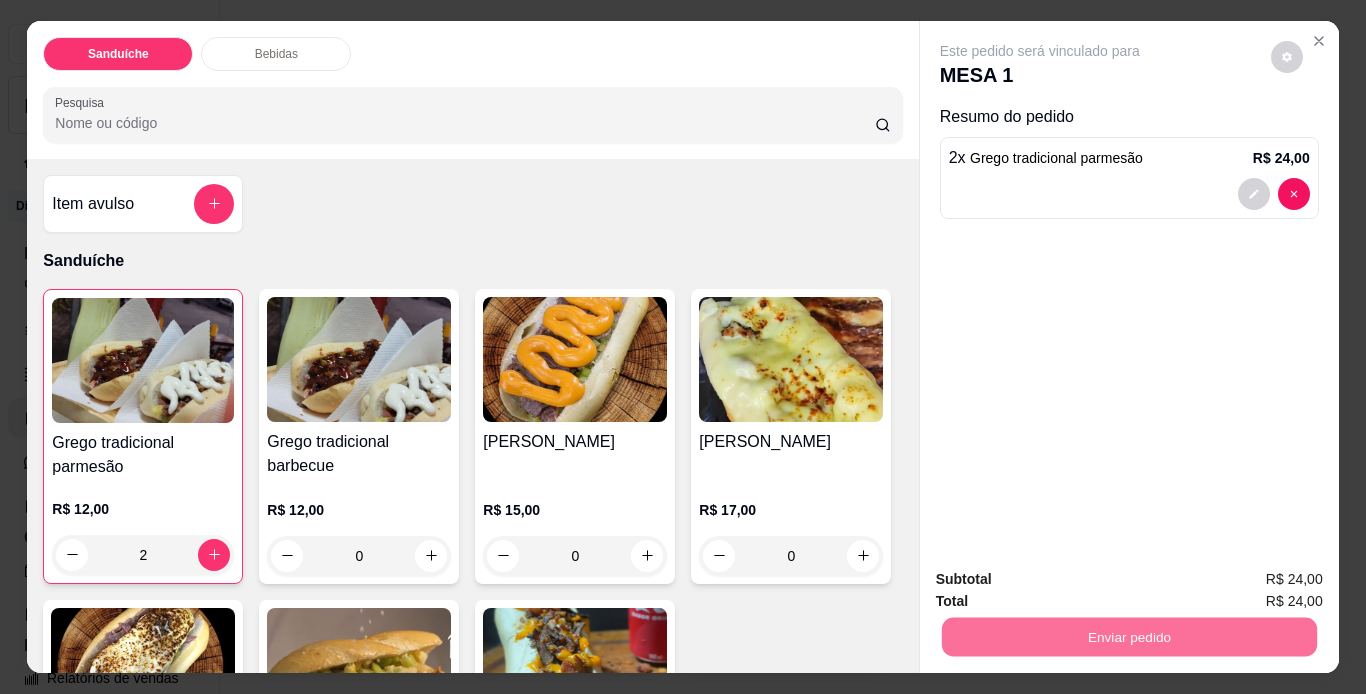click on "Não registrar e enviar pedido" at bounding box center (1063, 580) 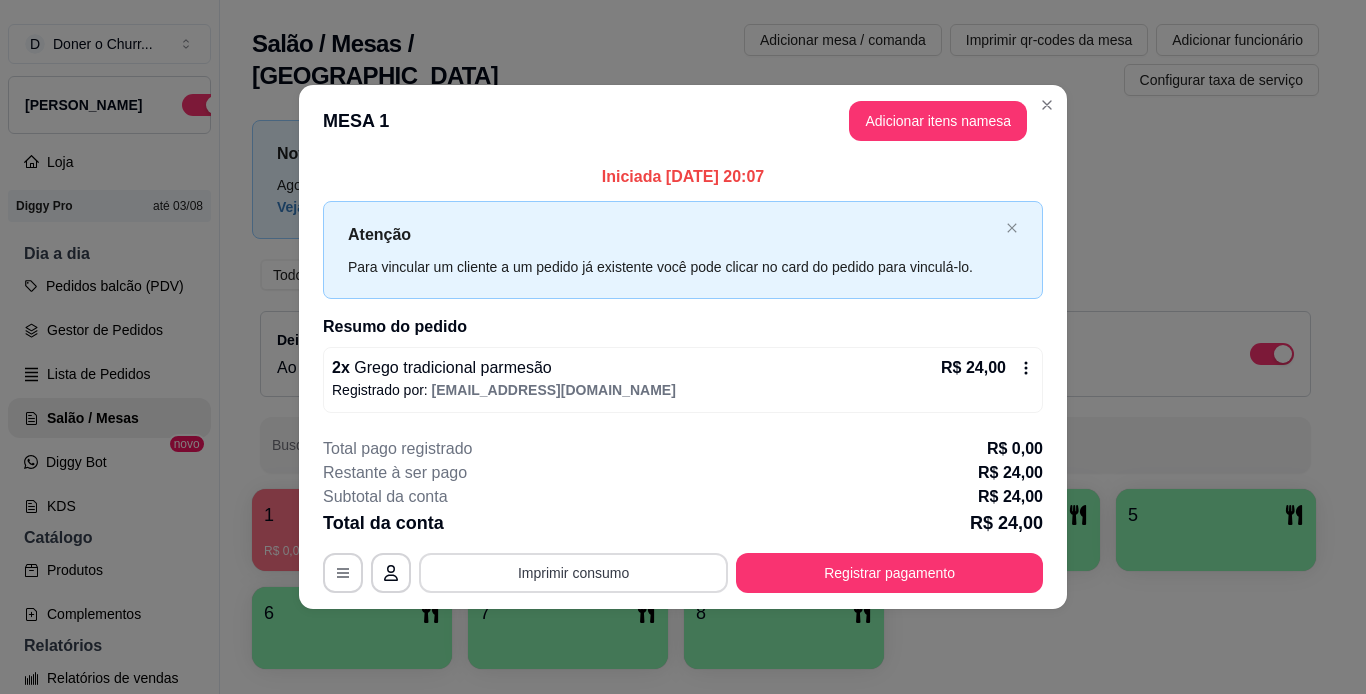 click on "Imprimir consumo" at bounding box center (573, 573) 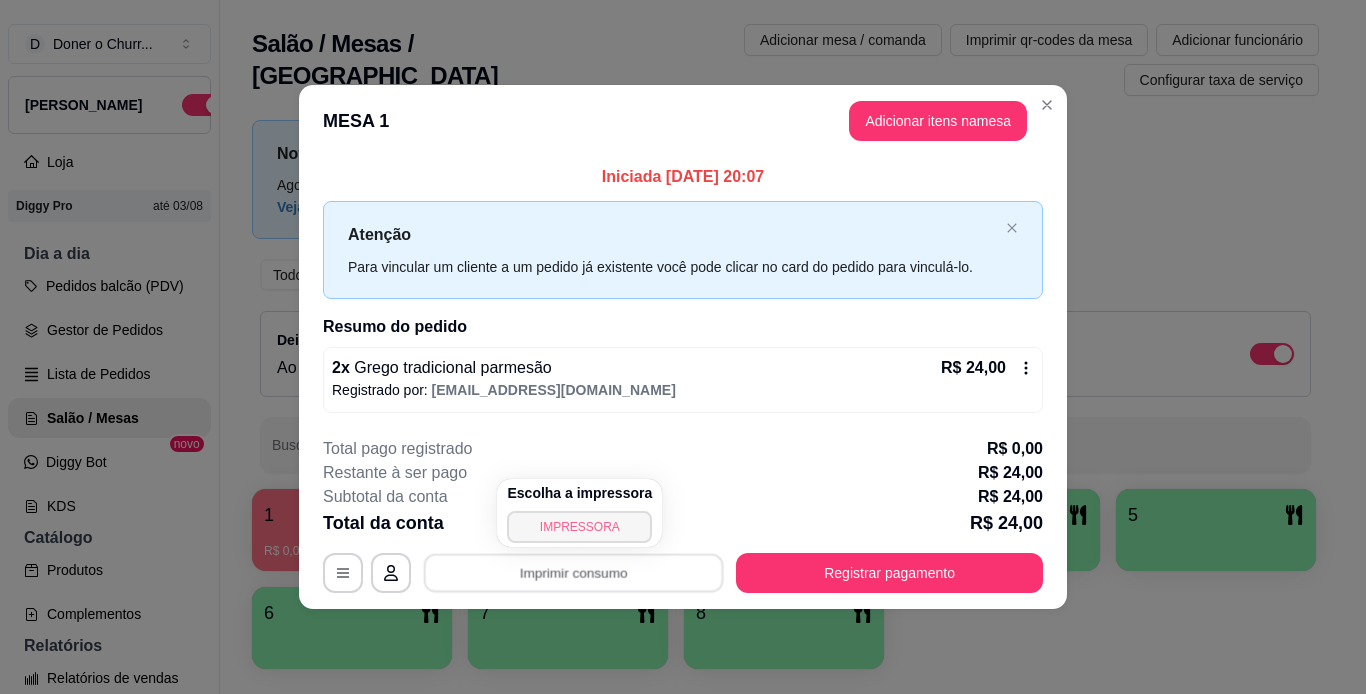 click on "IMPRESSORA" at bounding box center (579, 527) 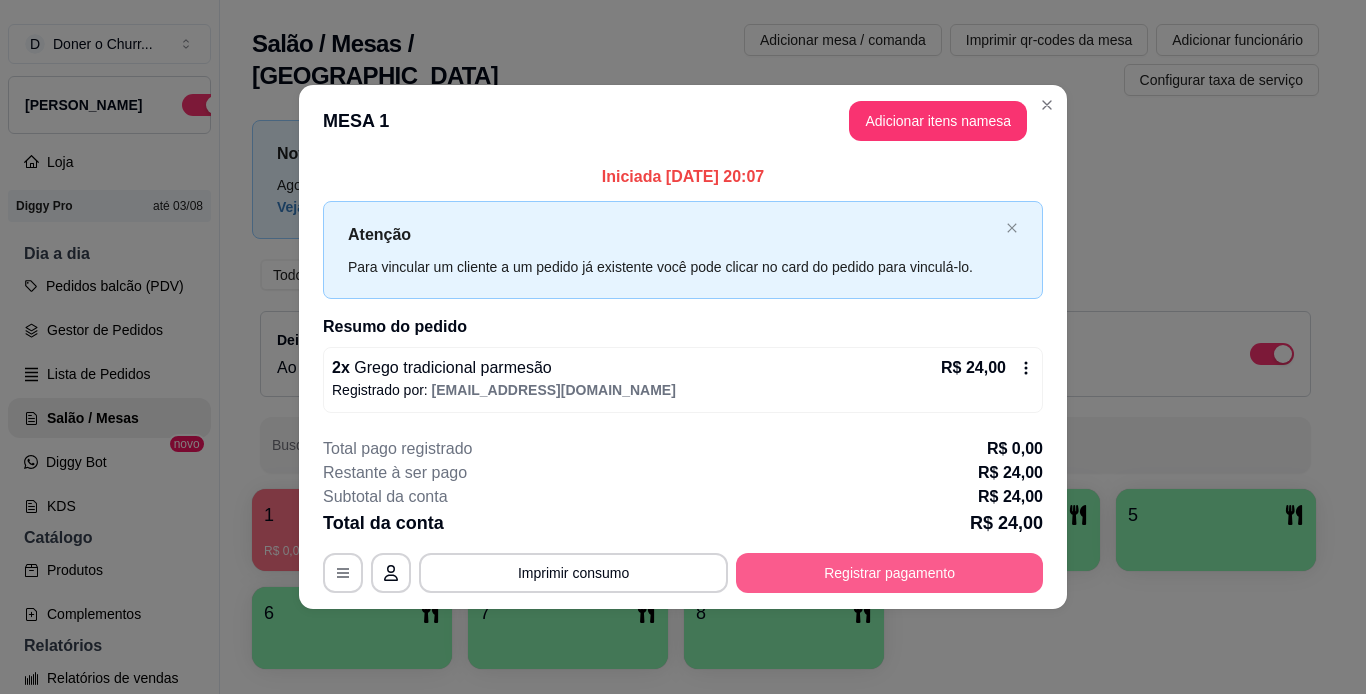 click on "Registrar pagamento" at bounding box center (889, 573) 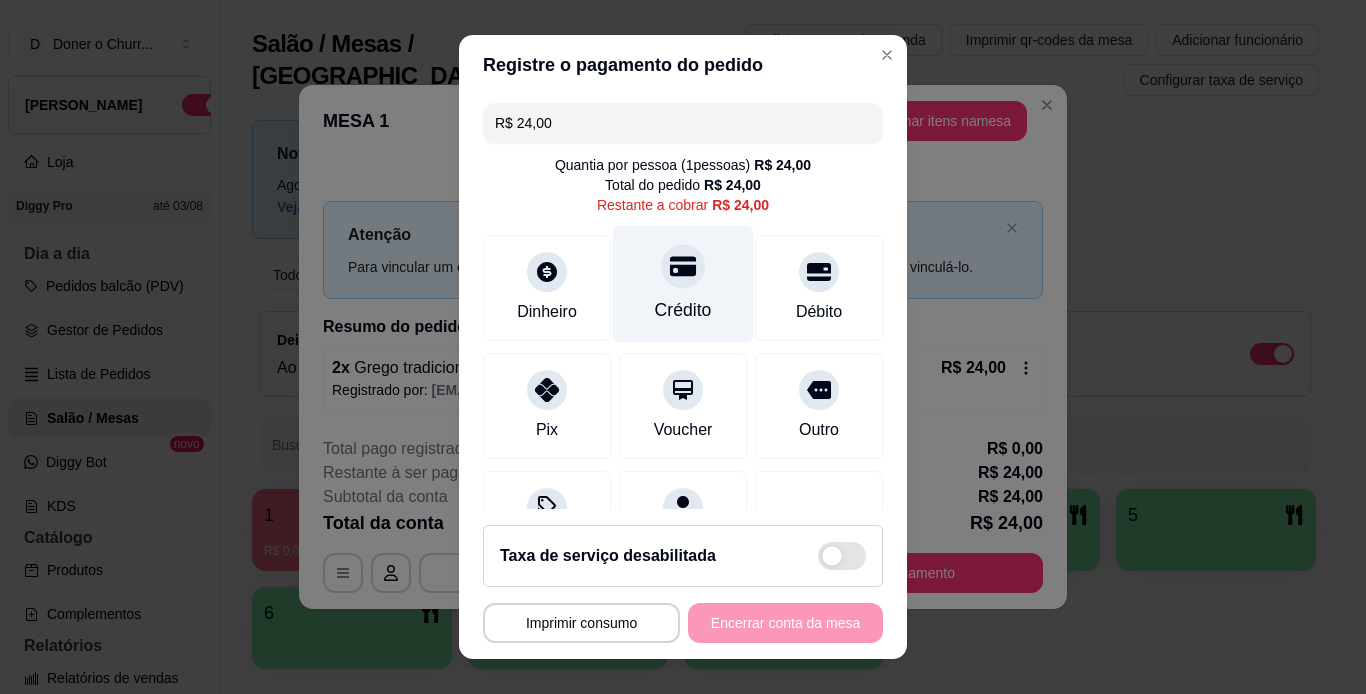 click at bounding box center (683, 266) 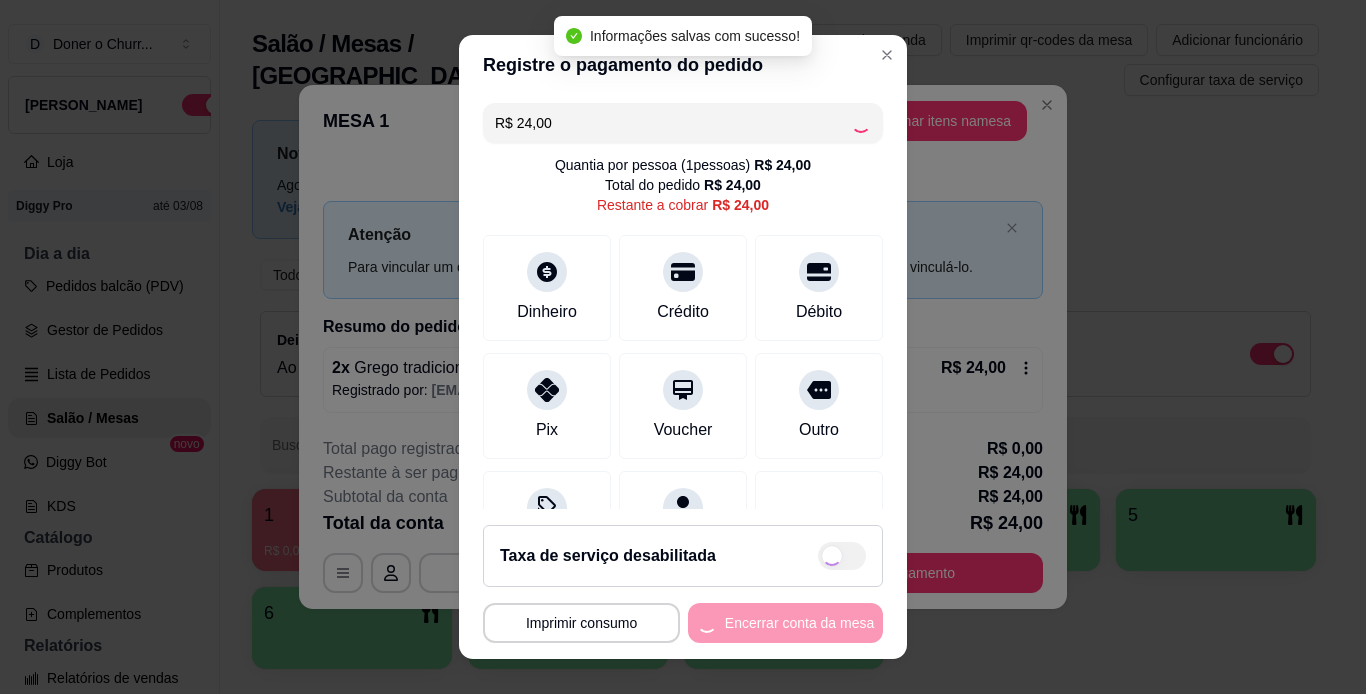 type on "R$ 0,00" 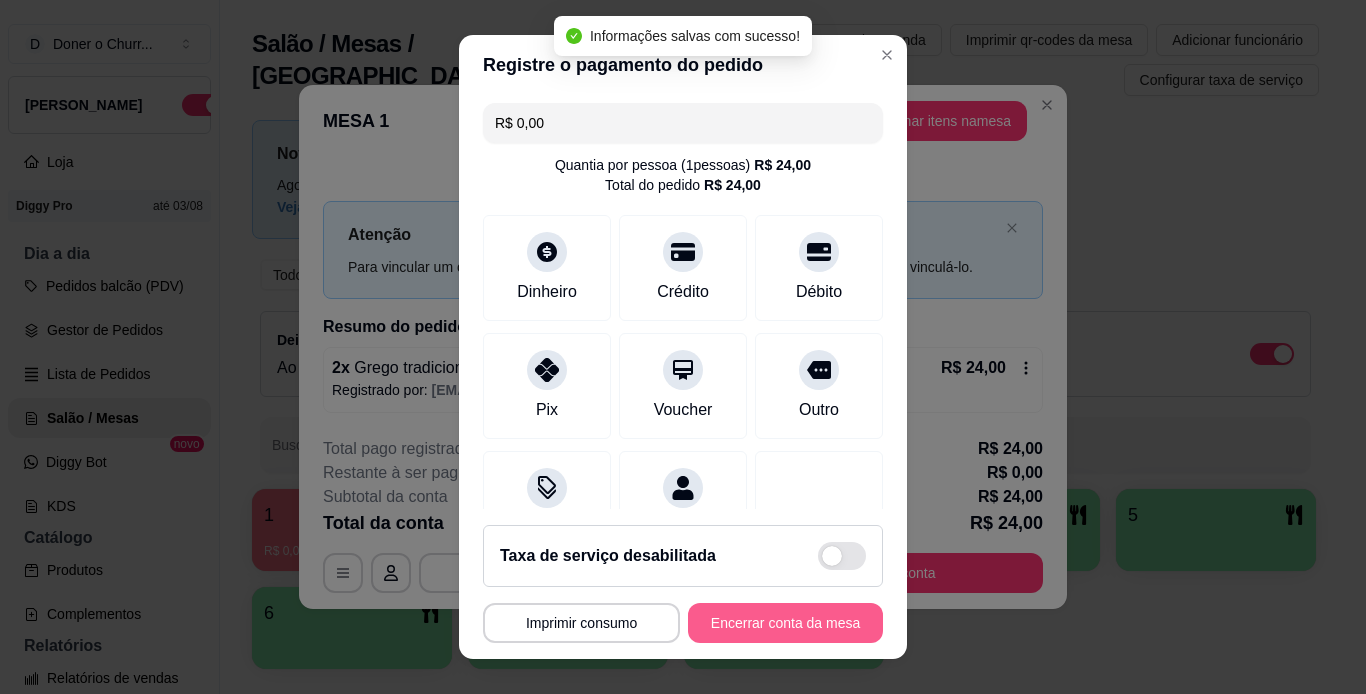 click on "Encerrar conta da mesa" at bounding box center (785, 623) 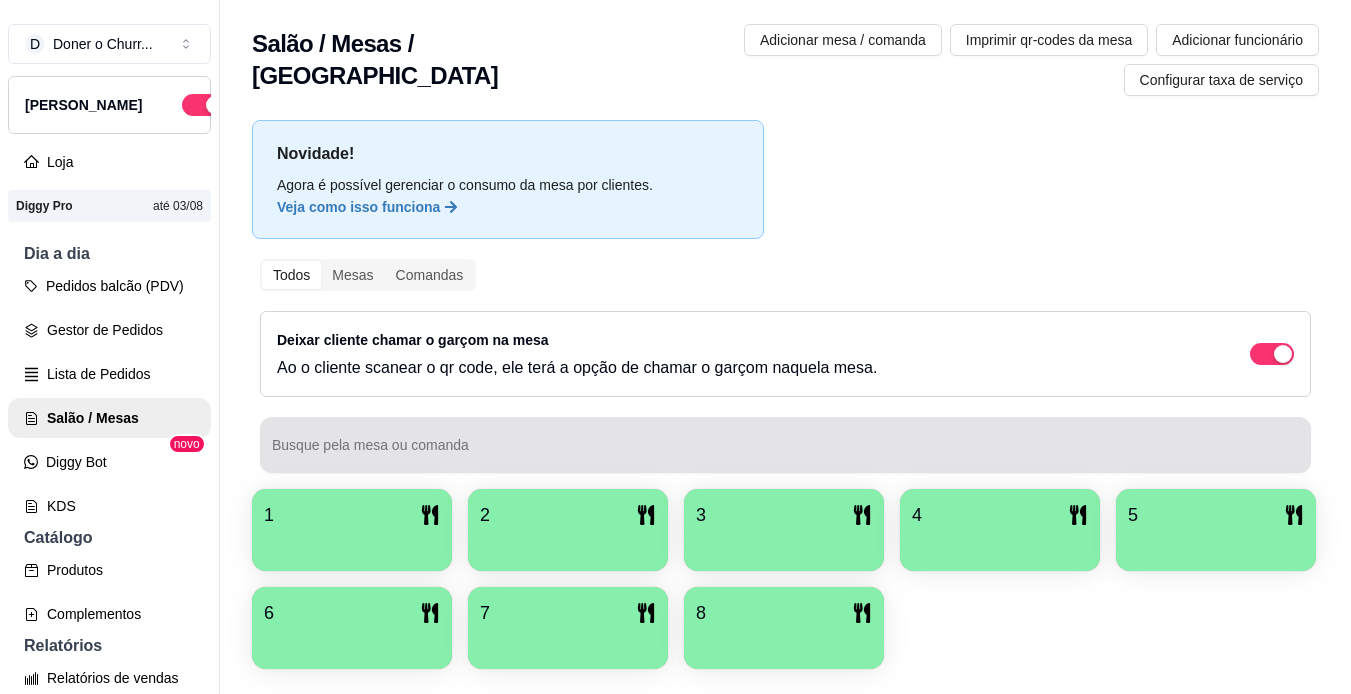 click at bounding box center (785, 445) 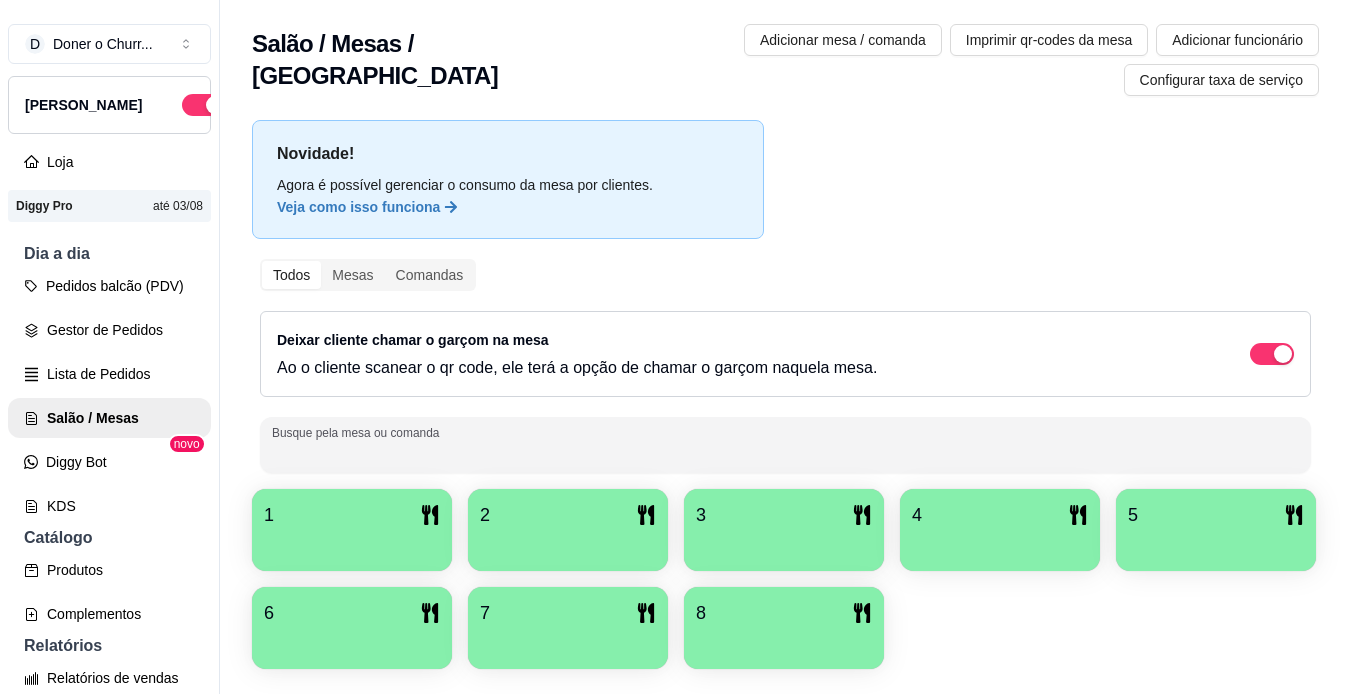 click on "1" at bounding box center (352, 515) 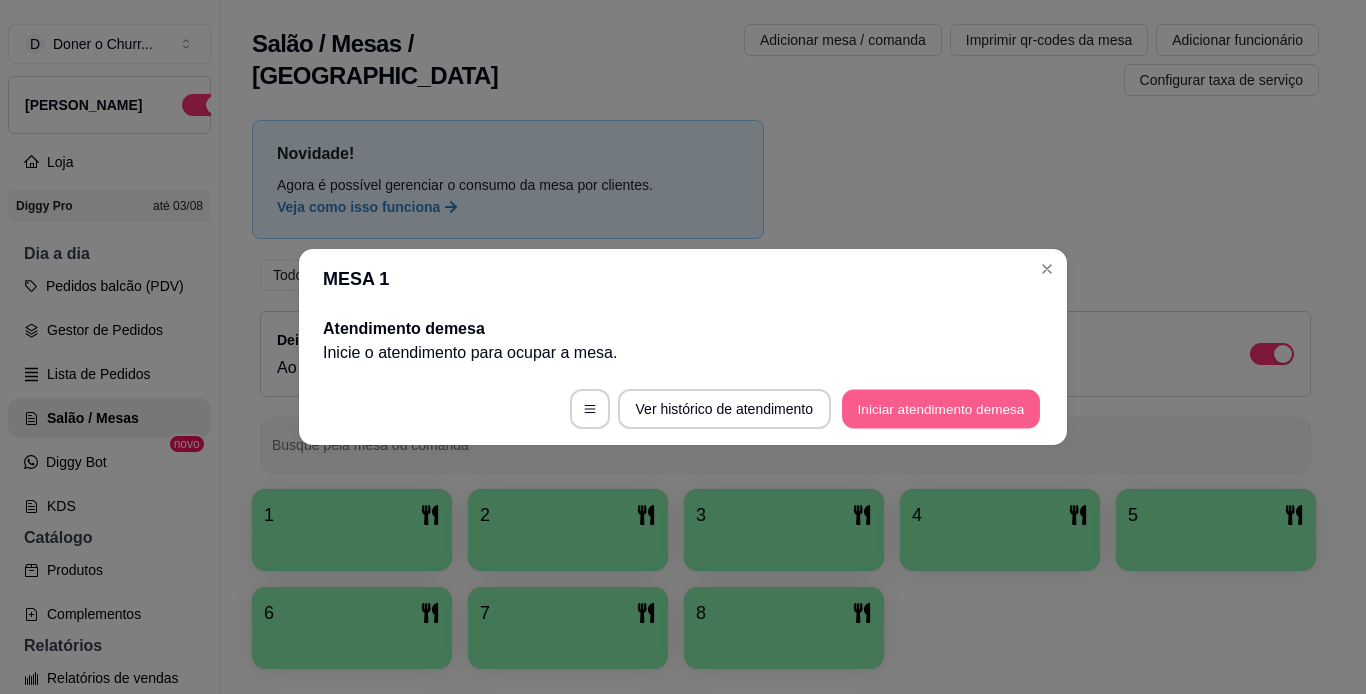 click on "Iniciar atendimento de  mesa" at bounding box center (941, 409) 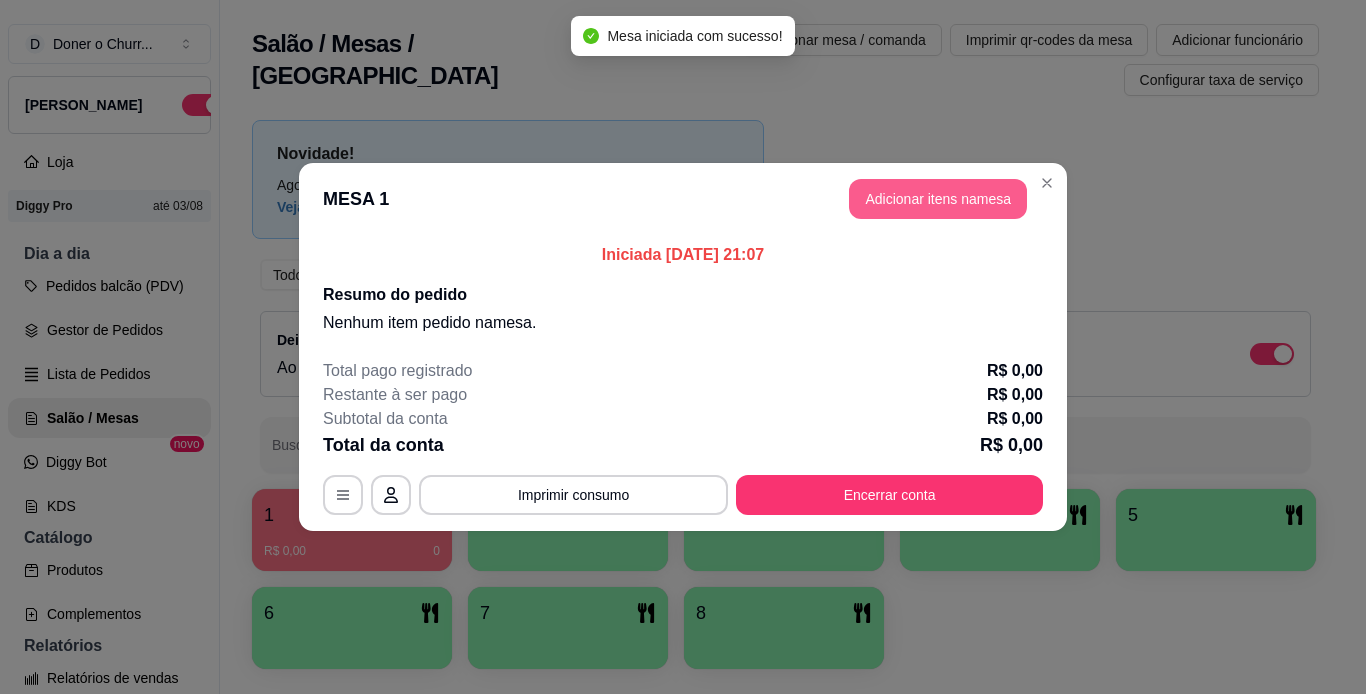click on "Adicionar itens na  mesa" at bounding box center [938, 199] 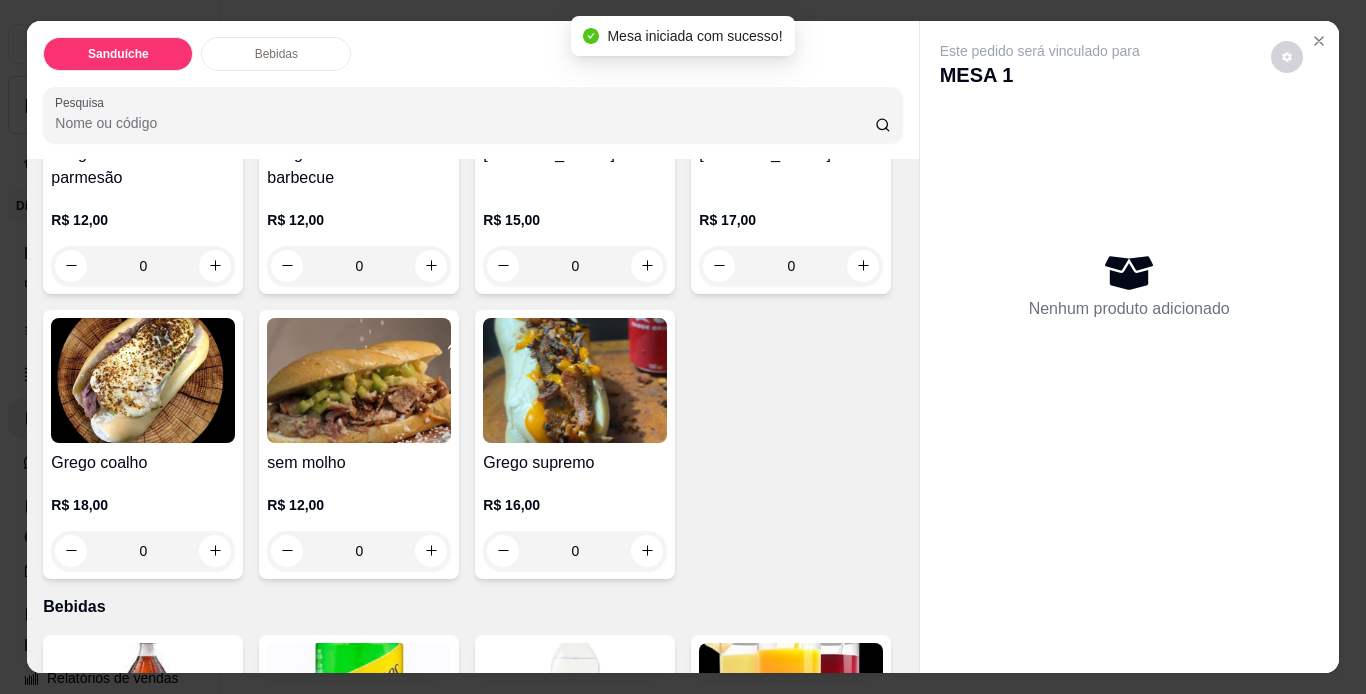 scroll, scrollTop: 300, scrollLeft: 0, axis: vertical 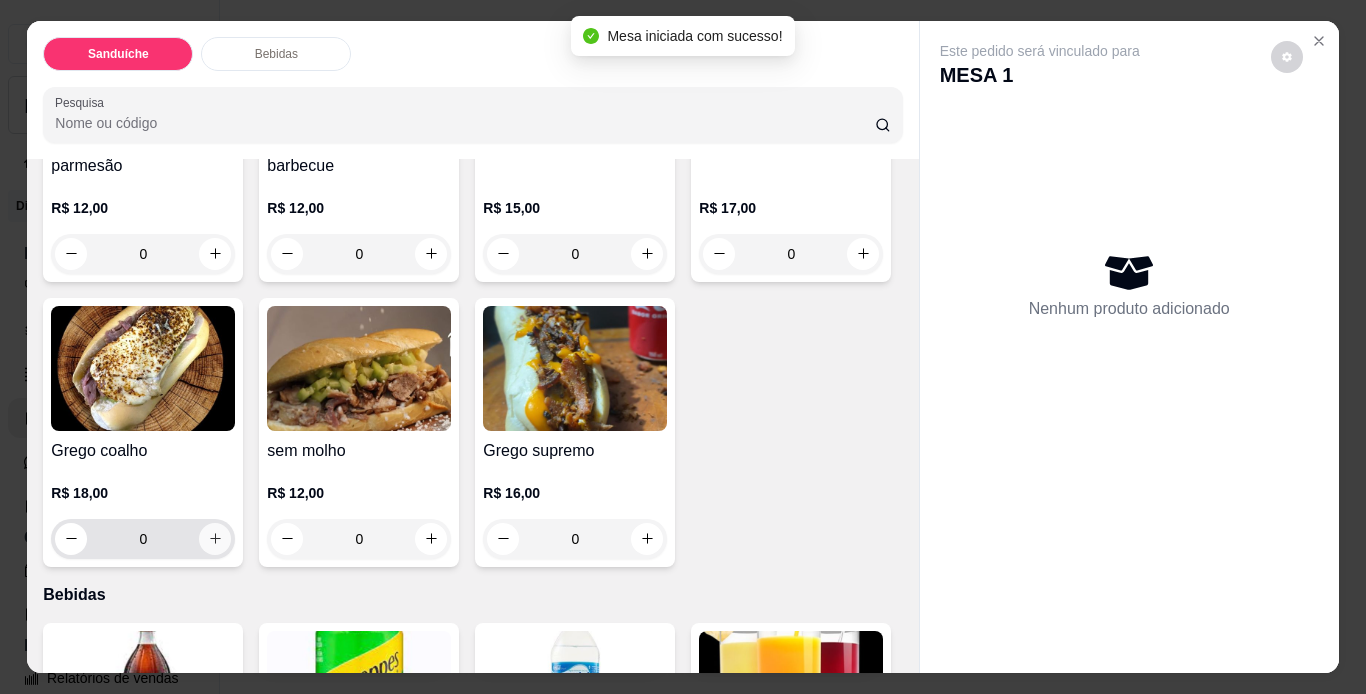 click 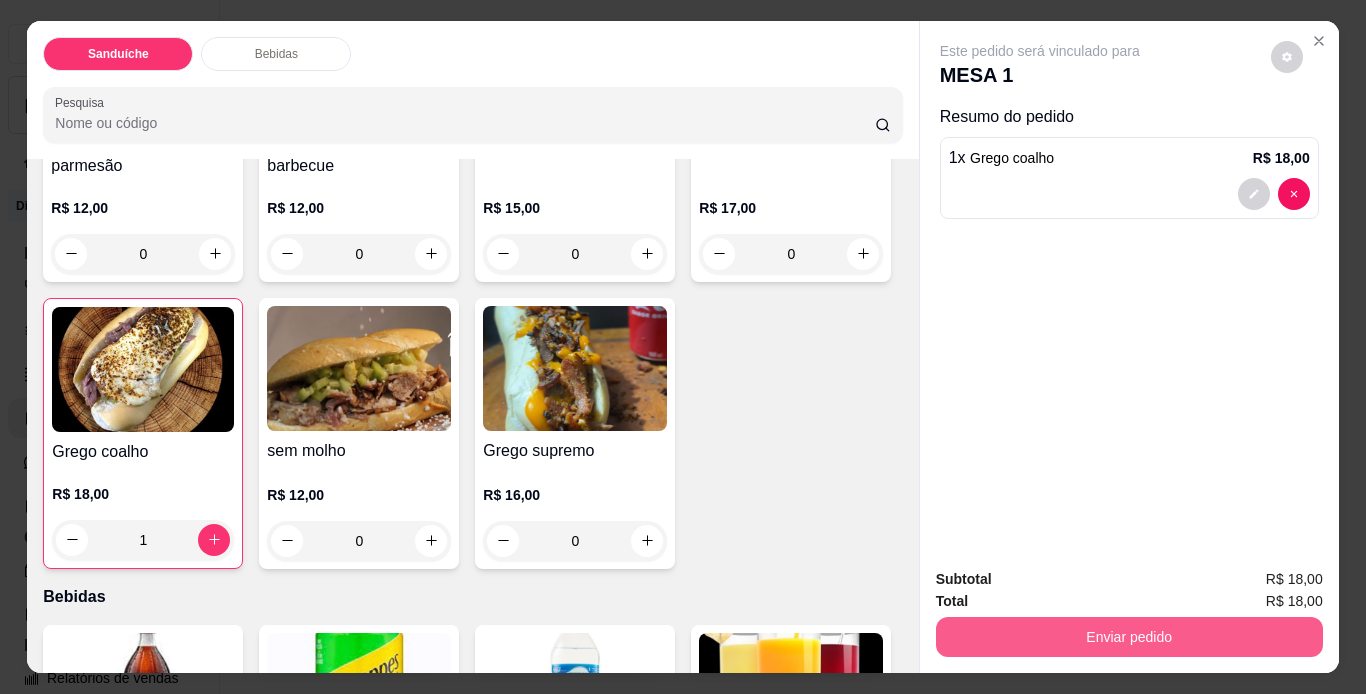 click on "Enviar pedido" at bounding box center (1129, 637) 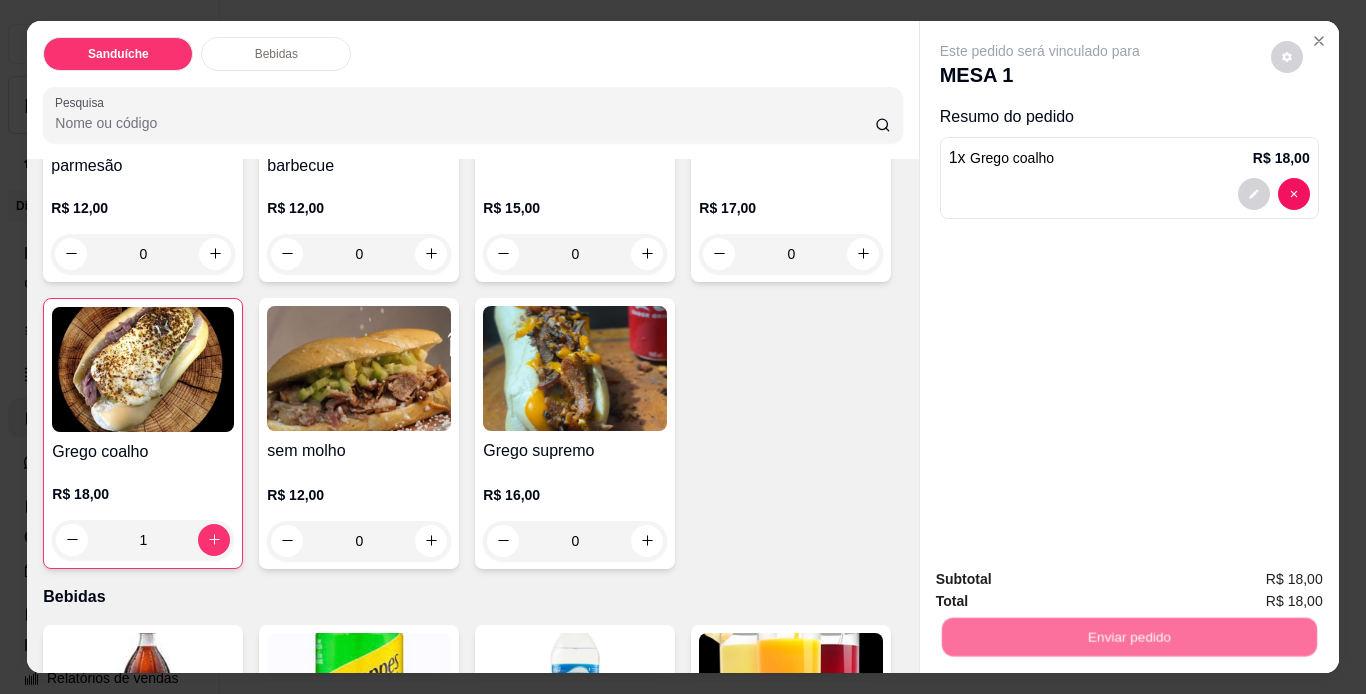 click on "Não registrar e enviar pedido" at bounding box center (1063, 581) 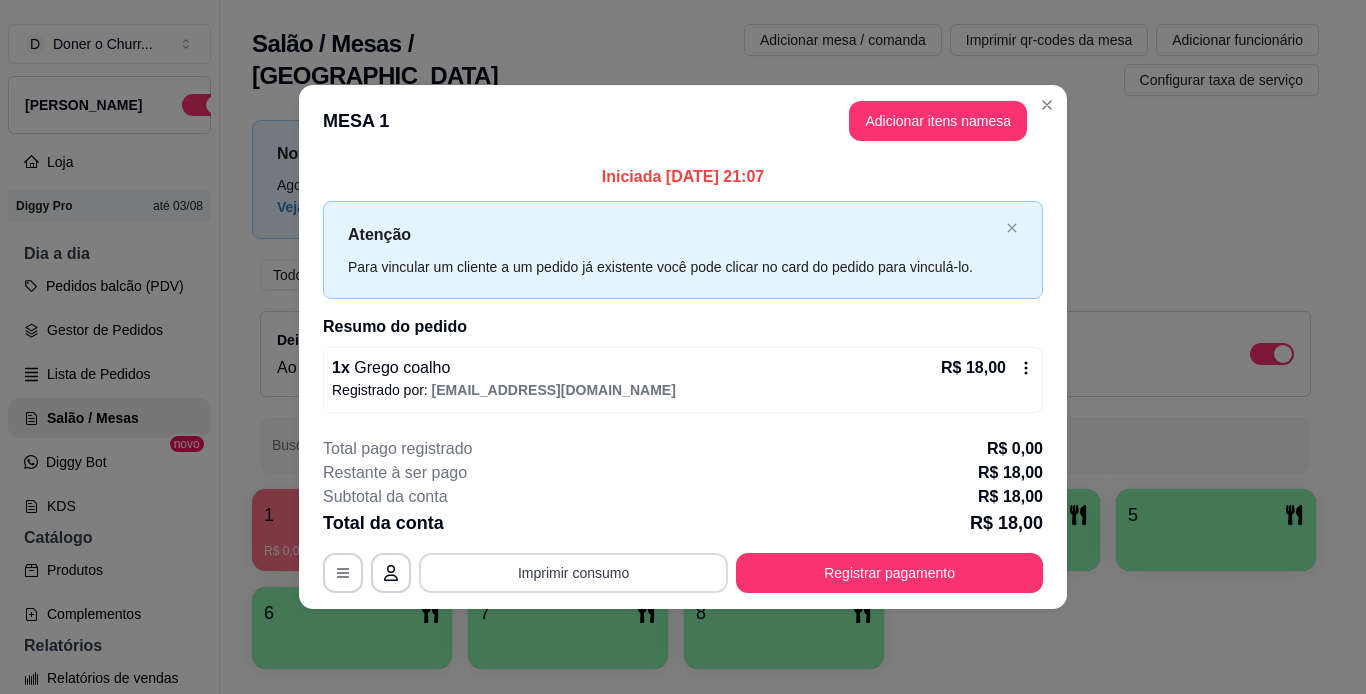 click on "Imprimir consumo" at bounding box center (573, 573) 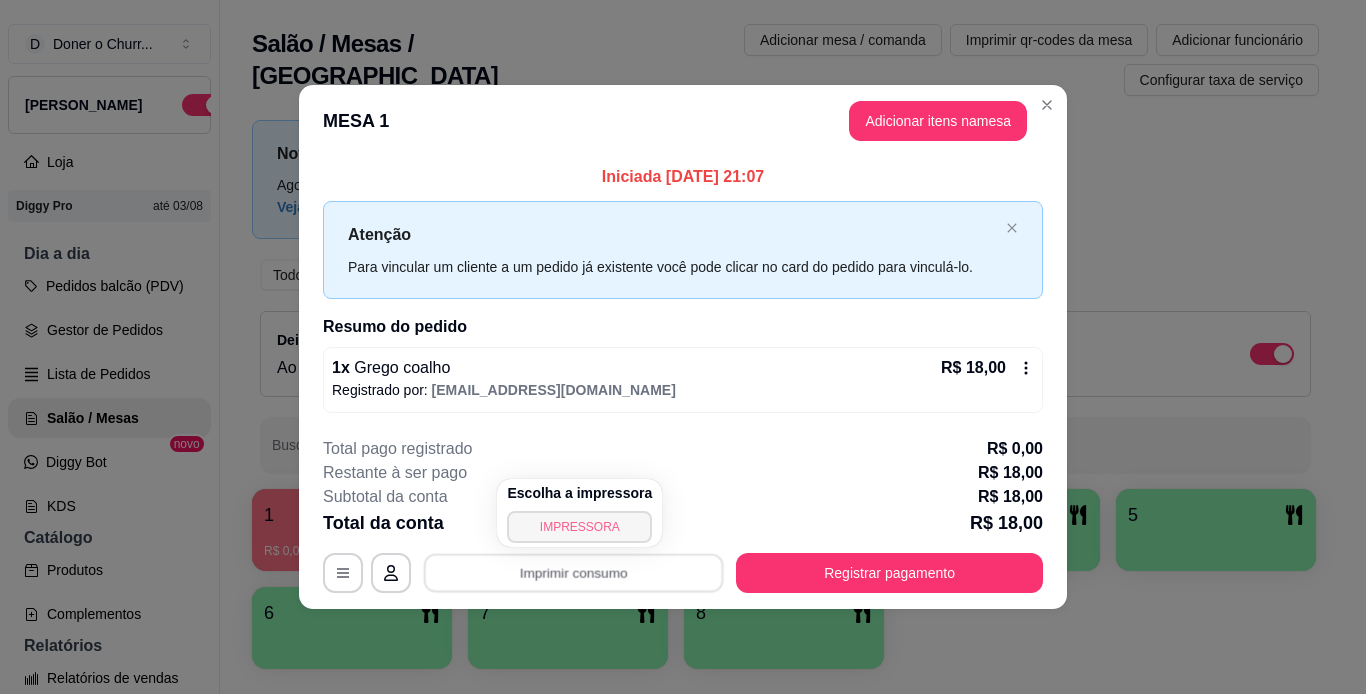 click on "IMPRESSORA" at bounding box center [579, 527] 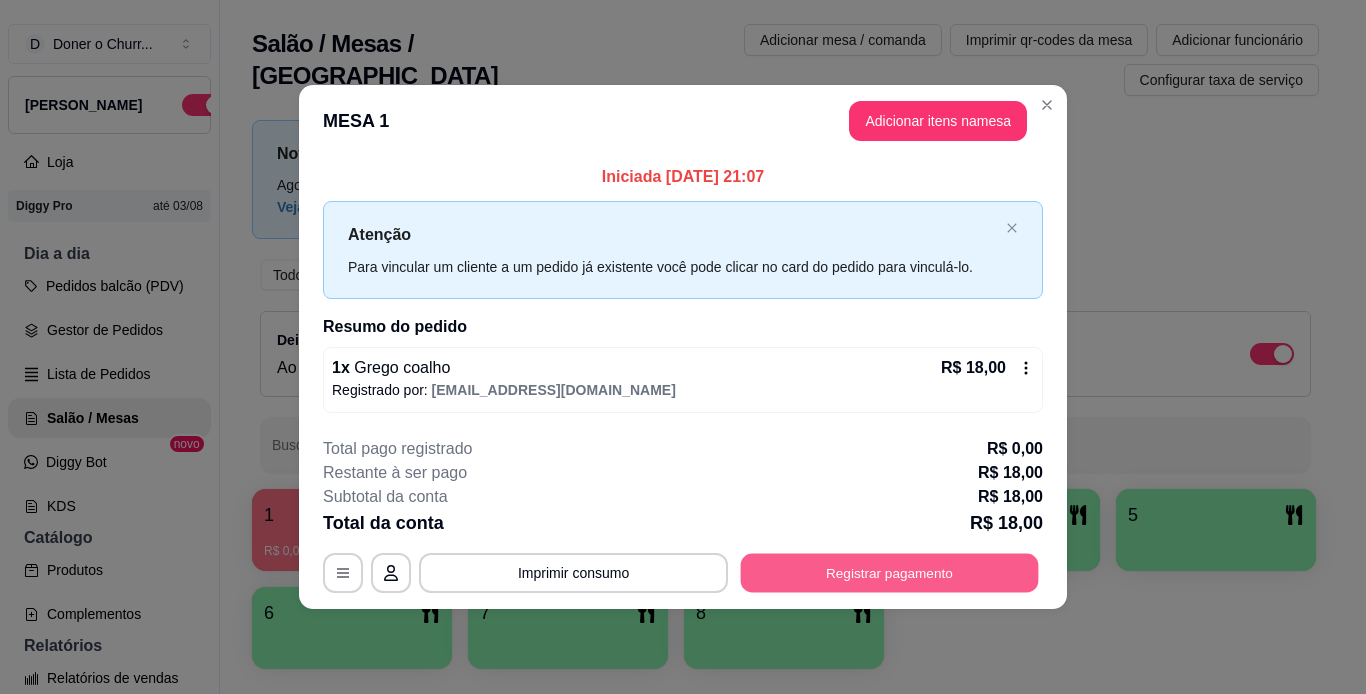 click on "Registrar pagamento" at bounding box center (890, 572) 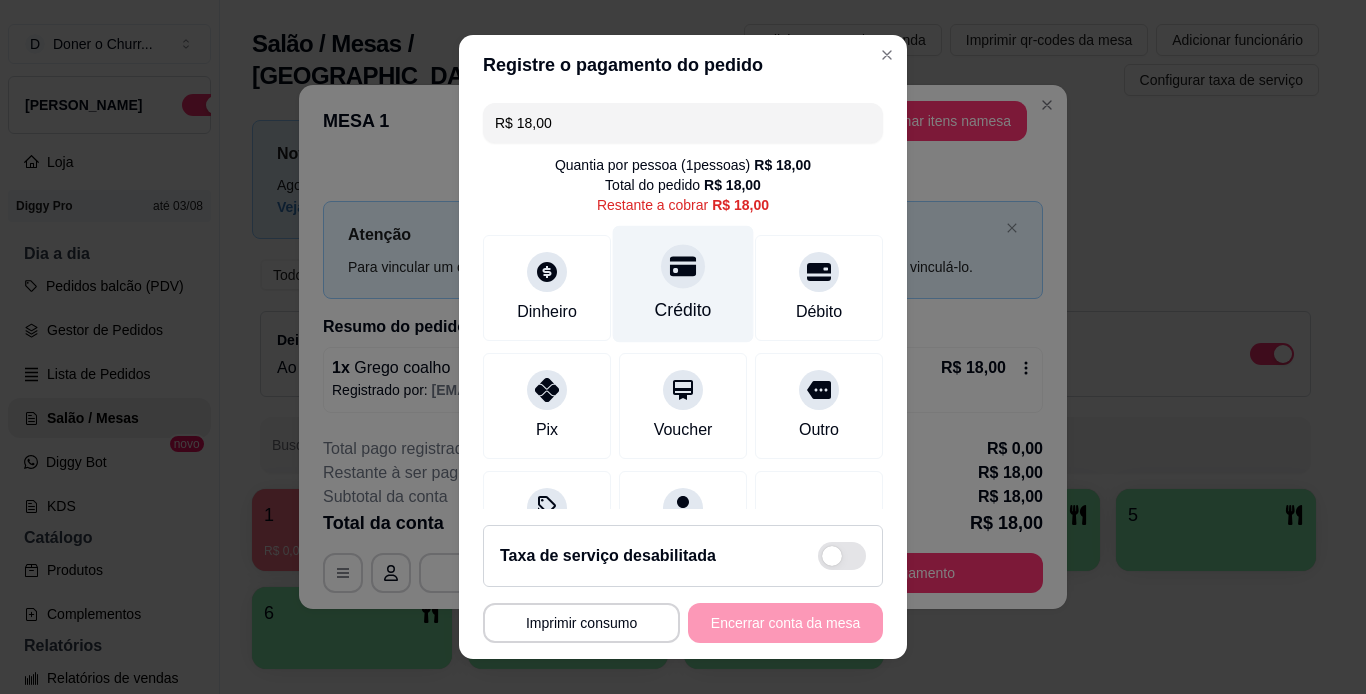 click on "Crédito" at bounding box center [683, 310] 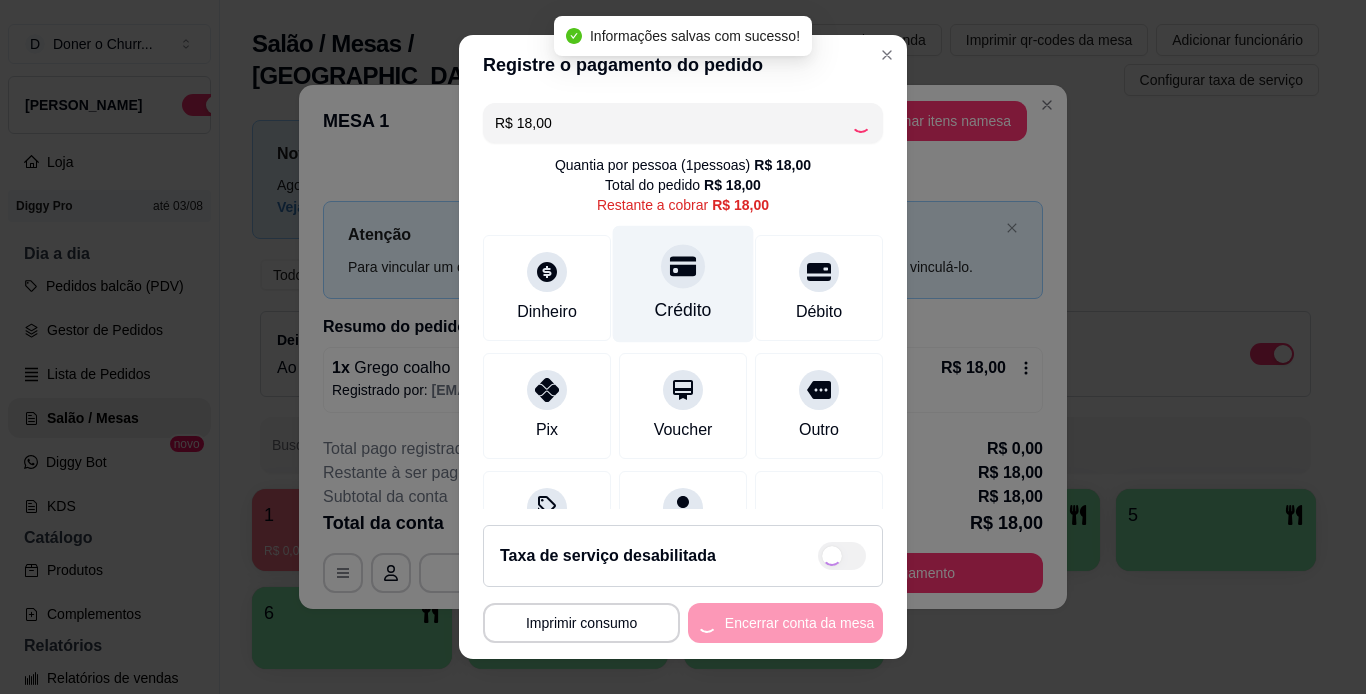 type on "R$ 0,00" 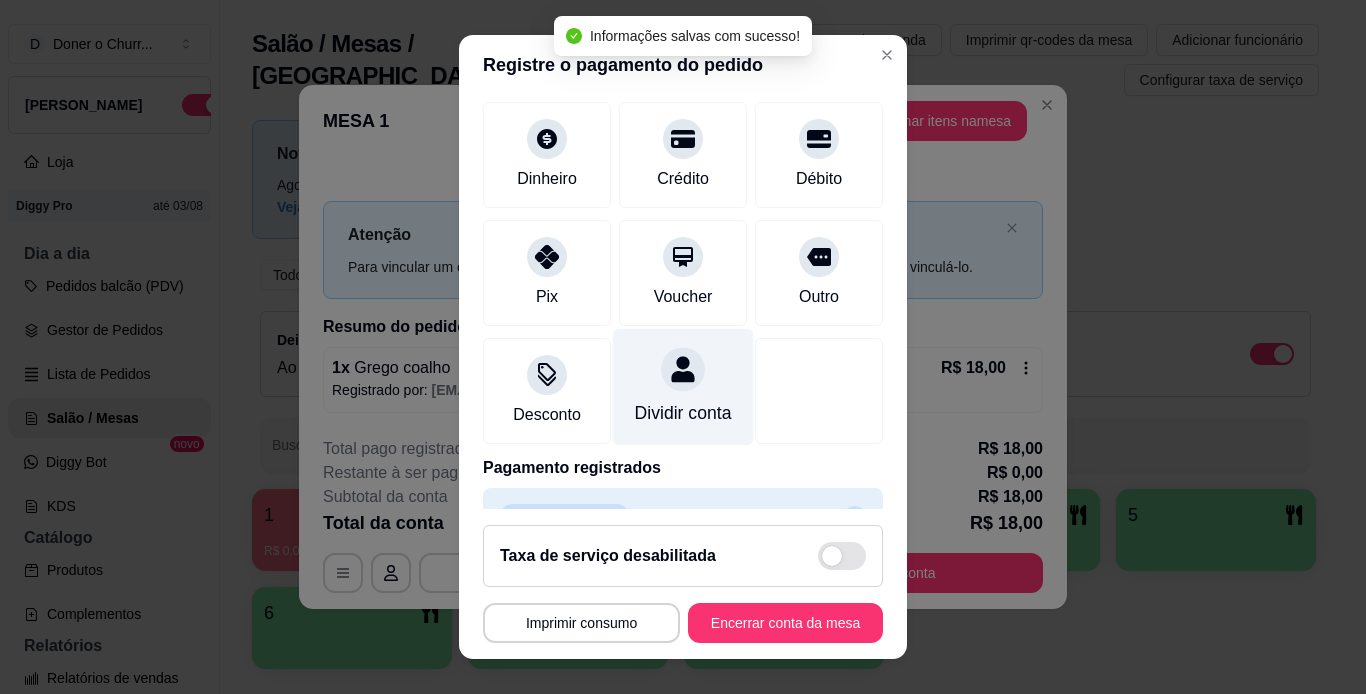 scroll, scrollTop: 183, scrollLeft: 0, axis: vertical 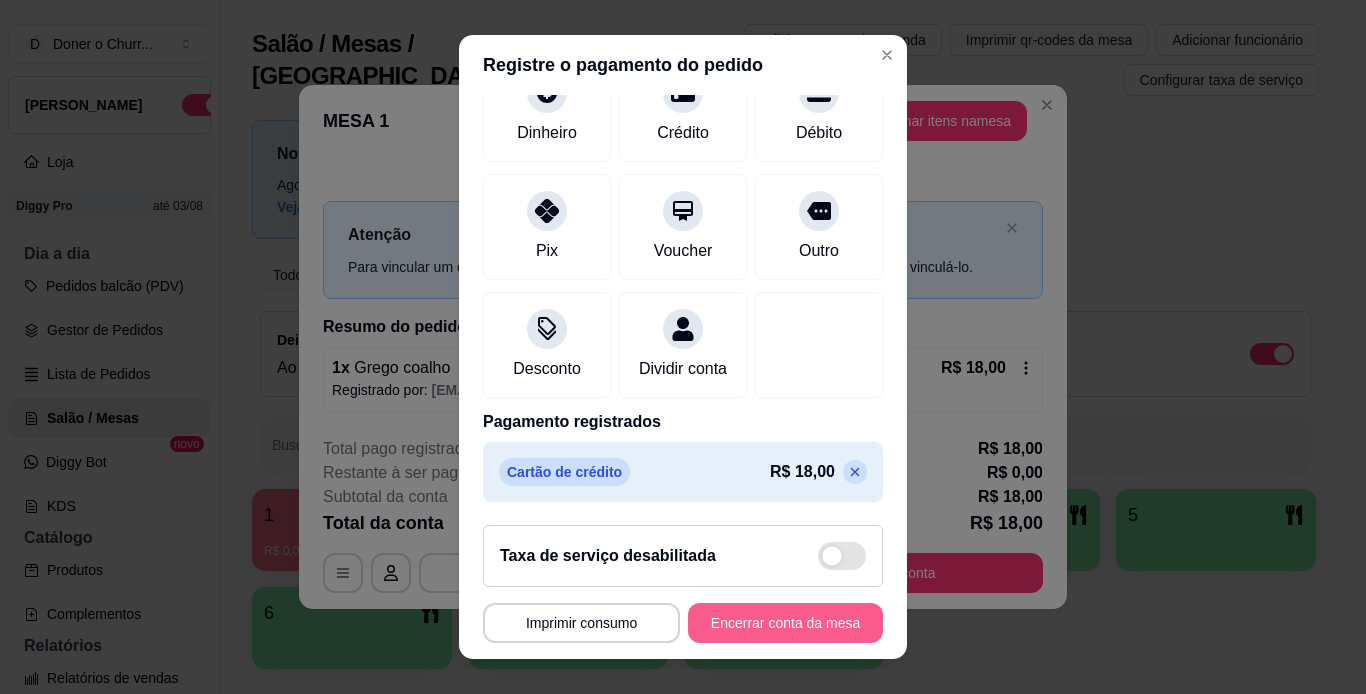 click on "Encerrar conta da mesa" at bounding box center (785, 623) 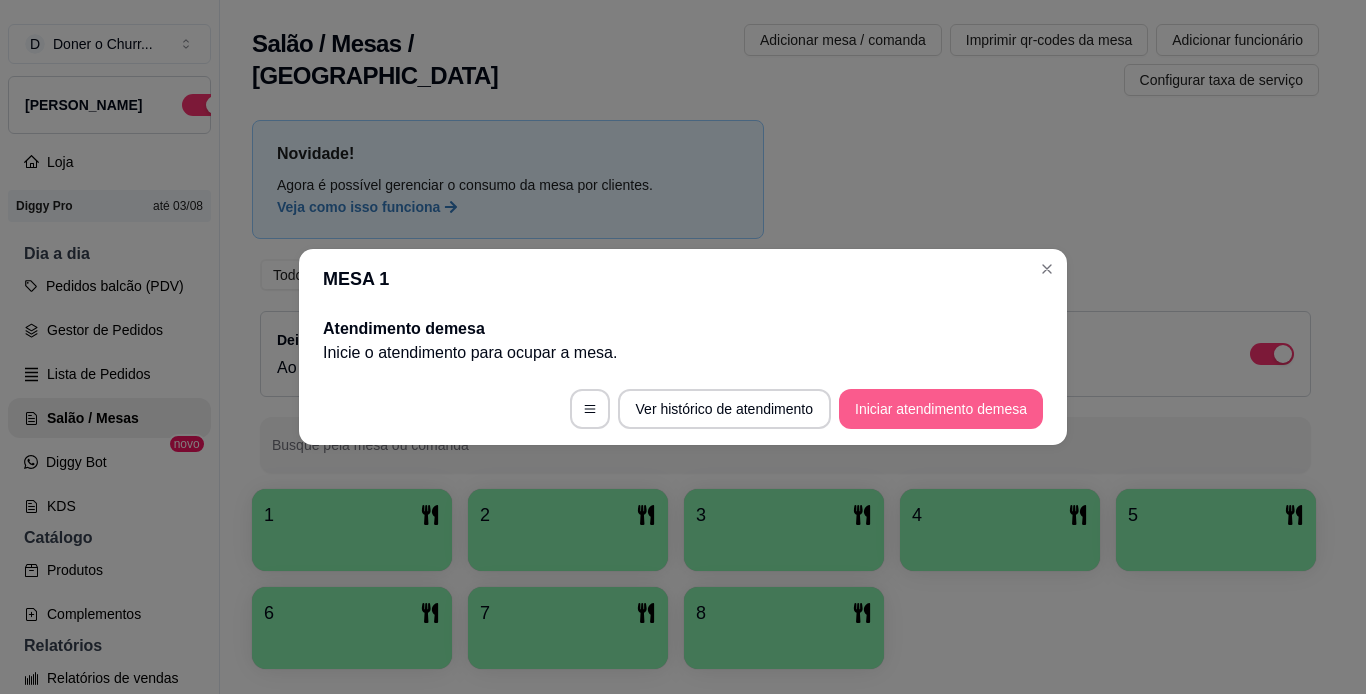 click on "Iniciar atendimento de  mesa" at bounding box center (941, 409) 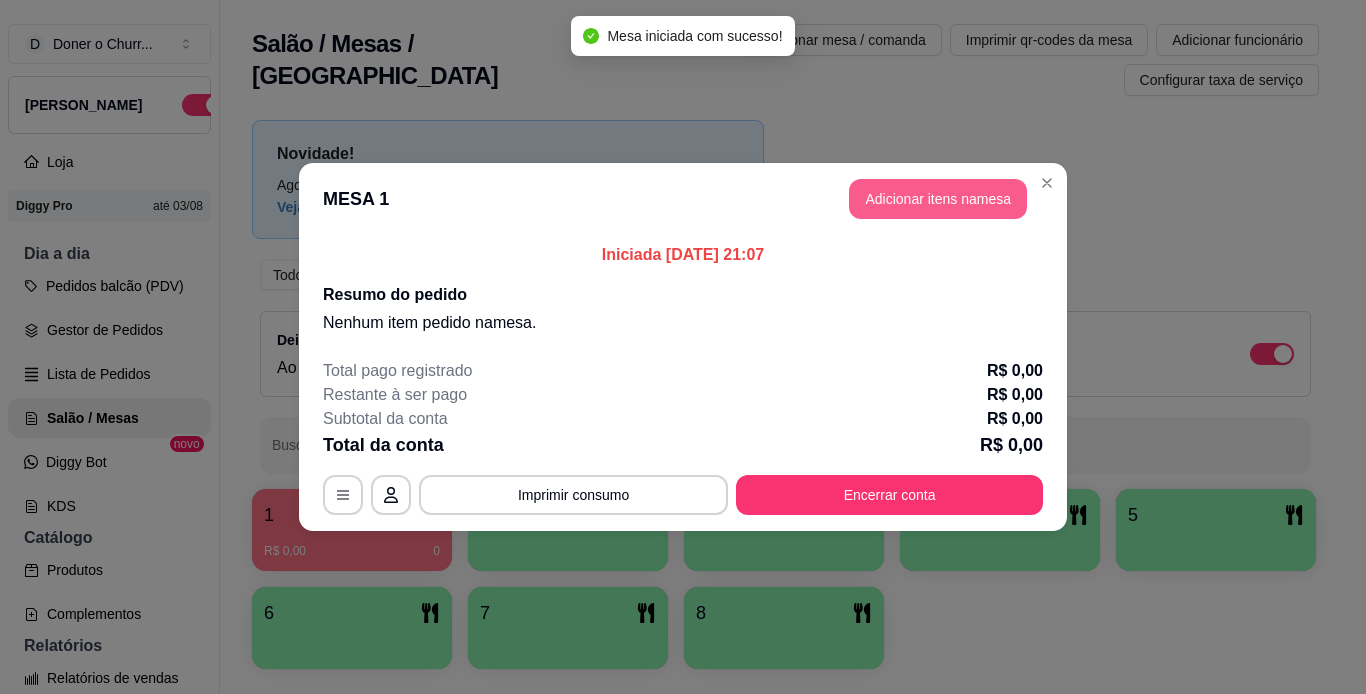 click on "Adicionar itens na  mesa" at bounding box center (938, 199) 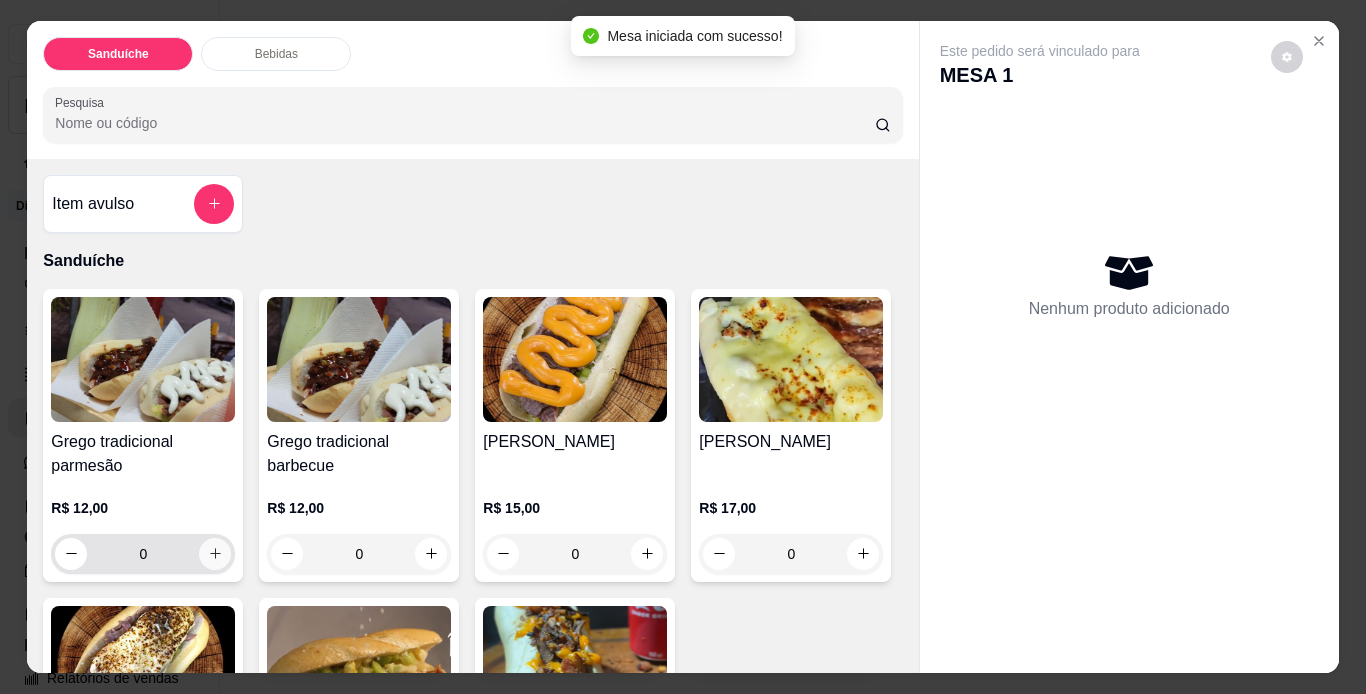 click 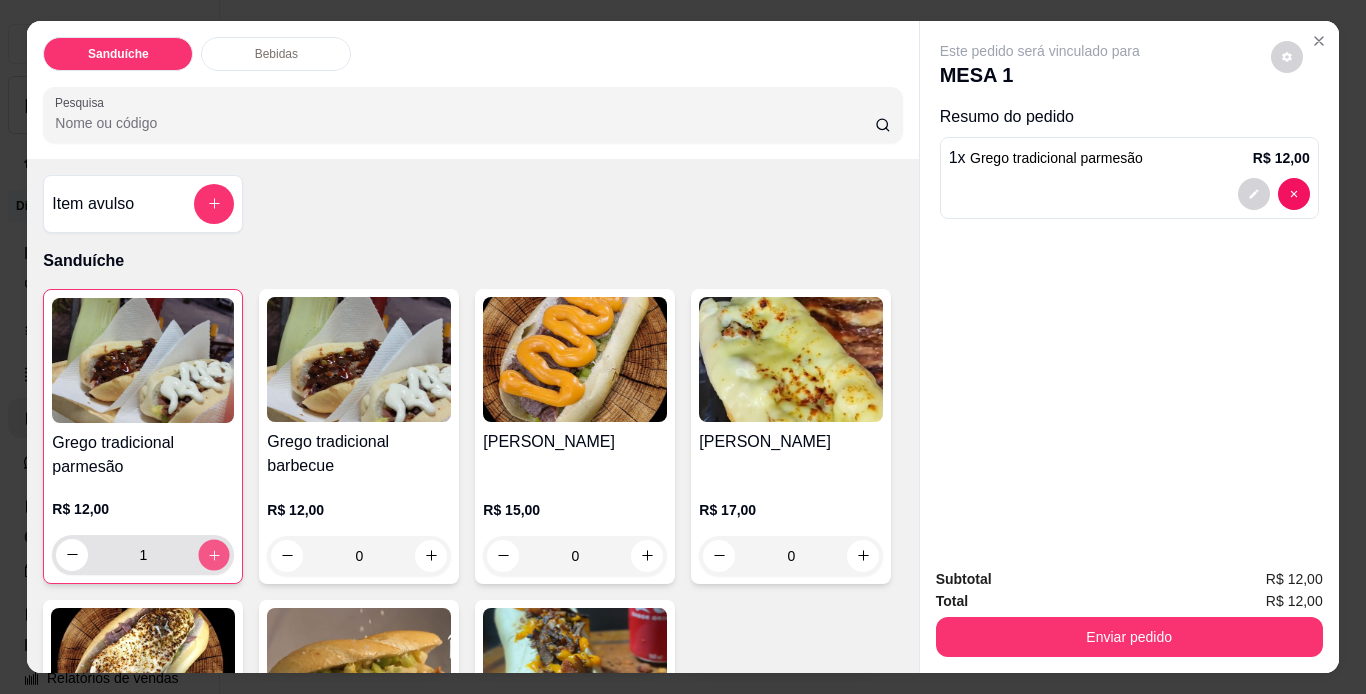 click 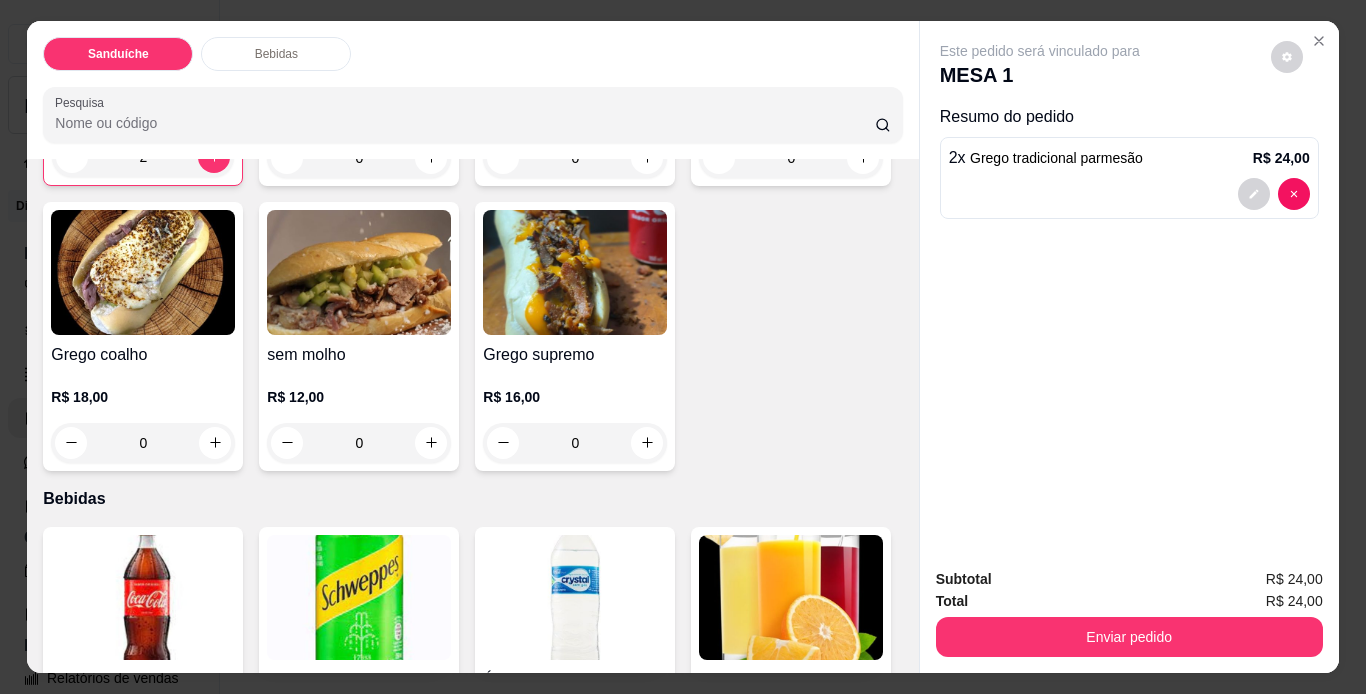 scroll, scrollTop: 400, scrollLeft: 0, axis: vertical 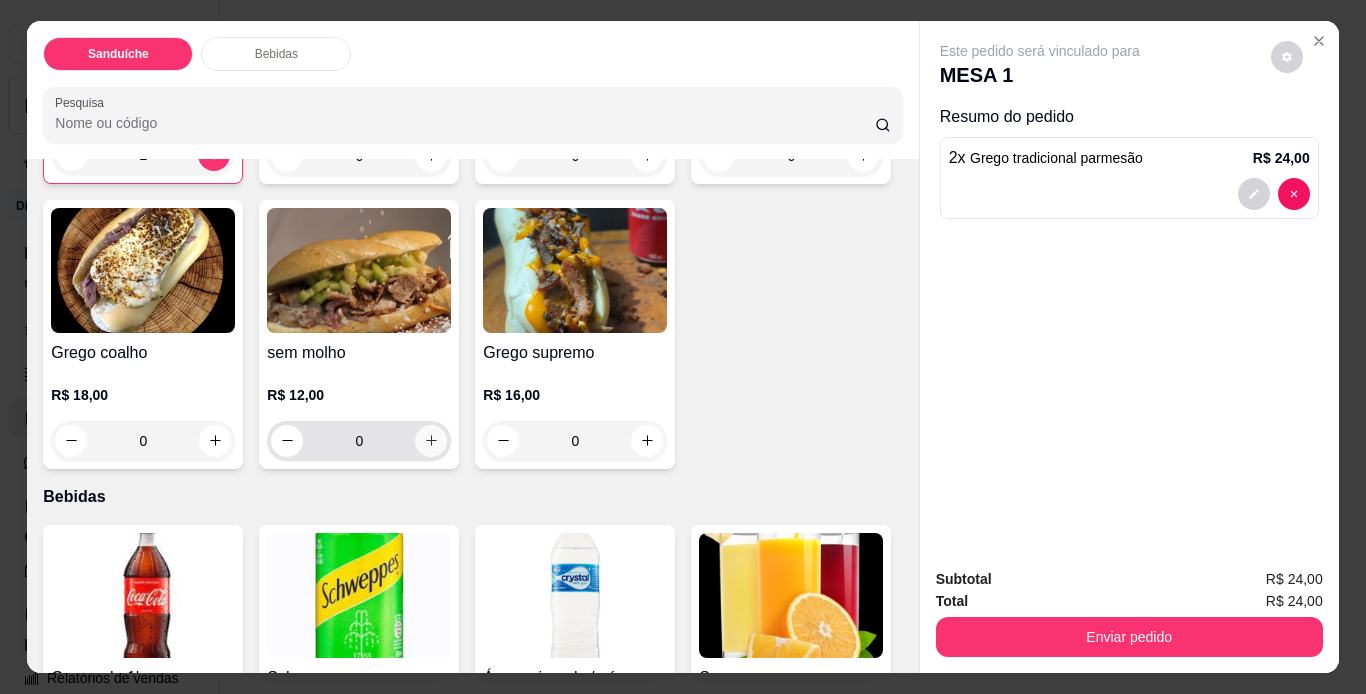 click at bounding box center (431, 441) 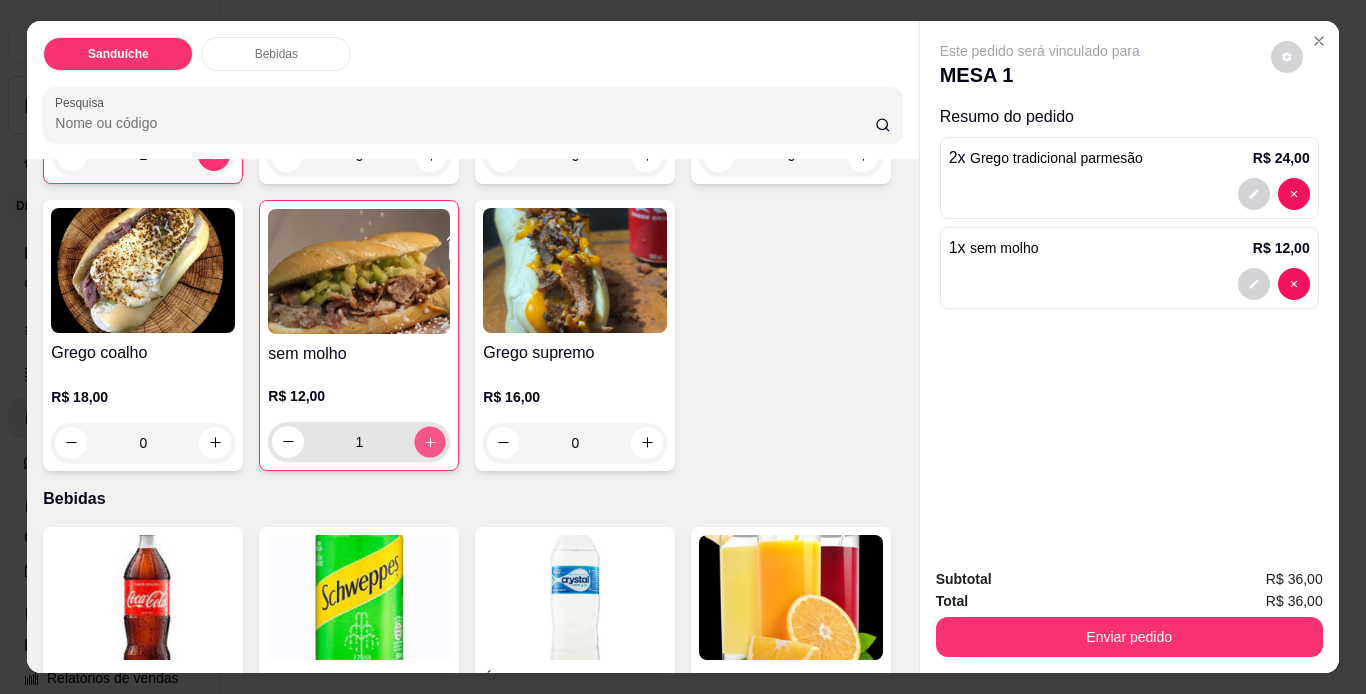 click at bounding box center (430, 441) 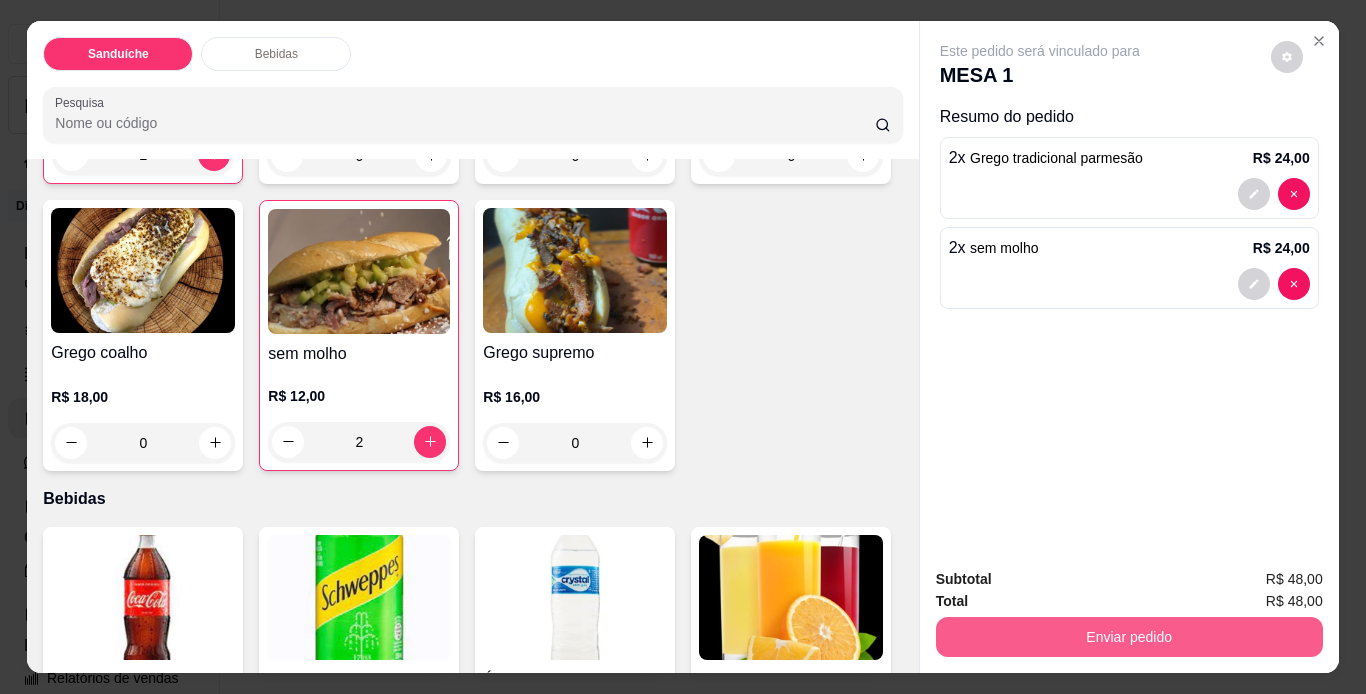click on "Enviar pedido" at bounding box center [1129, 637] 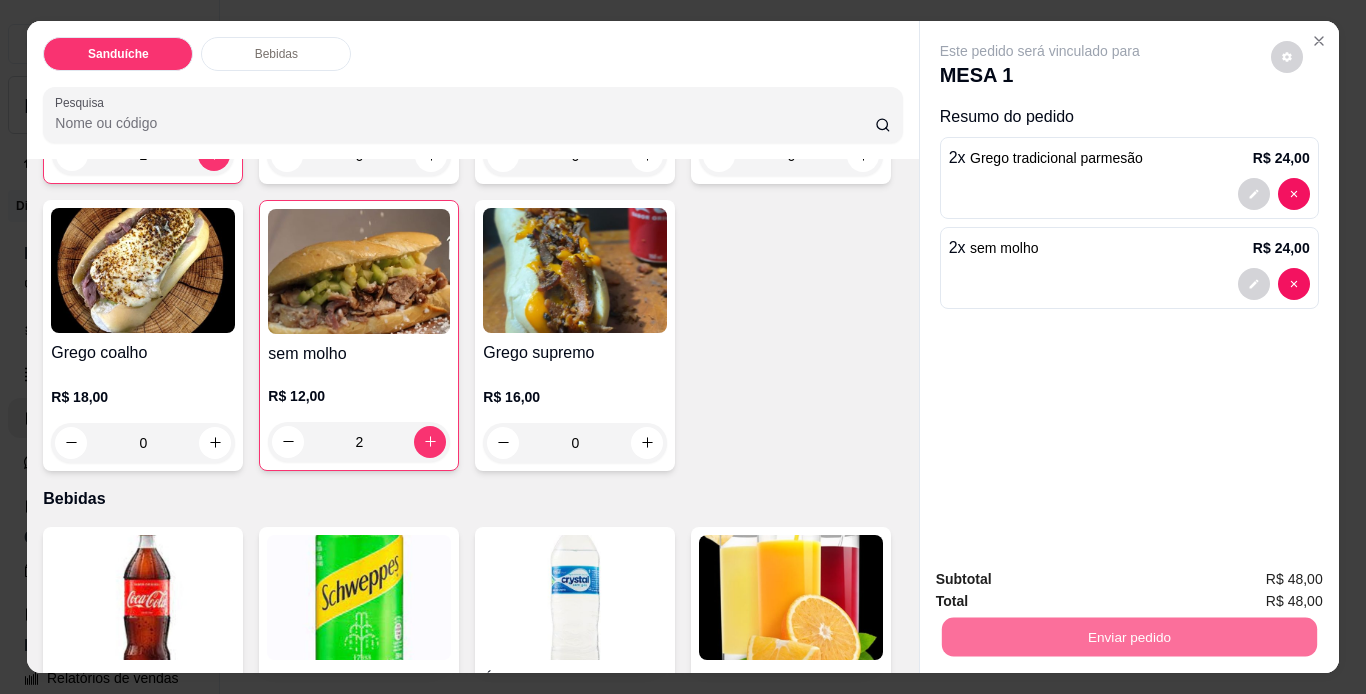 click on "Grego tradicional parmesão   R$ 12,00 2 Grego tradicional barbecue   R$ 12,00 0 [PERSON_NAME]   R$ 15,00 0 [PERSON_NAME]   R$ 17,00 0 Grego coalho   R$ 18,00 0 sem molho   R$ 12,00 2 Grego supremo   R$ 16,00 0" at bounding box center (472, 180) 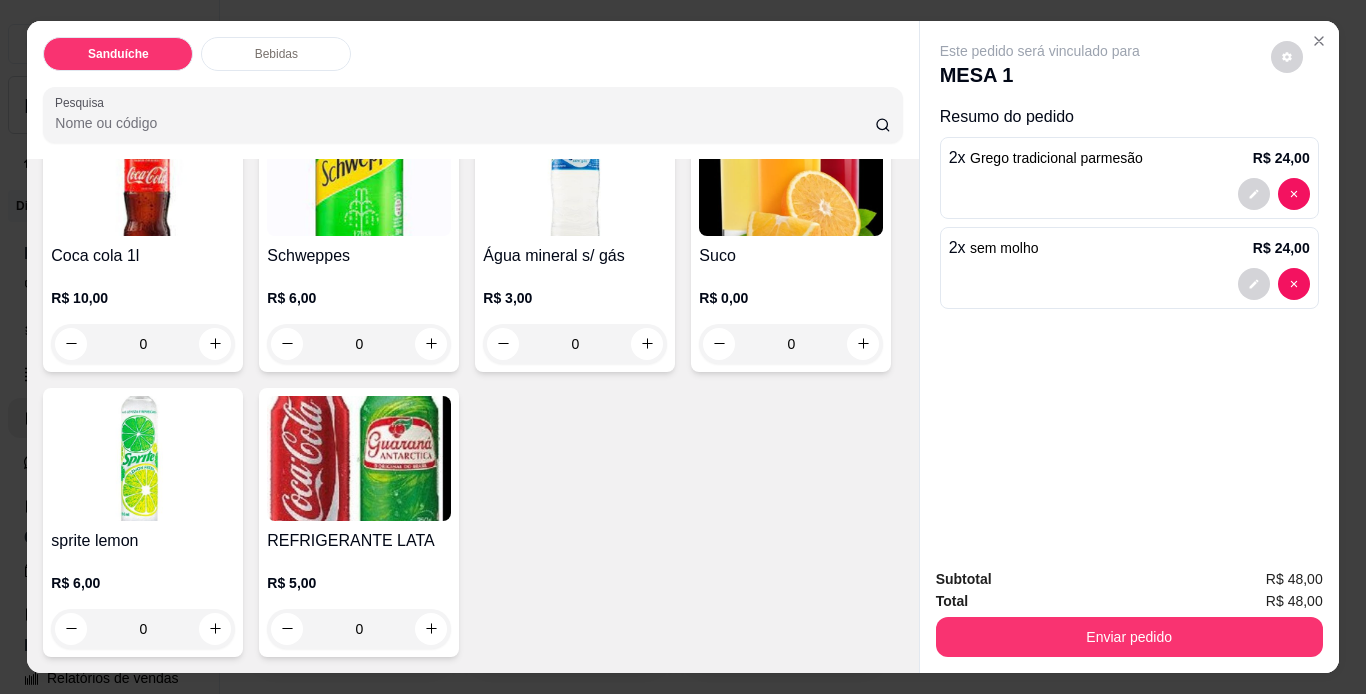 scroll, scrollTop: 1008, scrollLeft: 0, axis: vertical 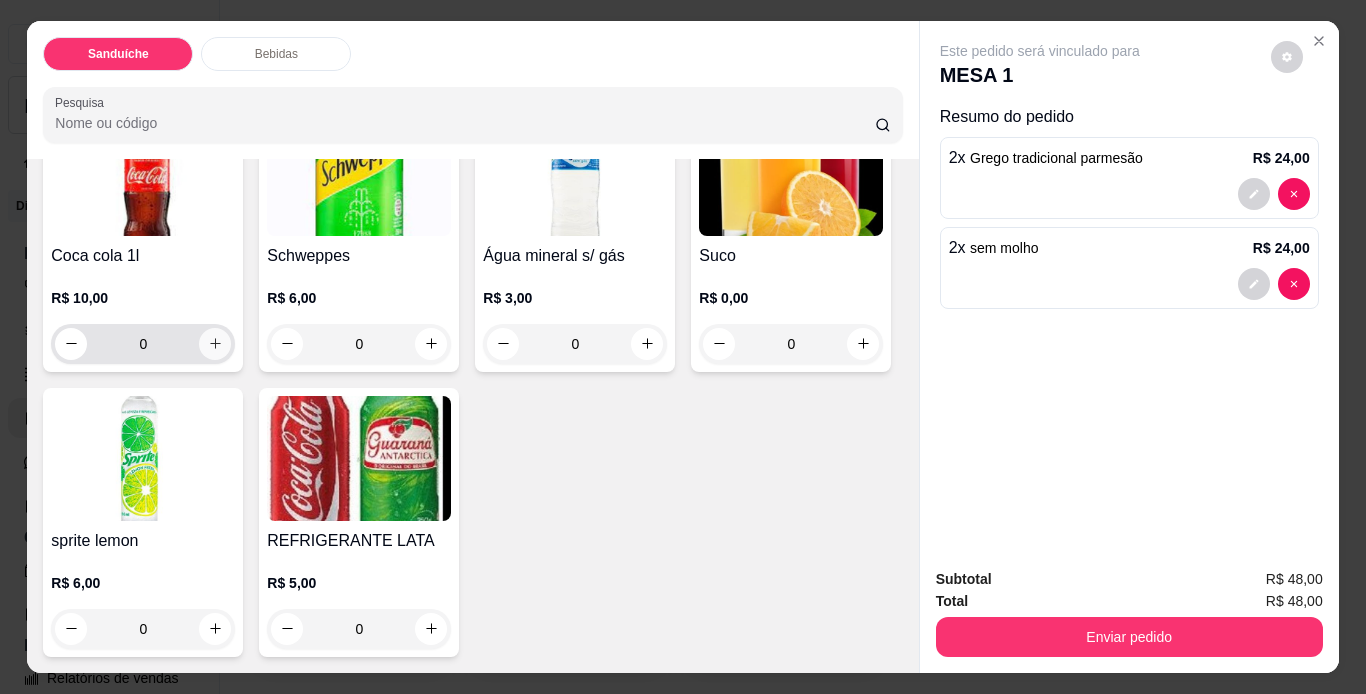 click 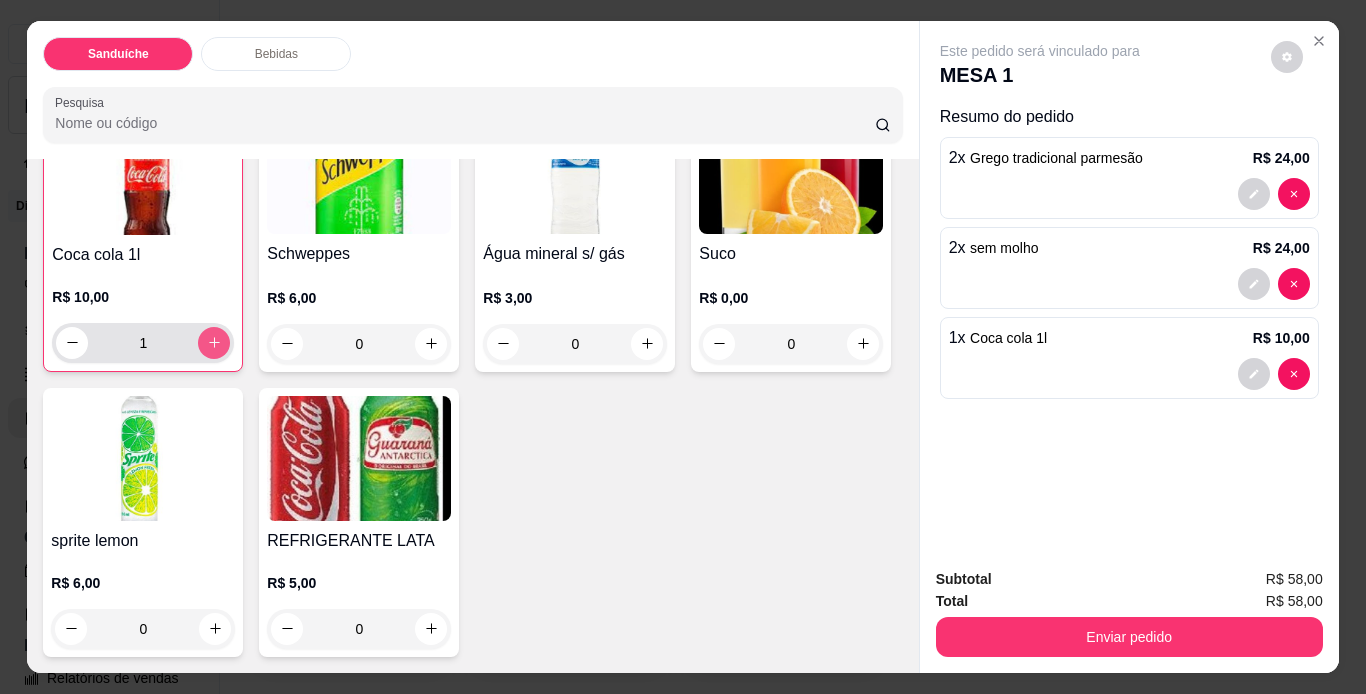 type on "1" 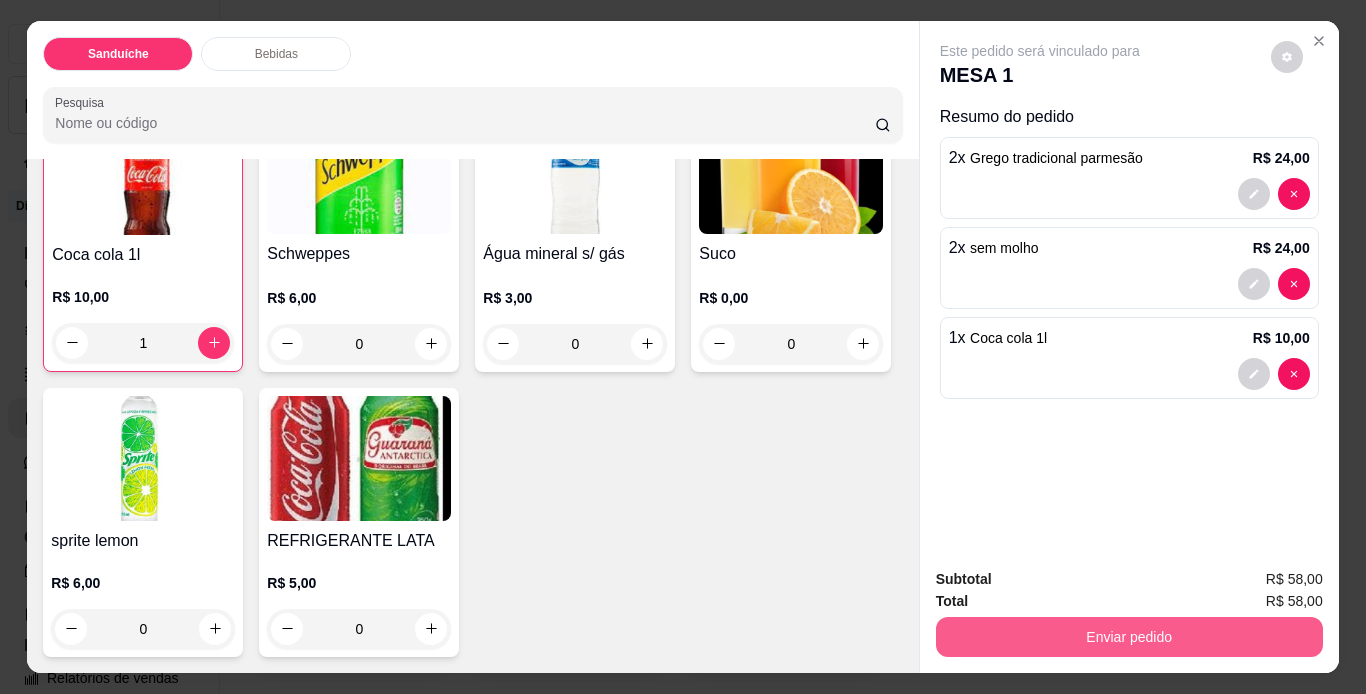 click on "Enviar pedido" at bounding box center (1129, 637) 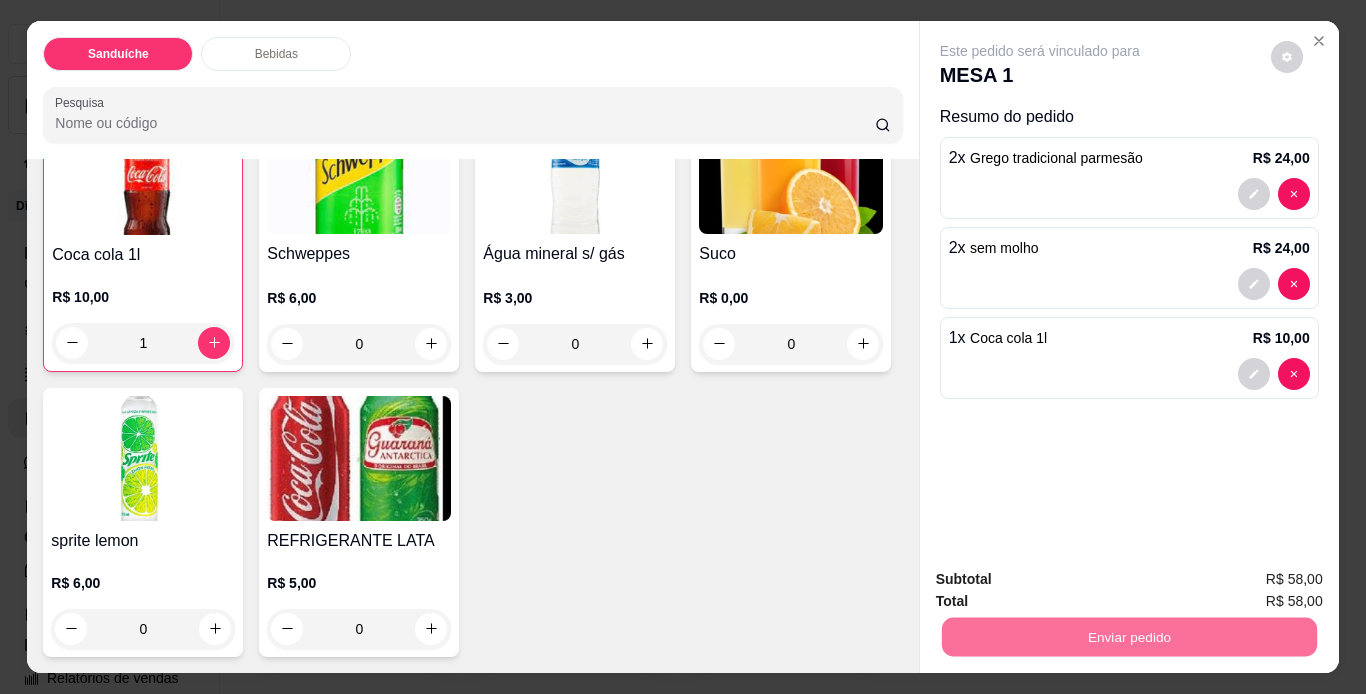 click on "Não registrar e enviar pedido" at bounding box center (1063, 580) 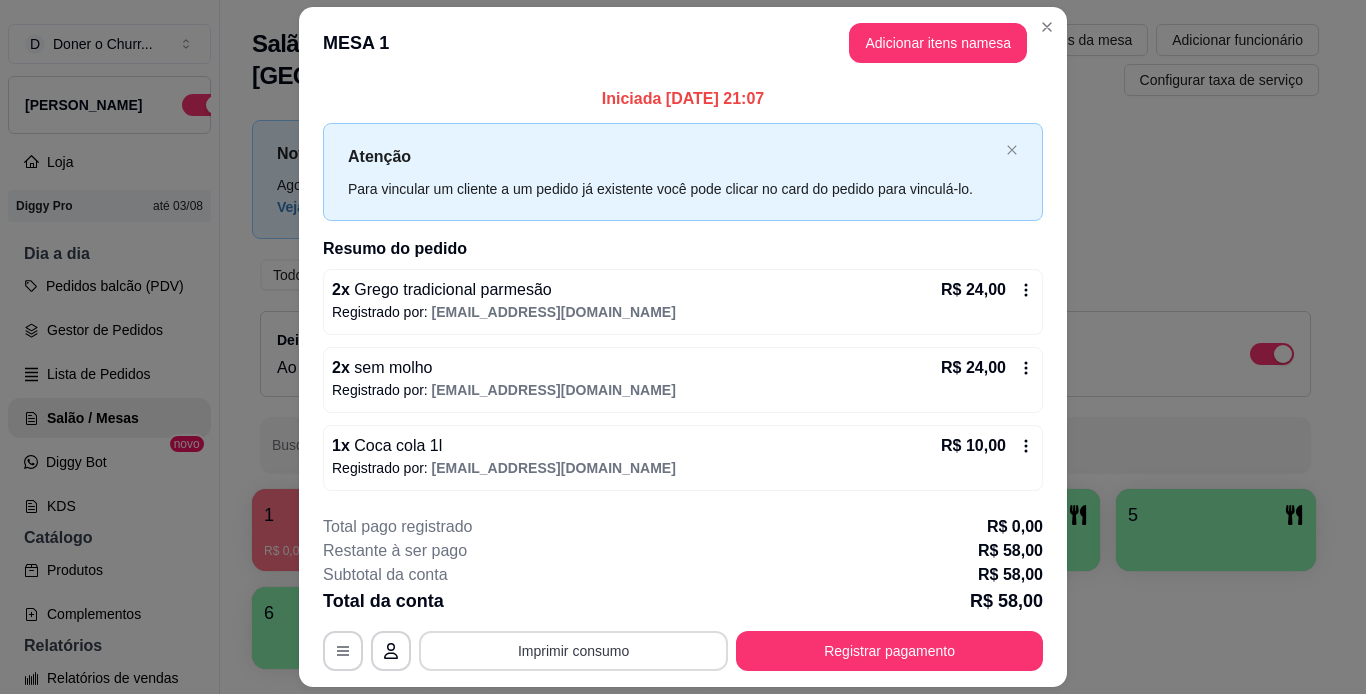 click on "Imprimir consumo" at bounding box center (573, 651) 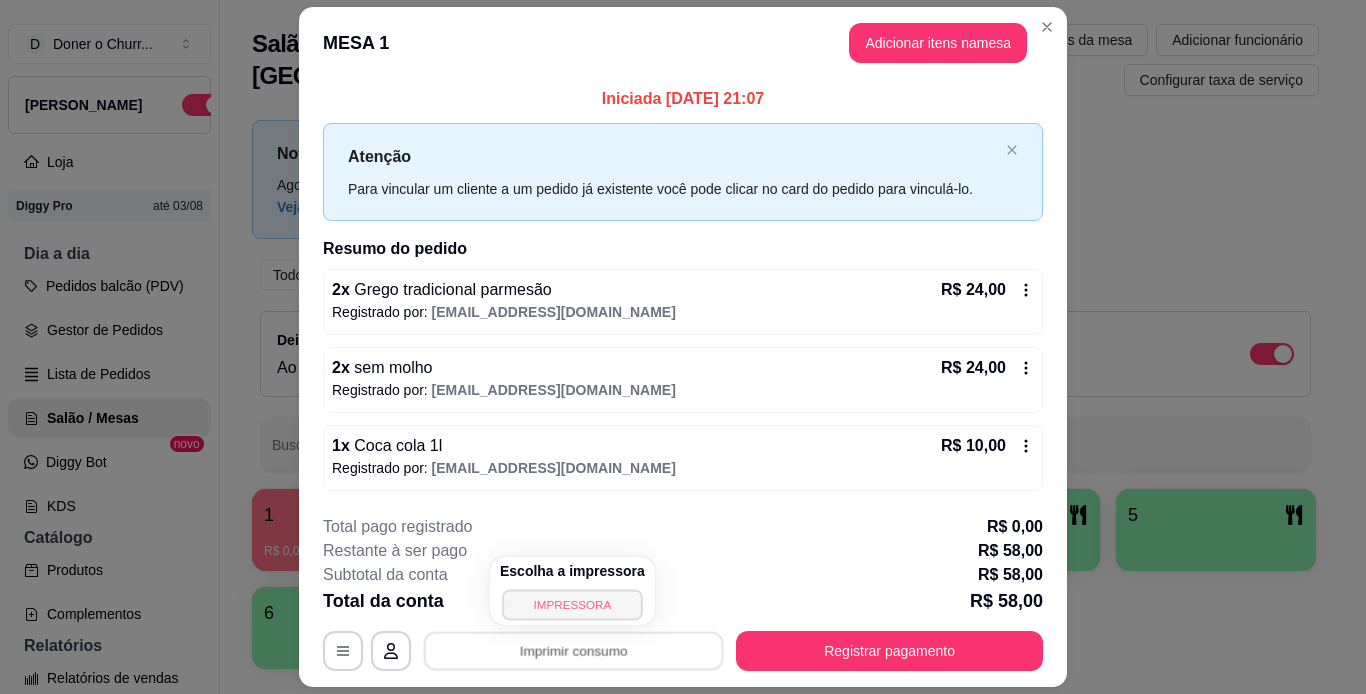 click on "IMPRESSORA" at bounding box center [572, 604] 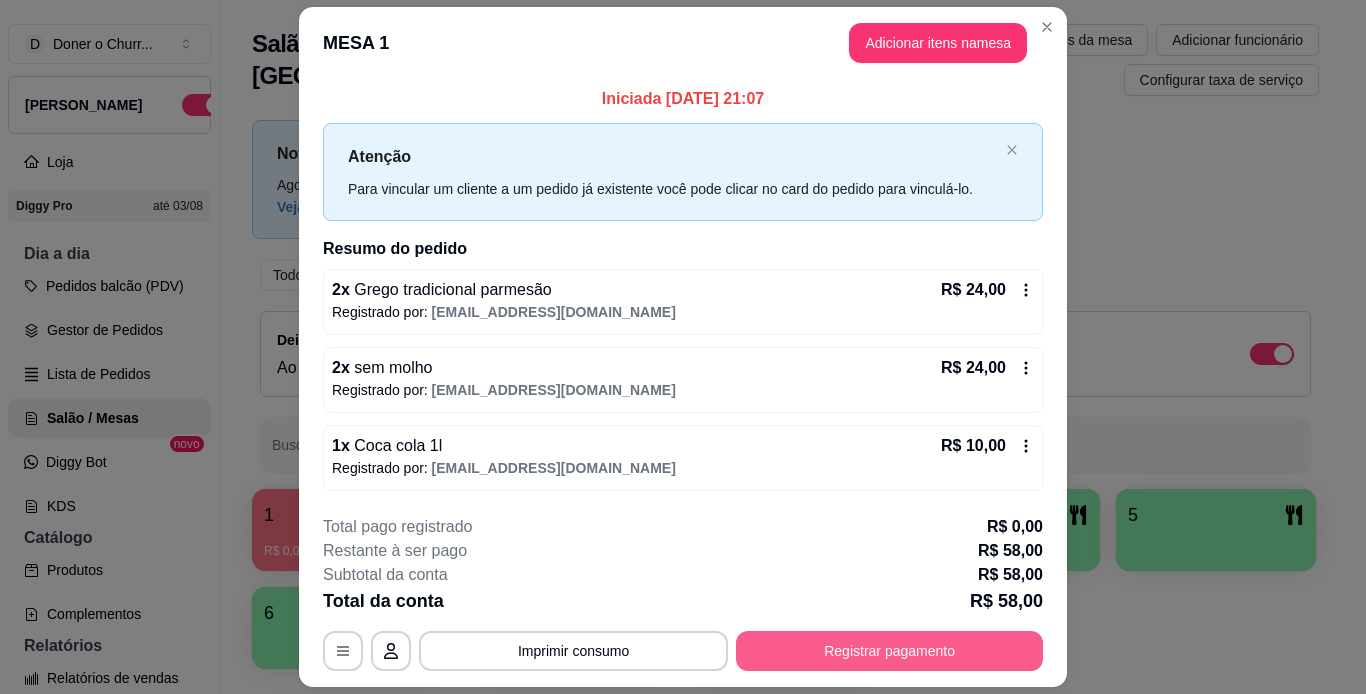 click on "Registrar pagamento" at bounding box center (889, 651) 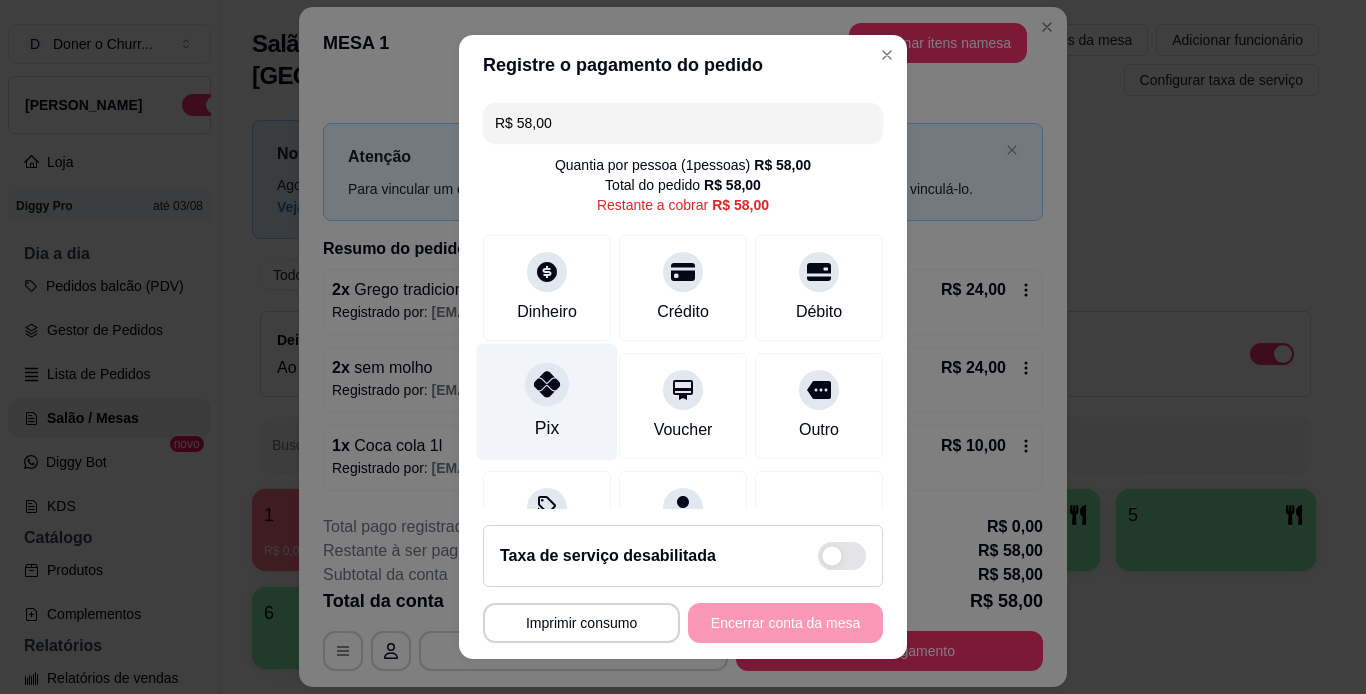 click at bounding box center [547, 384] 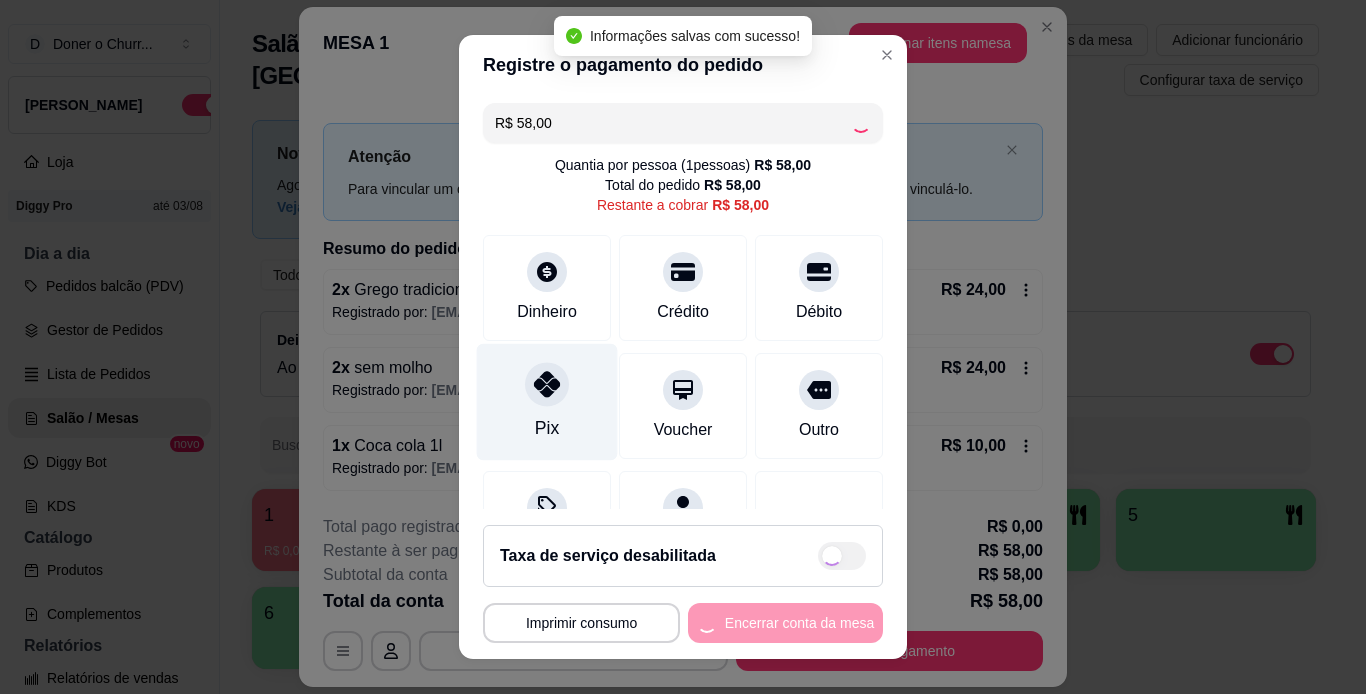 type on "R$ 0,00" 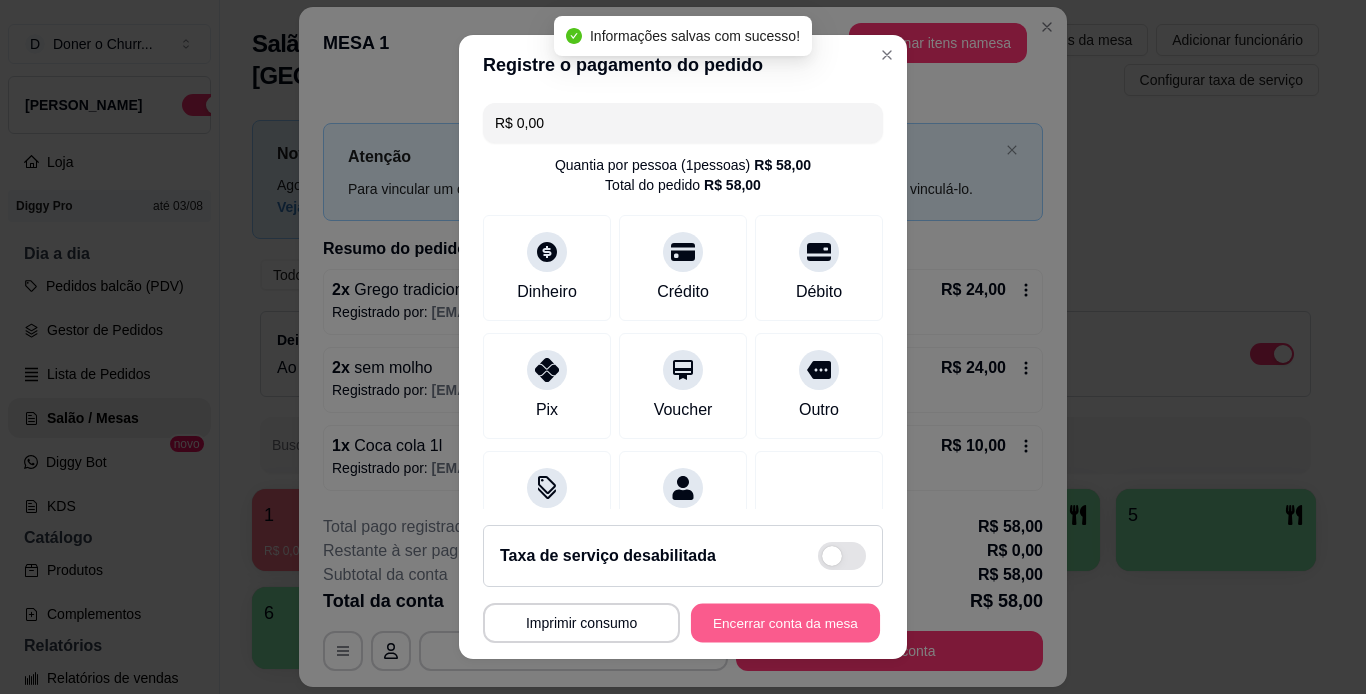 click on "Encerrar conta da mesa" at bounding box center (785, 623) 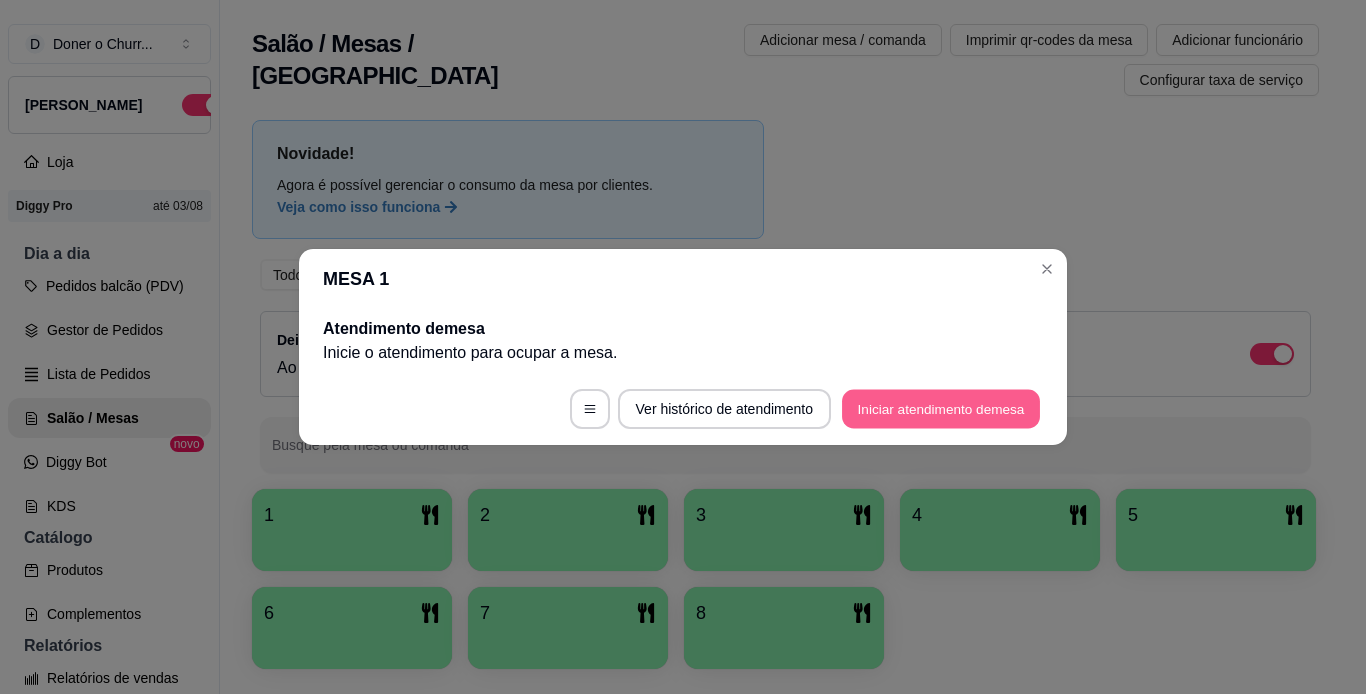 click on "Iniciar atendimento de  mesa" at bounding box center [941, 409] 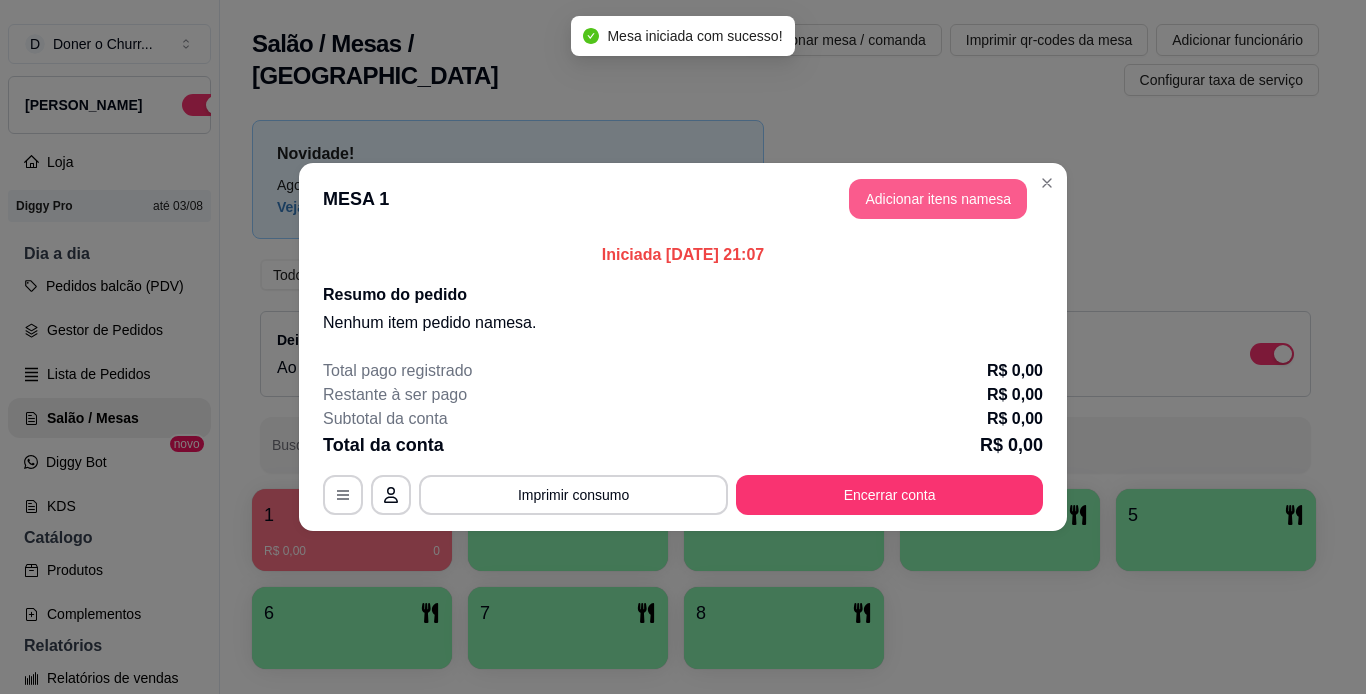 click on "Adicionar itens na  mesa" at bounding box center [938, 199] 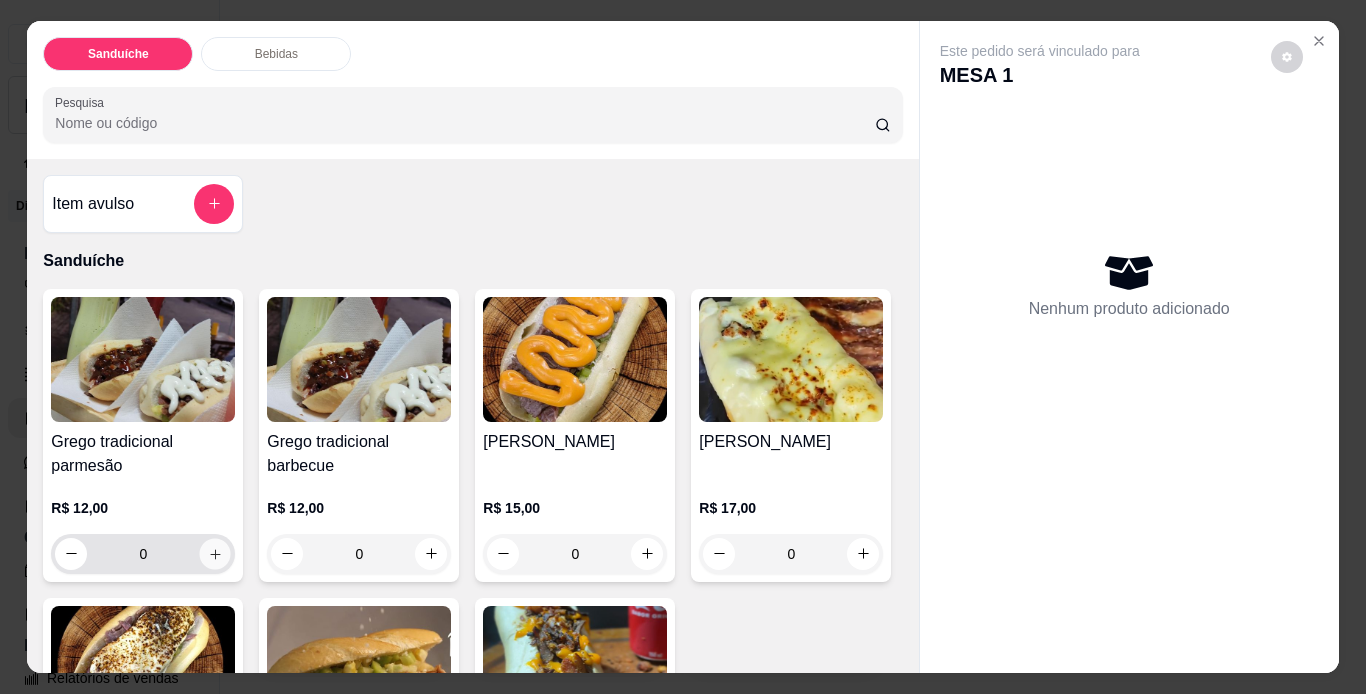 click 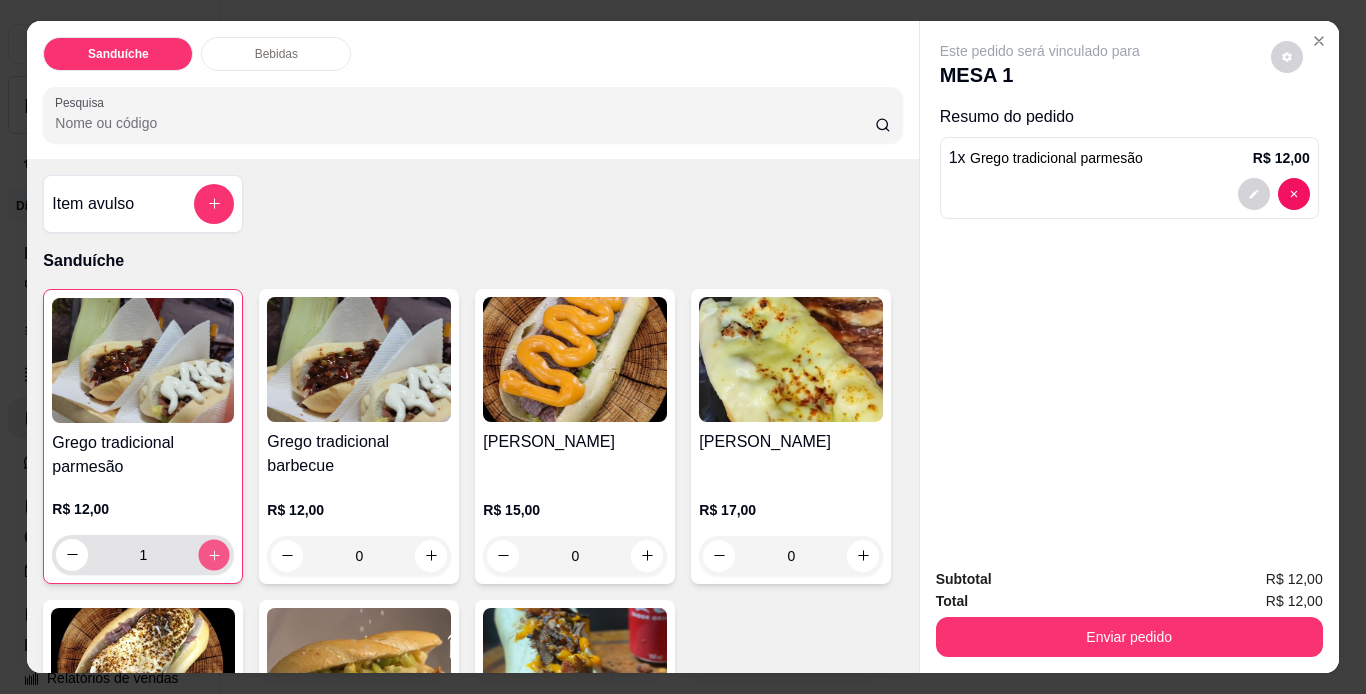 click at bounding box center (214, 554) 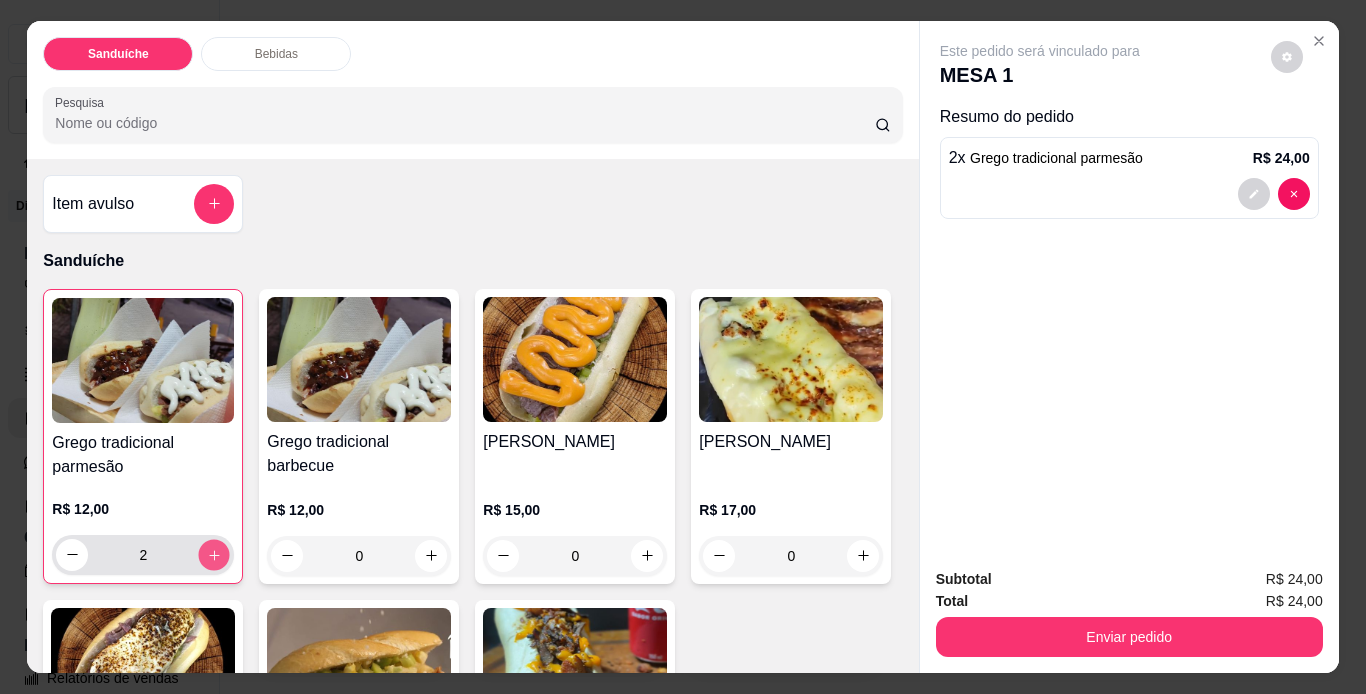 click at bounding box center [214, 554] 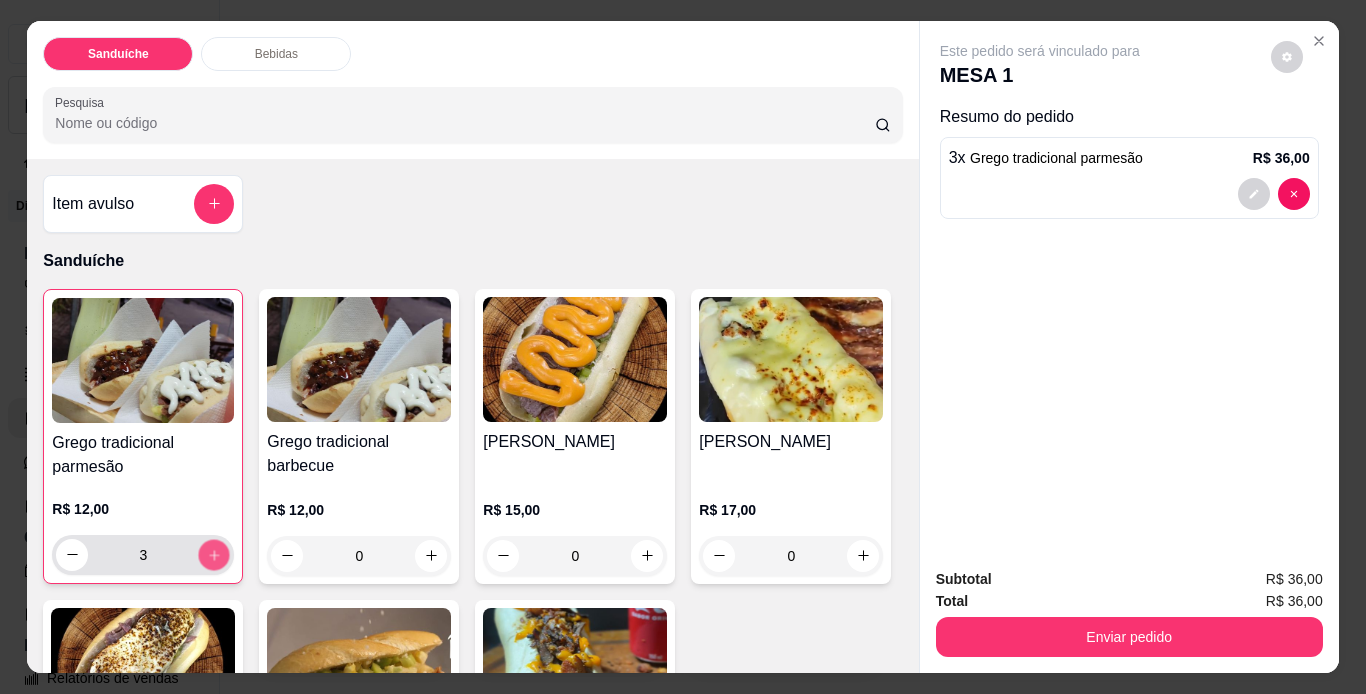 click at bounding box center [214, 554] 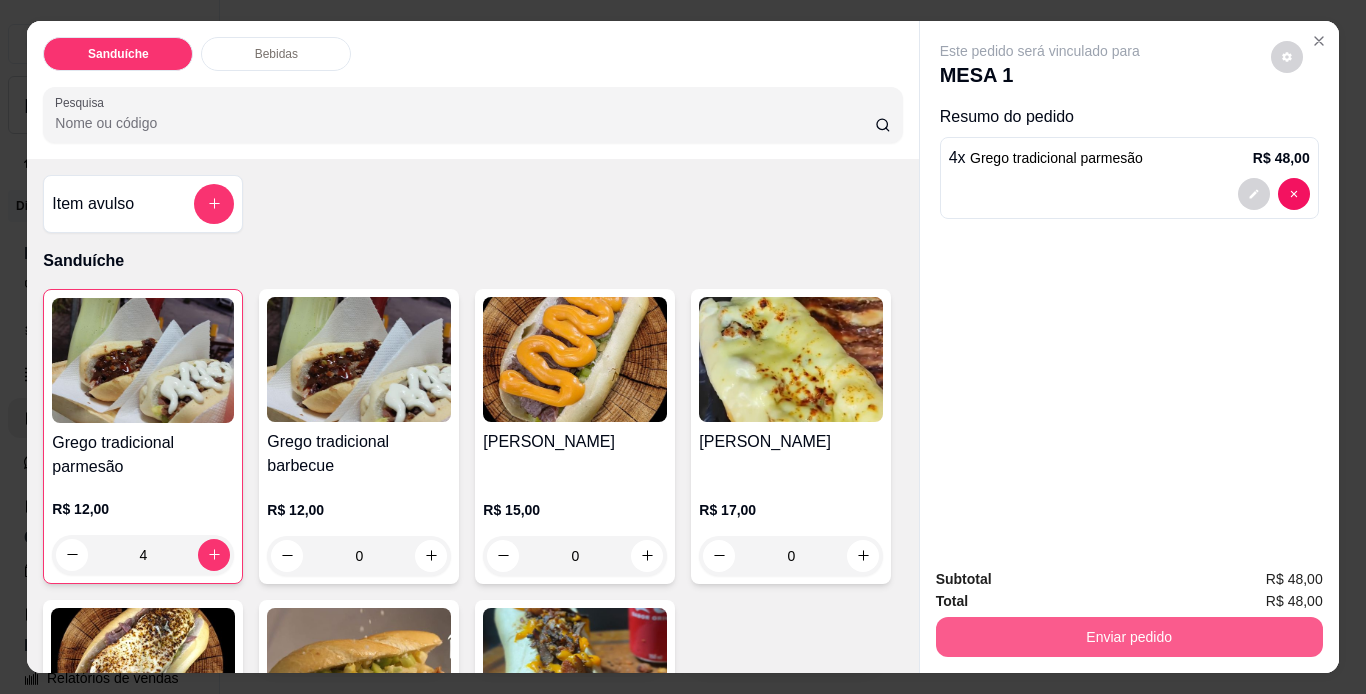 click on "Enviar pedido" at bounding box center [1129, 637] 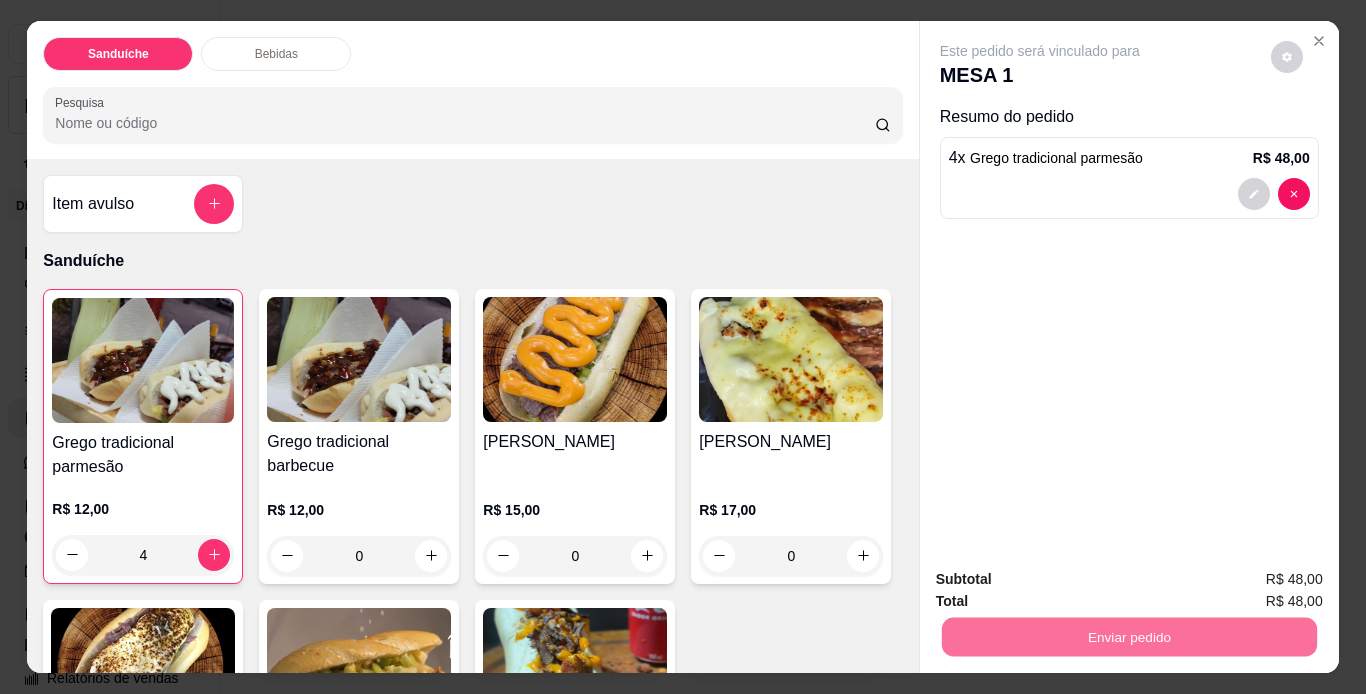 click on "Não registrar e enviar pedido" at bounding box center (1063, 580) 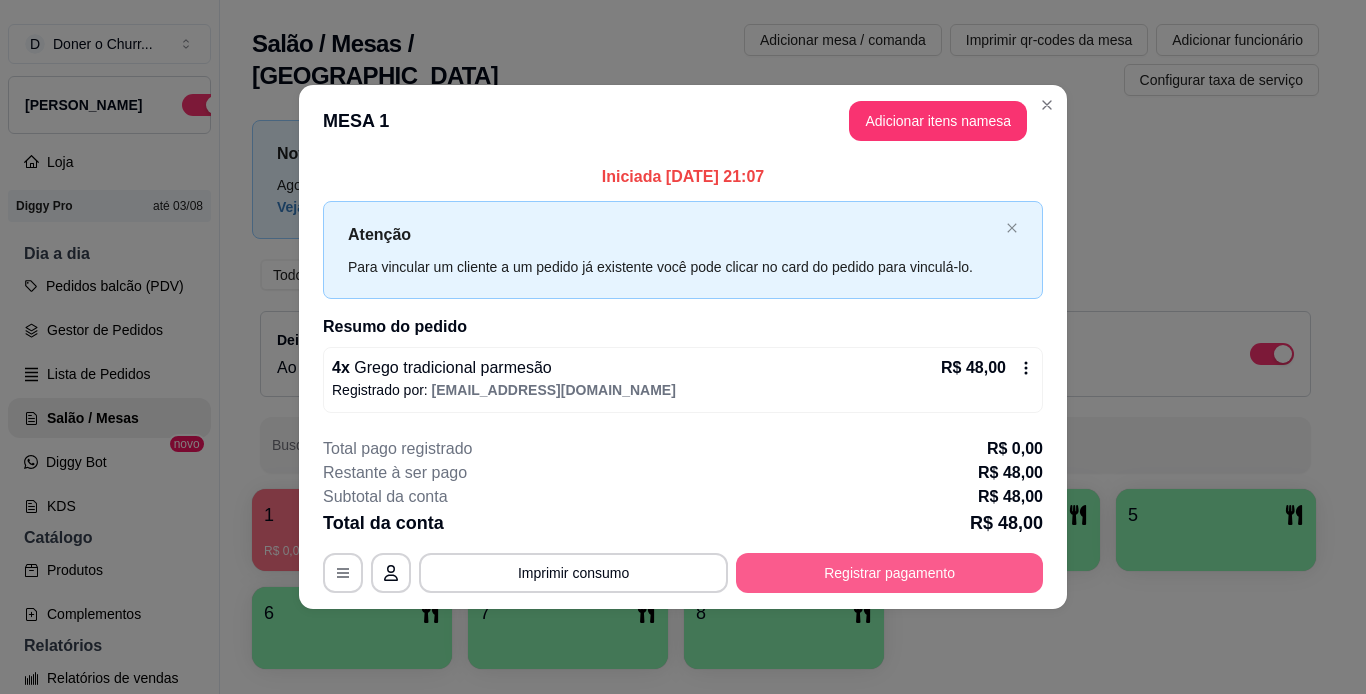 click on "Registrar pagamento" at bounding box center (889, 573) 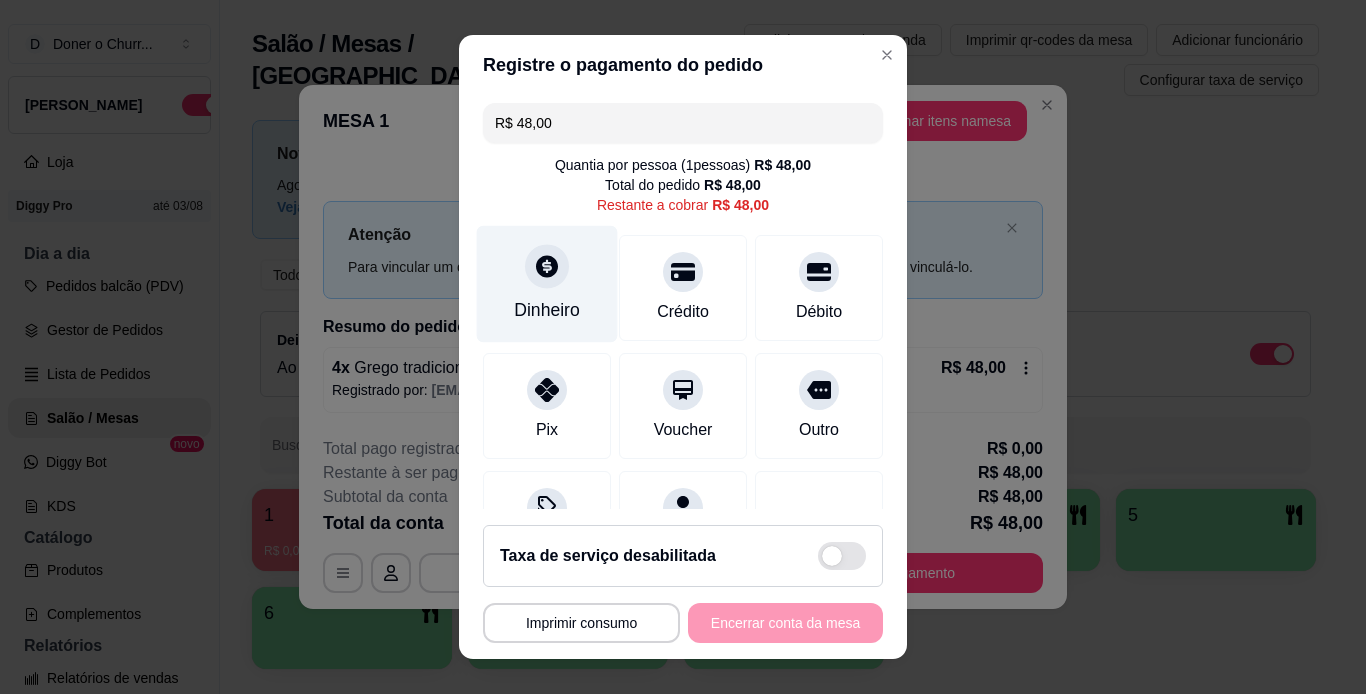 click at bounding box center (547, 266) 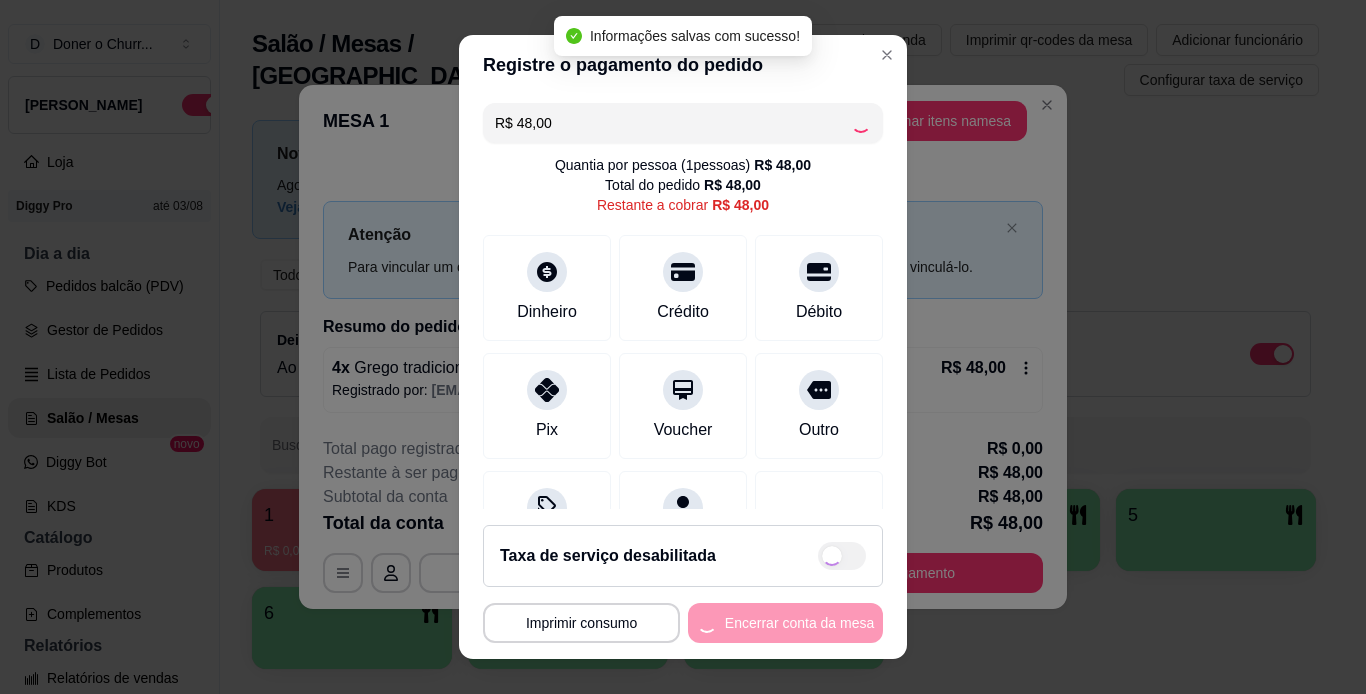 type on "R$ 0,00" 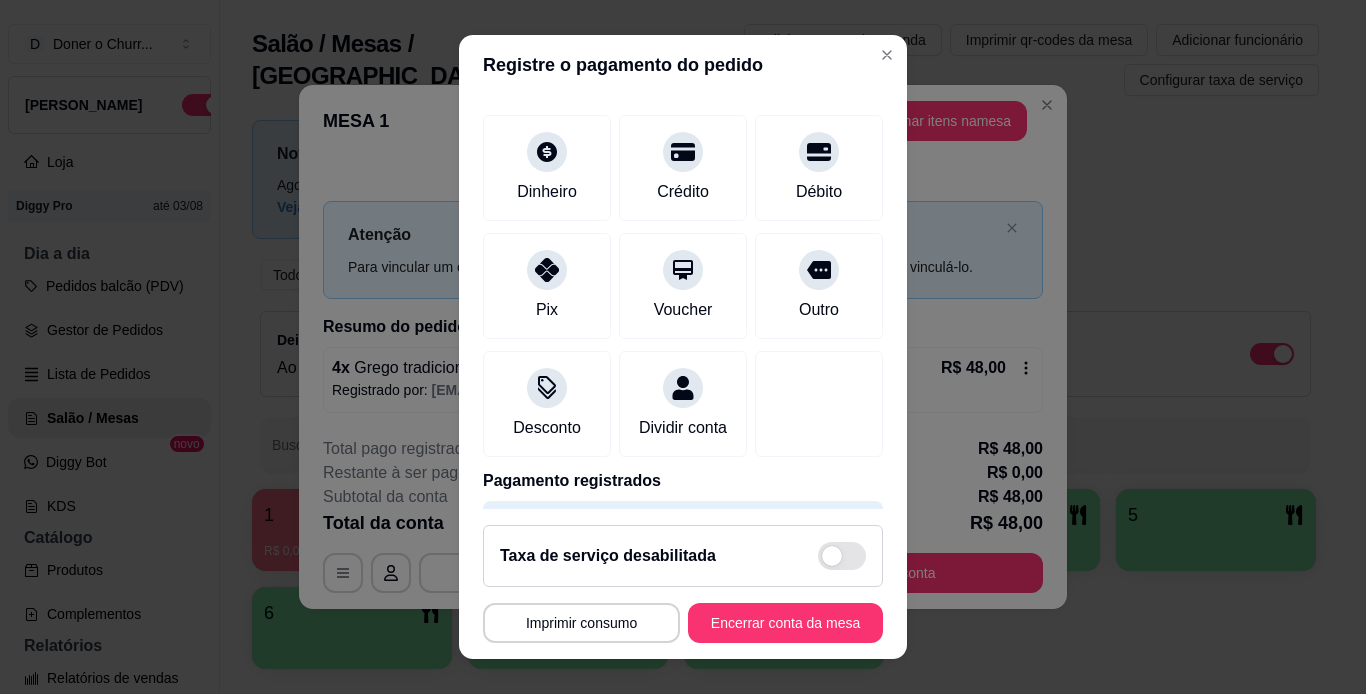 scroll, scrollTop: 183, scrollLeft: 0, axis: vertical 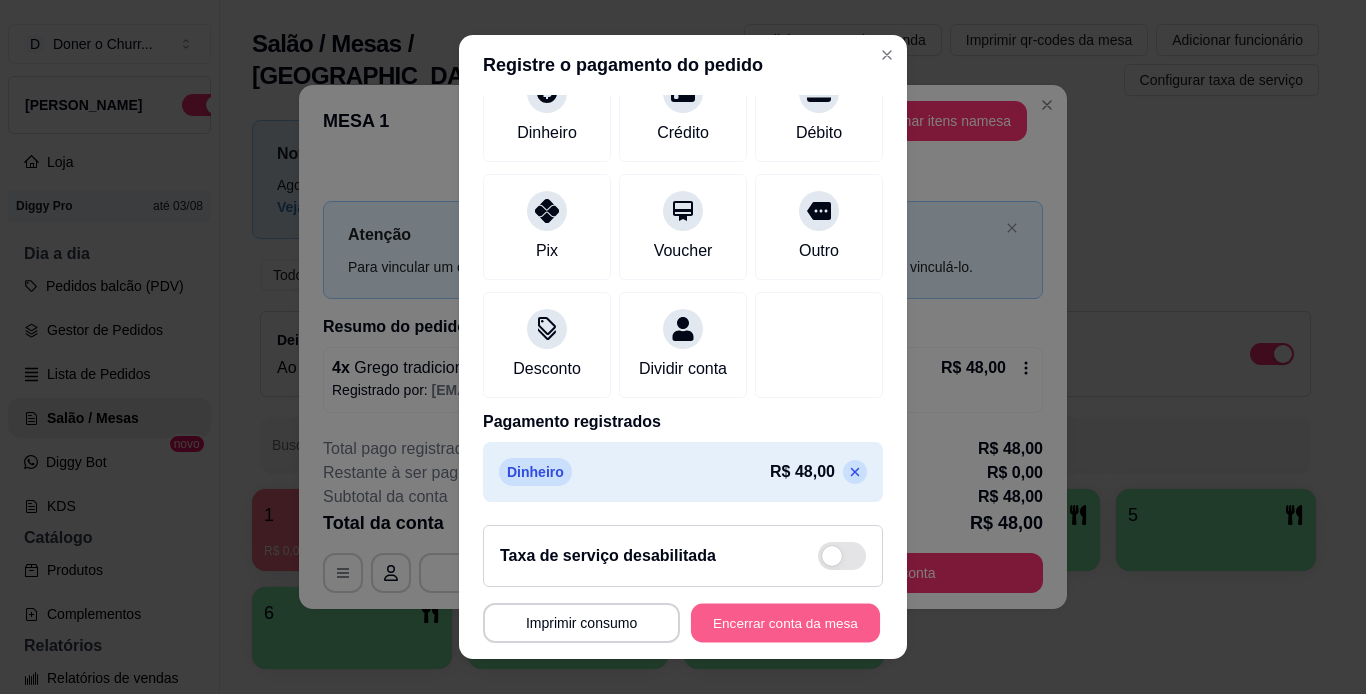 click on "Encerrar conta da mesa" at bounding box center [785, 623] 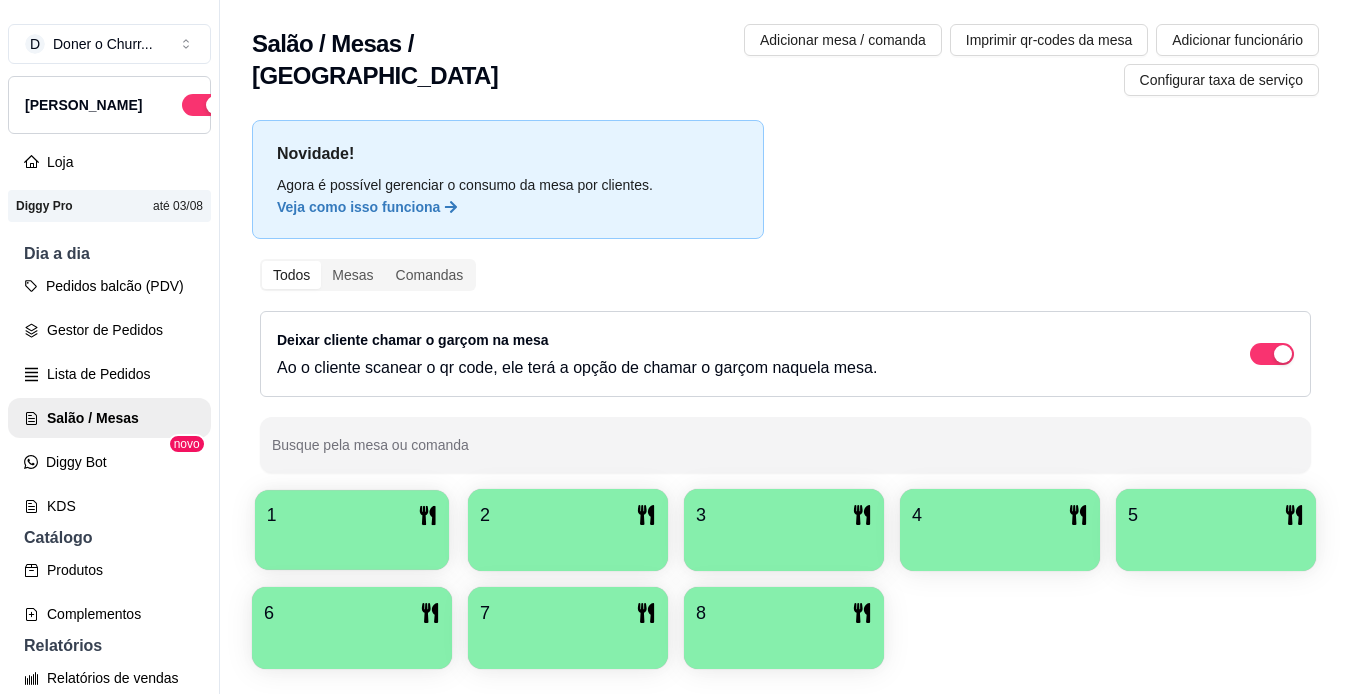 click at bounding box center [352, 543] 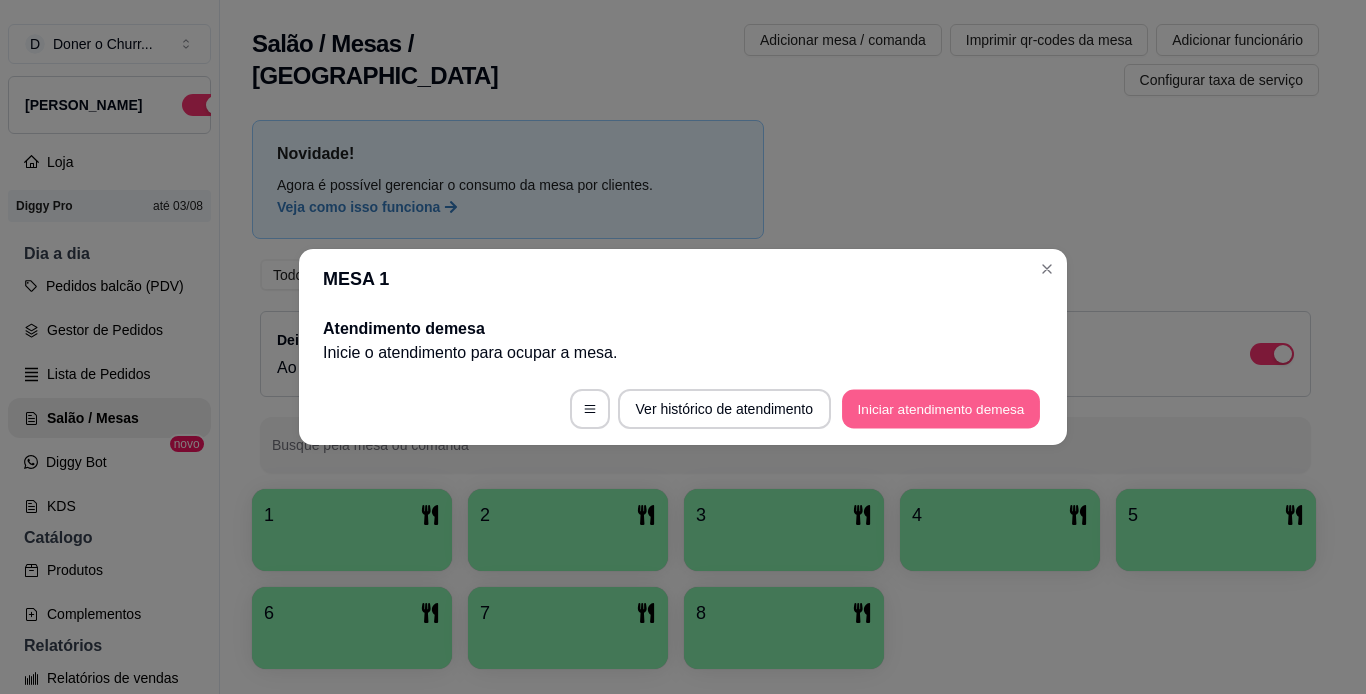 click on "Iniciar atendimento de  mesa" at bounding box center (941, 409) 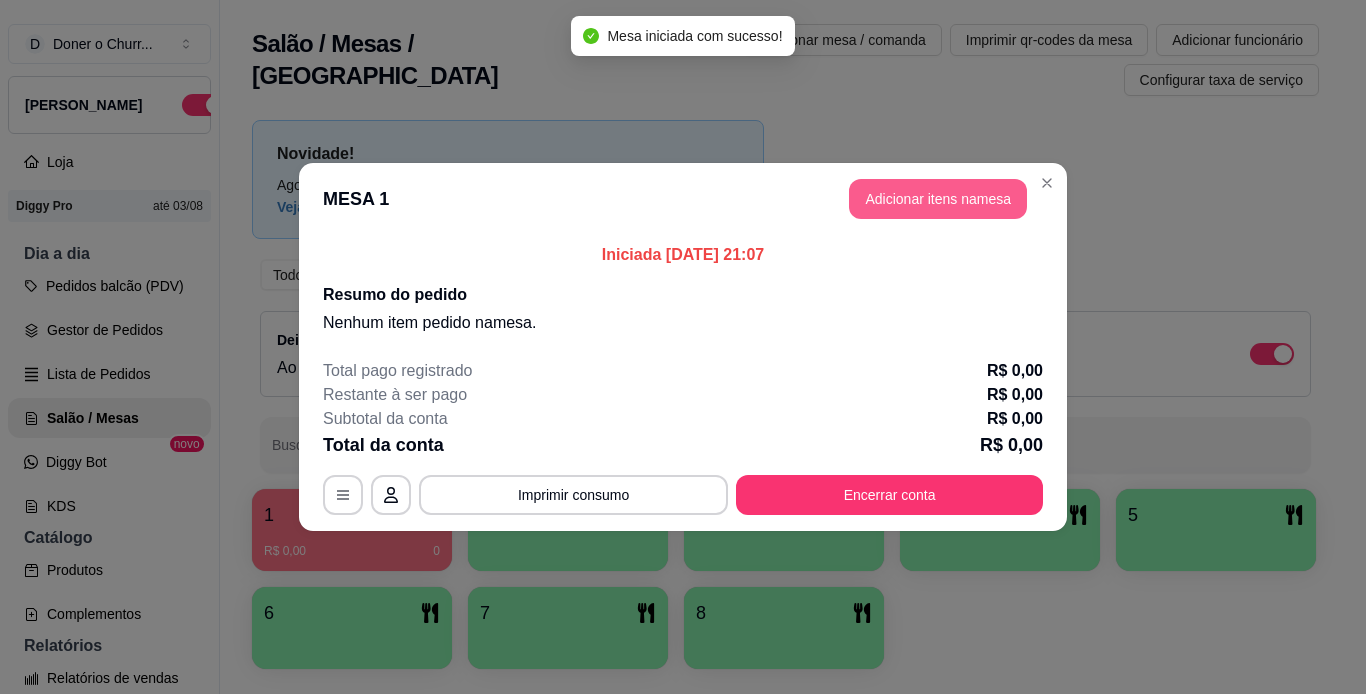 click on "Adicionar itens na  mesa" at bounding box center [938, 199] 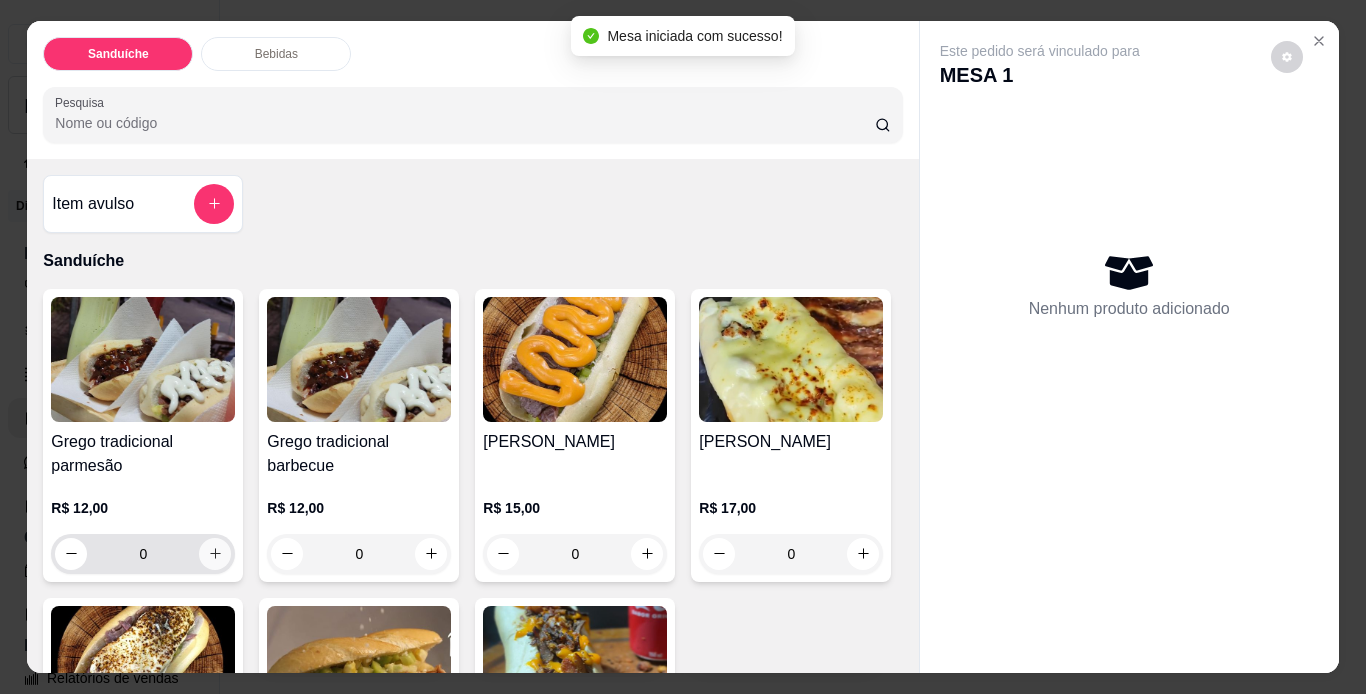 click 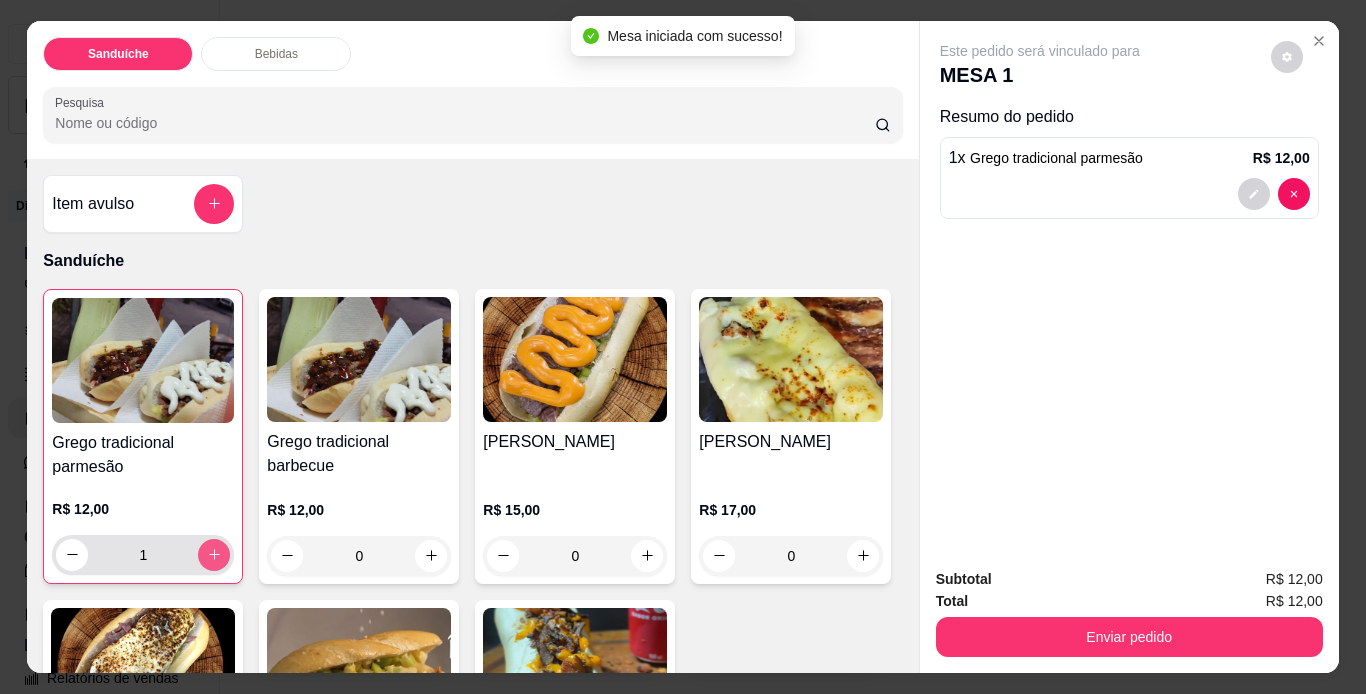 click 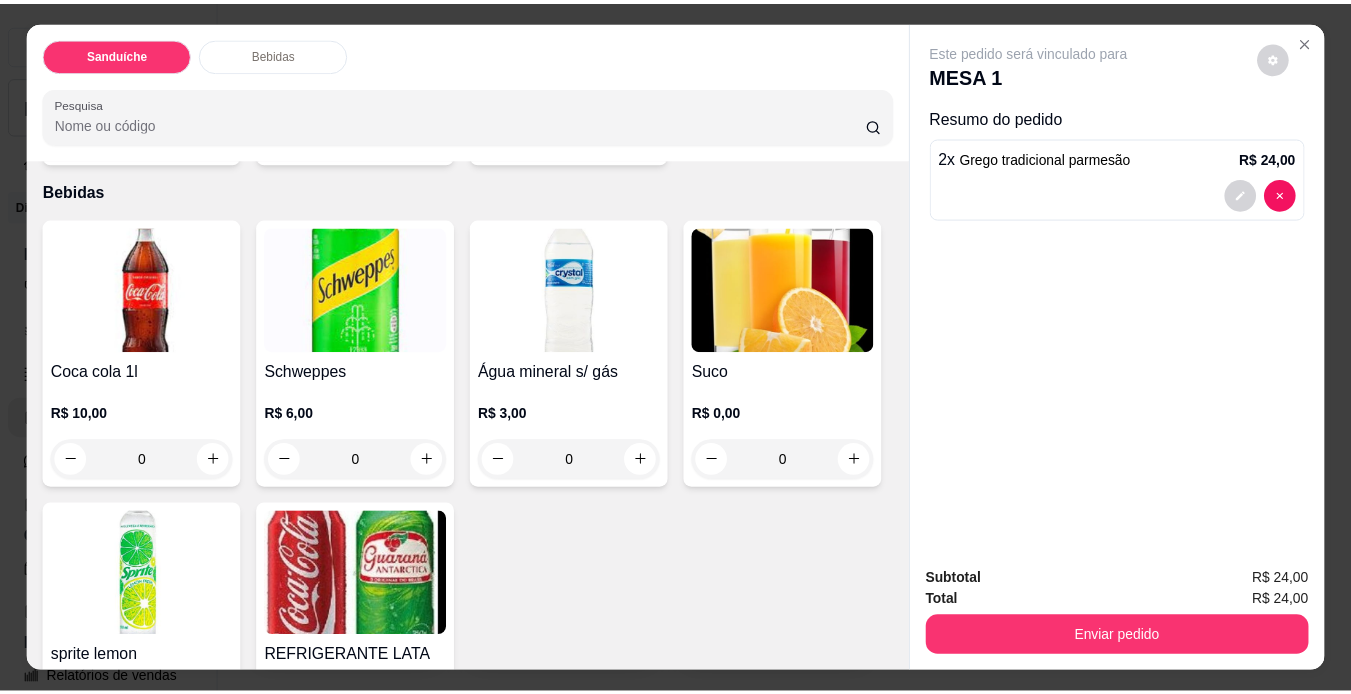 scroll, scrollTop: 800, scrollLeft: 0, axis: vertical 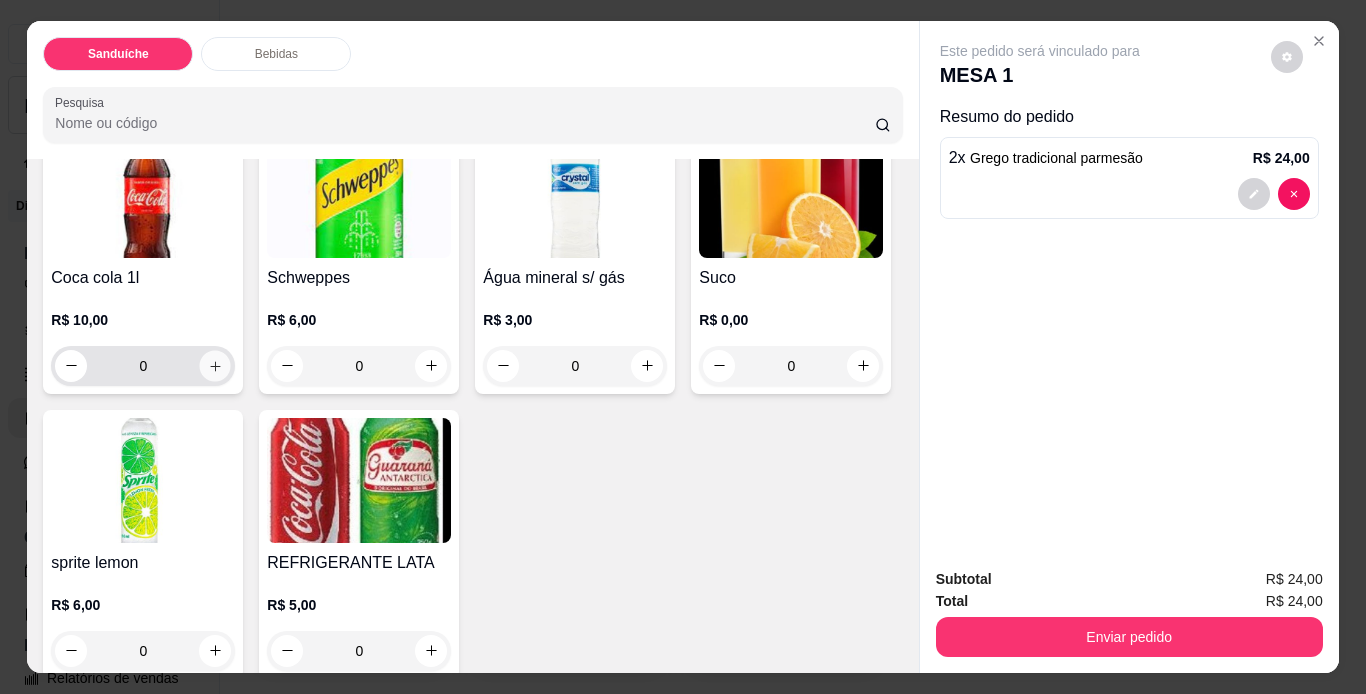 click at bounding box center [215, 365] 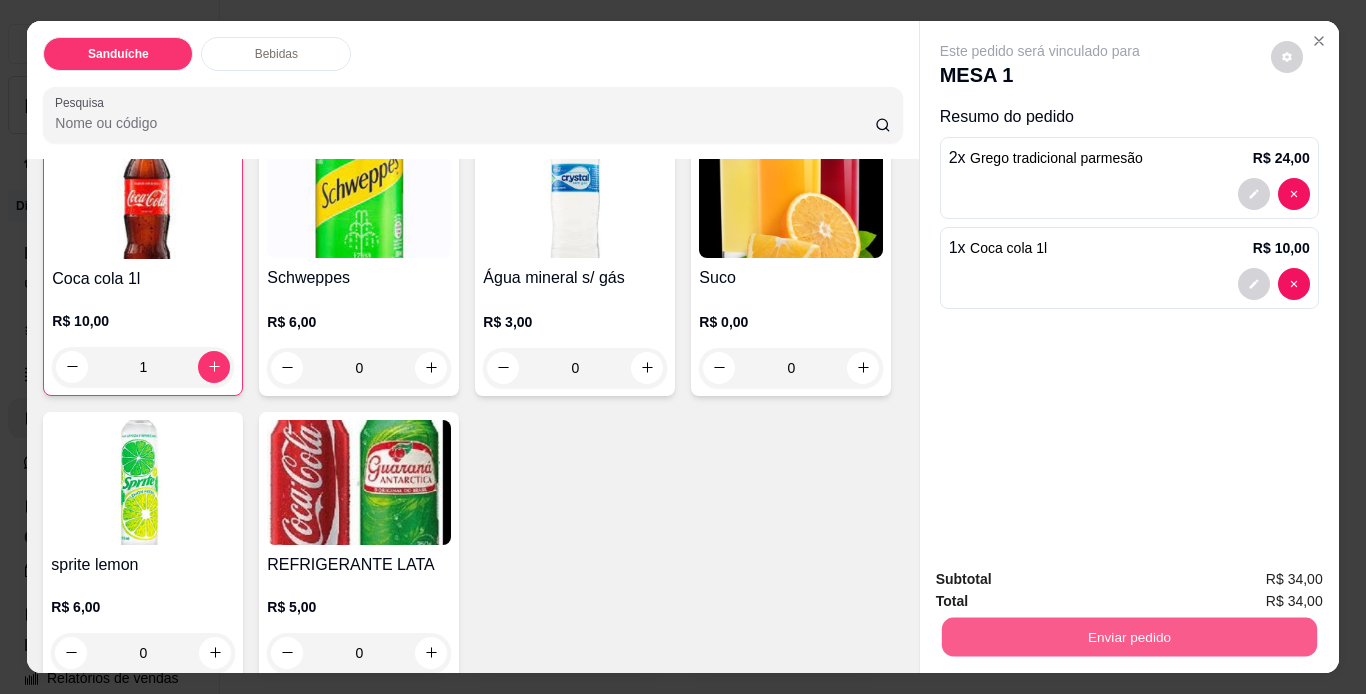 click on "Enviar pedido" at bounding box center [1128, 637] 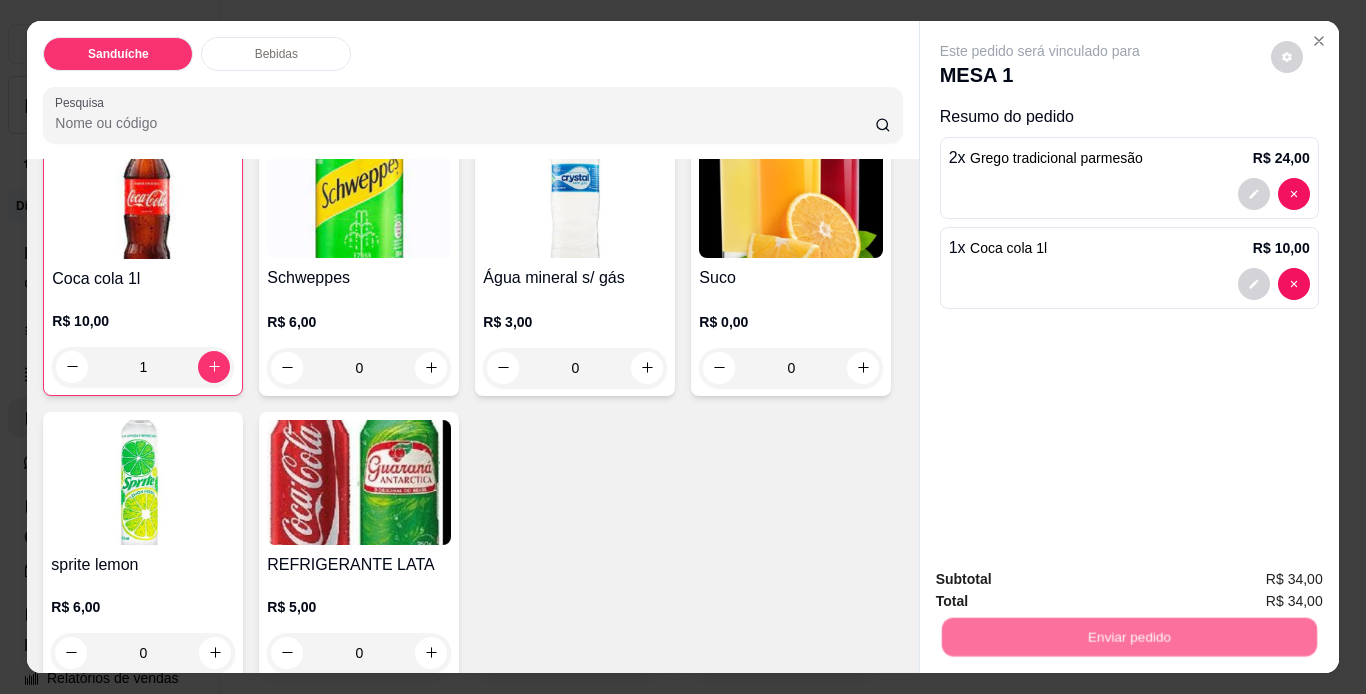 click on "Não registrar e enviar pedido" at bounding box center [1063, 580] 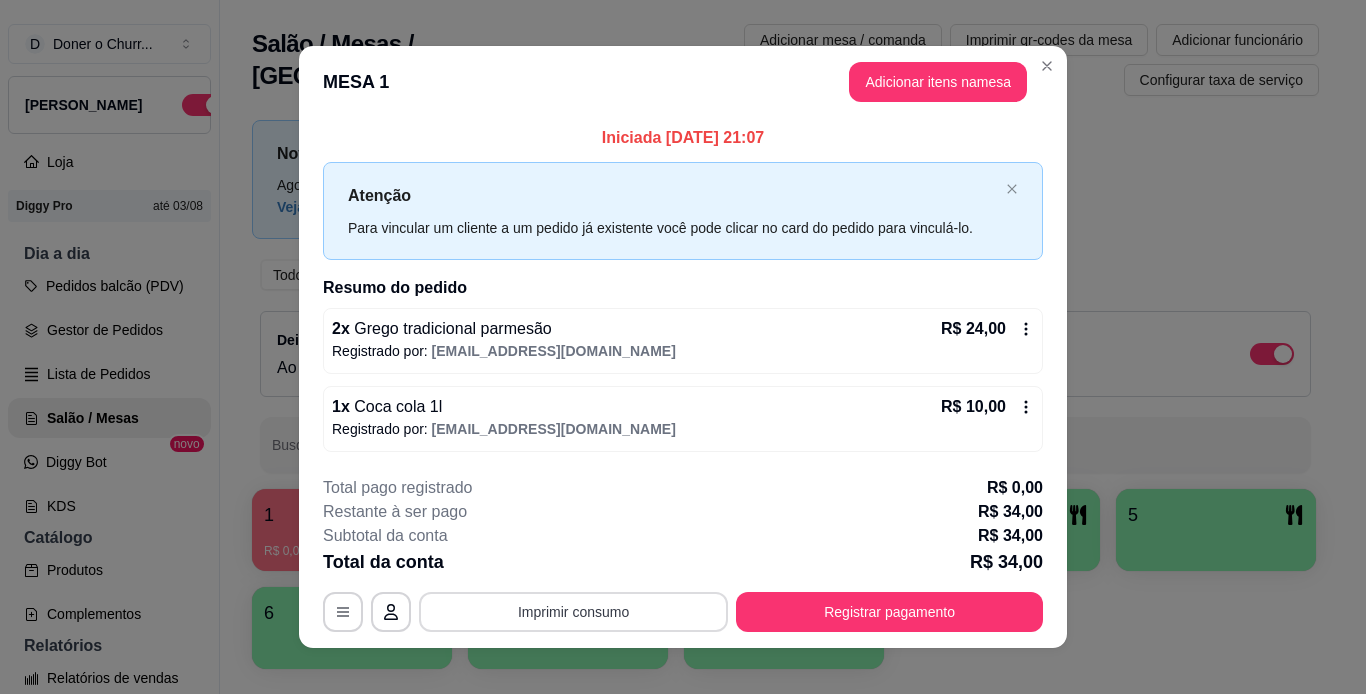 click on "Imprimir consumo" at bounding box center [573, 612] 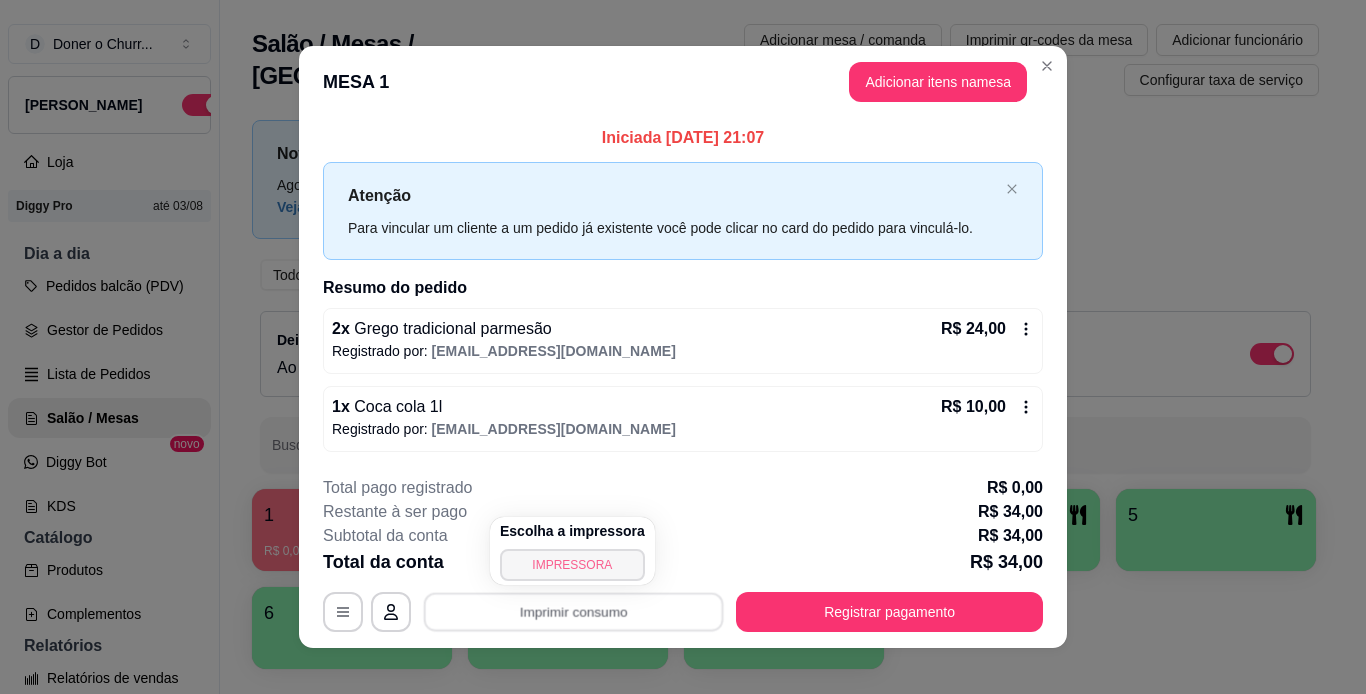 click on "IMPRESSORA" at bounding box center [572, 565] 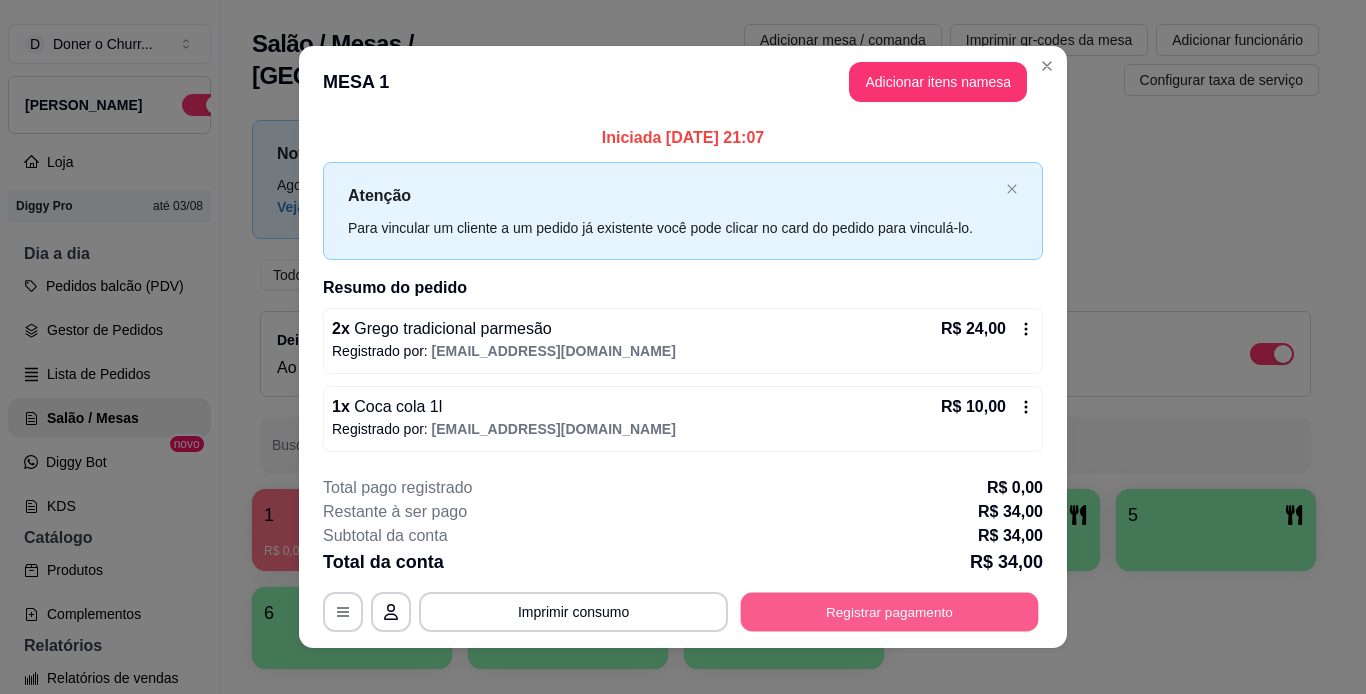 click on "Registrar pagamento" at bounding box center (890, 611) 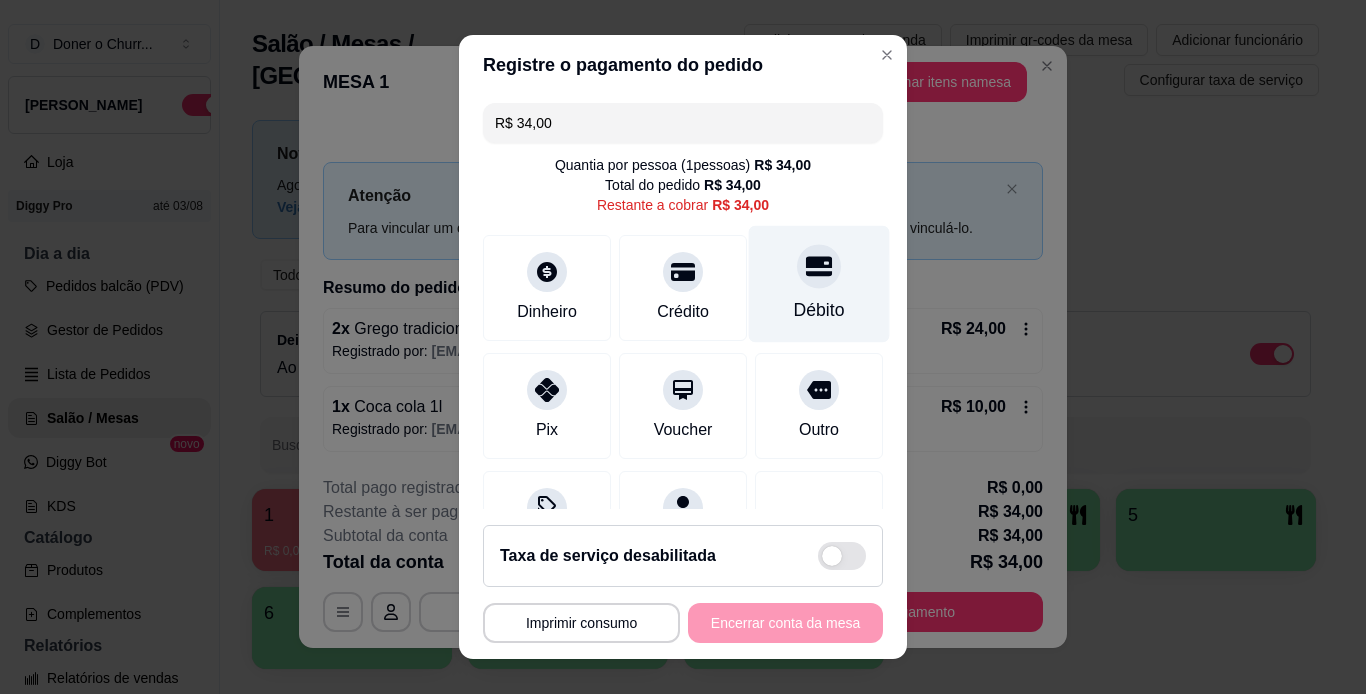 click at bounding box center [819, 266] 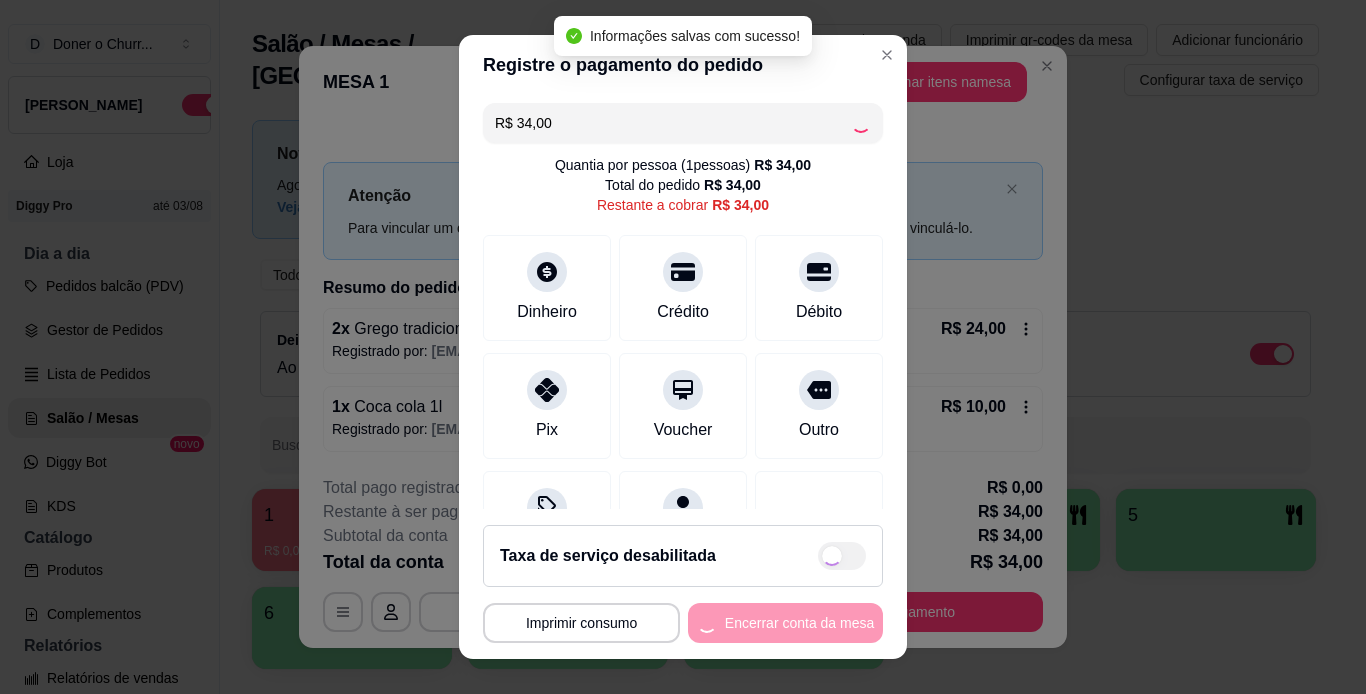 type on "R$ 0,00" 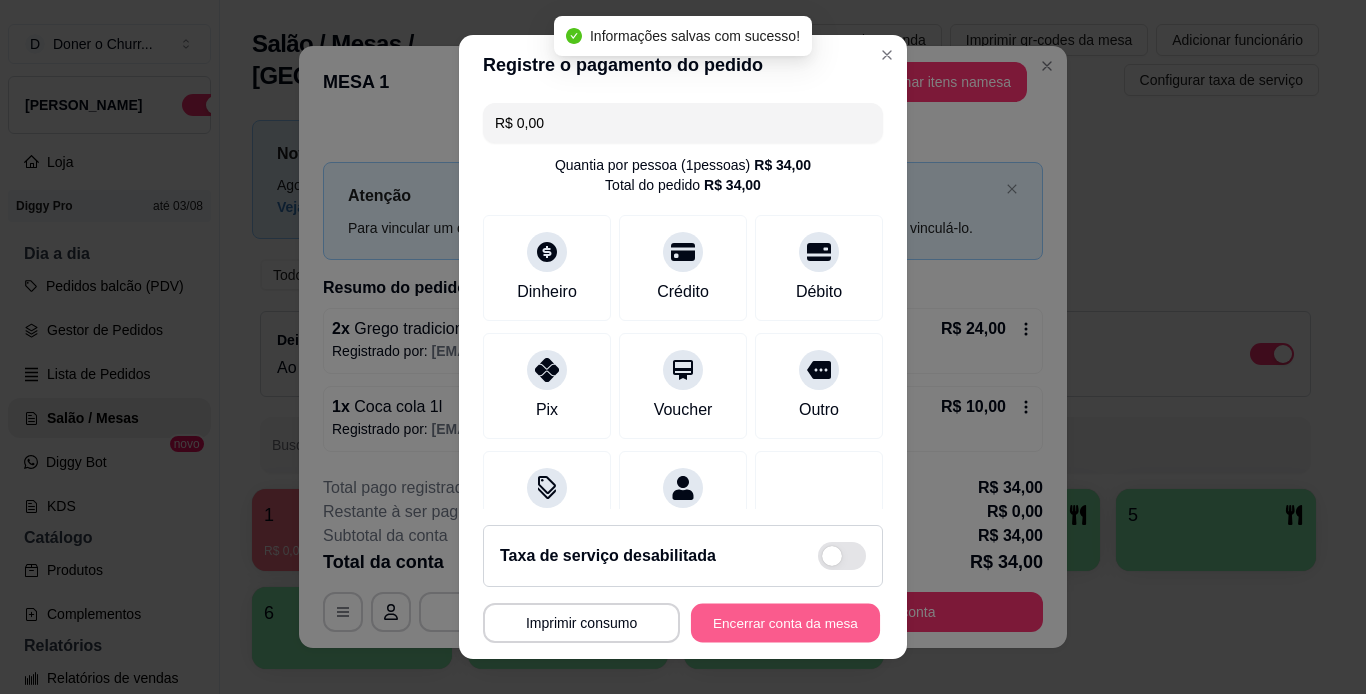 click on "Encerrar conta da mesa" at bounding box center [785, 623] 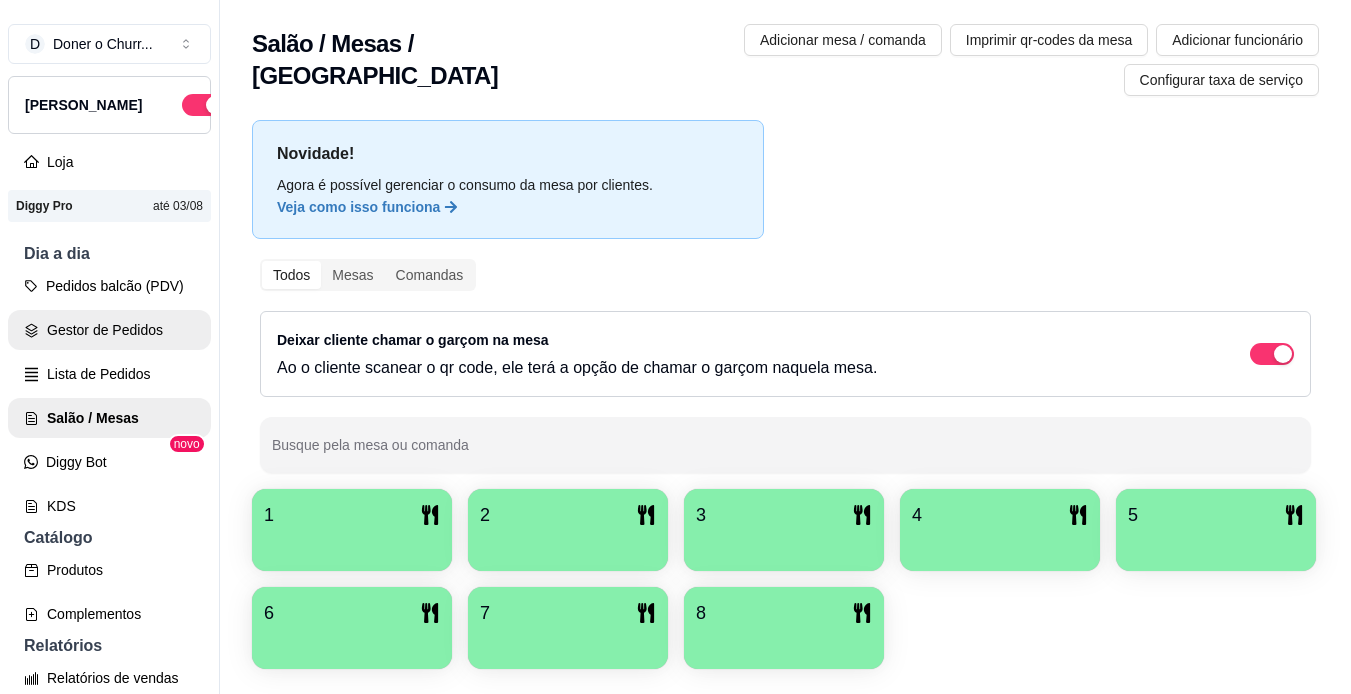 click on "Gestor de Pedidos" at bounding box center [109, 330] 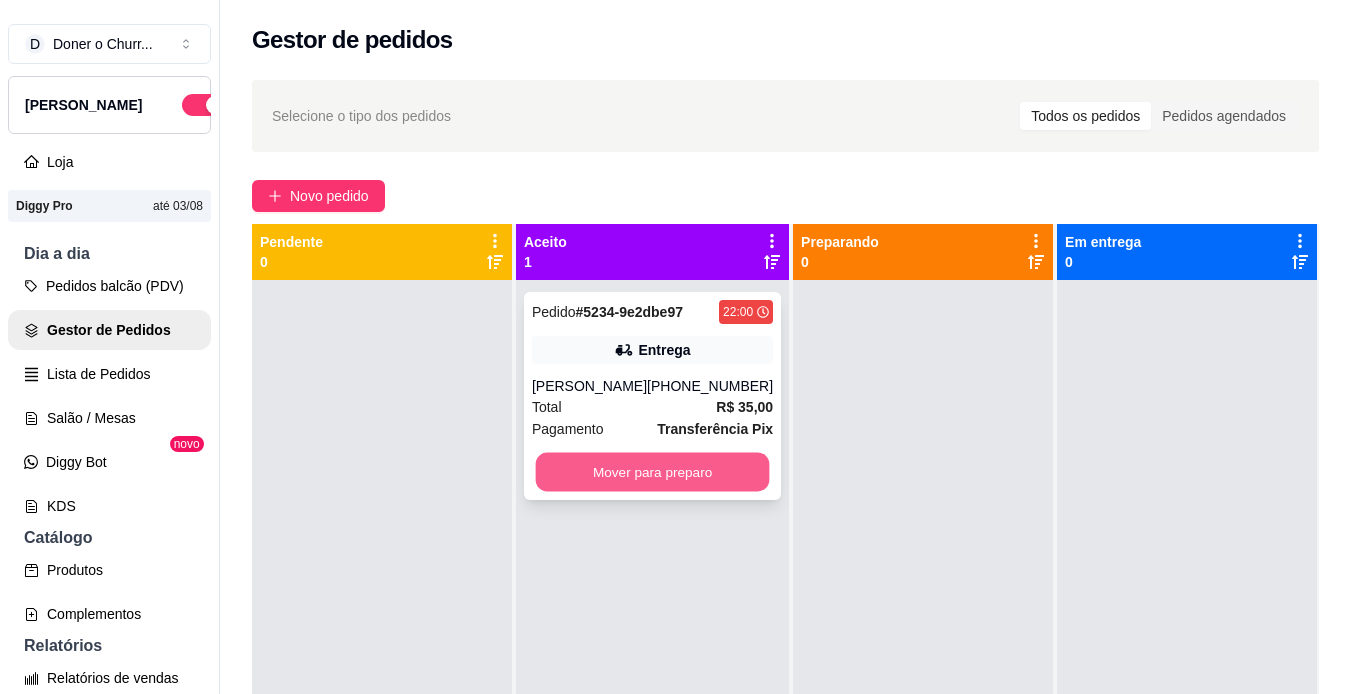 click on "Mover para preparo" at bounding box center [653, 472] 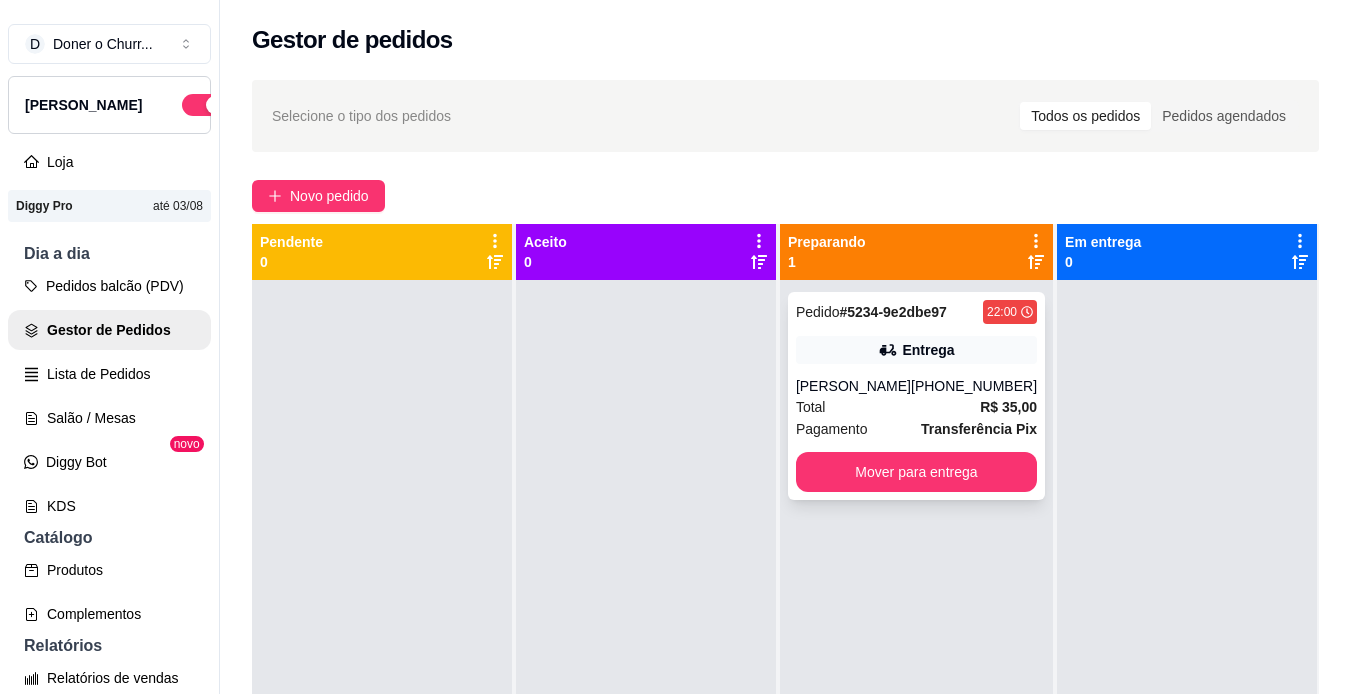 click on "Total R$ 35,00" at bounding box center [916, 407] 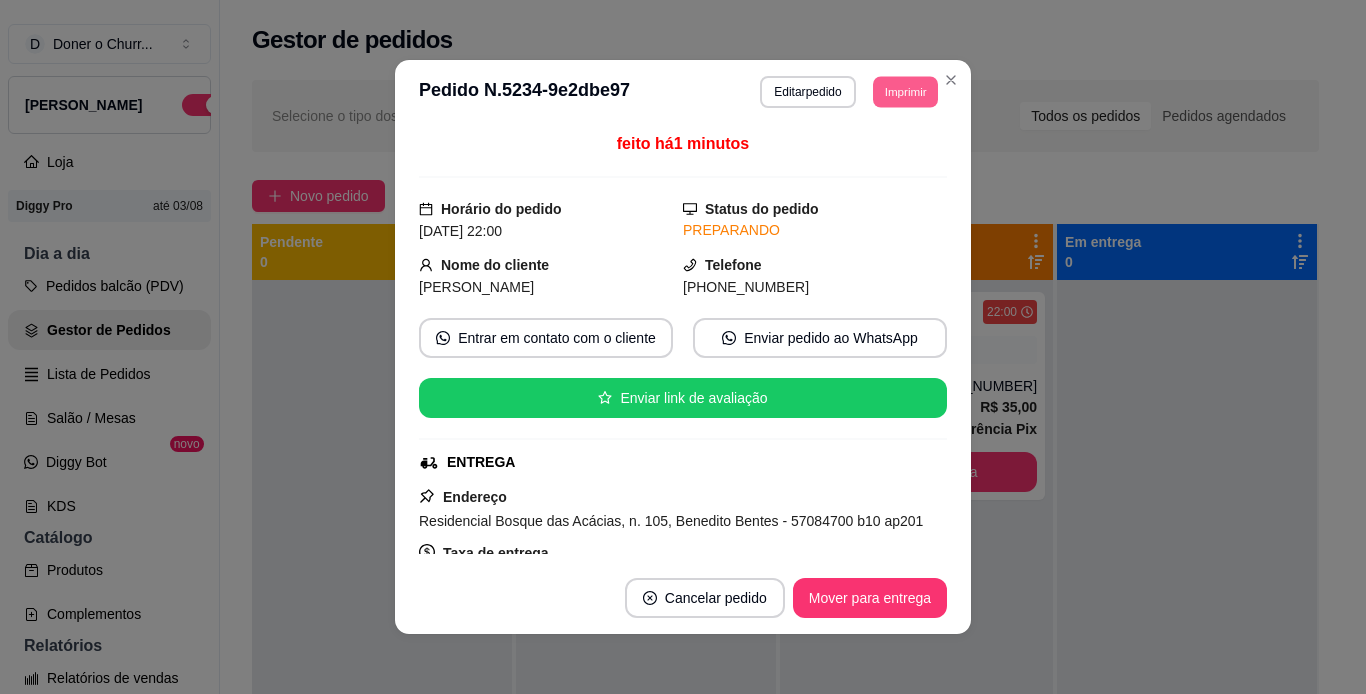 click on "Imprimir" at bounding box center (905, 91) 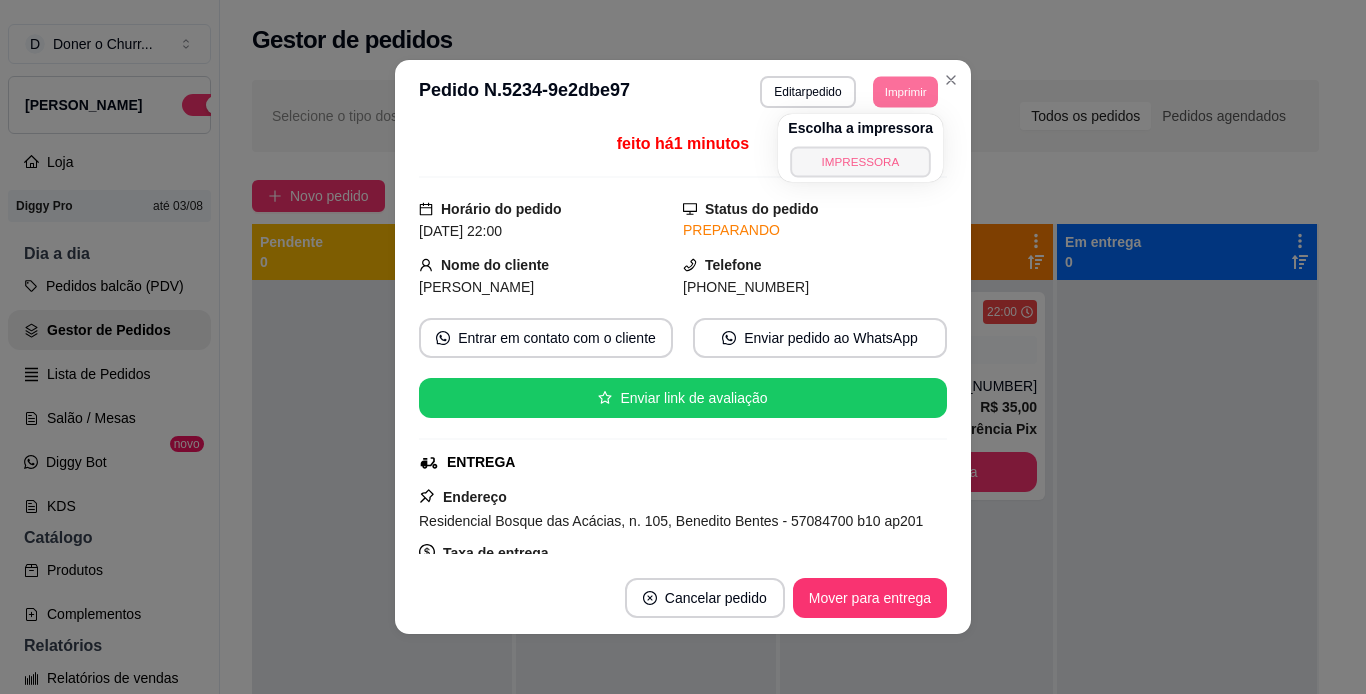 click on "IMPRESSORA" at bounding box center [861, 161] 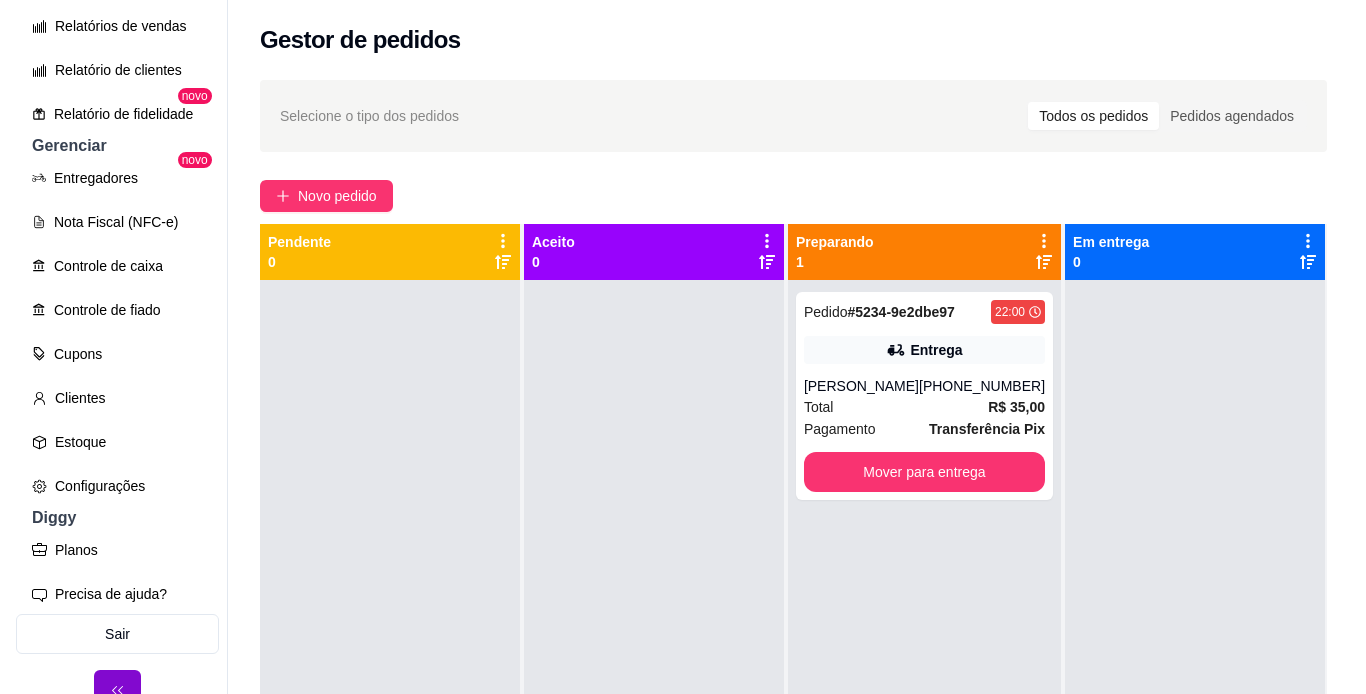 scroll, scrollTop: 676, scrollLeft: 0, axis: vertical 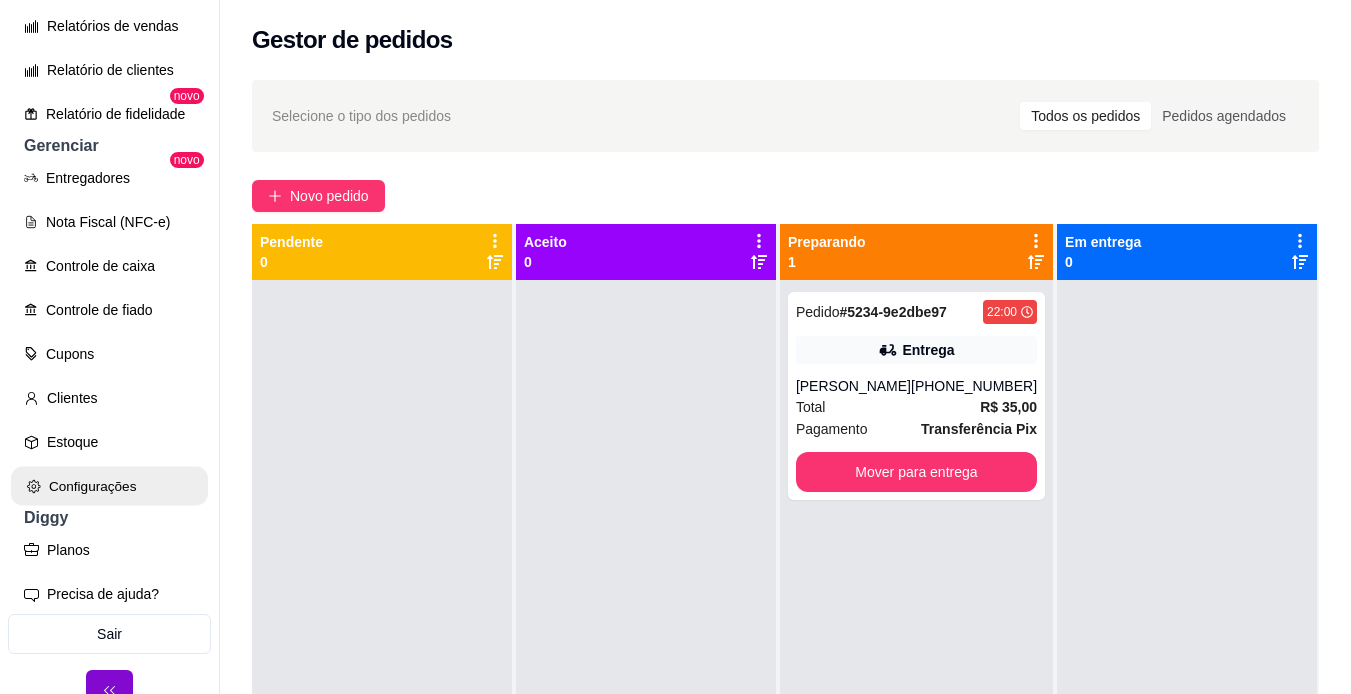 click on "Configurações" at bounding box center (109, 486) 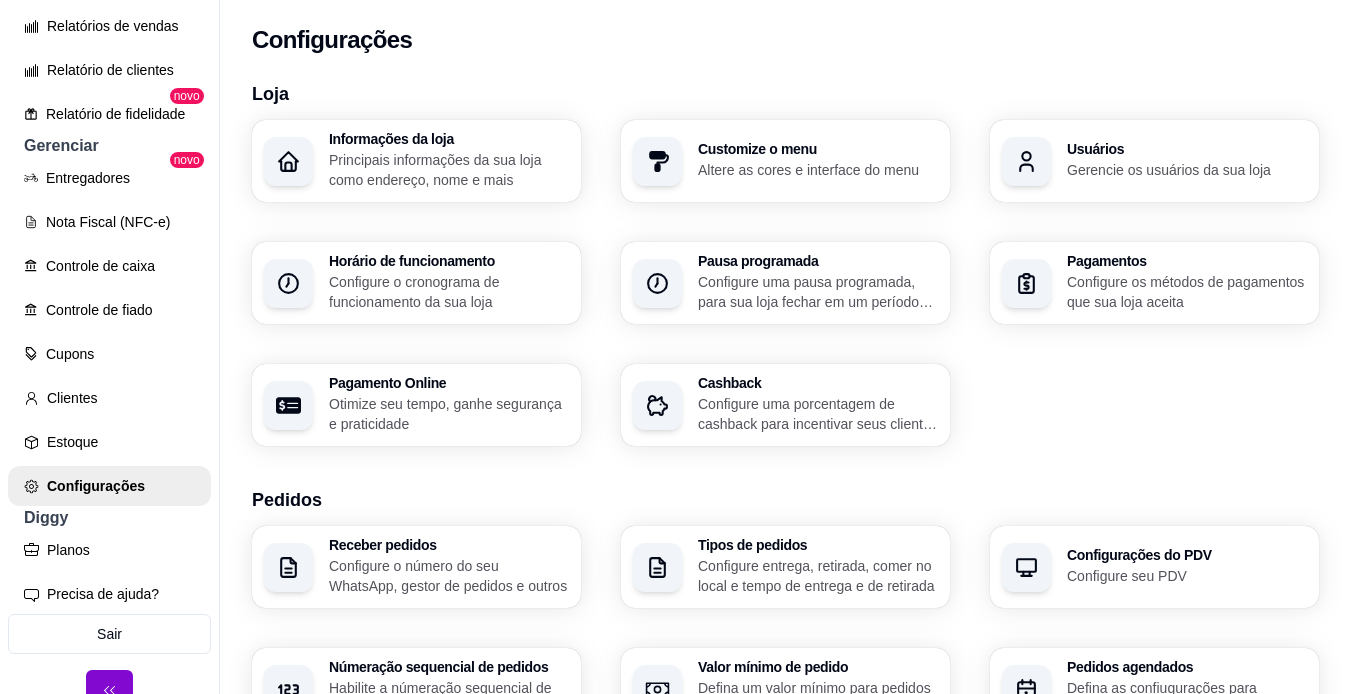 click on "Otimize seu tempo, ganhe segurança e praticidade" at bounding box center [449, 414] 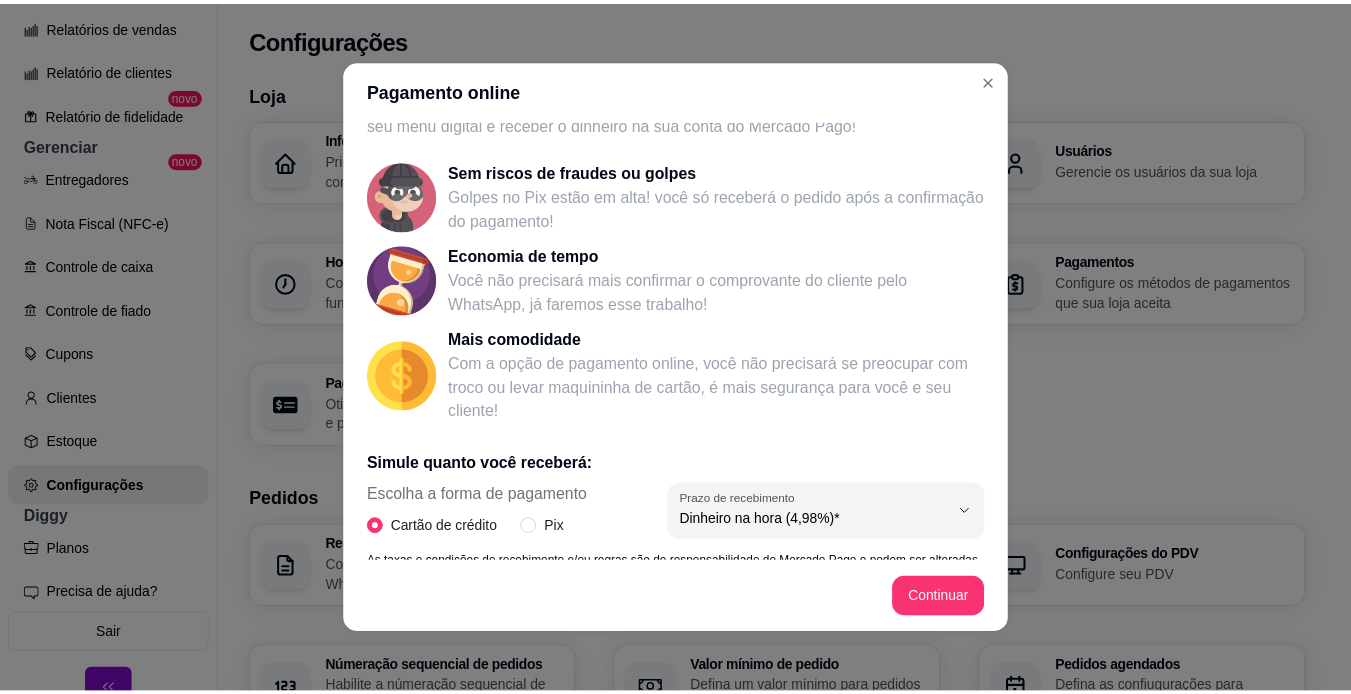 scroll, scrollTop: 63, scrollLeft: 0, axis: vertical 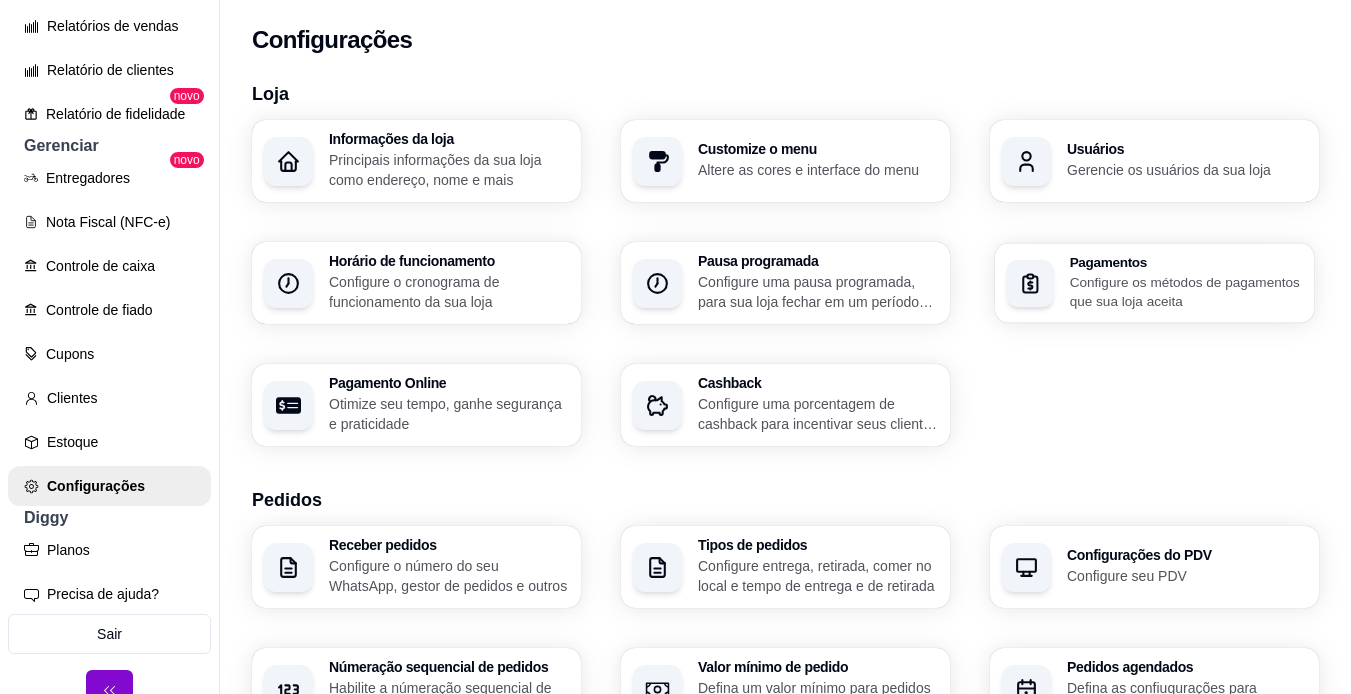 click on "Configure os métodos de pagamentos que sua loja aceita" at bounding box center (1186, 291) 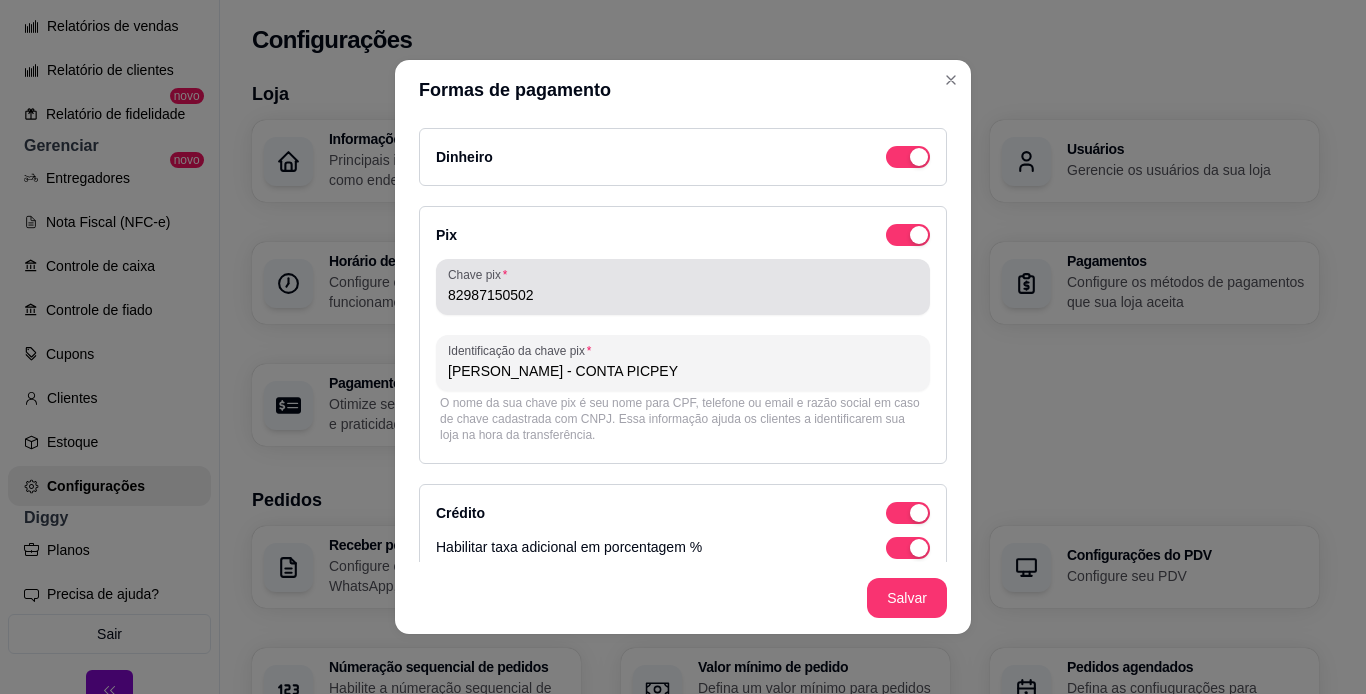 click on "82987150502" at bounding box center (683, 295) 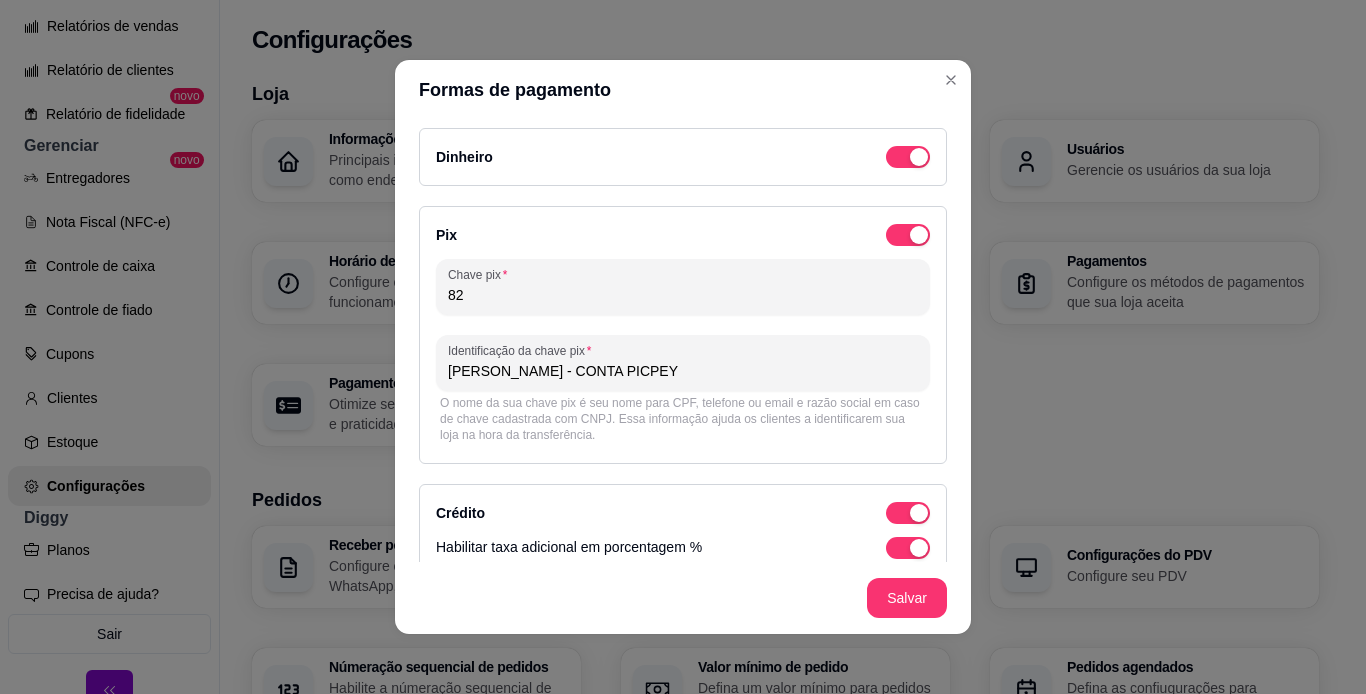 type on "8" 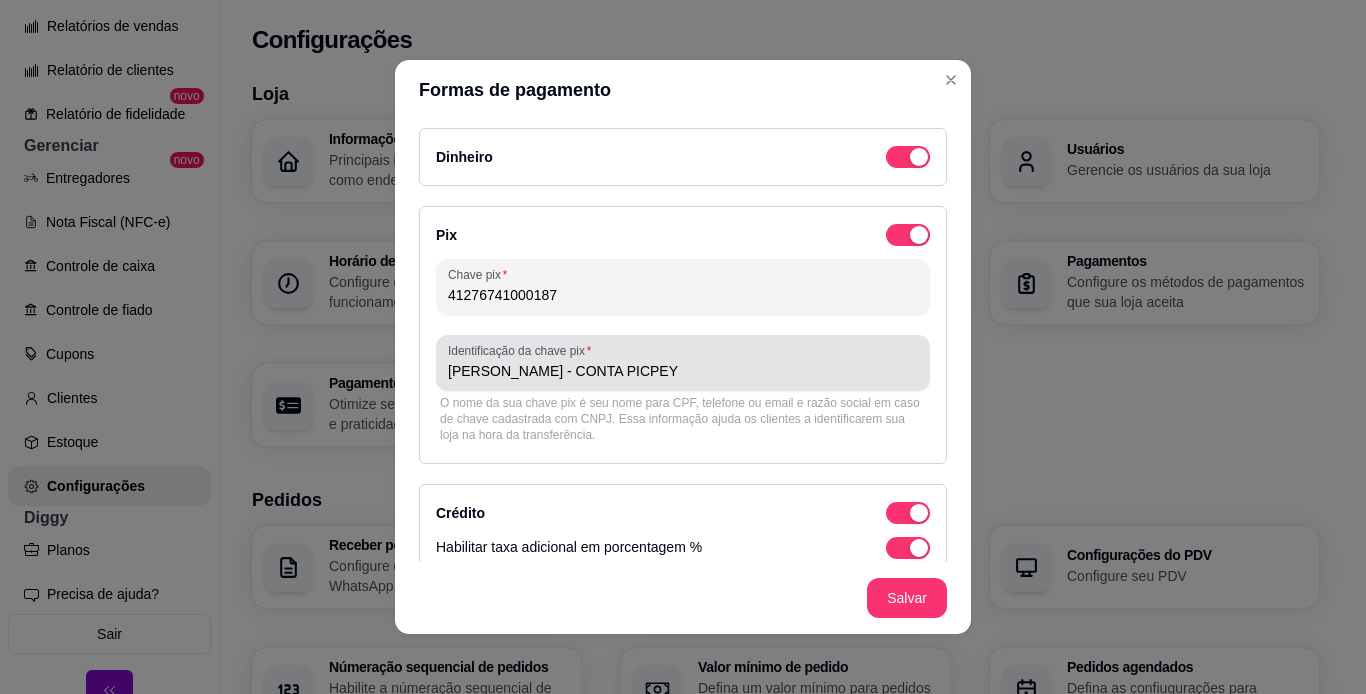 type on "41276741000187" 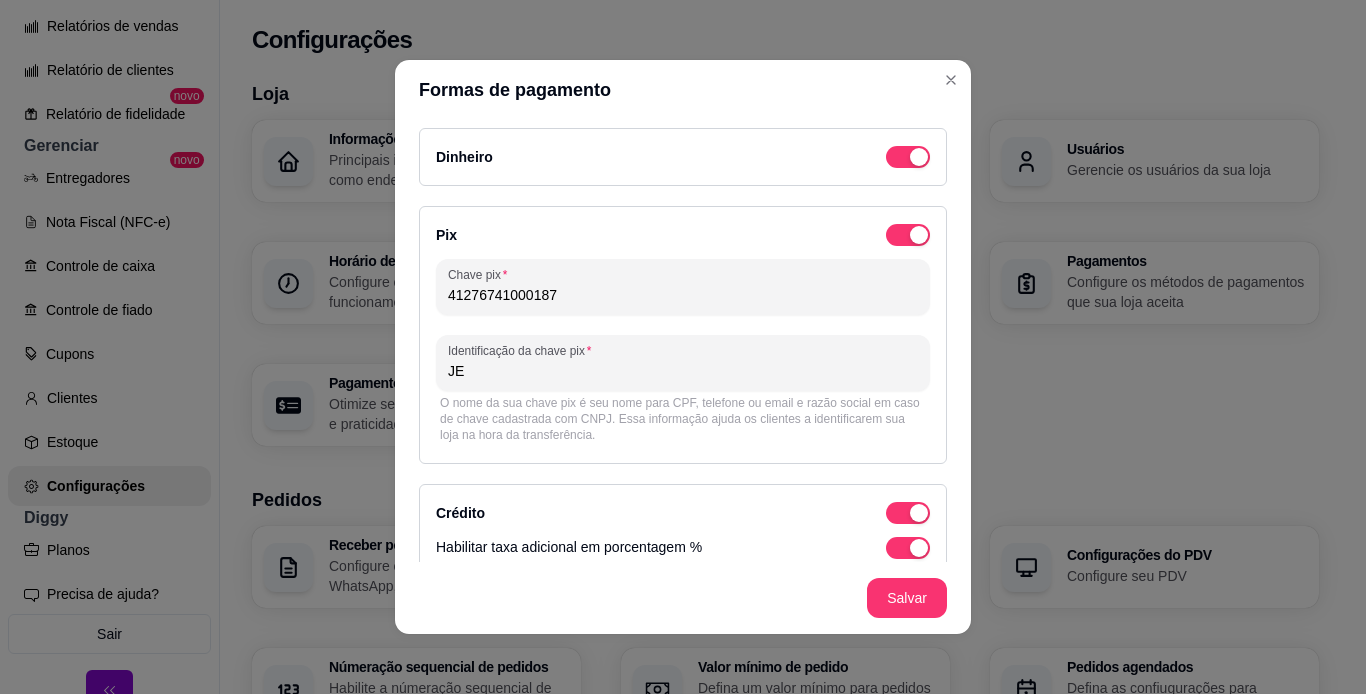 type on "J" 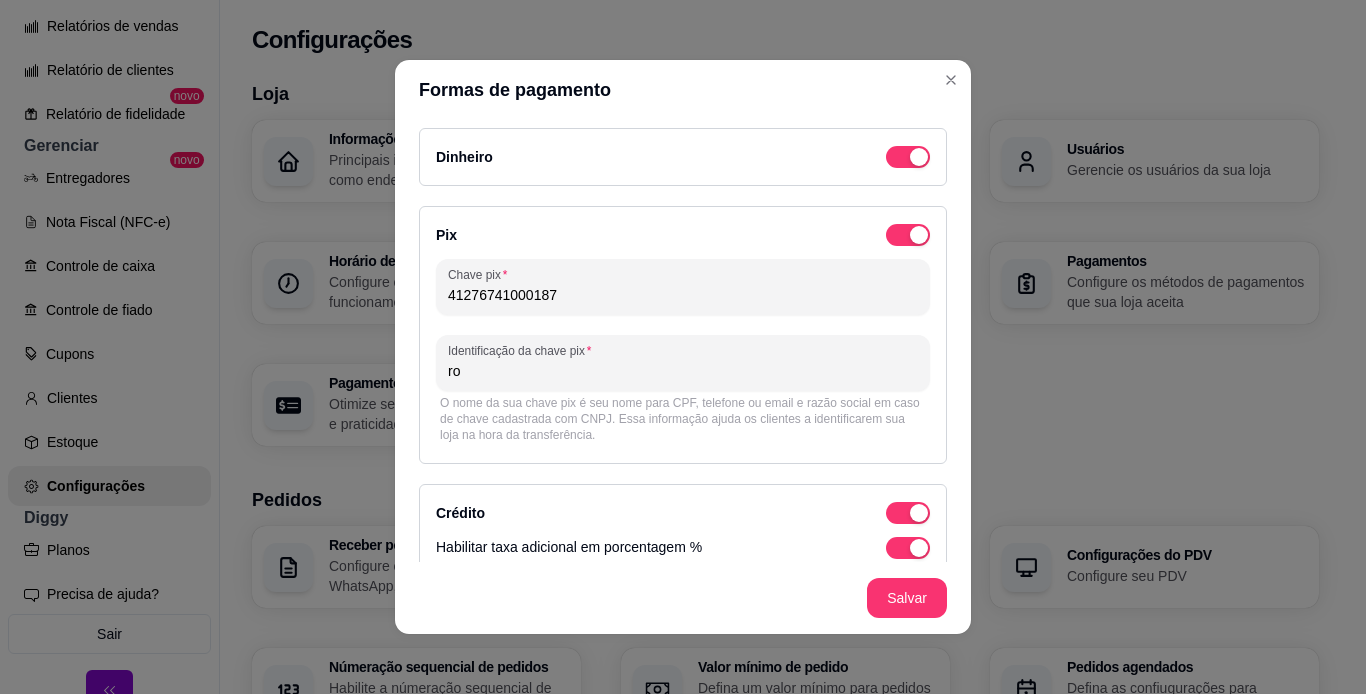 type on "r" 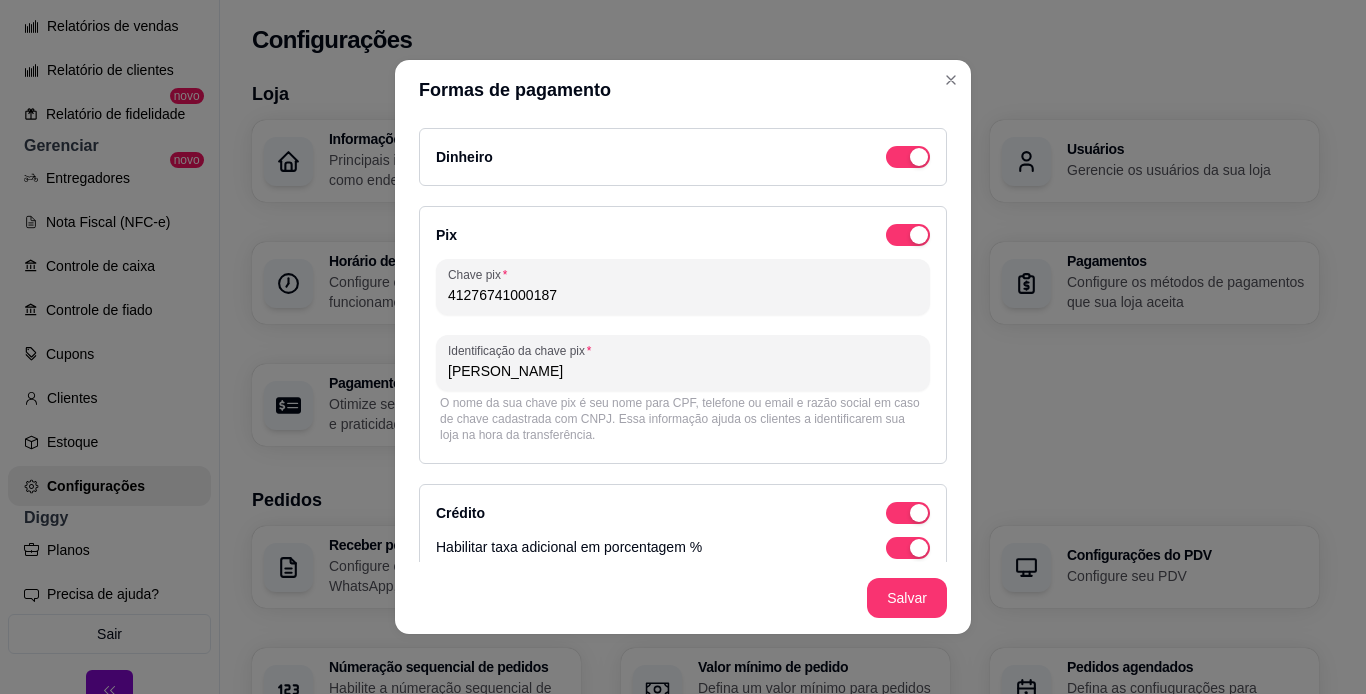 click on "[PERSON_NAME]" at bounding box center (683, 371) 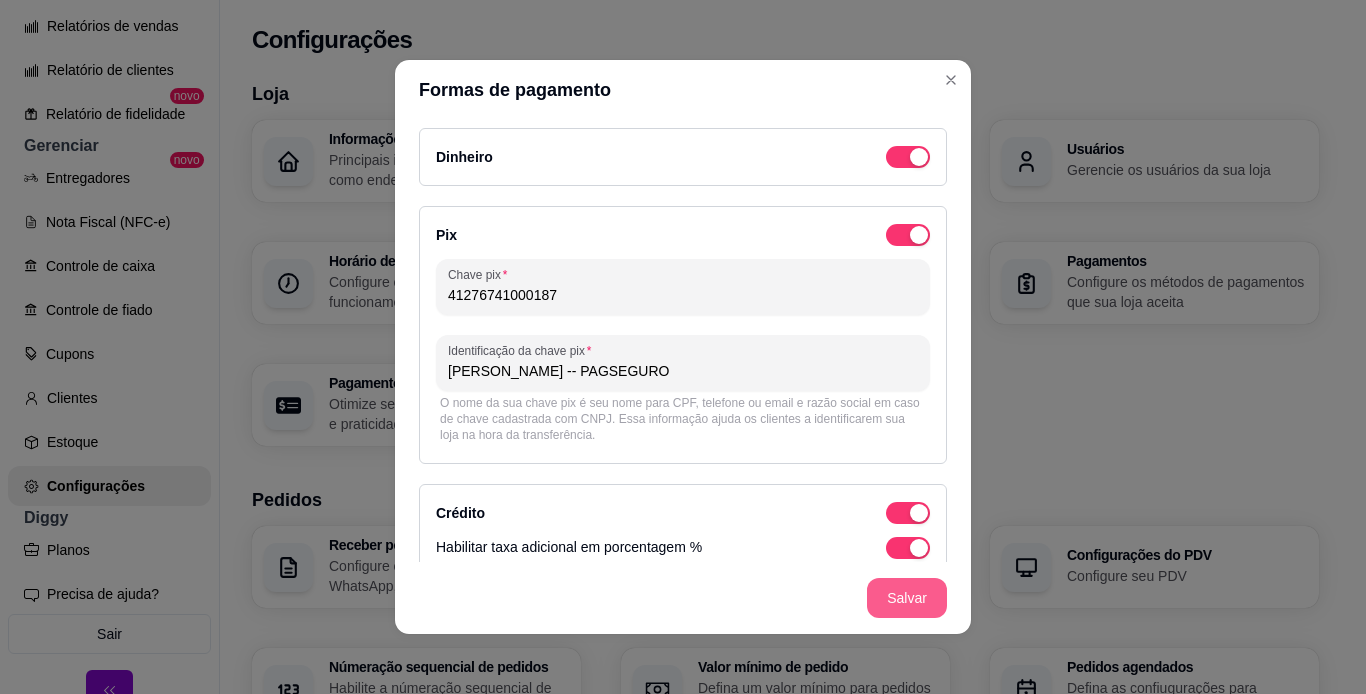 type on "[PERSON_NAME] -- PAGSEGURO" 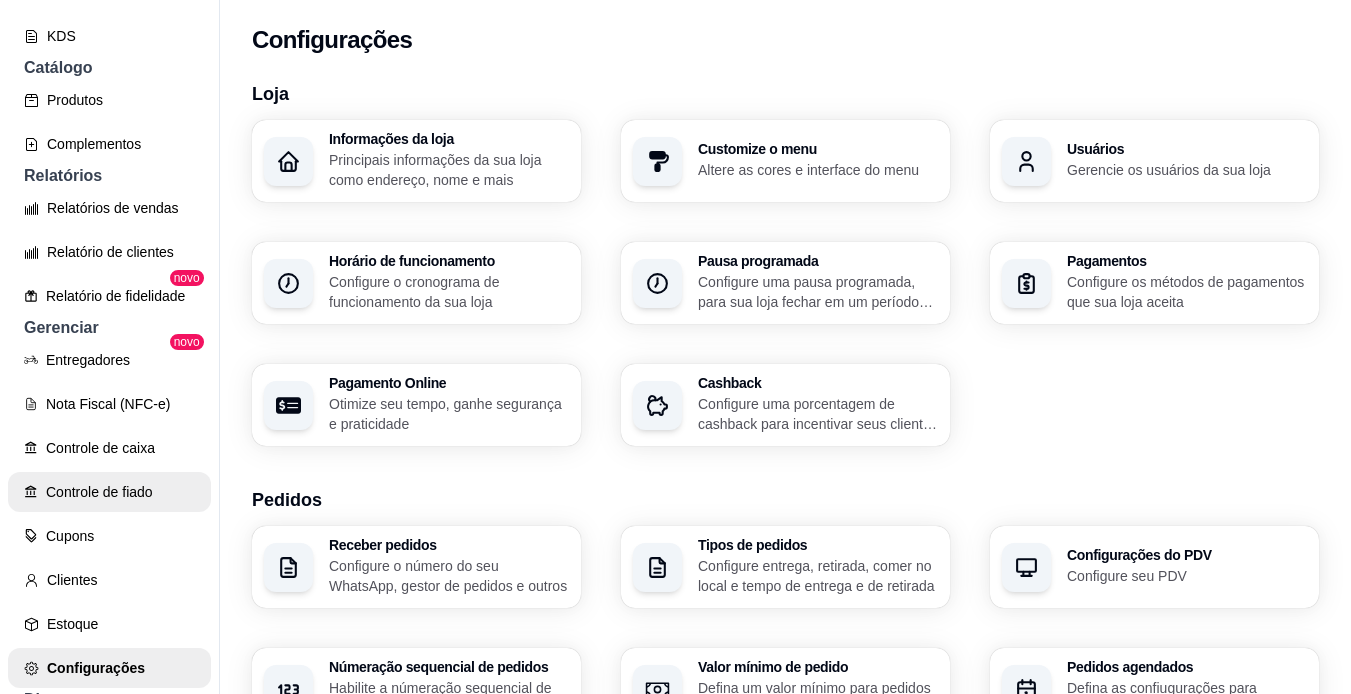scroll, scrollTop: 376, scrollLeft: 0, axis: vertical 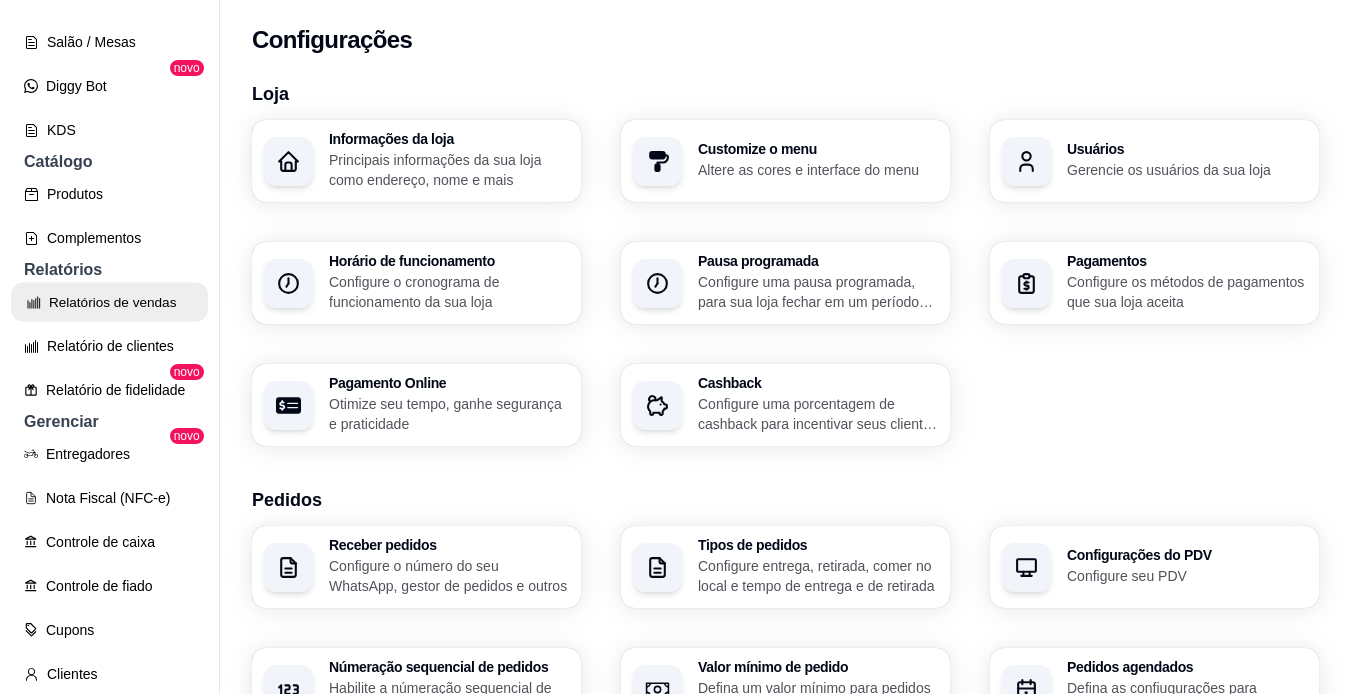 click on "Relatórios de vendas" at bounding box center (109, 302) 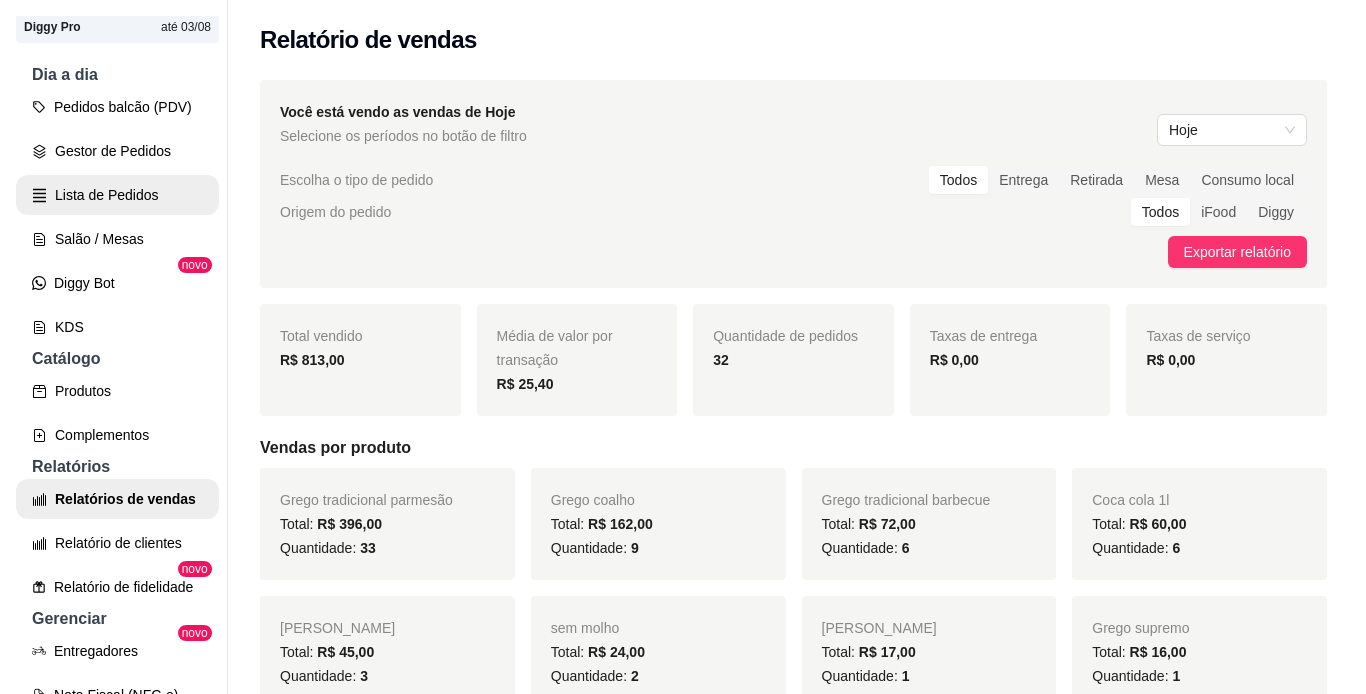 scroll, scrollTop: 176, scrollLeft: 0, axis: vertical 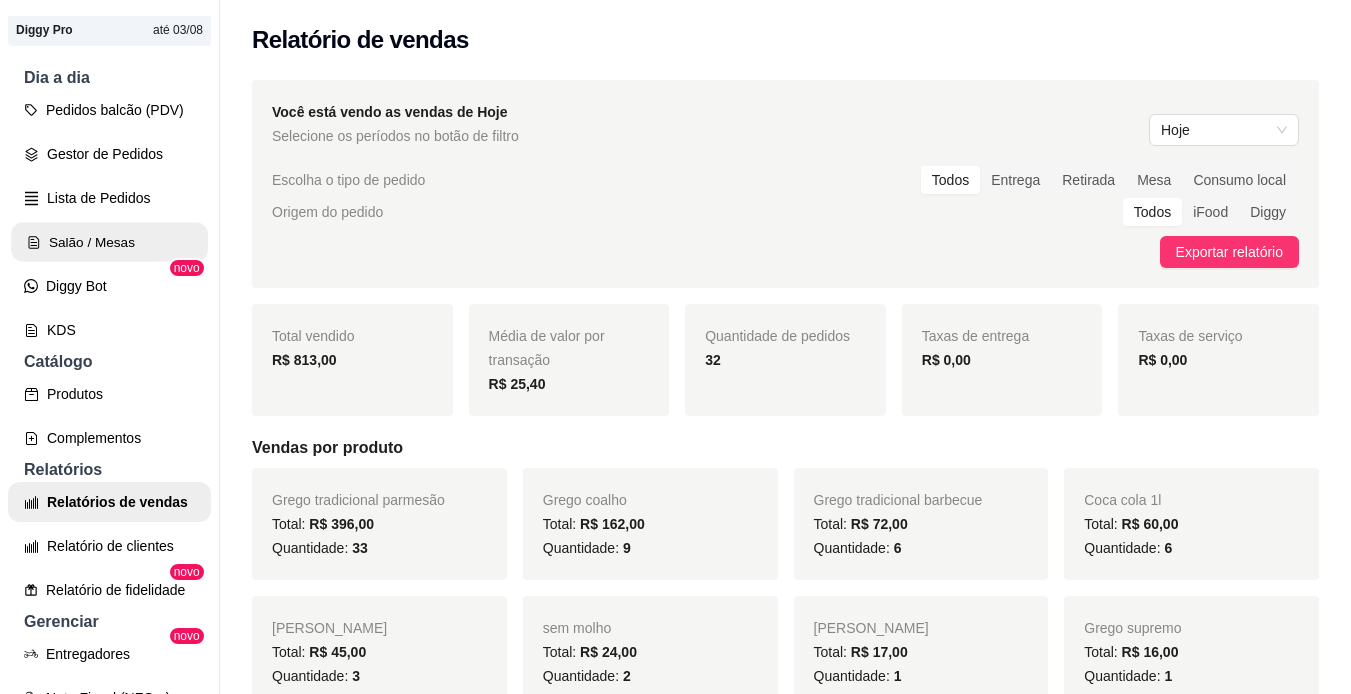 click on "Salão / Mesas" at bounding box center [109, 242] 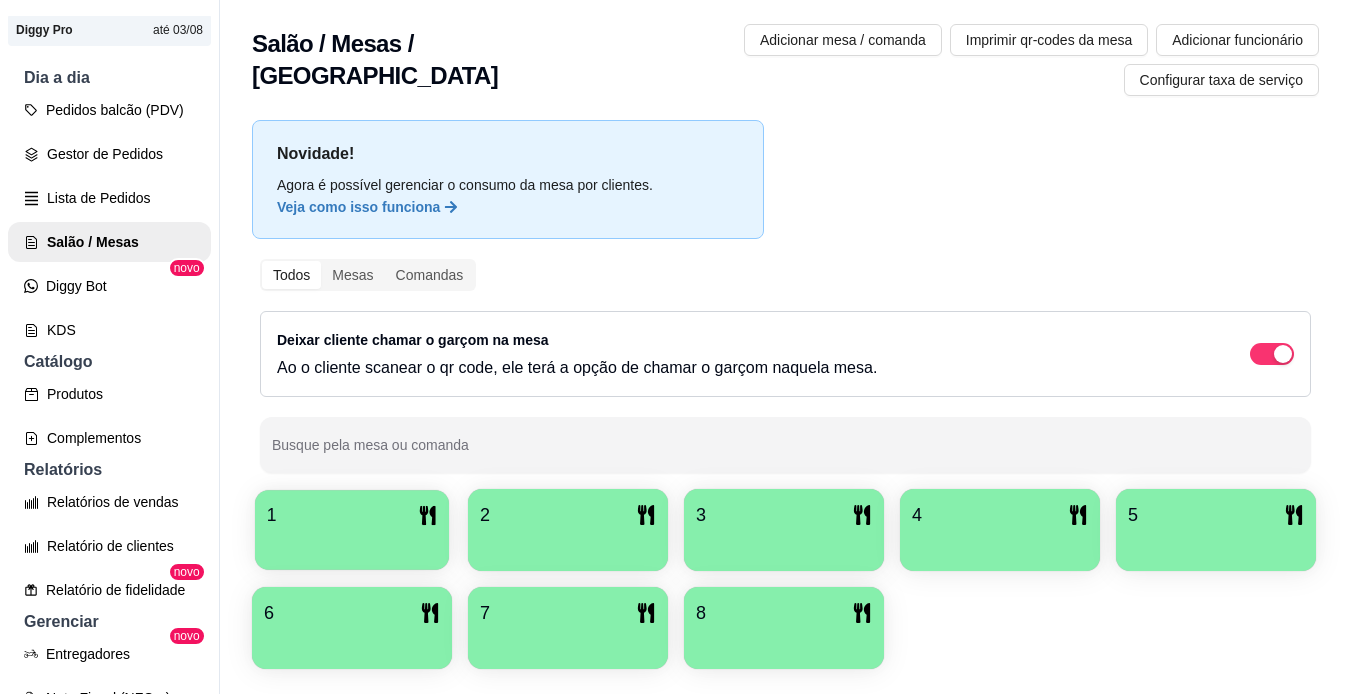 click at bounding box center [352, 543] 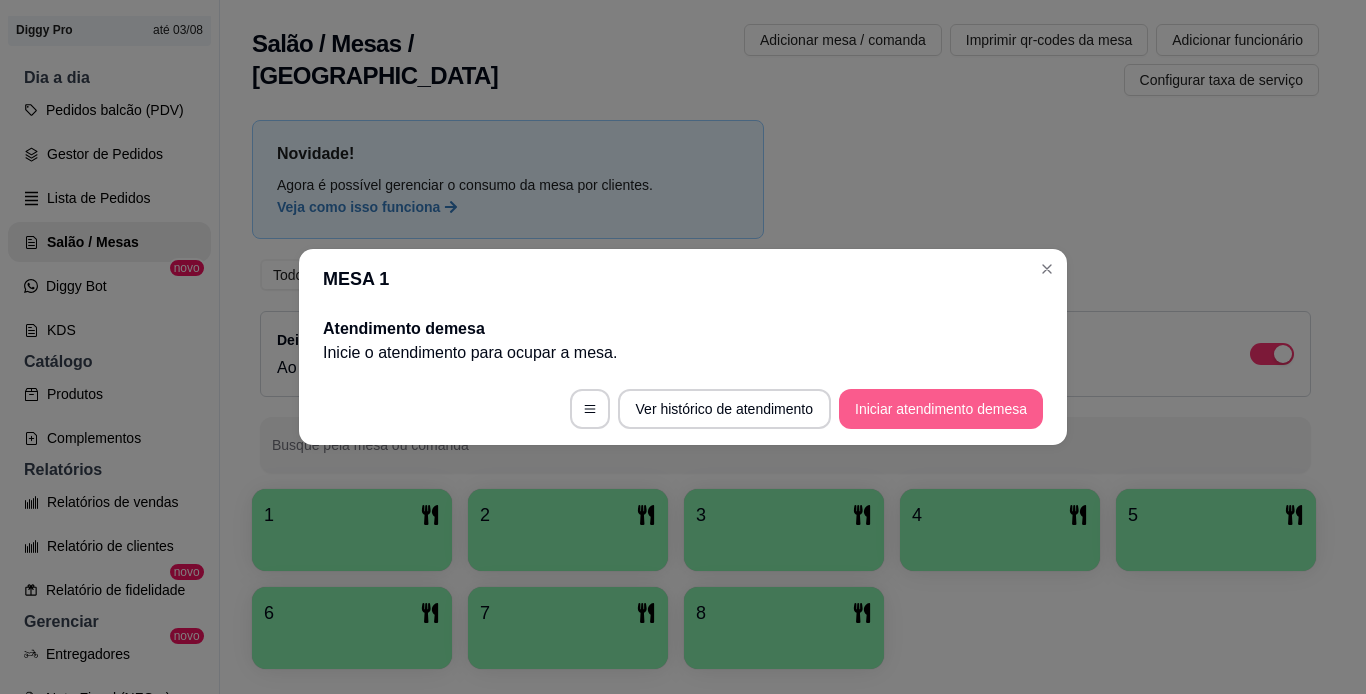 click on "Iniciar atendimento de  mesa" at bounding box center [941, 409] 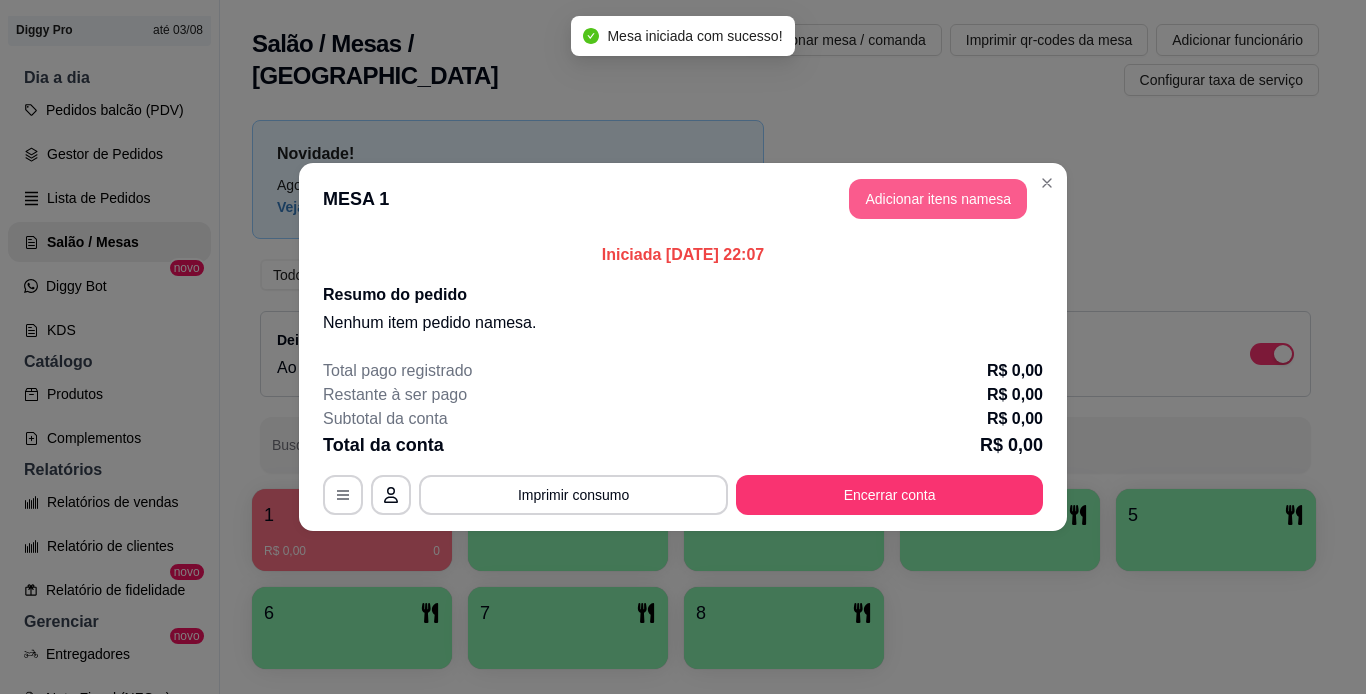 click on "Adicionar itens na  mesa" at bounding box center [938, 199] 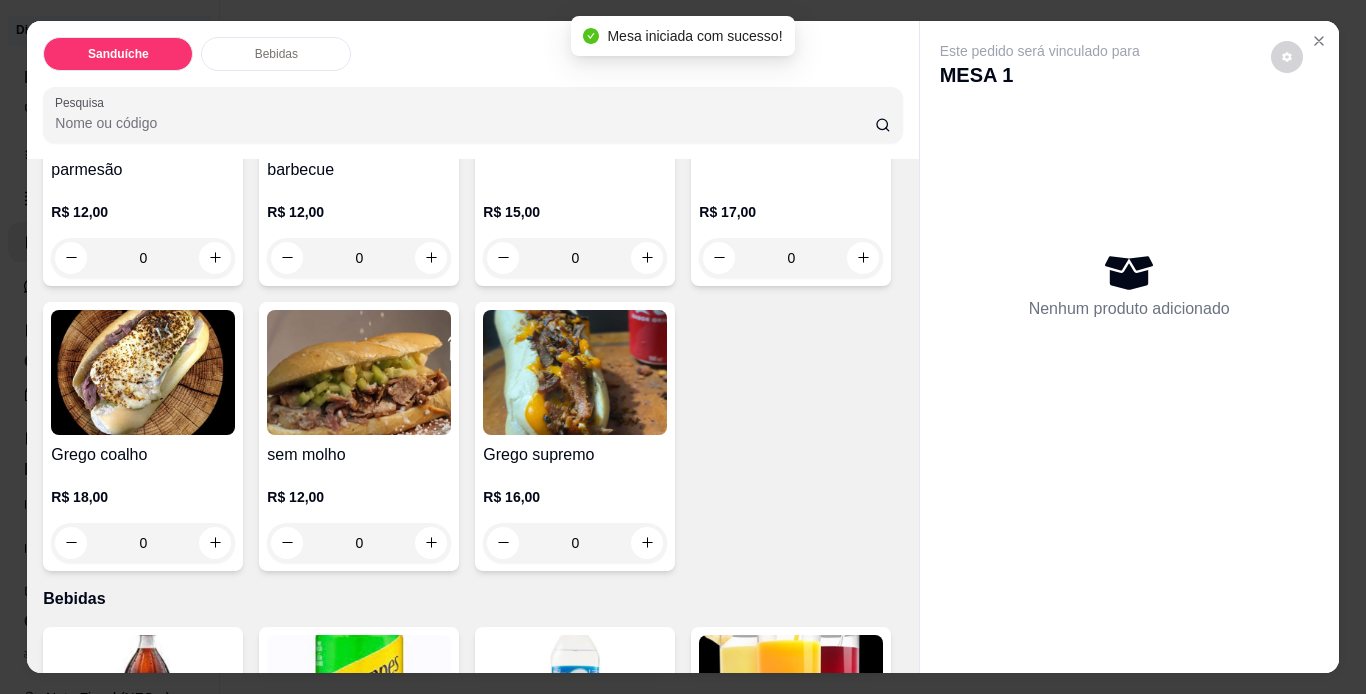 scroll, scrollTop: 300, scrollLeft: 0, axis: vertical 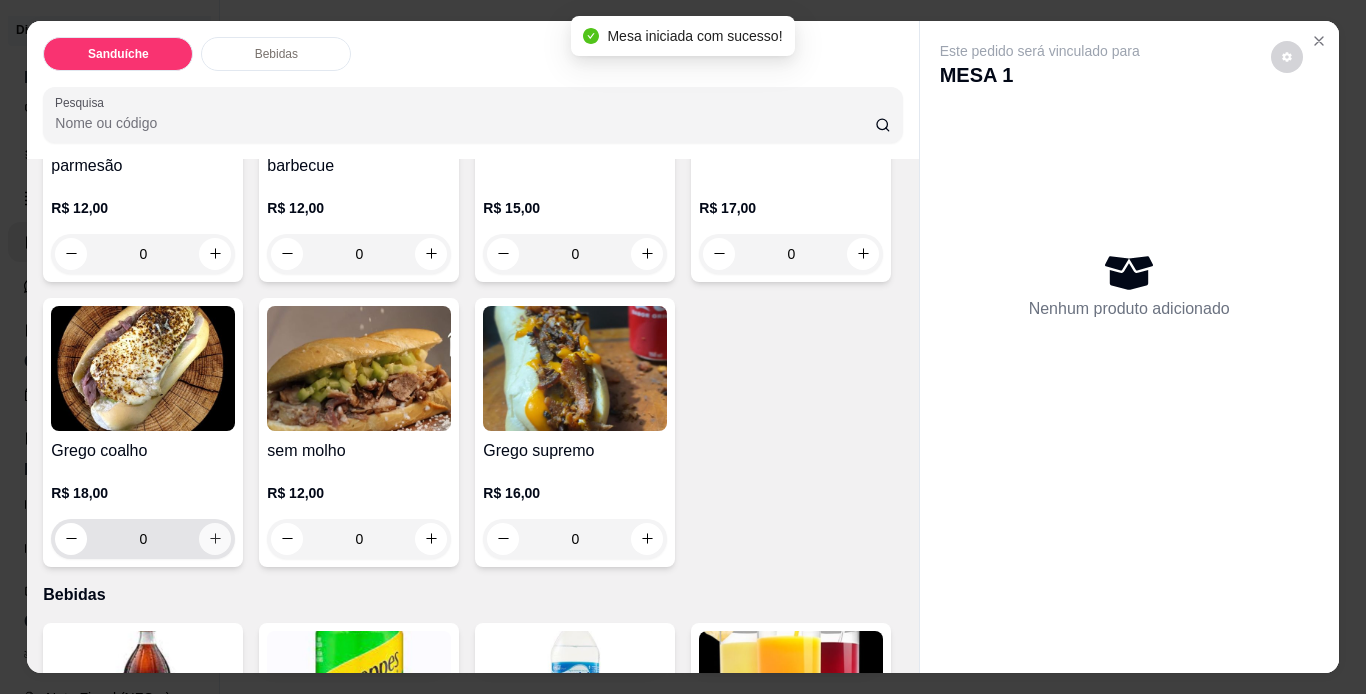 click at bounding box center (215, 539) 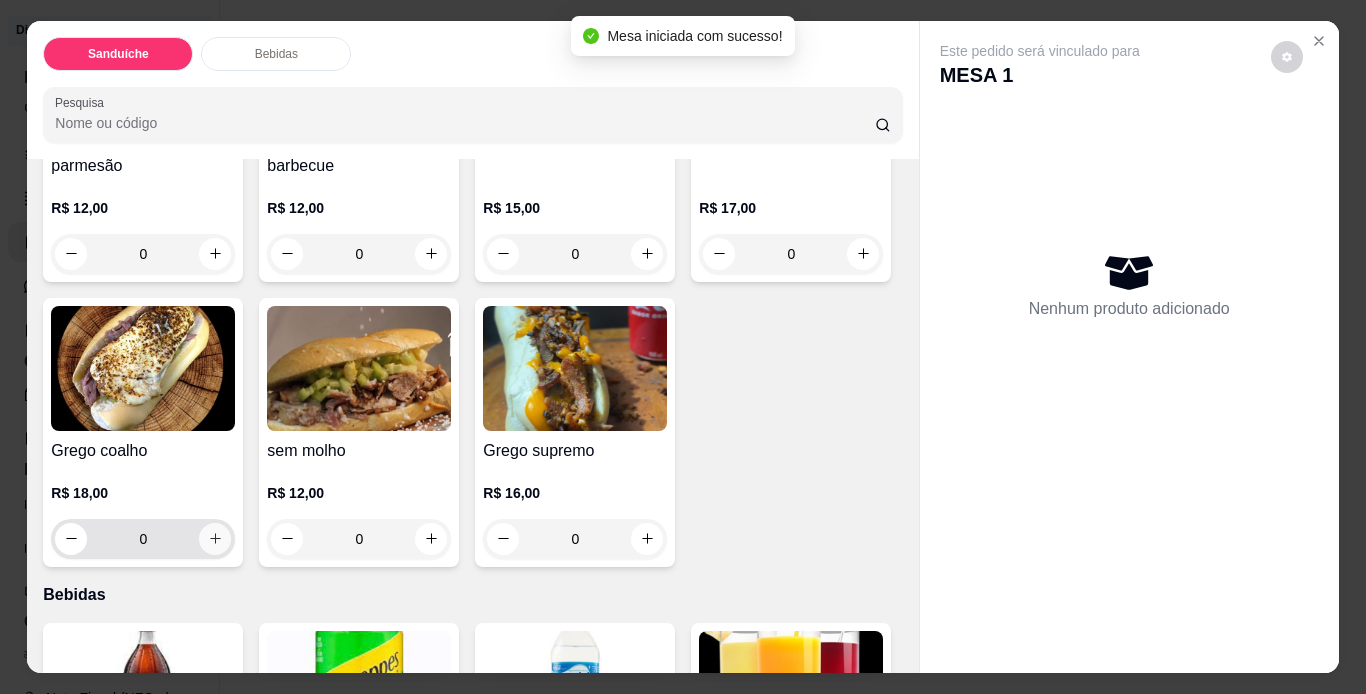 type on "1" 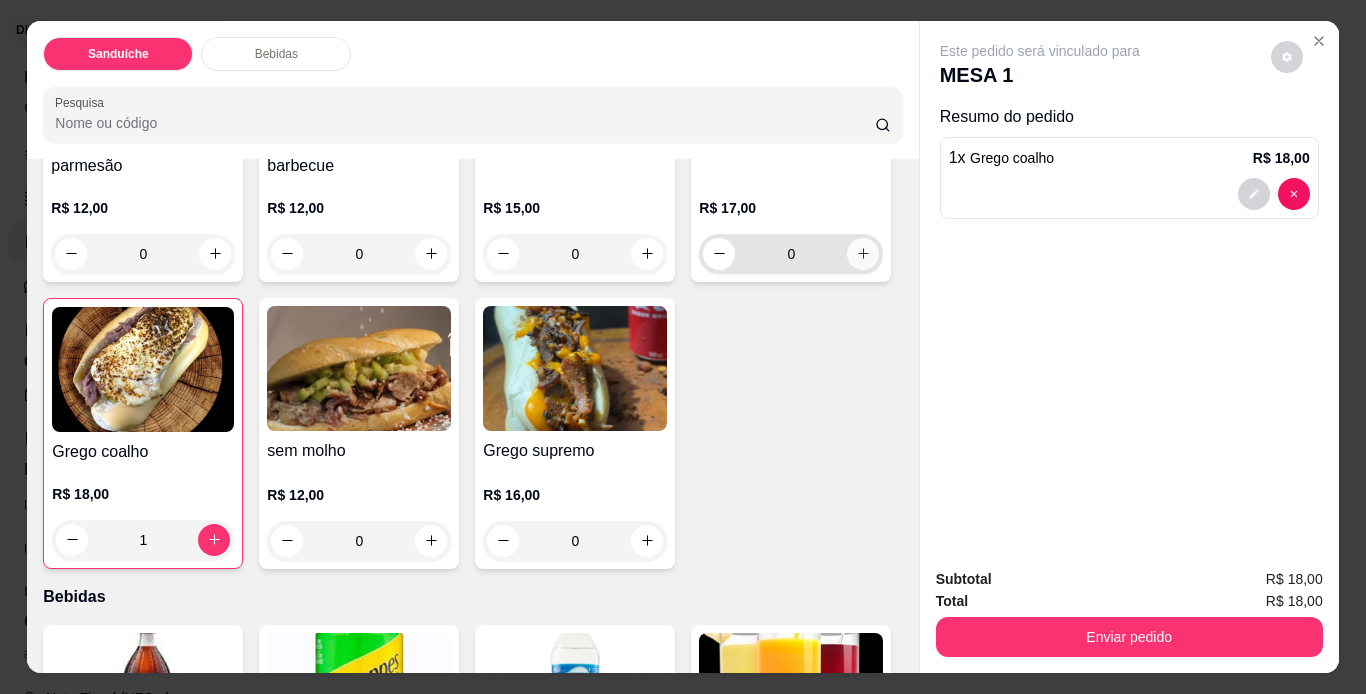 click 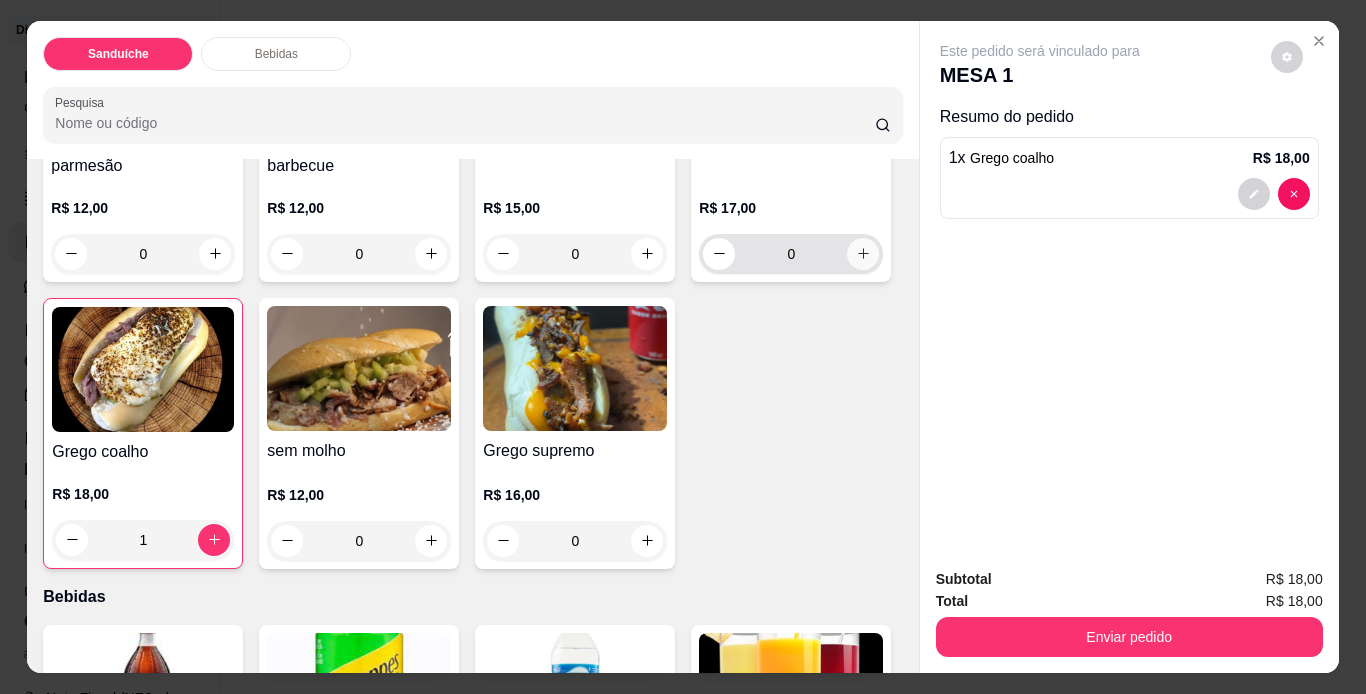 type on "1" 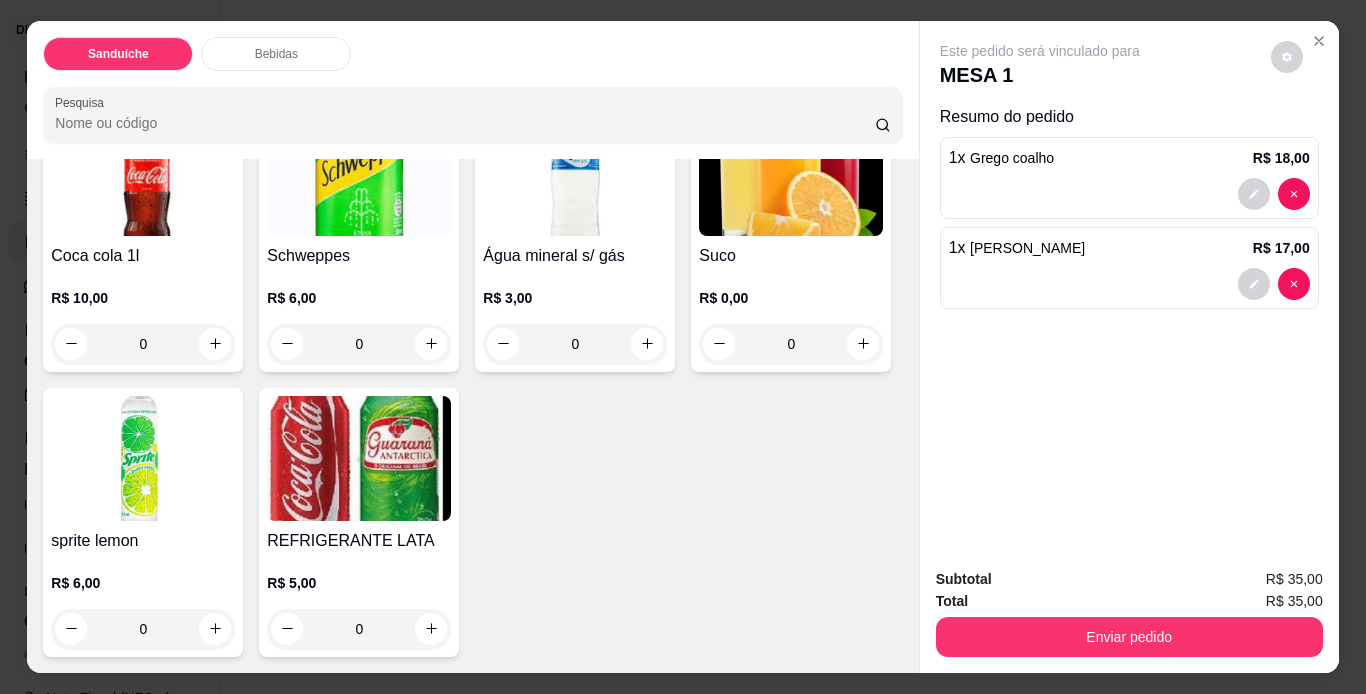 scroll, scrollTop: 1106, scrollLeft: 0, axis: vertical 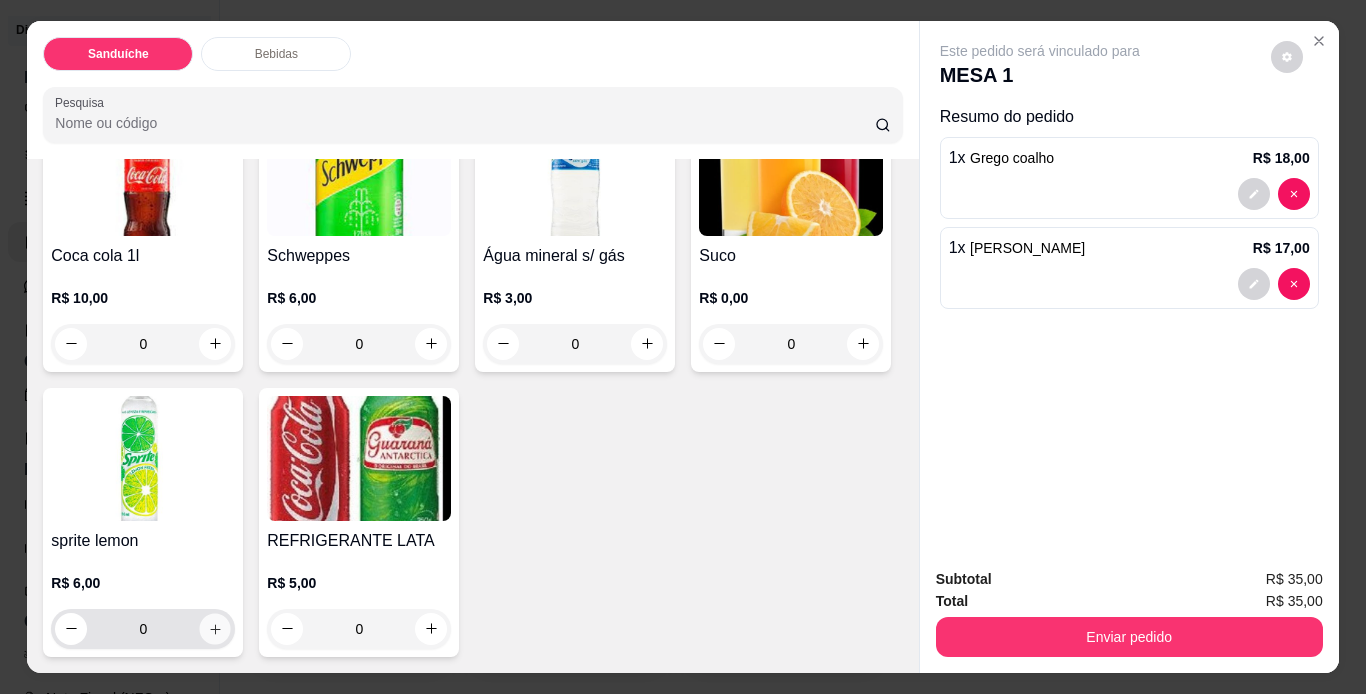 click at bounding box center (215, 628) 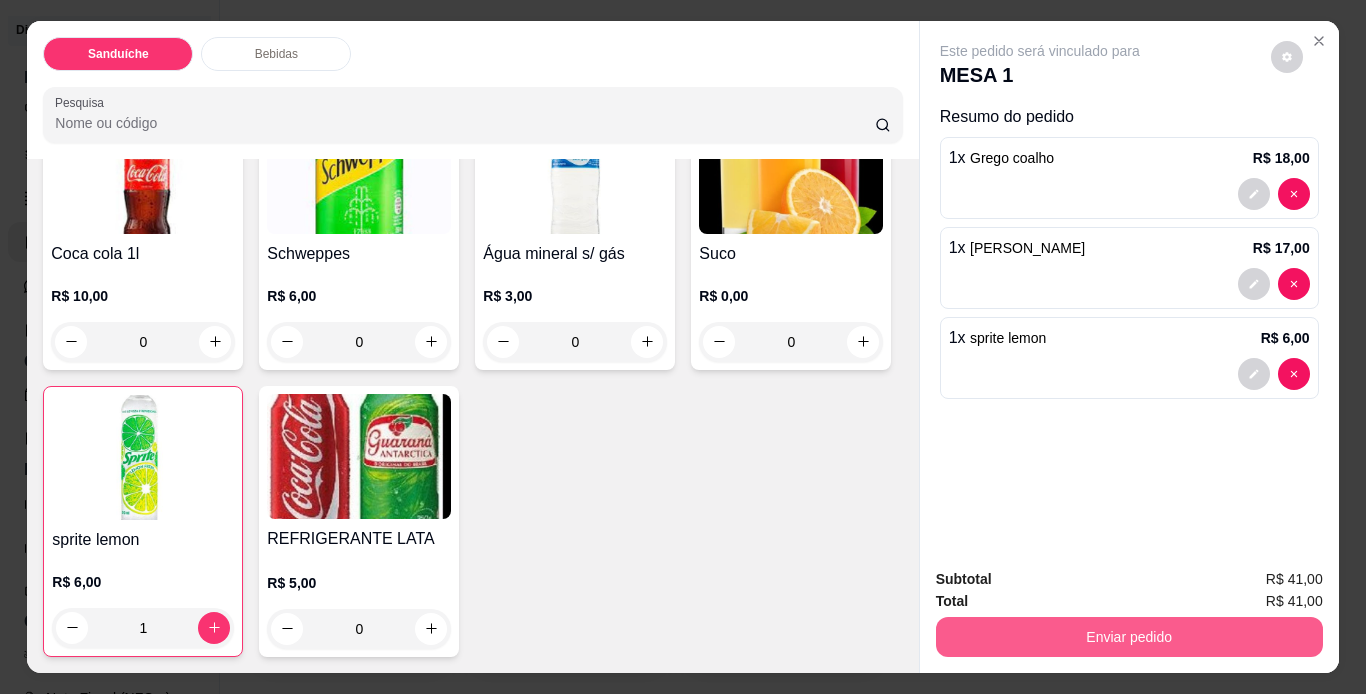 click on "Enviar pedido" at bounding box center (1129, 637) 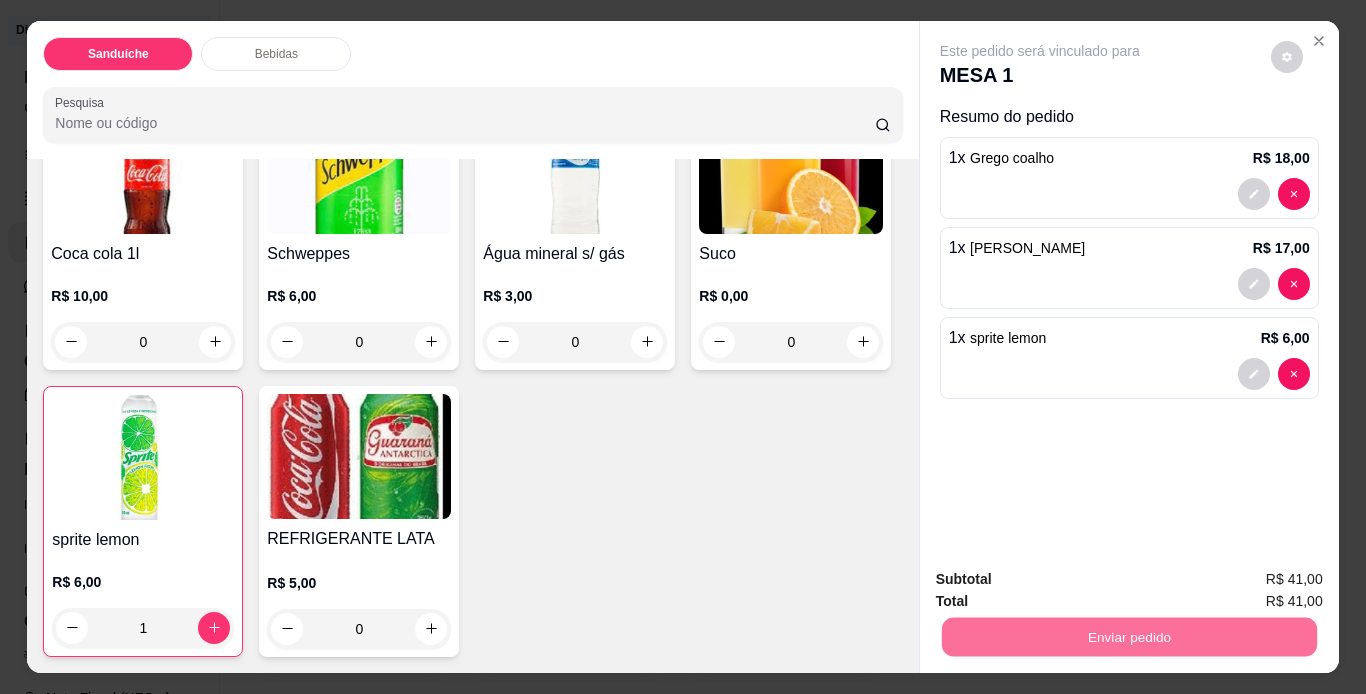 click on "Não registrar e enviar pedido" at bounding box center [1063, 581] 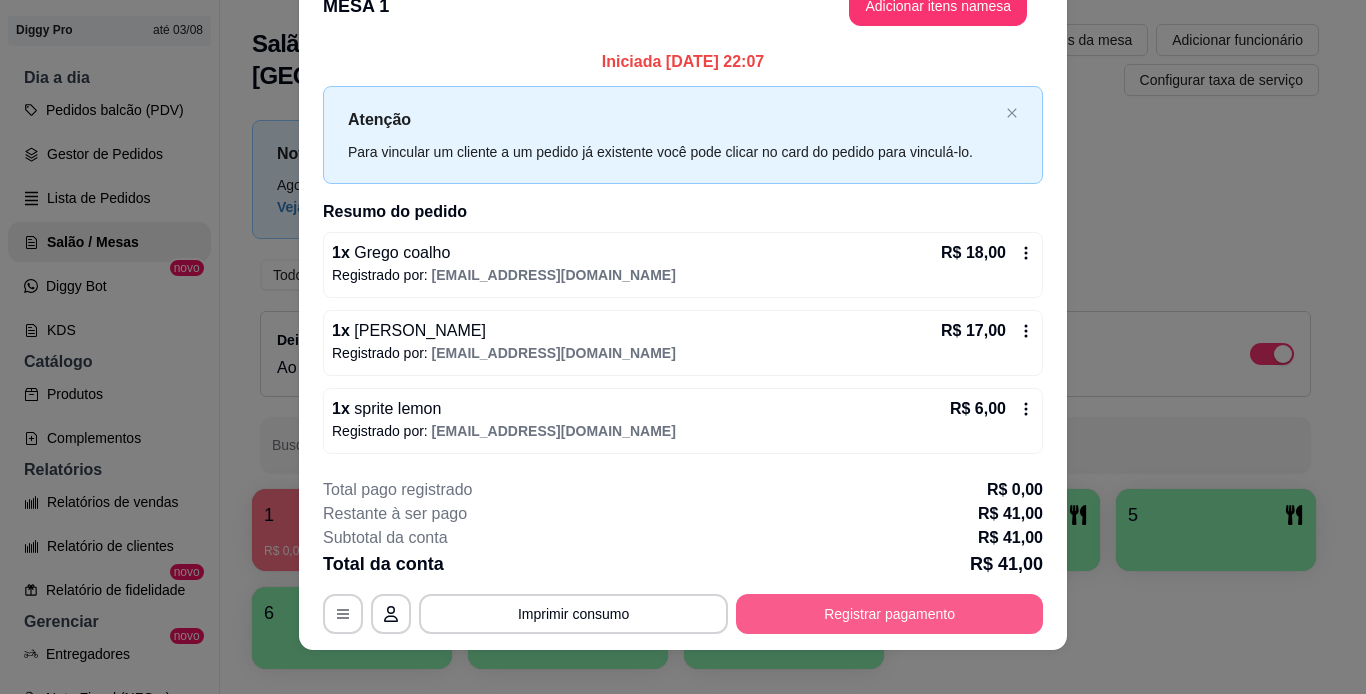 scroll, scrollTop: 57, scrollLeft: 0, axis: vertical 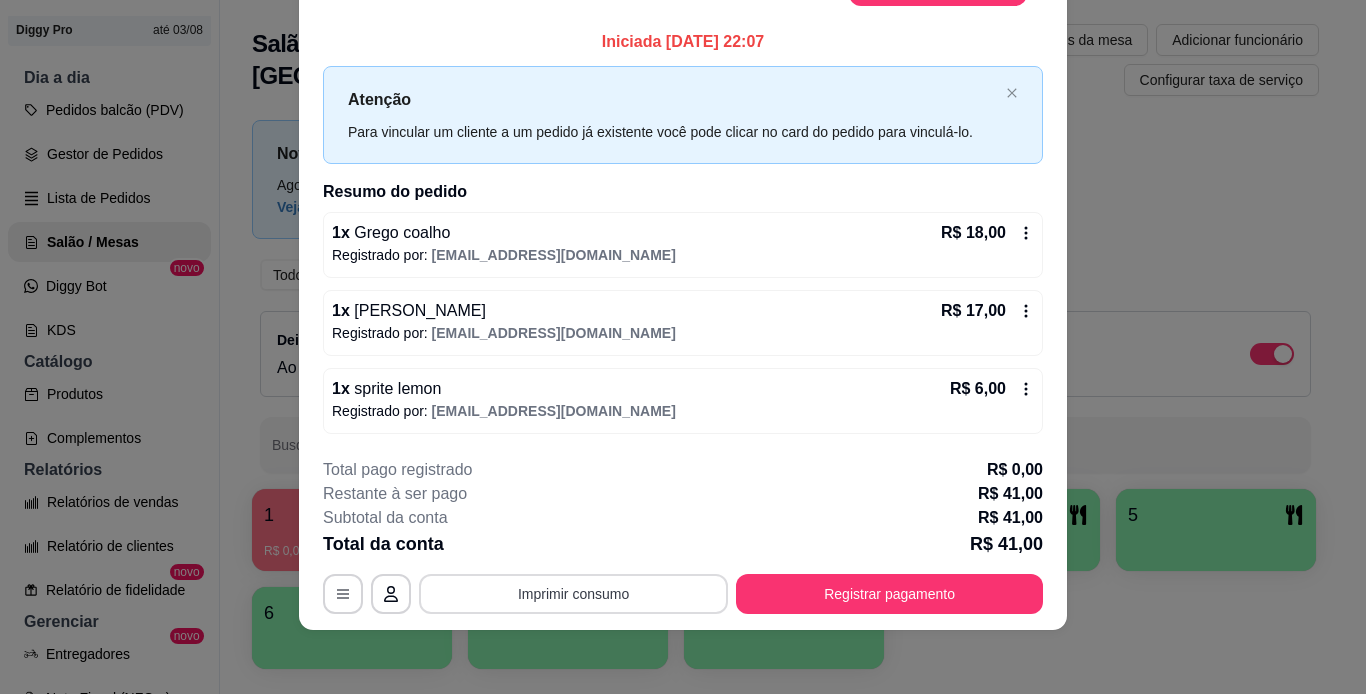 click on "Imprimir consumo" at bounding box center (573, 594) 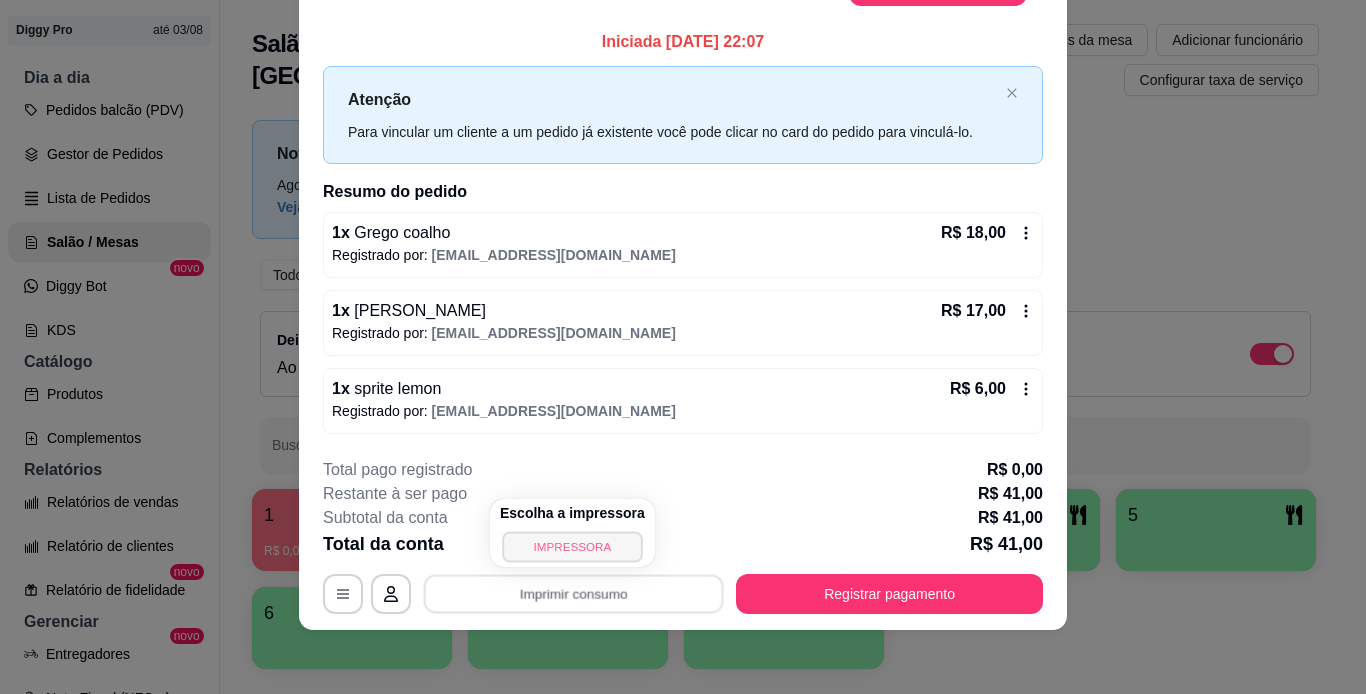 click on "IMPRESSORA" at bounding box center [572, 546] 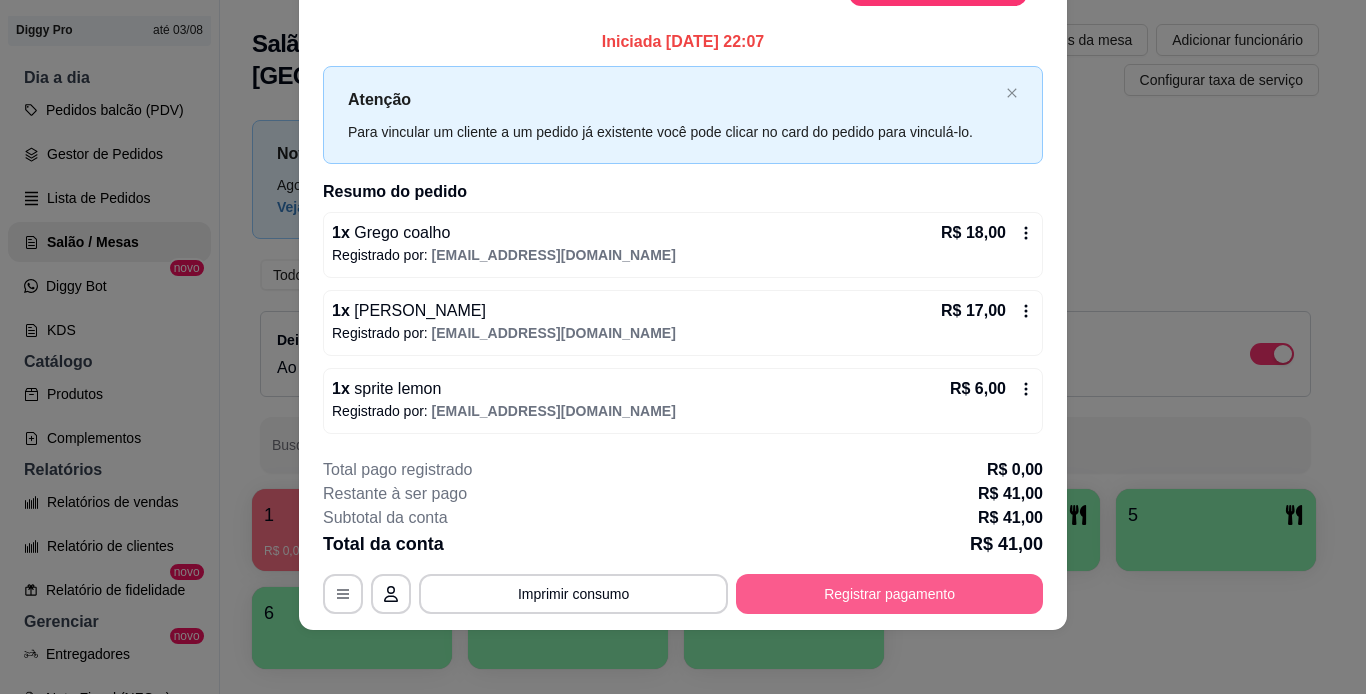 click on "Registrar pagamento" at bounding box center (889, 594) 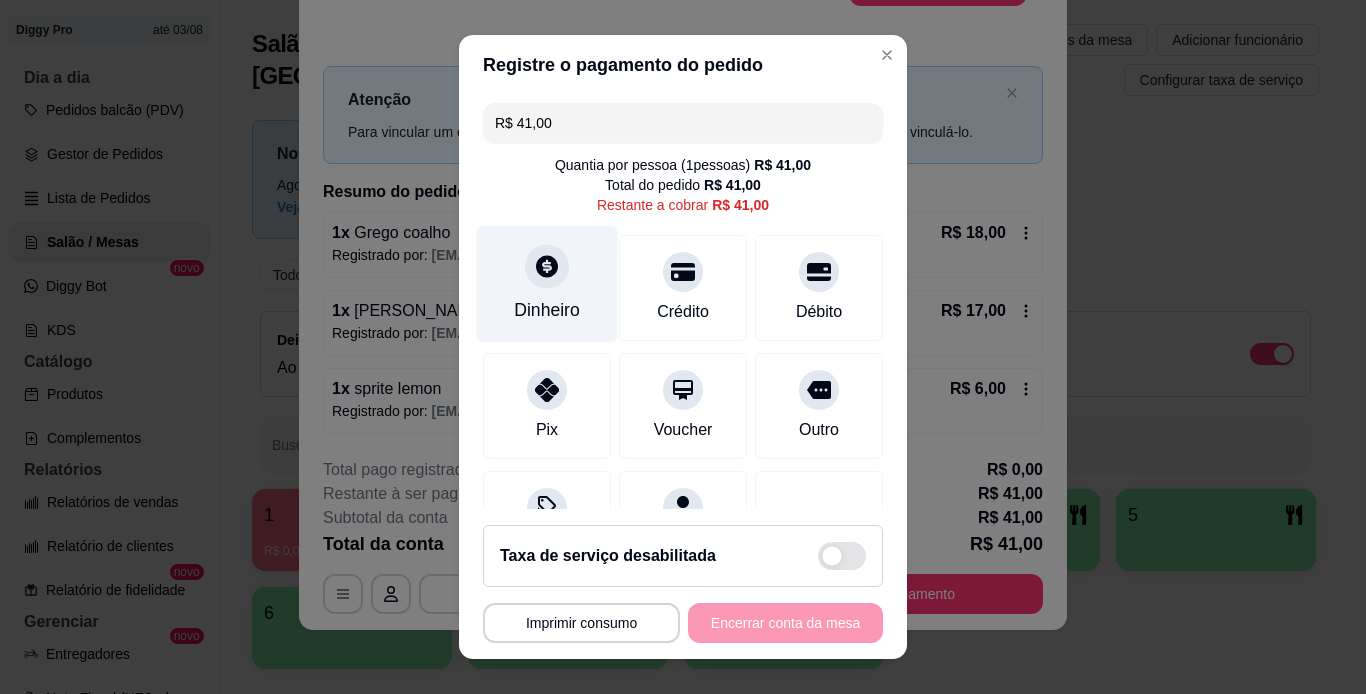 click 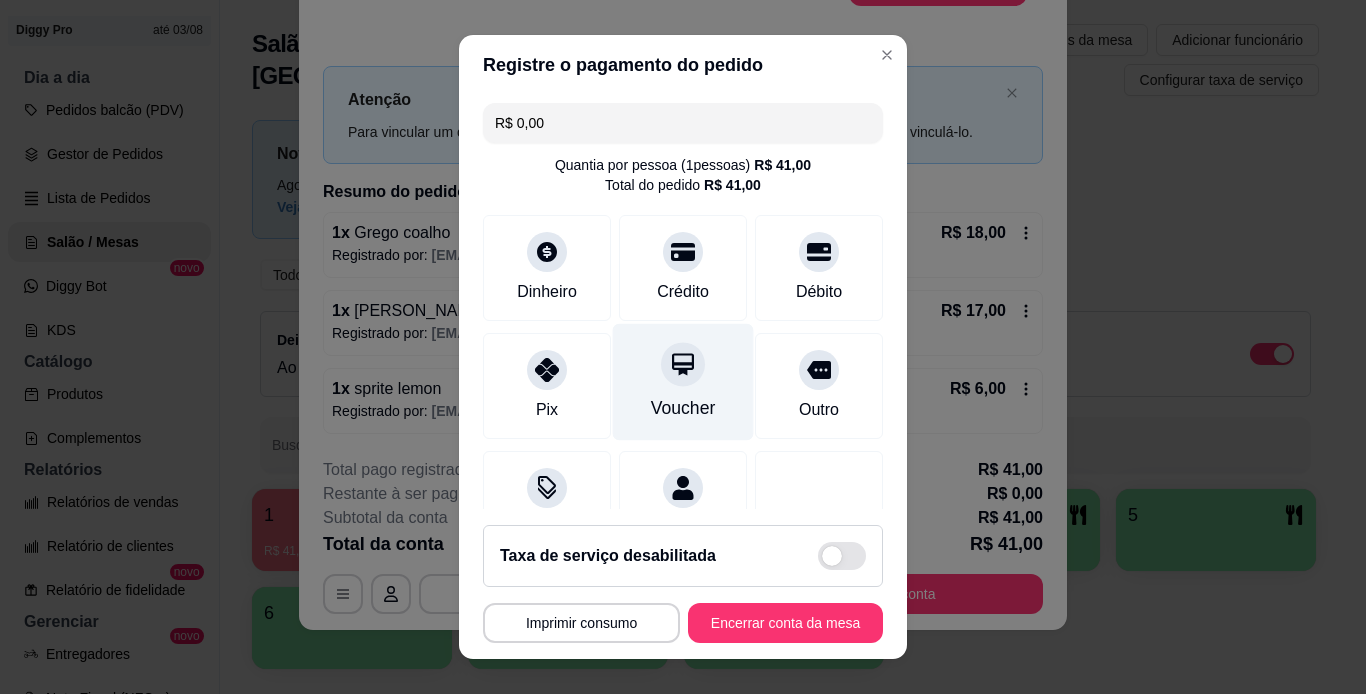 drag, startPoint x: 823, startPoint y: 441, endPoint x: 657, endPoint y: 374, distance: 179.01117 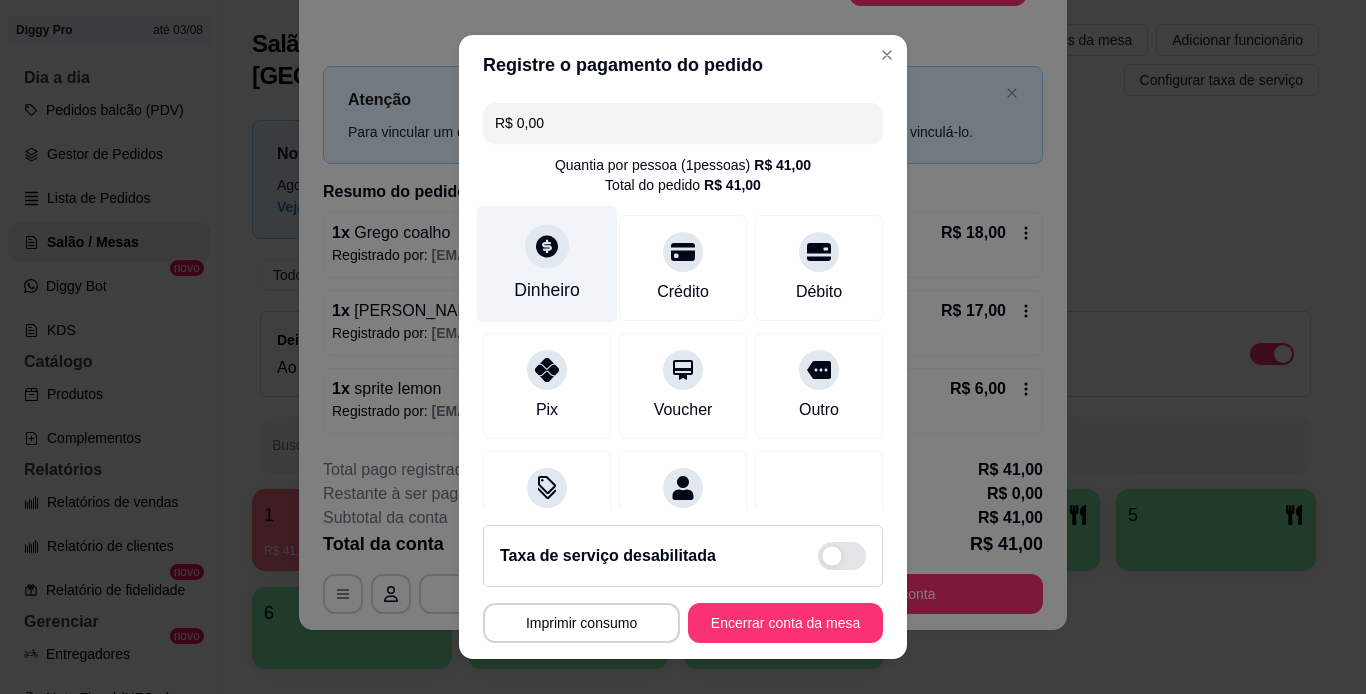 click 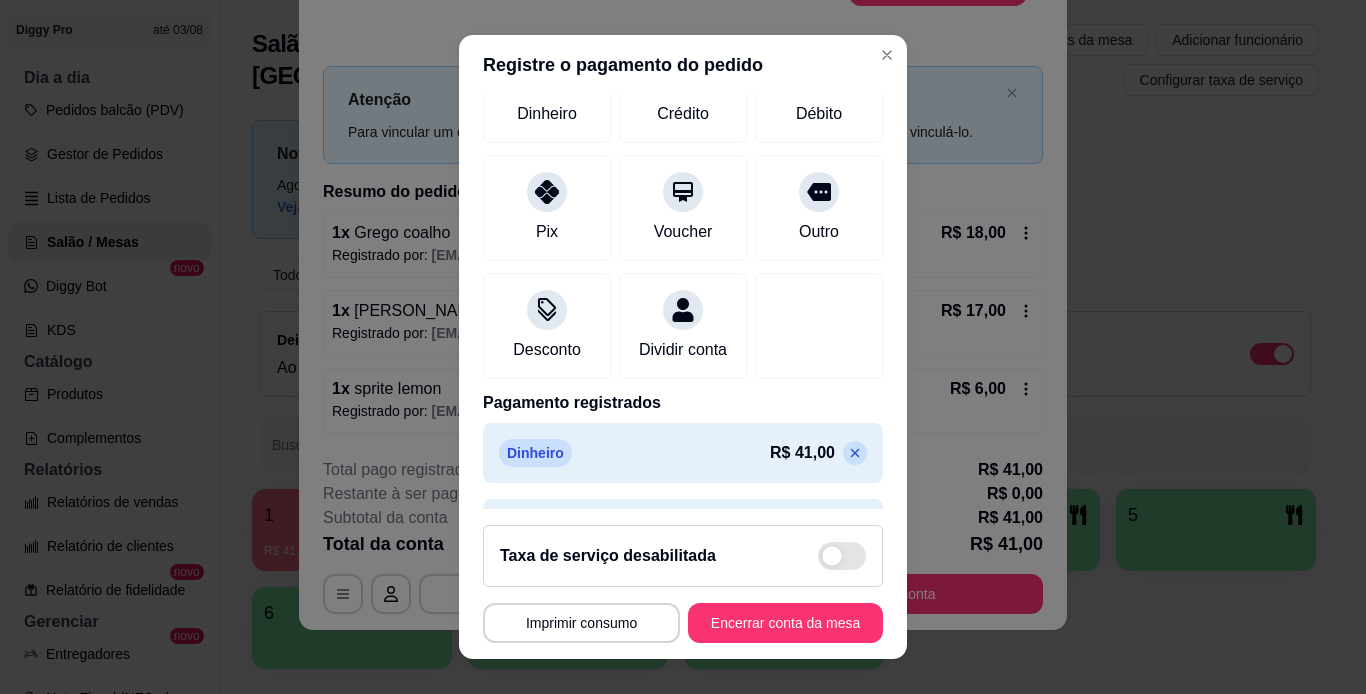 scroll, scrollTop: 259, scrollLeft: 0, axis: vertical 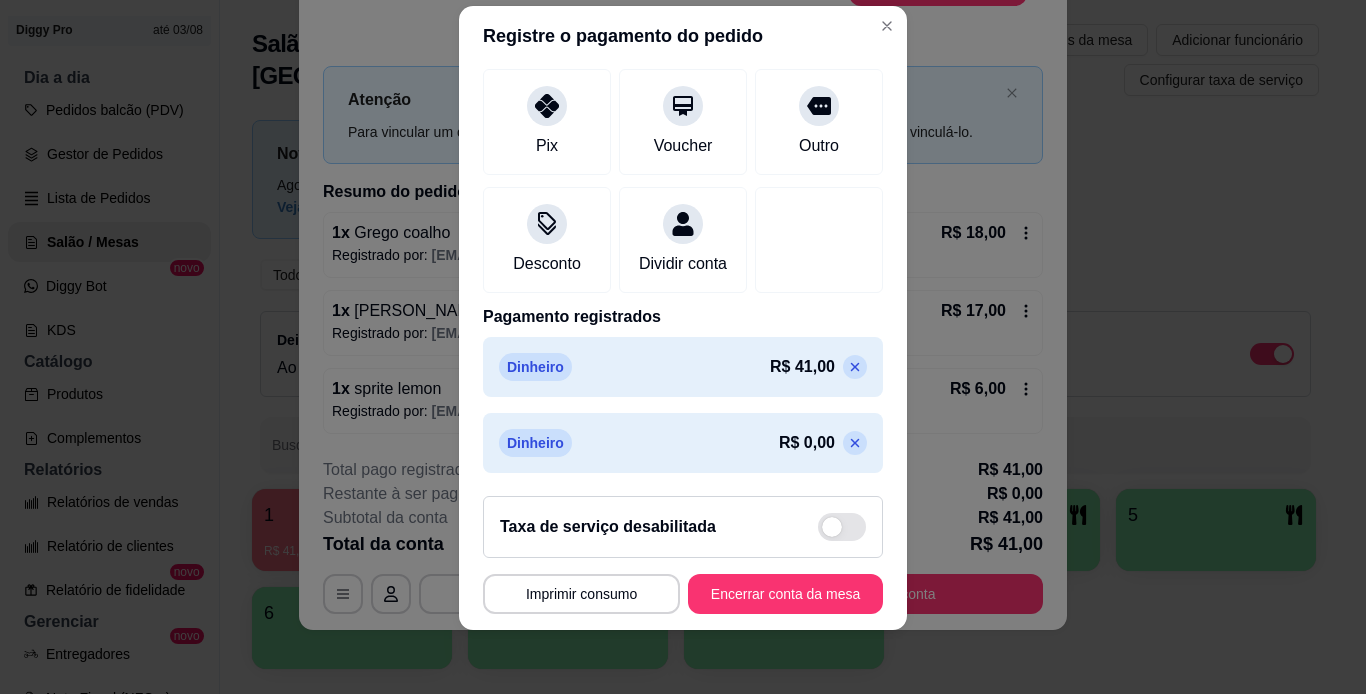 click 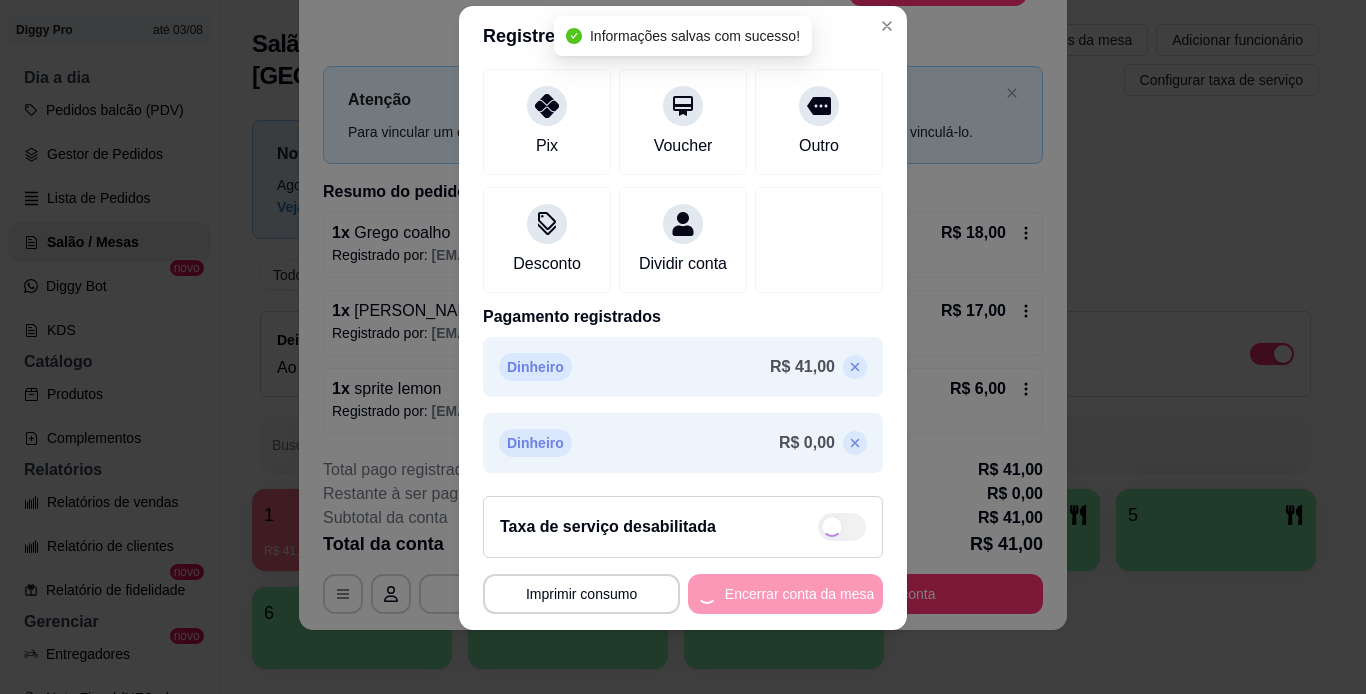scroll, scrollTop: 203, scrollLeft: 0, axis: vertical 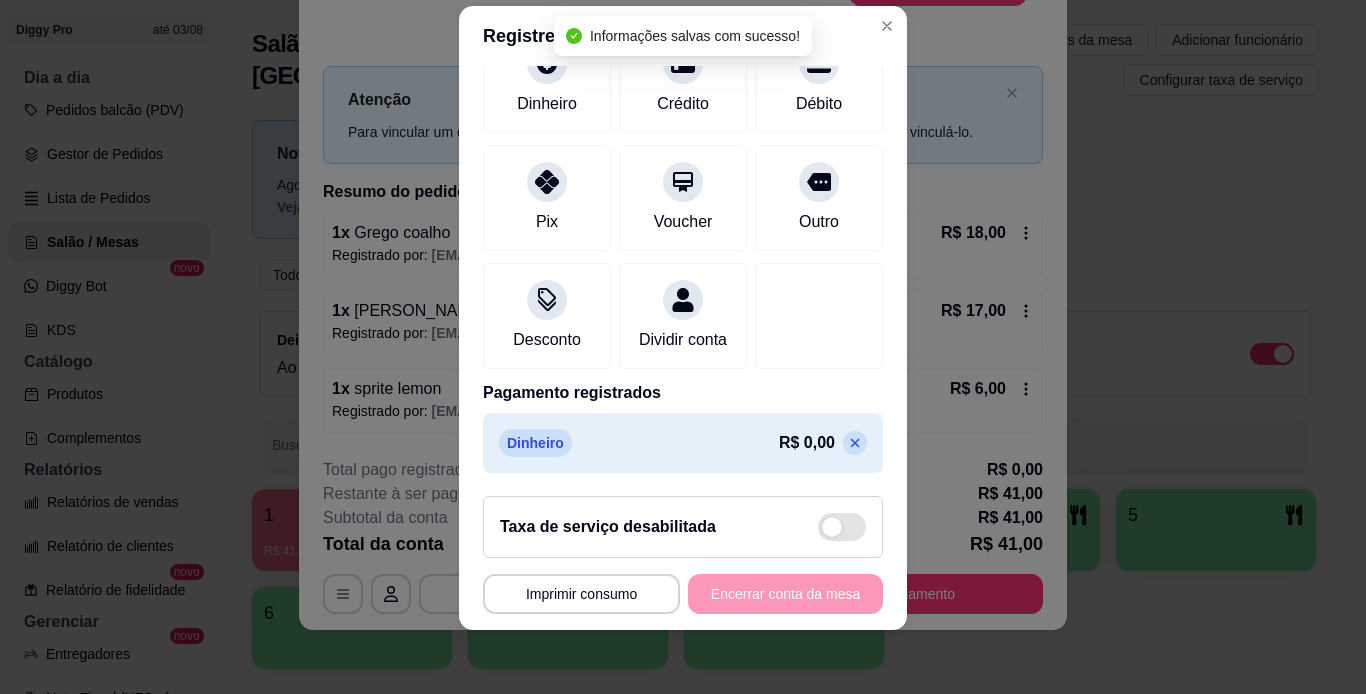 click 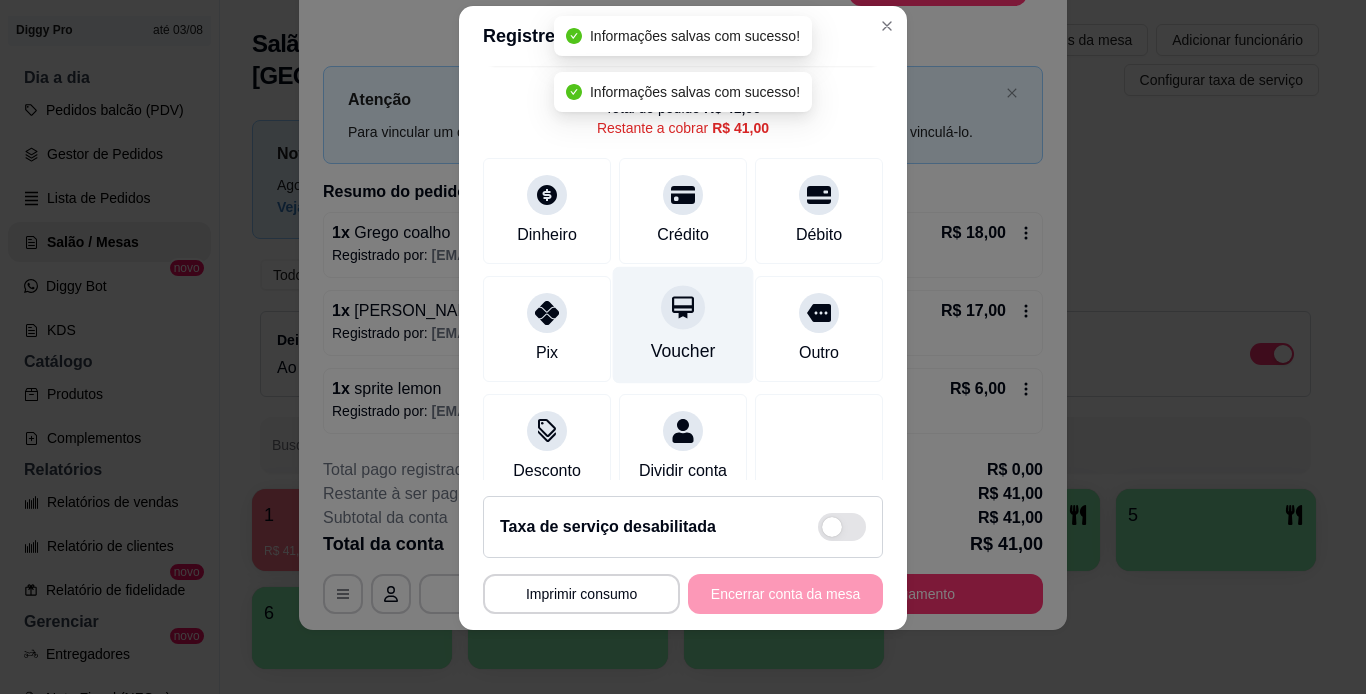 scroll, scrollTop: 0, scrollLeft: 0, axis: both 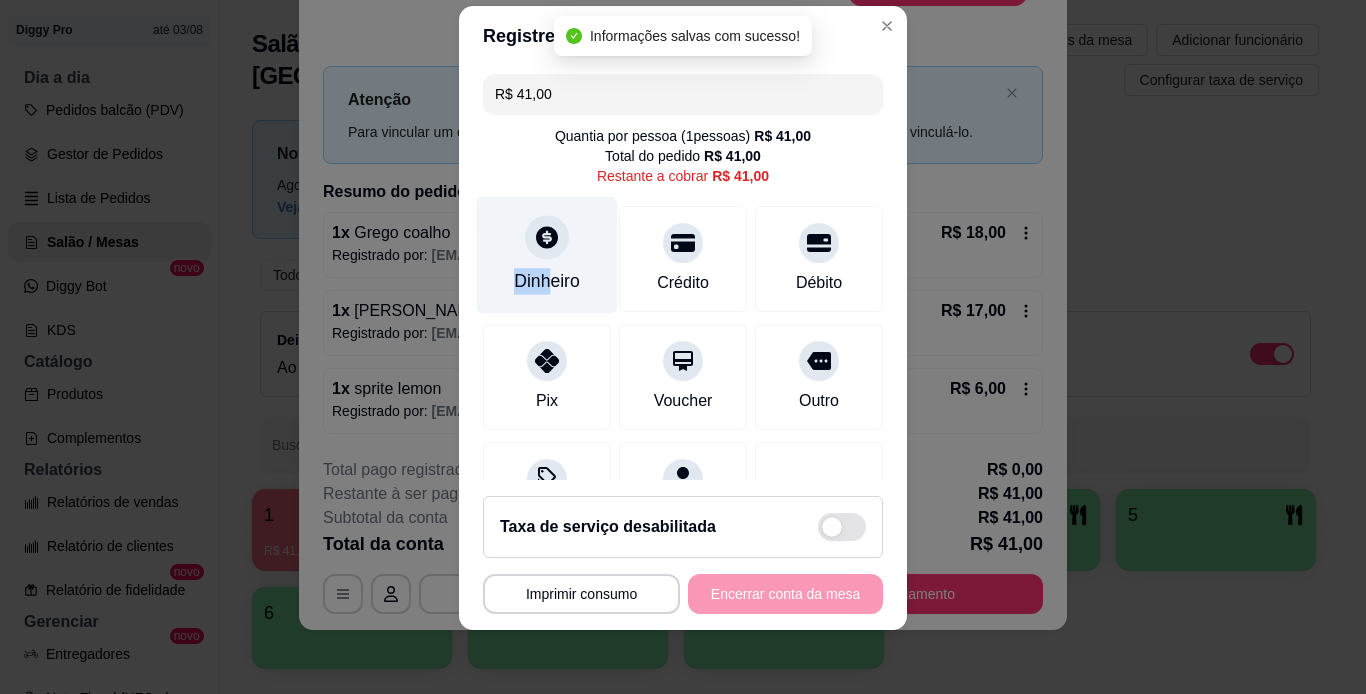 click on "Dinheiro" at bounding box center [547, 254] 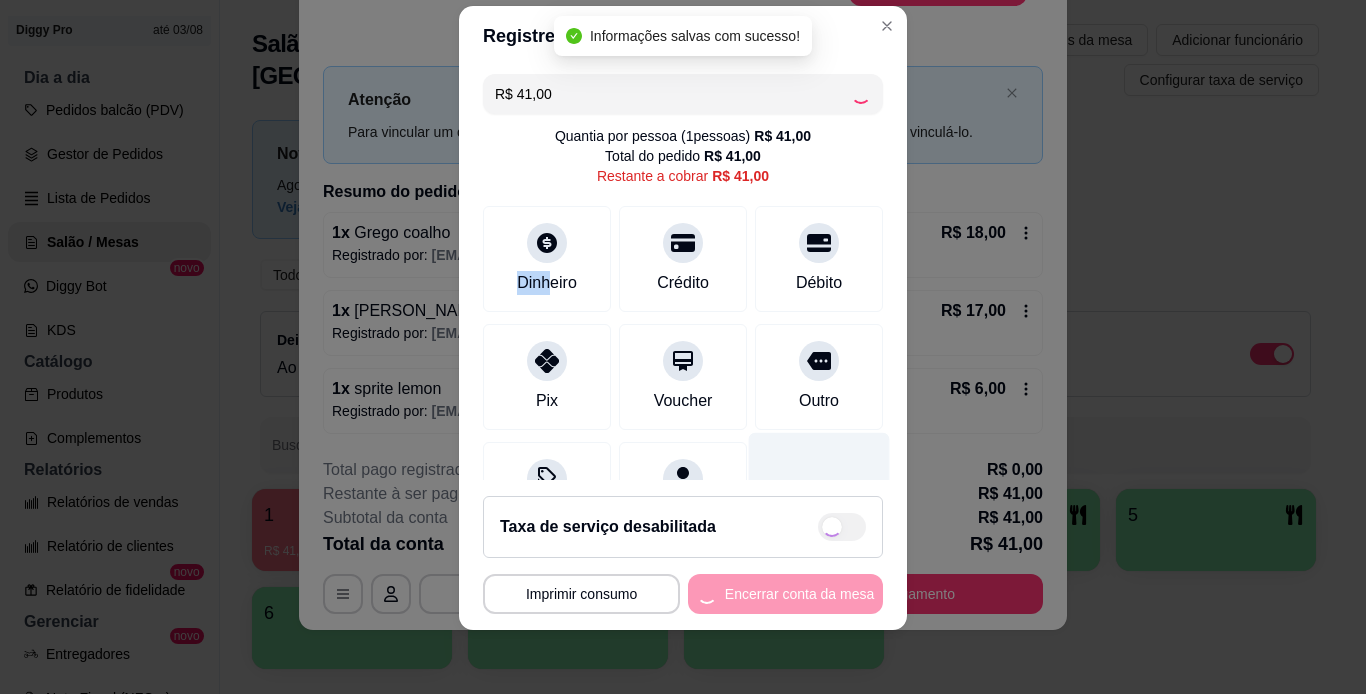 type on "R$ 0,00" 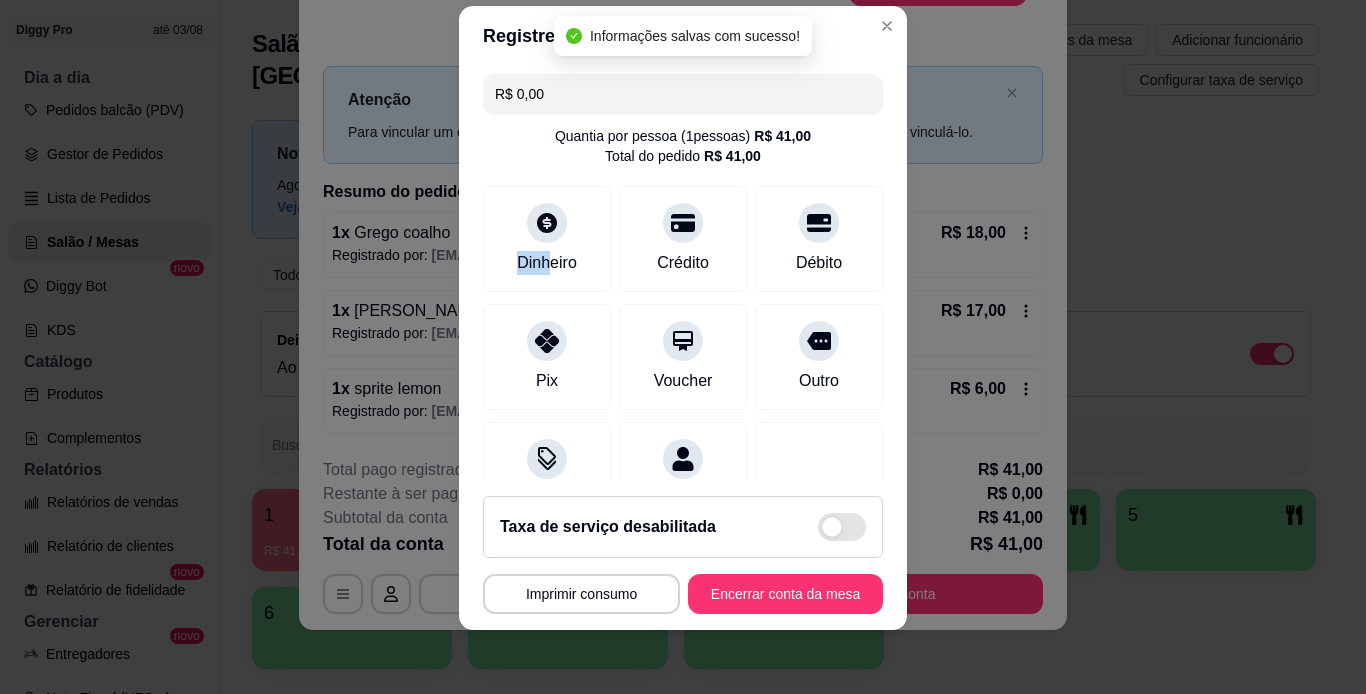 scroll, scrollTop: 183, scrollLeft: 0, axis: vertical 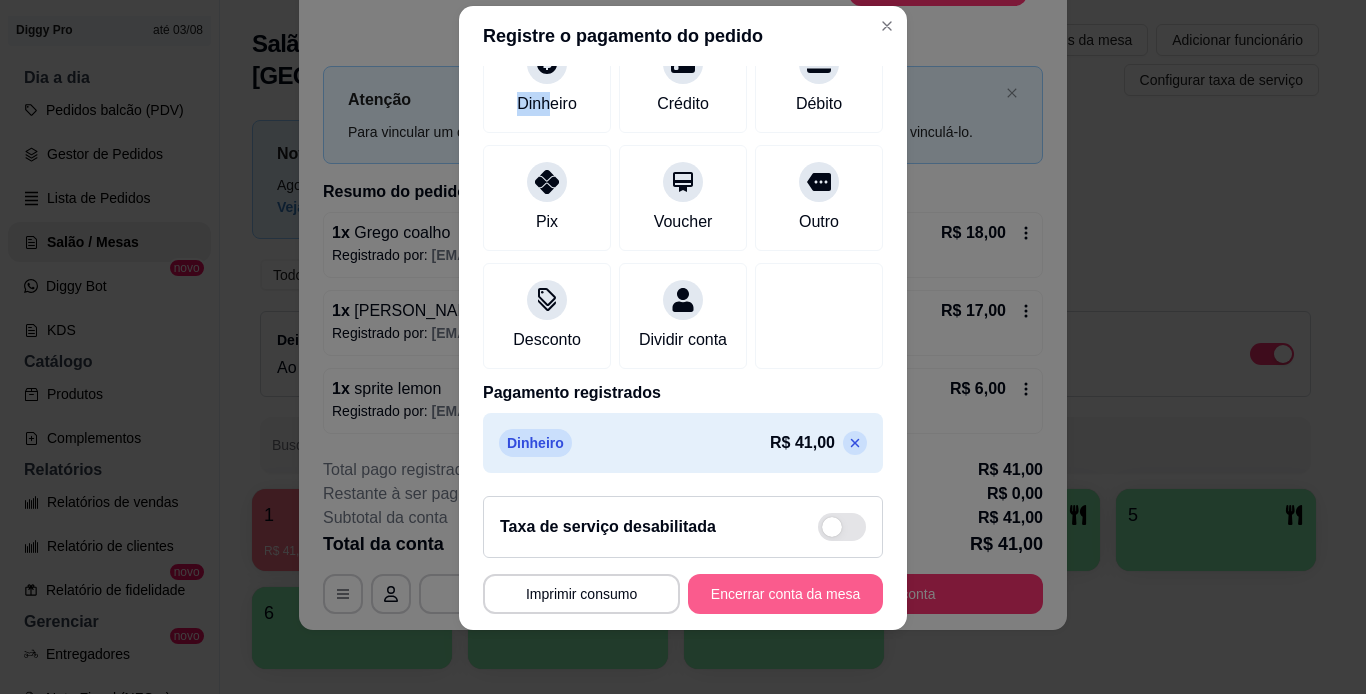 click on "Encerrar conta da mesa" at bounding box center [785, 594] 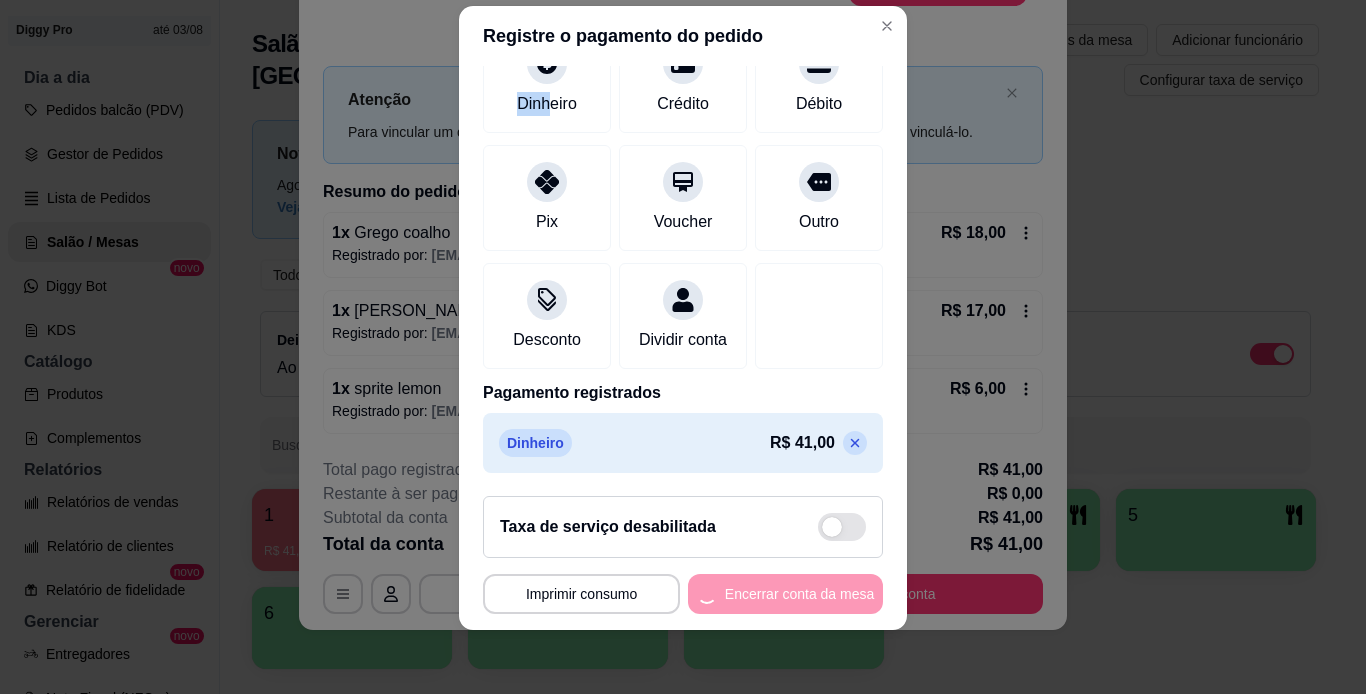 scroll, scrollTop: 0, scrollLeft: 0, axis: both 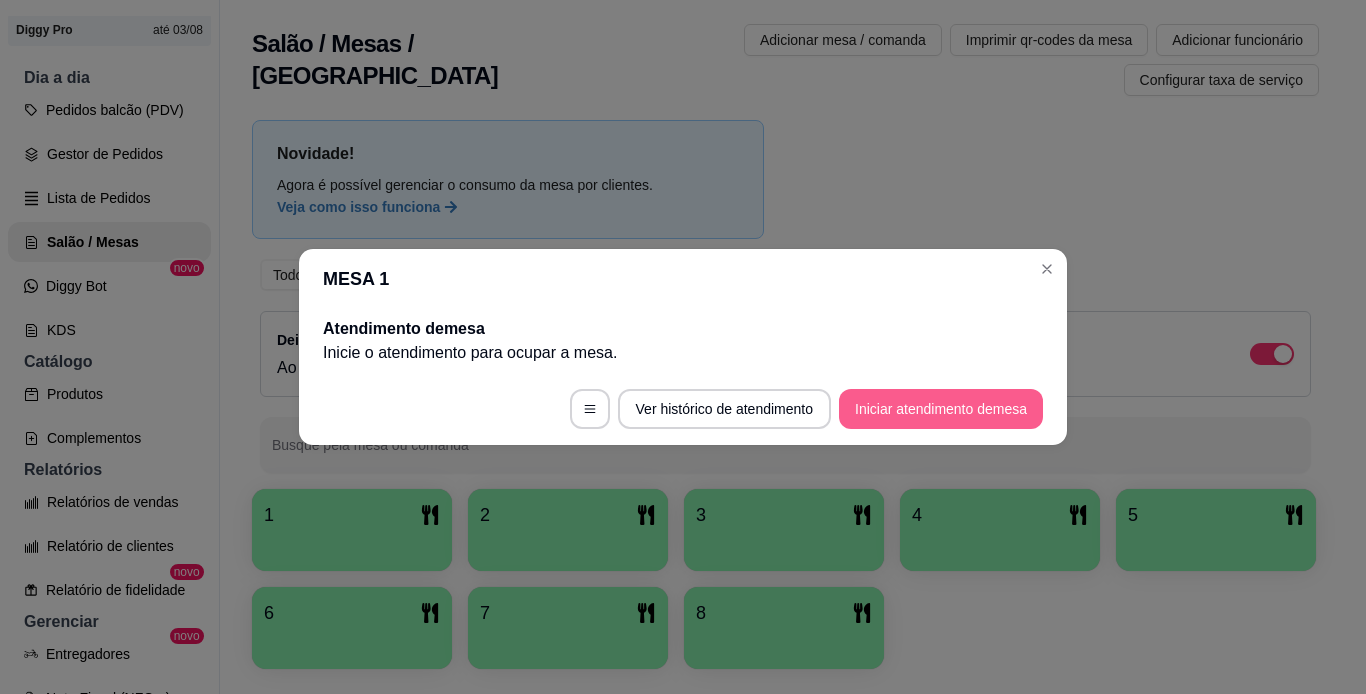 click on "Iniciar atendimento de  mesa" at bounding box center (941, 409) 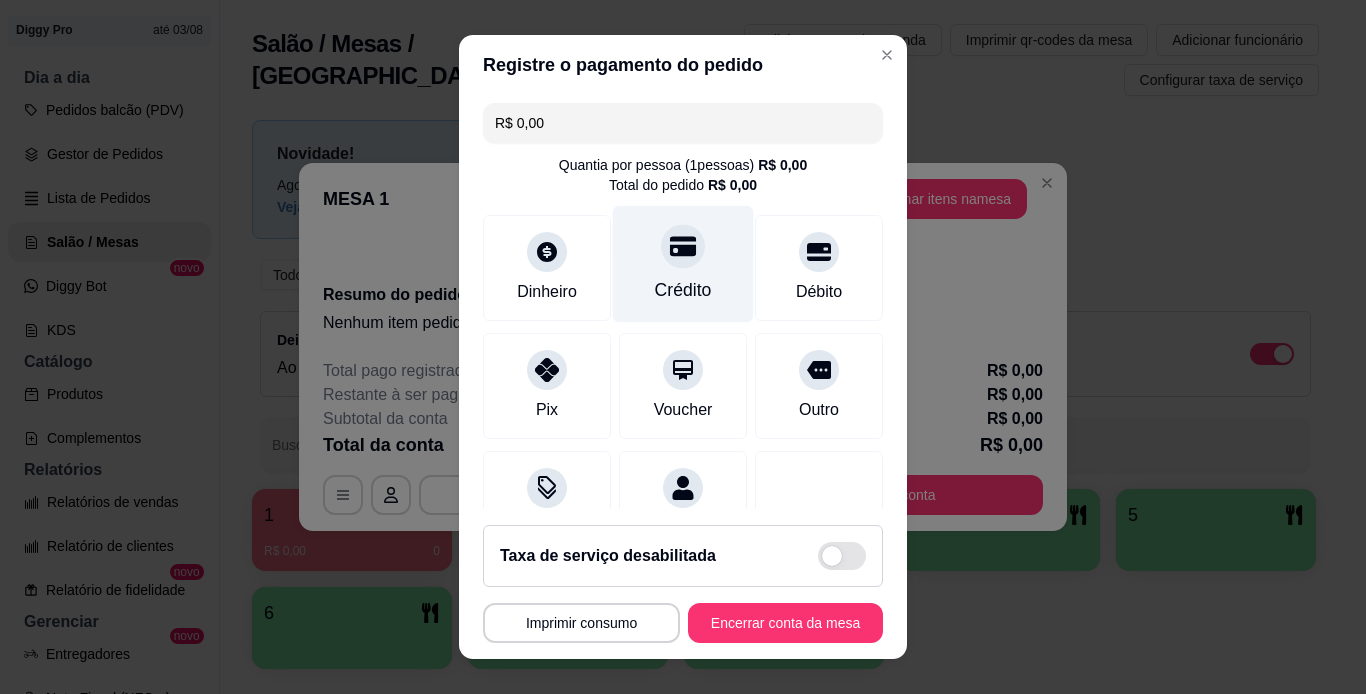 scroll, scrollTop: 79, scrollLeft: 0, axis: vertical 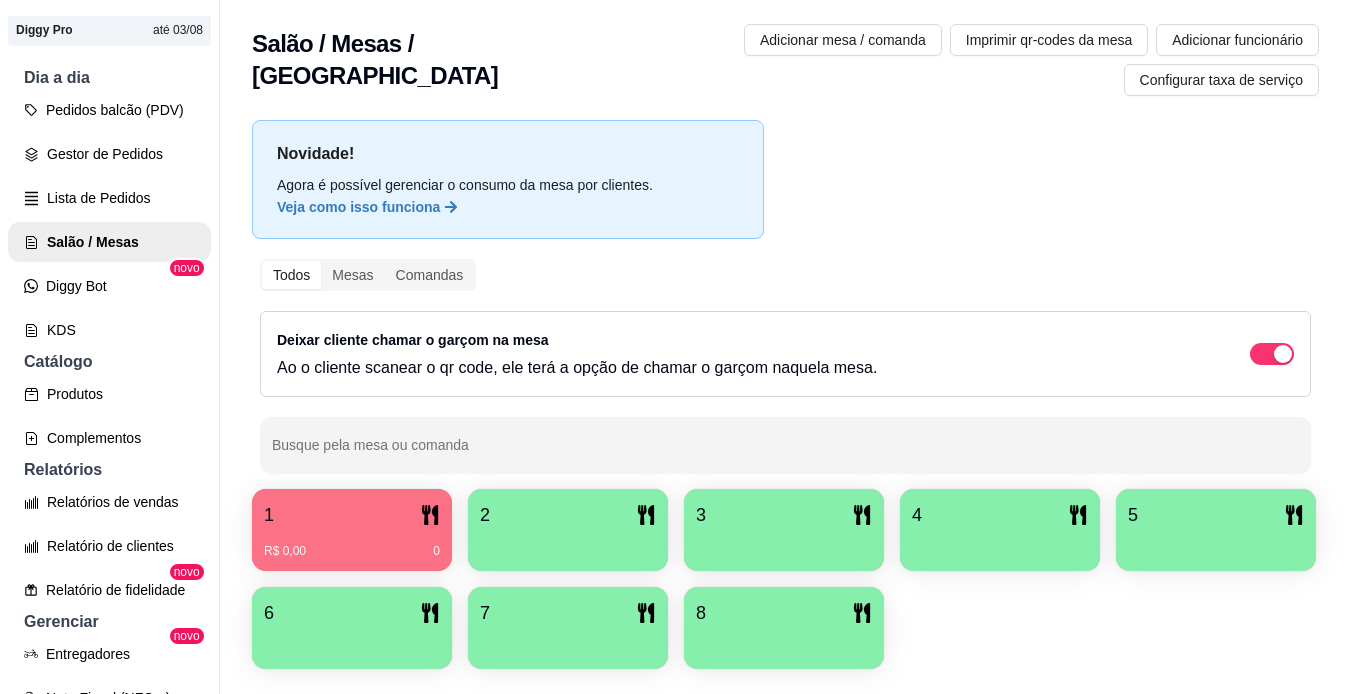 click on "R$ 0,00 0" at bounding box center [352, 544] 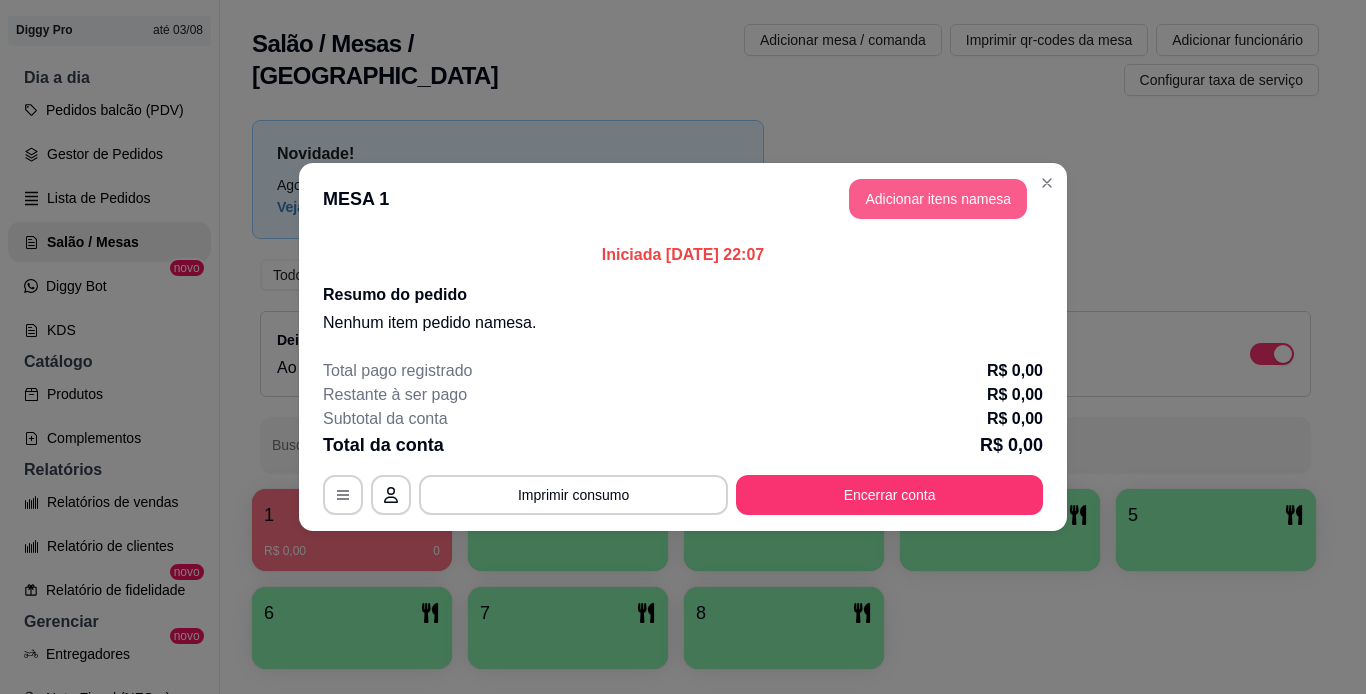 click on "Adicionar itens na  mesa" at bounding box center [938, 199] 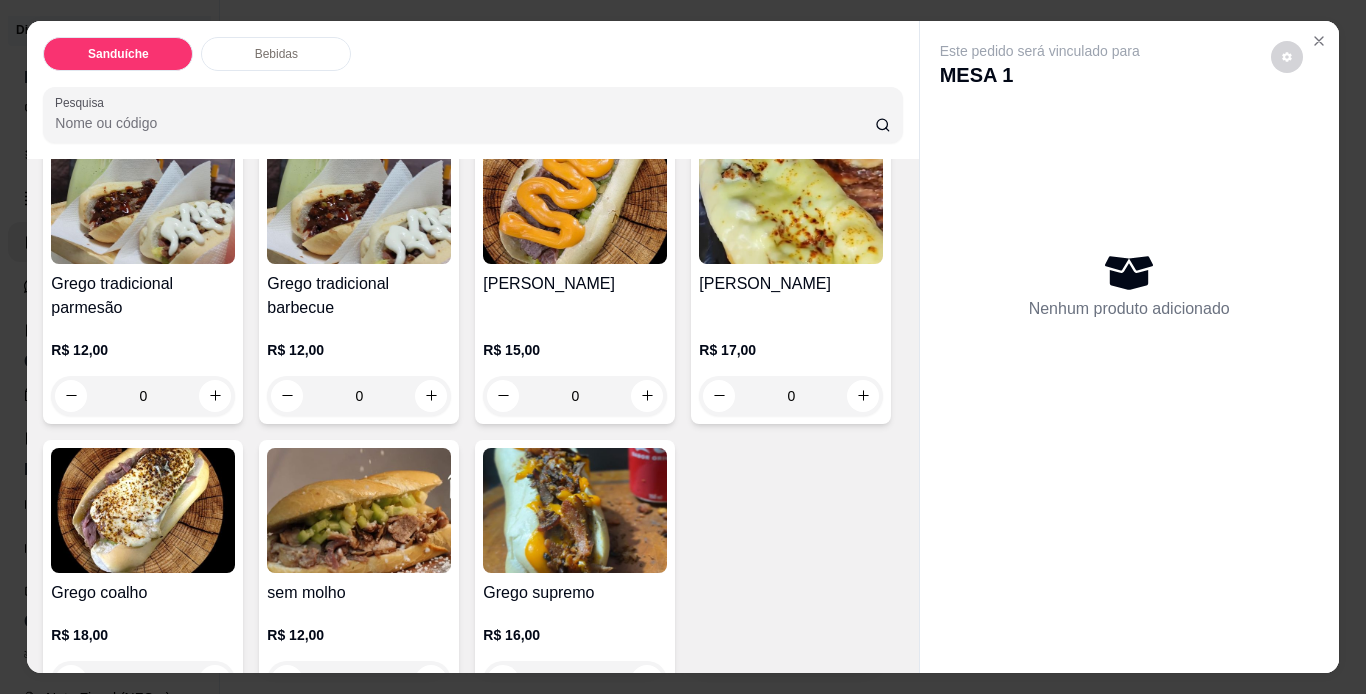 scroll, scrollTop: 200, scrollLeft: 0, axis: vertical 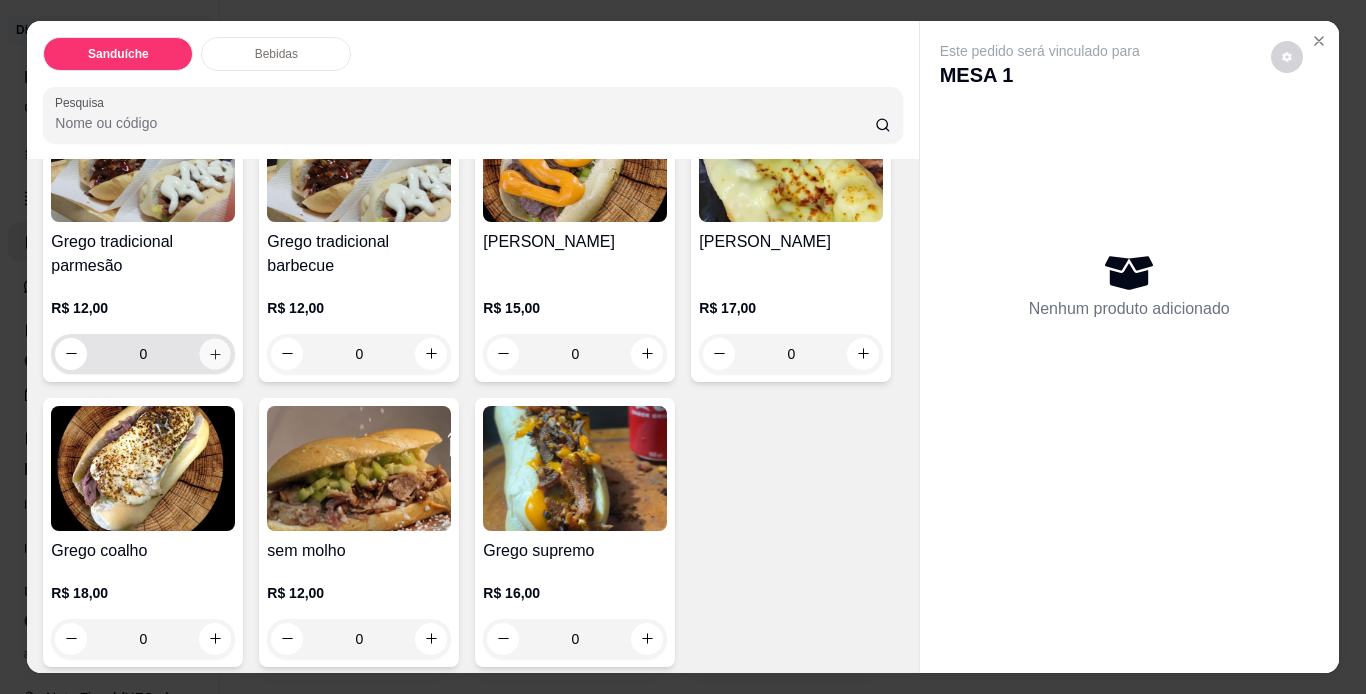 click 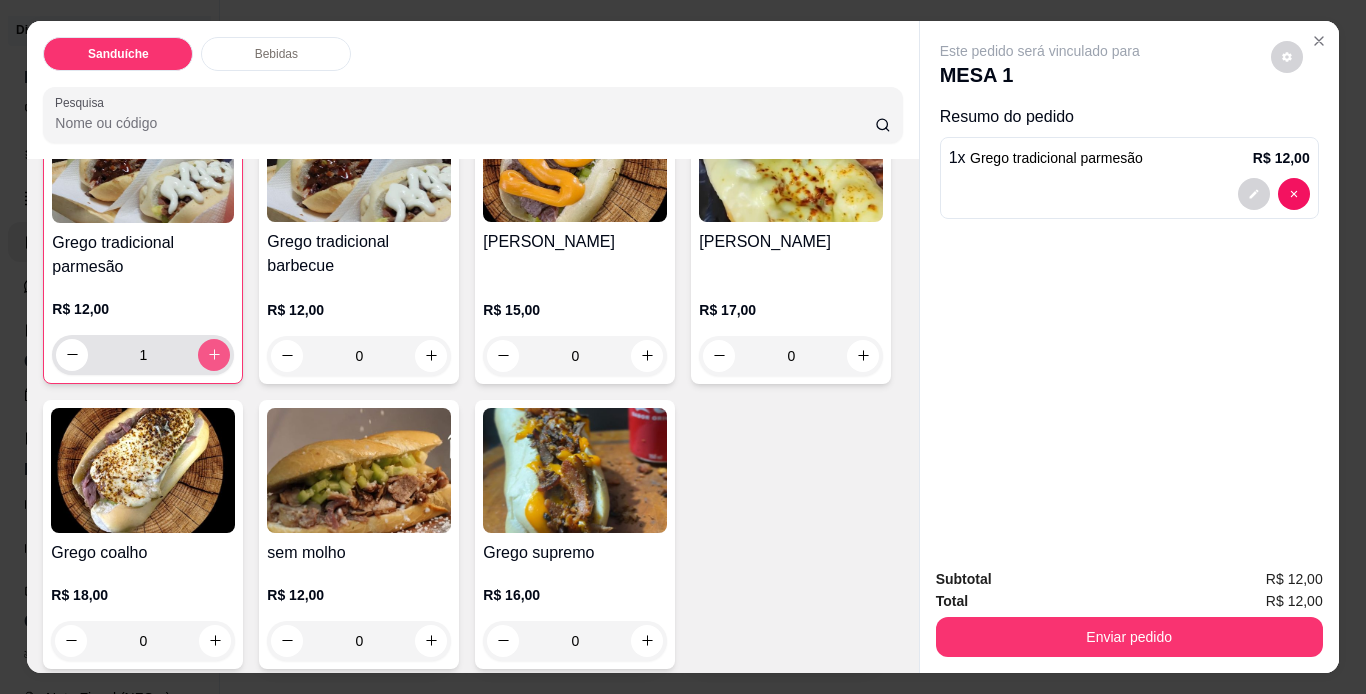 scroll, scrollTop: 201, scrollLeft: 0, axis: vertical 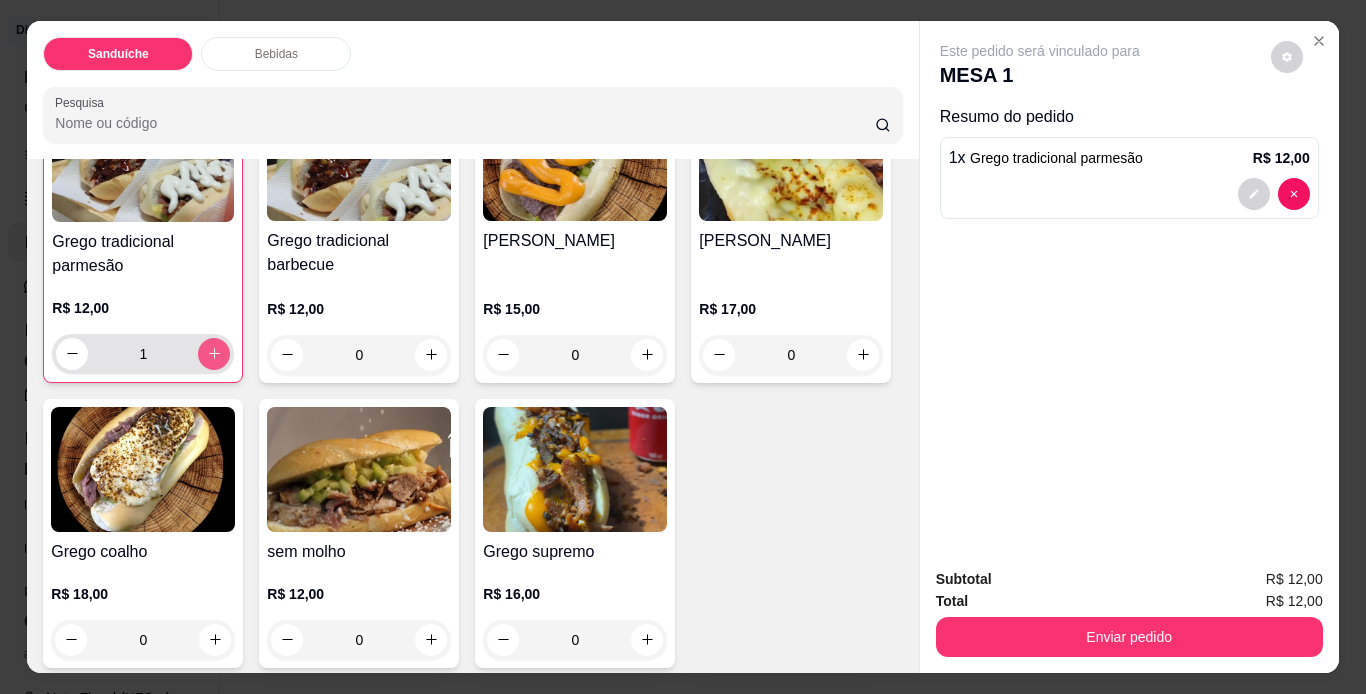 click 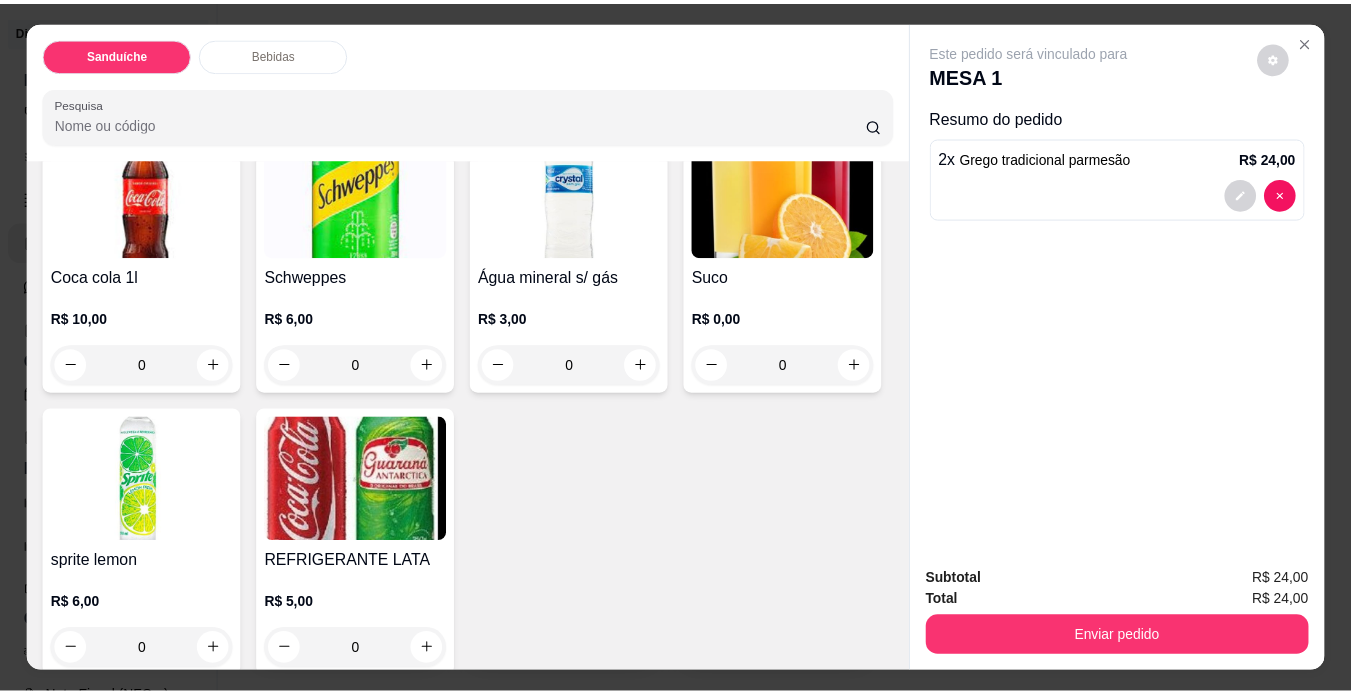 scroll, scrollTop: 901, scrollLeft: 0, axis: vertical 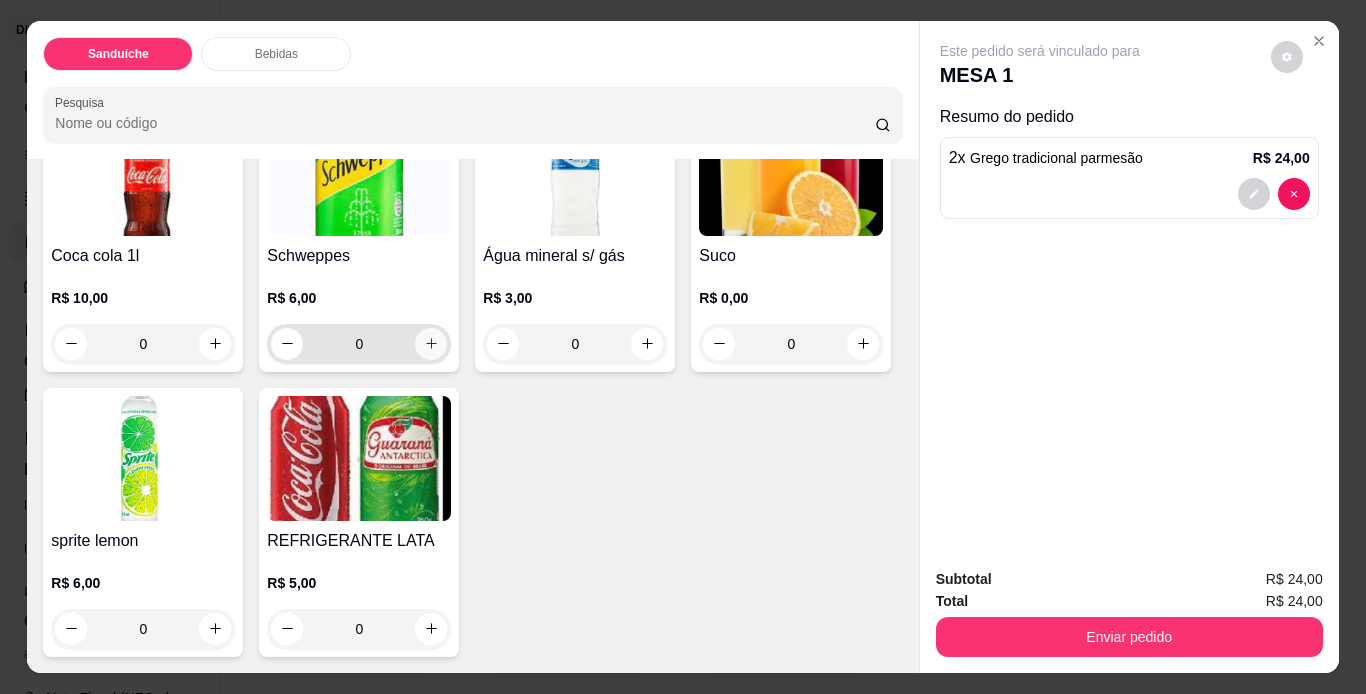 click 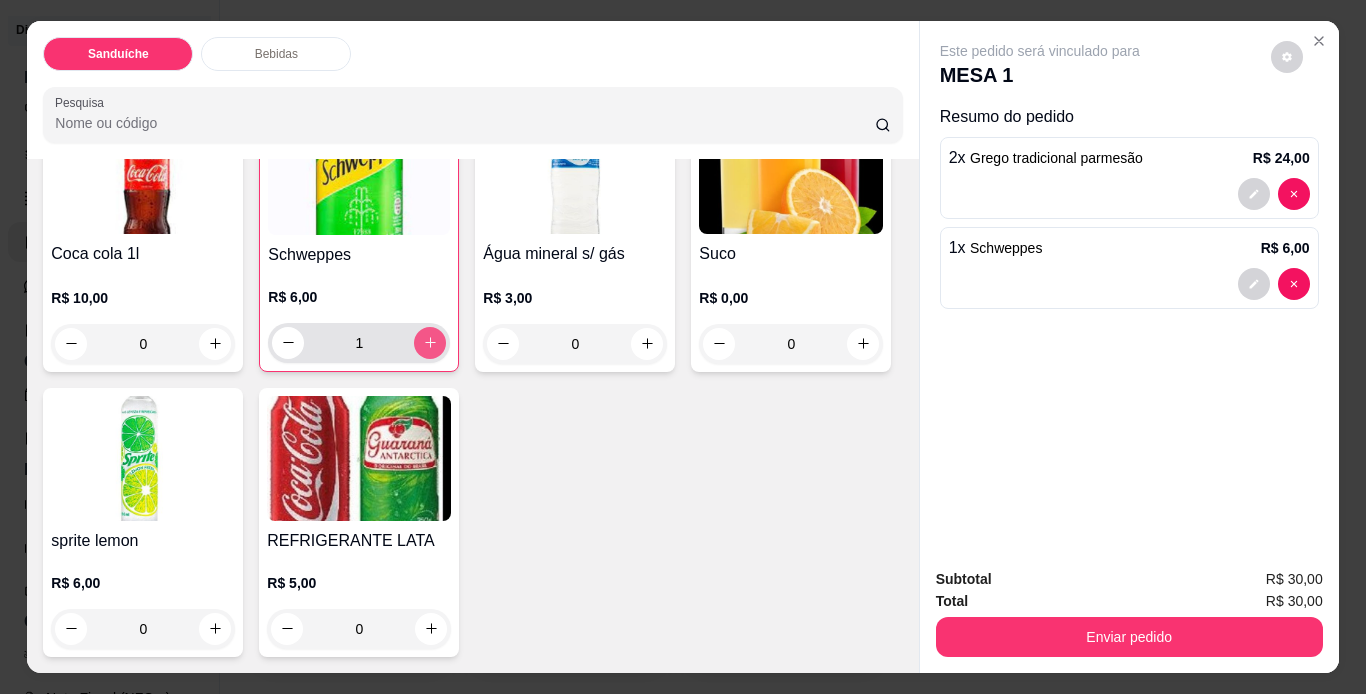type on "1" 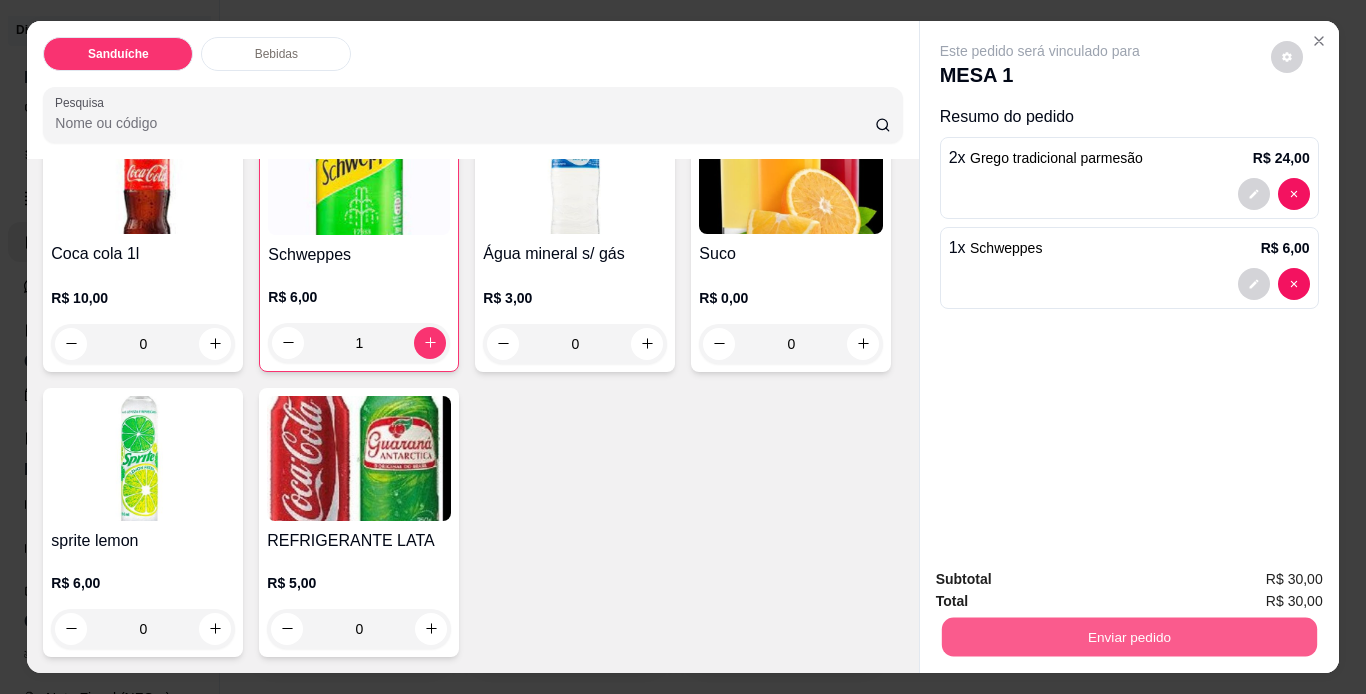 click on "Enviar pedido" at bounding box center (1128, 637) 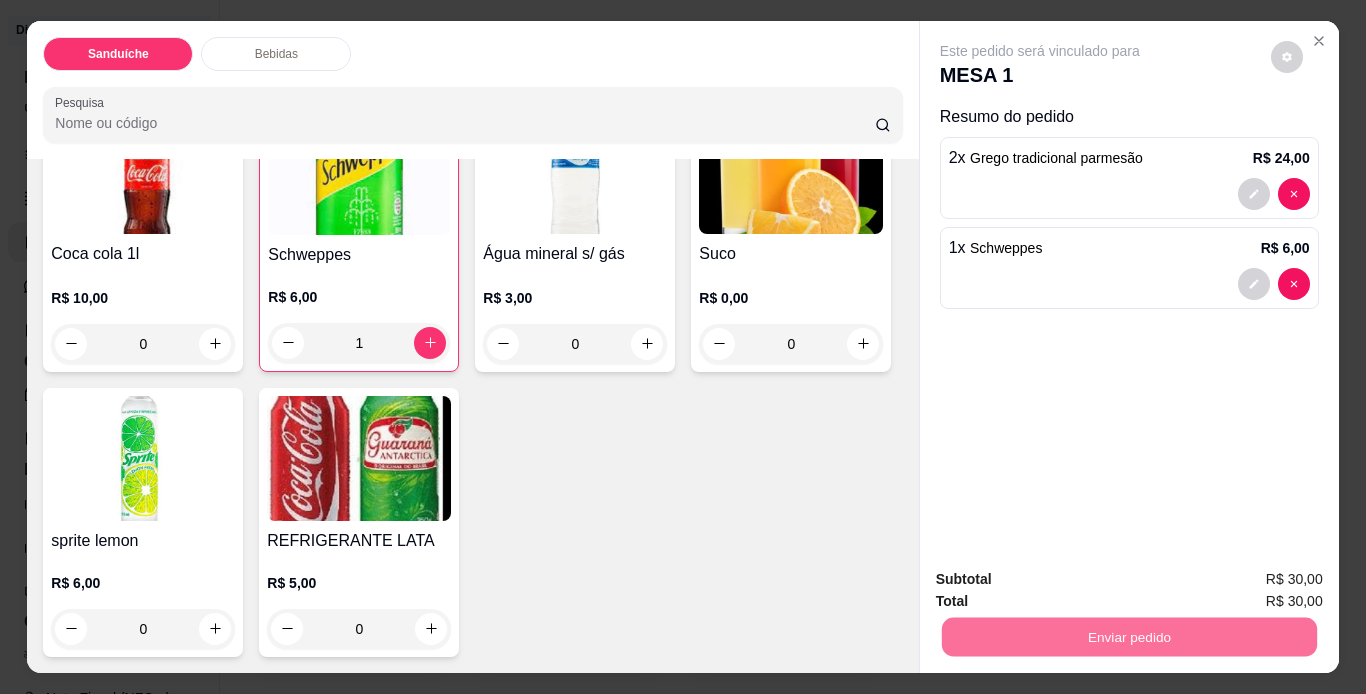 click on "Não registrar e enviar pedido" at bounding box center [1063, 580] 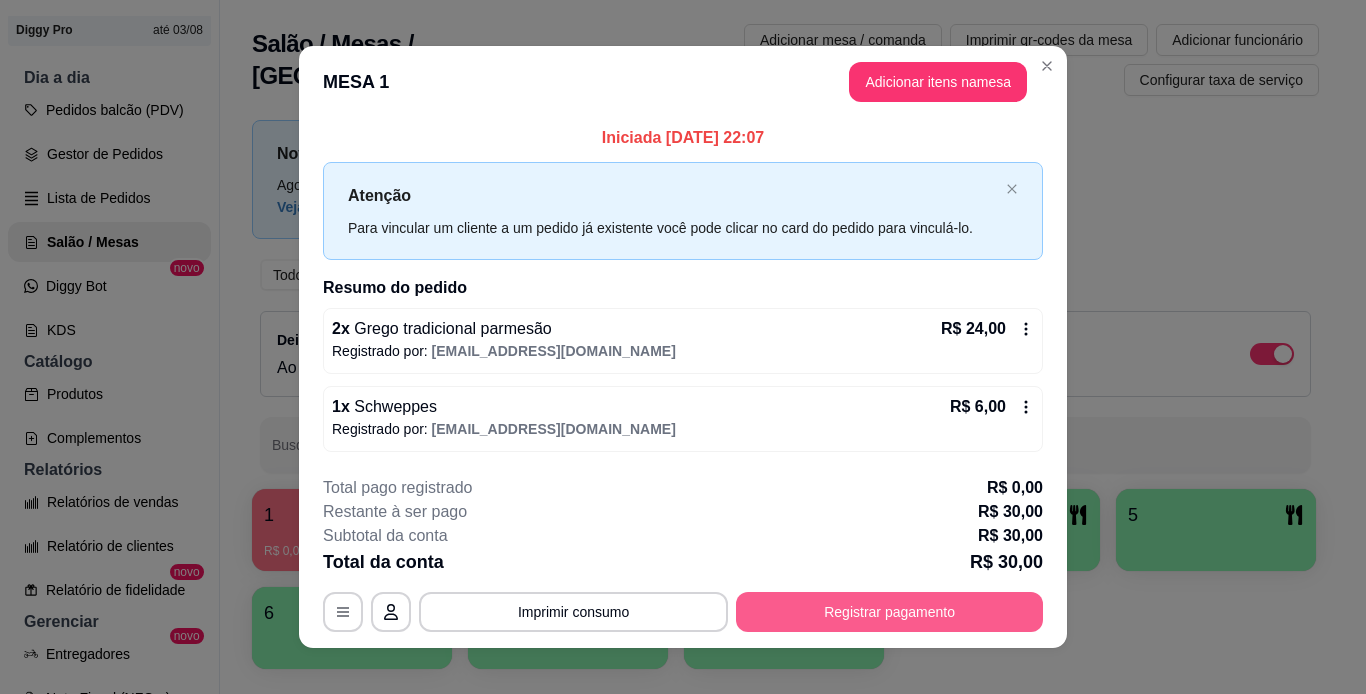 click on "Registrar pagamento" at bounding box center [889, 612] 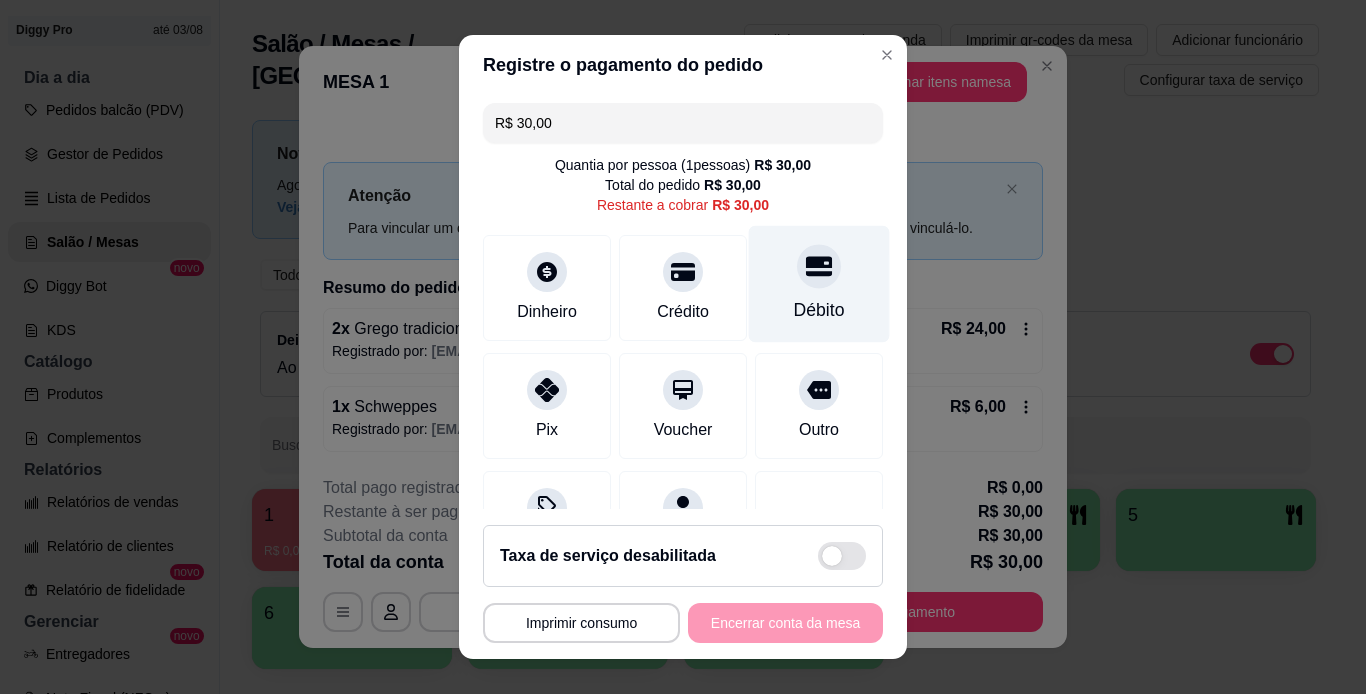 click on "Débito" at bounding box center (819, 283) 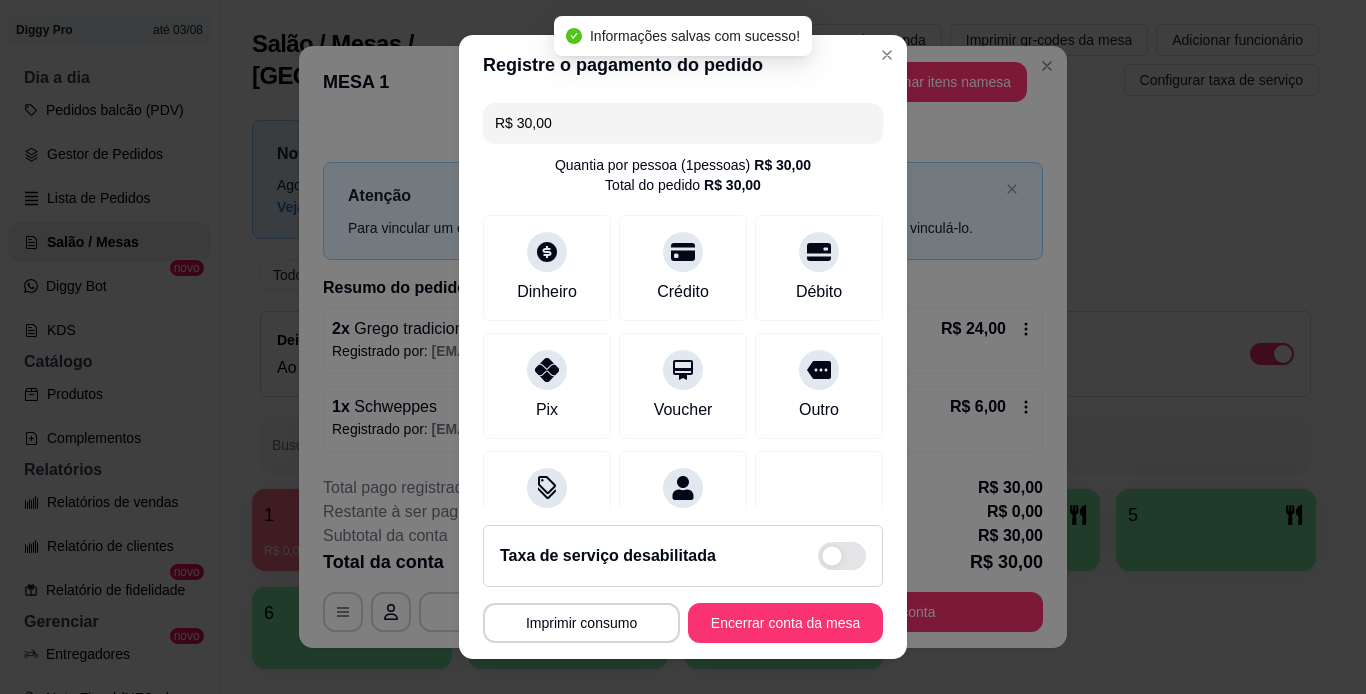 type on "R$ 0,00" 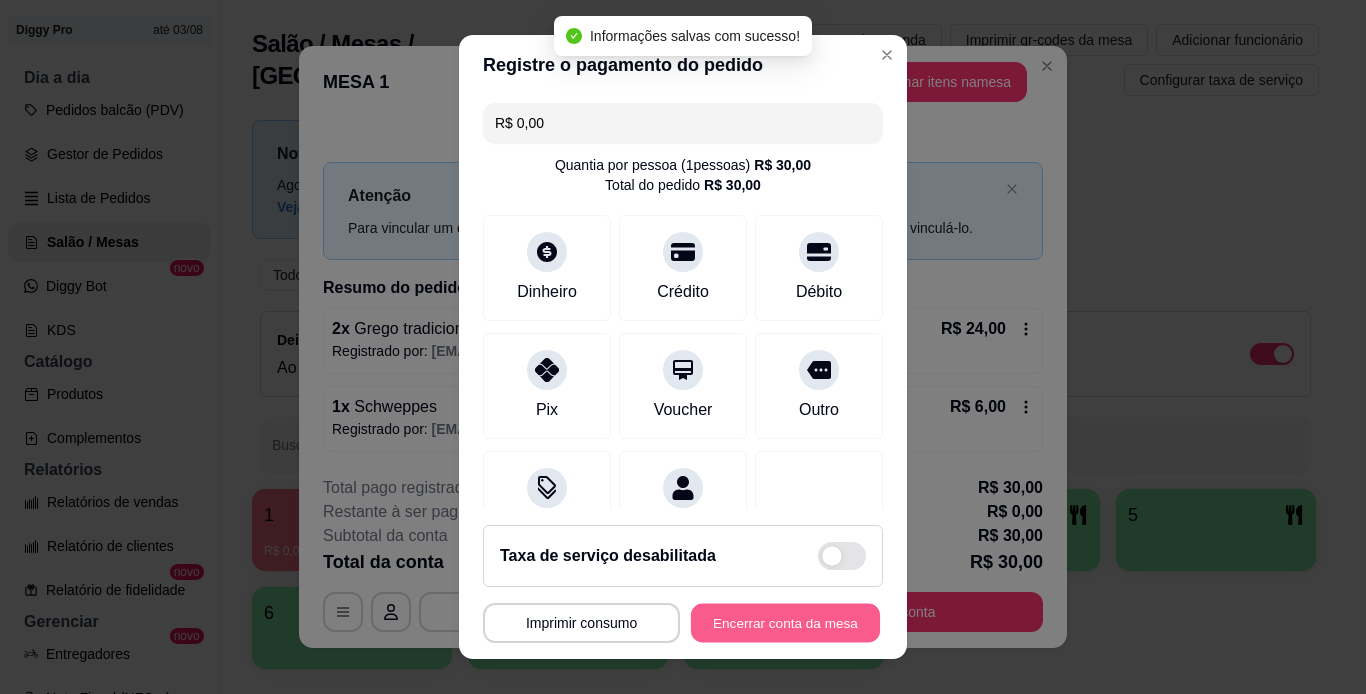 click on "Encerrar conta da mesa" at bounding box center (785, 623) 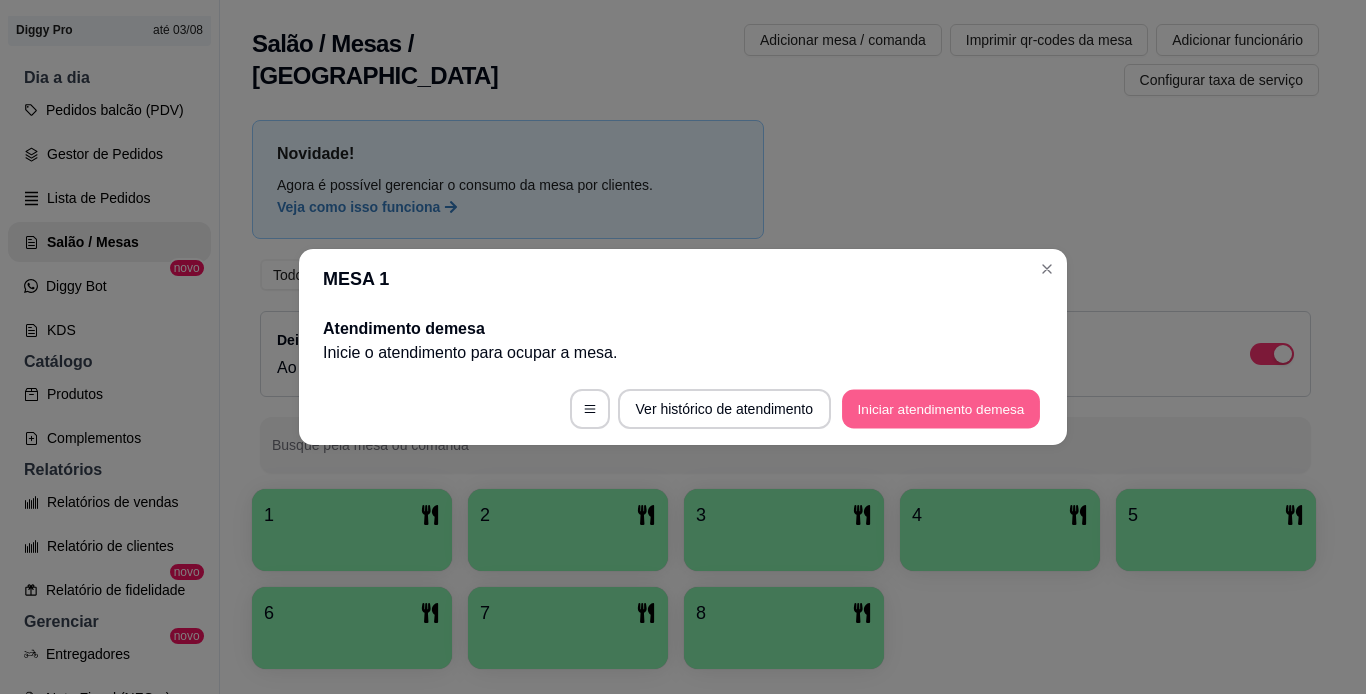 click on "Iniciar atendimento de  mesa" at bounding box center (941, 409) 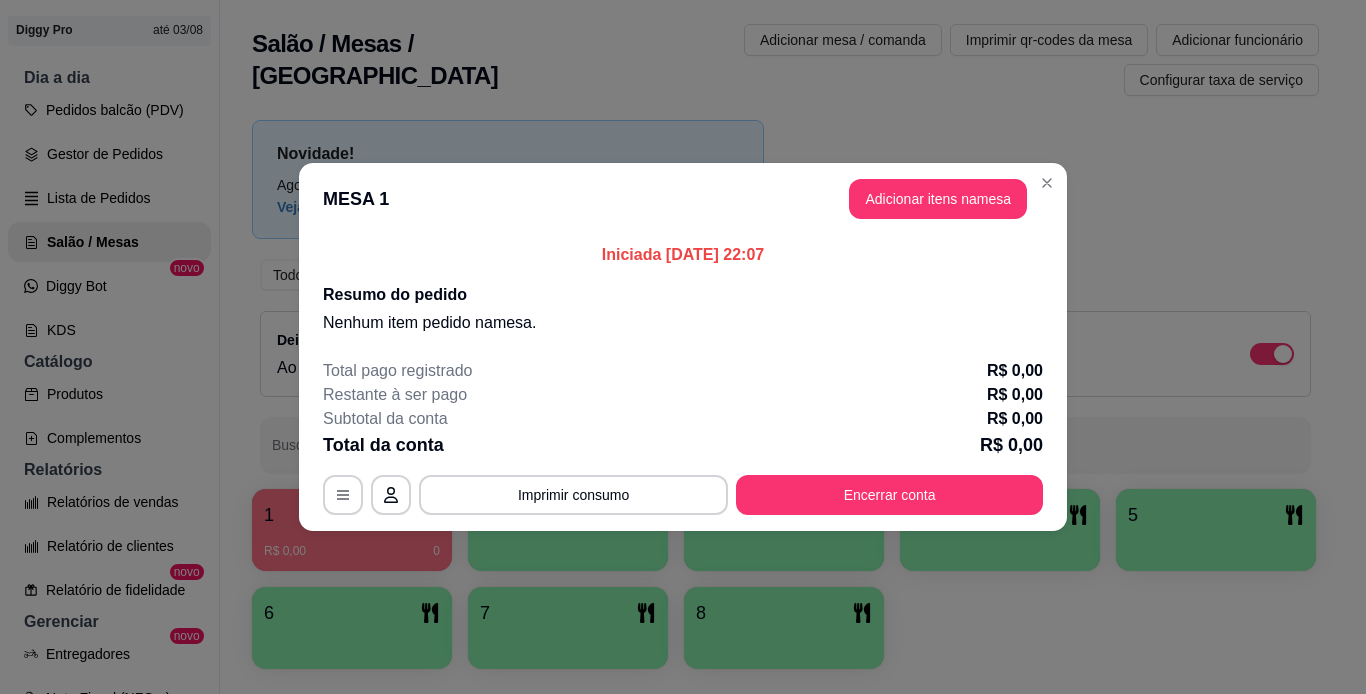 click on "MESA 1 Adicionar itens na  mesa" at bounding box center (683, 199) 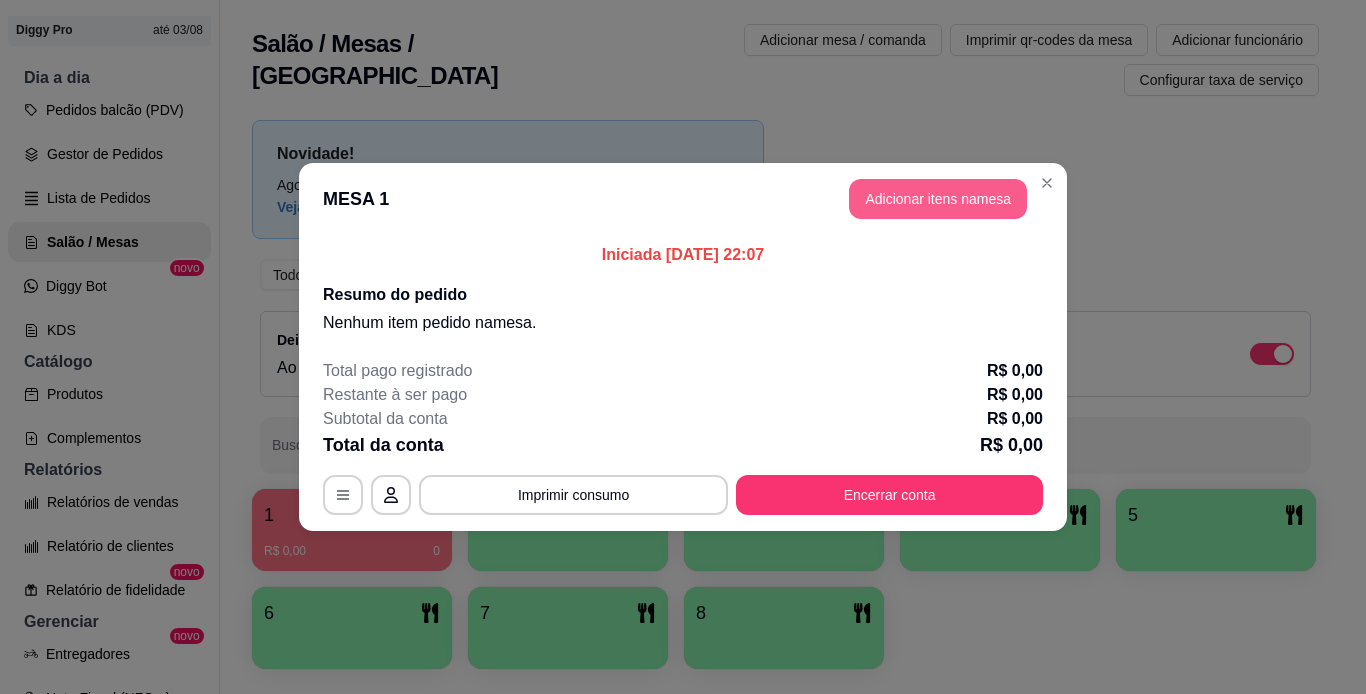 click on "Adicionar itens na  mesa" at bounding box center (938, 199) 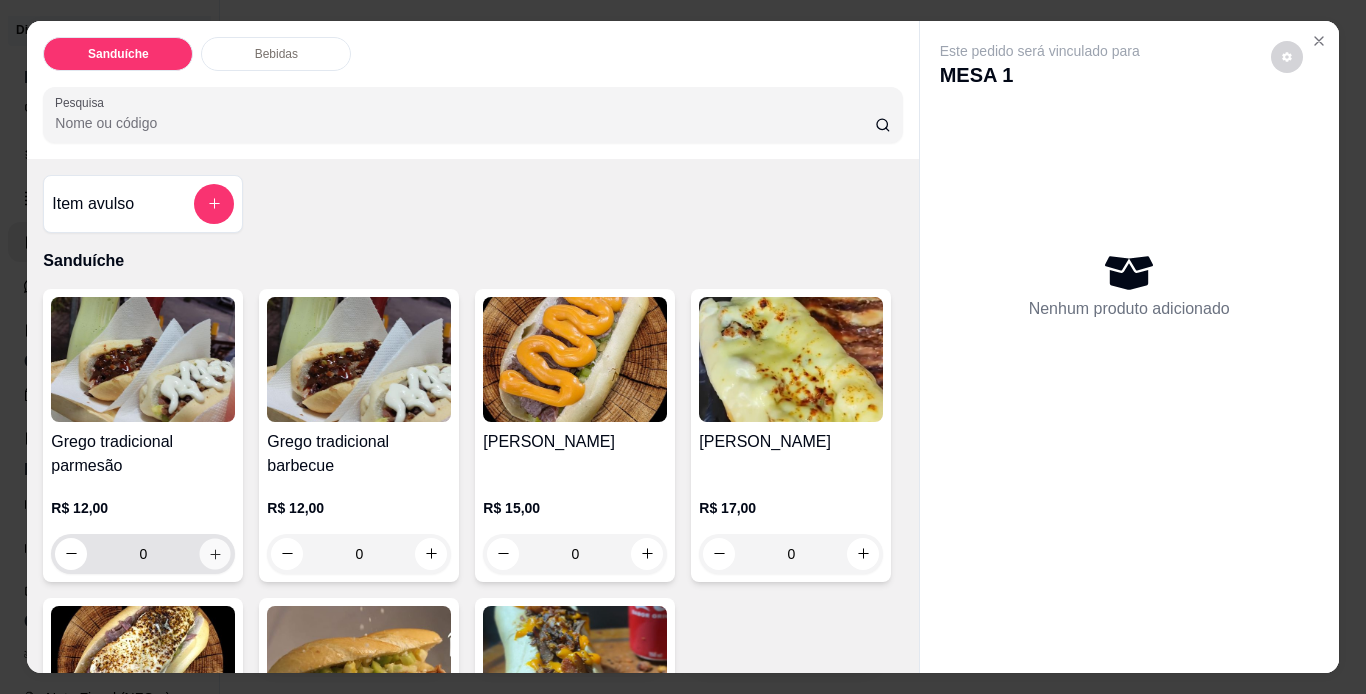 click 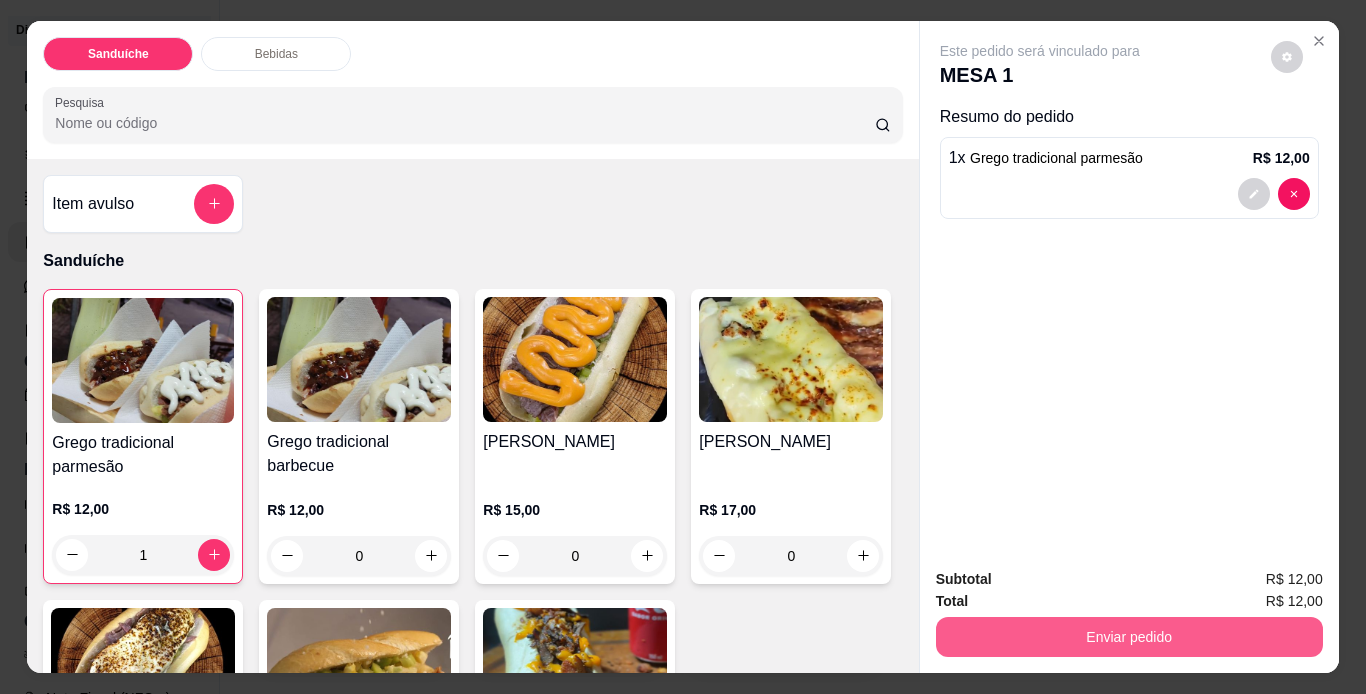click on "Enviar pedido" at bounding box center [1129, 637] 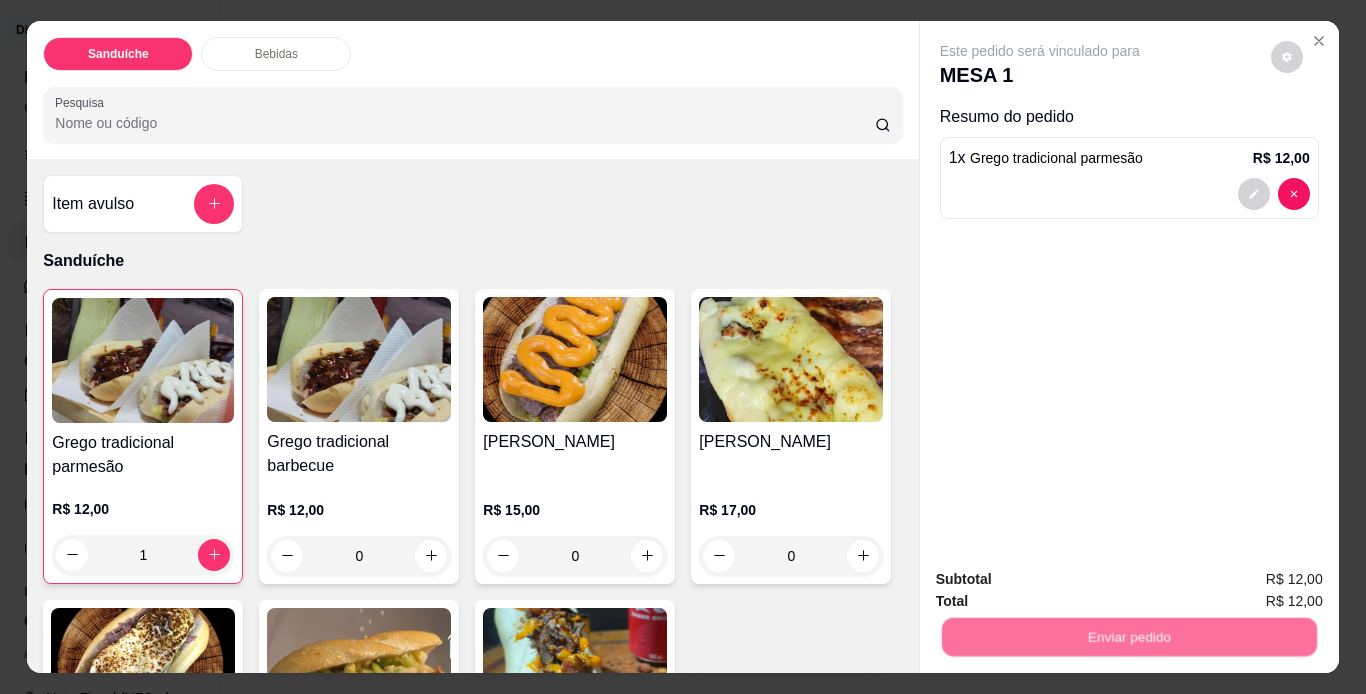 click on "Não registrar e enviar pedido" at bounding box center [1063, 581] 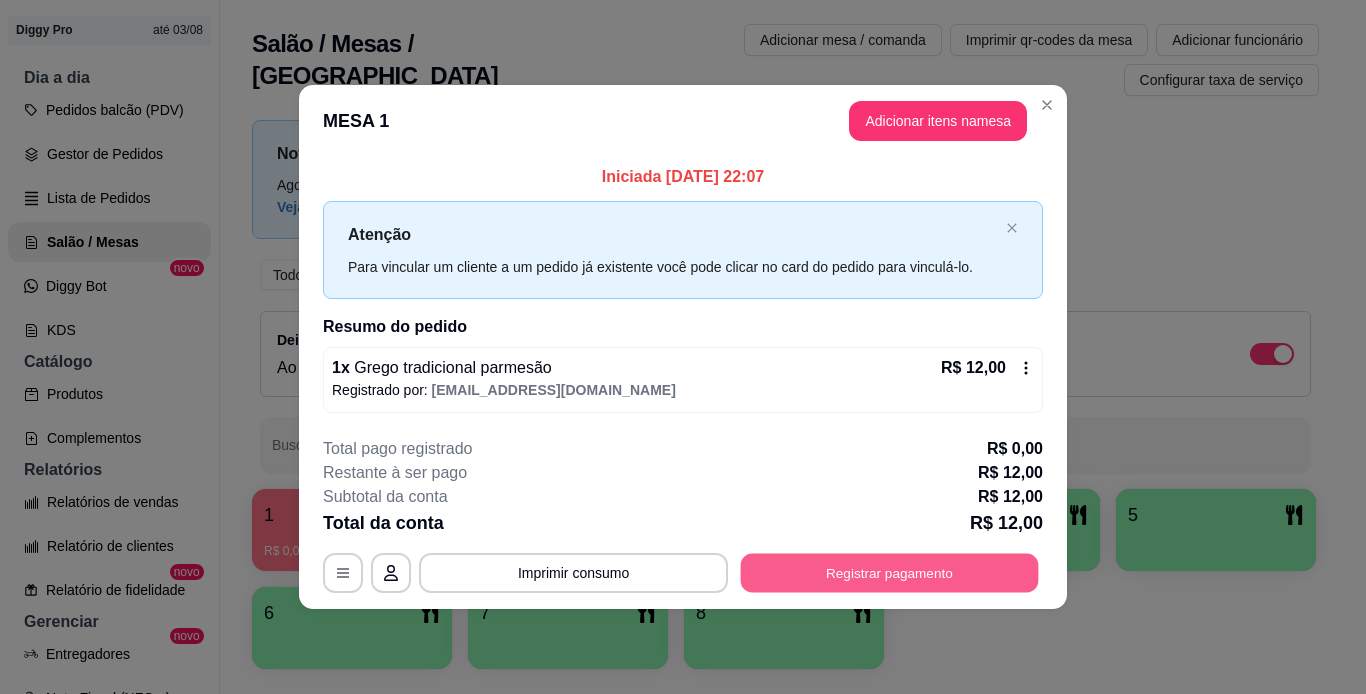 click on "Registrar pagamento" at bounding box center (890, 572) 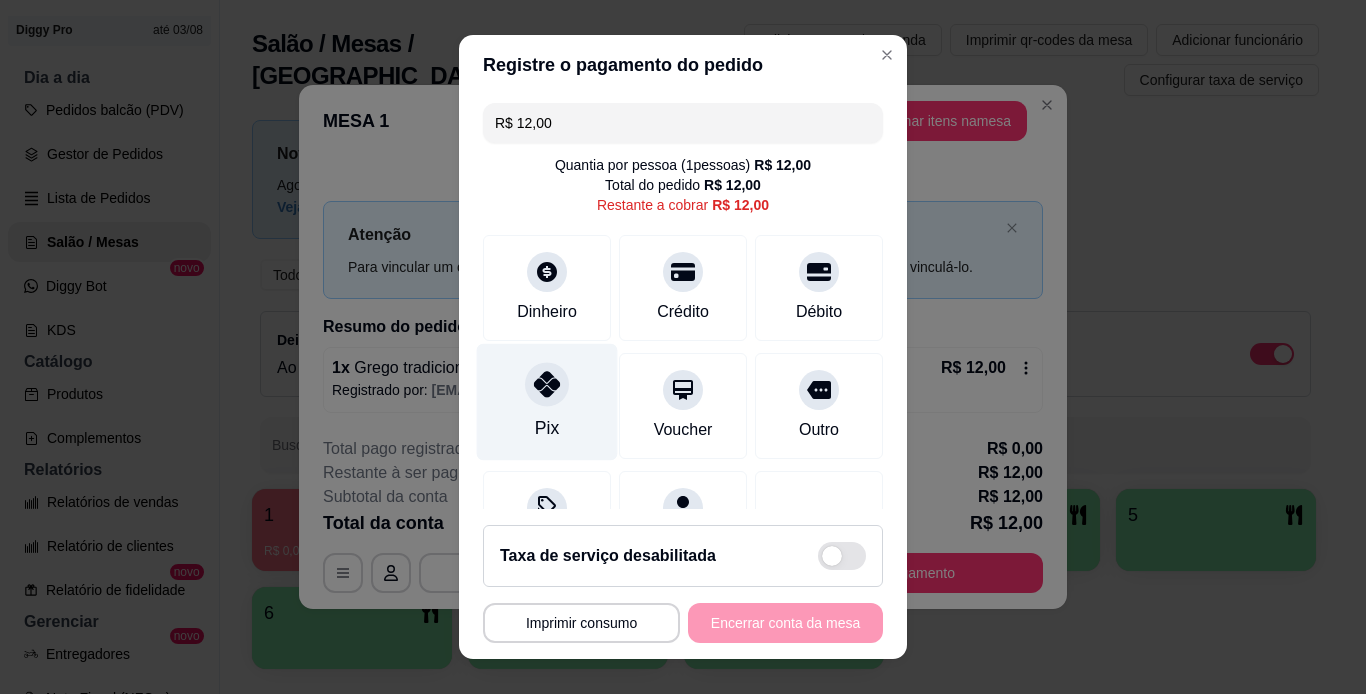 click 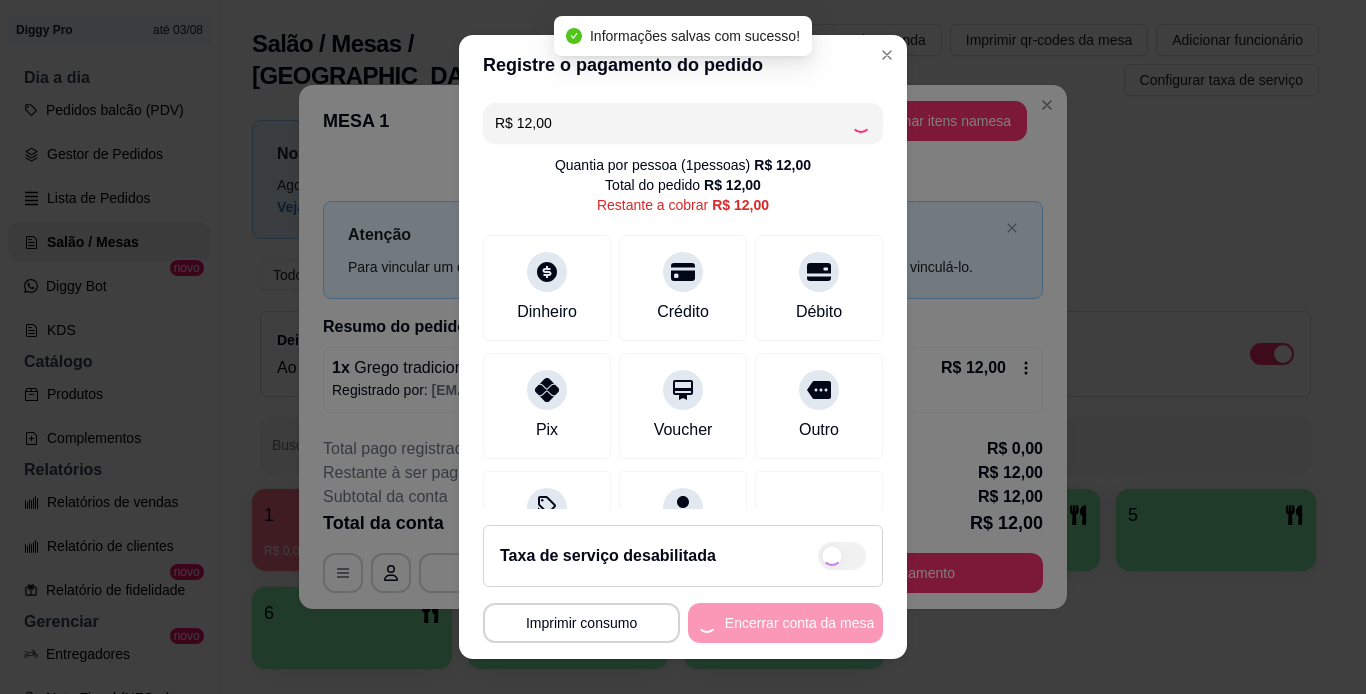type on "R$ 0,00" 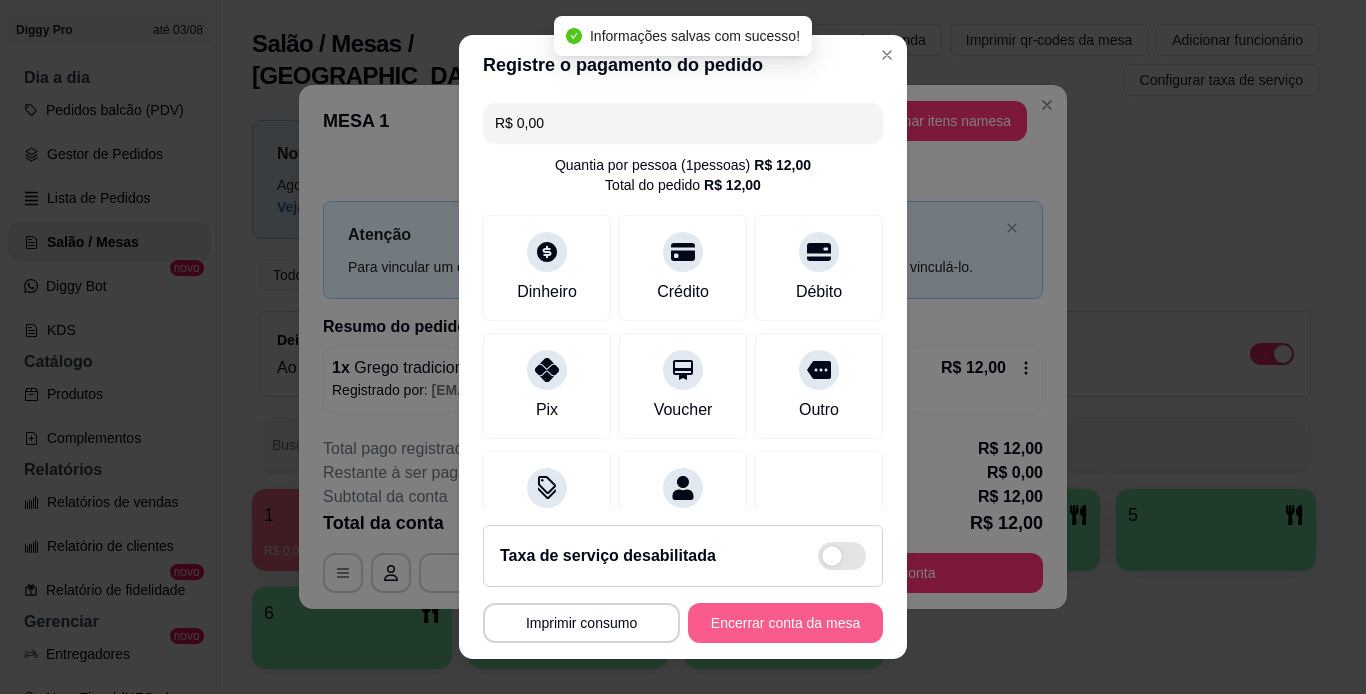 click on "Encerrar conta da mesa" at bounding box center (785, 623) 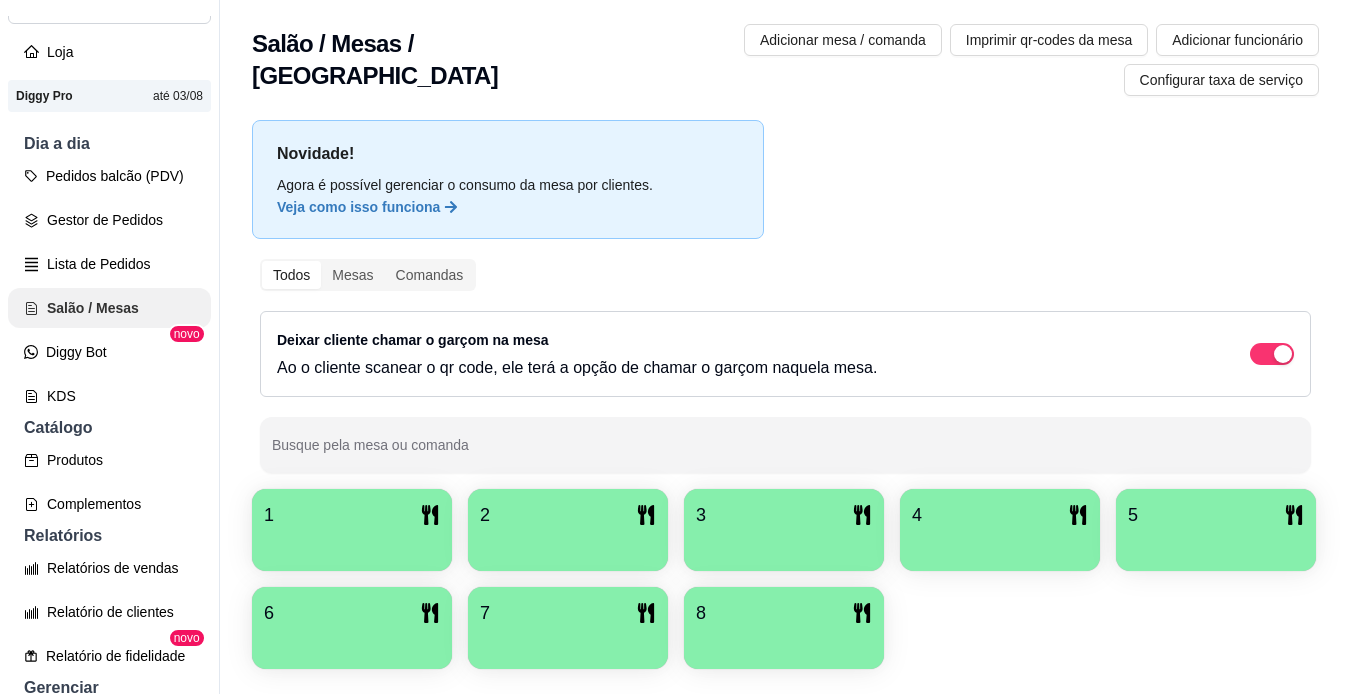 scroll, scrollTop: 76, scrollLeft: 0, axis: vertical 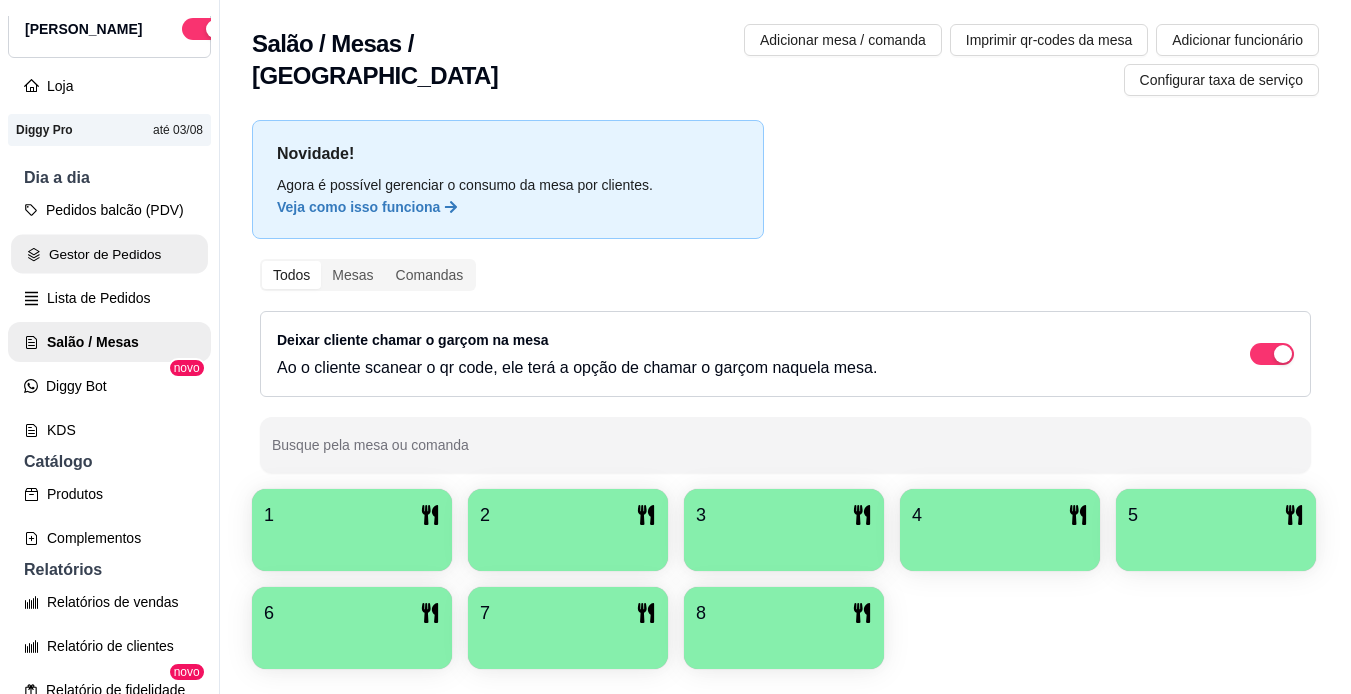 click on "Gestor de Pedidos" at bounding box center [109, 254] 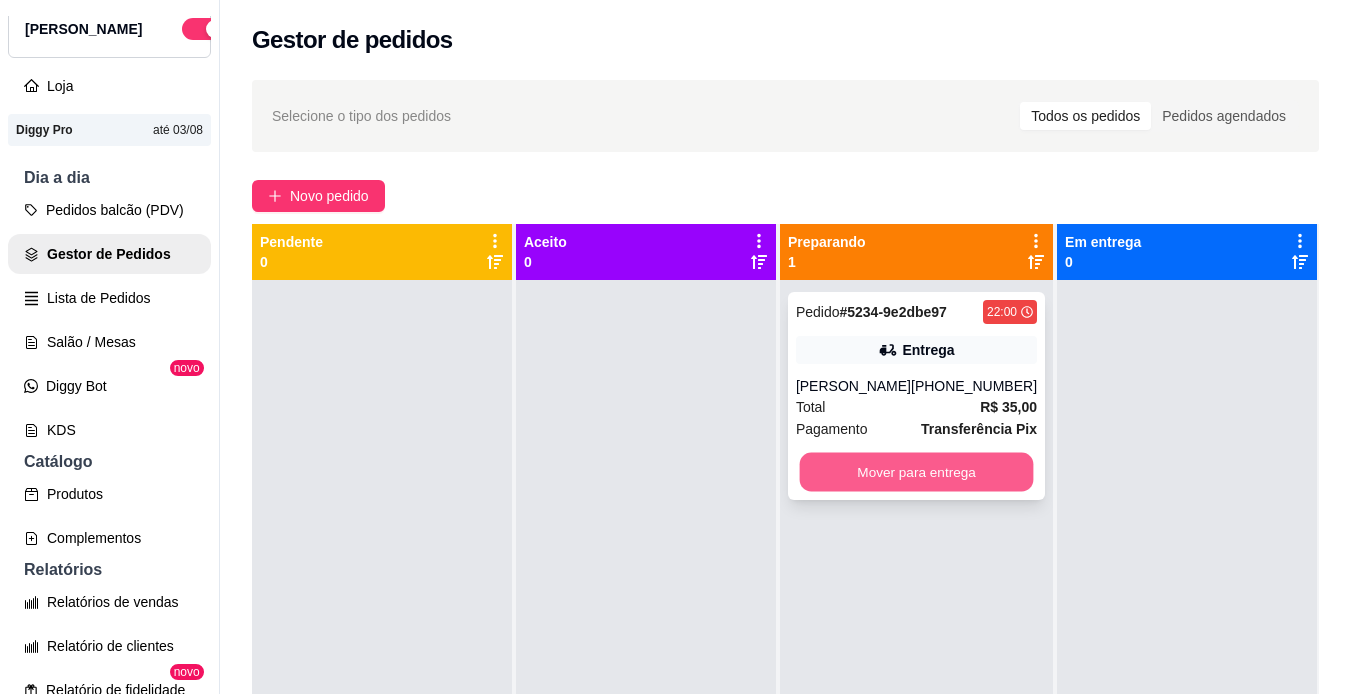 click on "Mover para entrega" at bounding box center [916, 472] 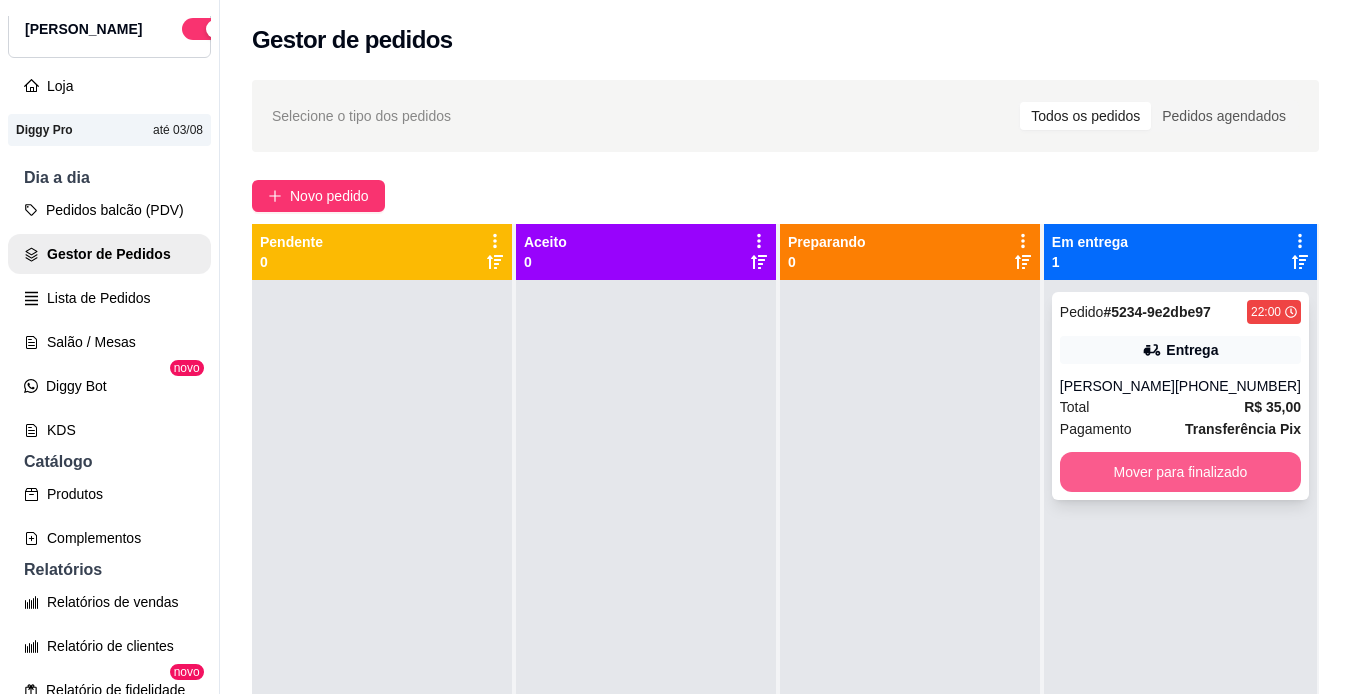 click on "Mover para finalizado" at bounding box center [1180, 472] 